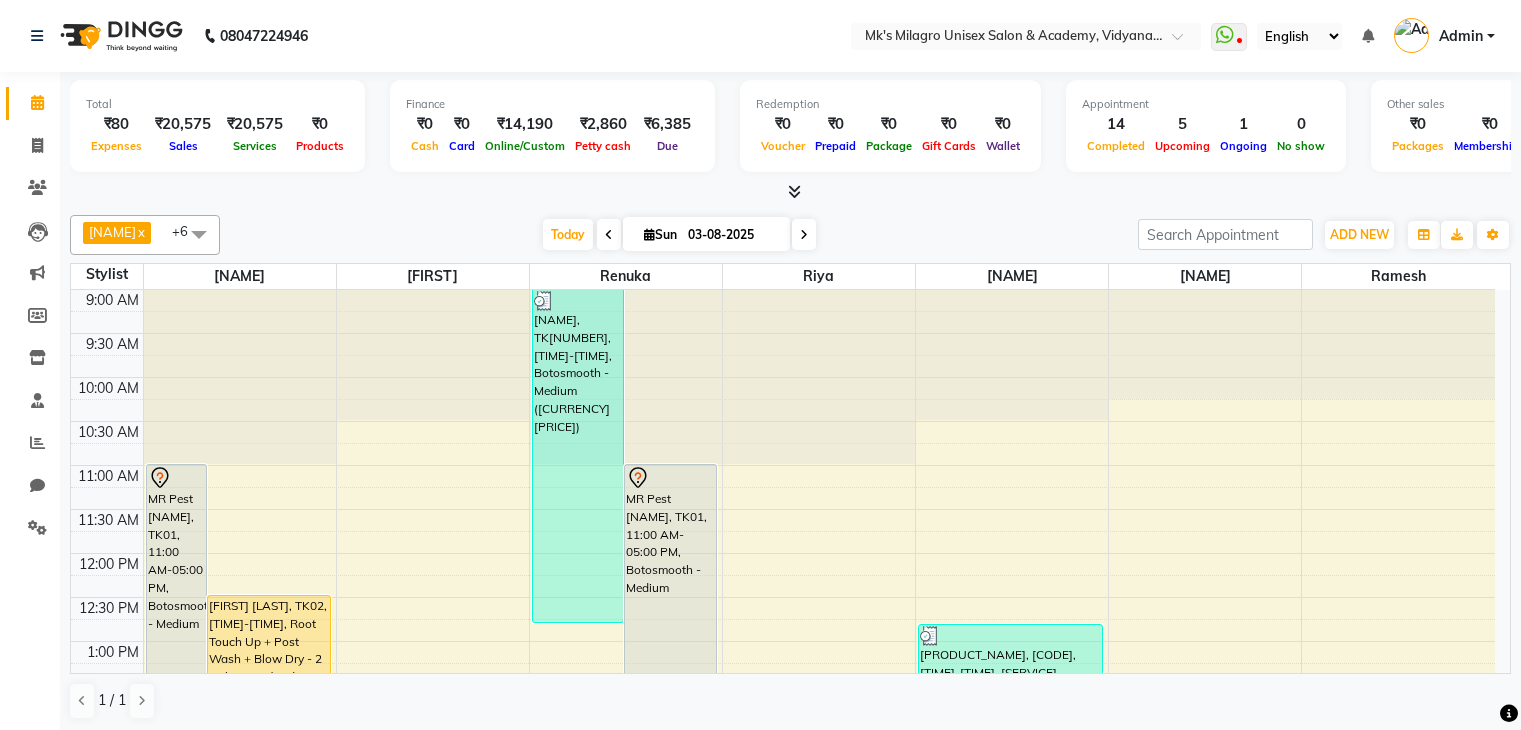 scroll, scrollTop: 0, scrollLeft: 0, axis: both 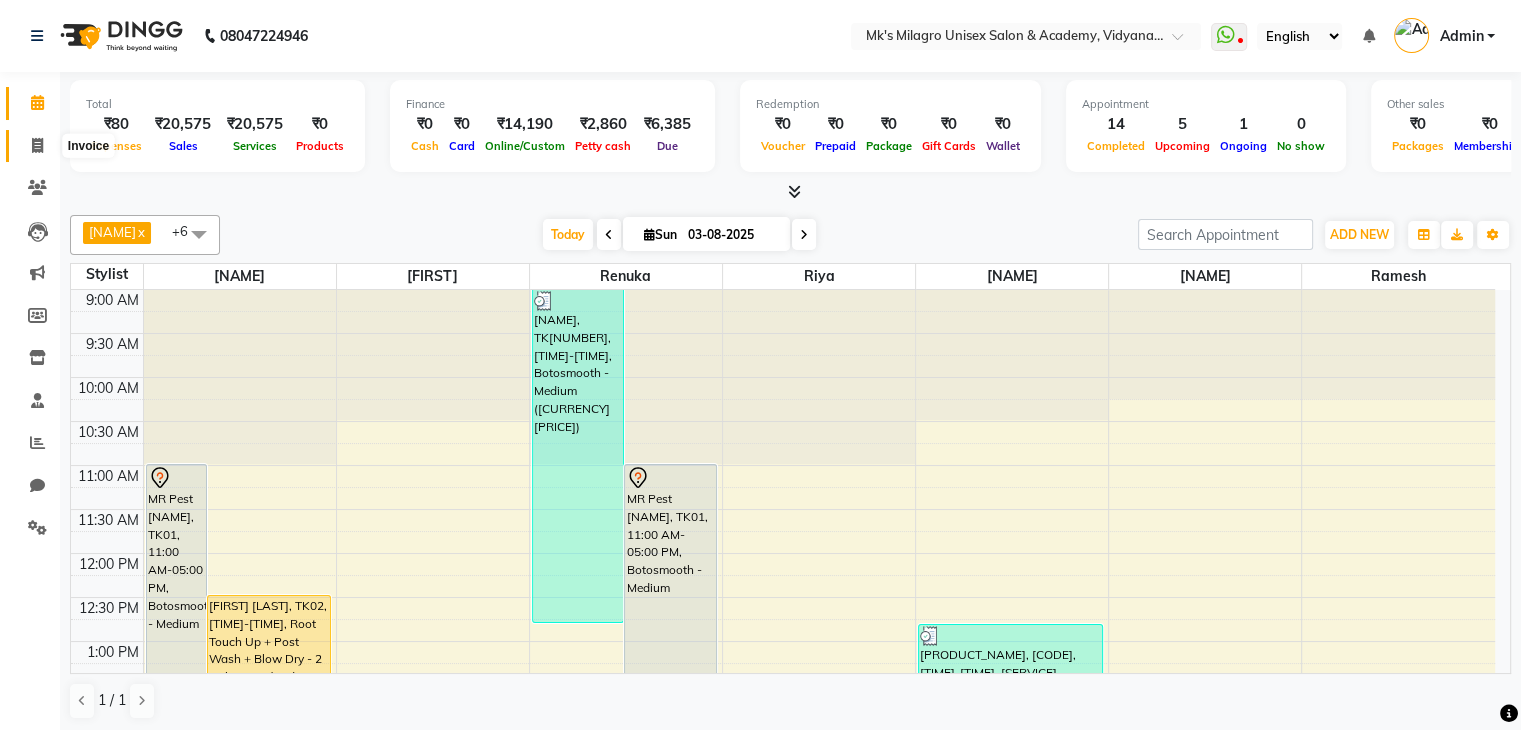 click 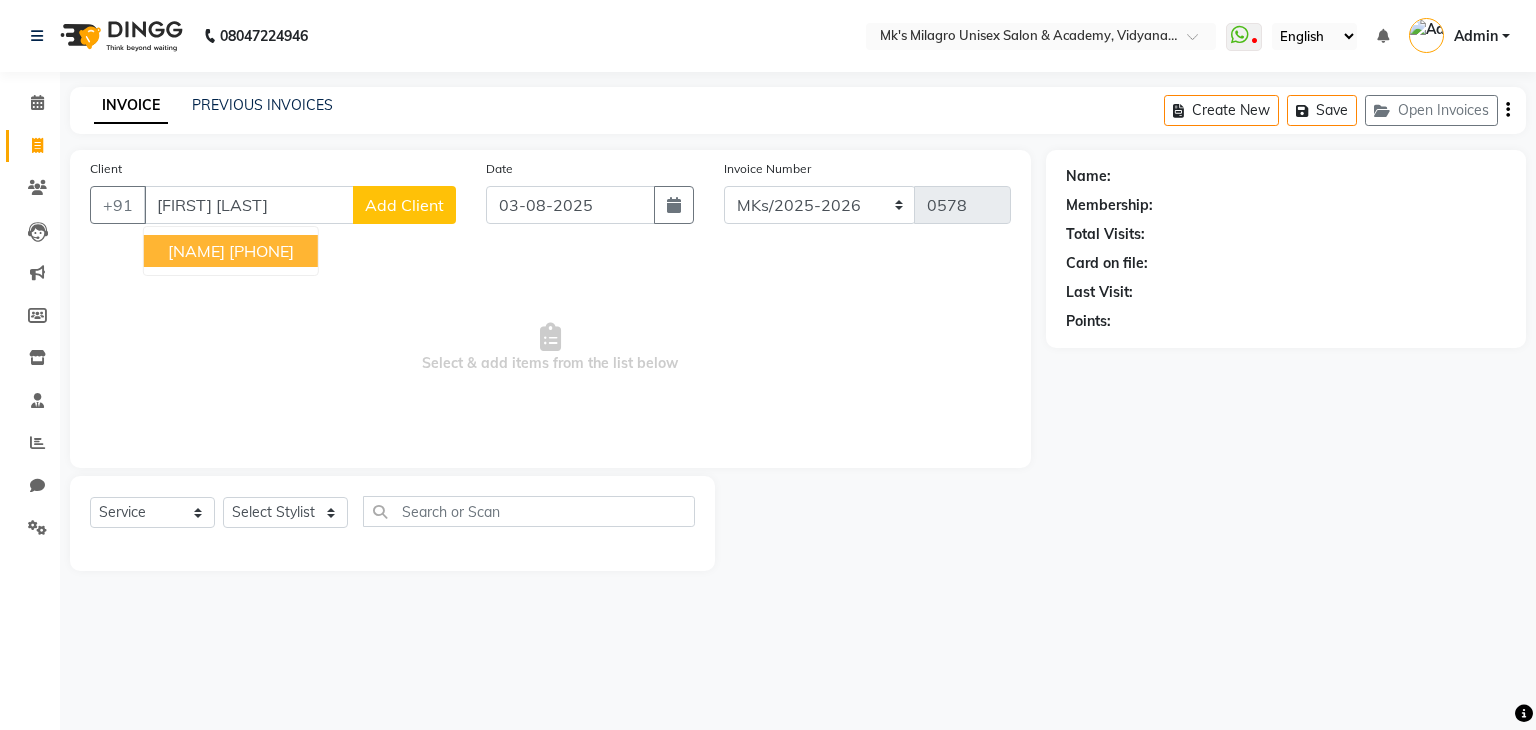 click on "Amol Tendulkar" at bounding box center (196, 251) 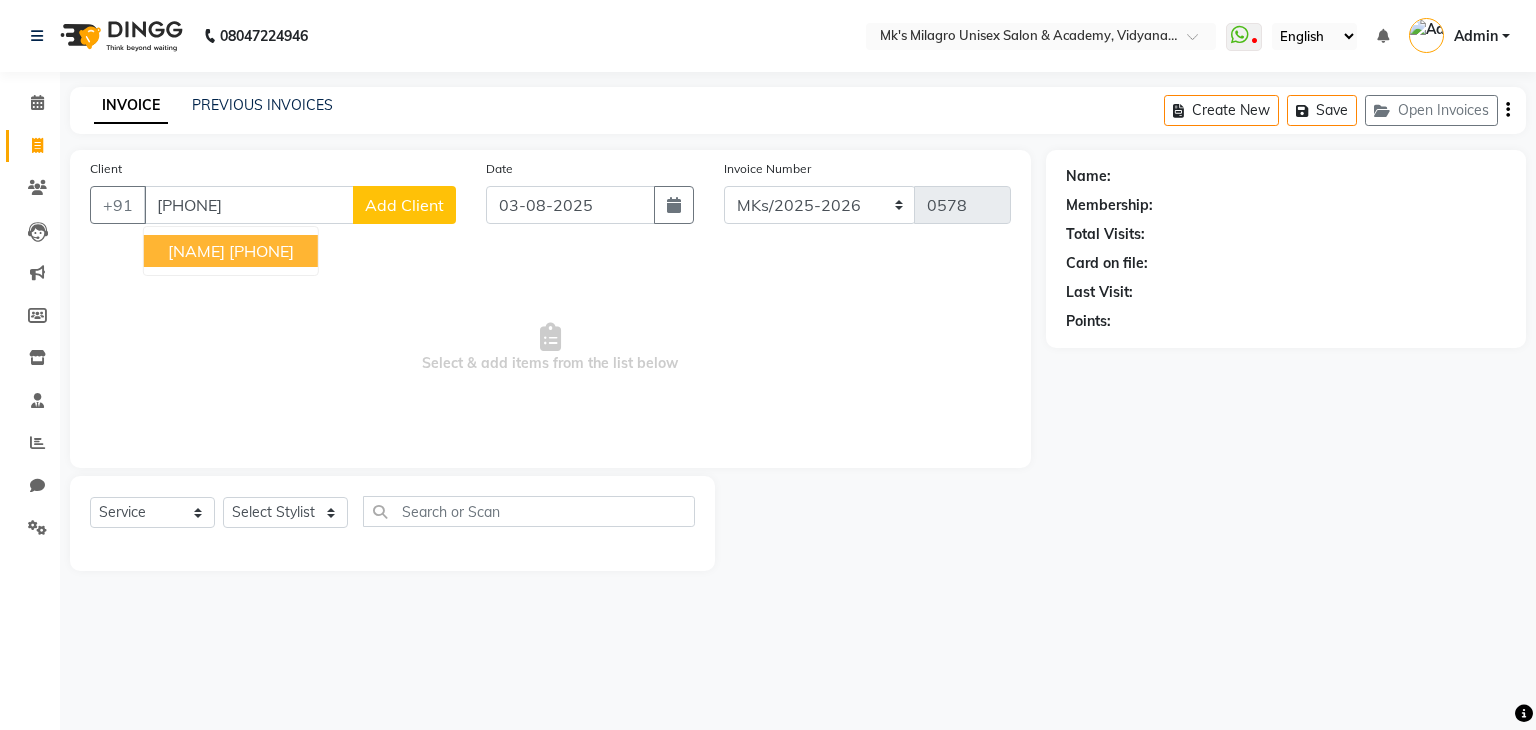 type on "9371459008" 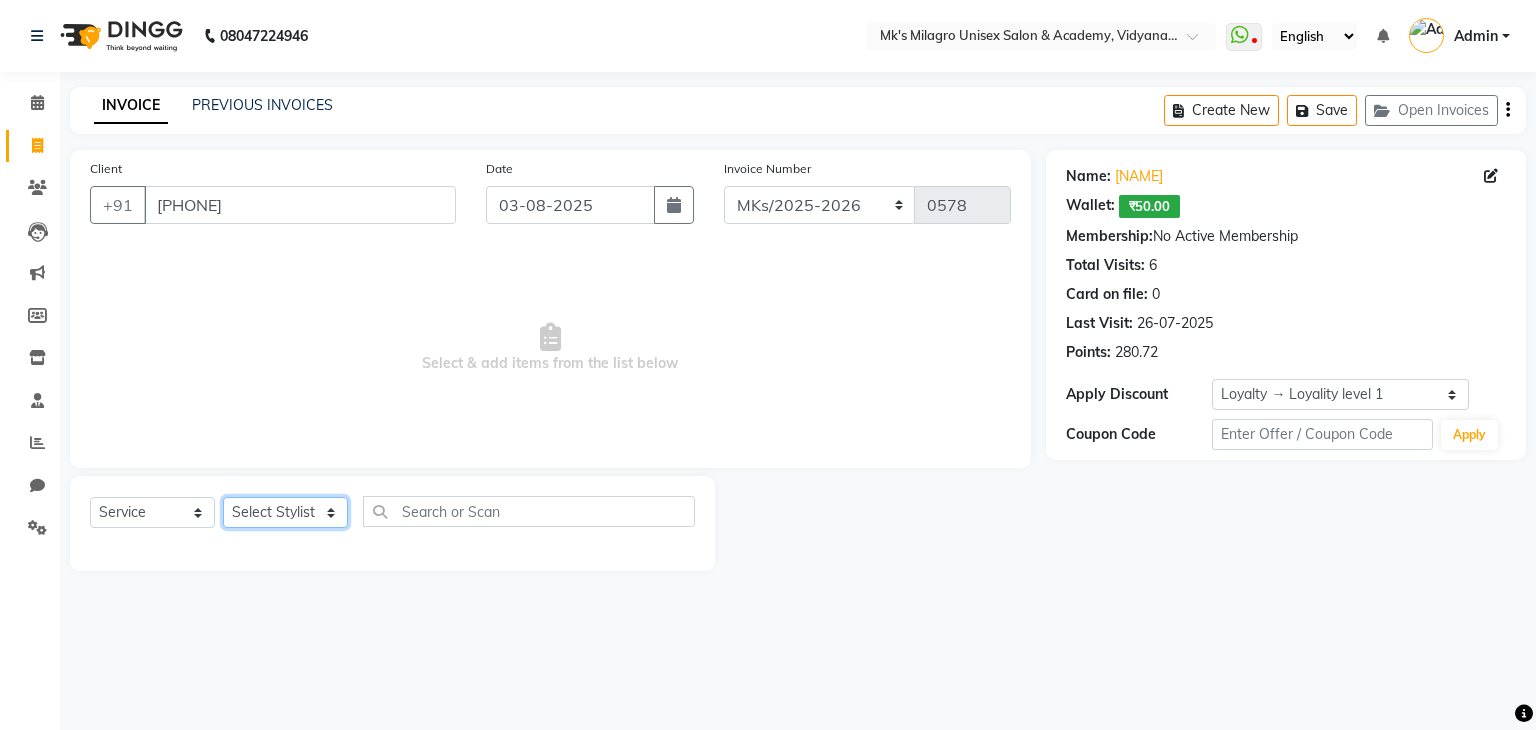 click on "Select Stylist Madhuri Jadhav Minsi Ramesh Renuka Riya Sandhaya Santoshi" 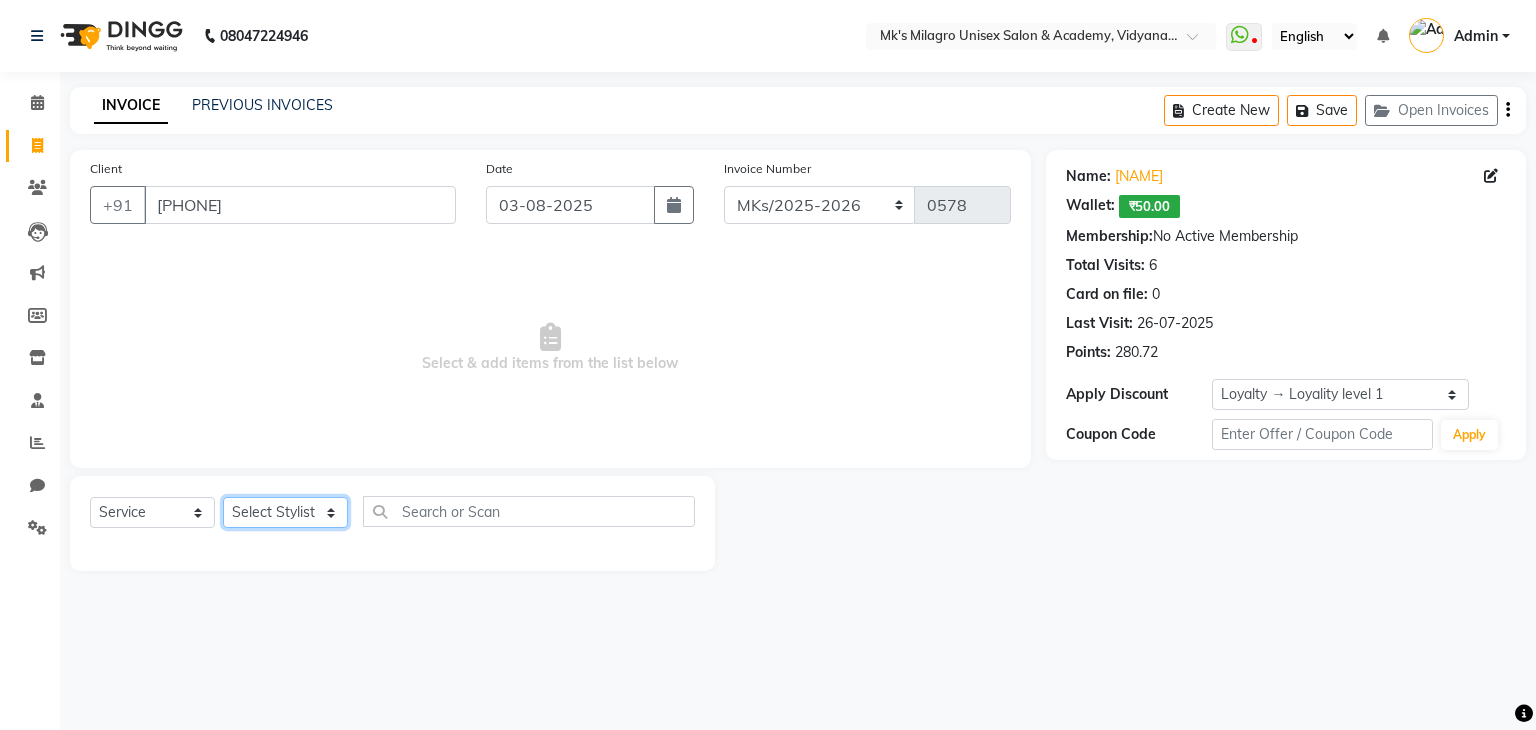 select on "21741" 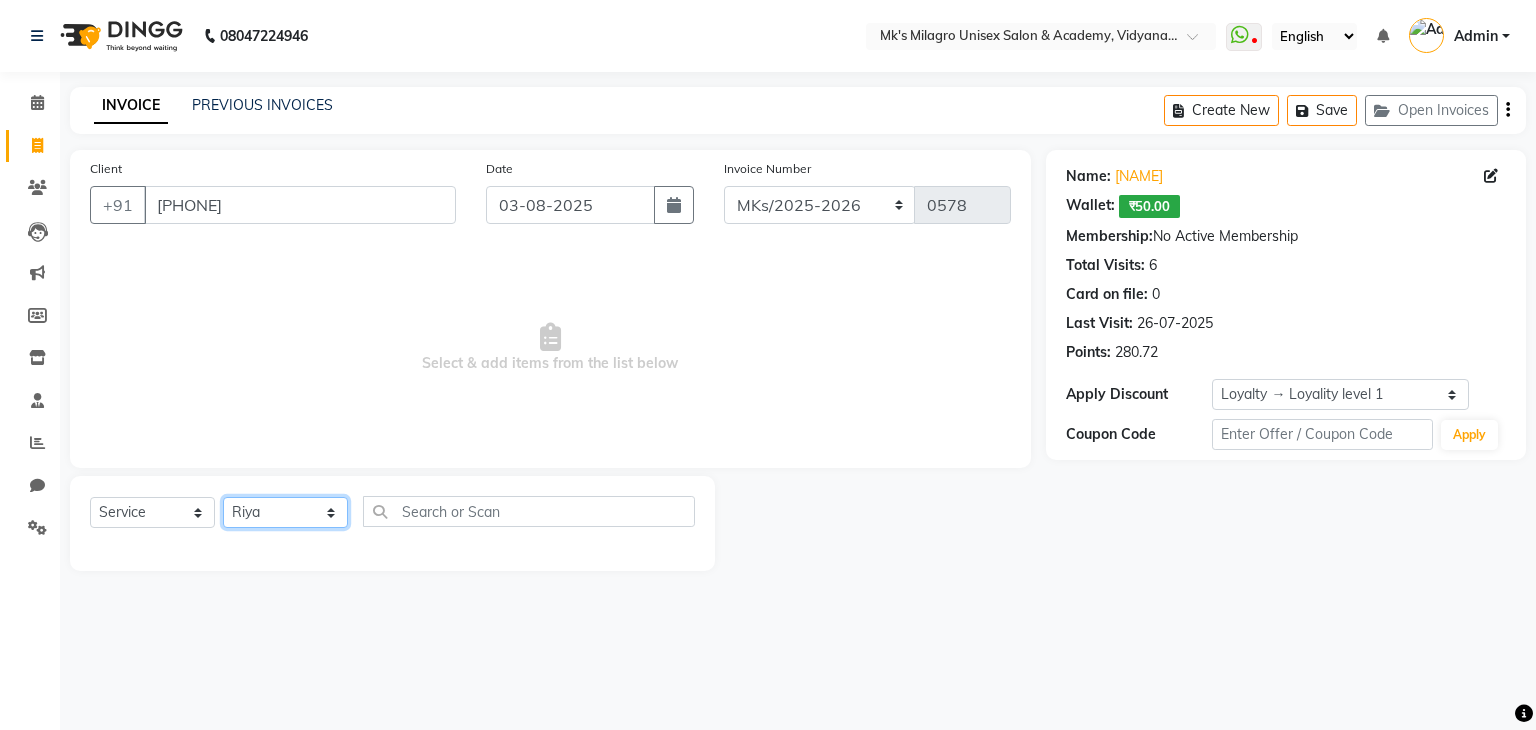 click on "Select Stylist Madhuri Jadhav Minsi Ramesh Renuka Riya Sandhaya Santoshi" 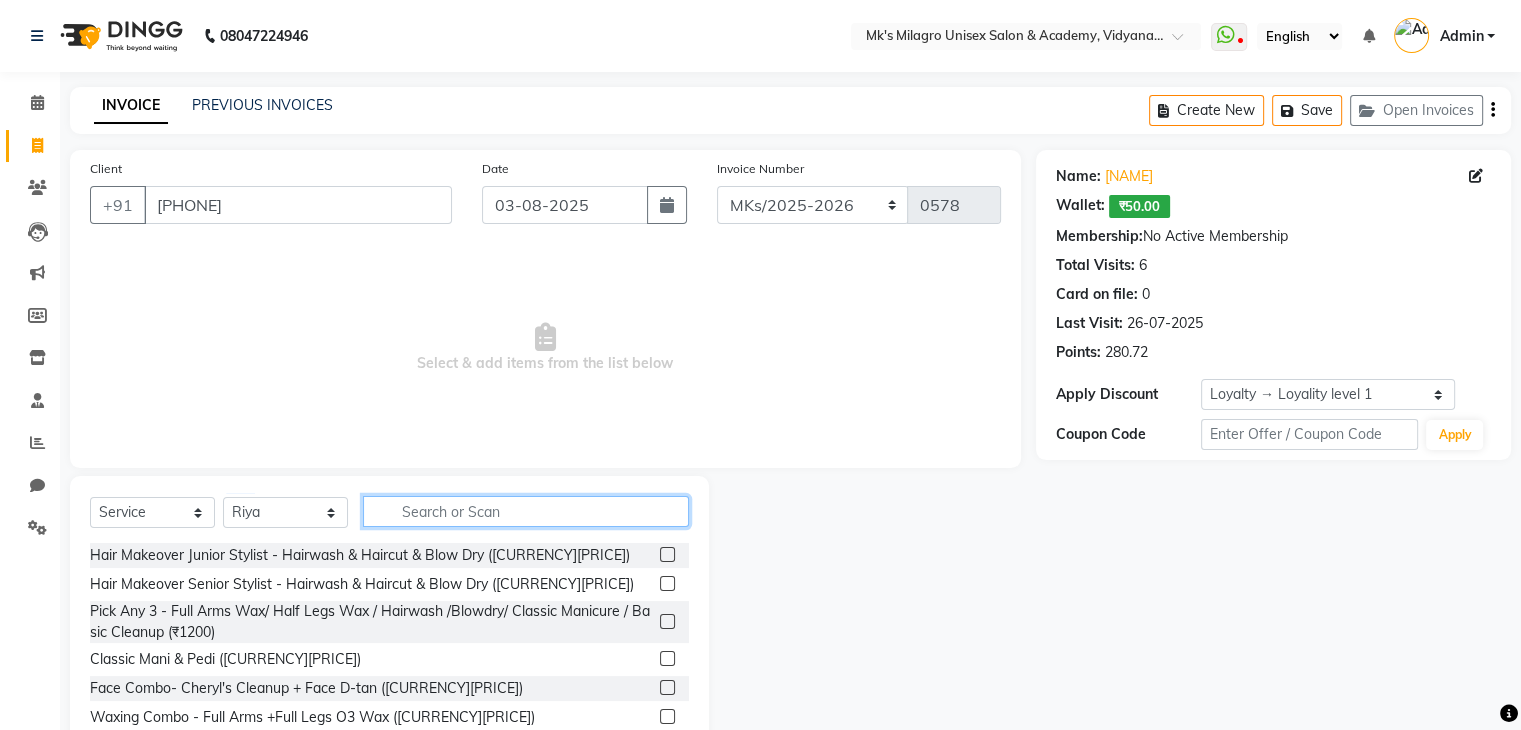click 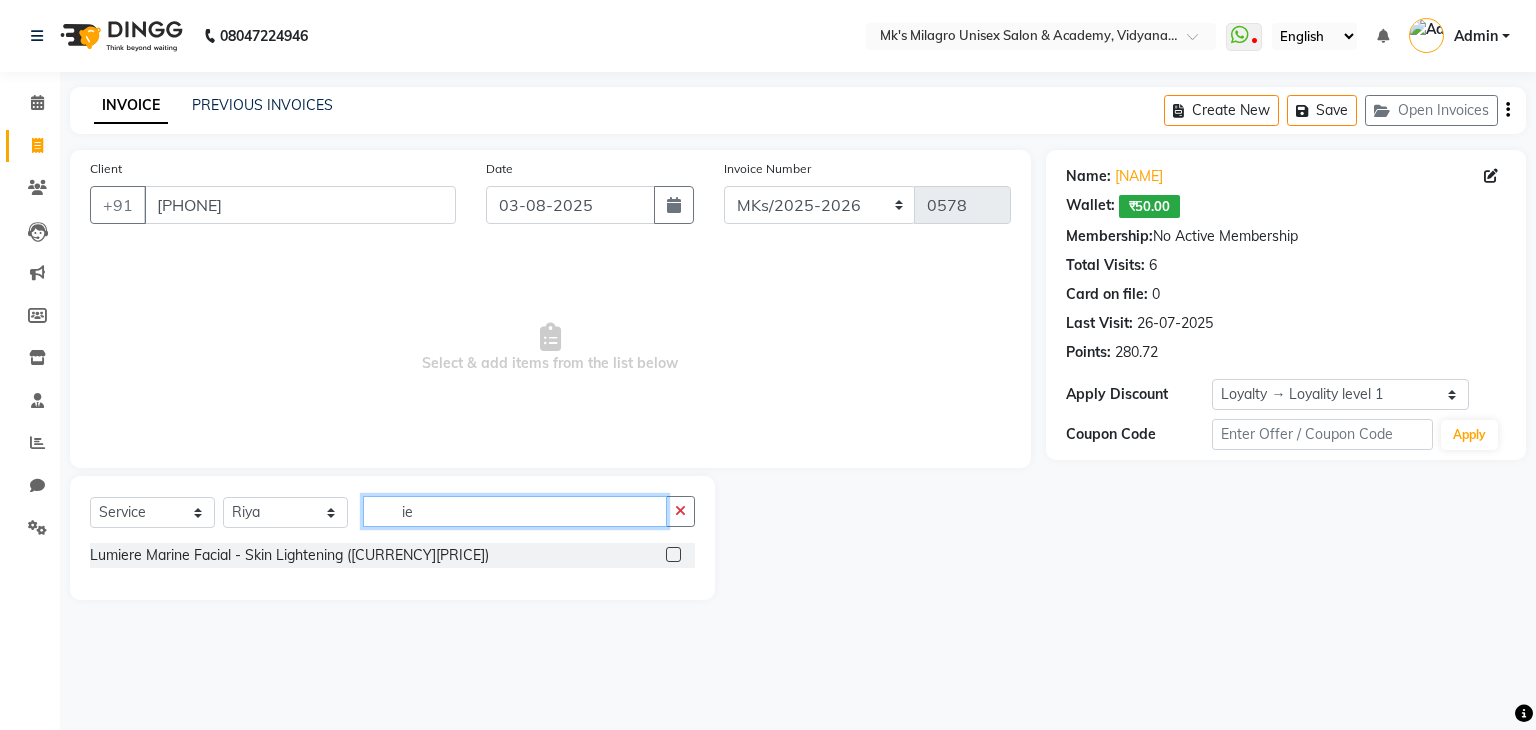 type on "i" 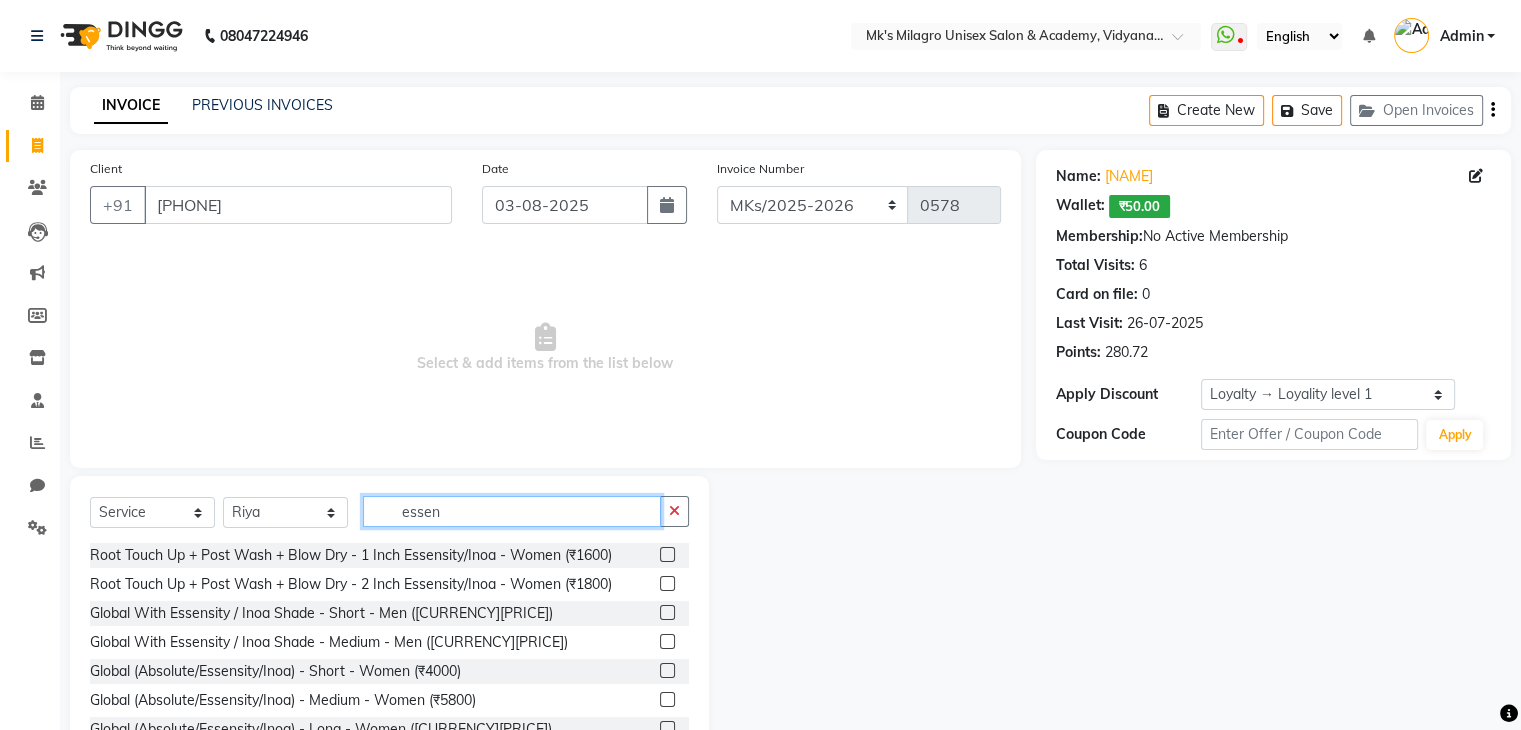 type on "essen" 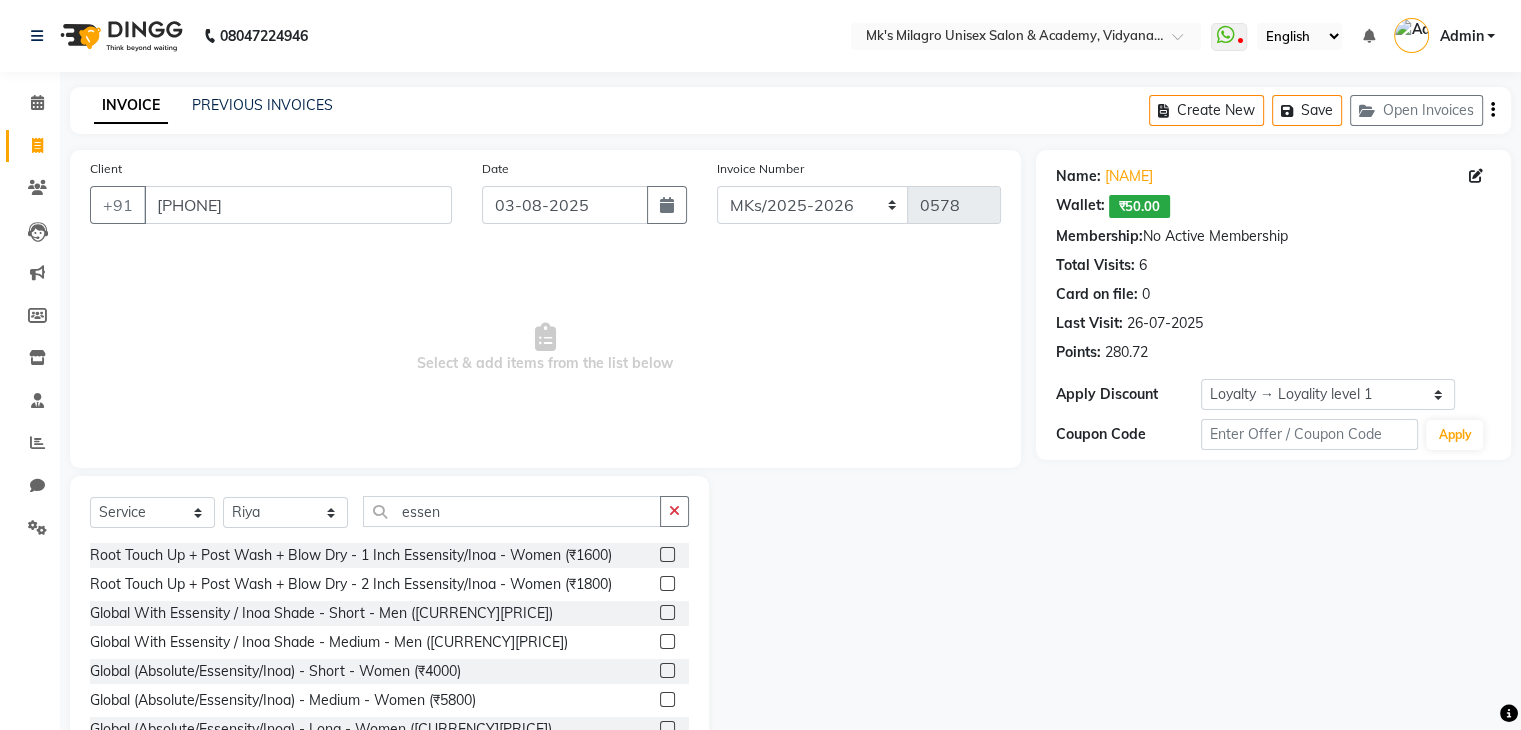 click on "Name: Amol Tendulkar  Wallet:   ₹50.00  Membership:  No Active Membership  Total Visits:  6 Card on file:  0 Last Visit:   26-07-2025 Points:   280.72  Apply Discount Select  Loyalty → Loyality level 1  Coupon Code Apply" 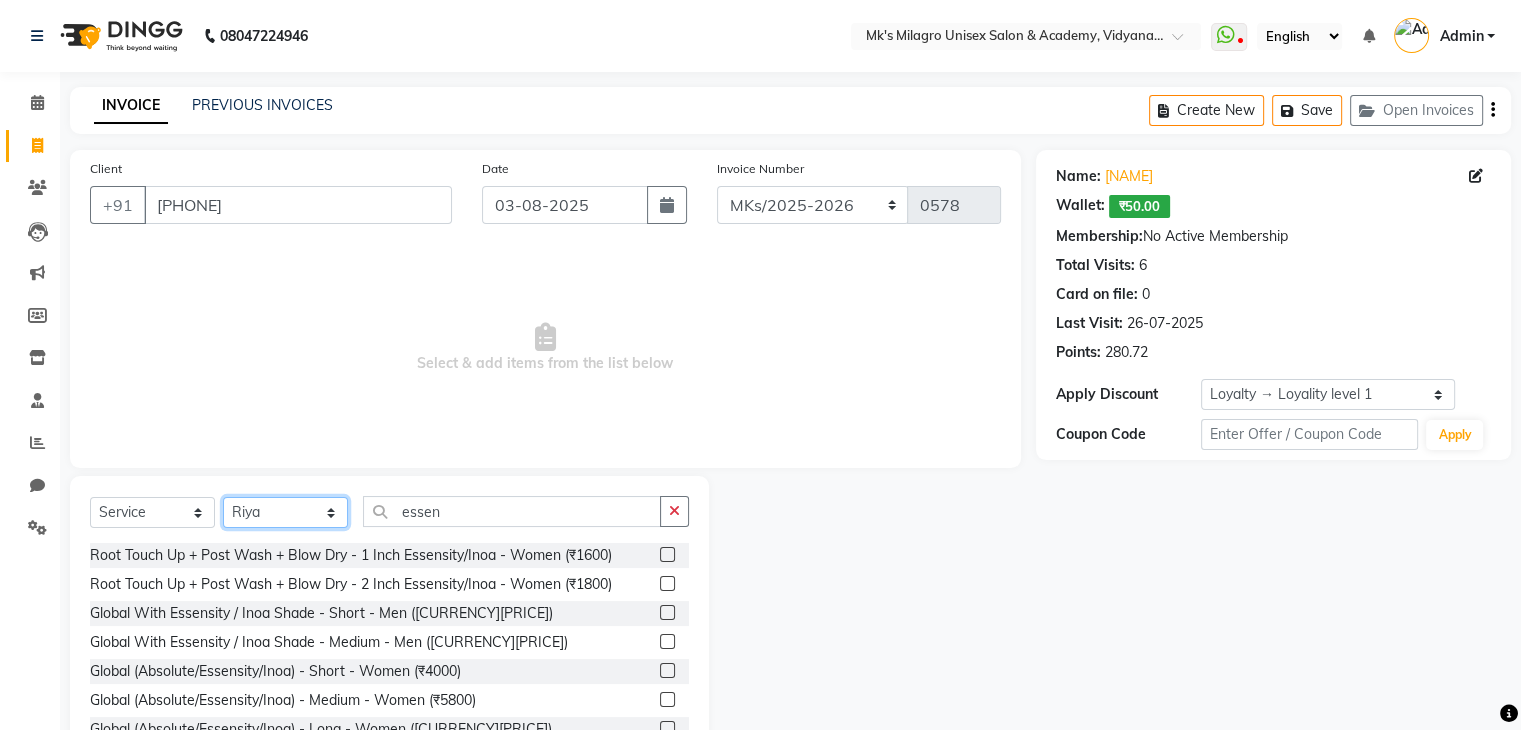 click on "Select Stylist Madhuri Jadhav Minsi Ramesh Renuka Riya Sandhaya Santoshi" 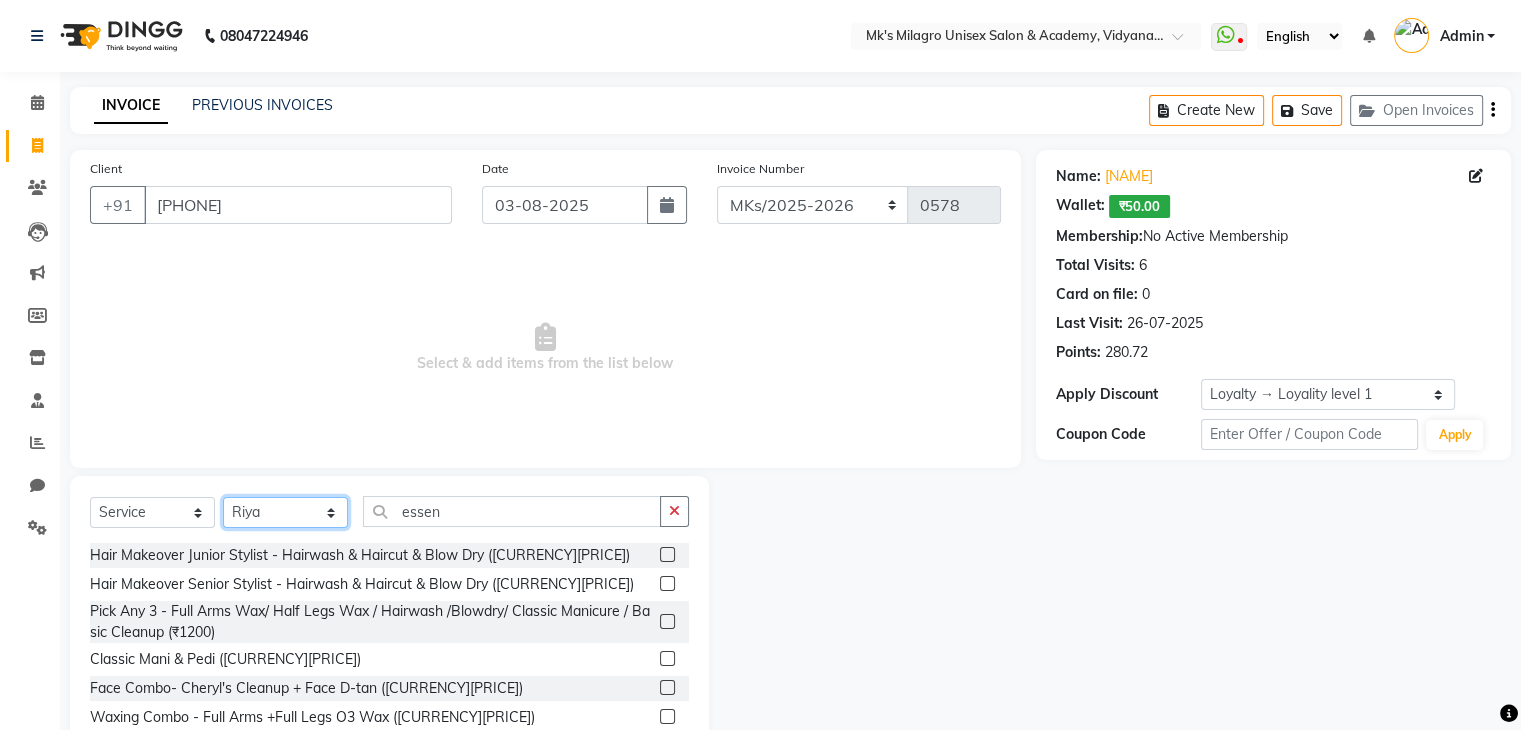 drag, startPoint x: 317, startPoint y: 512, endPoint x: 313, endPoint y: 347, distance: 165.04848 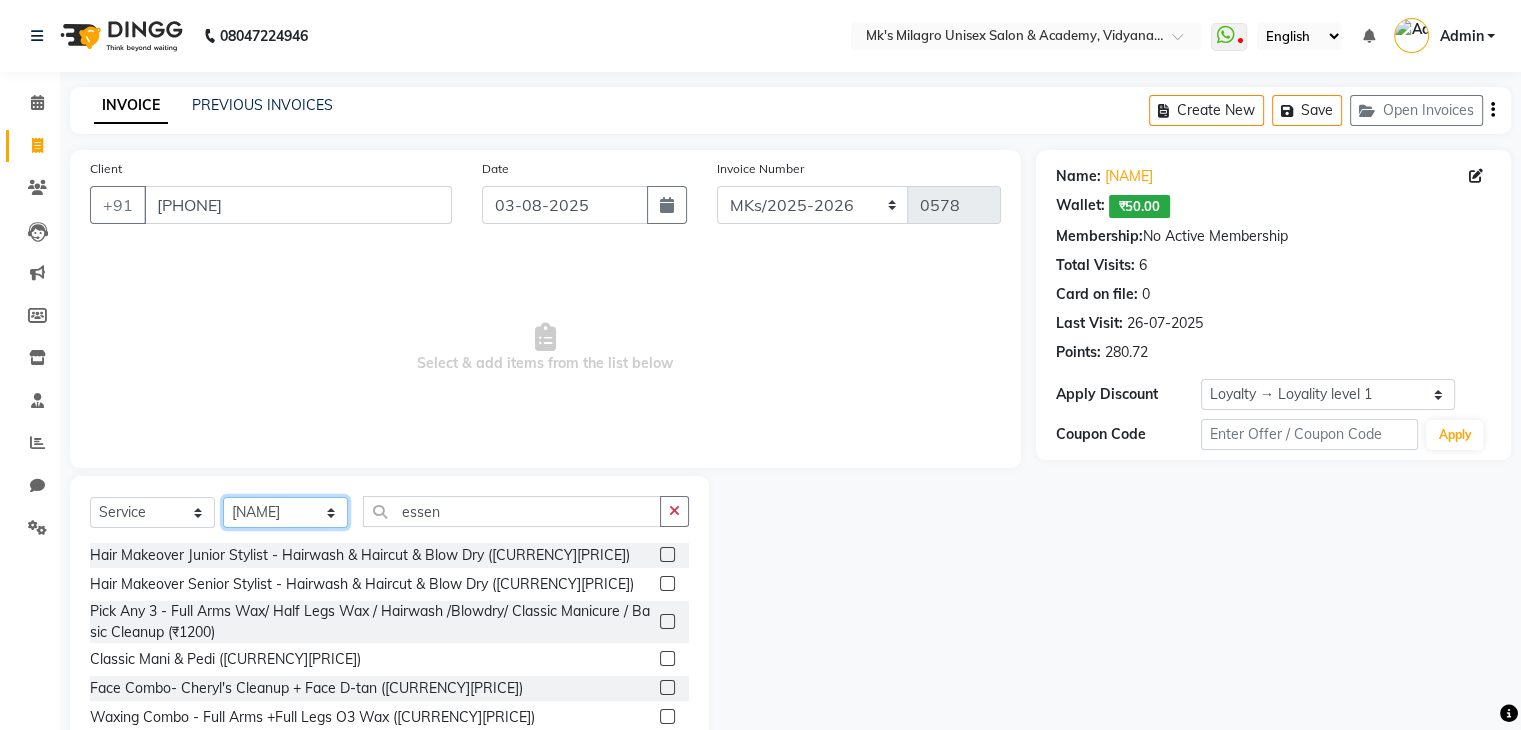 click on "Select Stylist Madhuri Jadhav Minsi Ramesh Renuka Riya Sandhaya Santoshi" 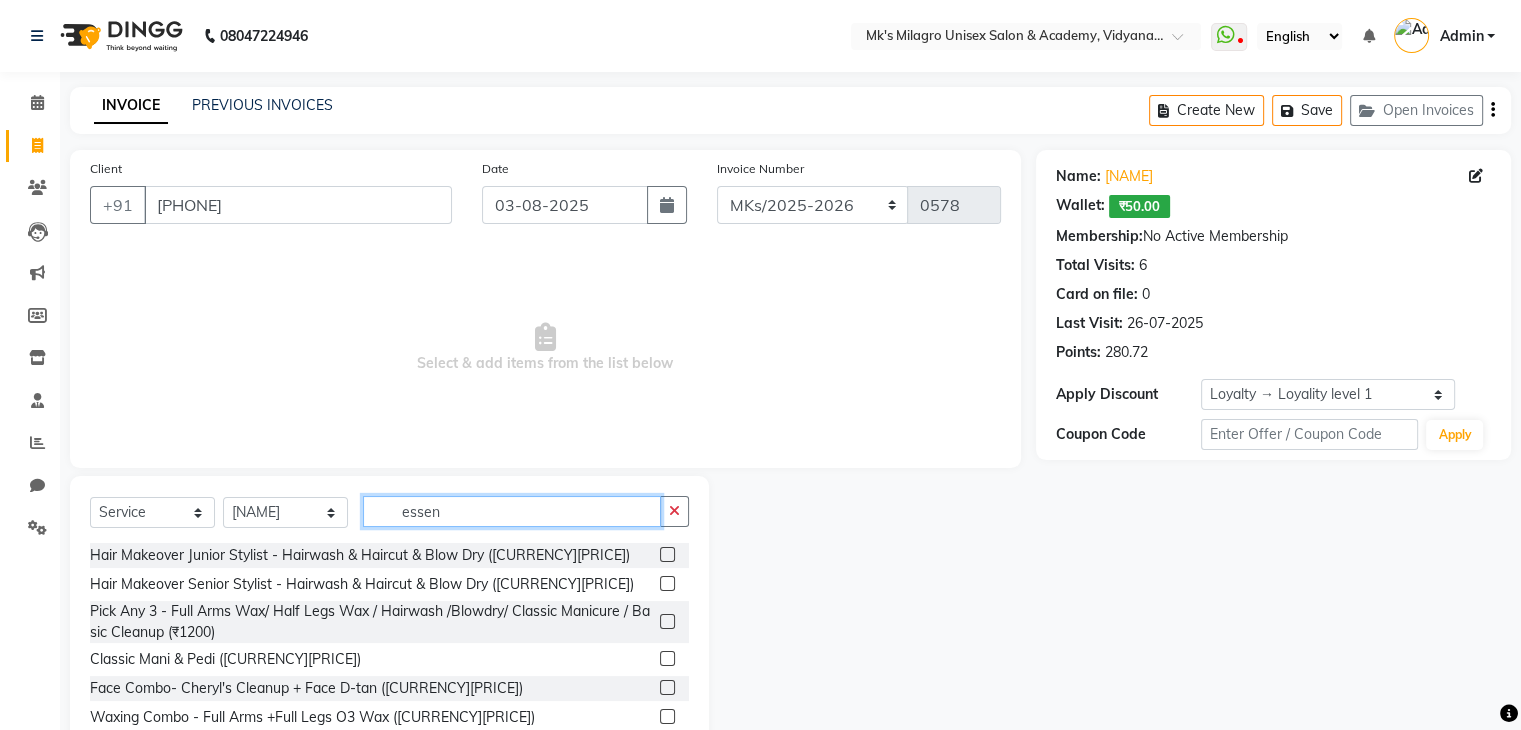 click on "essen" 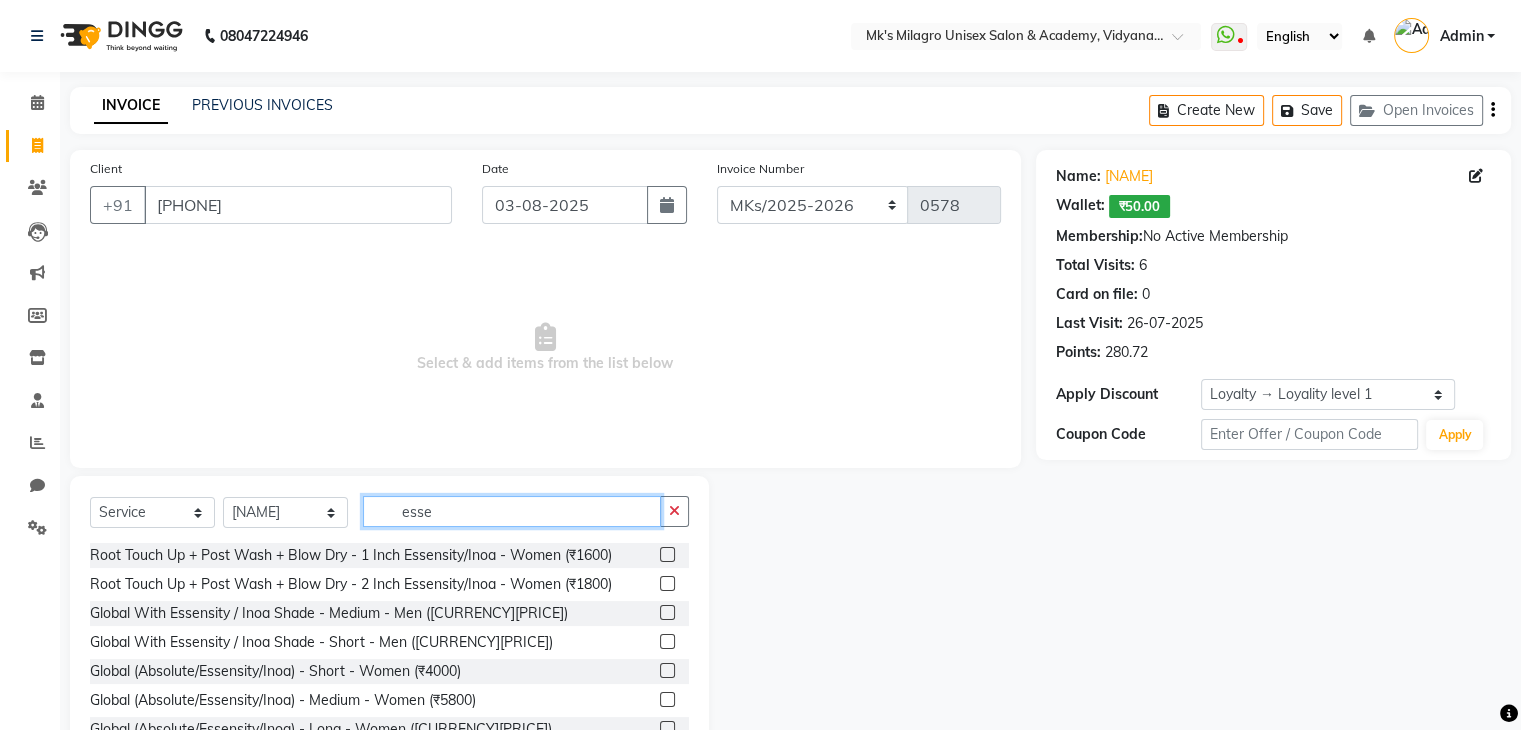 type on "esse" 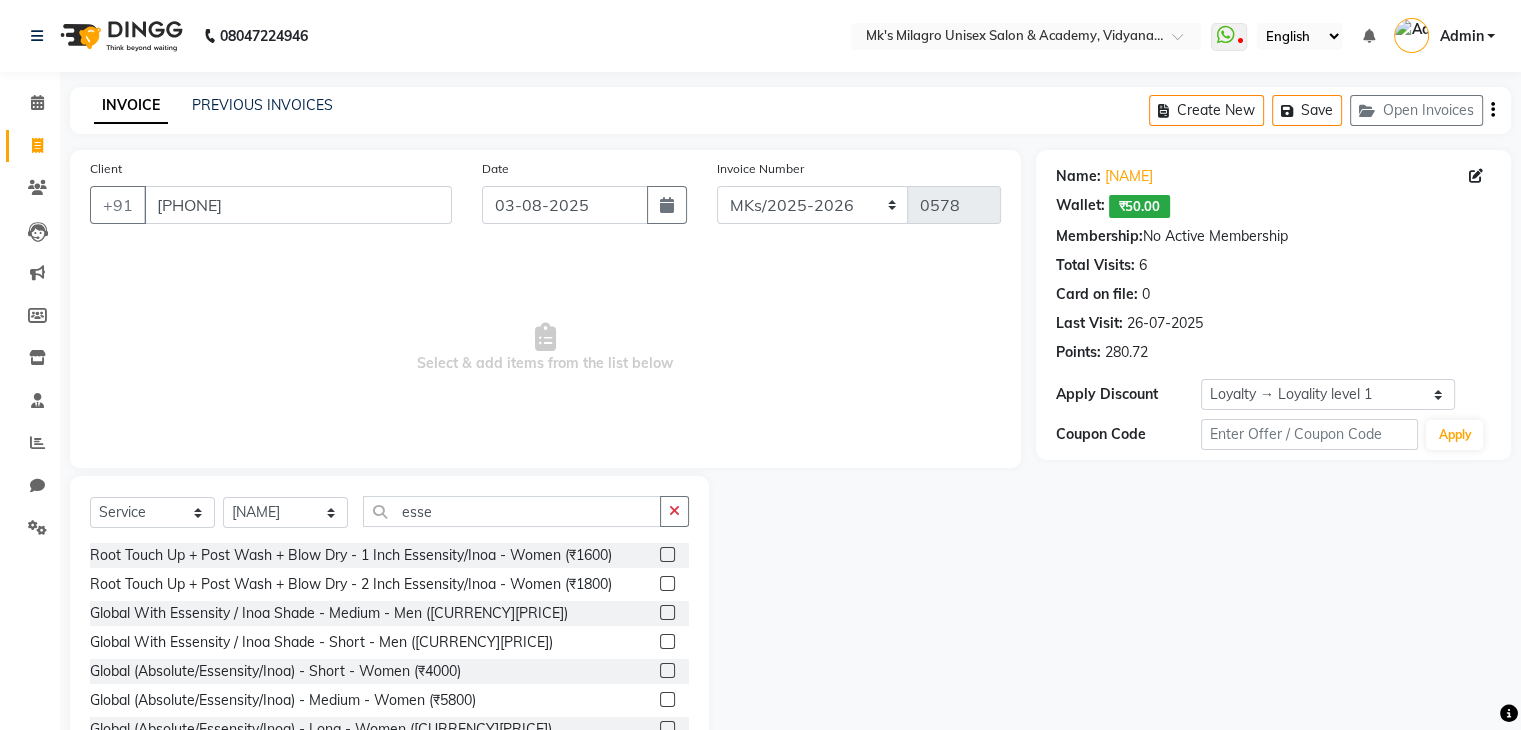 click 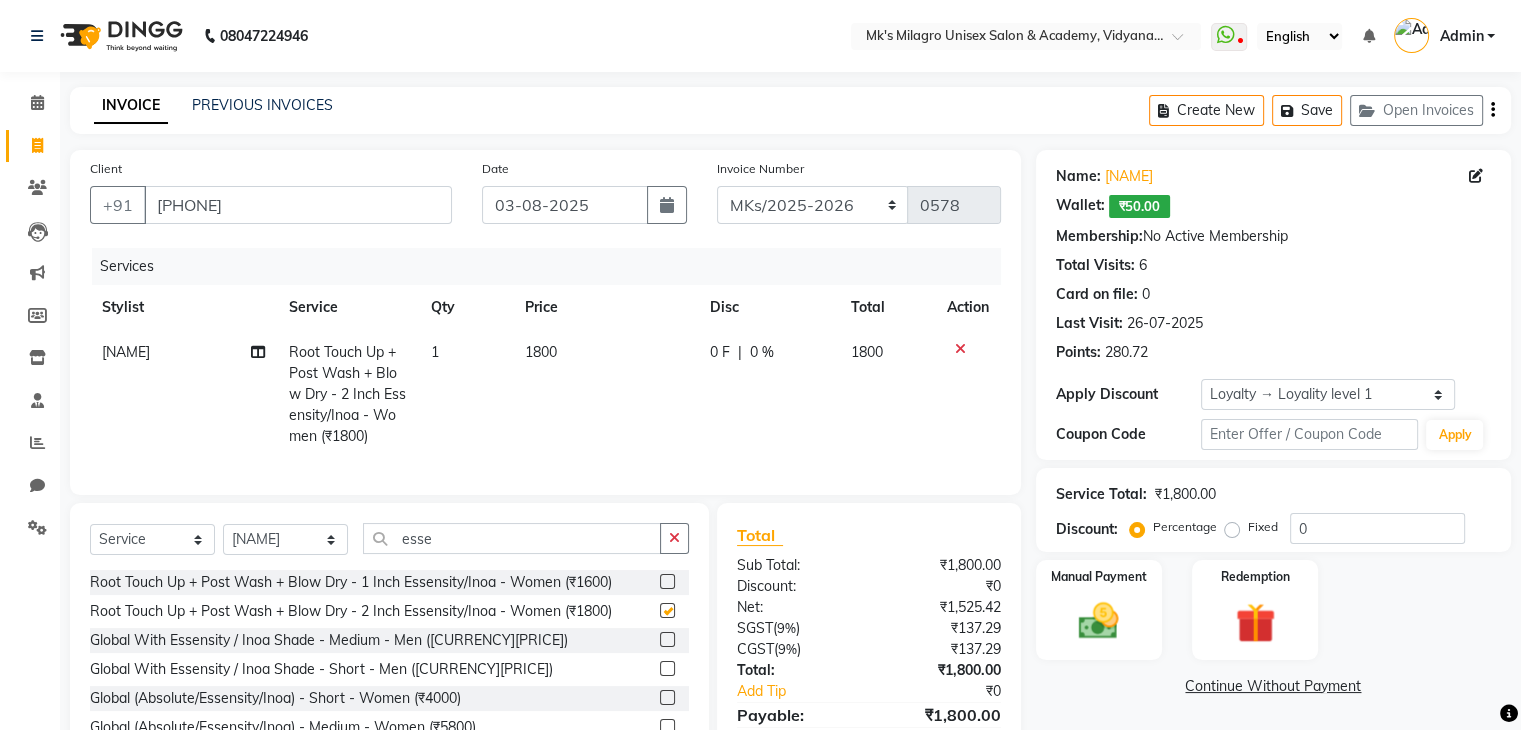 checkbox on "false" 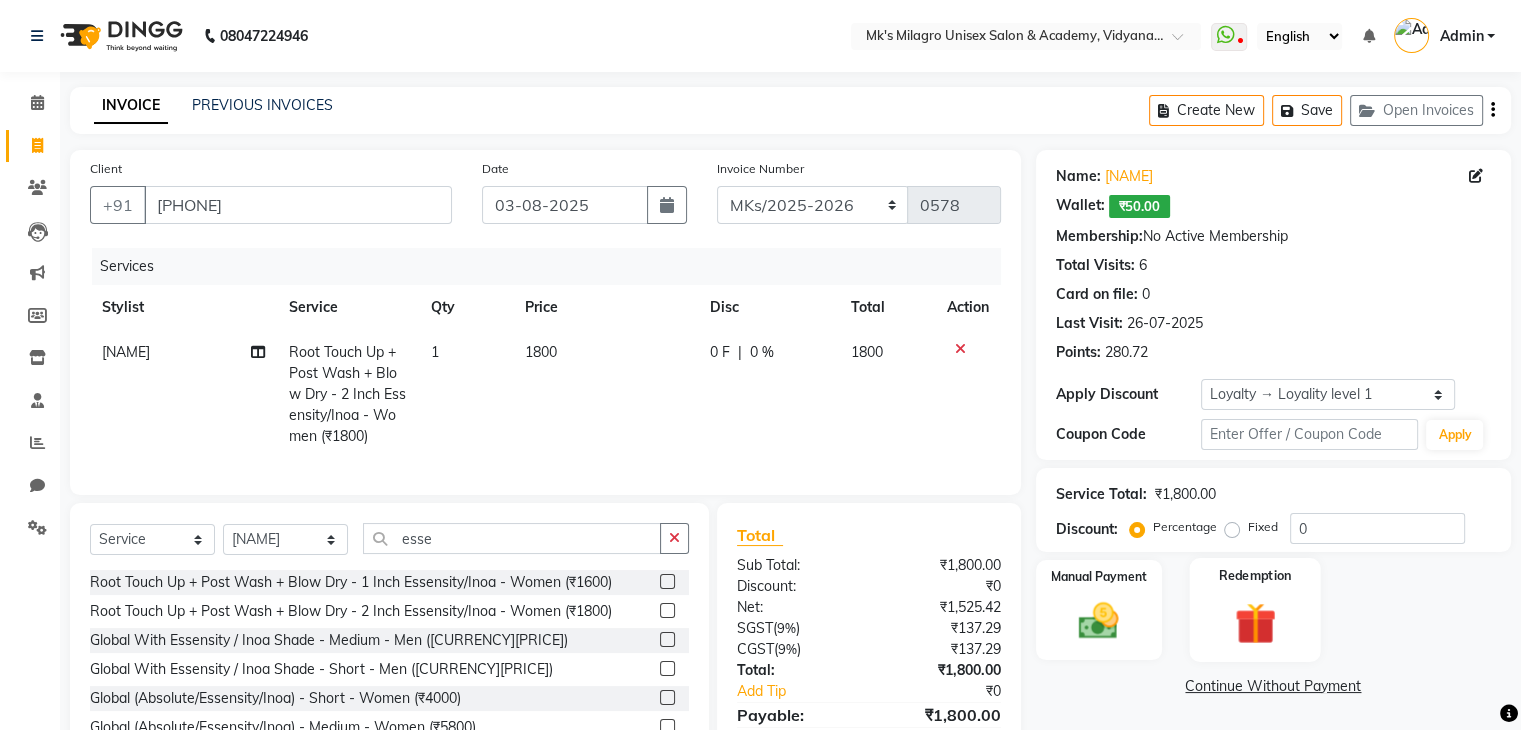 click 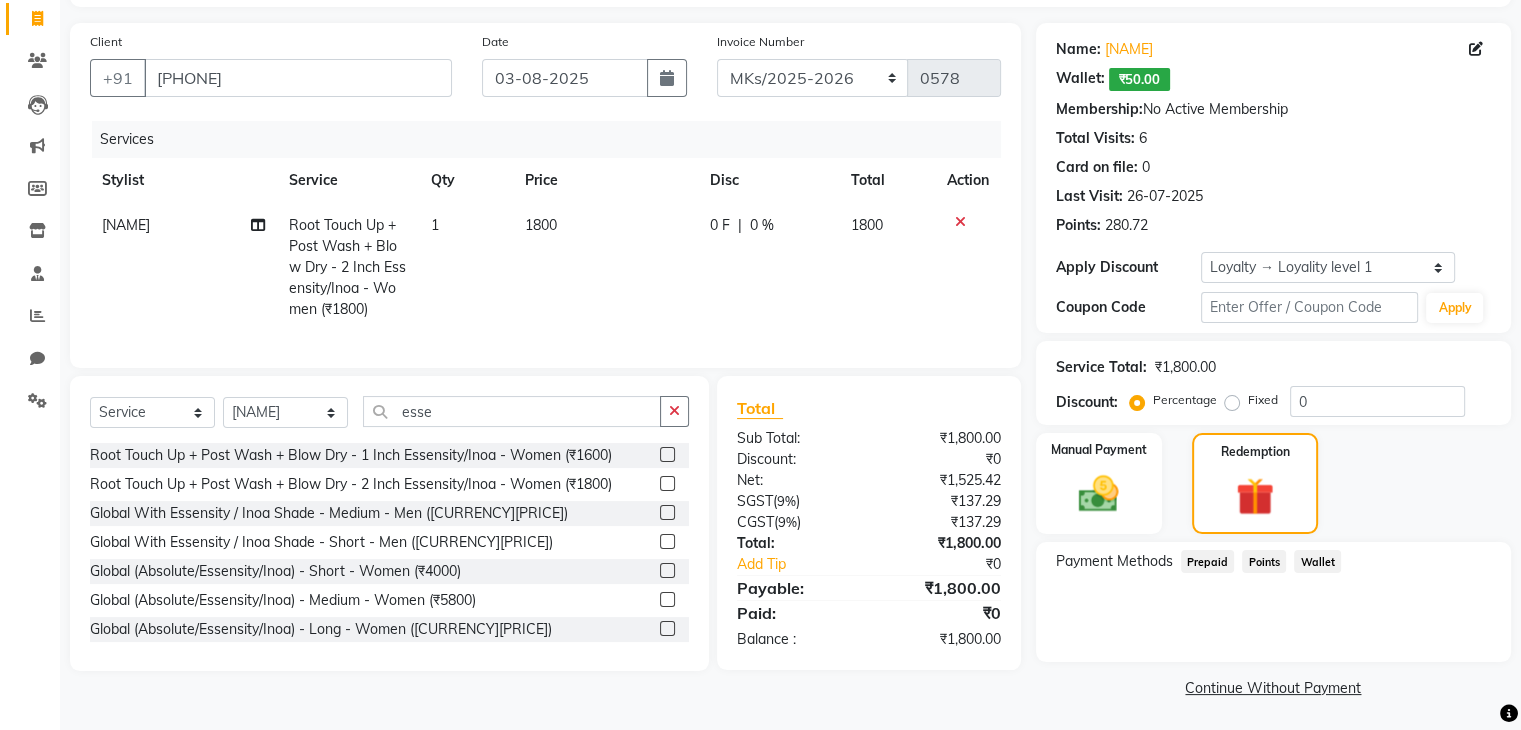 scroll, scrollTop: 130, scrollLeft: 0, axis: vertical 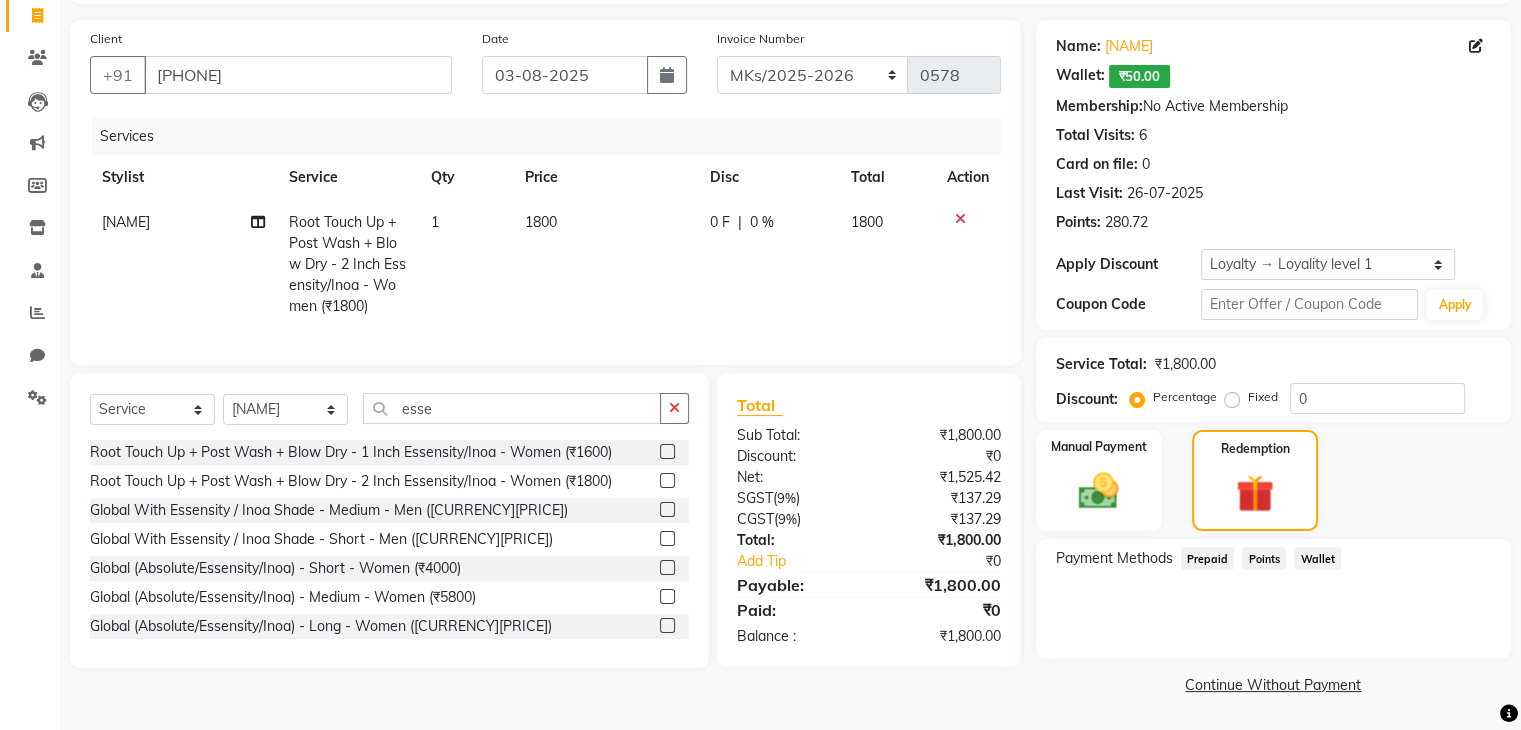 click on "Wallet" 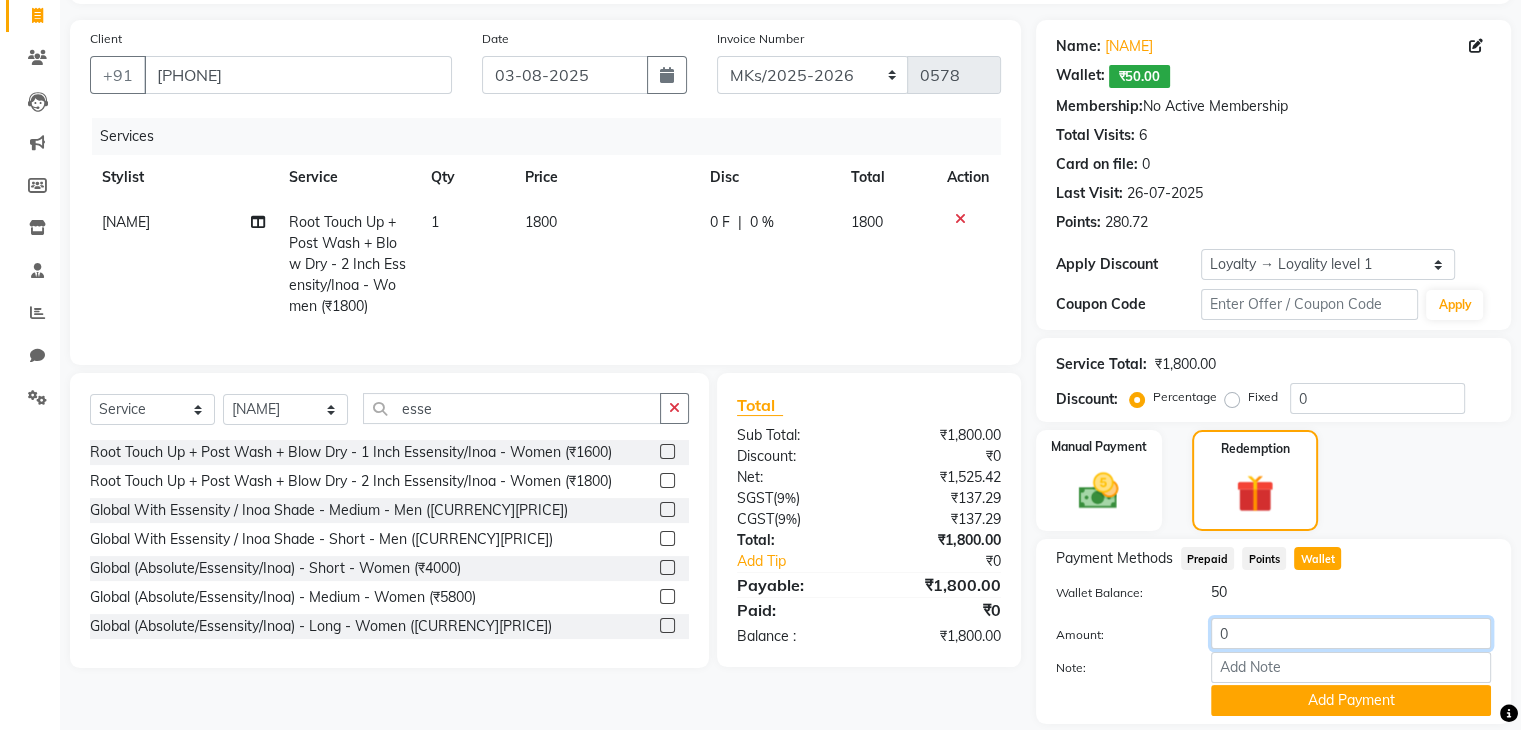 click on "0" 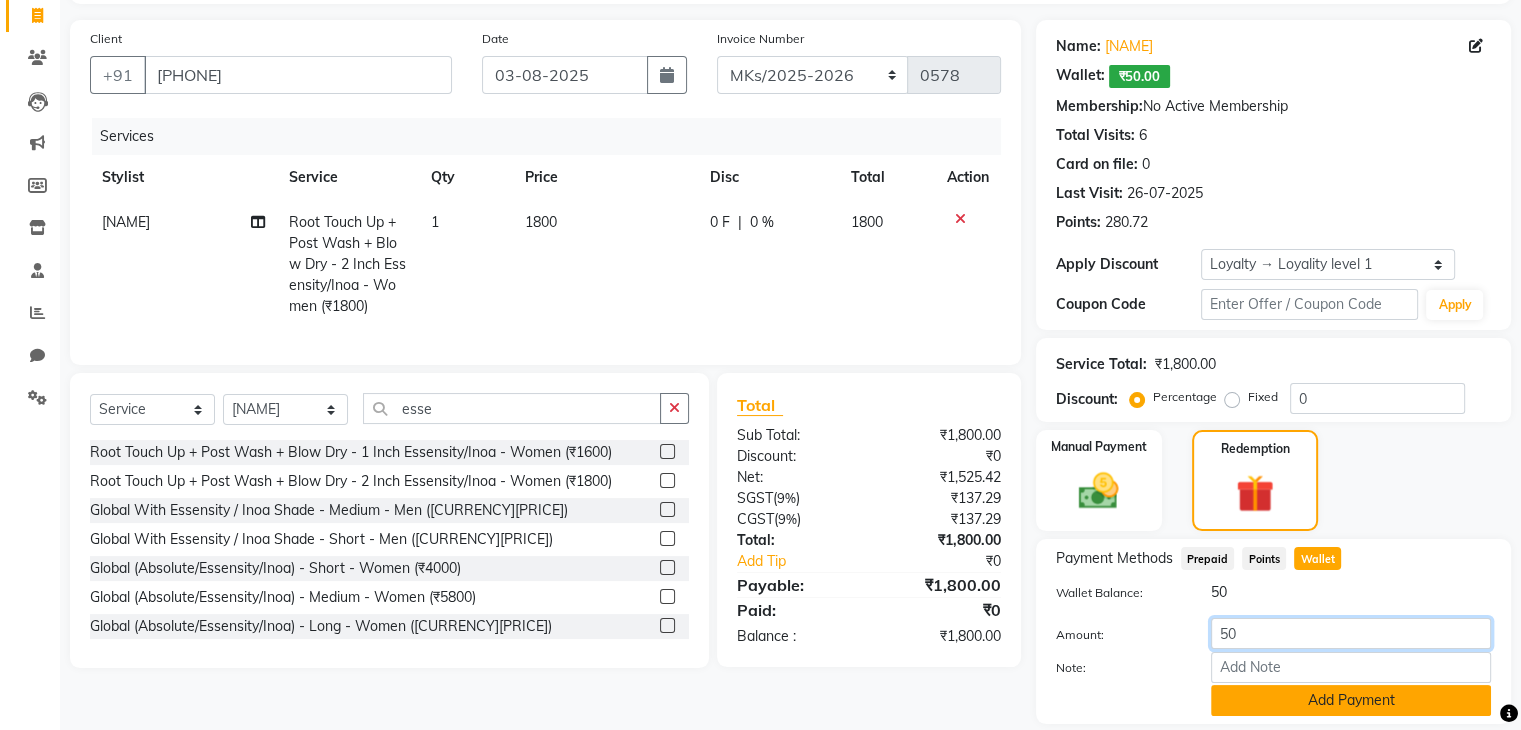 type on "50" 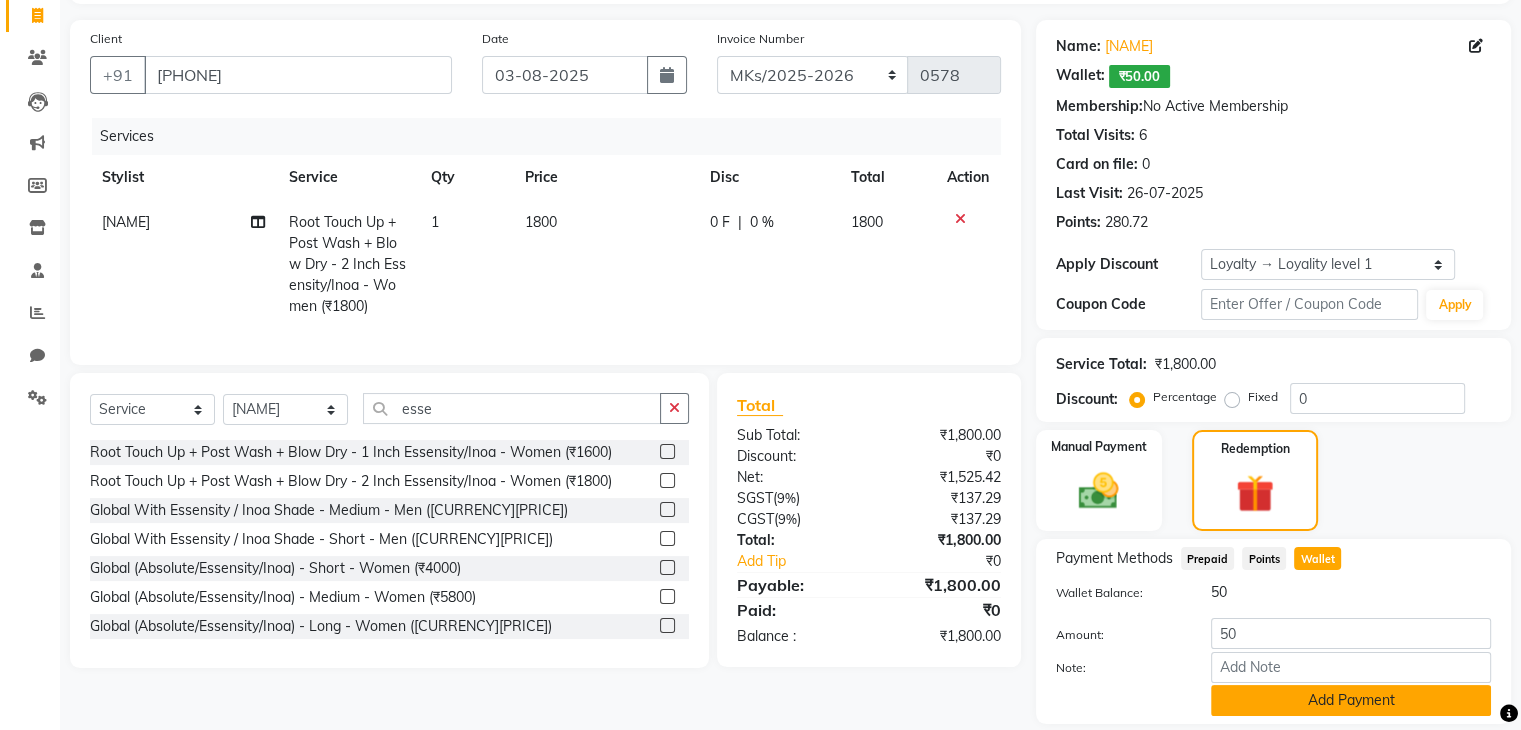 click on "Add Payment" 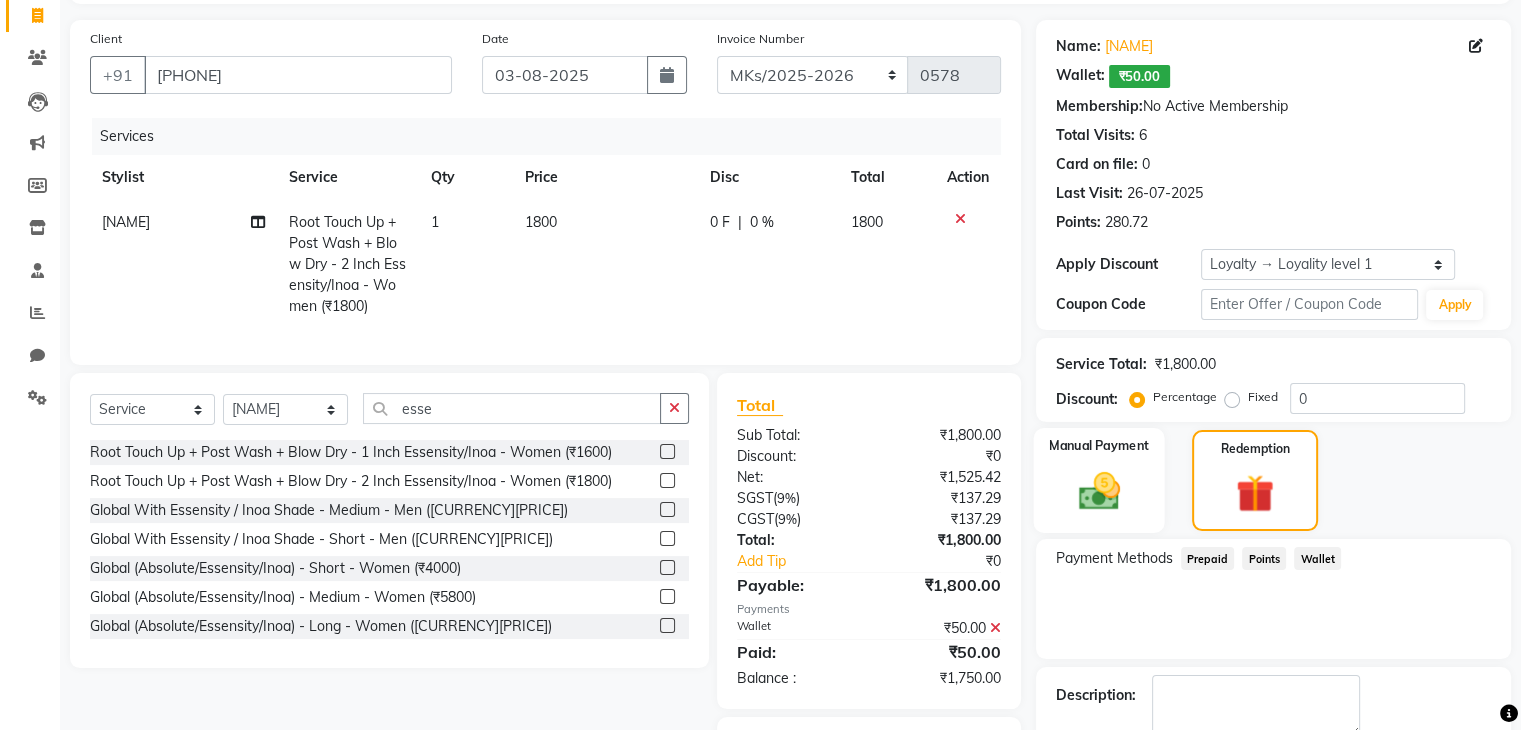 click 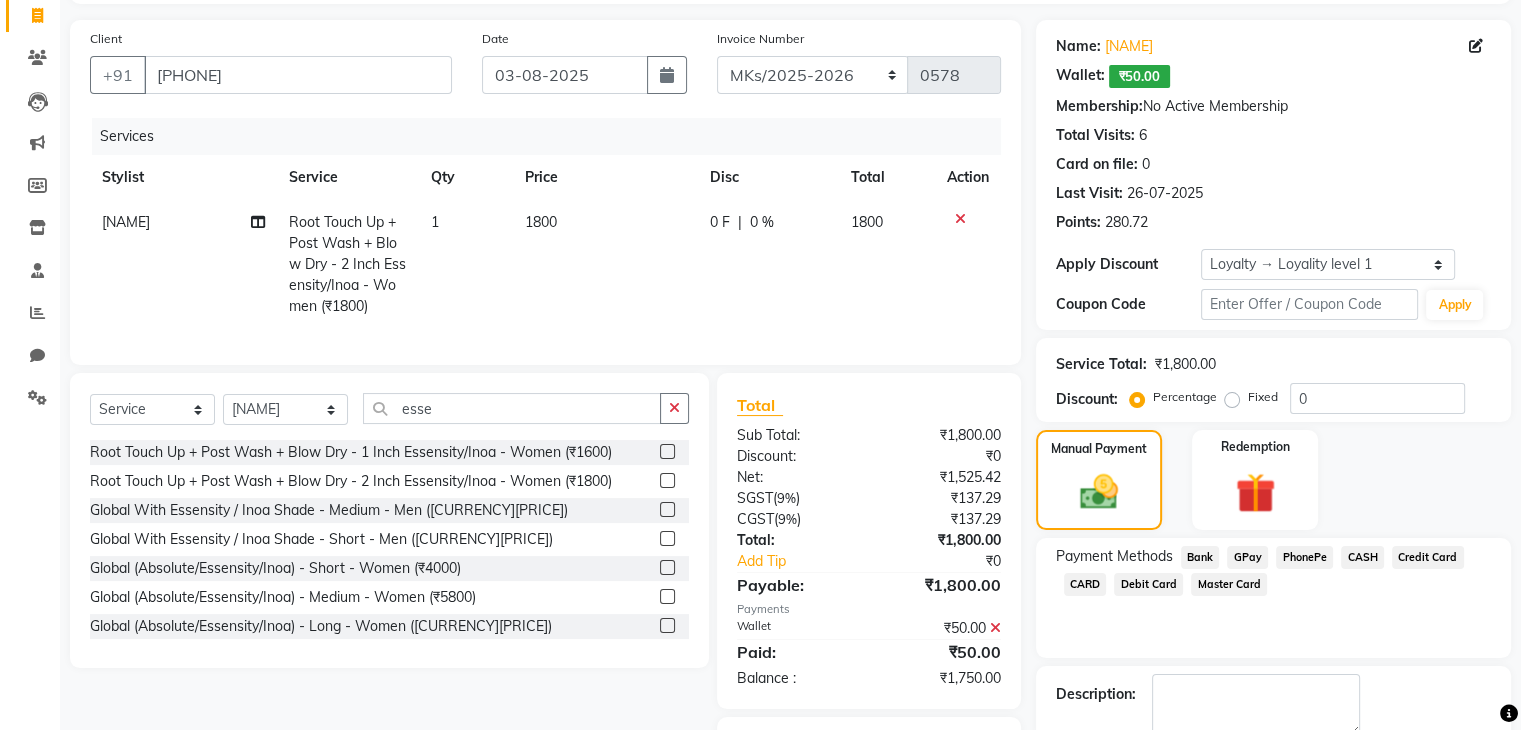 click on "GPay" 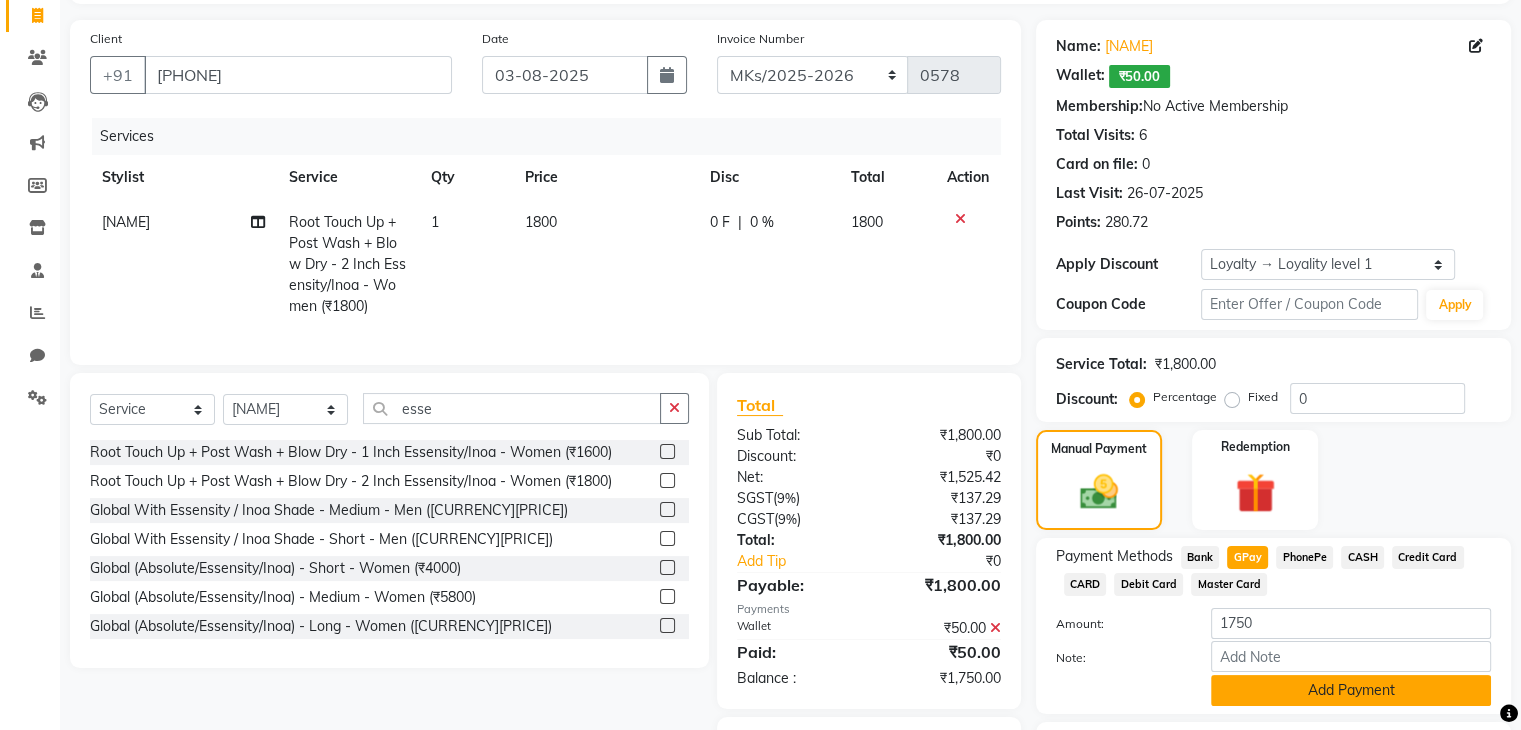 click on "Add Payment" 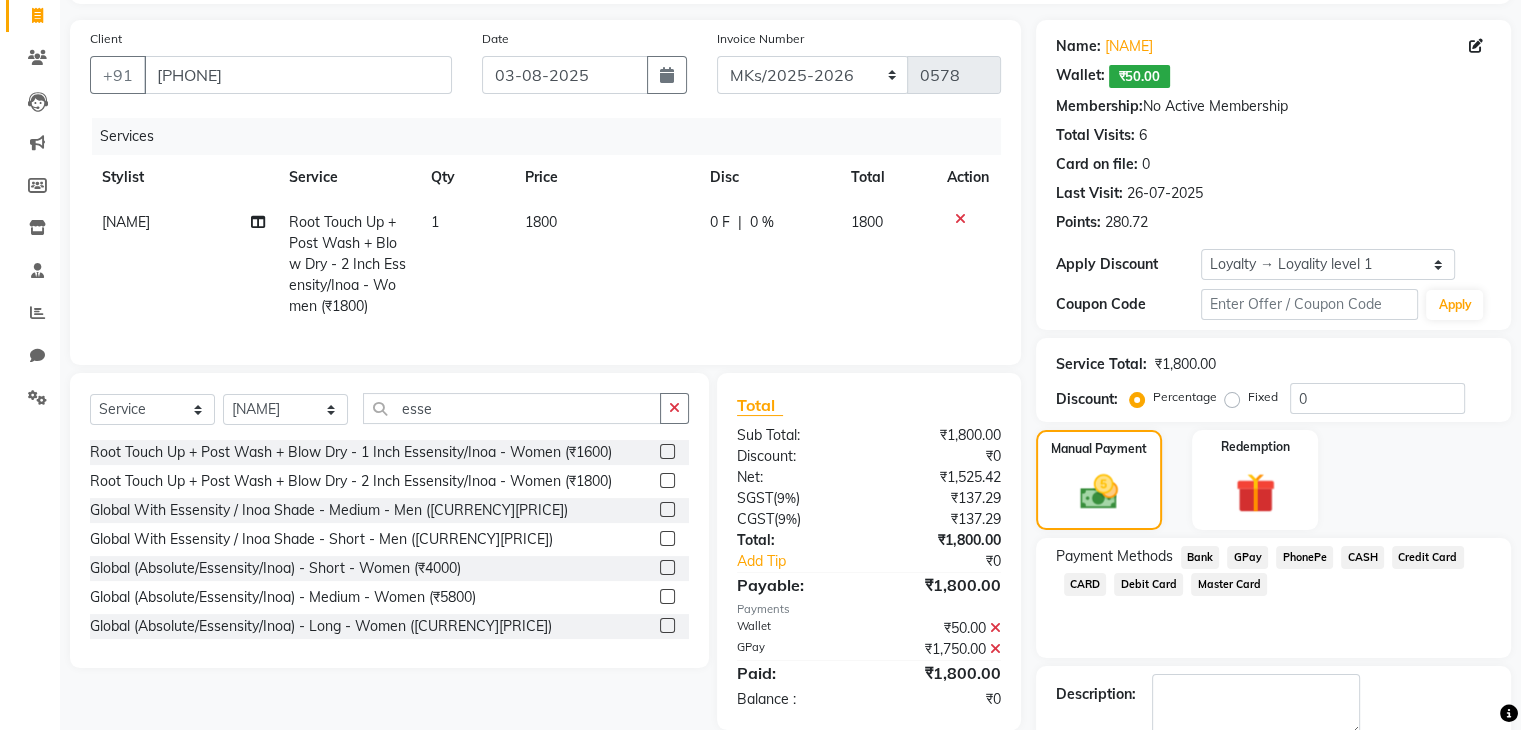 click on "Name: Amol Tendulkar  Wallet:   ₹50.00  Membership:  No Active Membership  Total Visits:  6 Card on file:  0 Last Visit:   26-07-2025 Points:   280.72  Apply Discount Select  Loyalty → Loyality level 1  Coupon Code Apply Service Total:  ₹1,800.00  Discount:  Percentage   Fixed  0 Manual Payment Redemption Payment Methods  Bank   GPay   PhonePe   CASH   Credit Card   CARD   Debit Card   Master Card  Description:                  Send Details On SMS Email  Checkout" 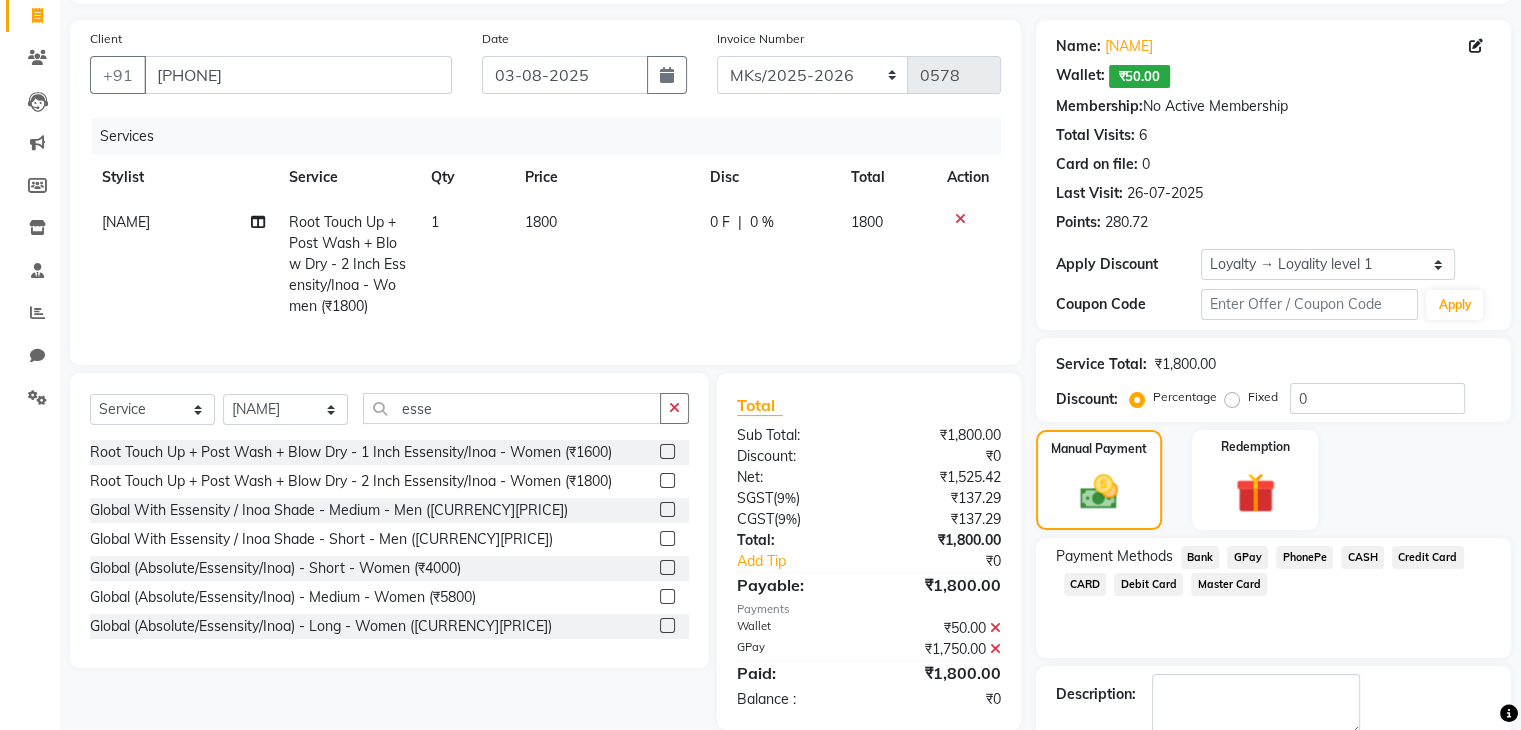 scroll, scrollTop: 276, scrollLeft: 0, axis: vertical 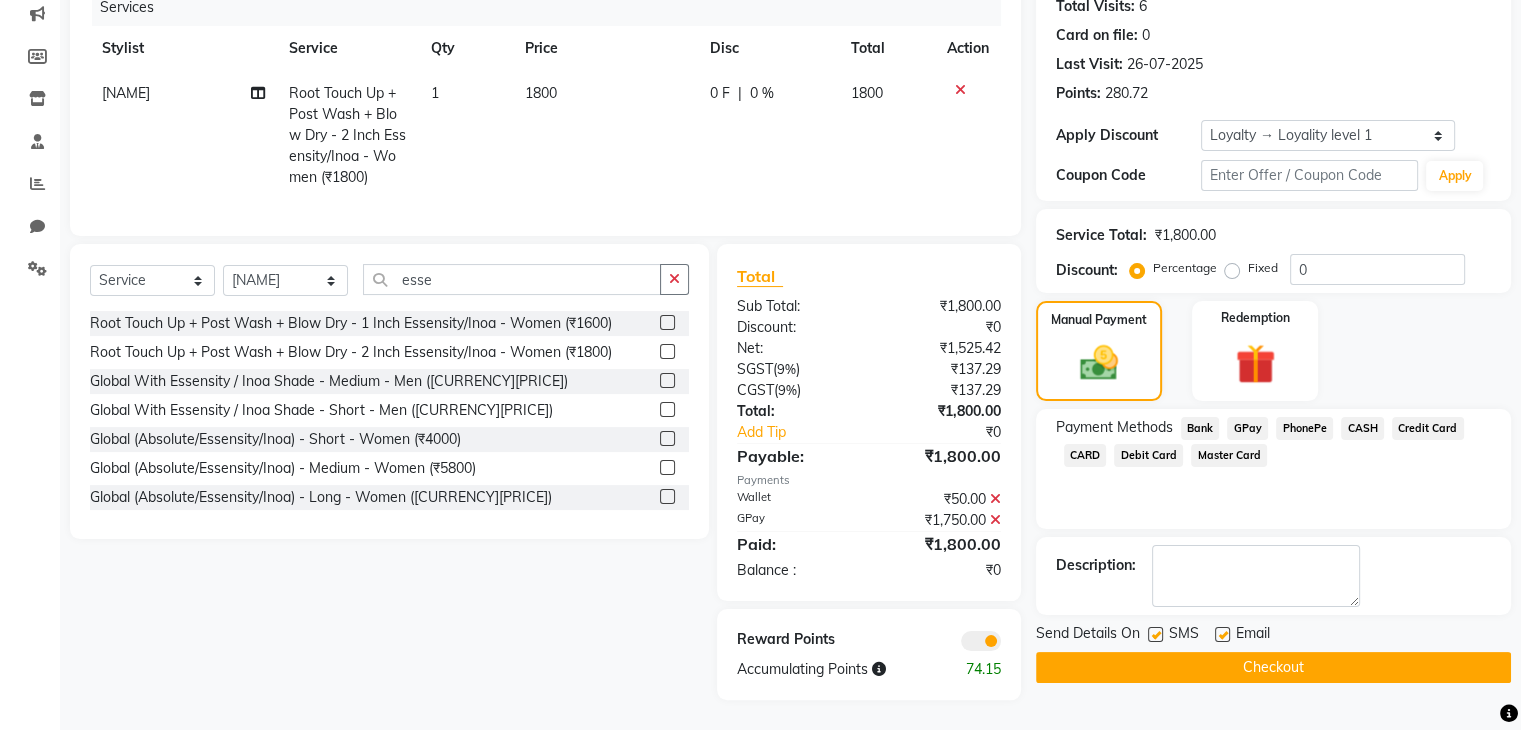 click on "Checkout" 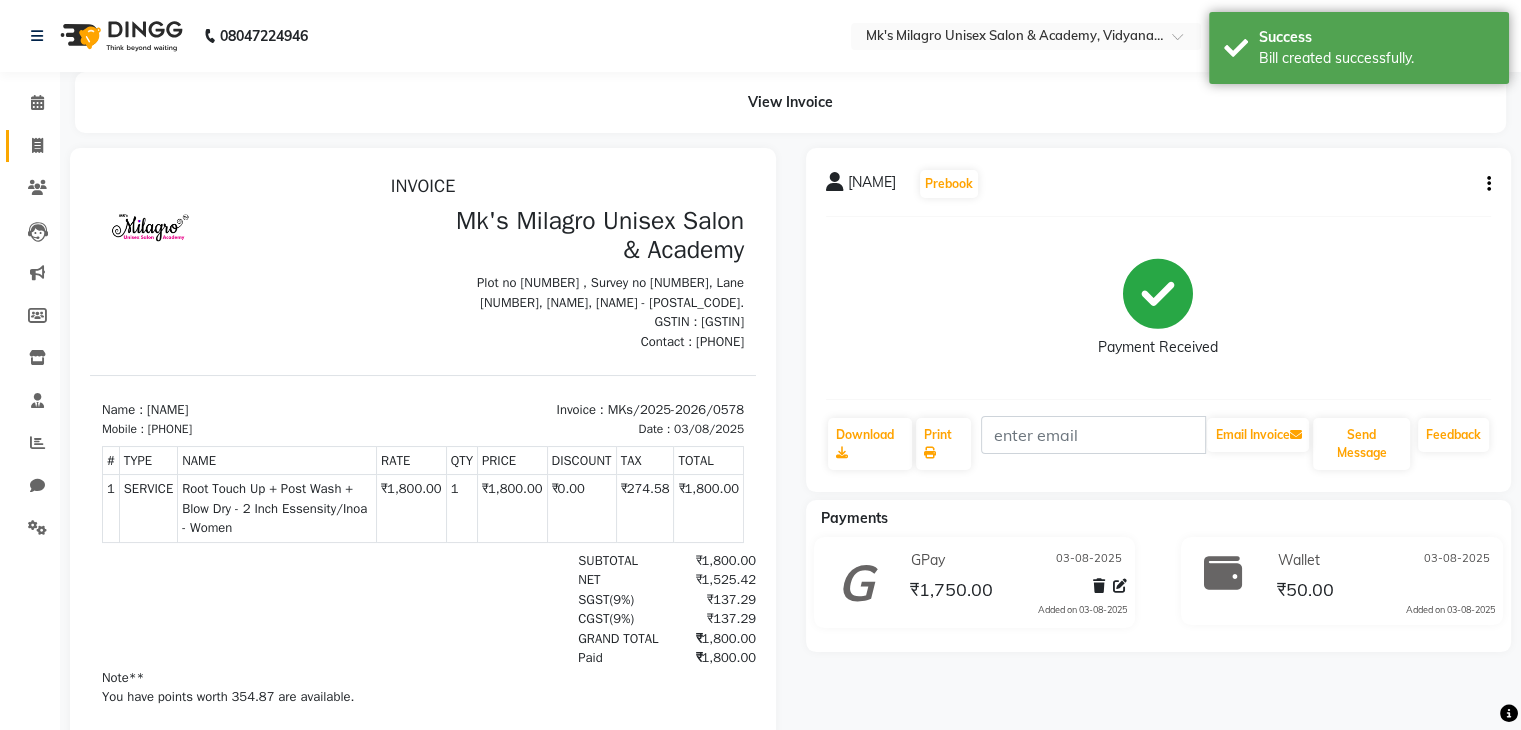 scroll, scrollTop: 0, scrollLeft: 0, axis: both 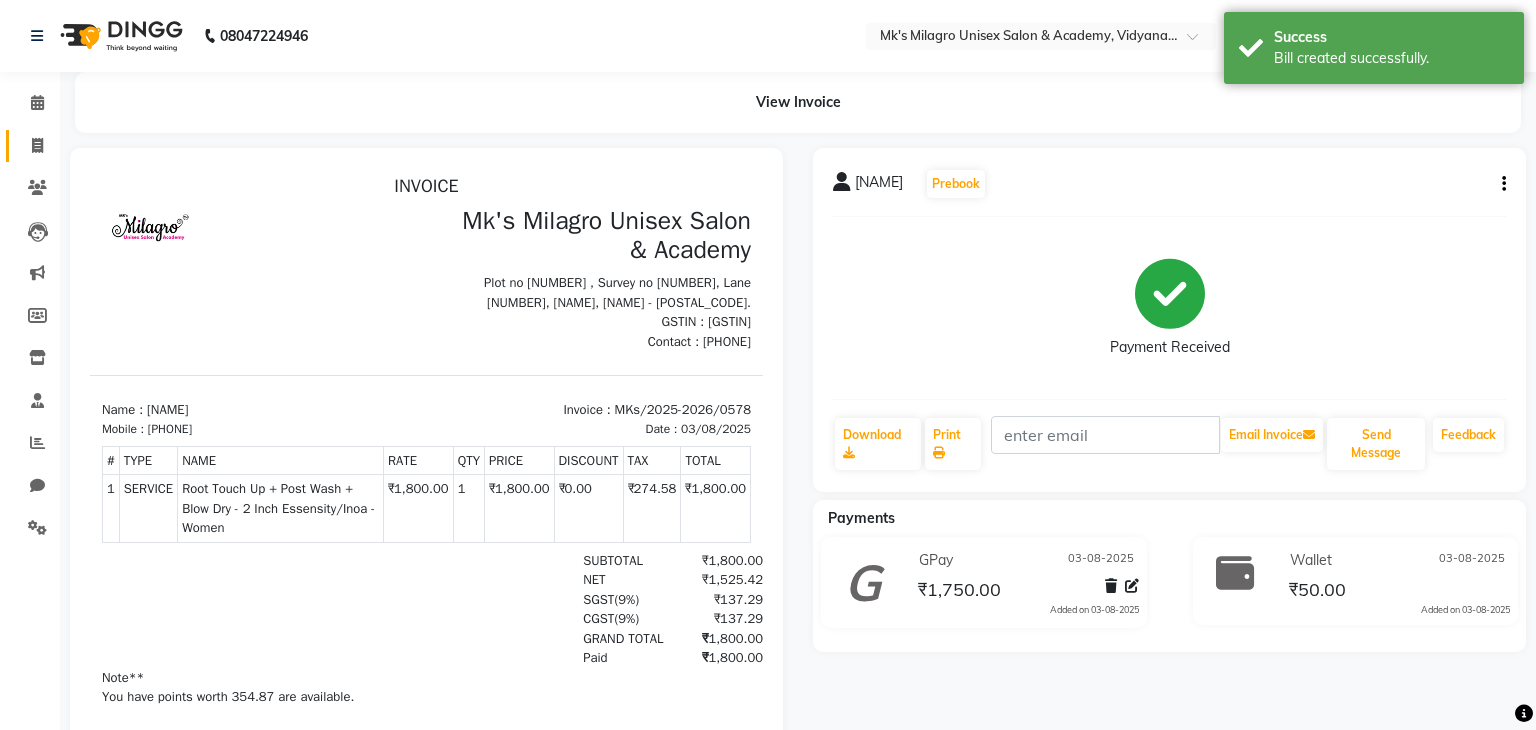 select on "service" 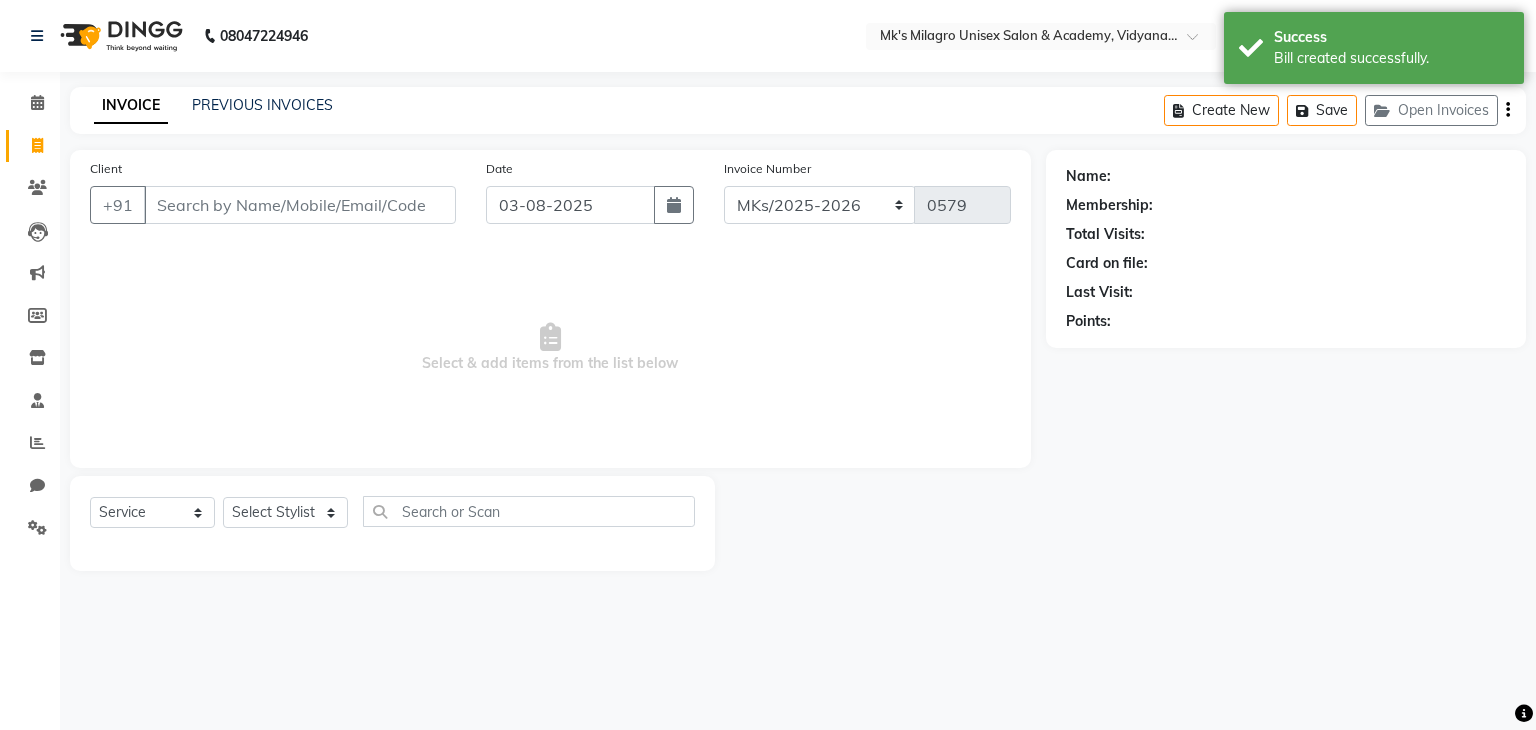 click on "Client" at bounding box center (300, 205) 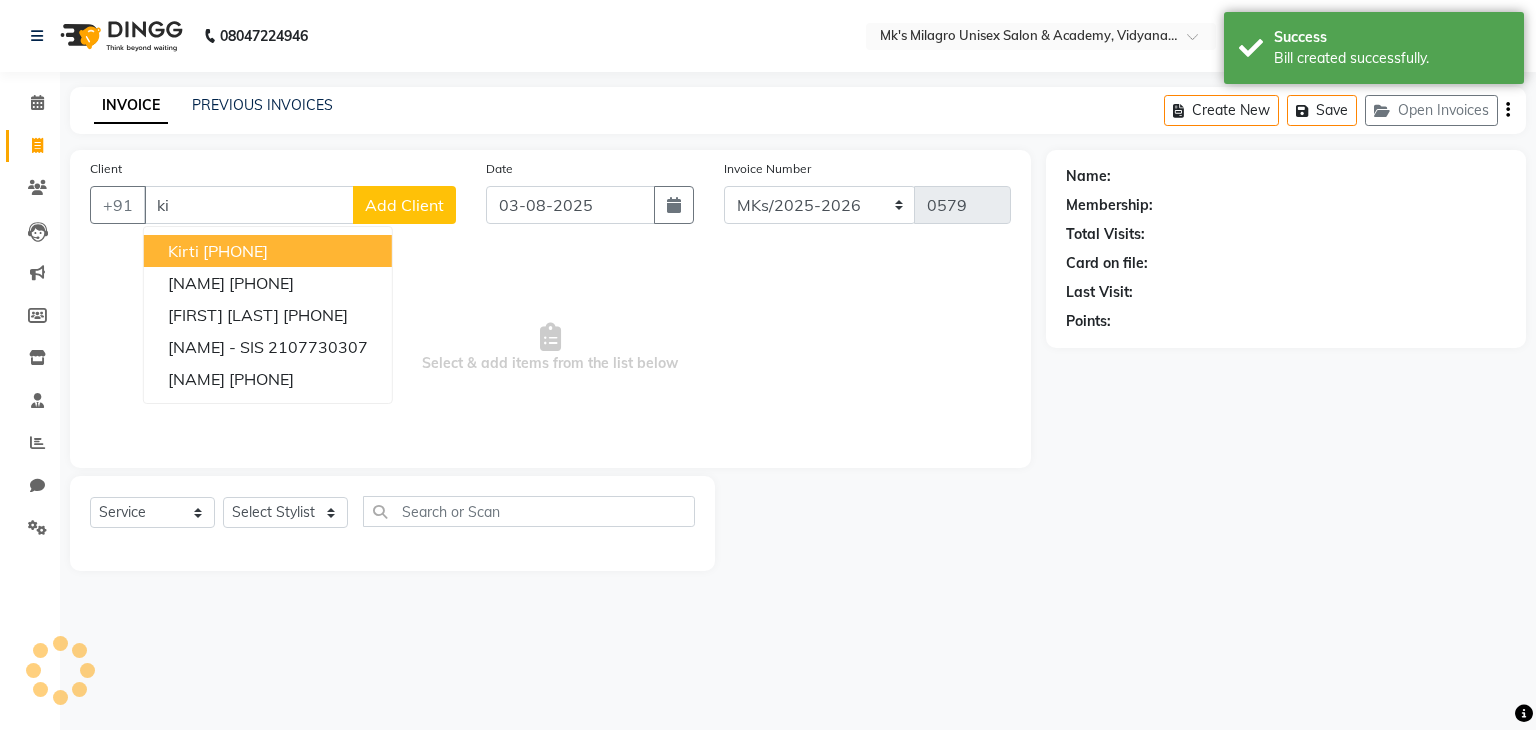 type on "k" 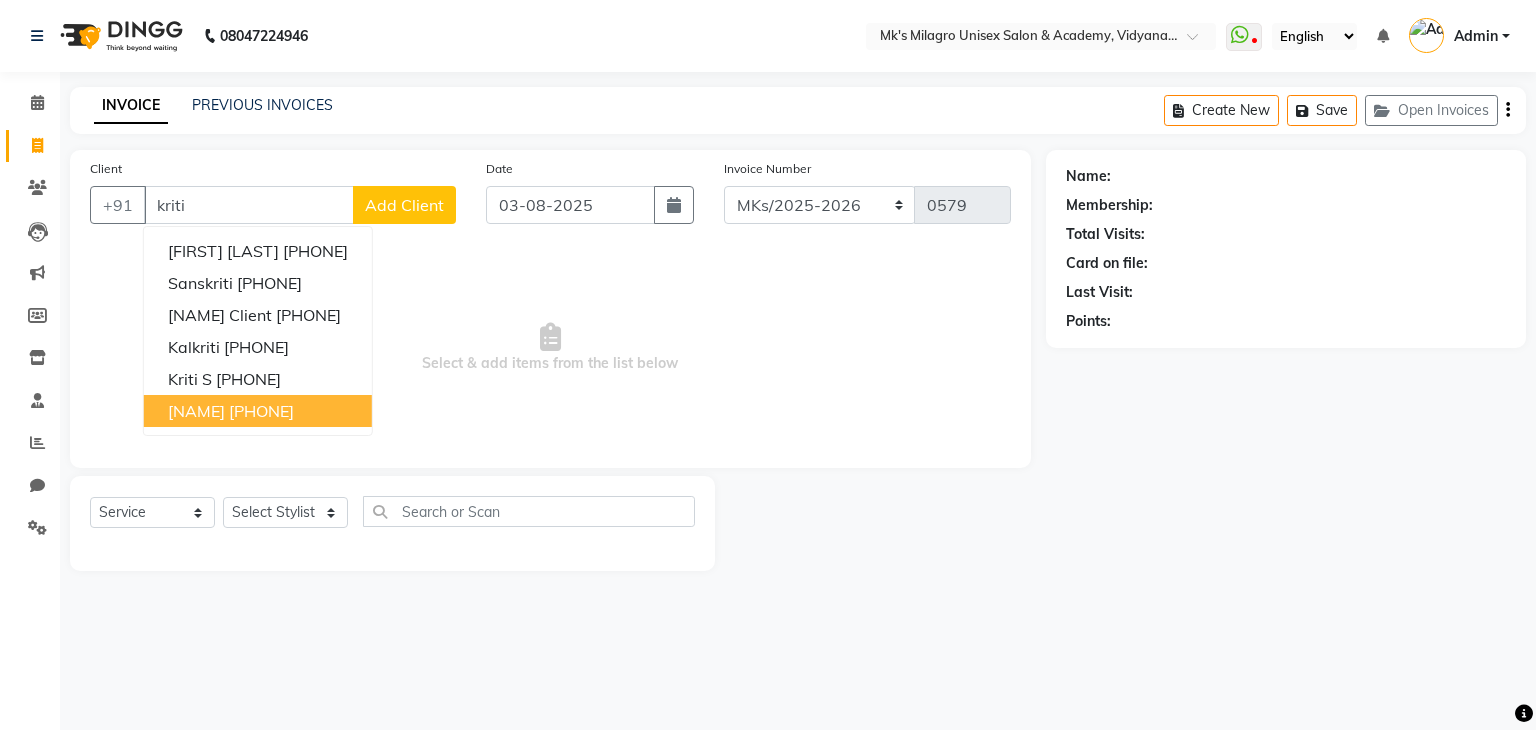 click on "7381353579" at bounding box center (261, 411) 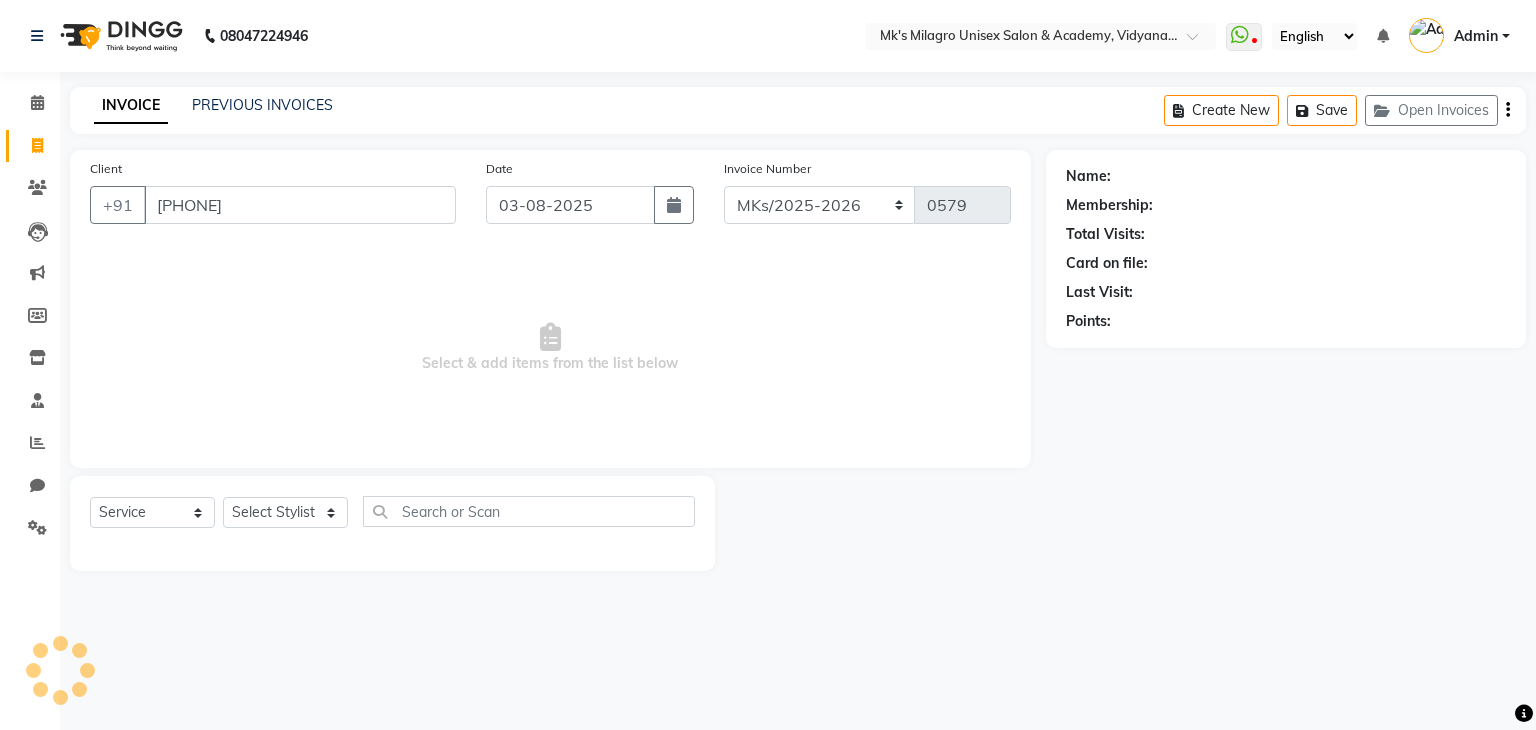 type on "7381353579" 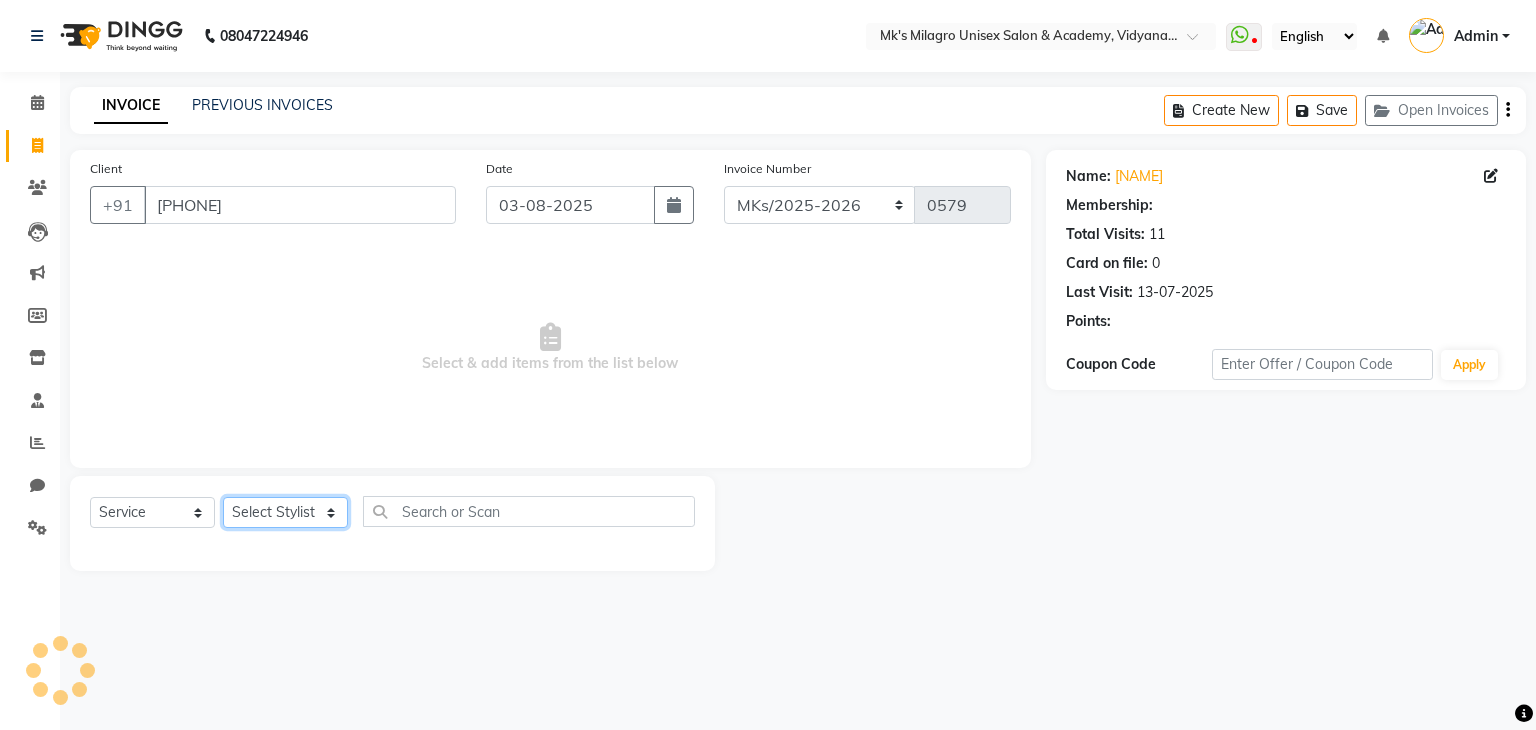 click on "Select Stylist Madhuri Jadhav Minsi Ramesh Renuka Riya Sandhaya Santoshi" 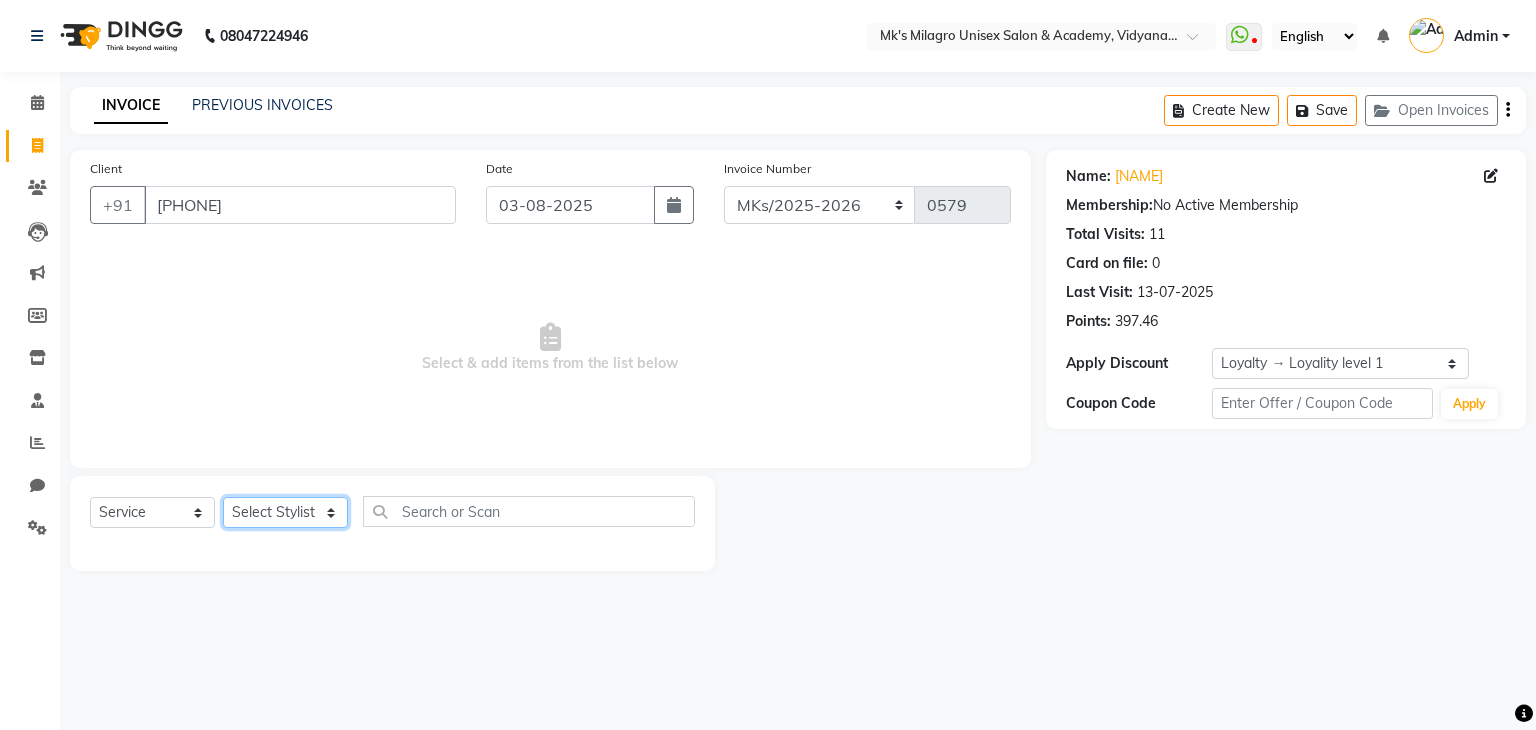 select on "85488" 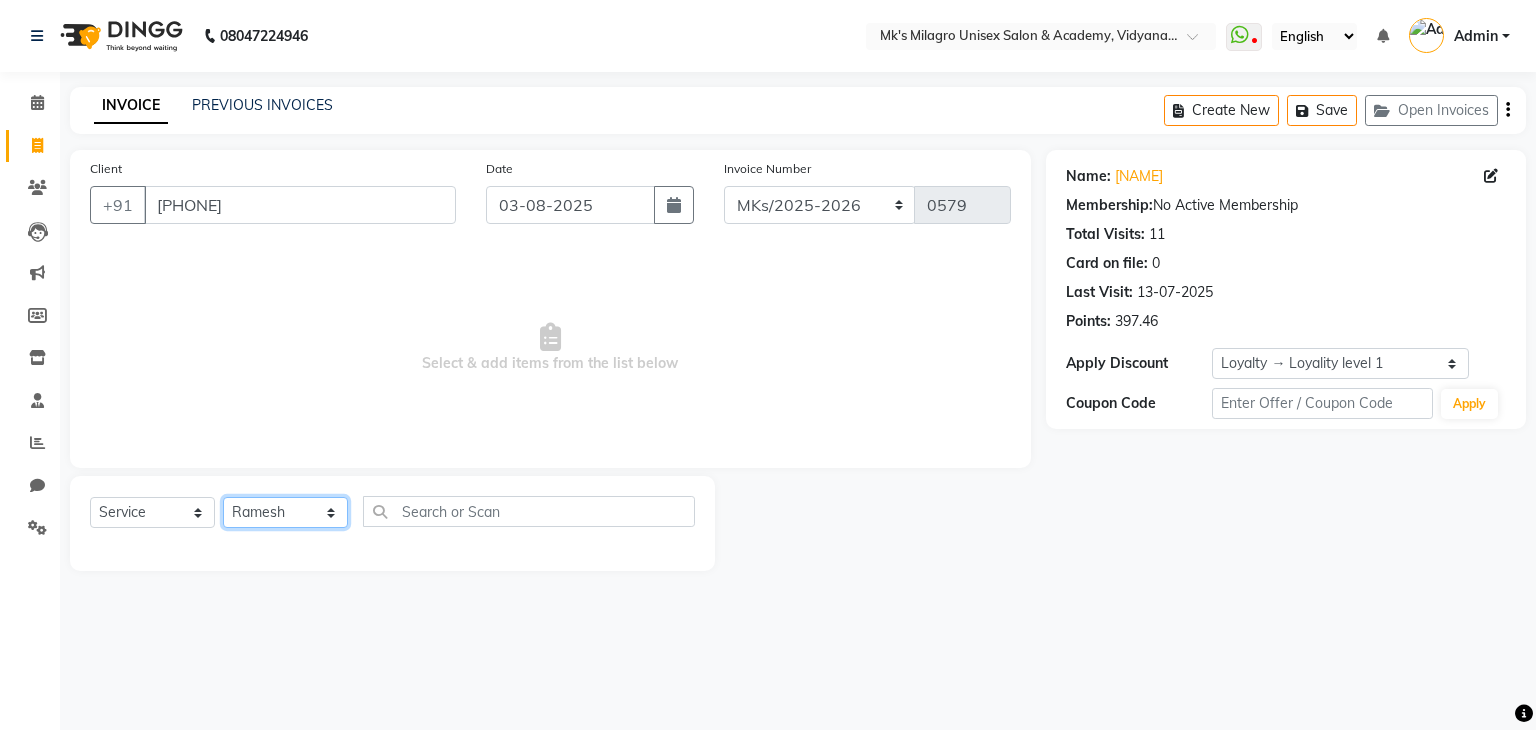 click on "Select Stylist Madhuri Jadhav Minsi Ramesh Renuka Riya Sandhaya Santoshi" 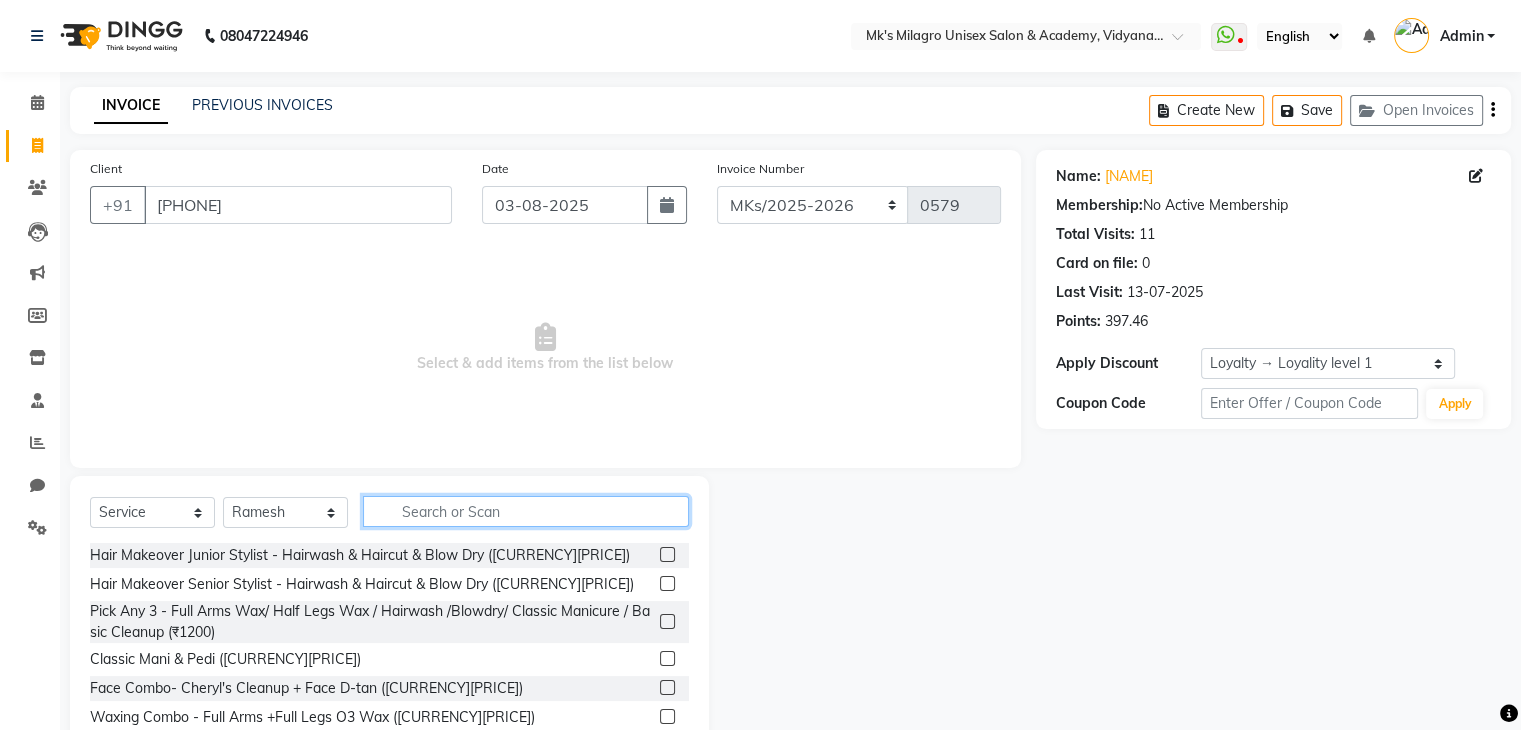 click 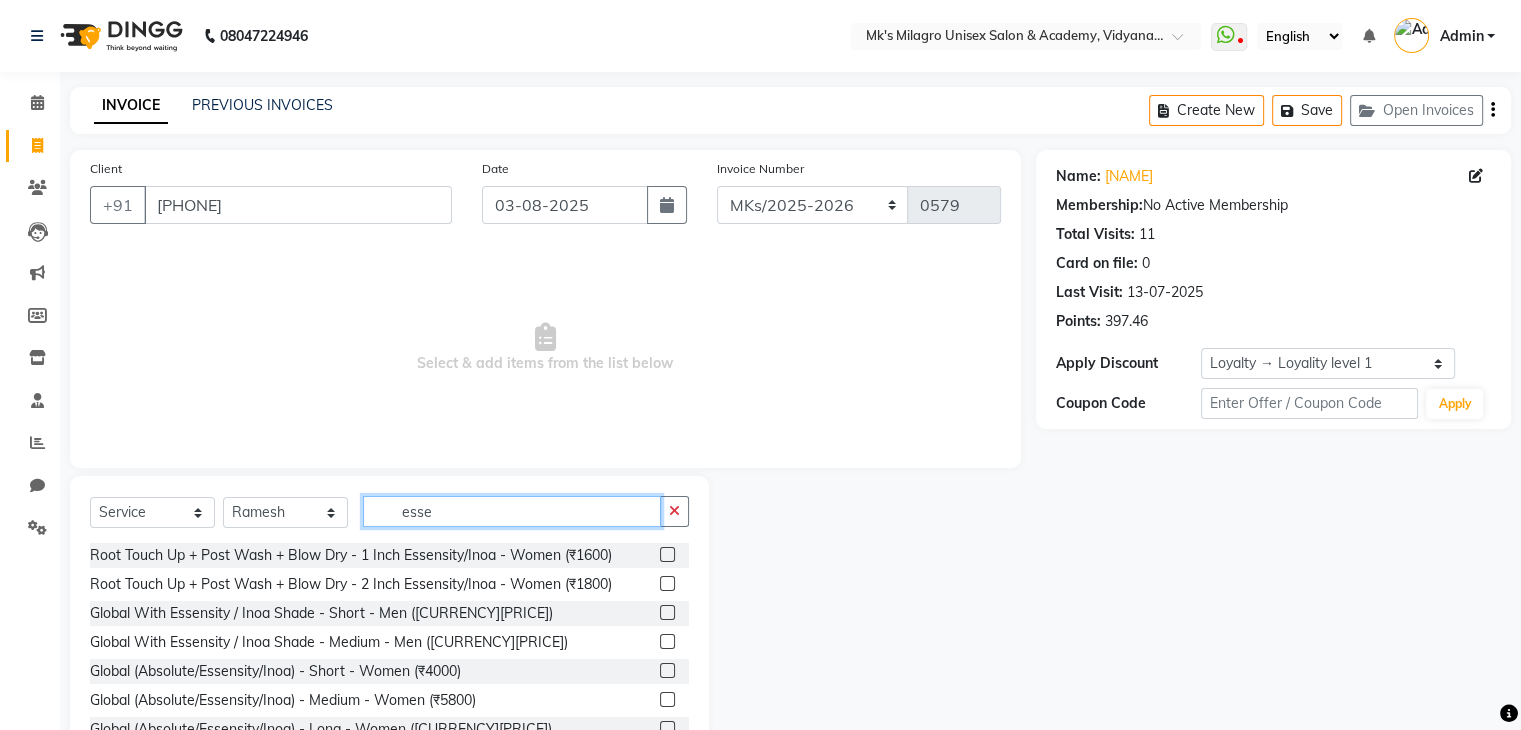 type on "esse" 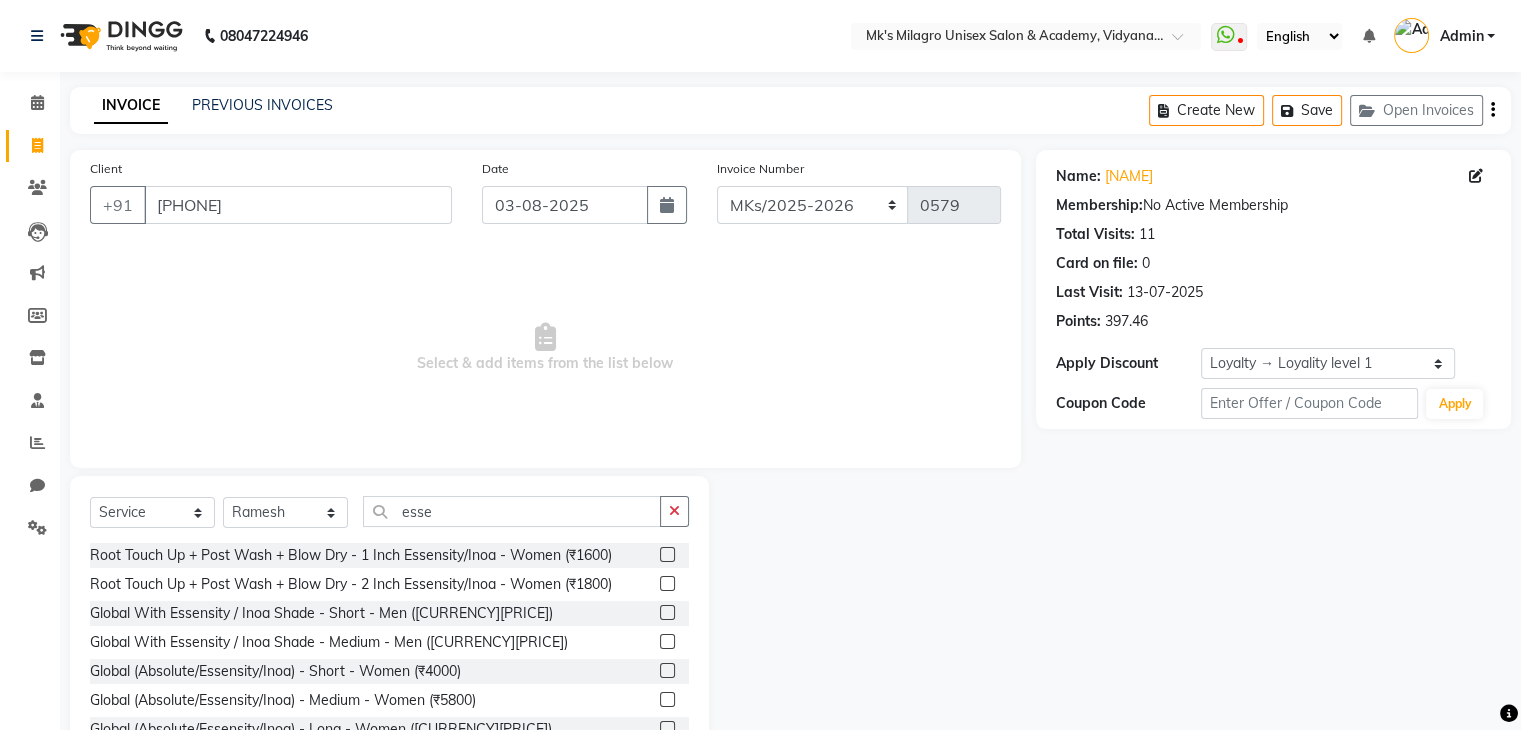 click 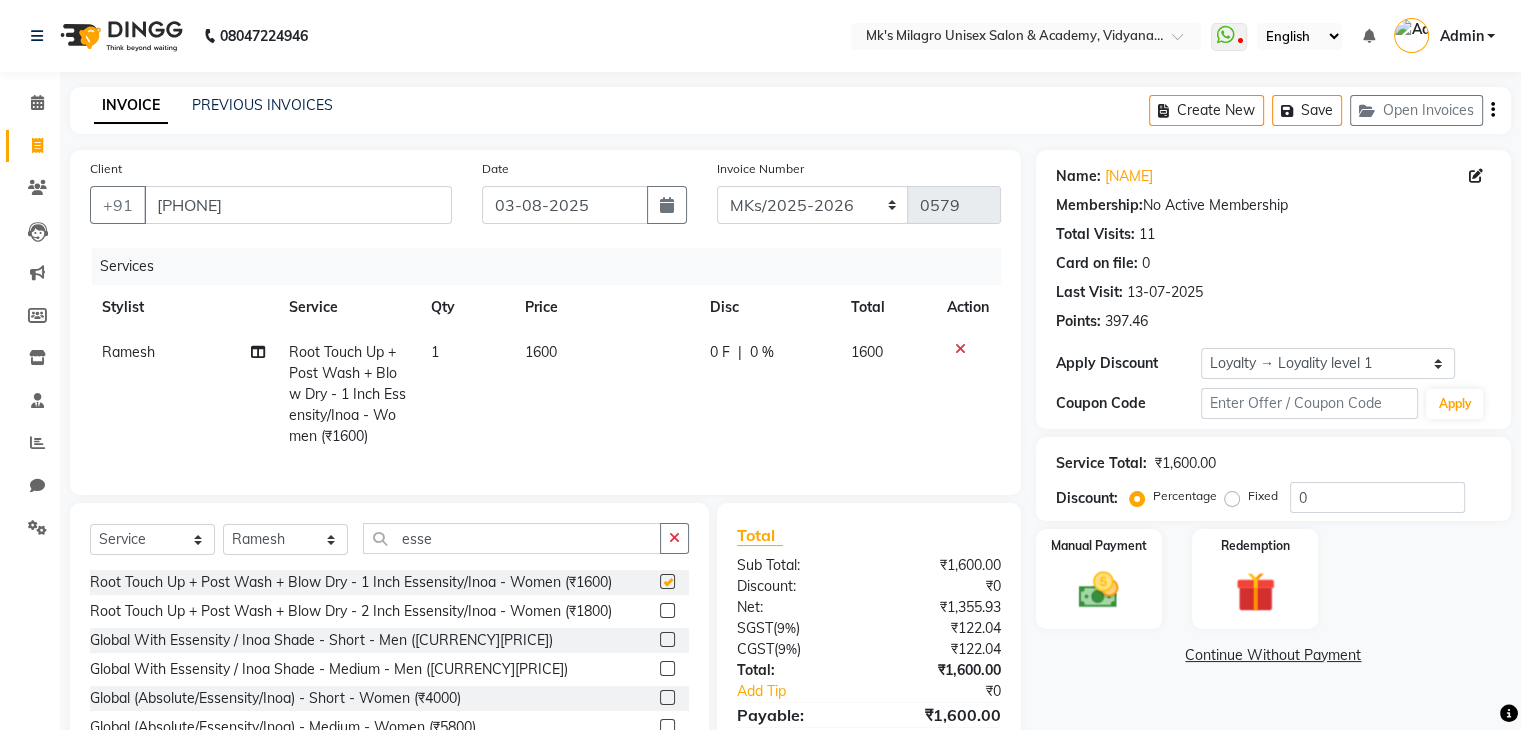 checkbox on "false" 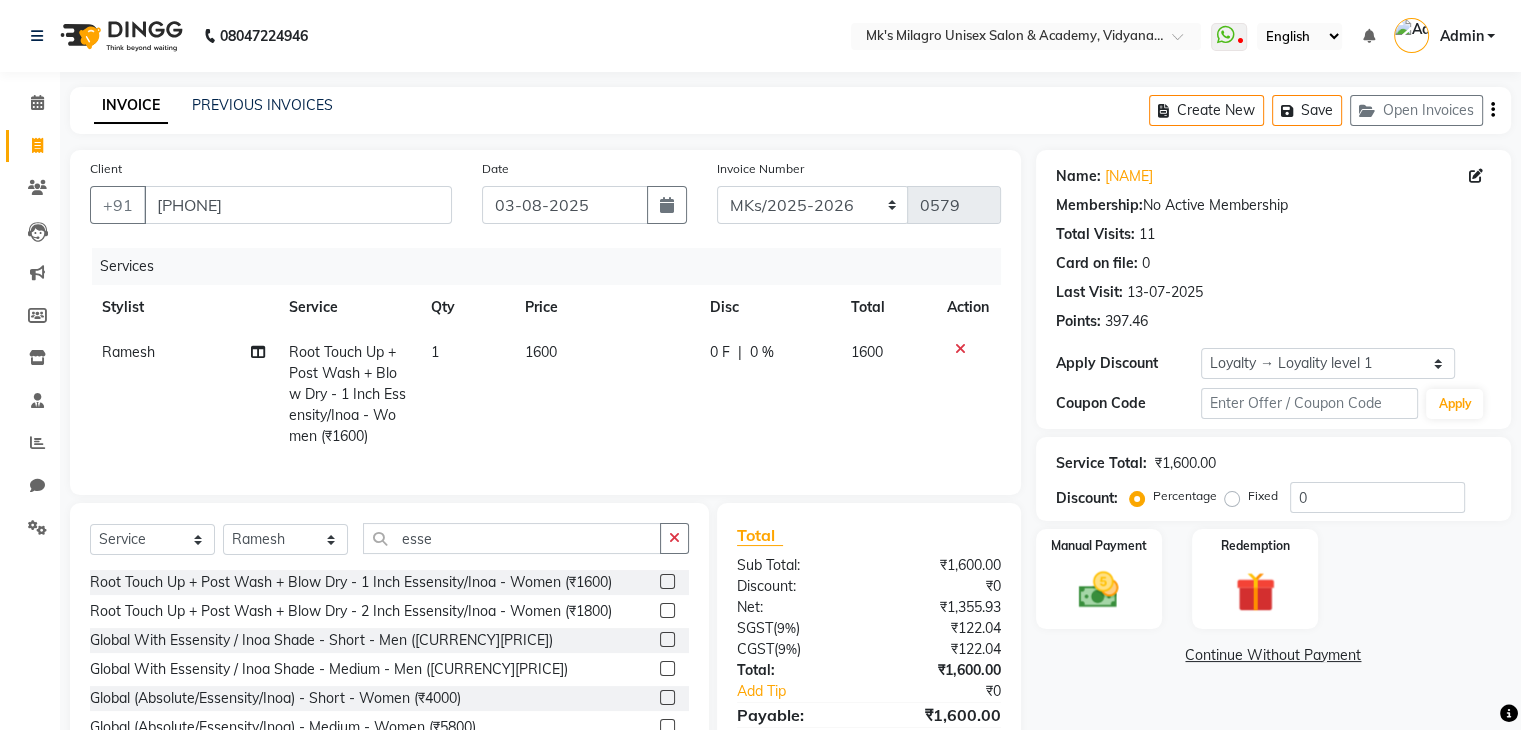 click on "1600" 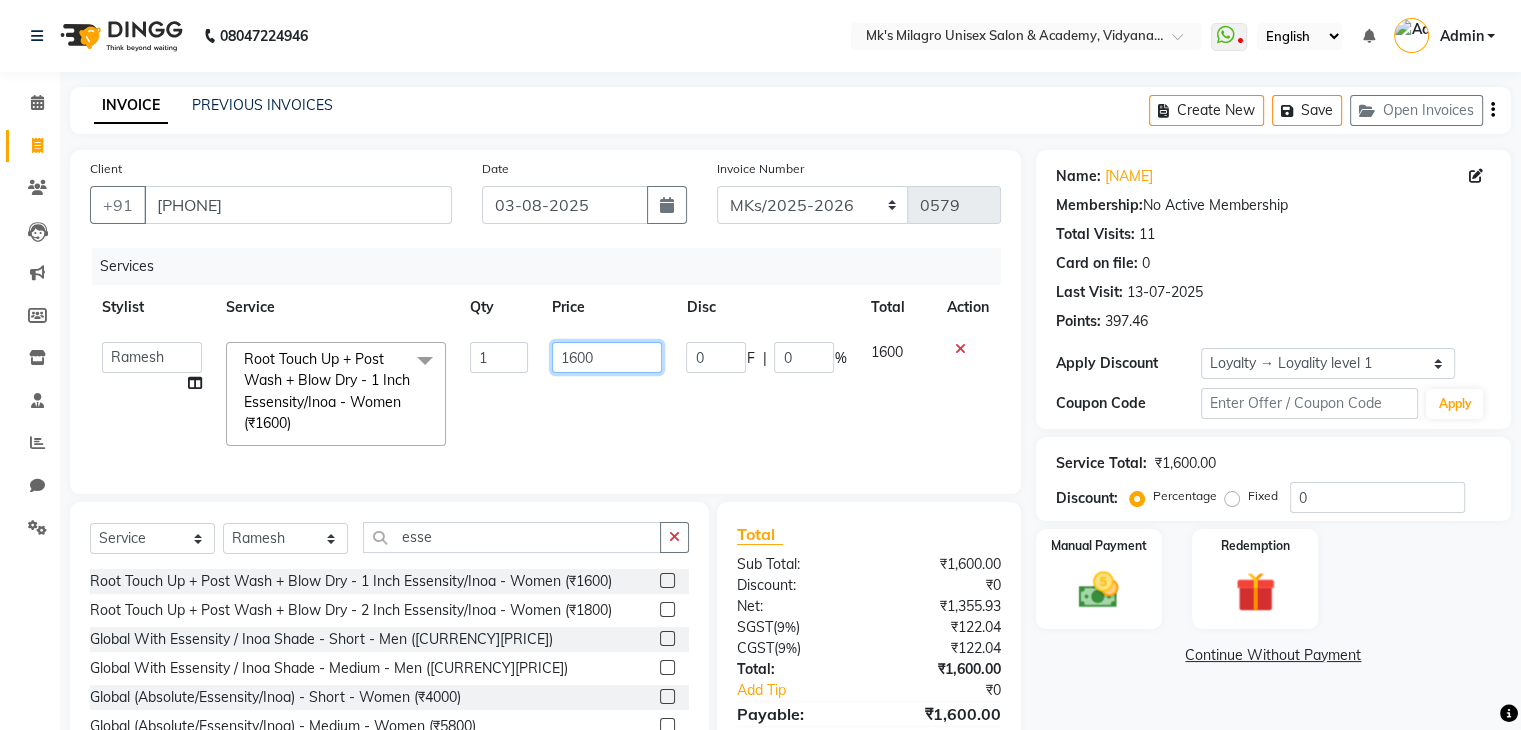 click on "1600" 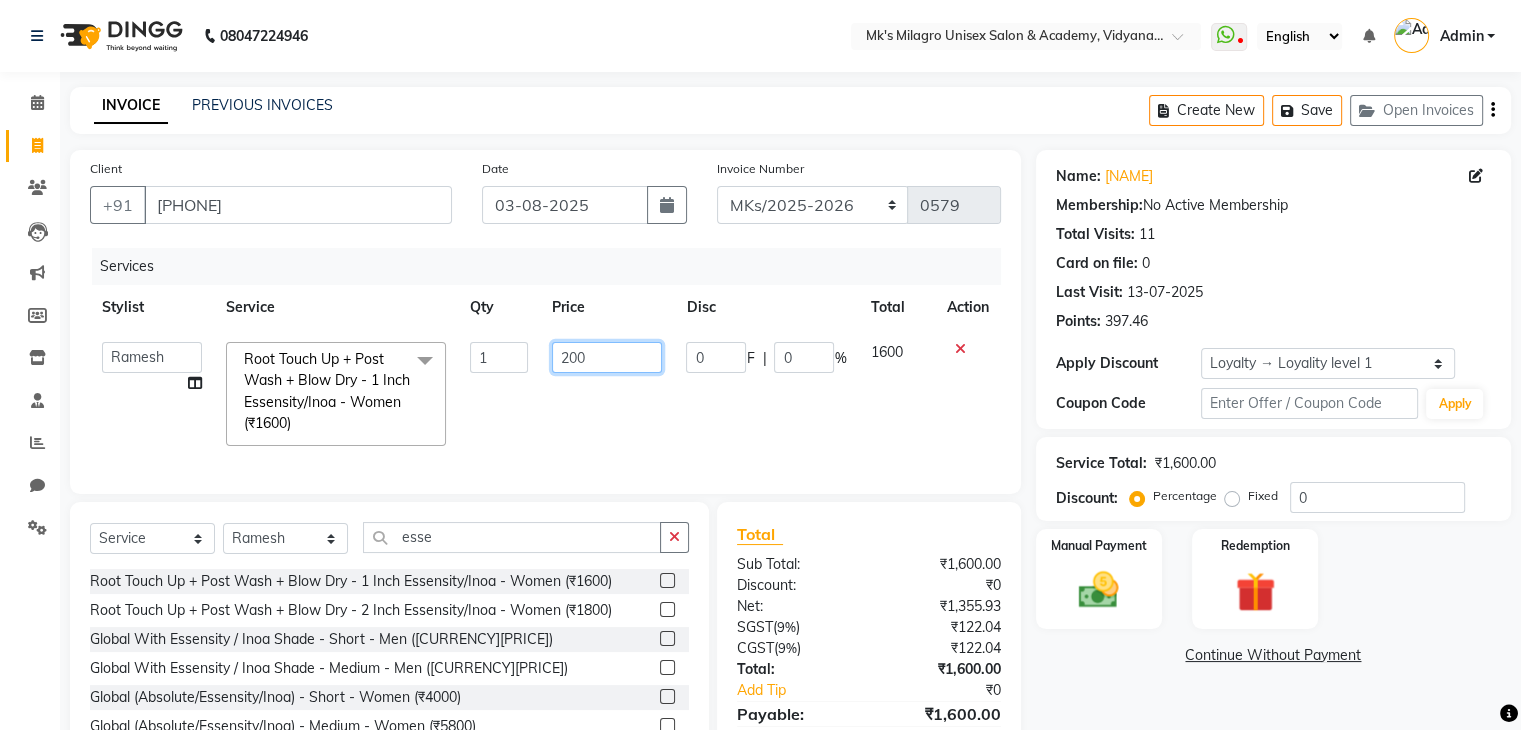 type on "2000" 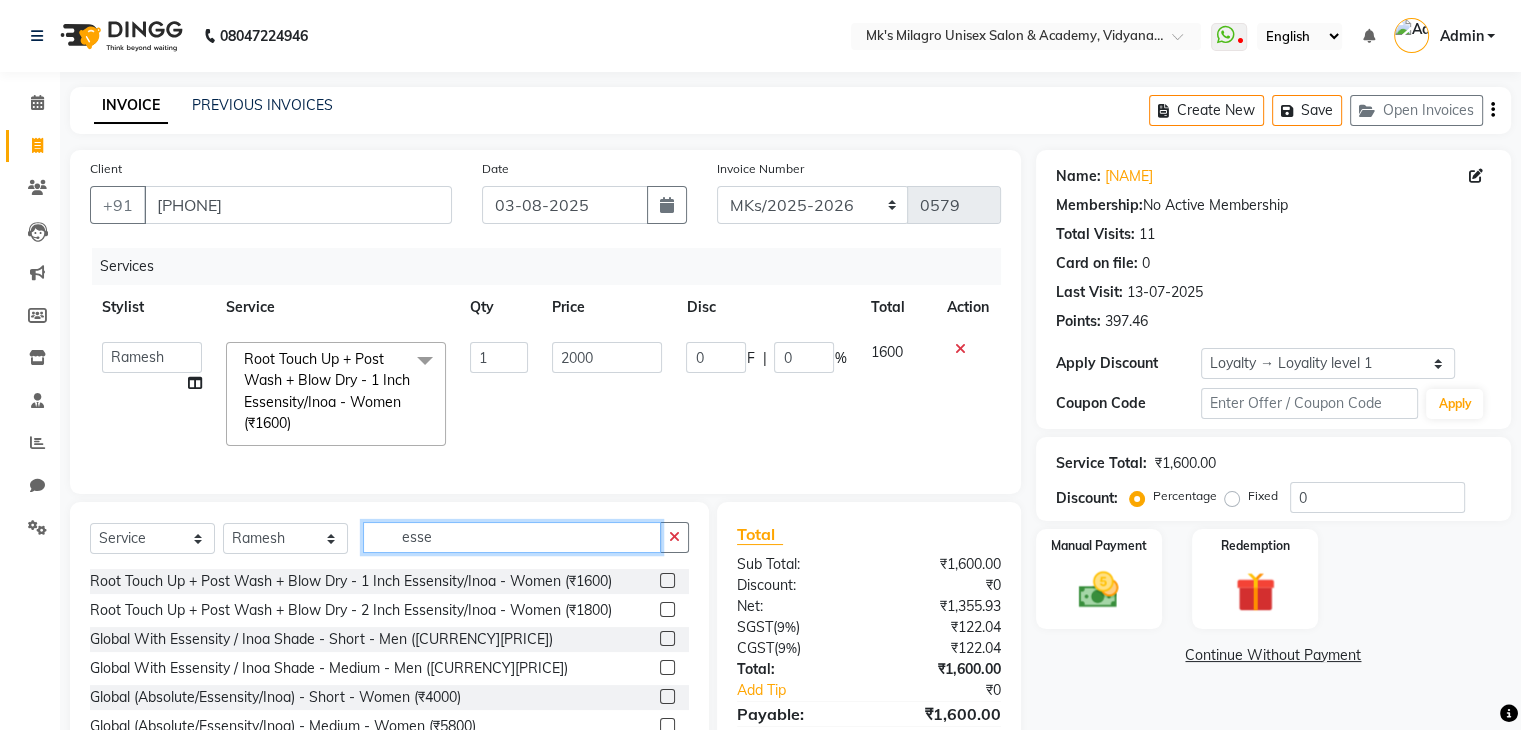 click on "esse" 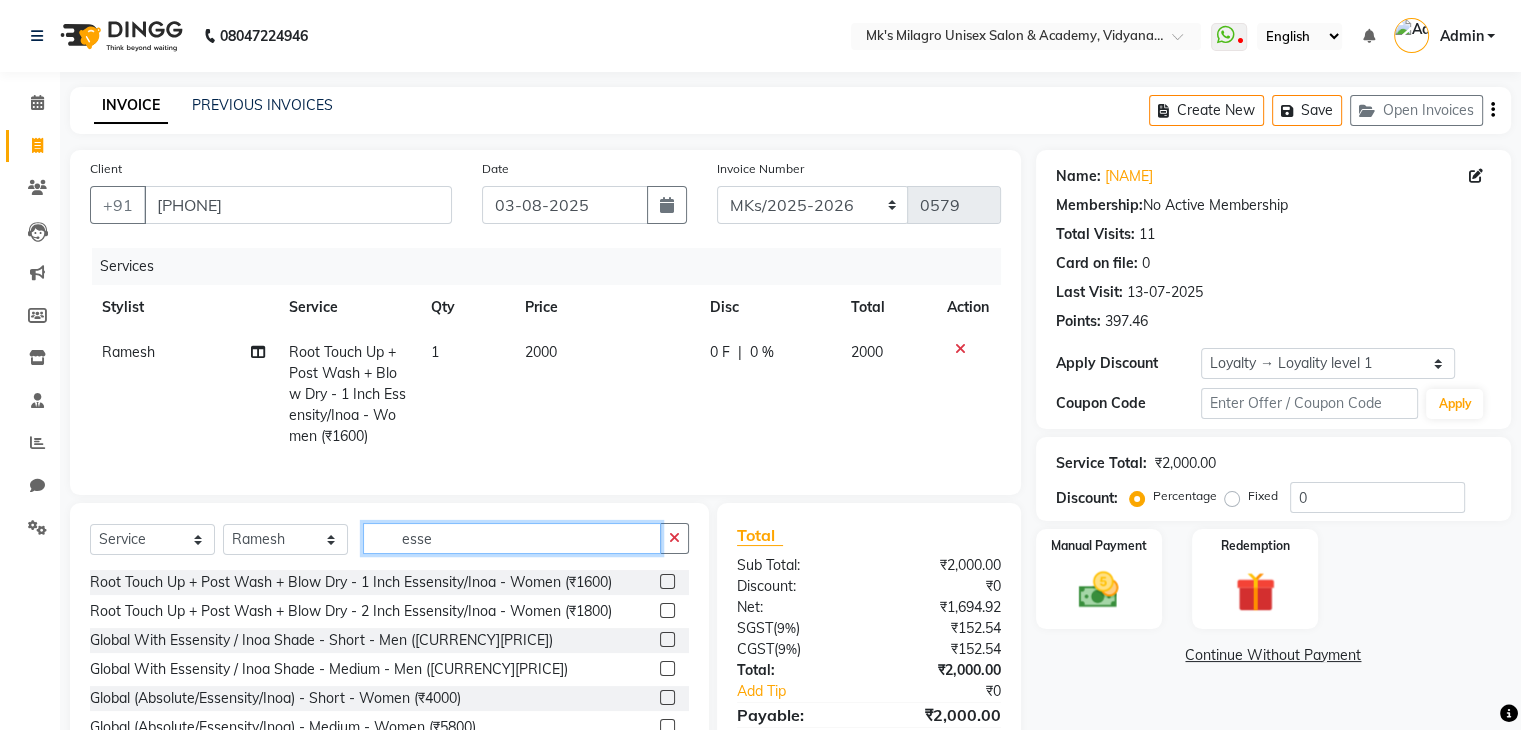click on "esse" 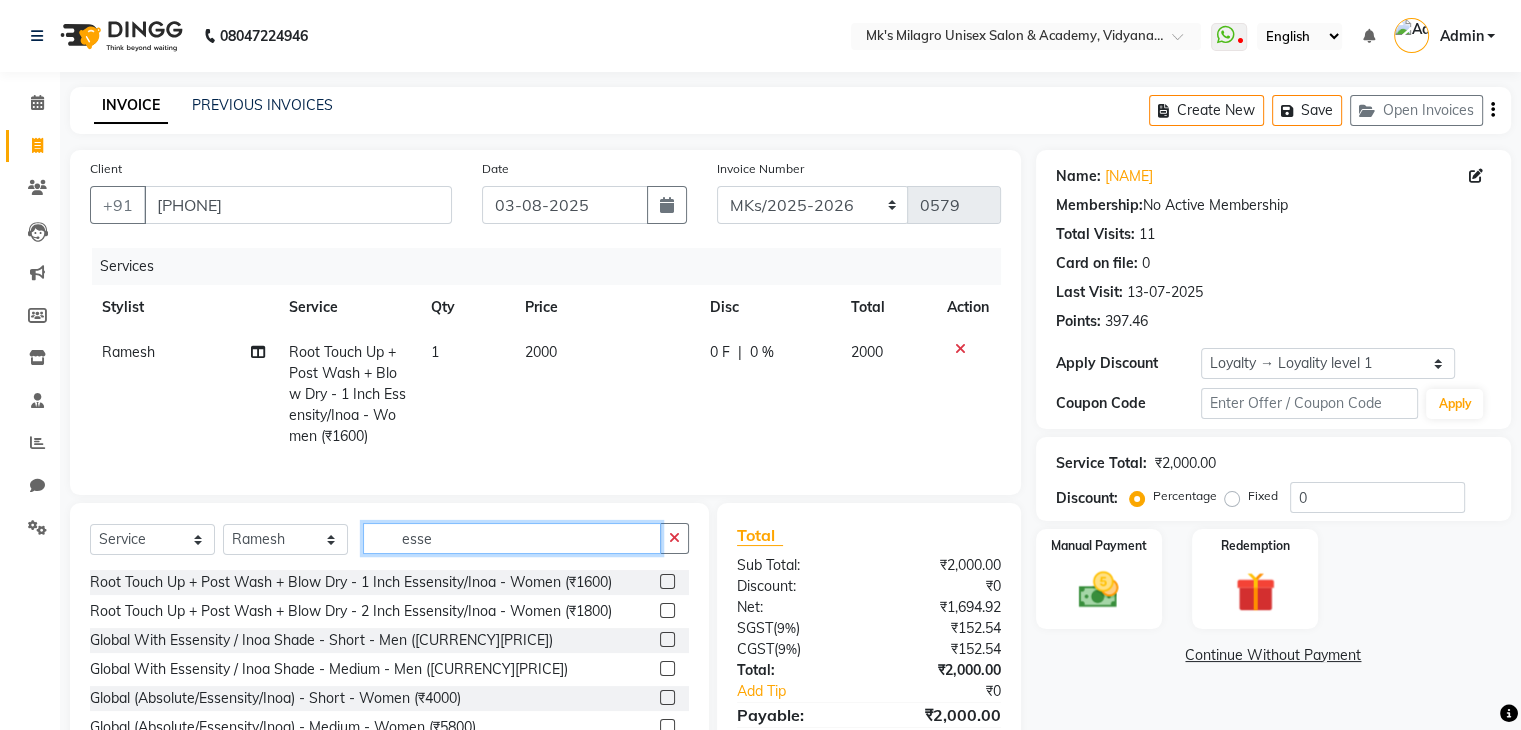 drag, startPoint x: 426, startPoint y: 556, endPoint x: 298, endPoint y: 551, distance: 128.09763 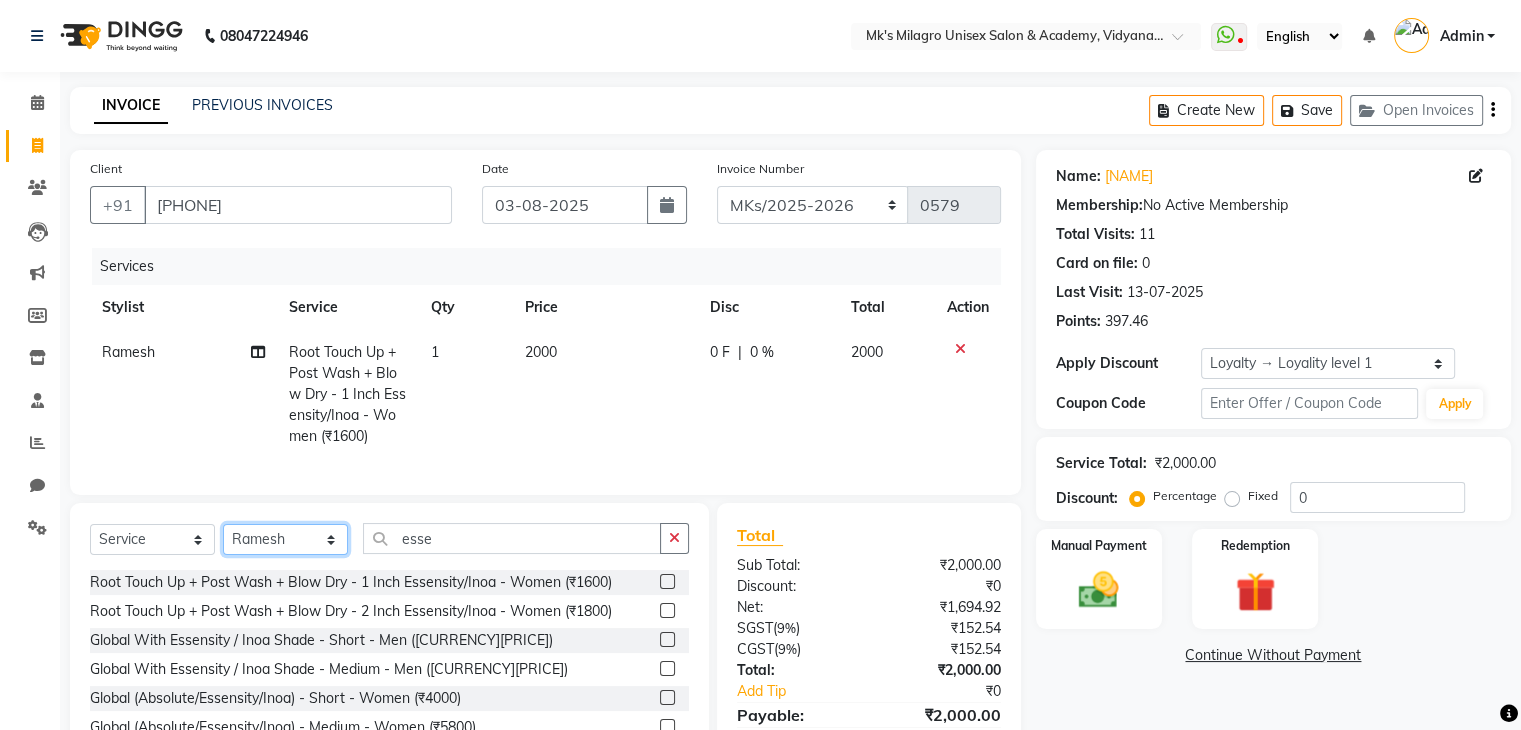 click on "Select Stylist Madhuri Jadhav Minsi Ramesh Renuka Riya Sandhaya Santoshi" 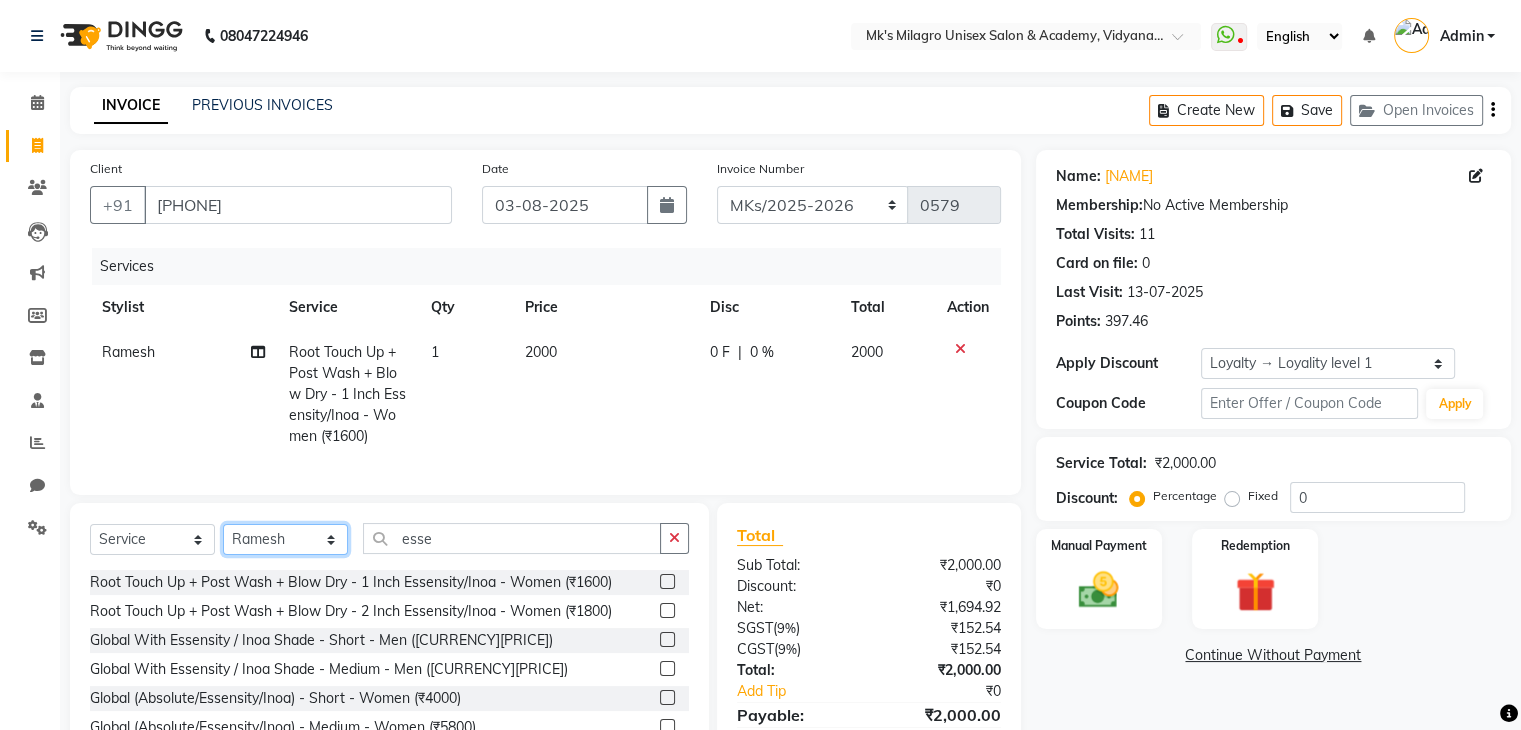 click on "Select Stylist Madhuri Jadhav Minsi Ramesh Renuka Riya Sandhaya Santoshi" 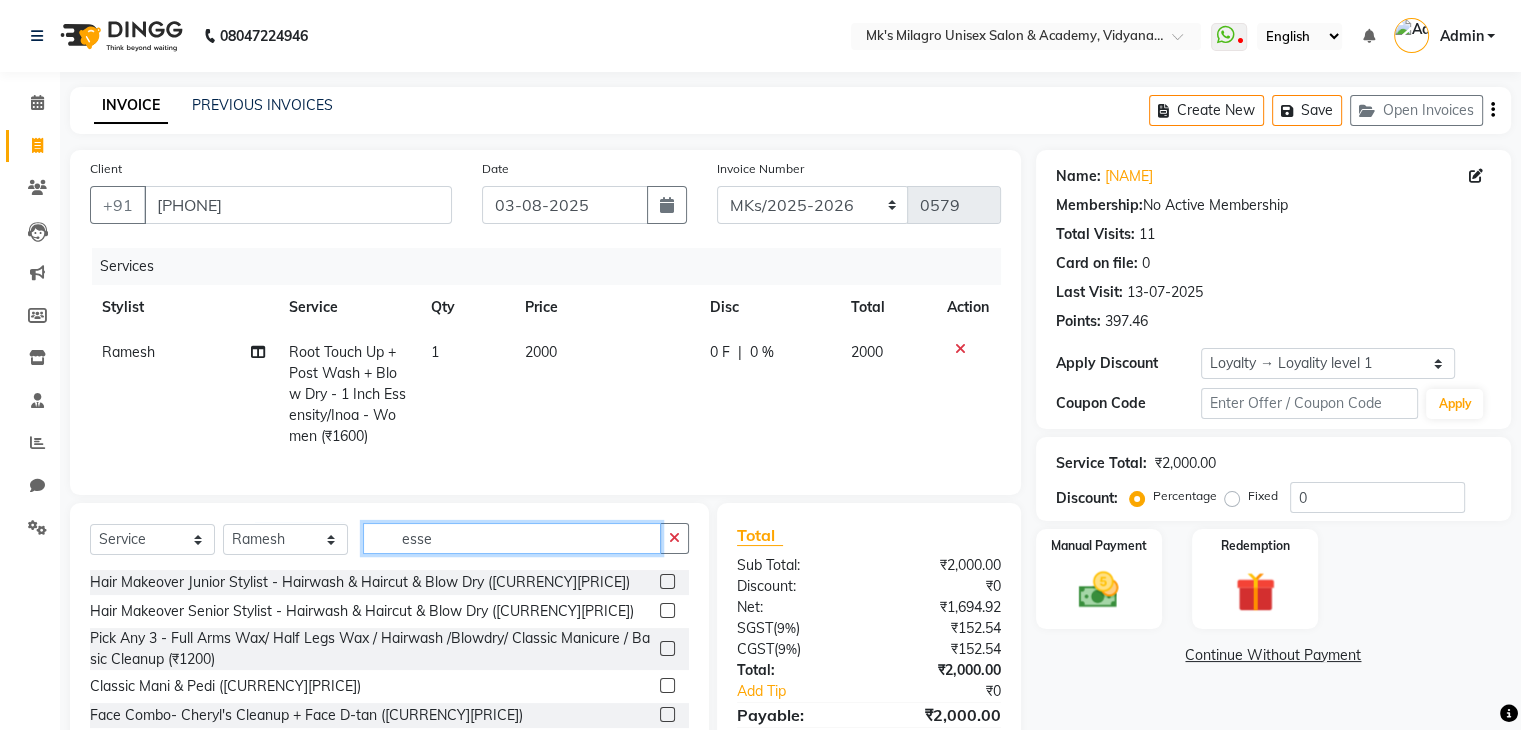 click on "esse" 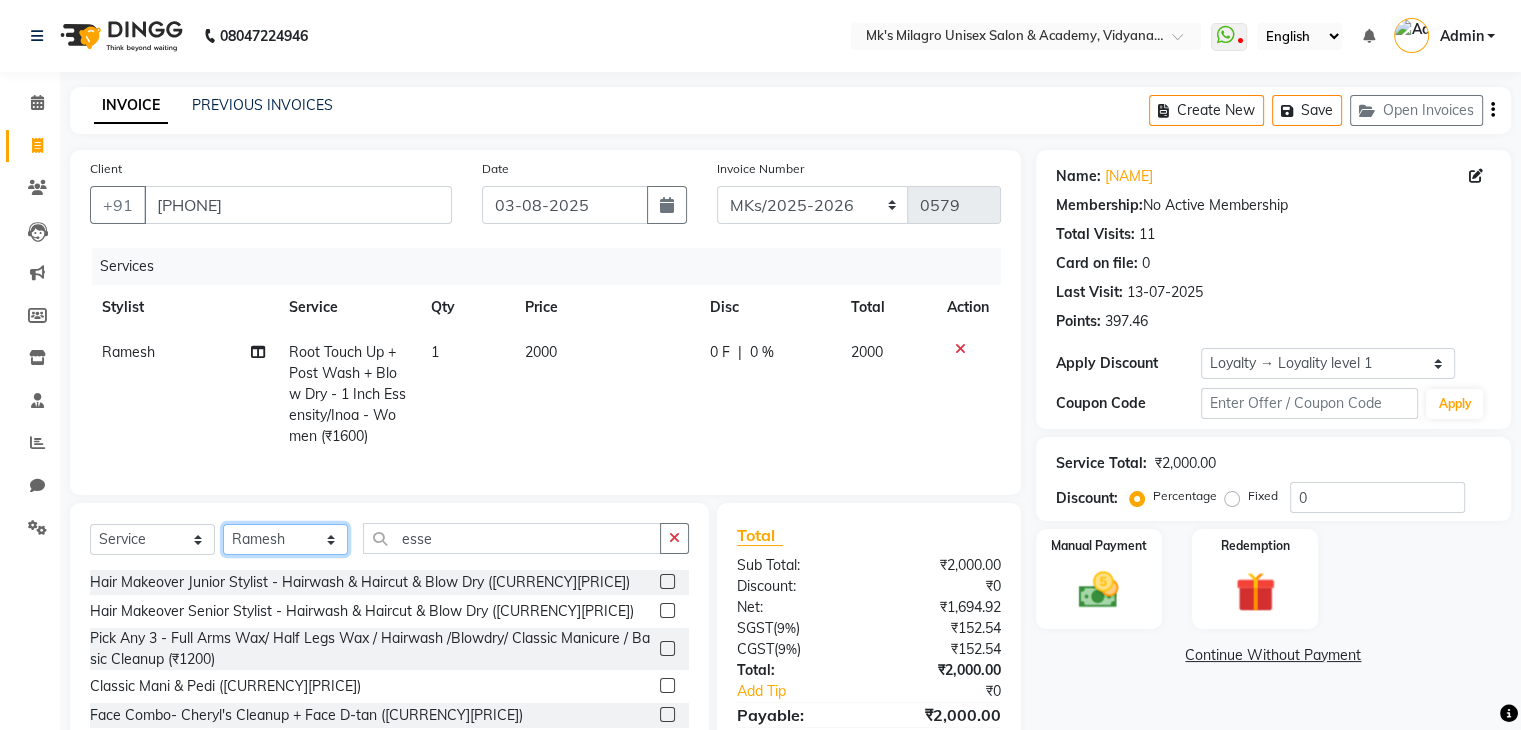drag, startPoint x: 328, startPoint y: 560, endPoint x: 289, endPoint y: 491, distance: 79.25907 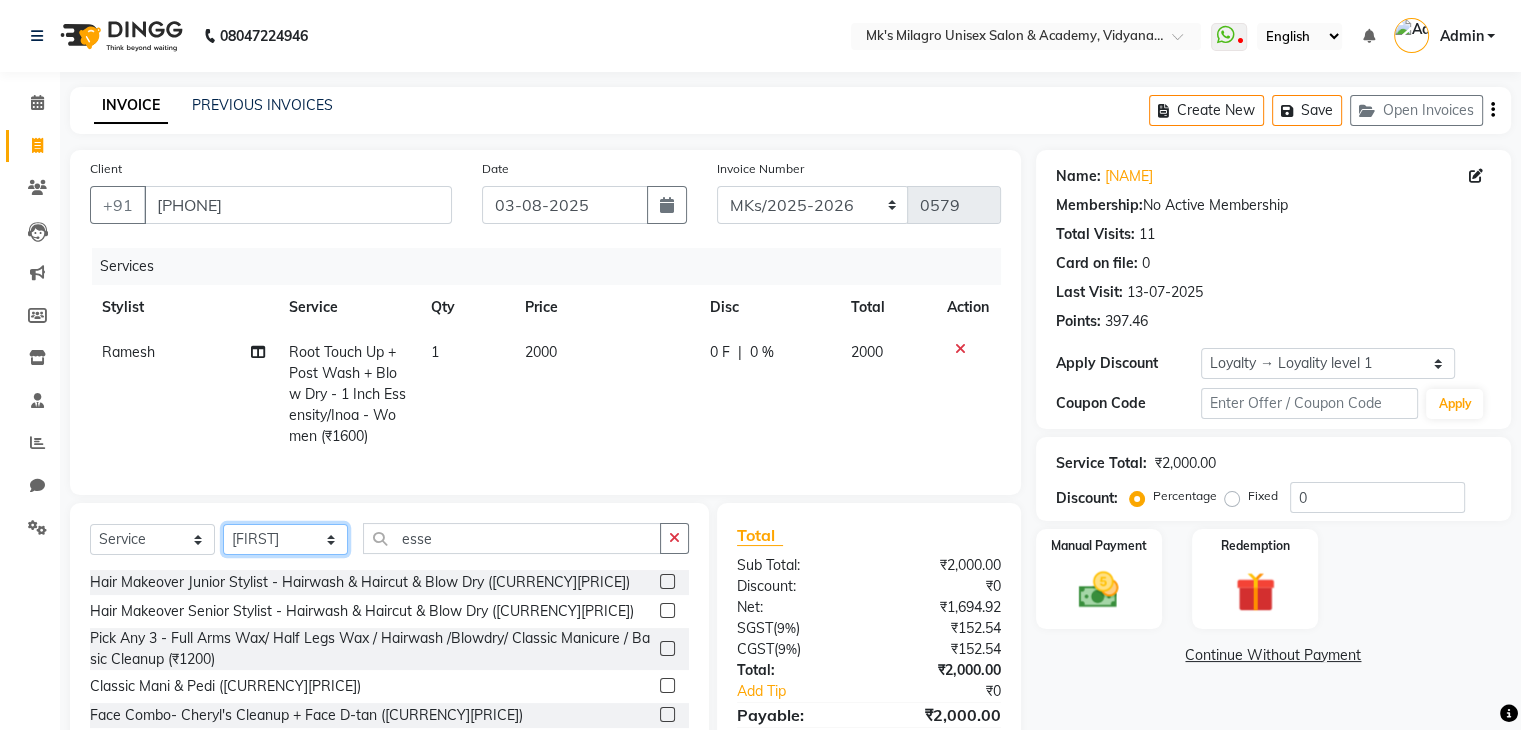 click on "Select Stylist Madhuri Jadhav Minsi Ramesh Renuka Riya Sandhaya Santoshi" 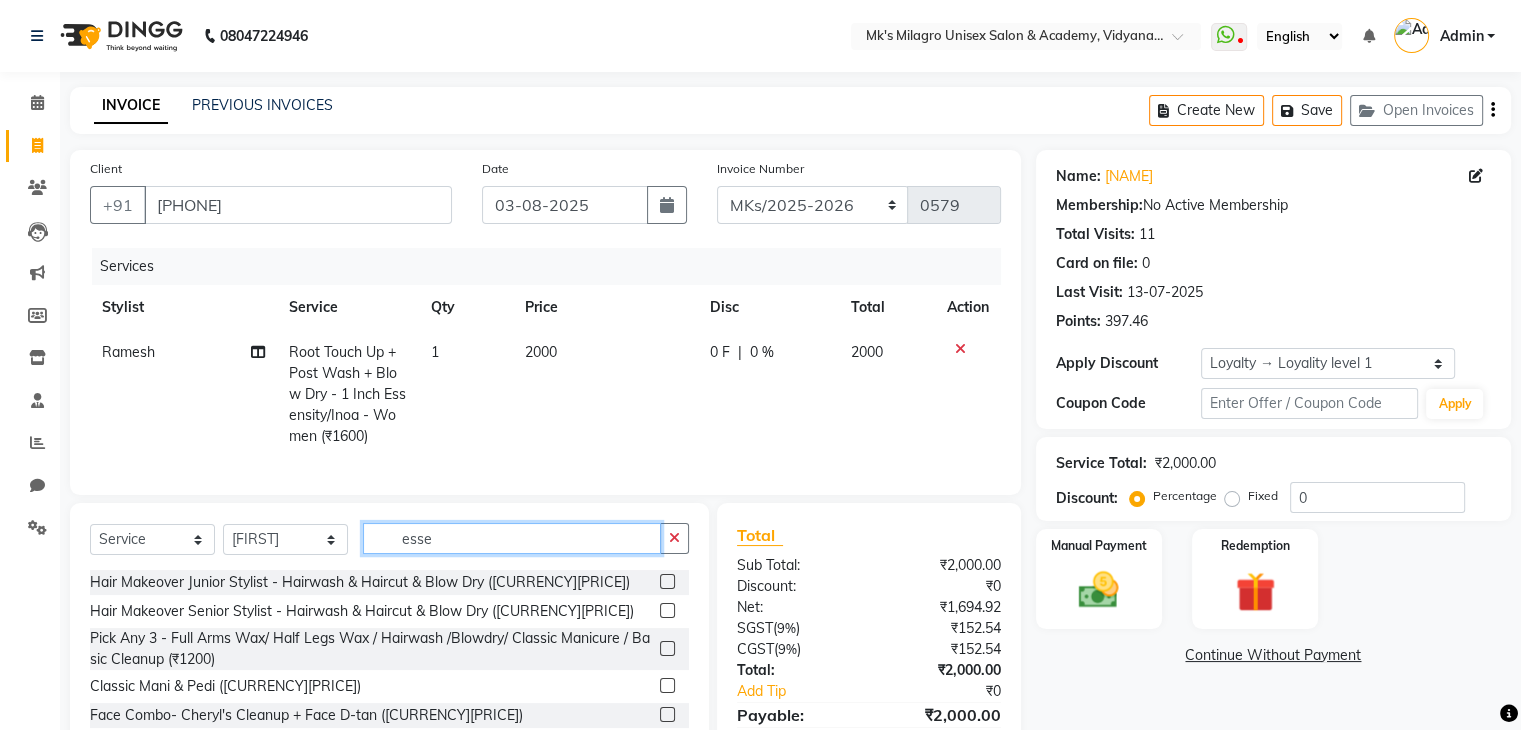 click on "esse" 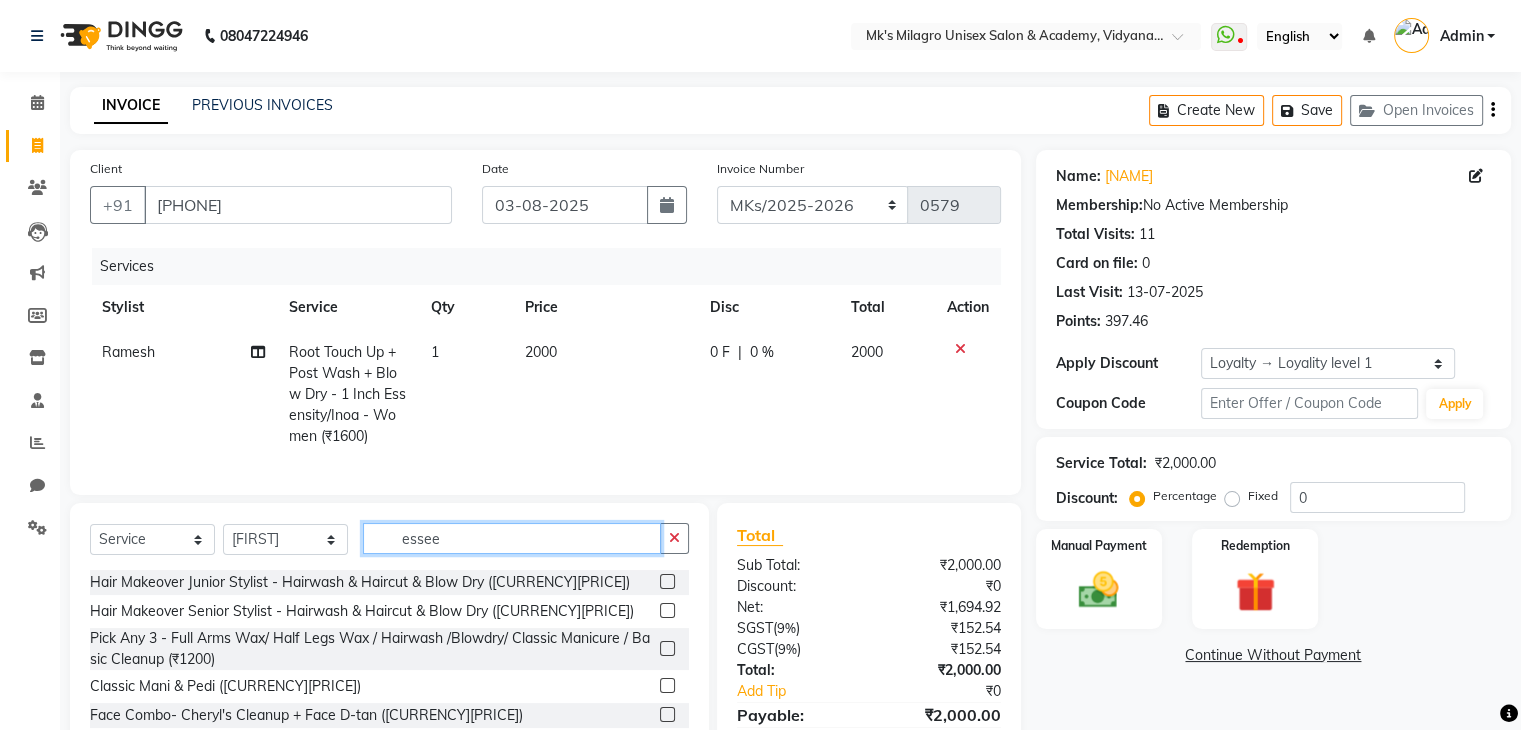 click on "essee" 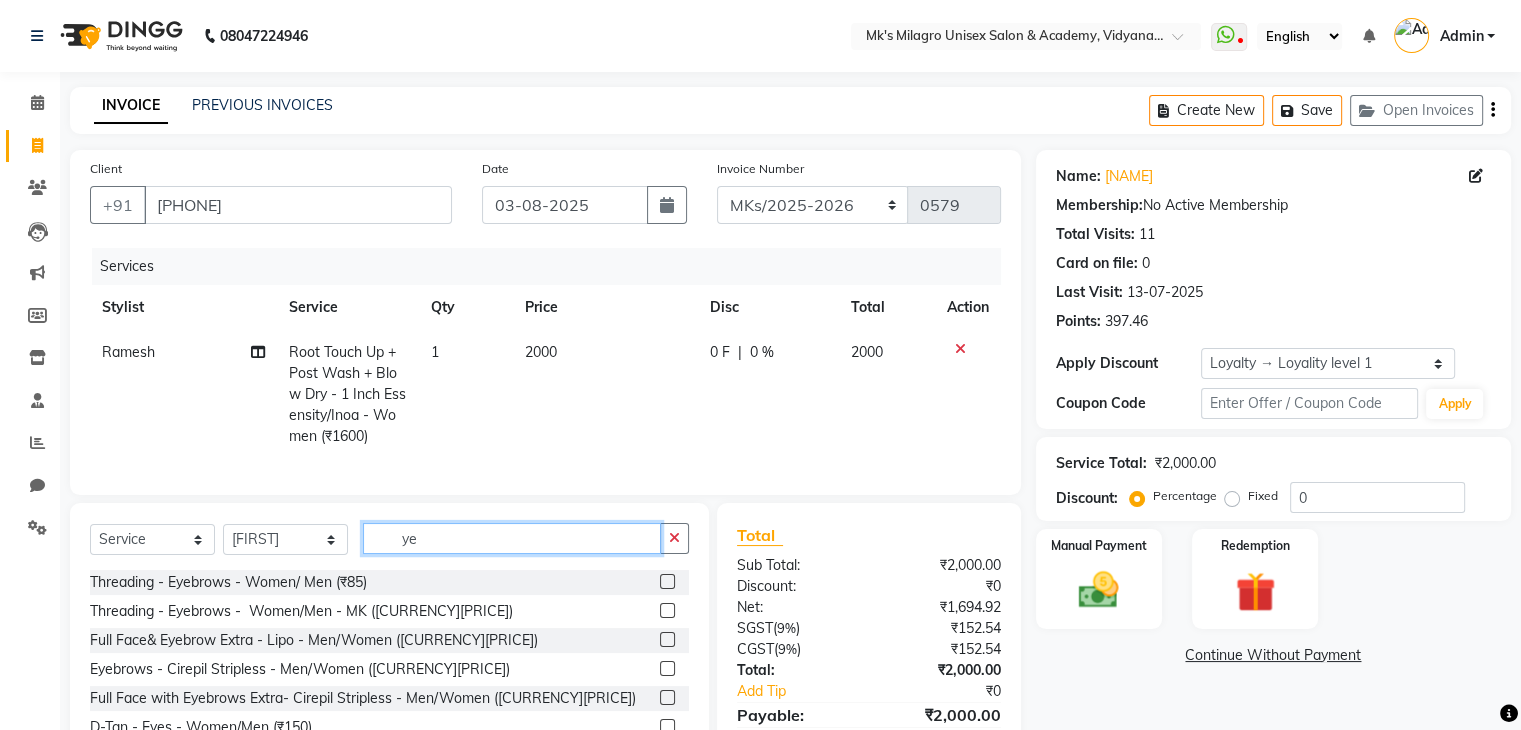 type on "ye" 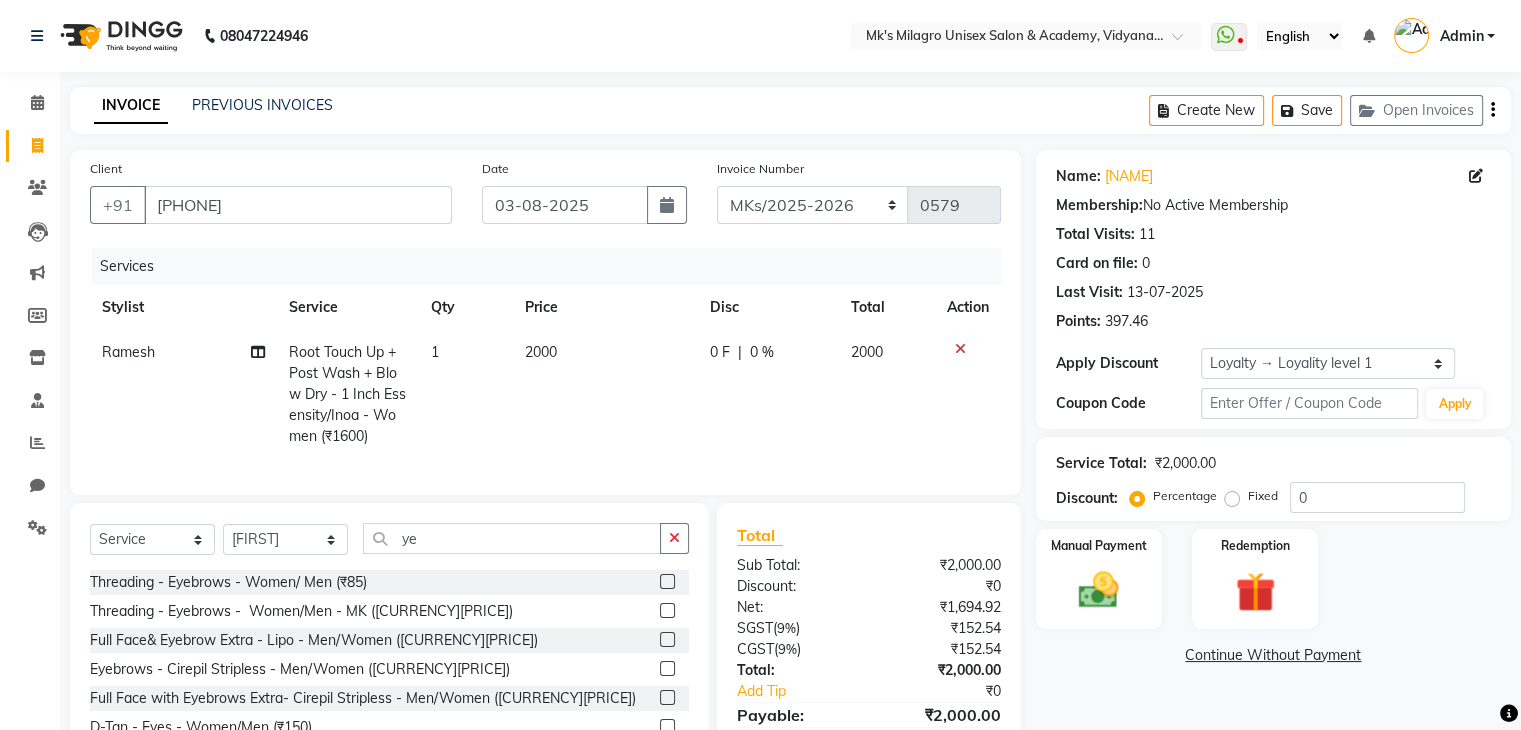 click 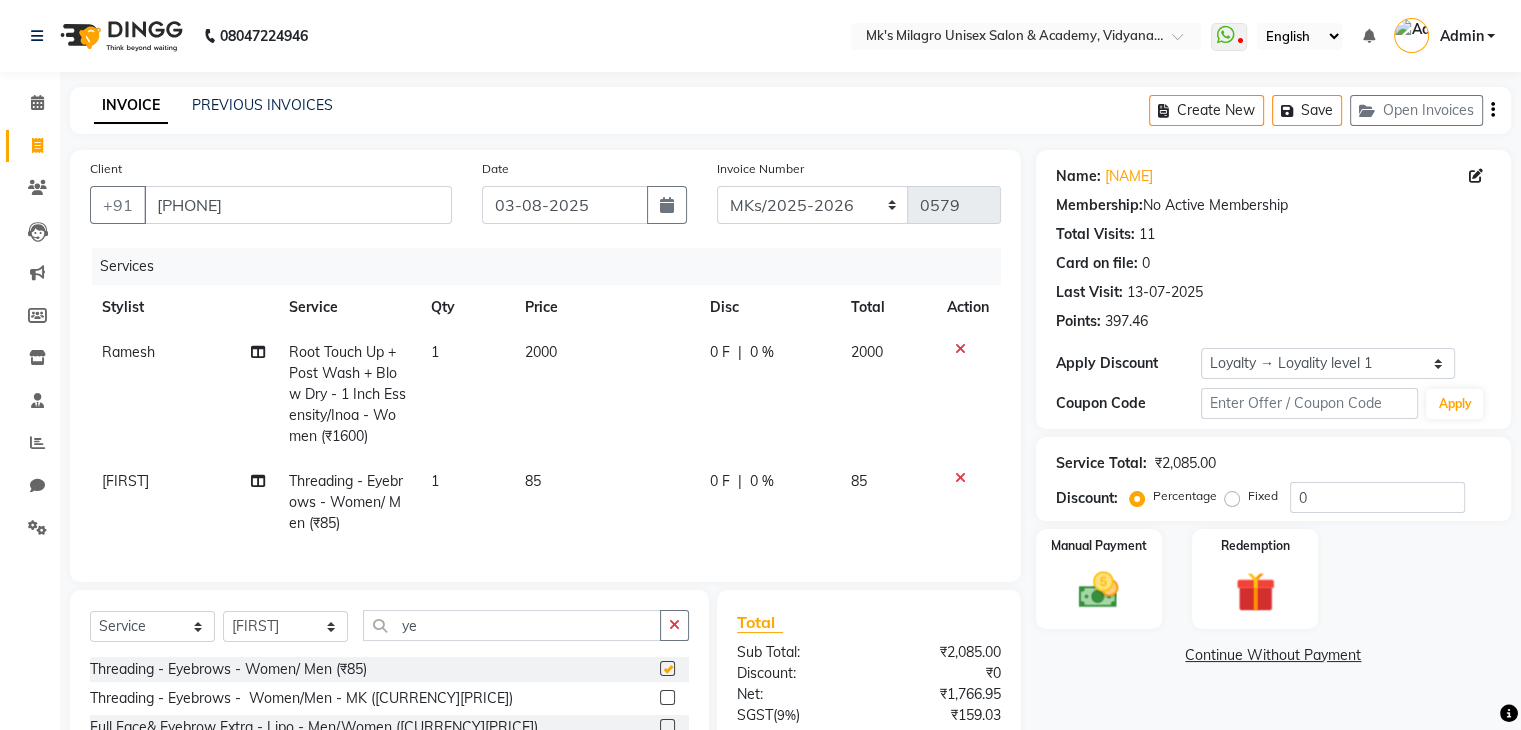 checkbox on "false" 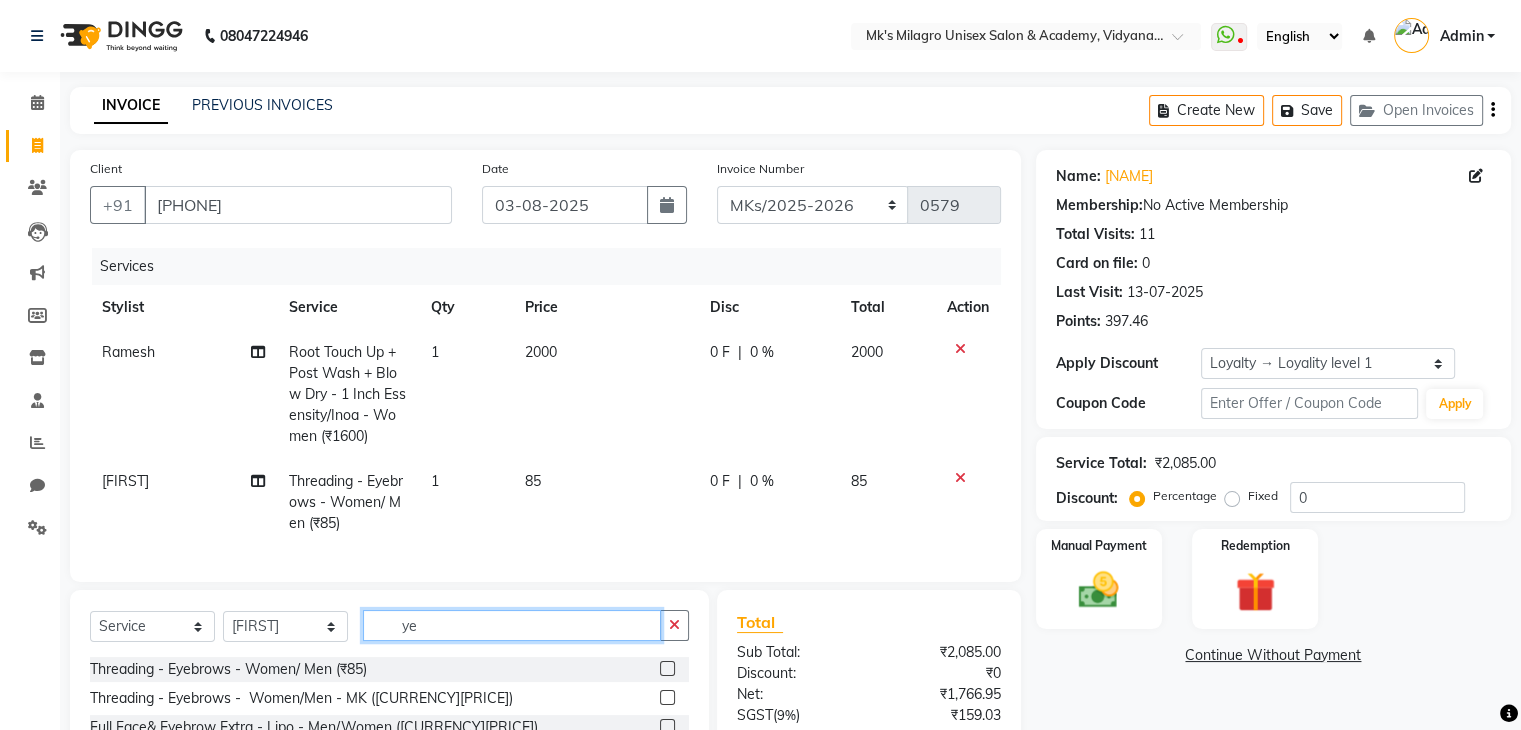 click on "ye" 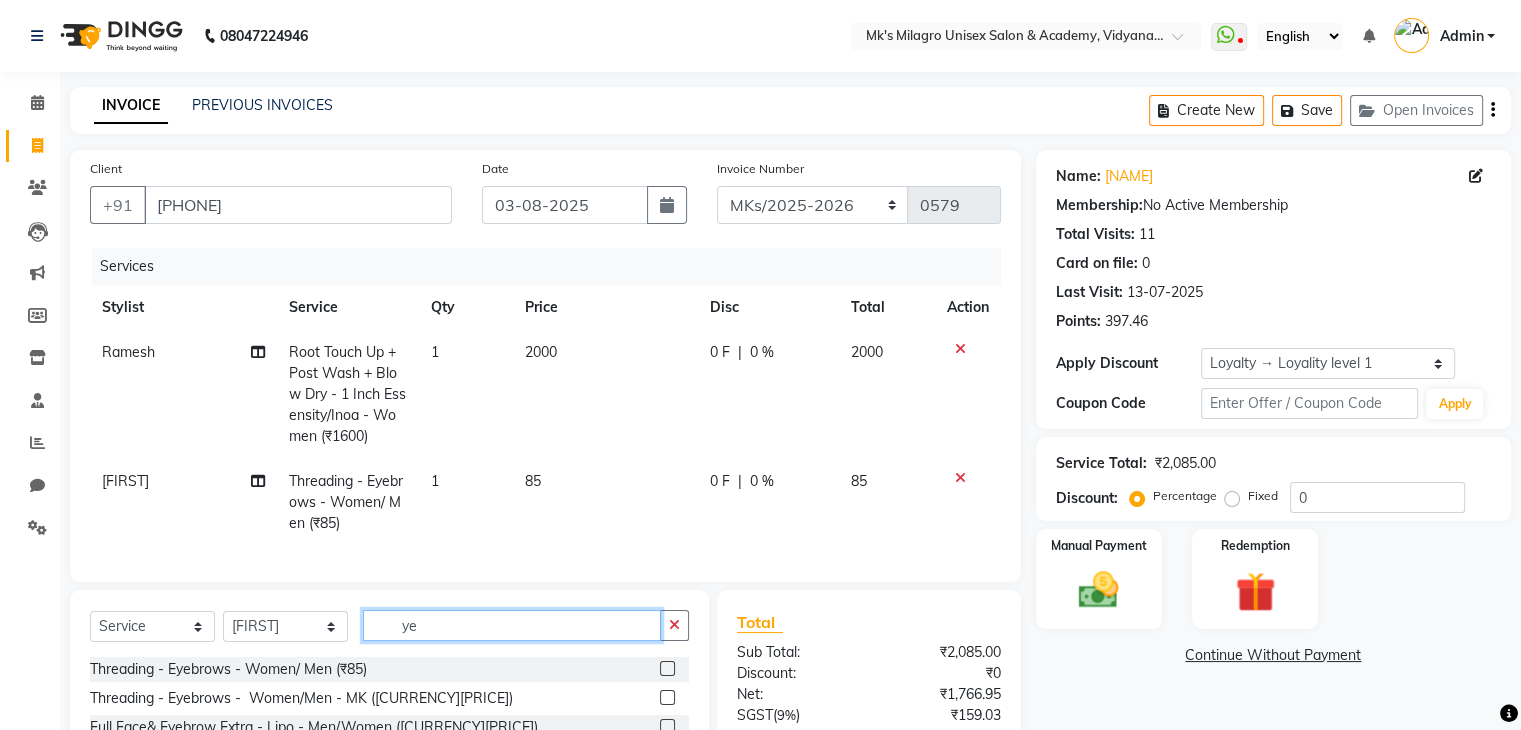 click on "ye" 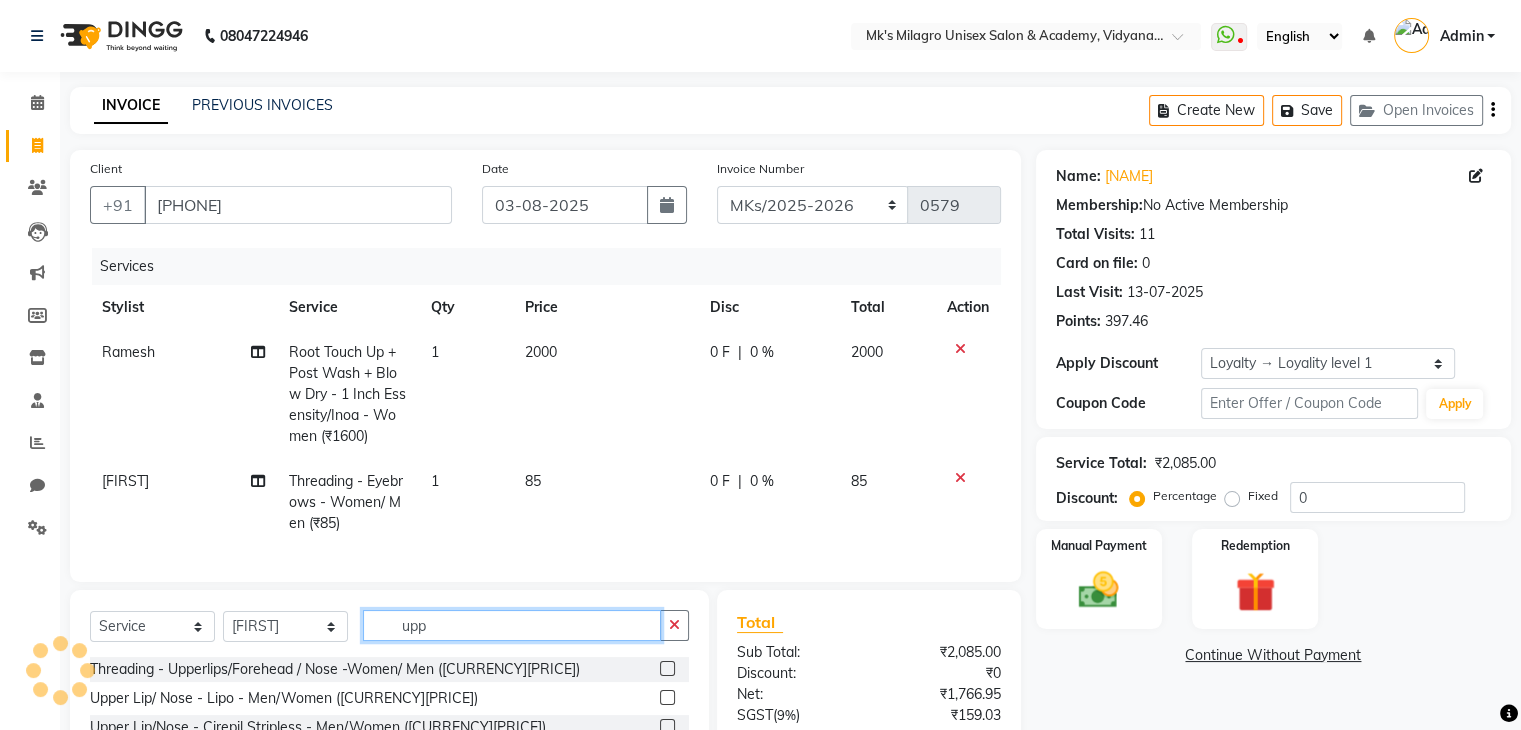 type on "upp" 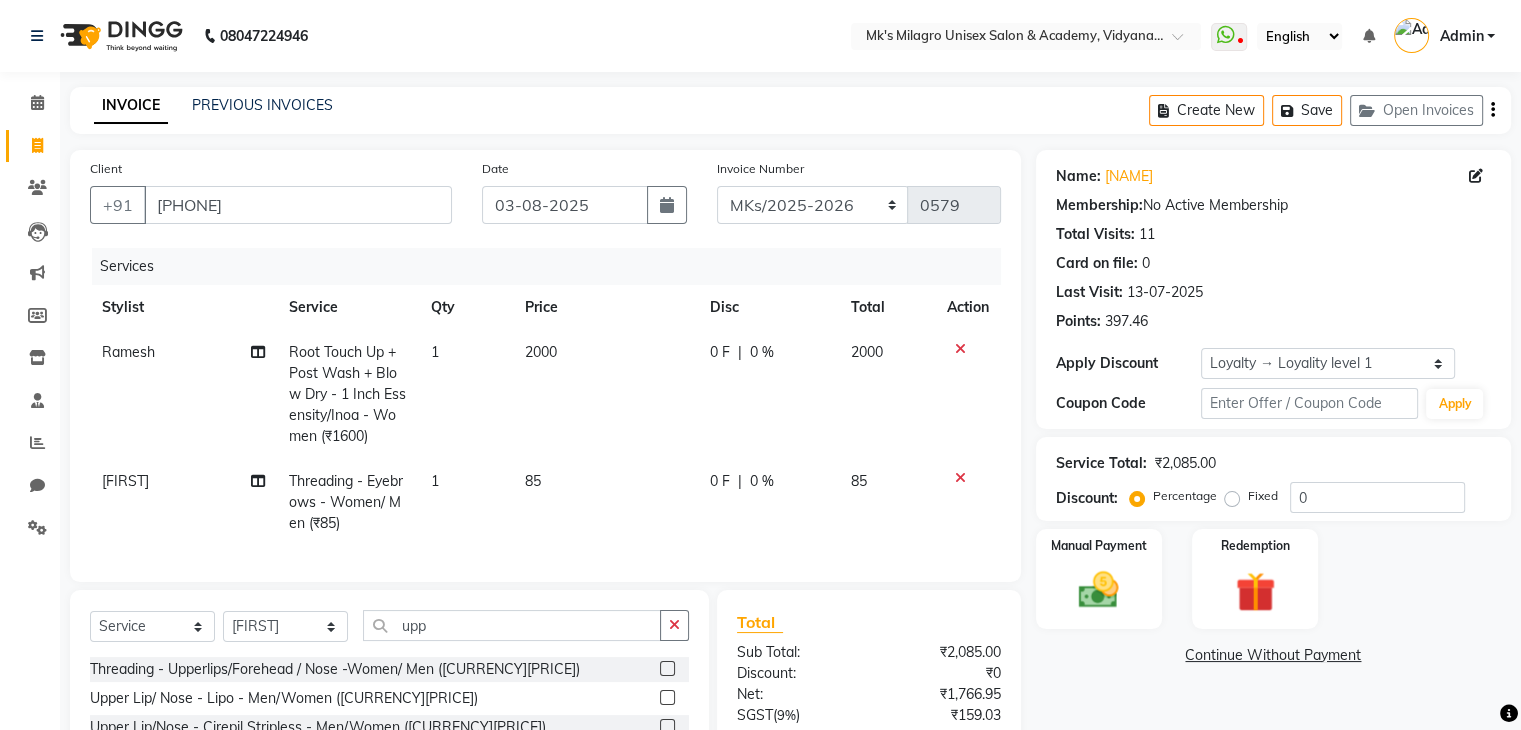 click 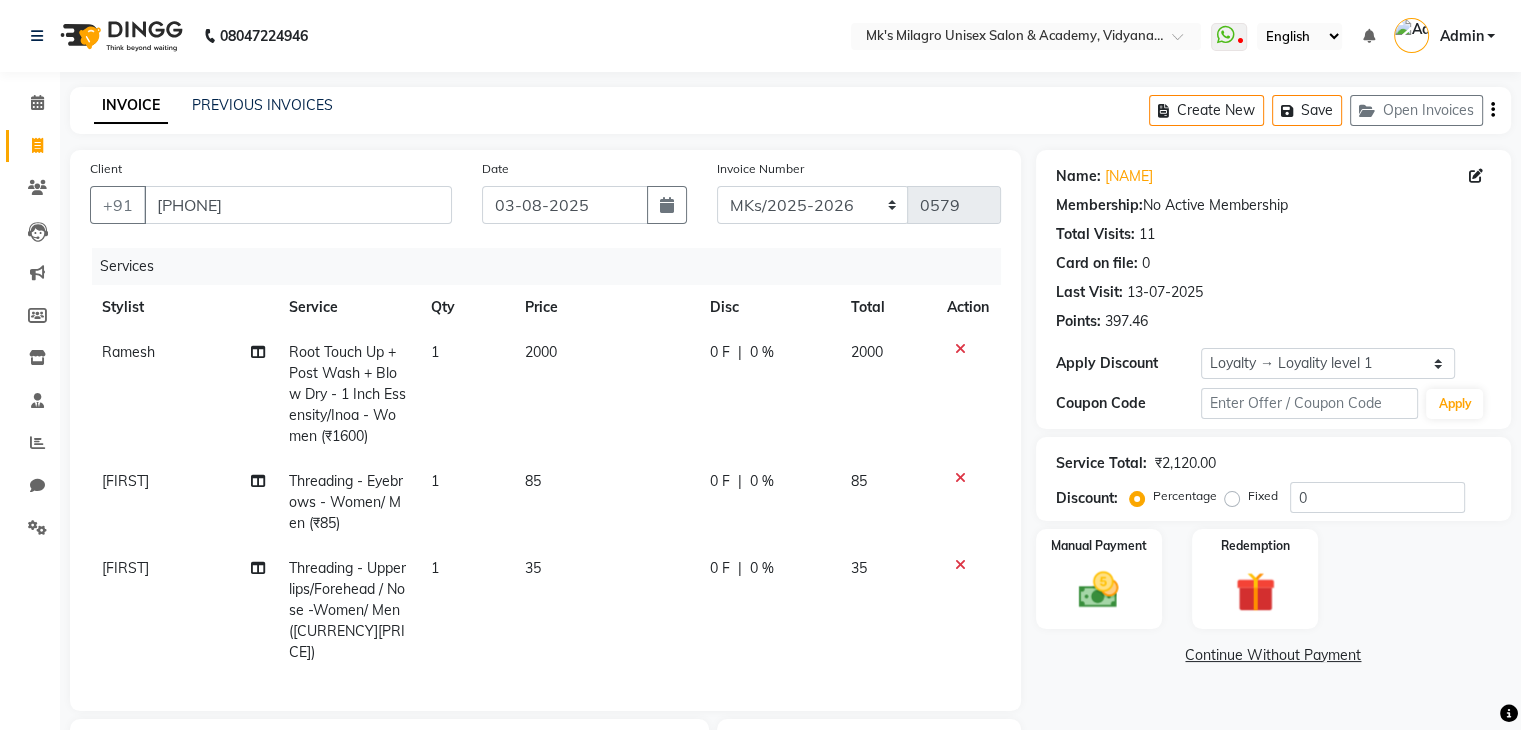 checkbox on "false" 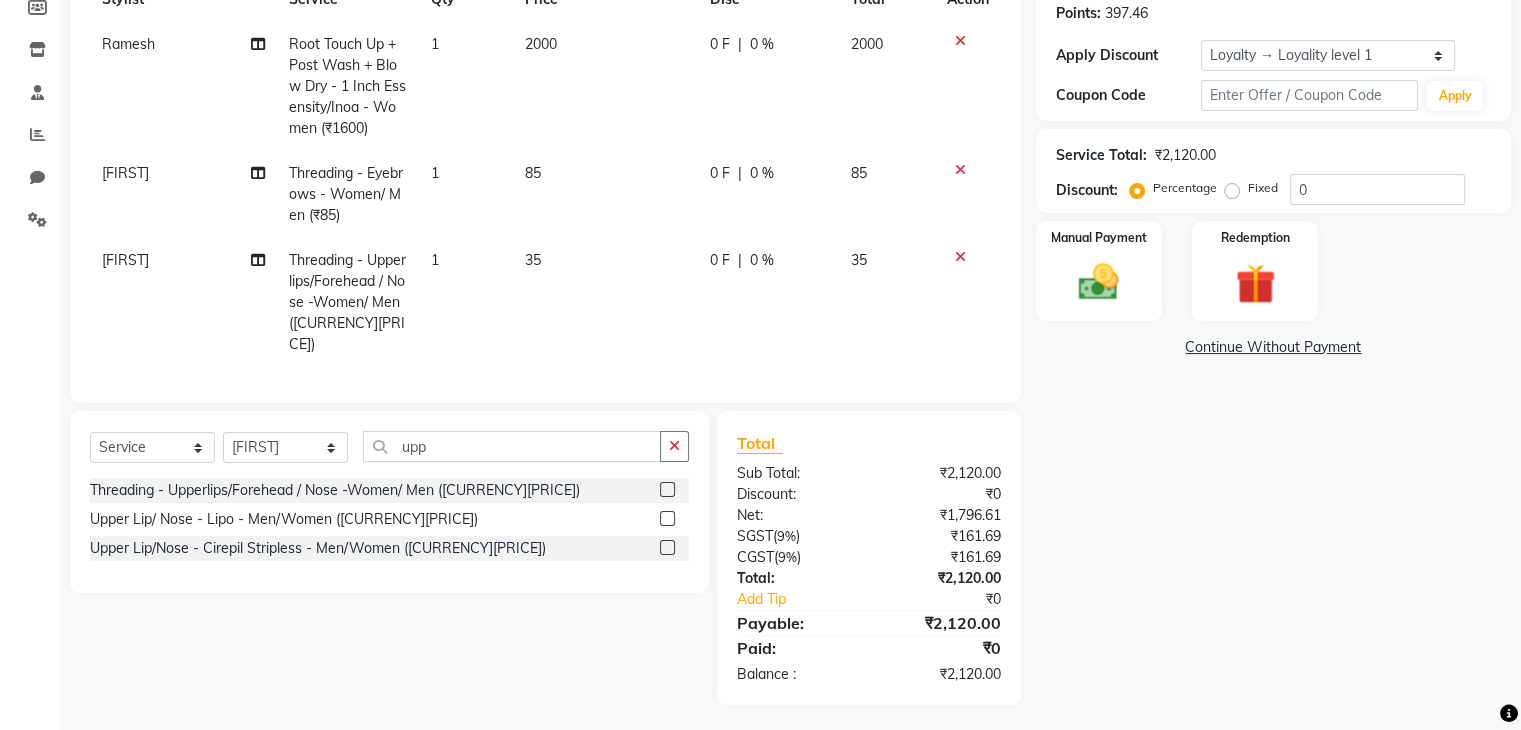 click on "2000" 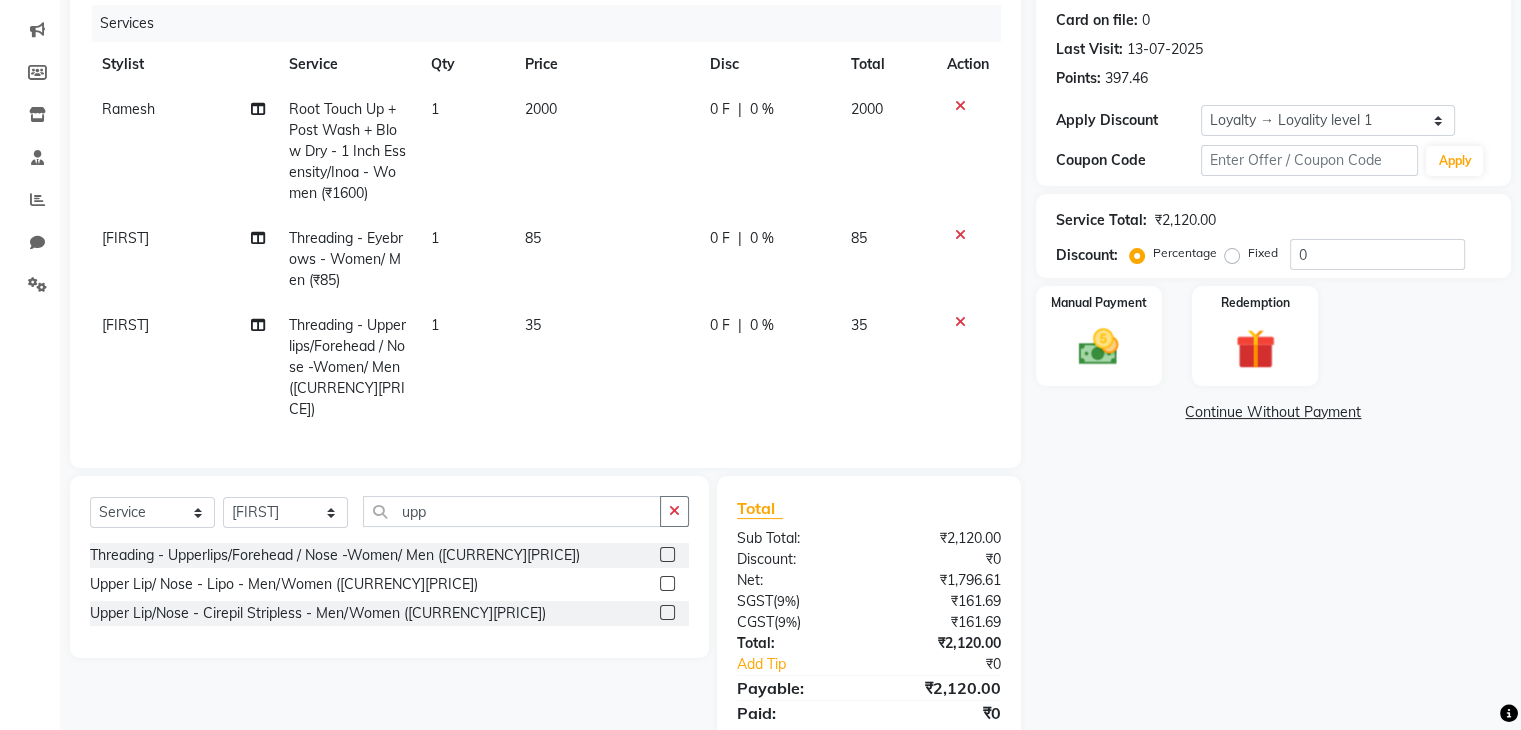 select on "85488" 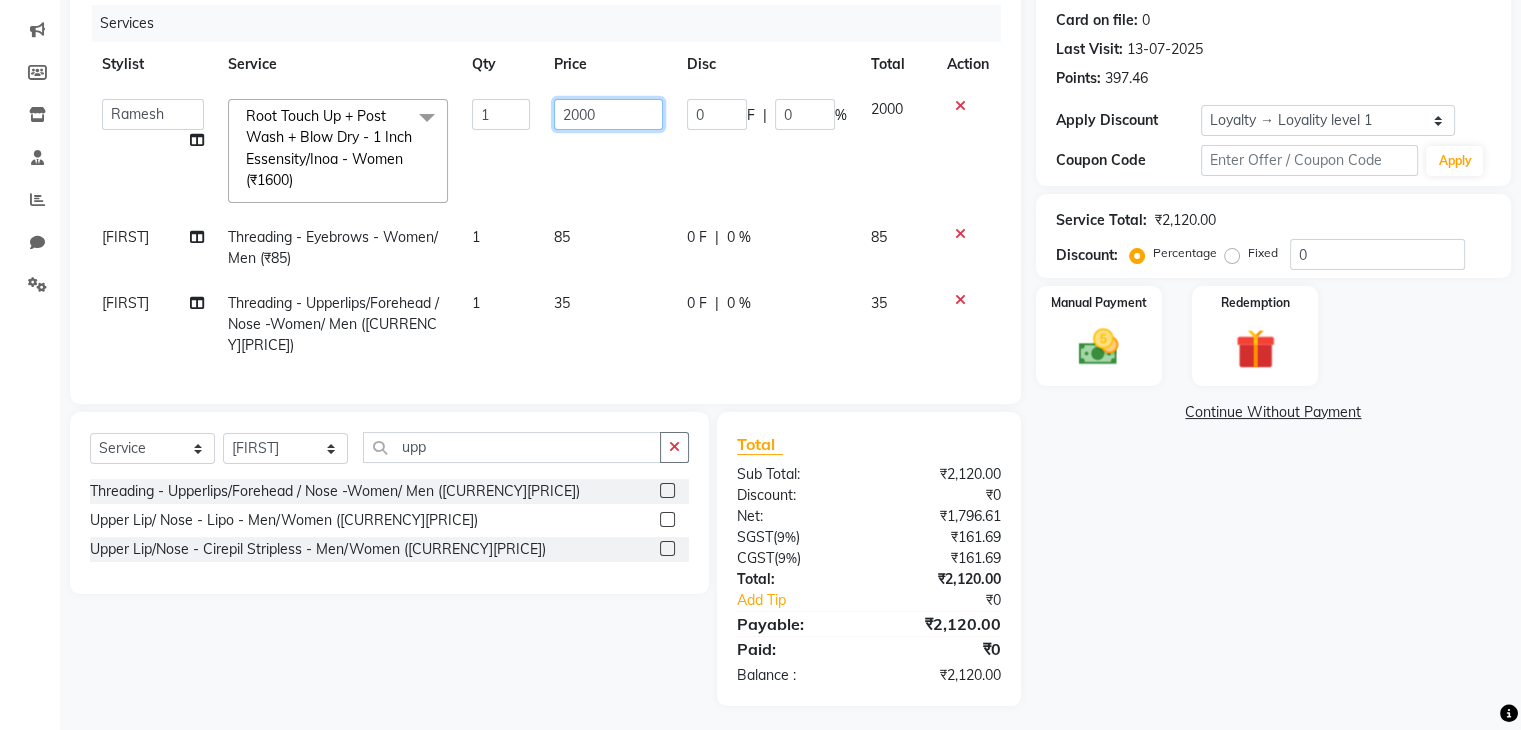 click on "2000" 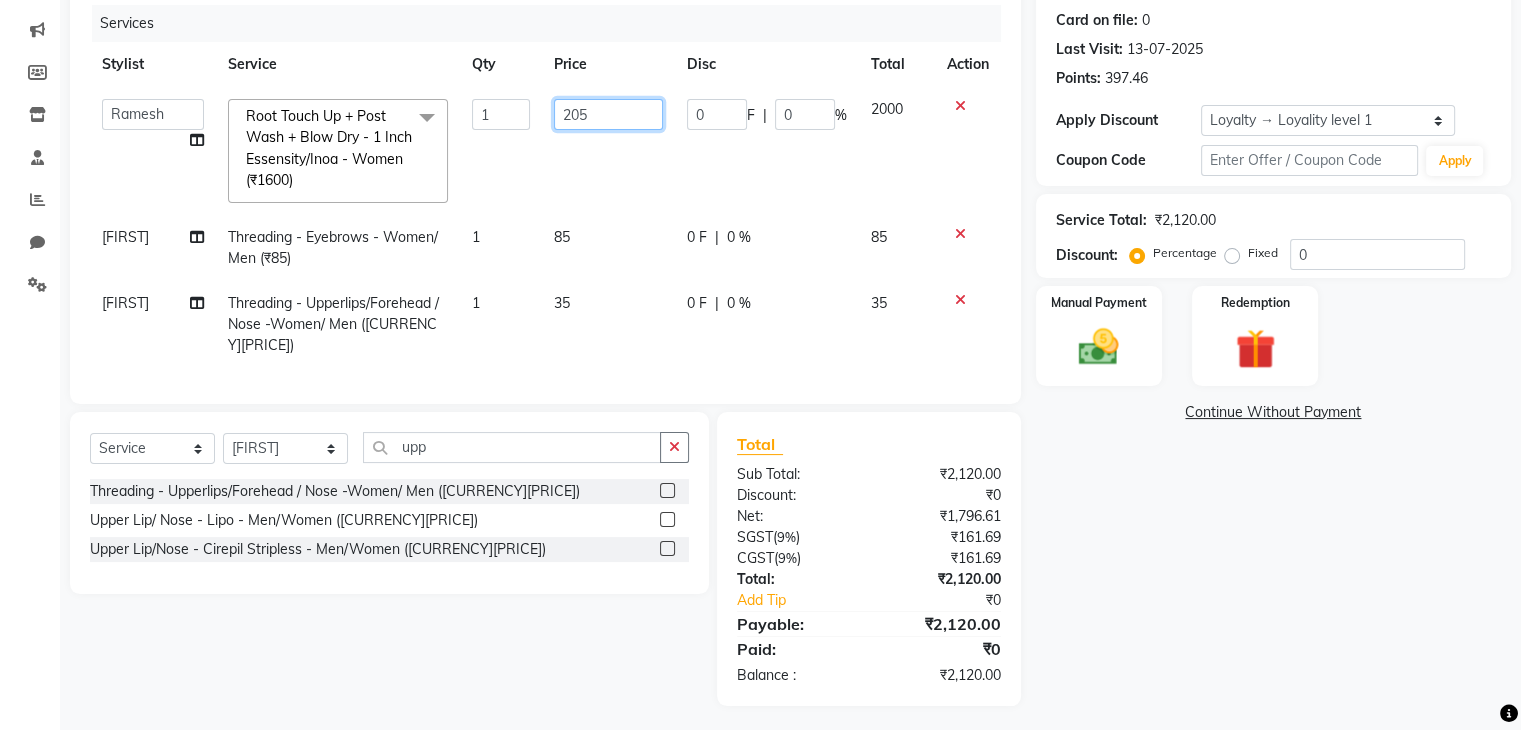 type on "2050" 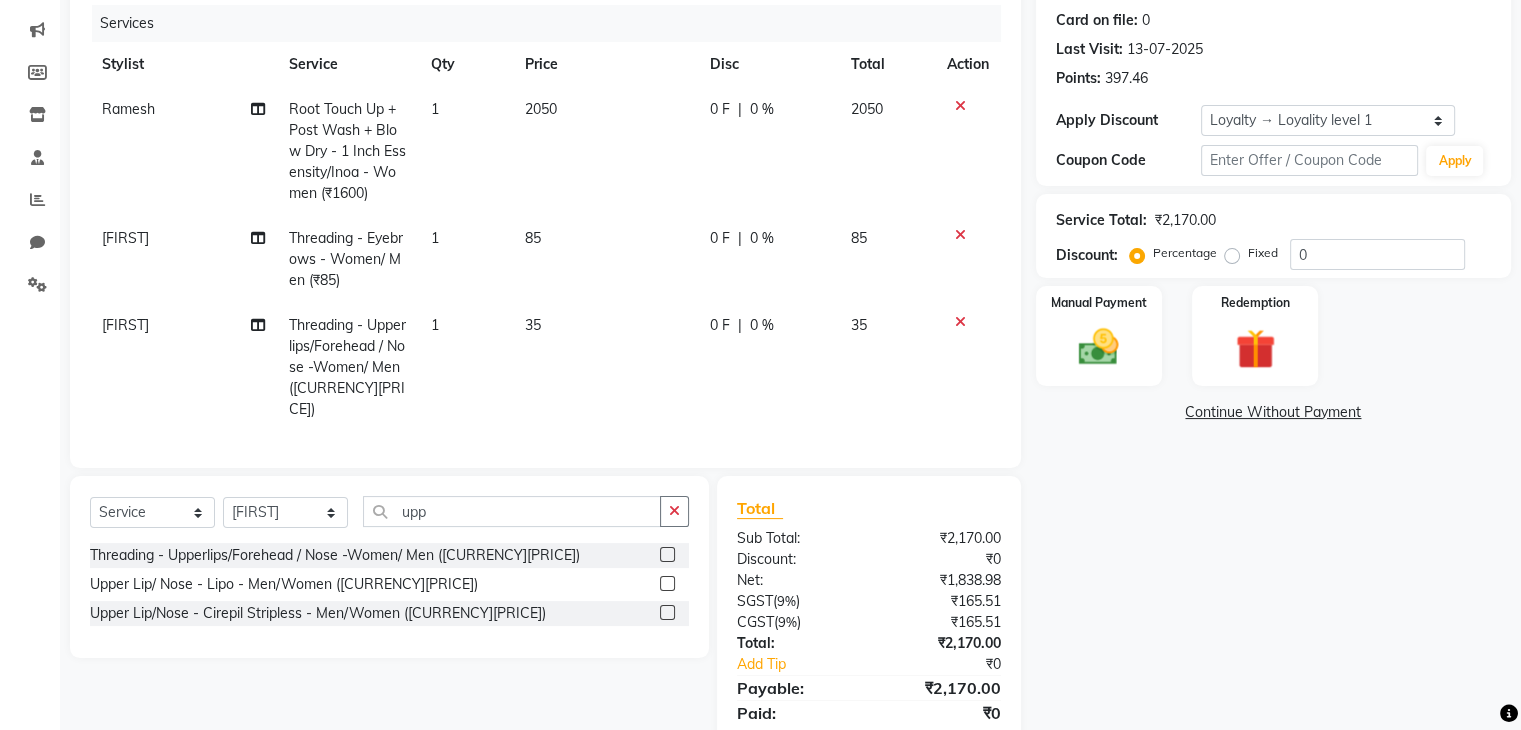 click on "2050" 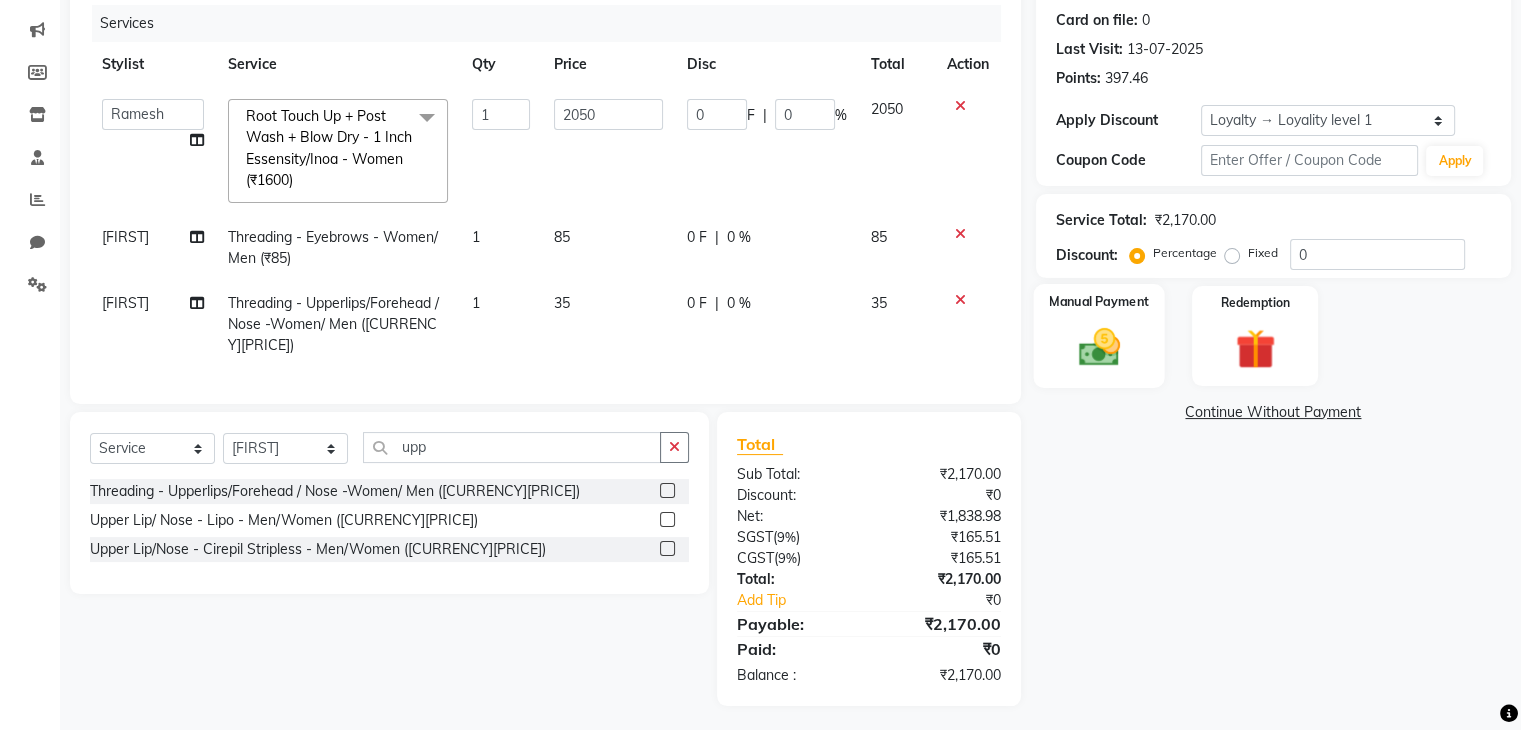 click on "Manual Payment" 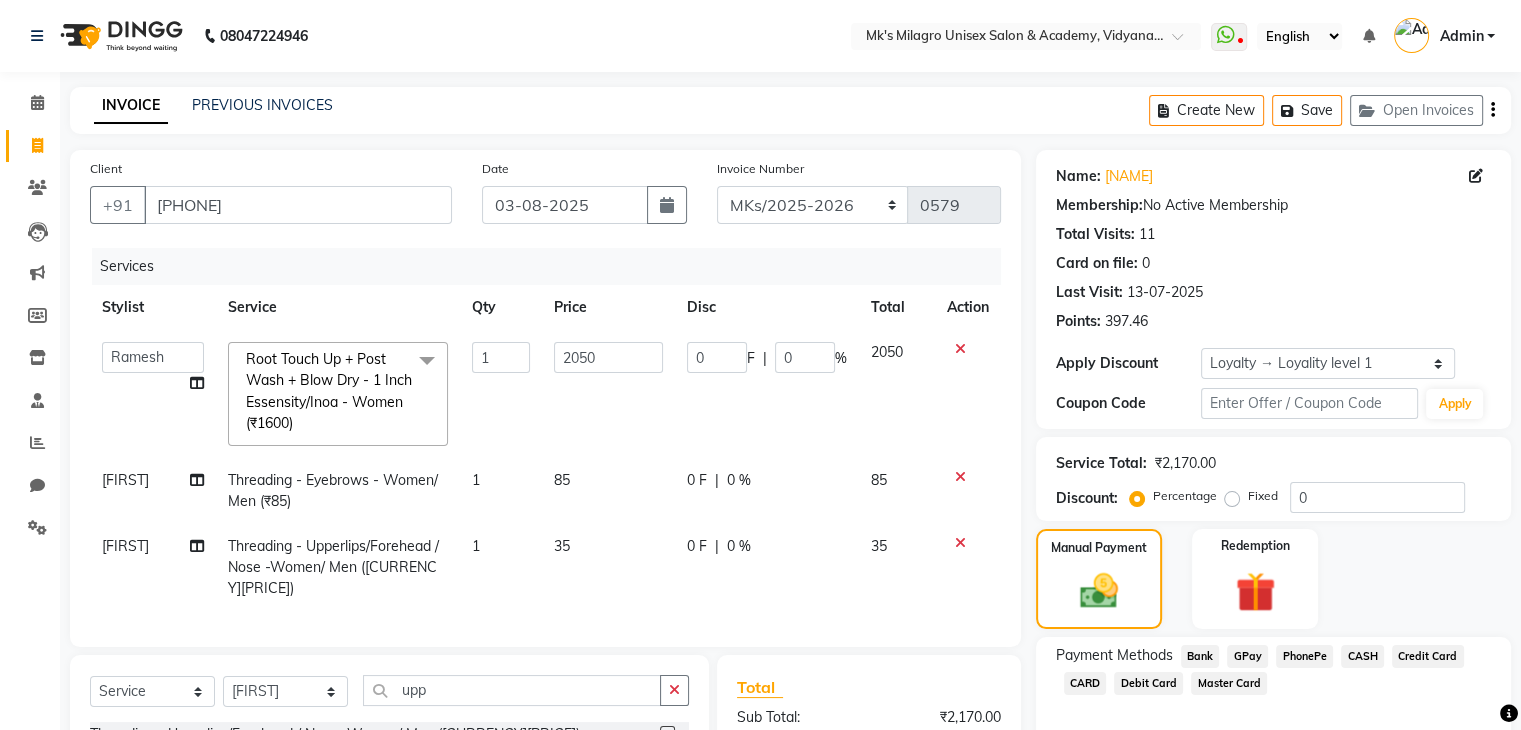 scroll, scrollTop: 243, scrollLeft: 0, axis: vertical 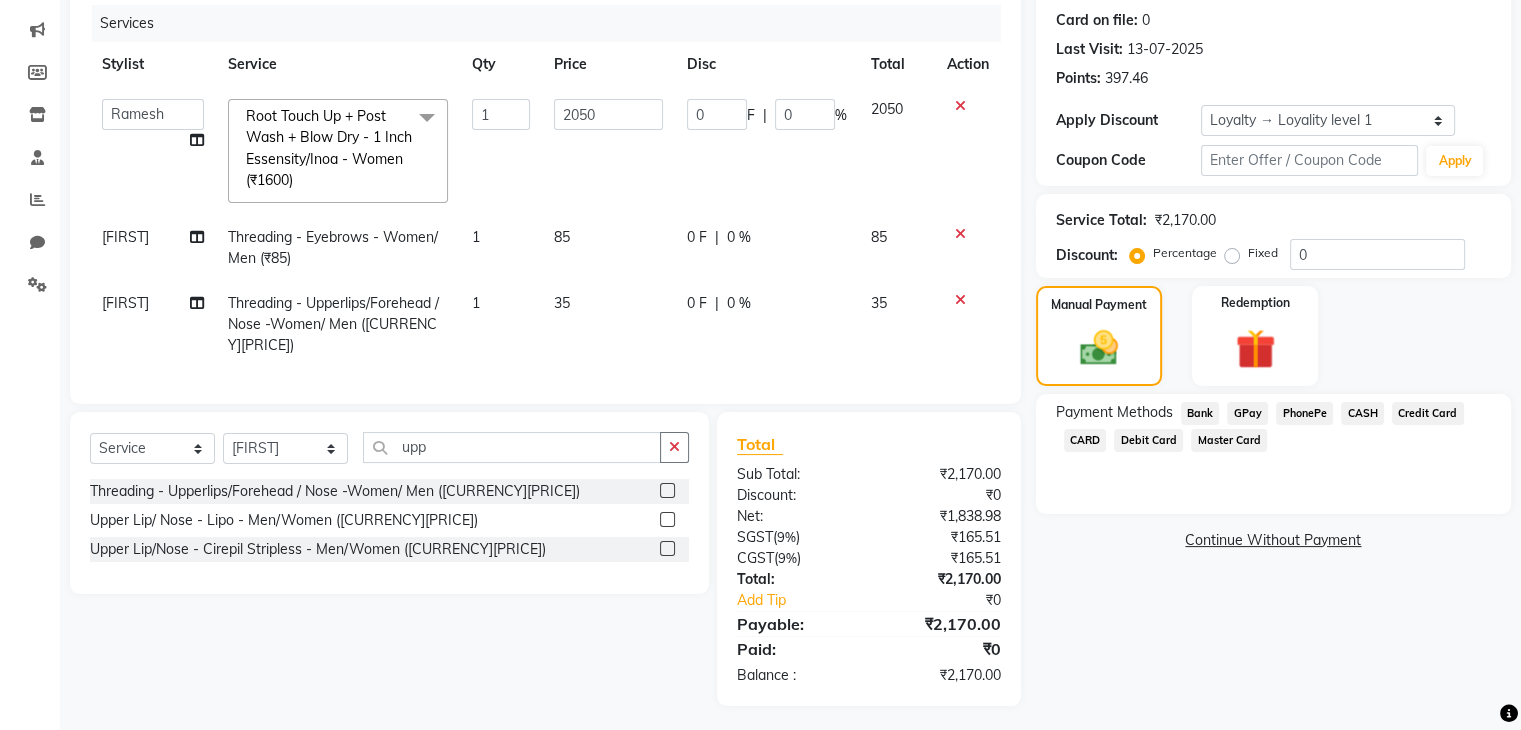 click on "GPay" 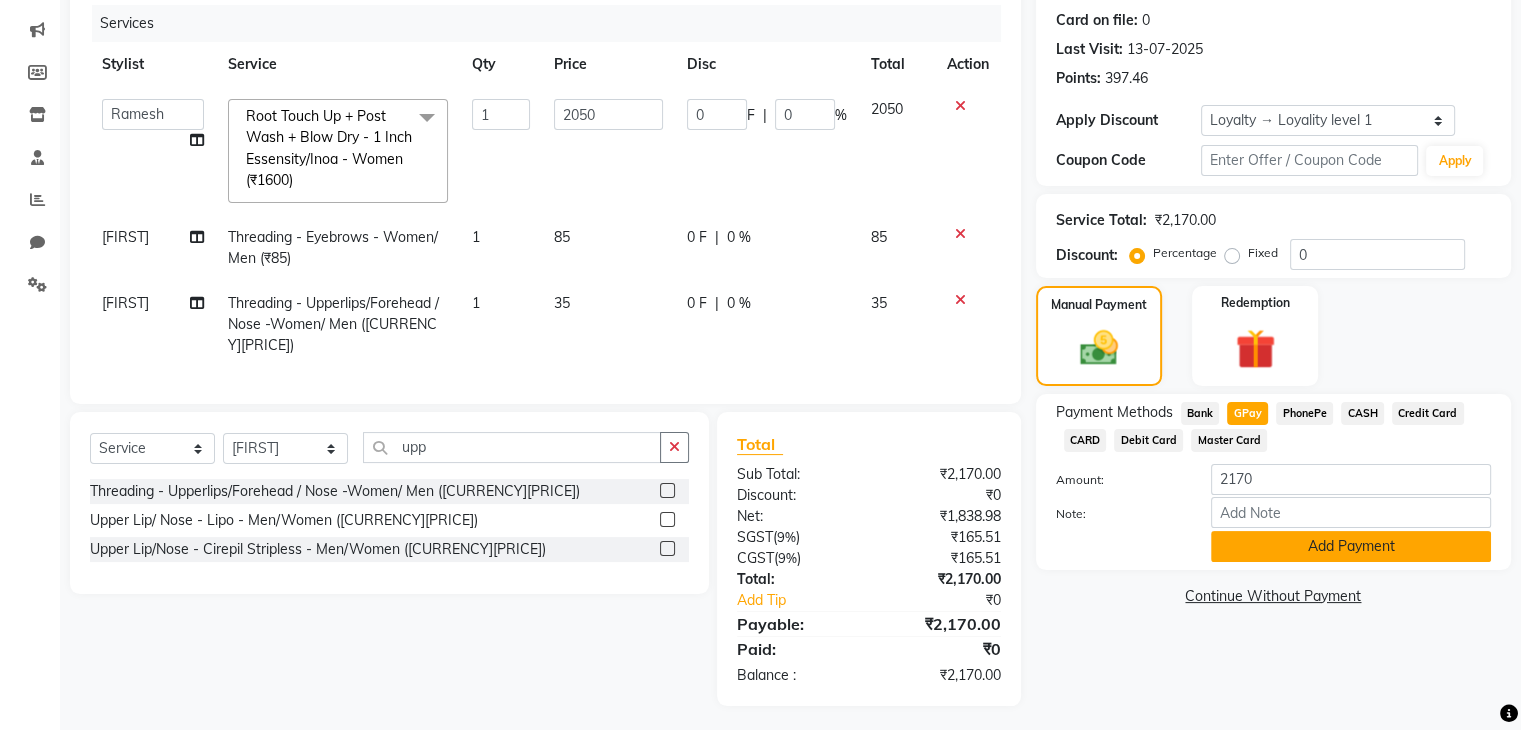 click on "Add Payment" 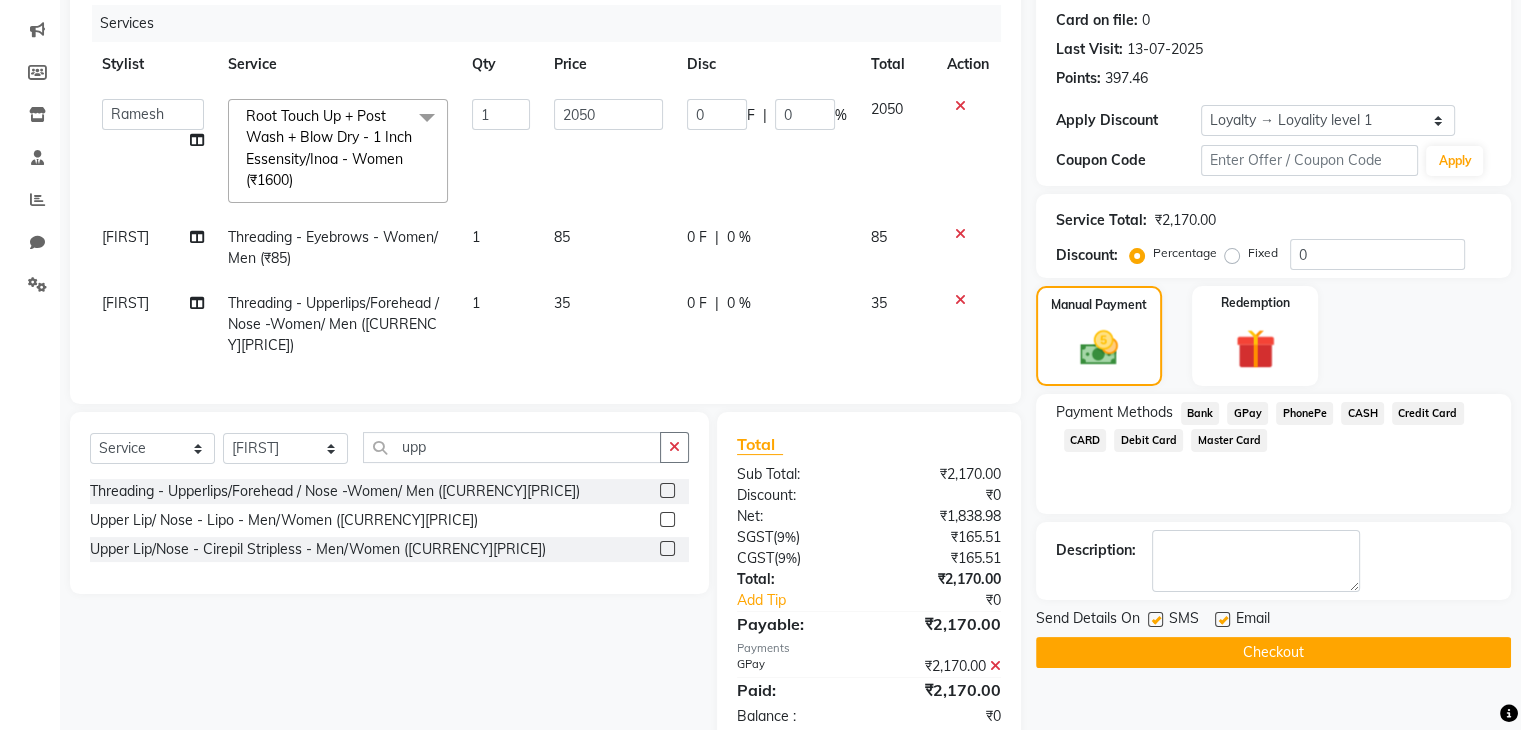 click on "Checkout" 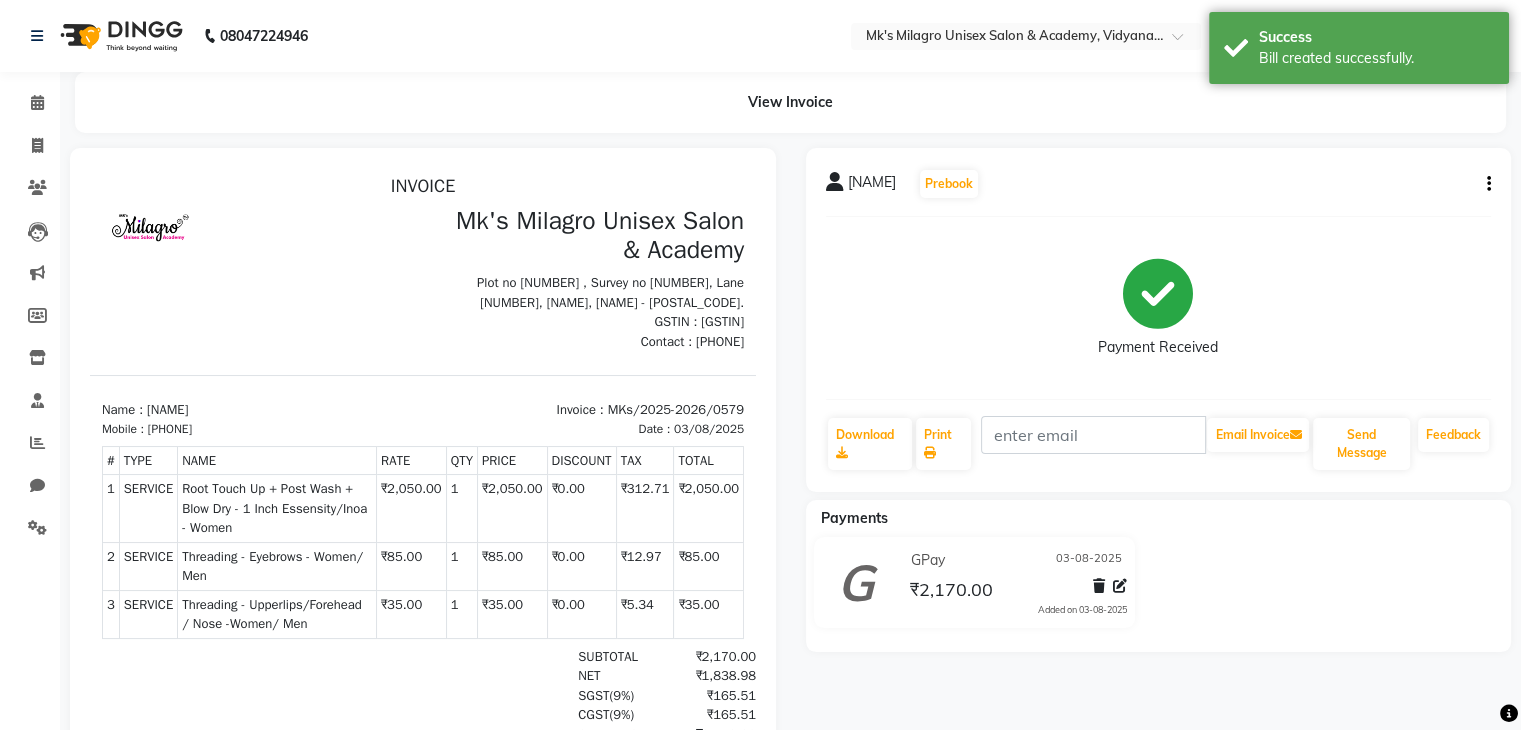 scroll, scrollTop: 0, scrollLeft: 0, axis: both 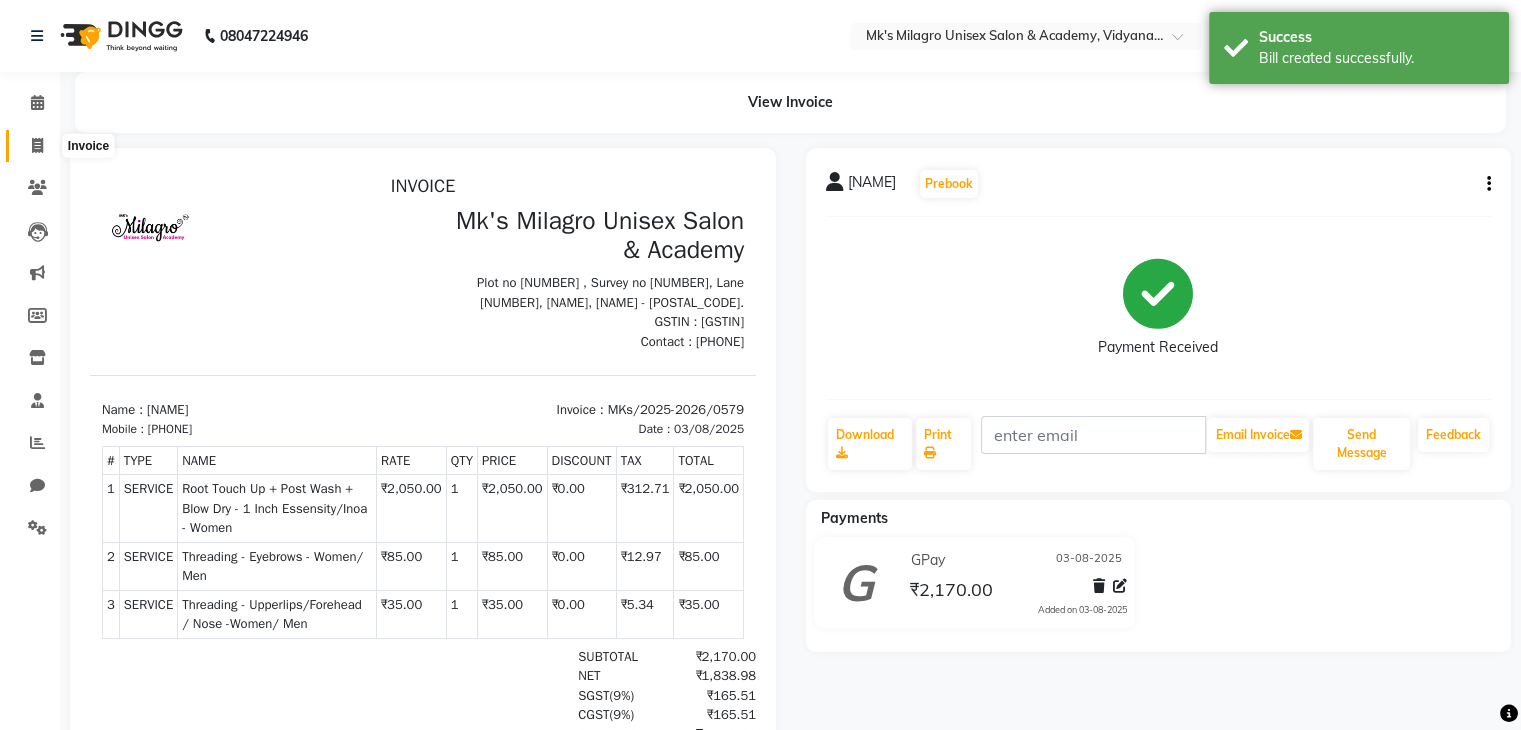 click 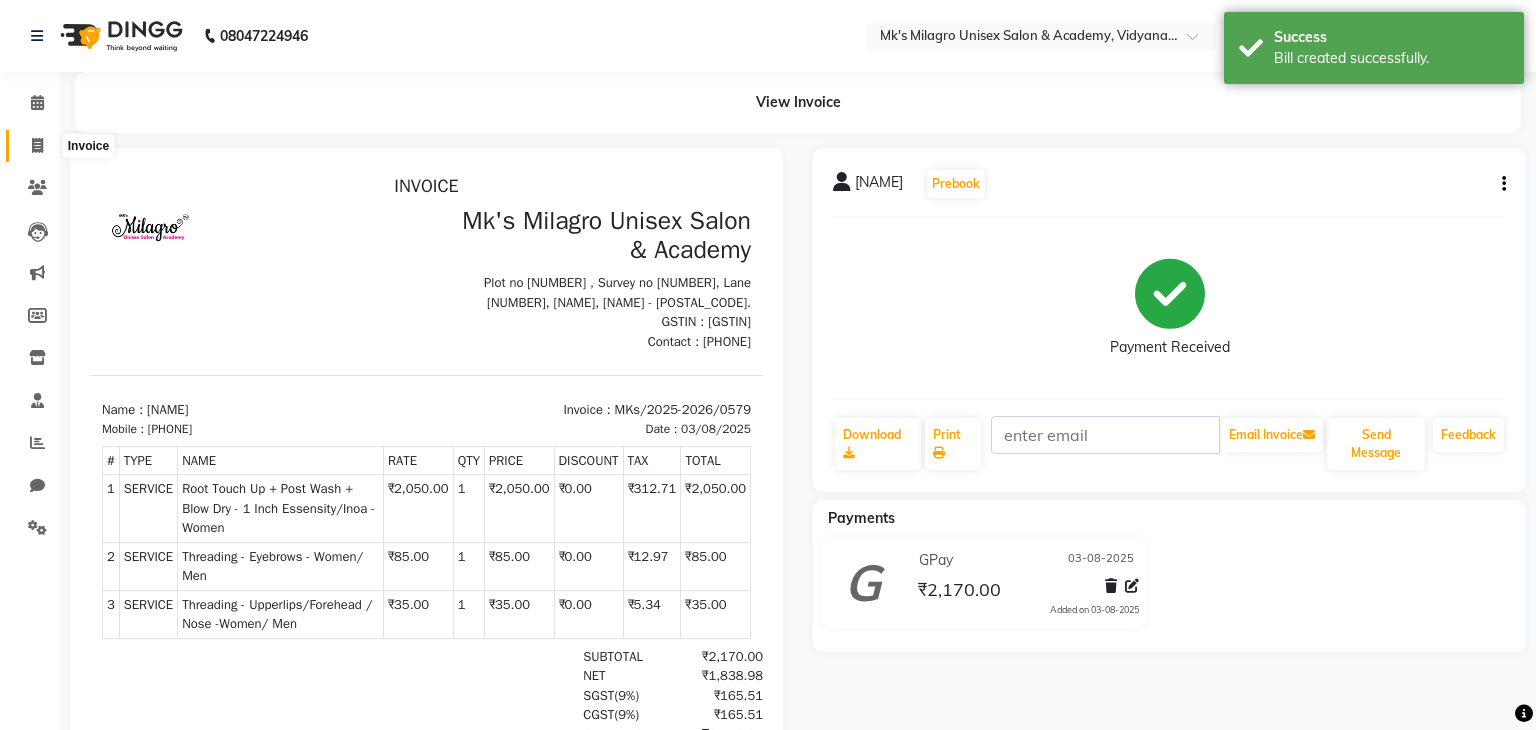 select on "service" 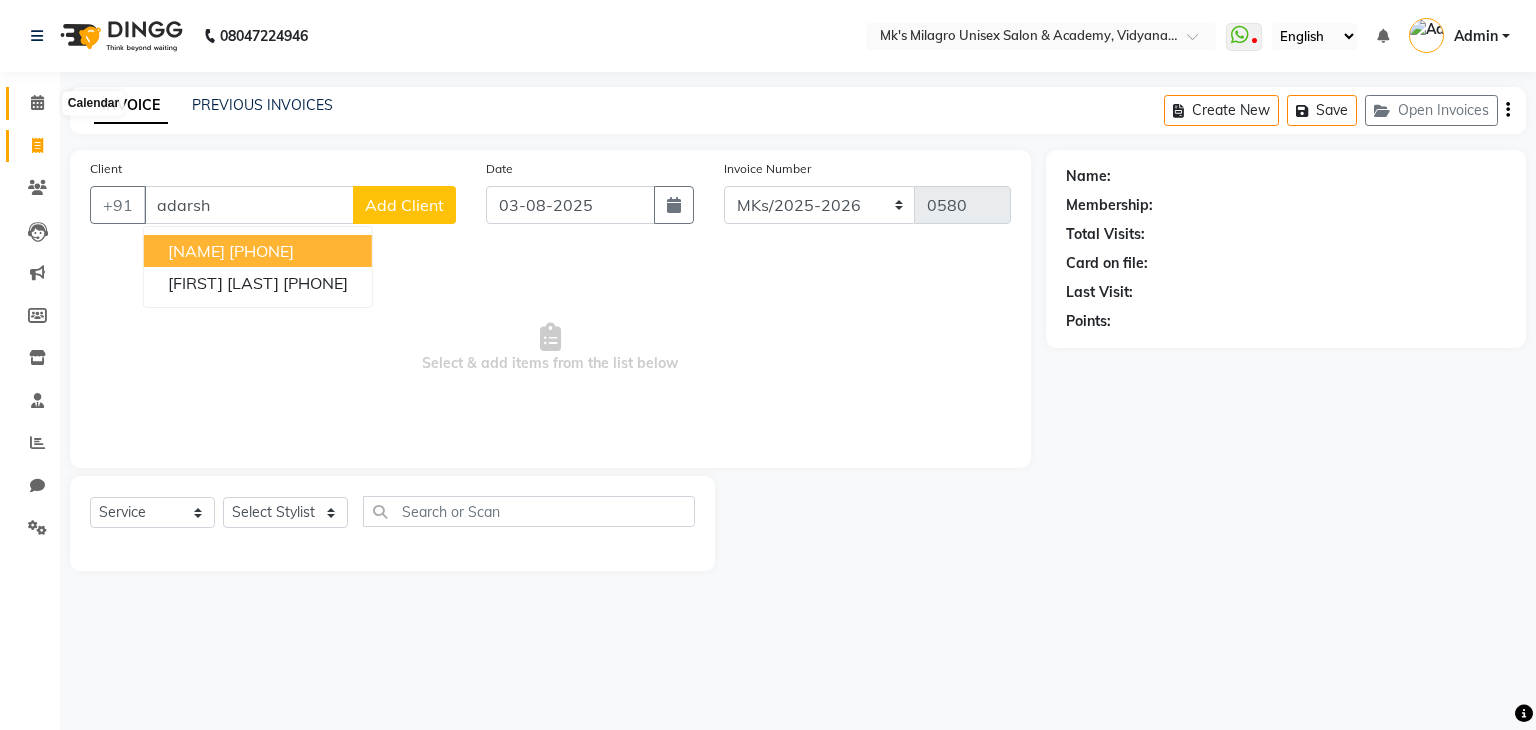 type on "adarsh" 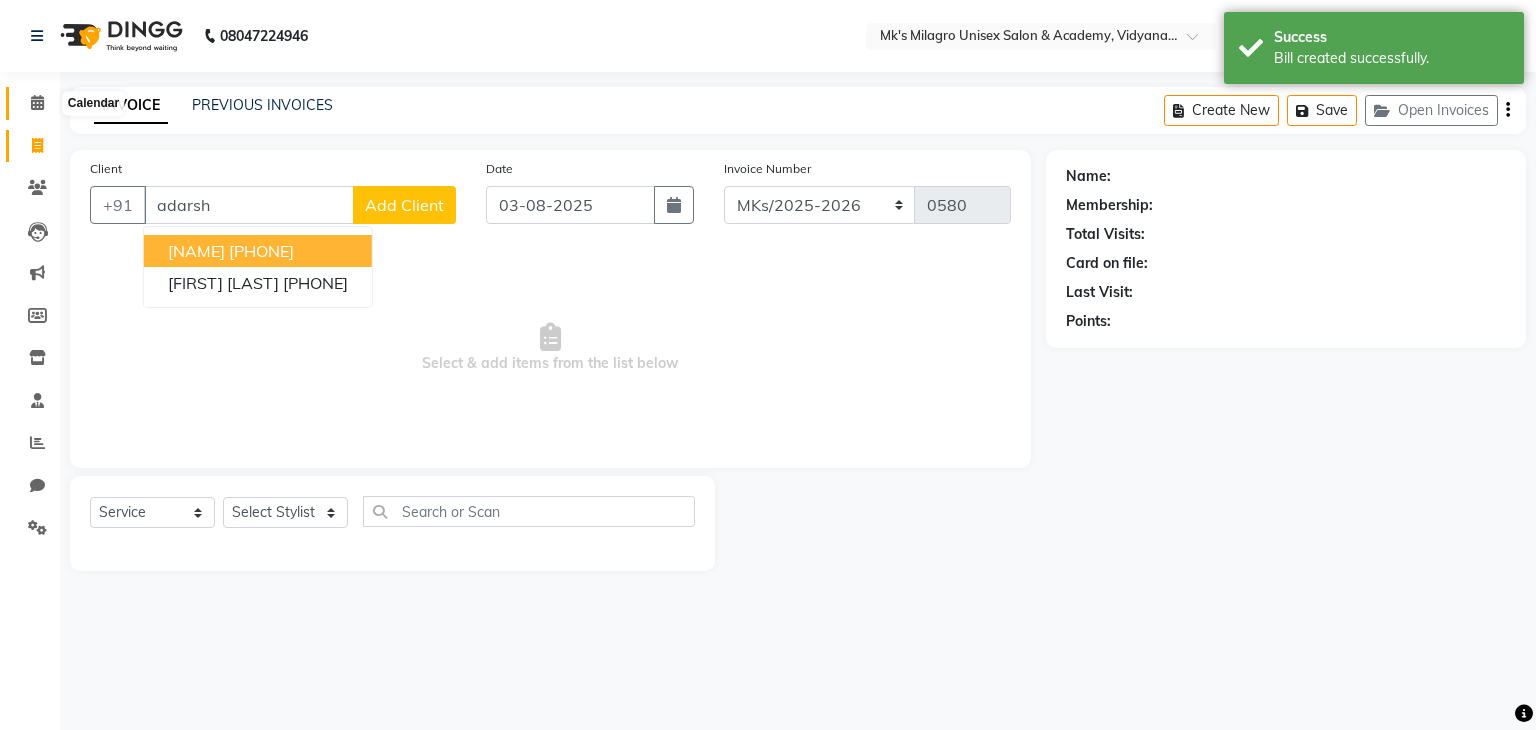 click 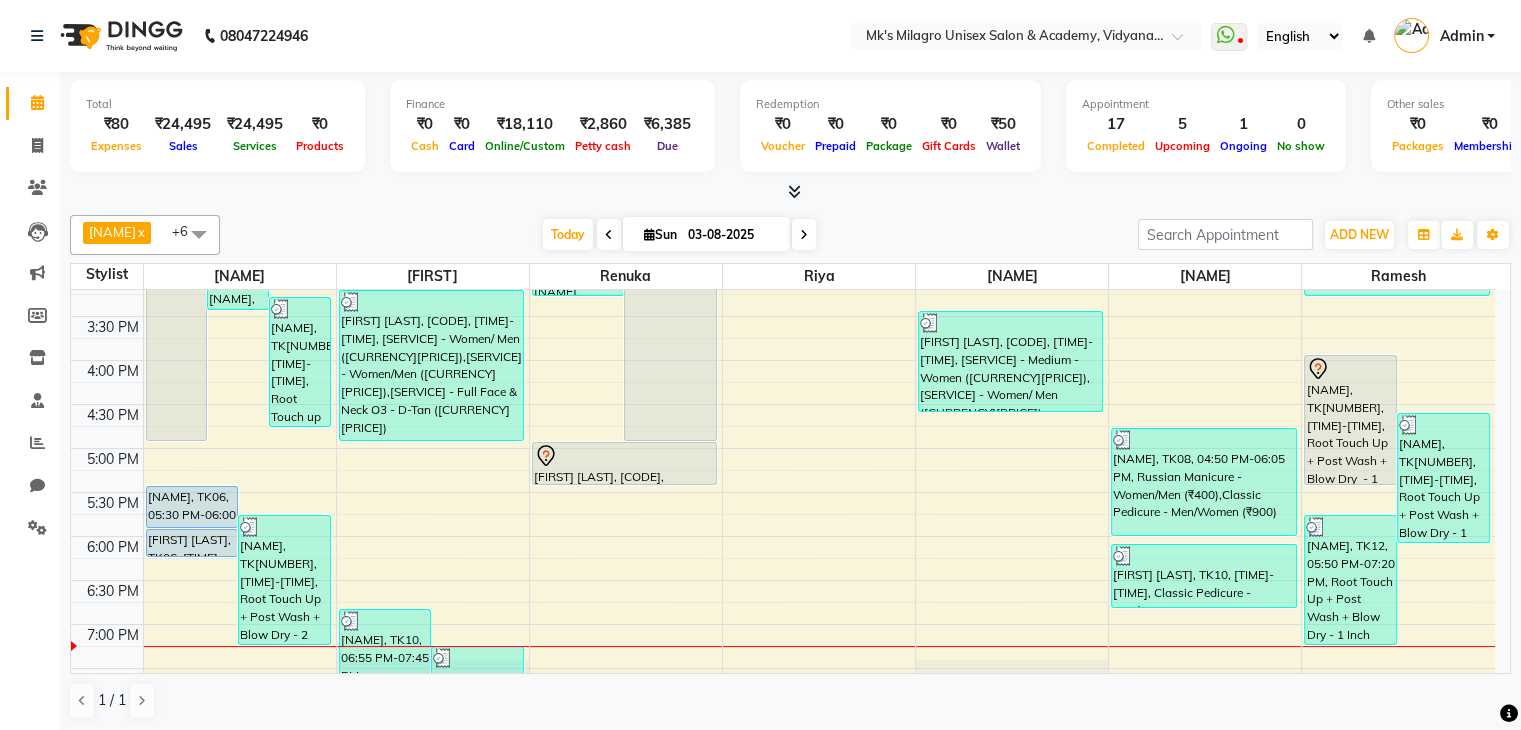 scroll, scrollTop: 550, scrollLeft: 0, axis: vertical 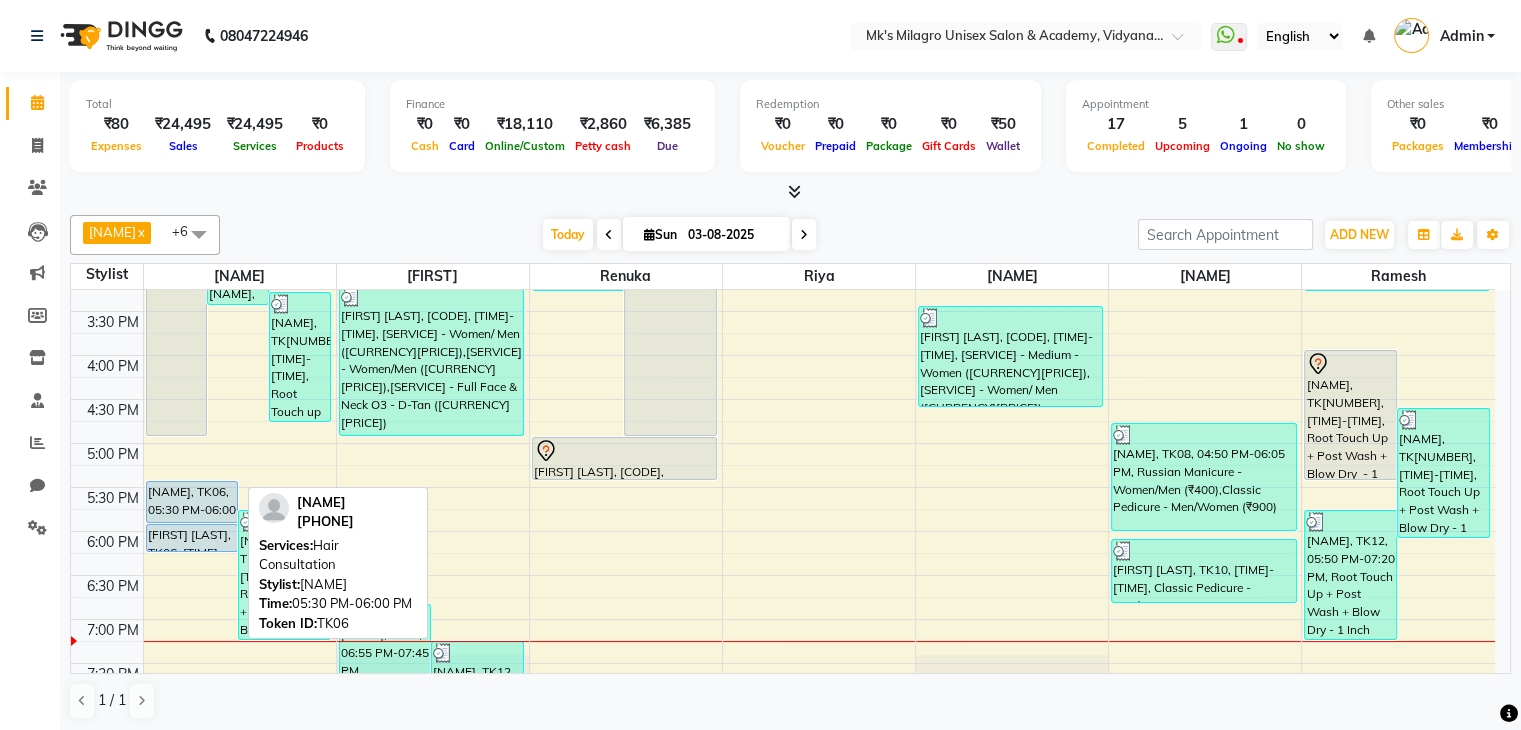 click on "Aadarsh Prasad, TK06, 05:30 PM-06:00 PM, Hair Consultation" at bounding box center (192, 502) 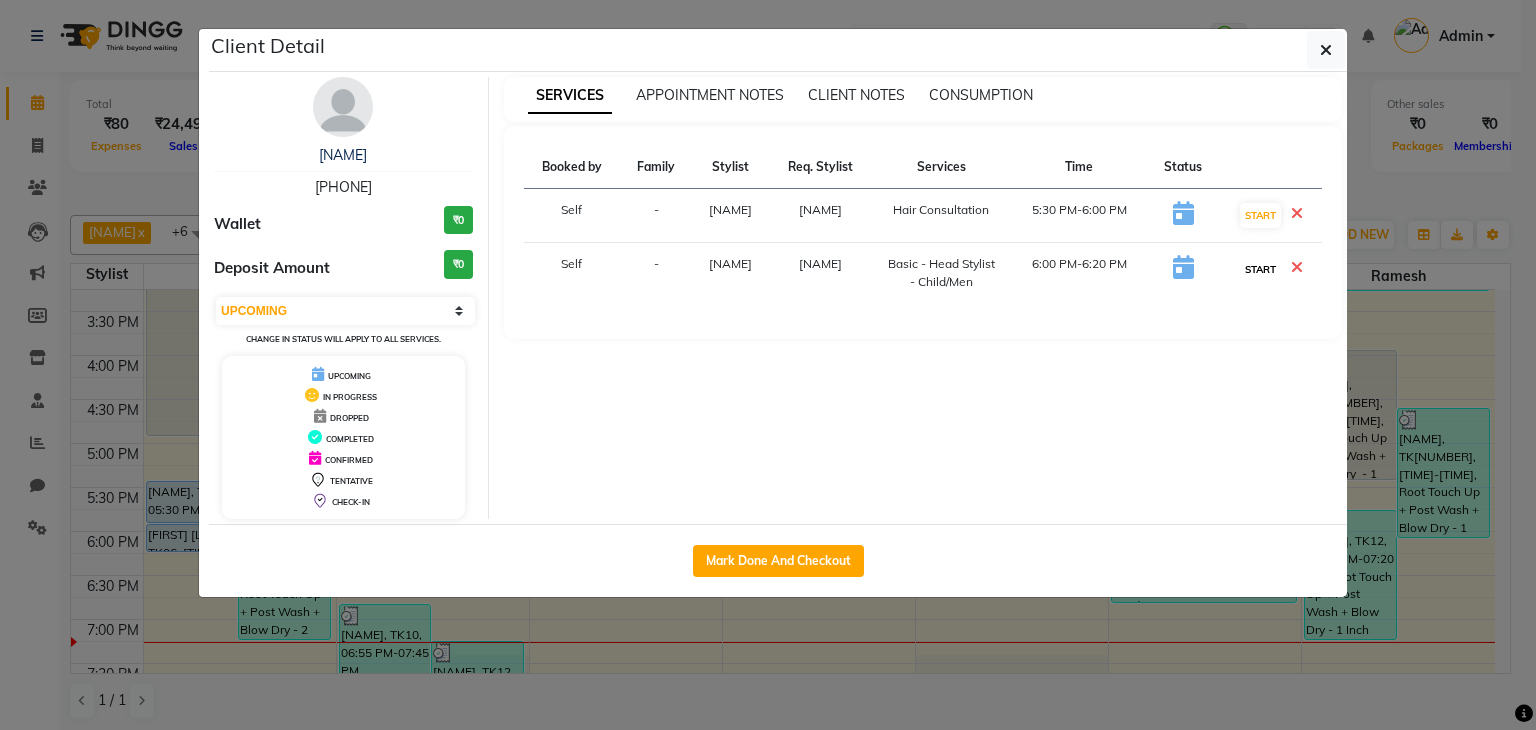 click on "START" at bounding box center (1260, 269) 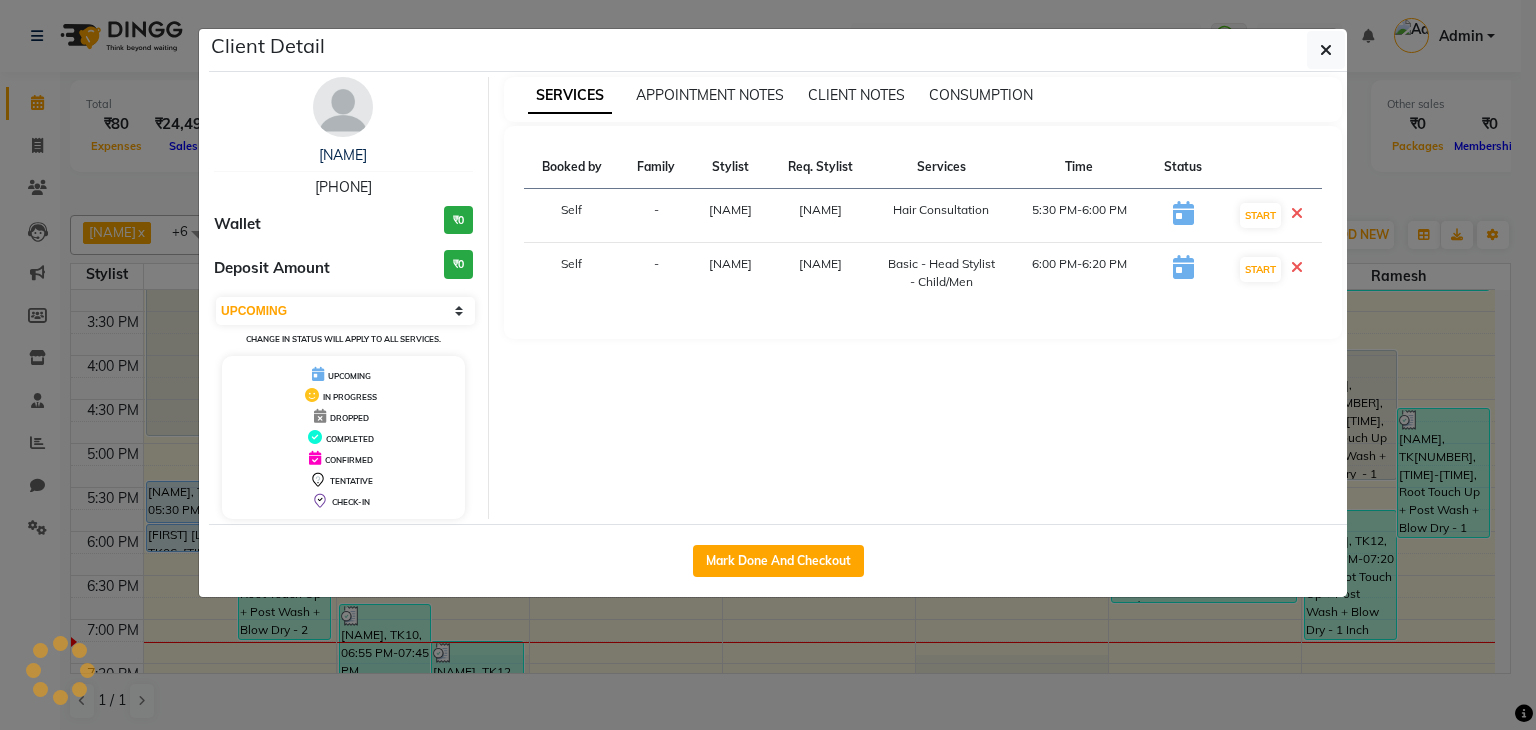 select on "select" 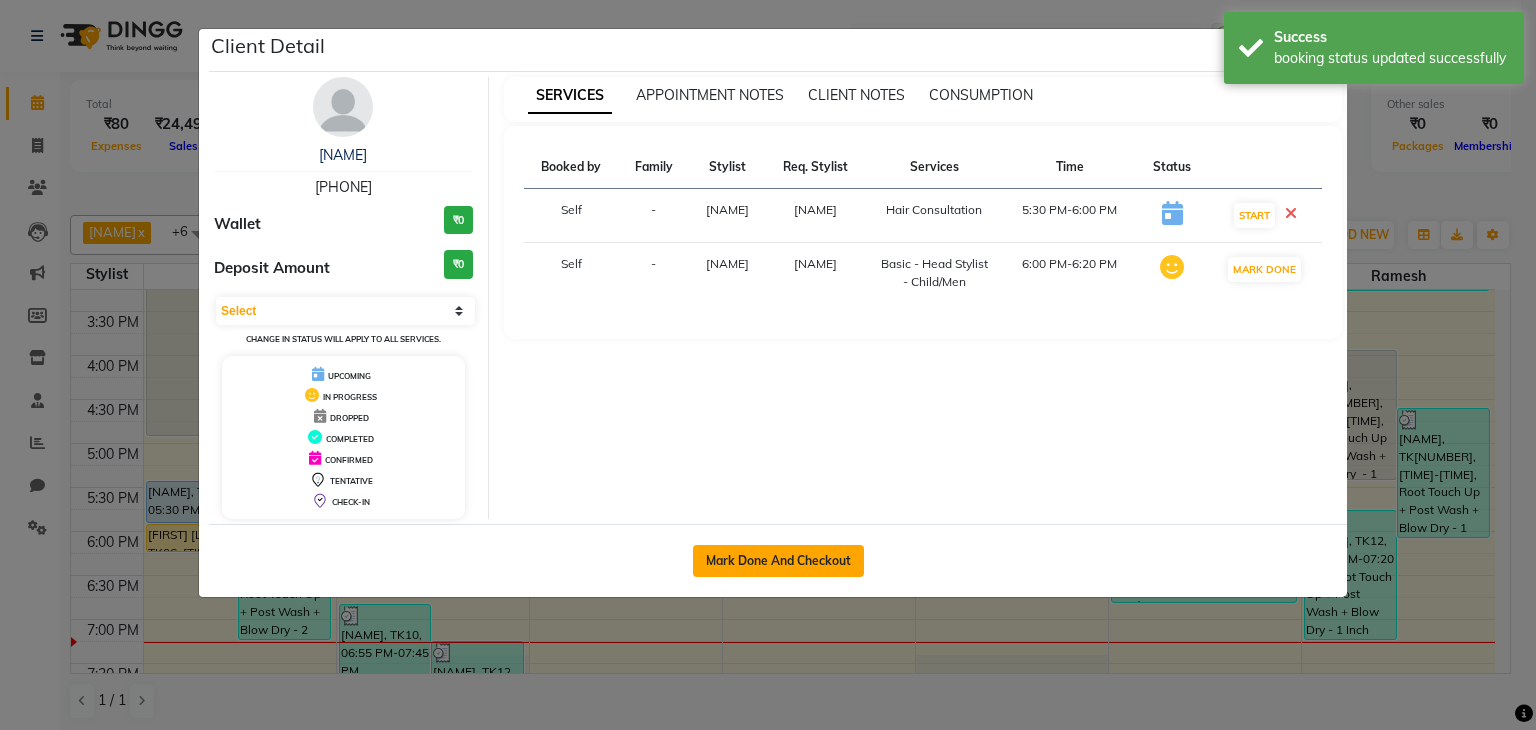click on "Mark Done And Checkout" 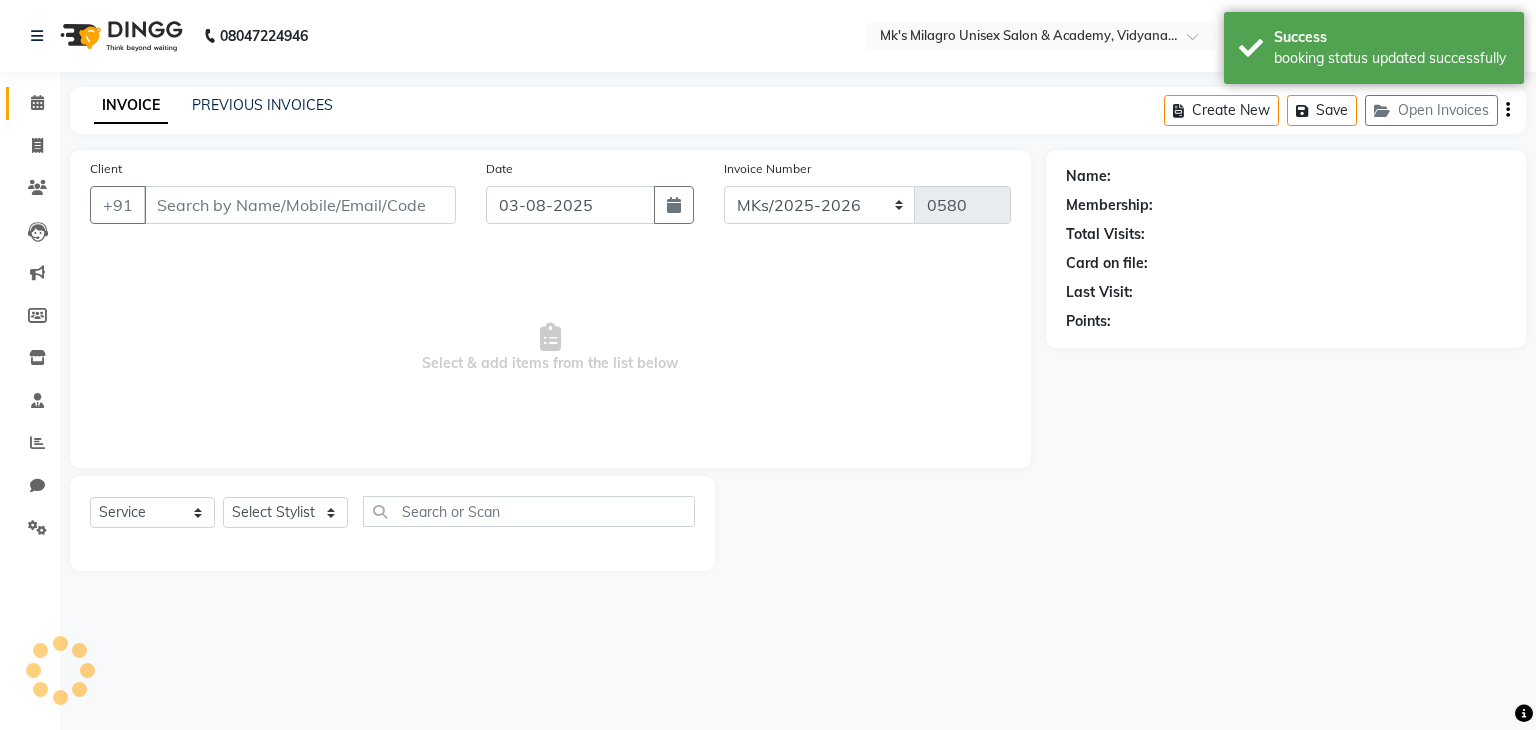 type on "7406465617" 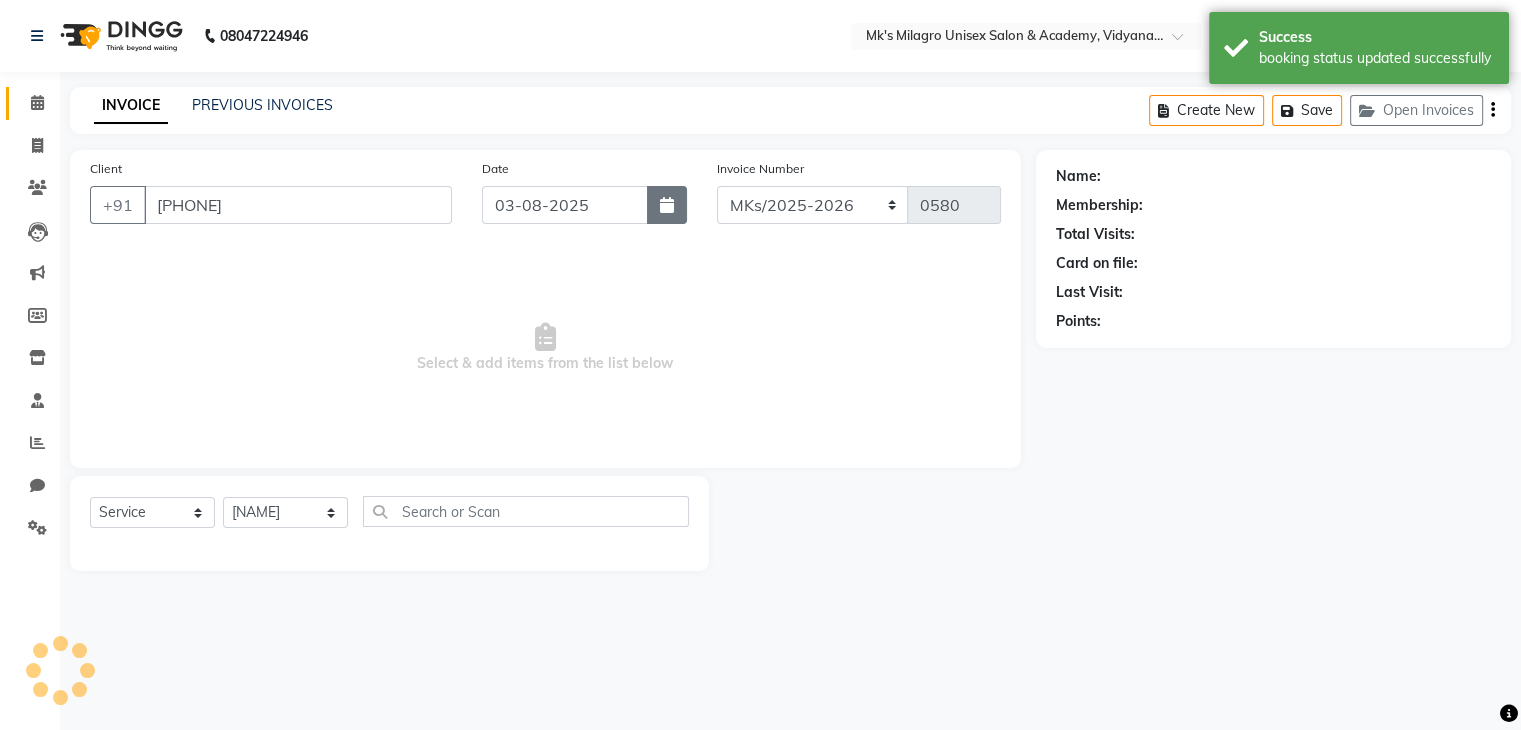 select on "1: Object" 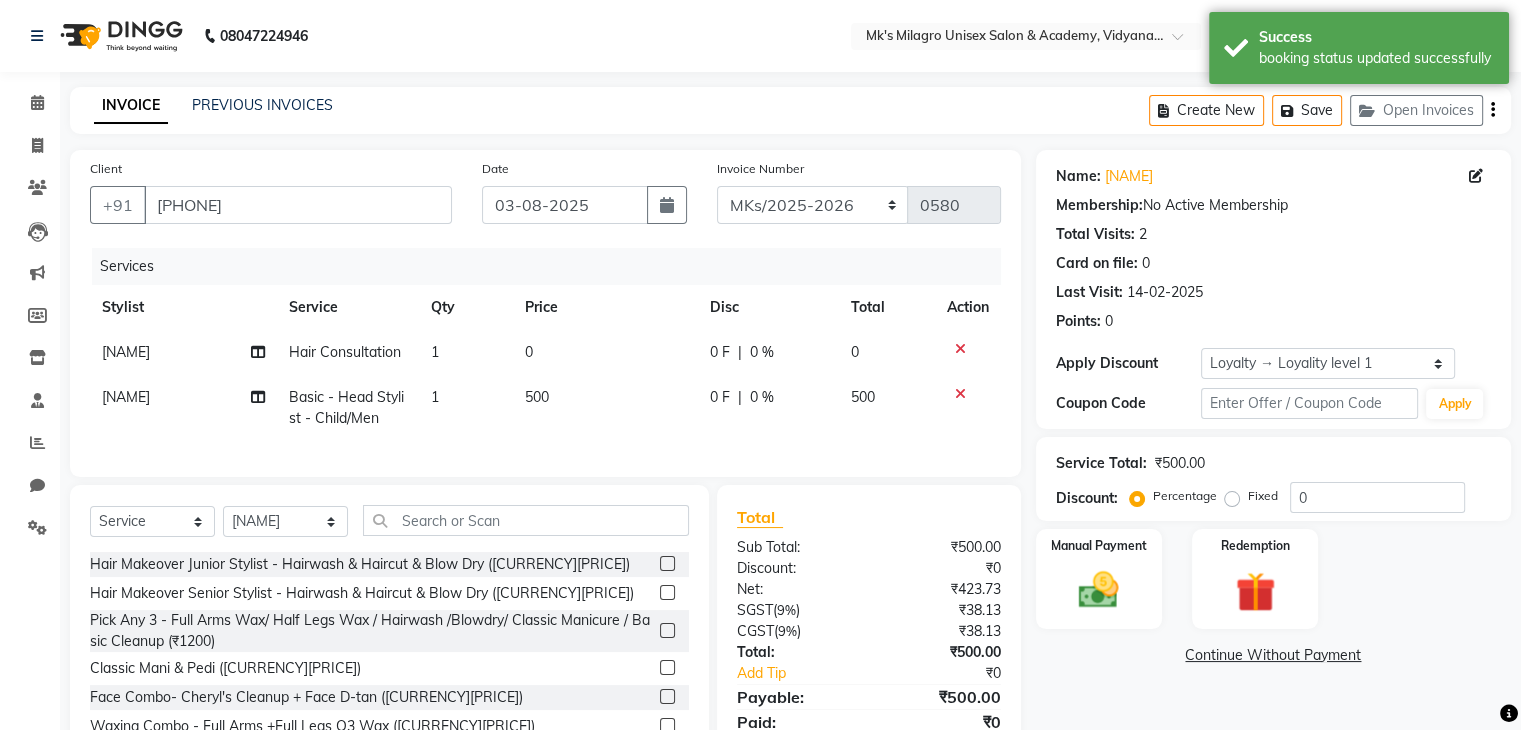 click 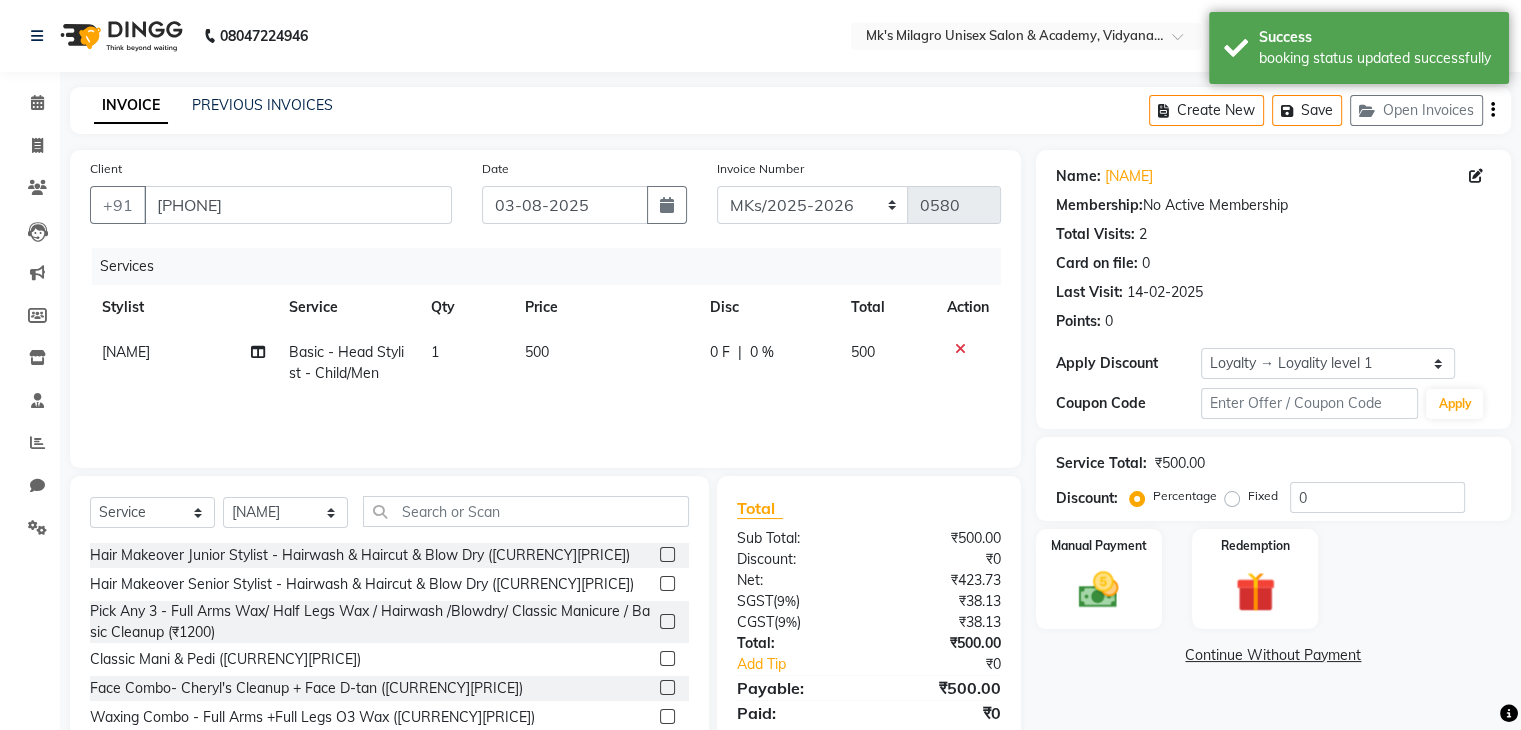 click on "500" 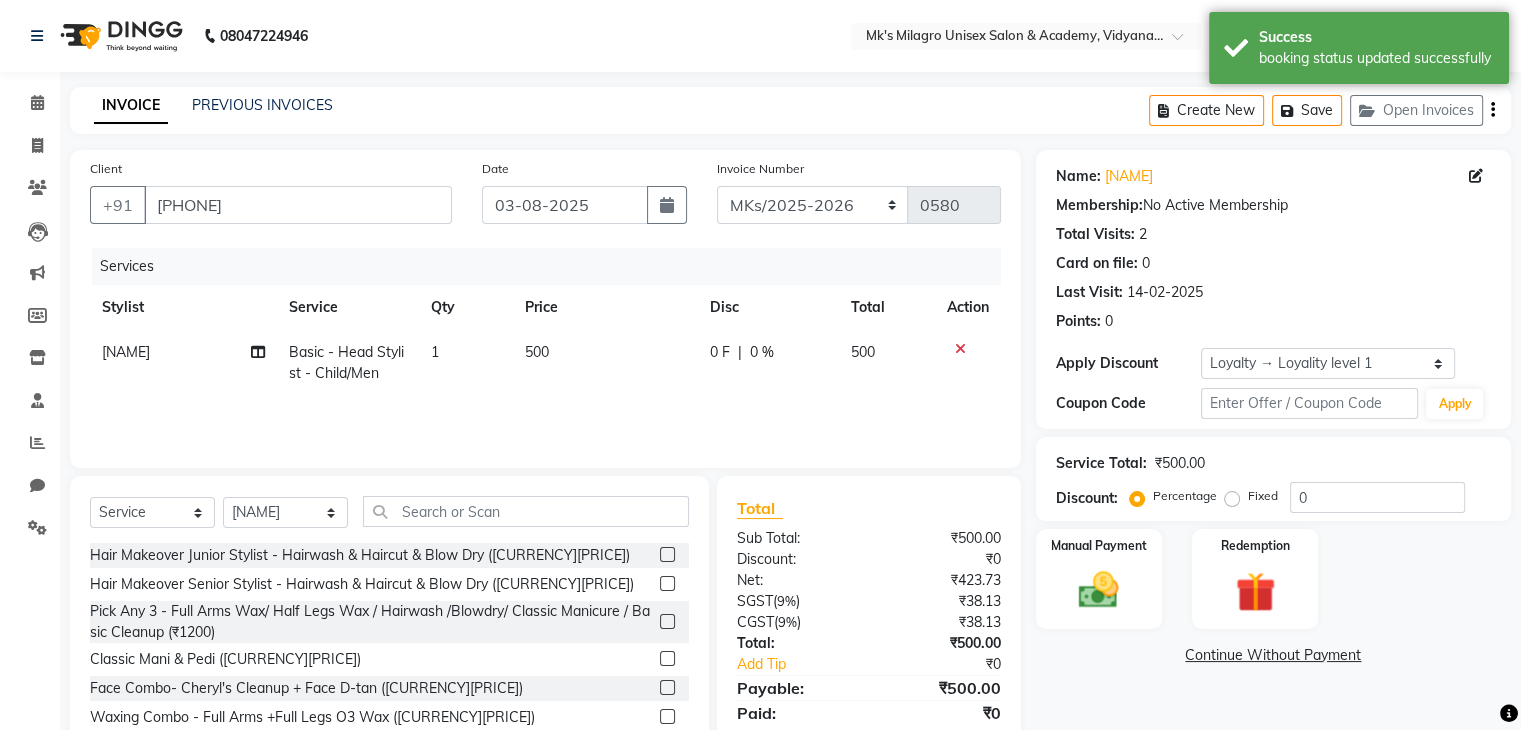 select on "21735" 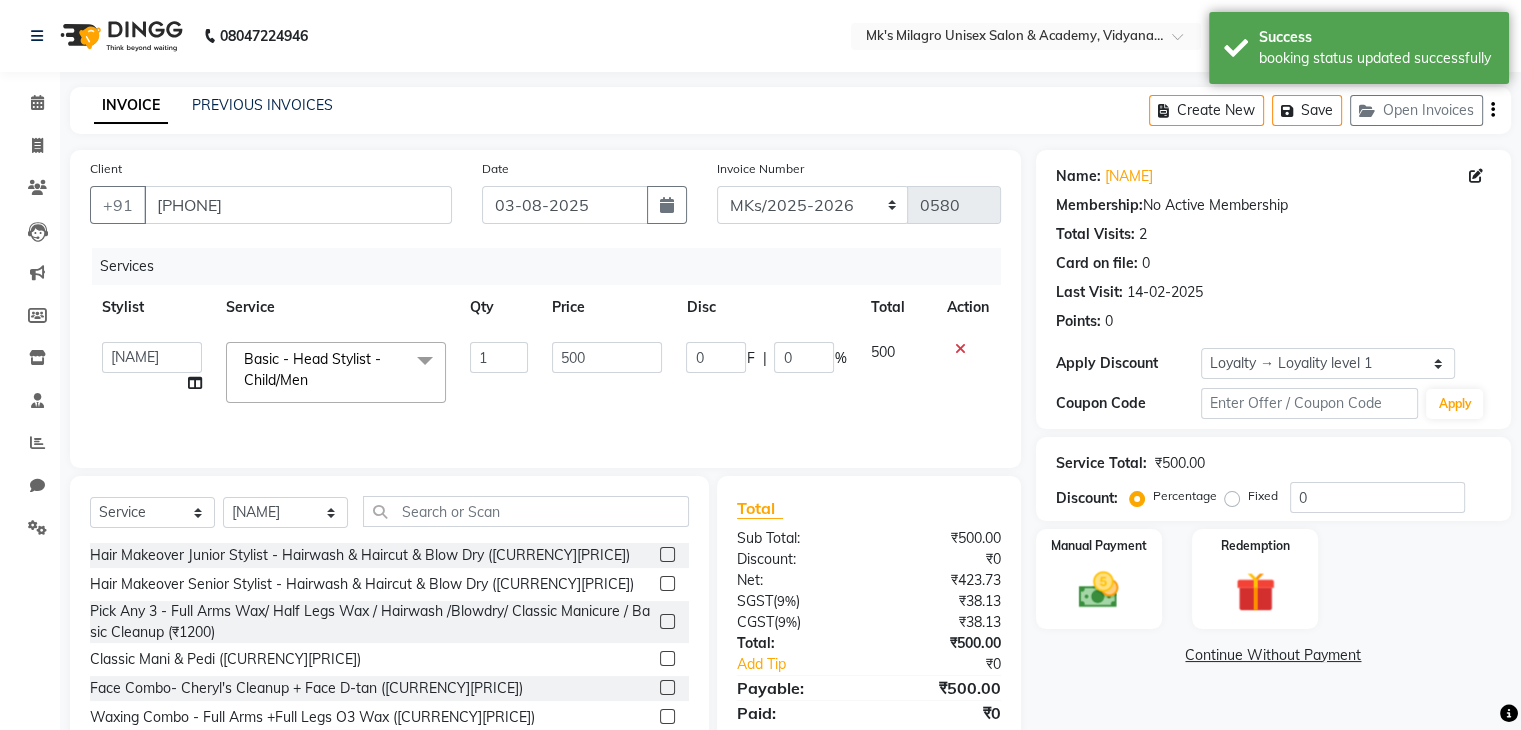 click on "500" 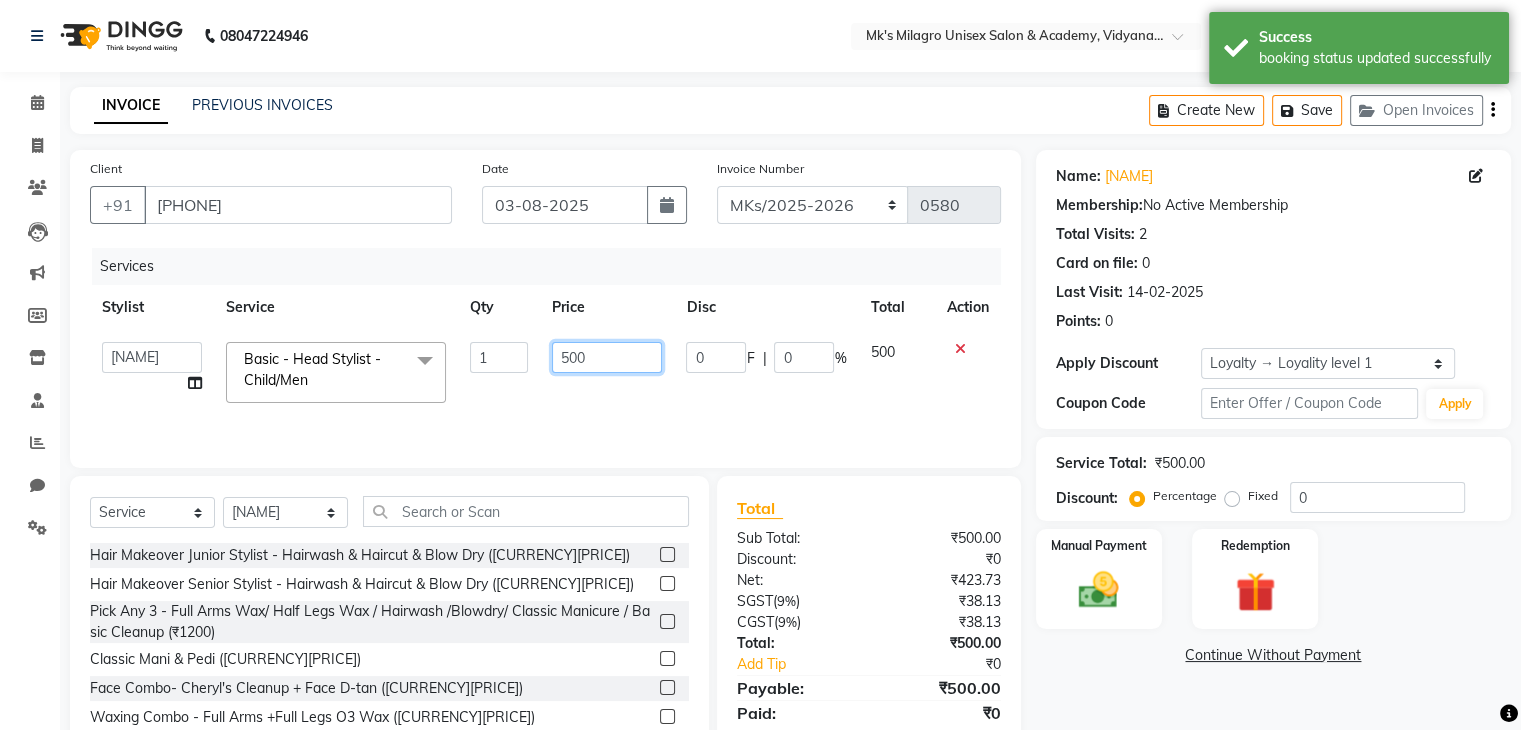 click on "500" 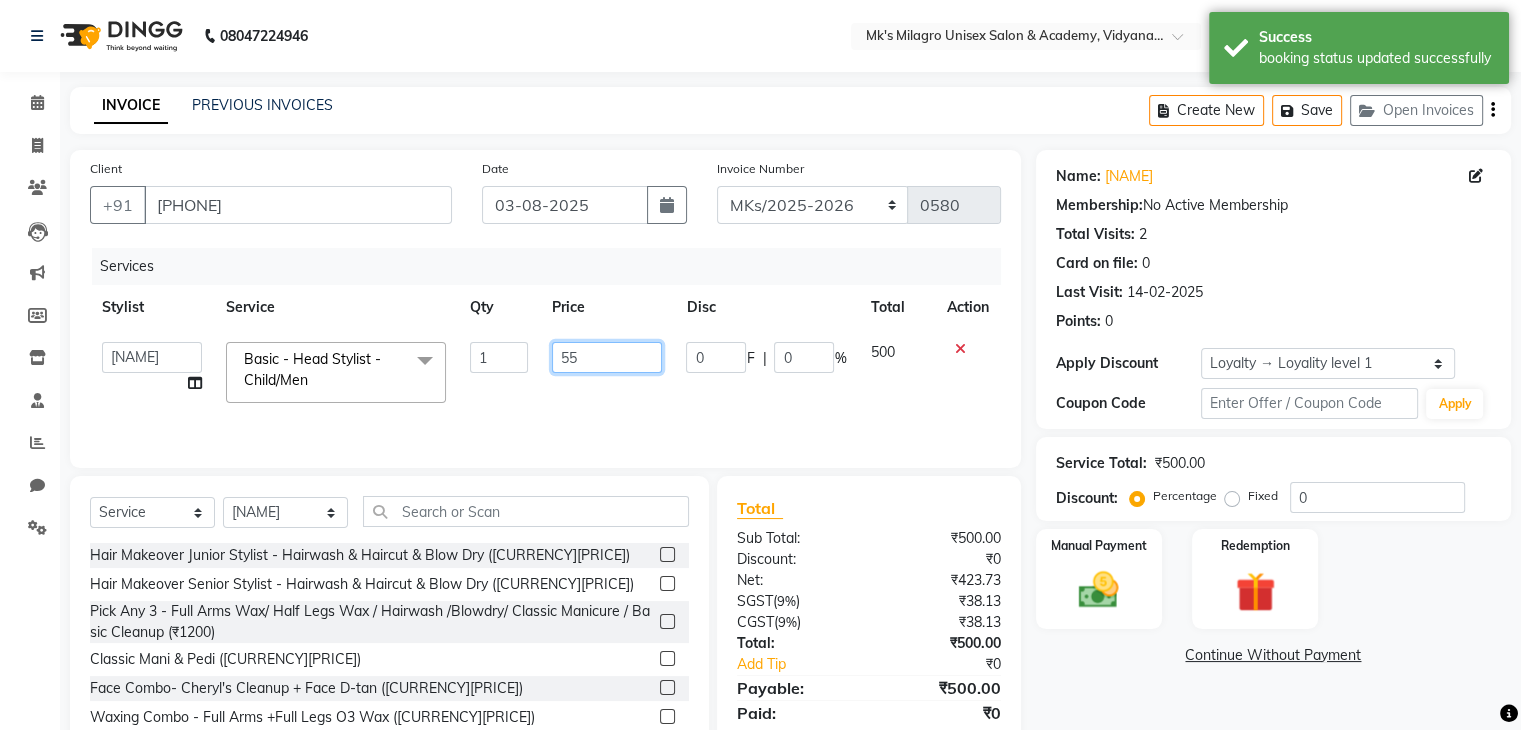 type on "550" 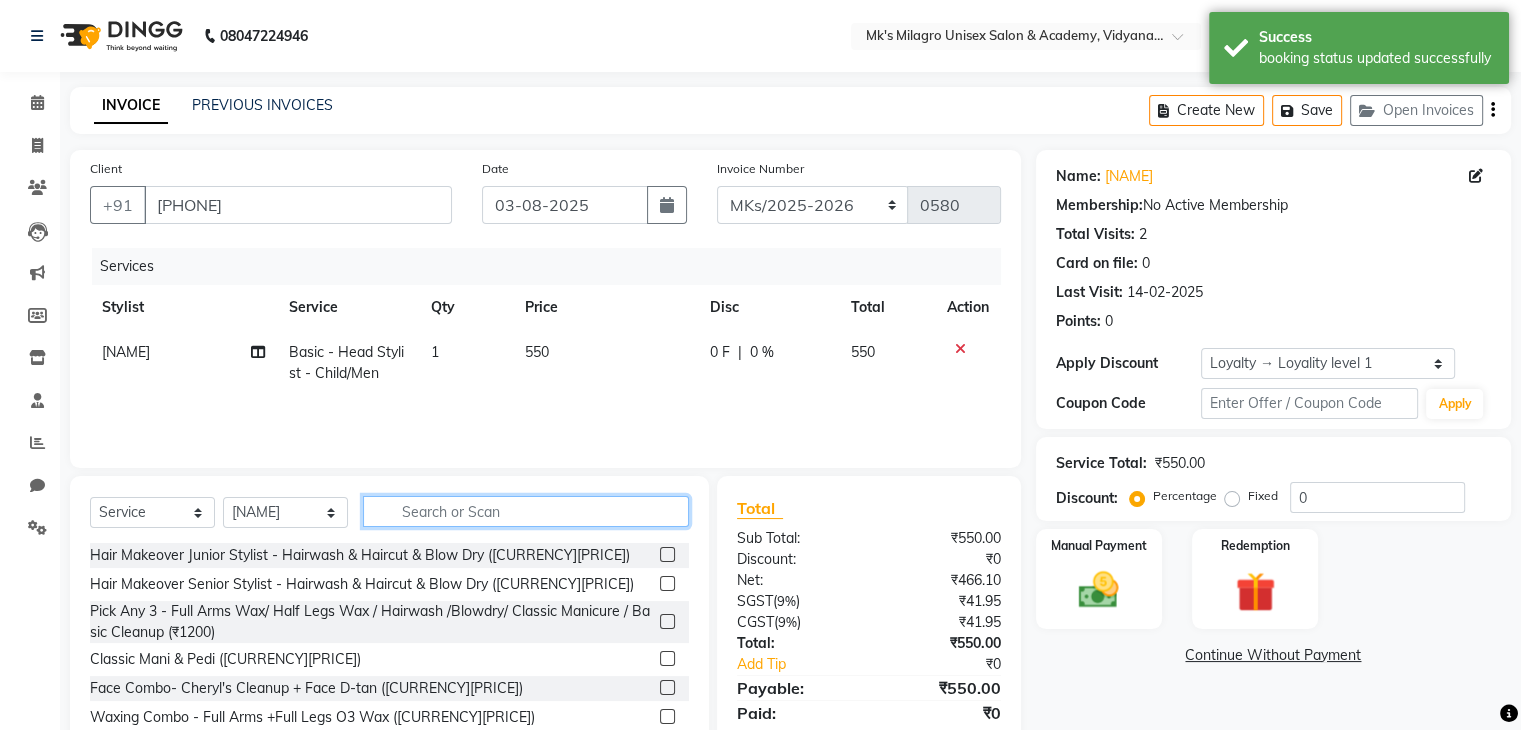 click 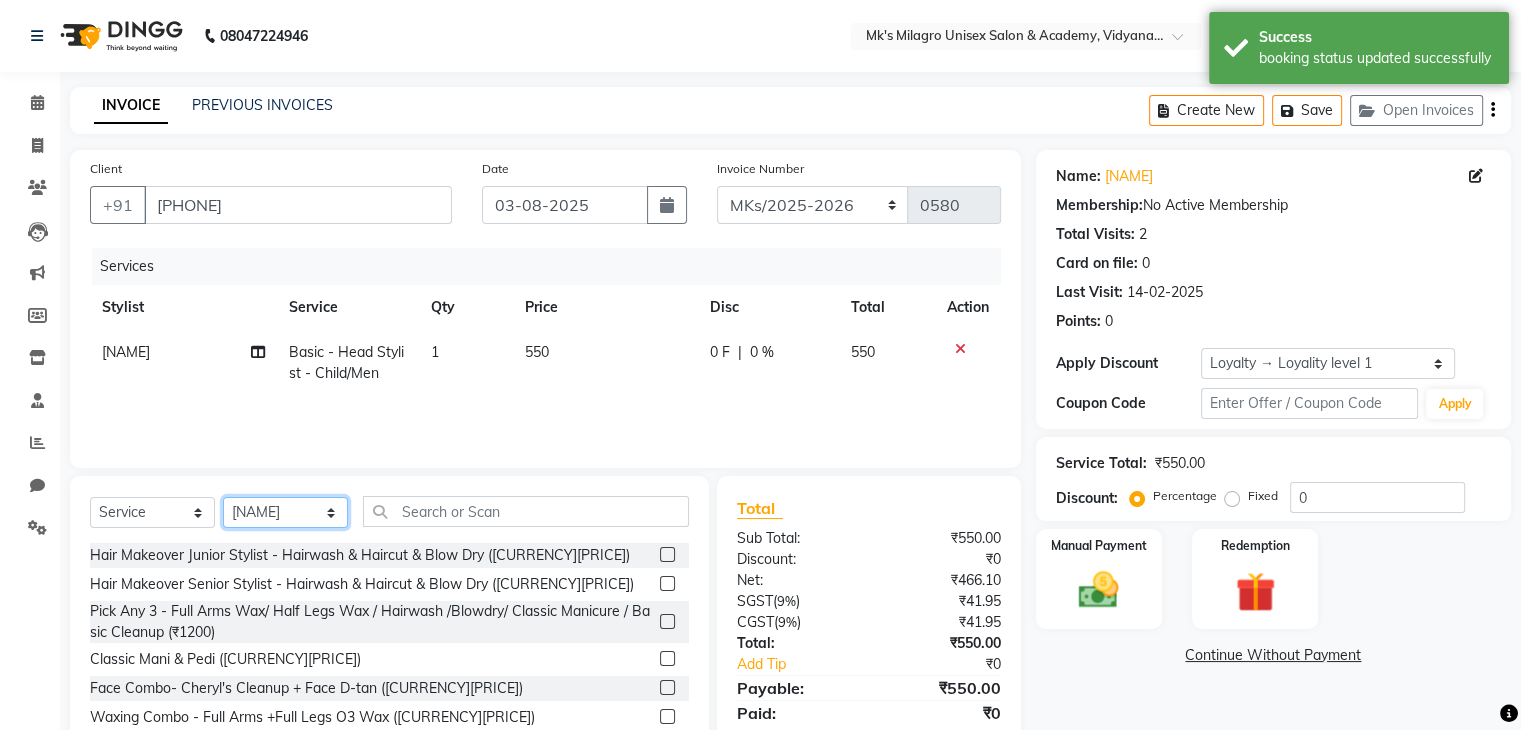 click on "Select Stylist Madhuri Jadhav Minsi Ramesh Renuka Riya Sandhaya Santoshi" 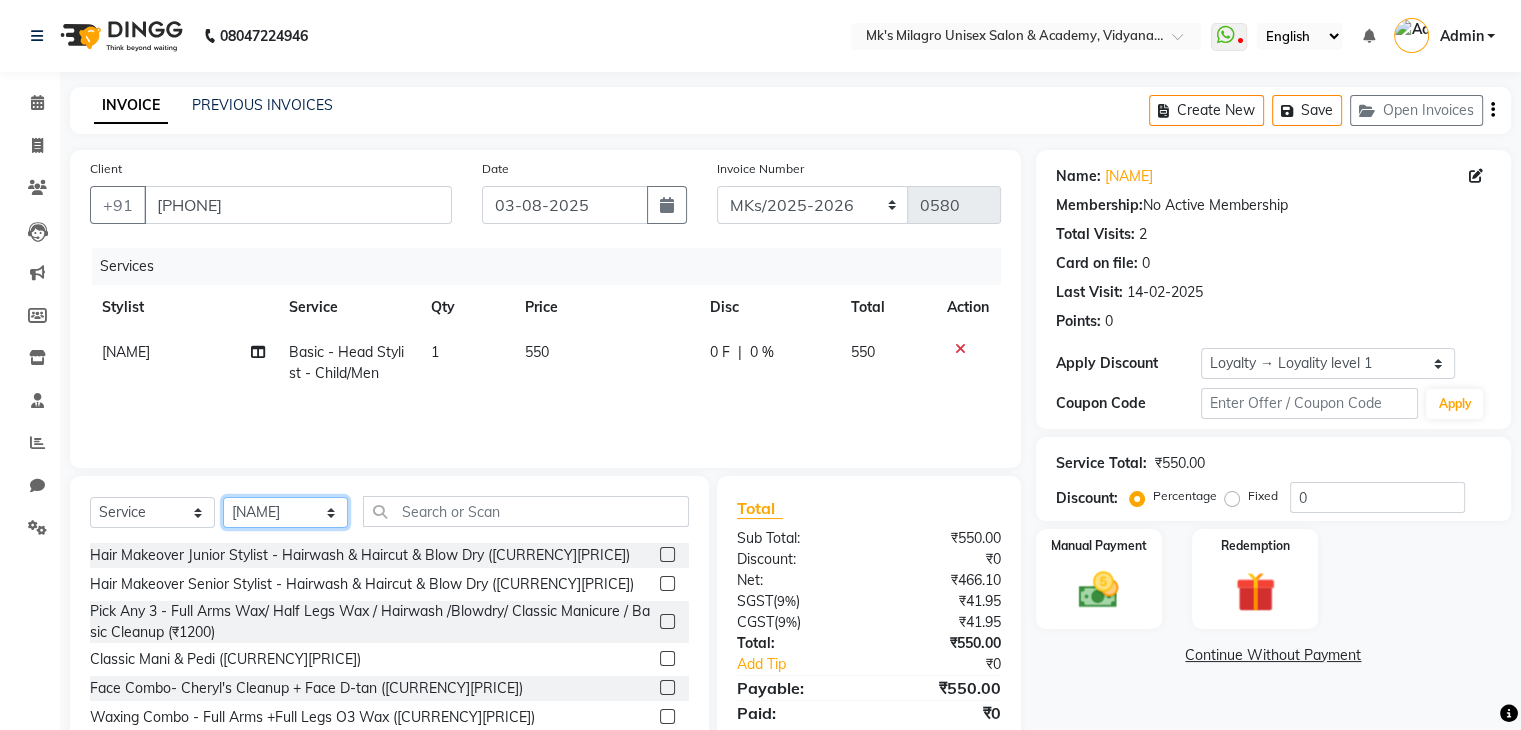 select on "85488" 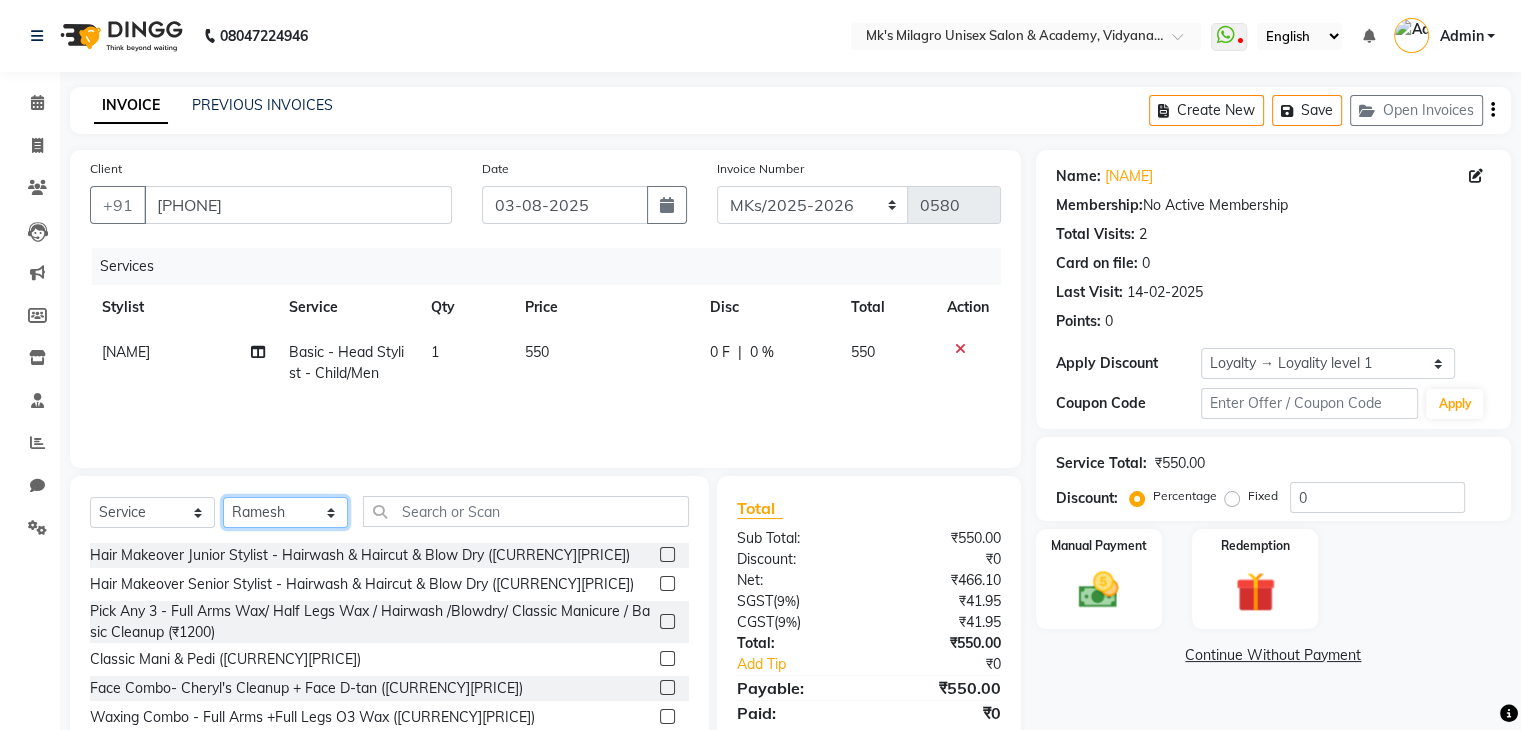 click on "Select Stylist Madhuri Jadhav Minsi Ramesh Renuka Riya Sandhaya Santoshi" 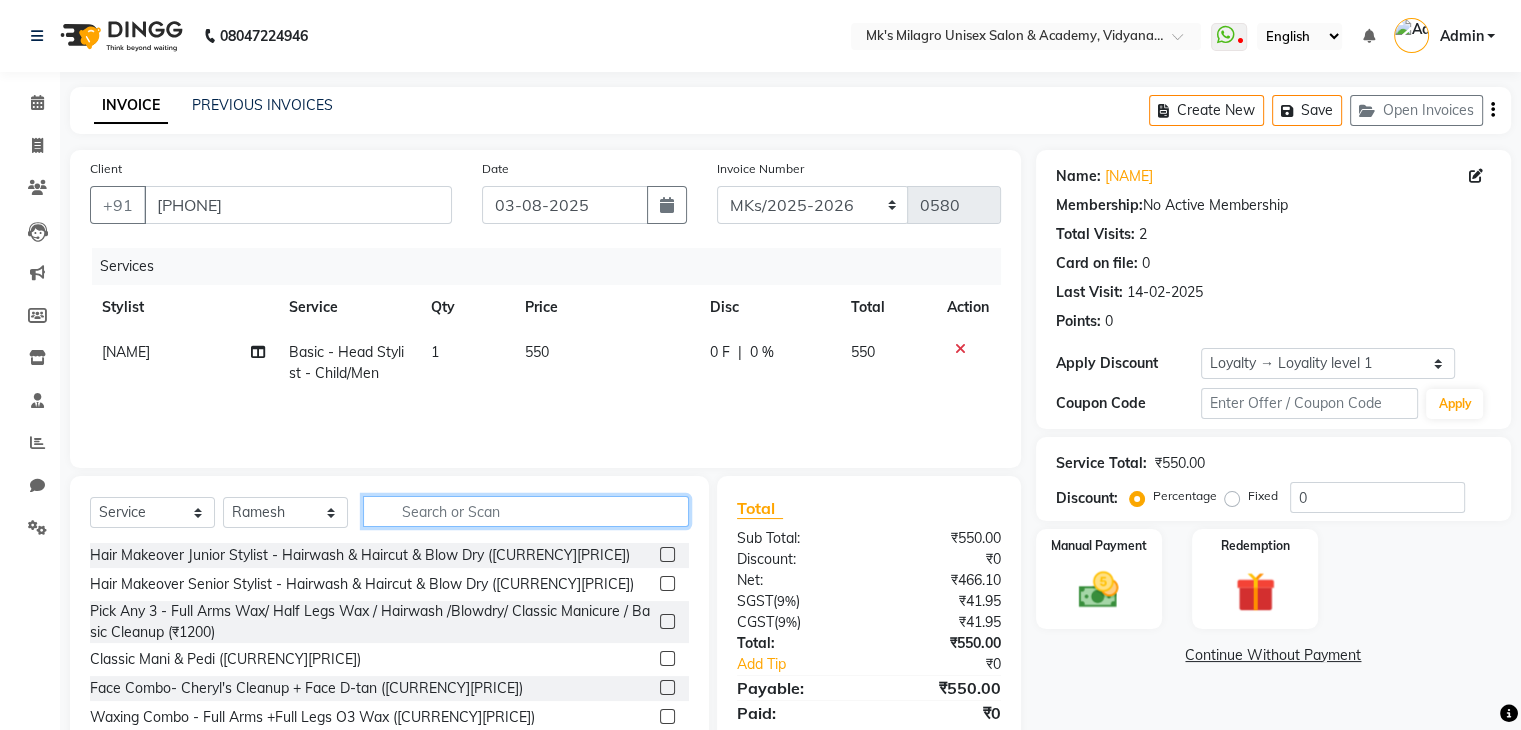 click 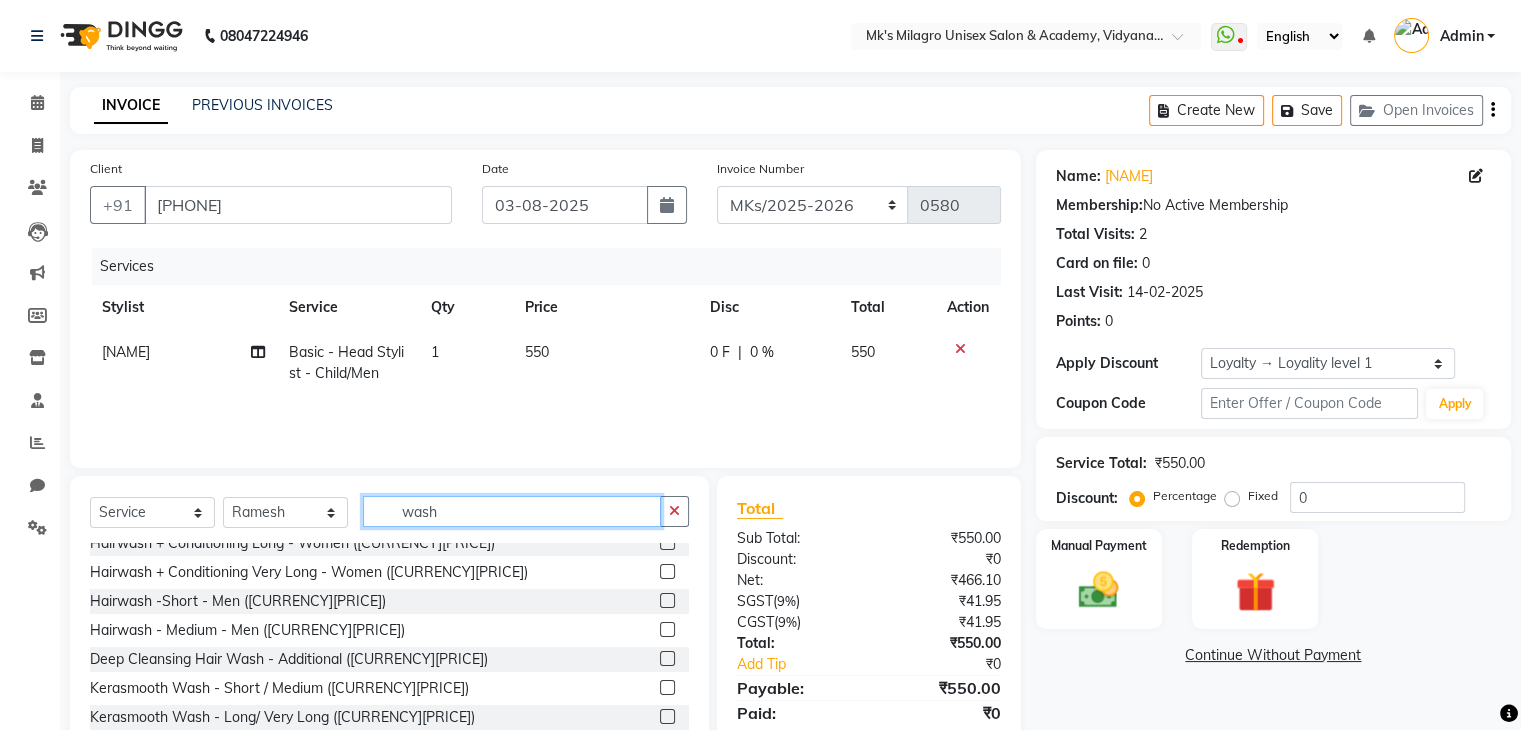 scroll, scrollTop: 260, scrollLeft: 0, axis: vertical 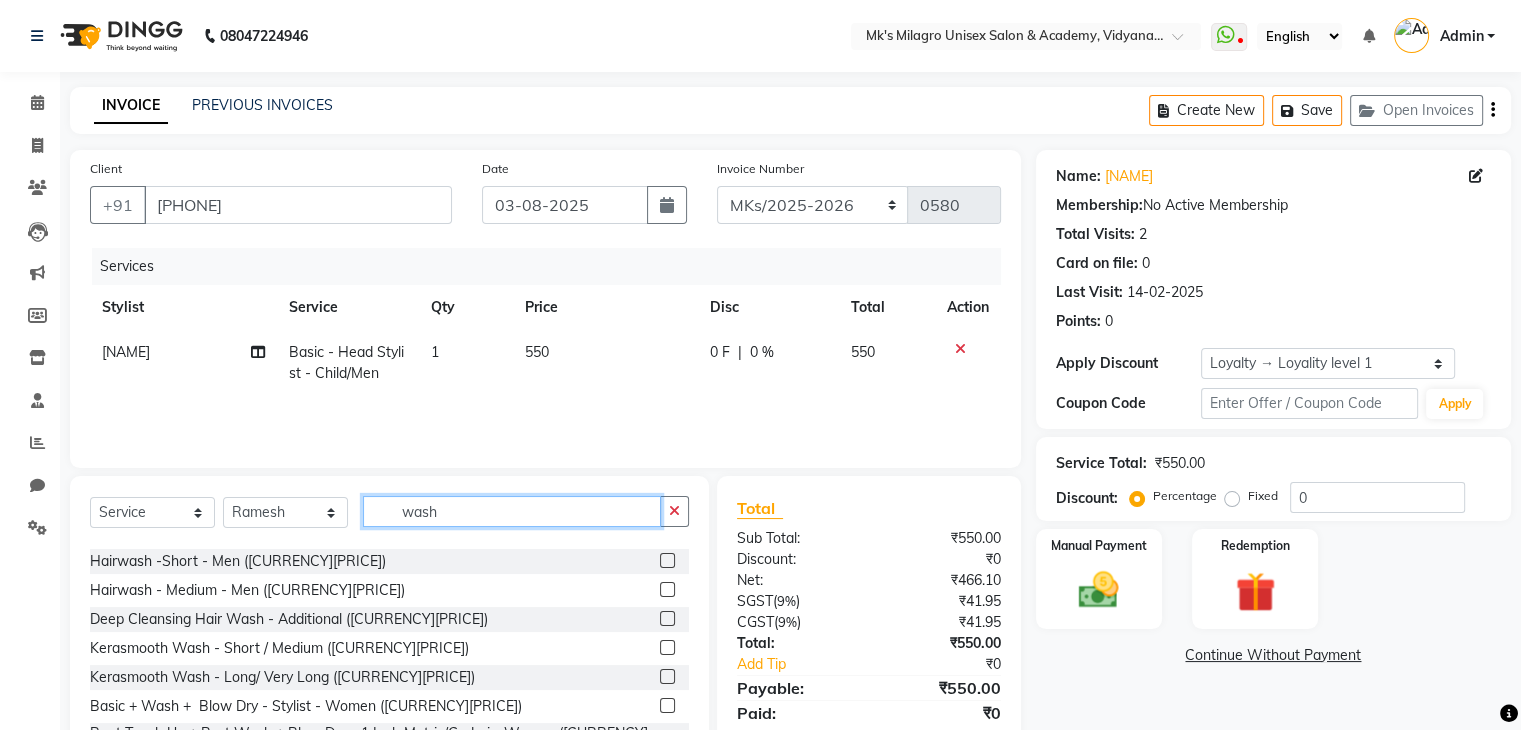 type on "wash" 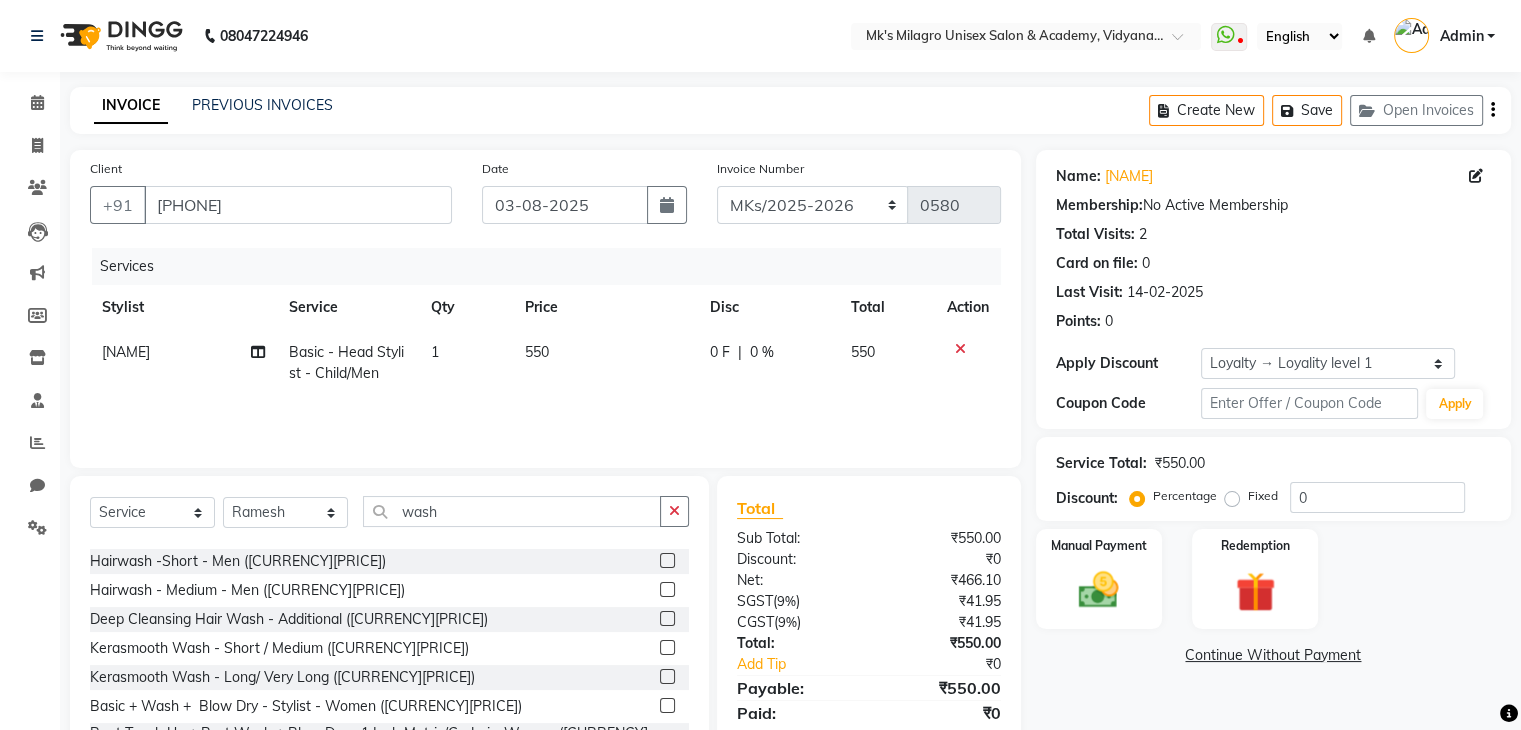 click 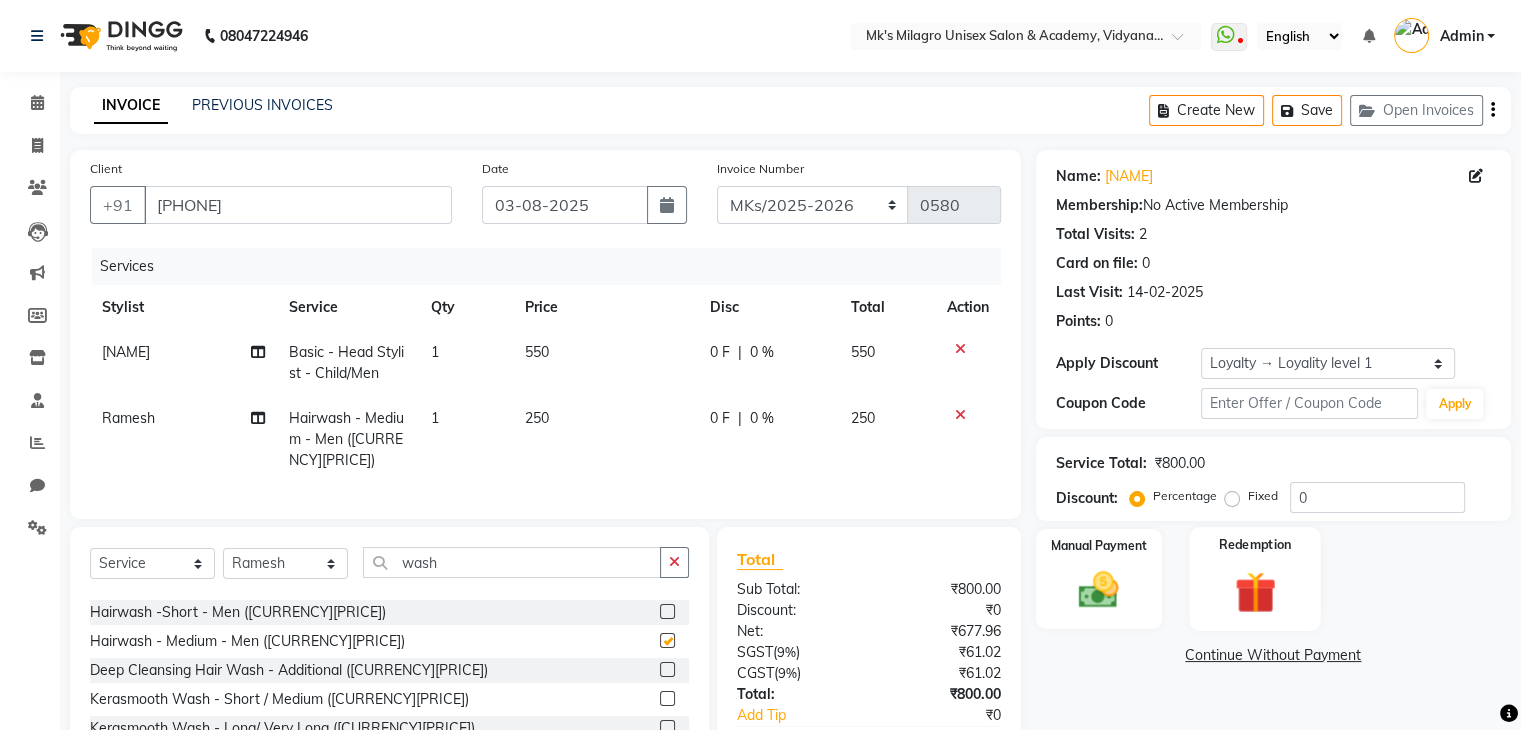checkbox on "false" 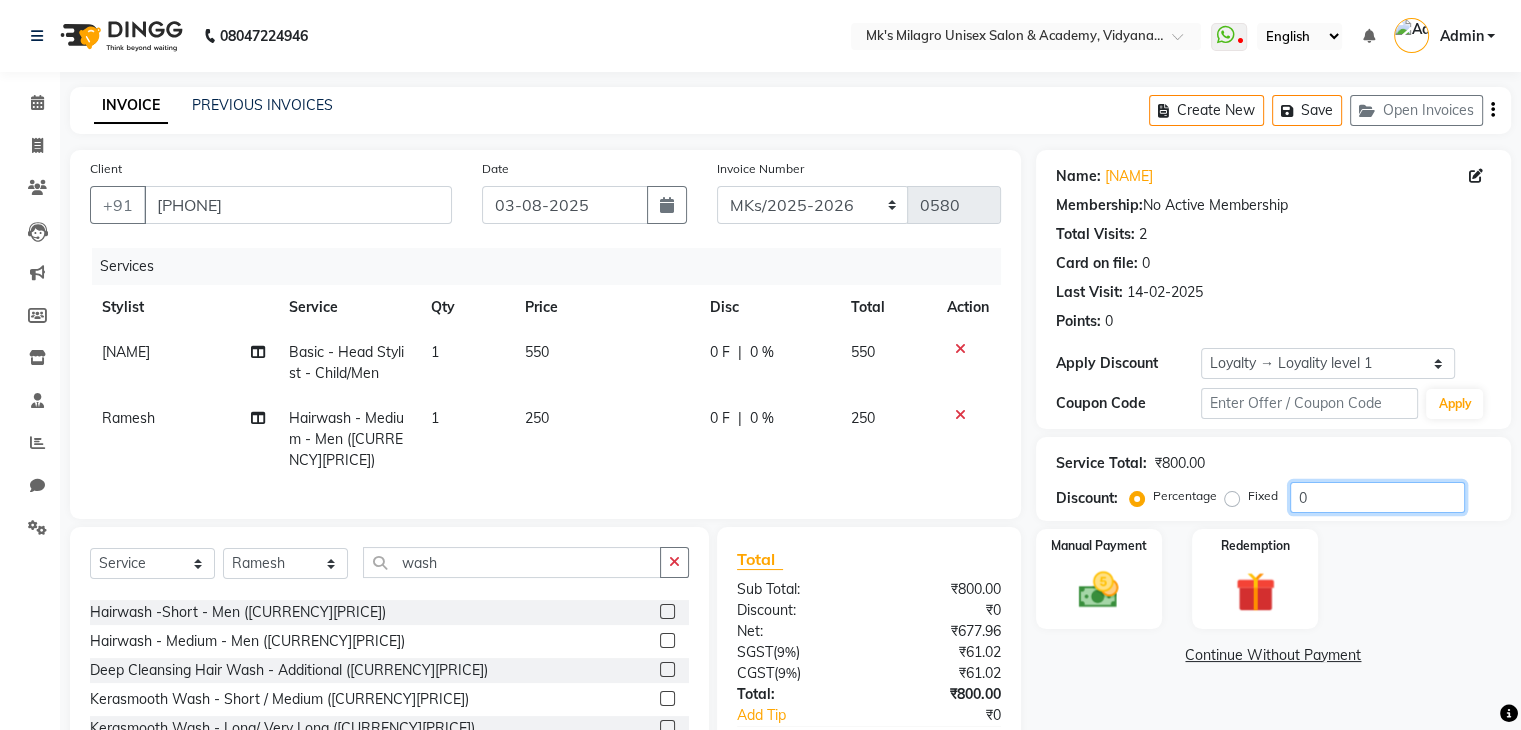 click on "0" 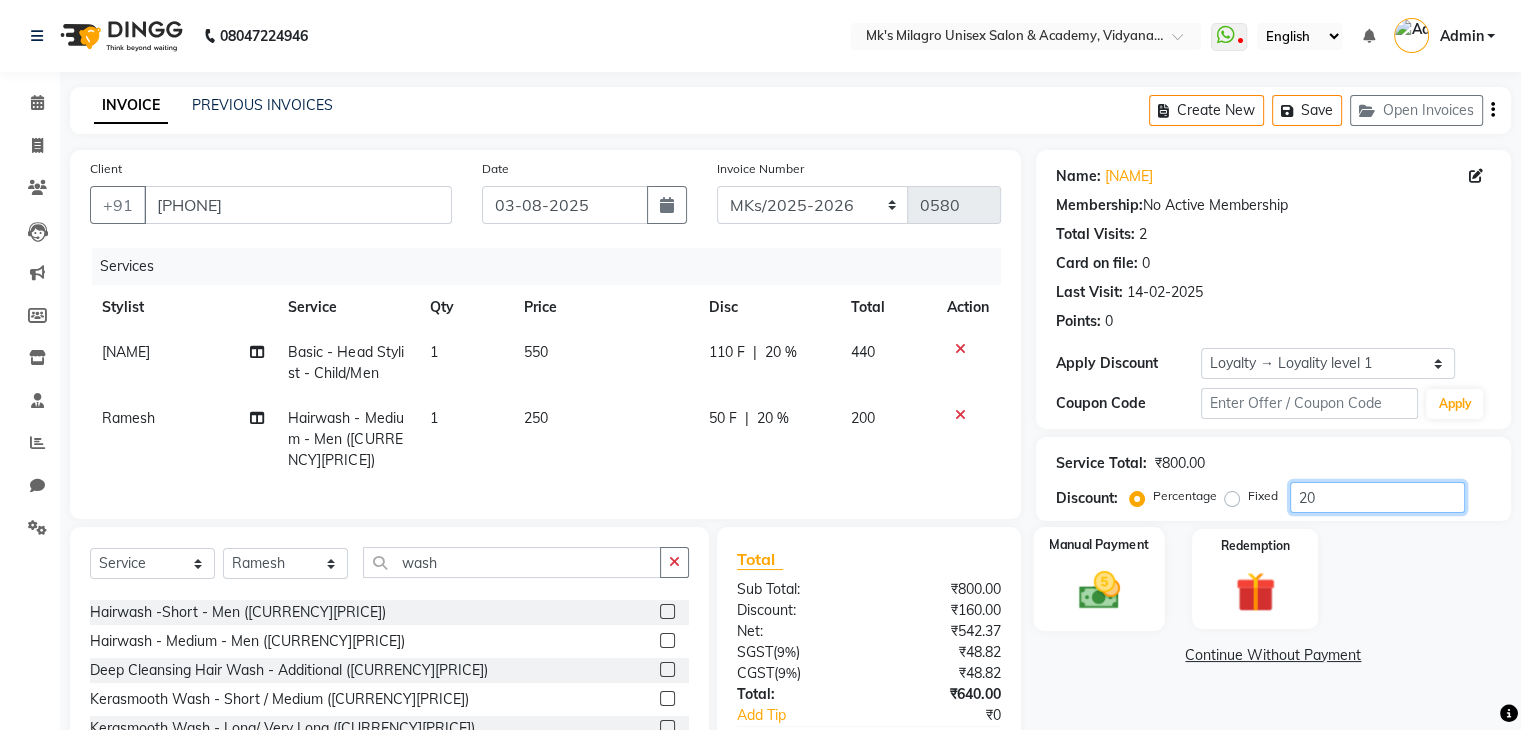 type on "20" 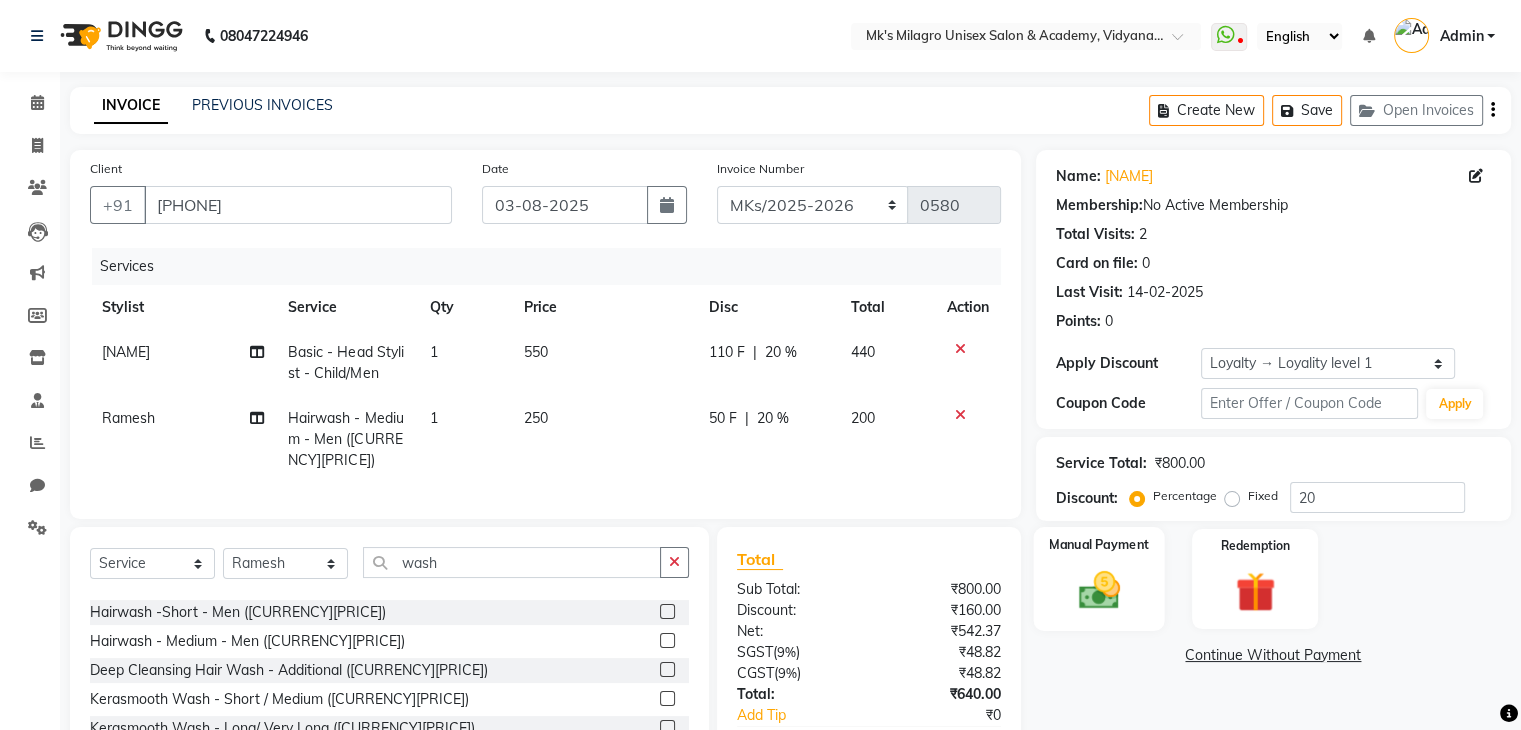 click on "Manual Payment" 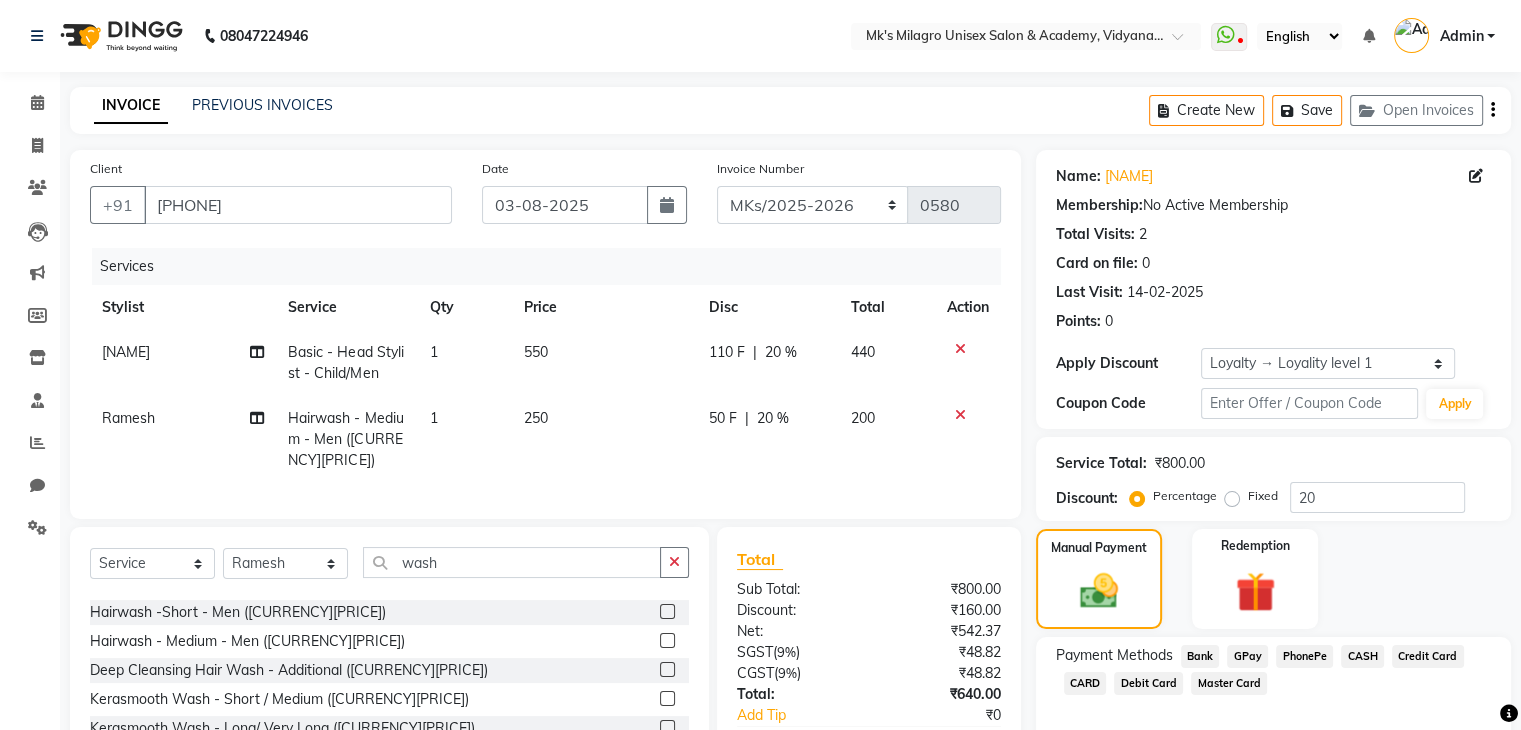 click on "GPay" 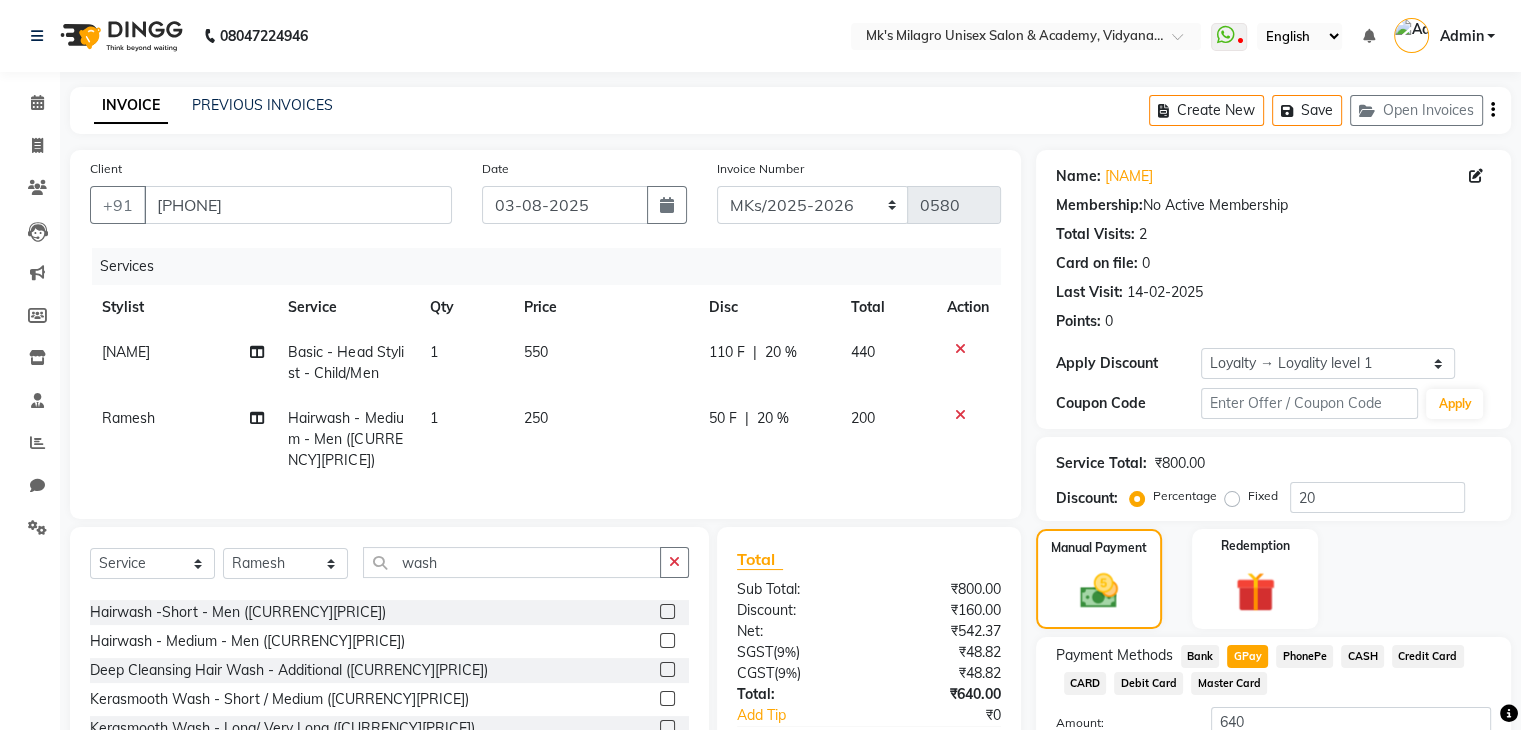 scroll, scrollTop: 156, scrollLeft: 0, axis: vertical 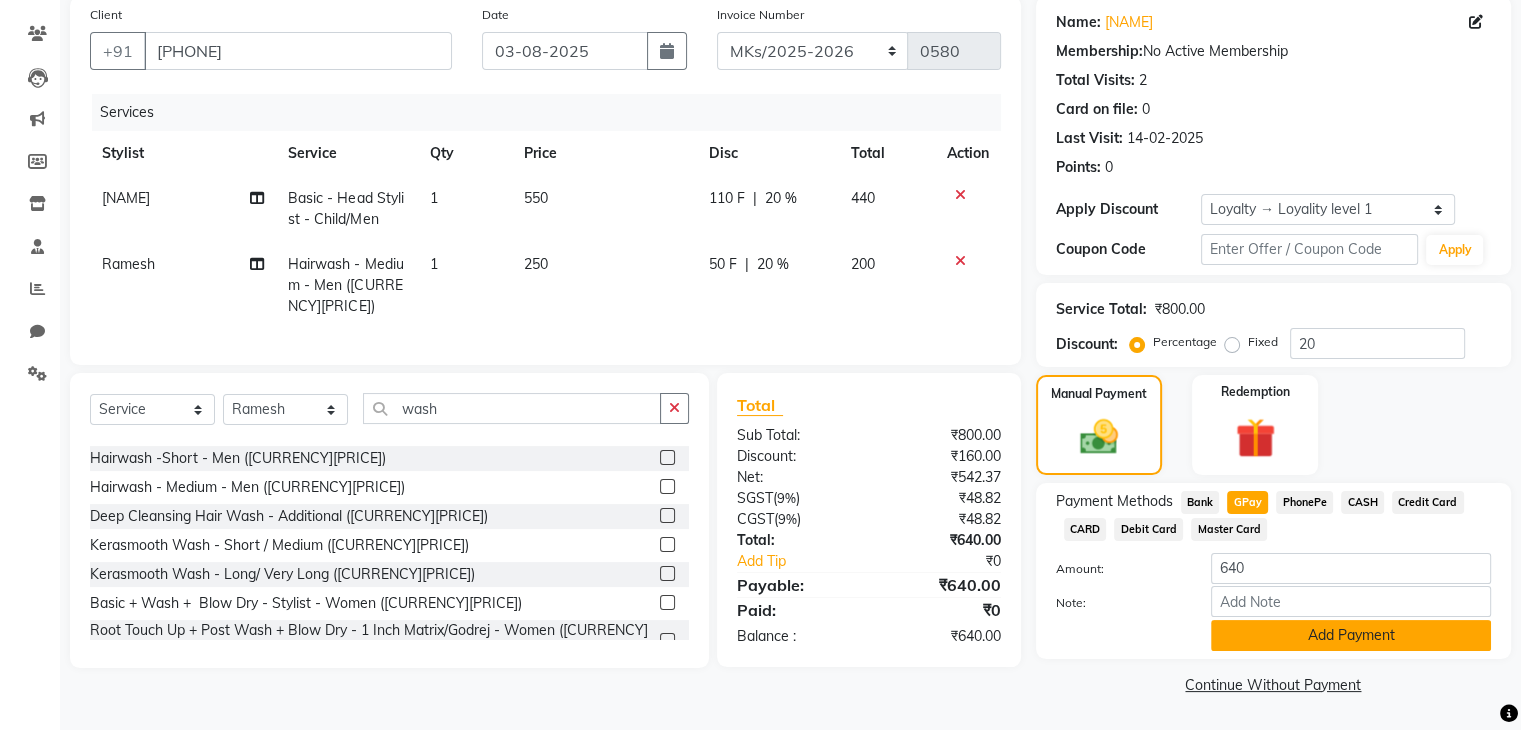 click on "Add Payment" 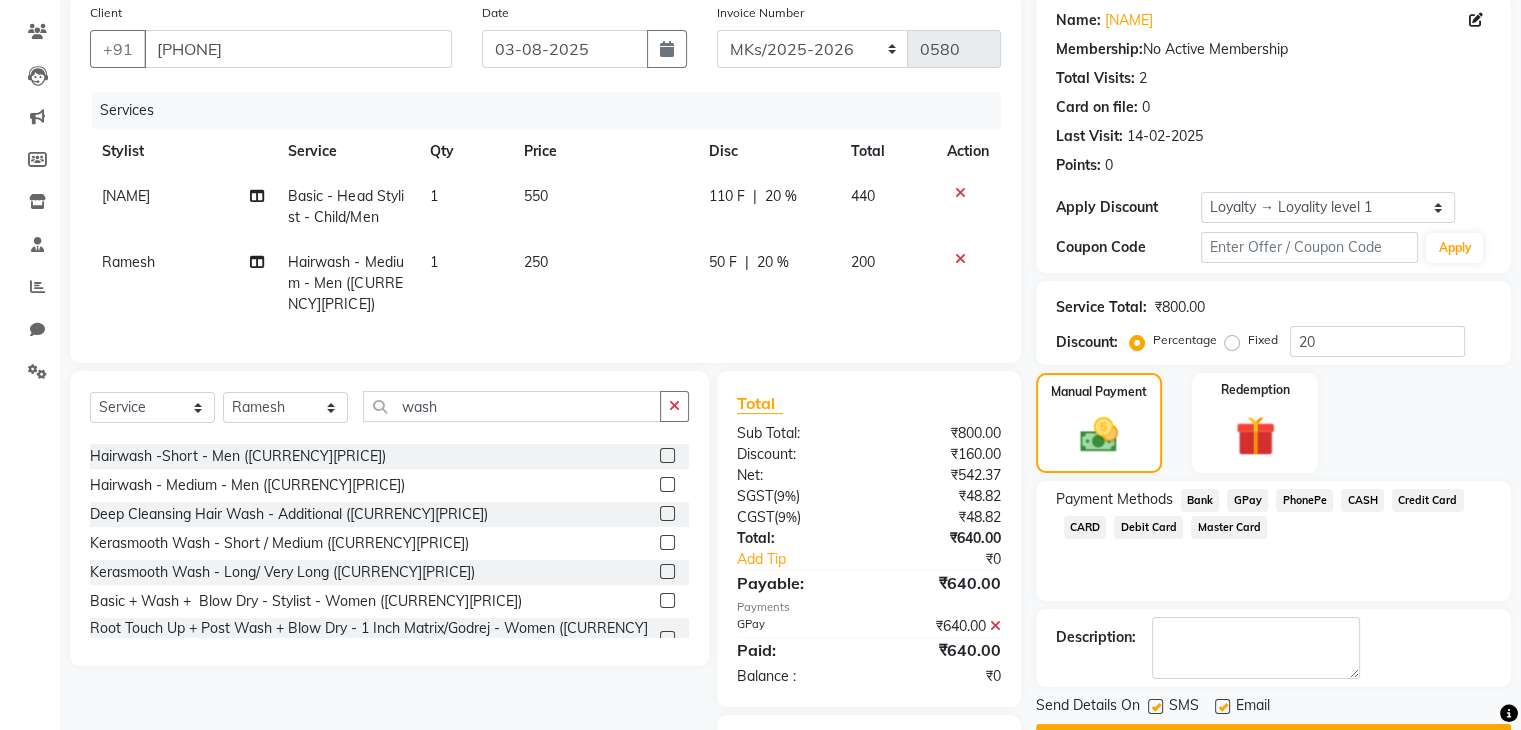 scroll, scrollTop: 258, scrollLeft: 0, axis: vertical 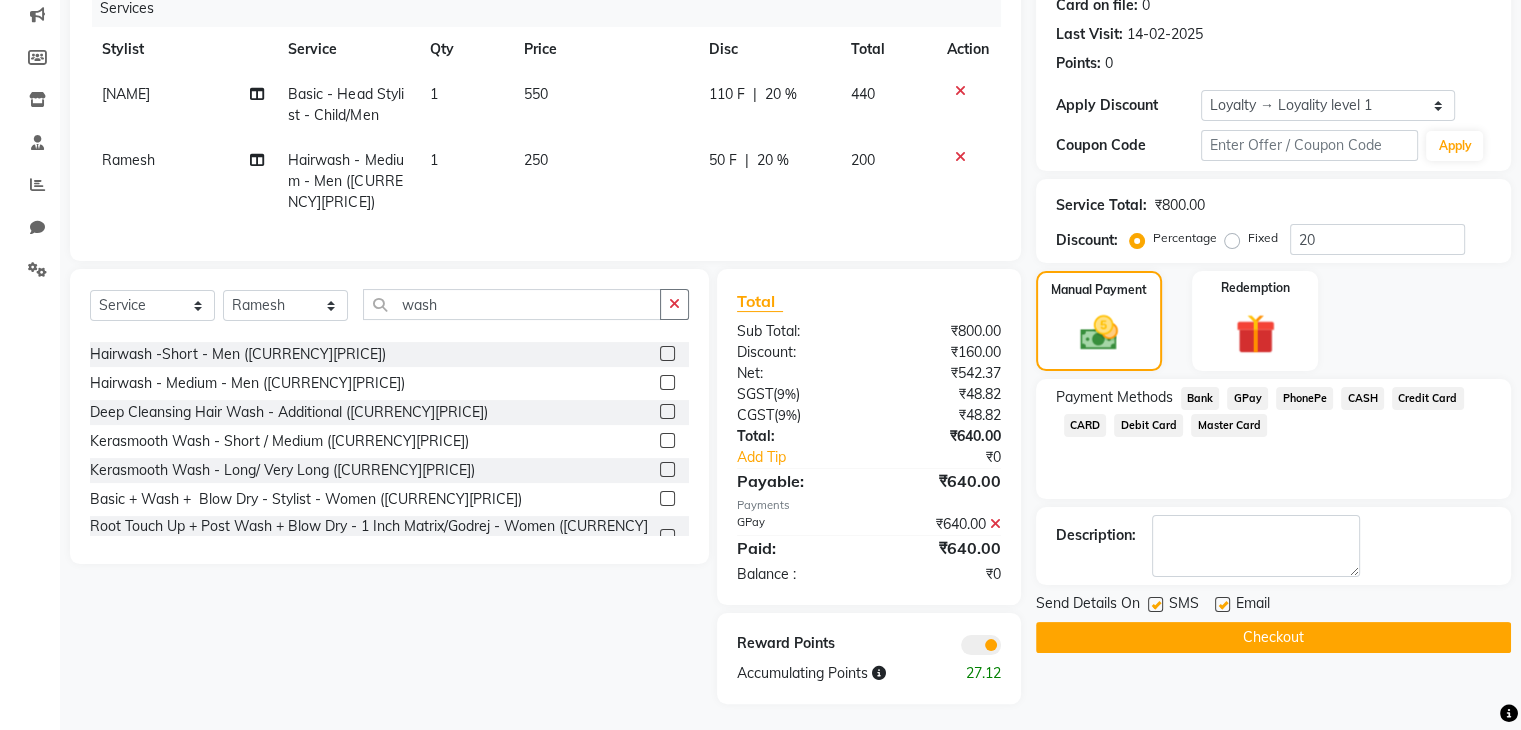click on "Checkout" 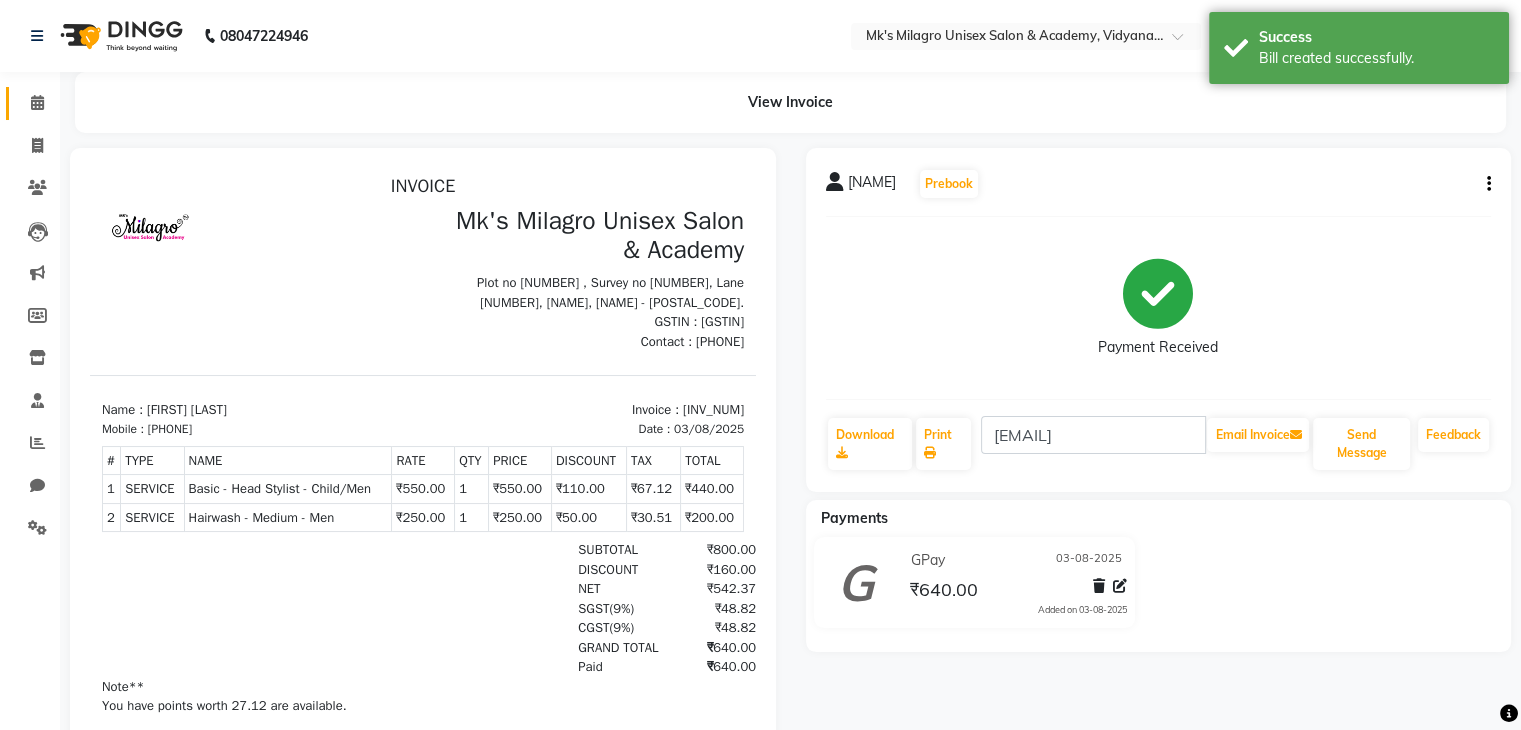 scroll, scrollTop: 0, scrollLeft: 0, axis: both 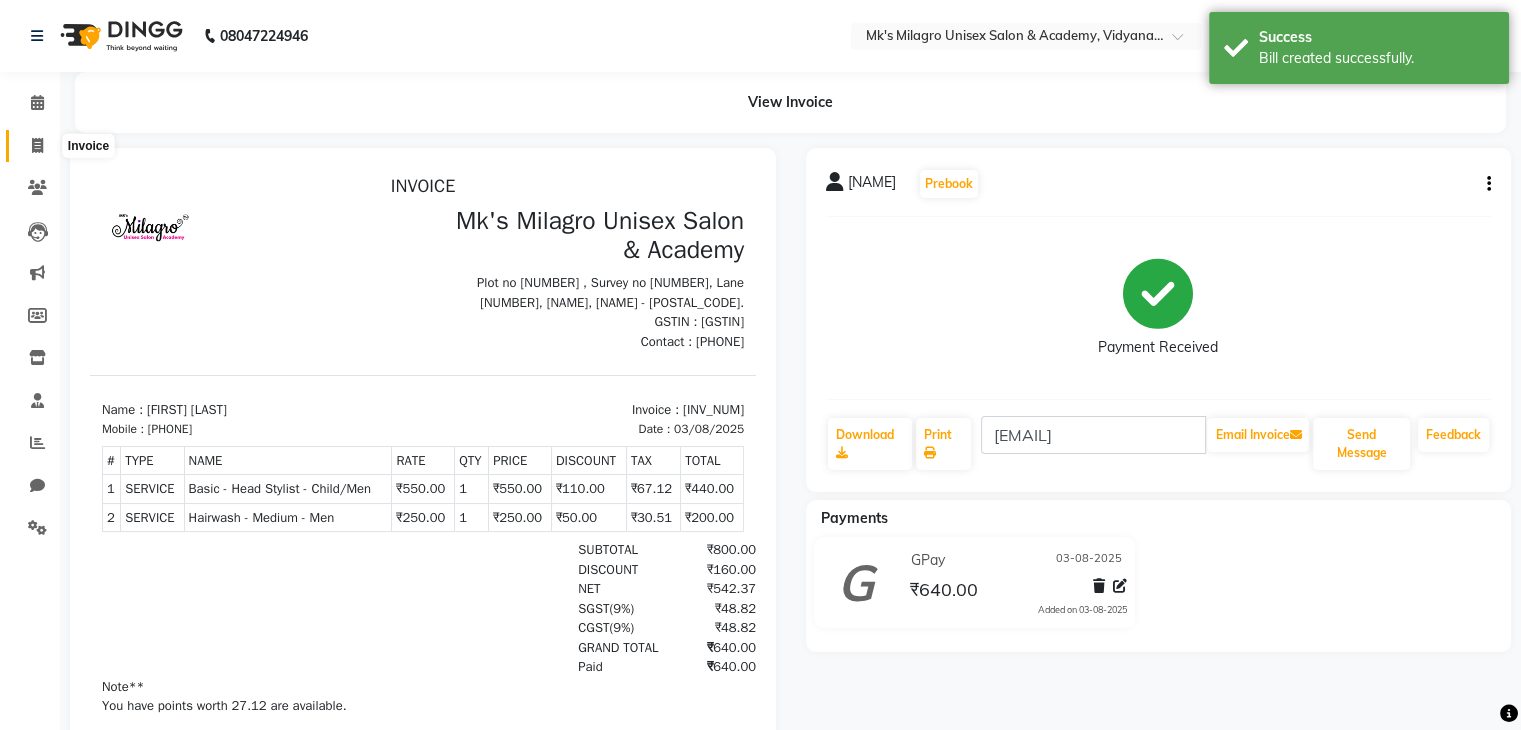 click 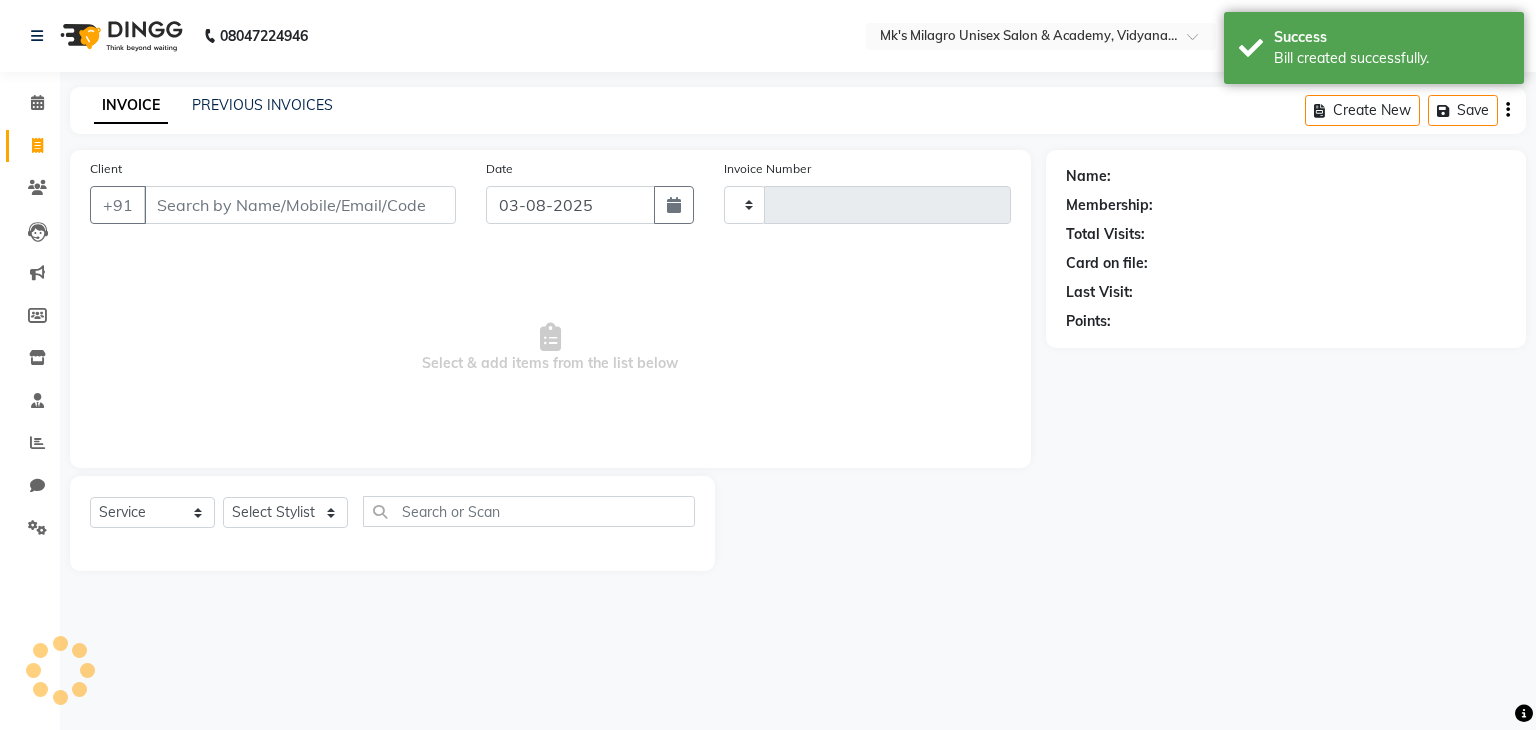 type on "0581" 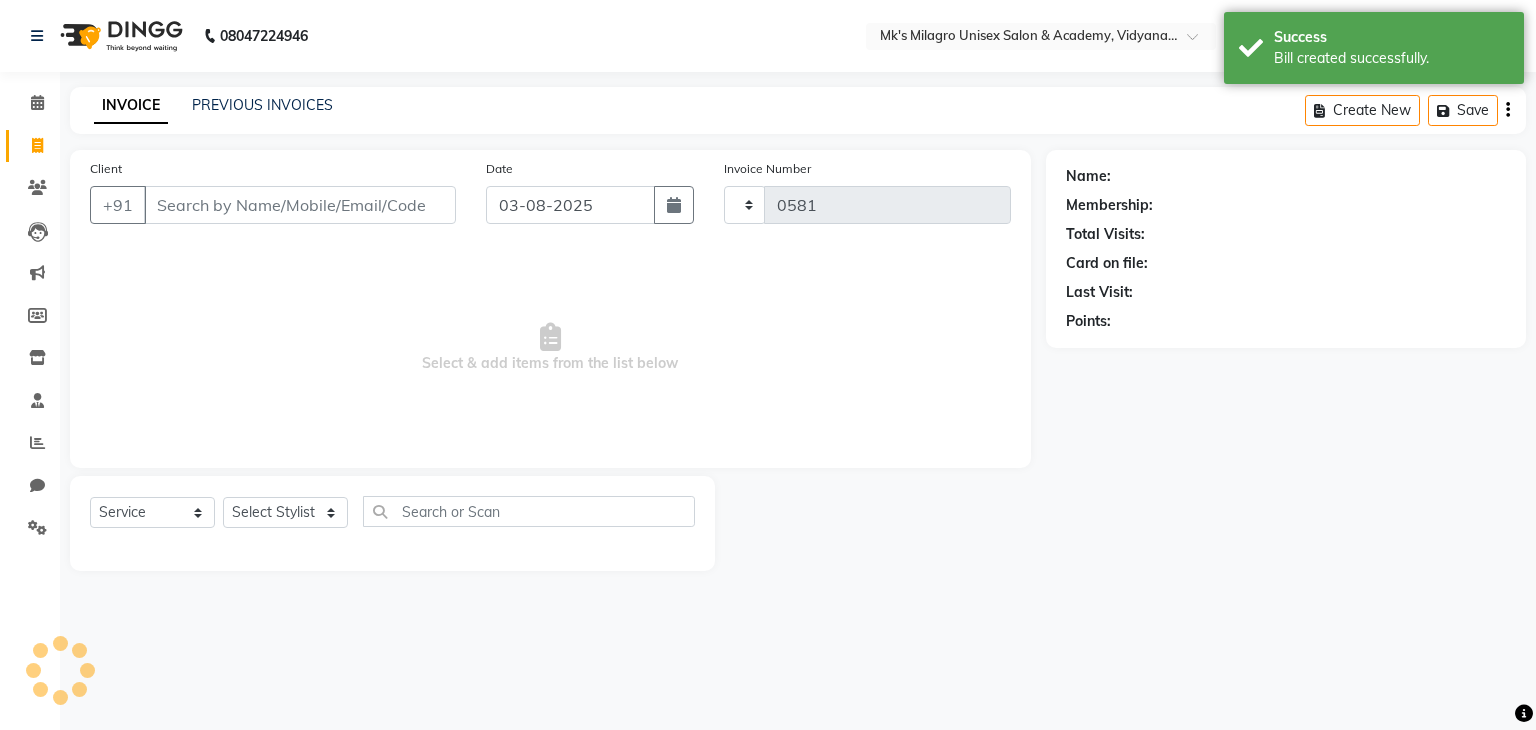 select on "6031" 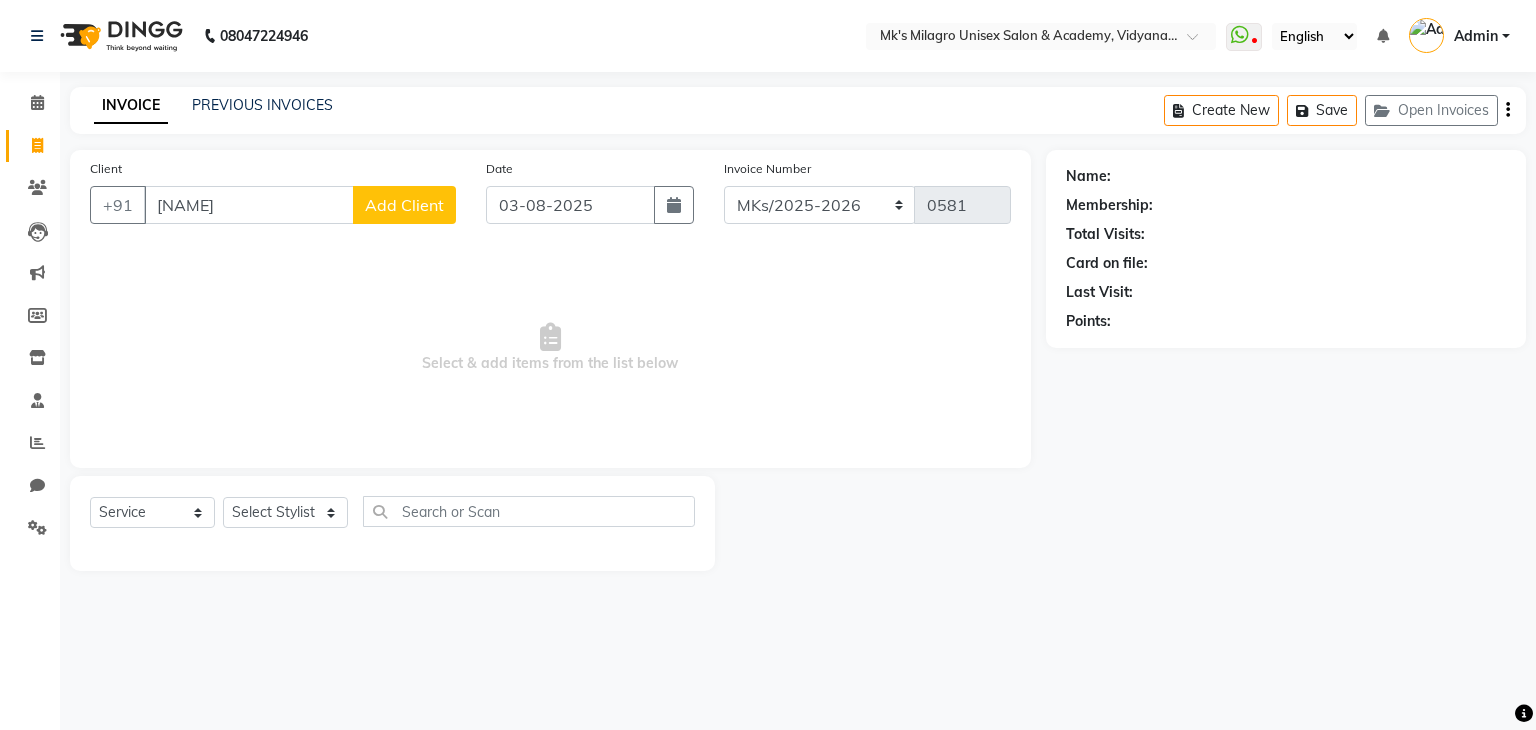 click on "laxi" at bounding box center (249, 205) 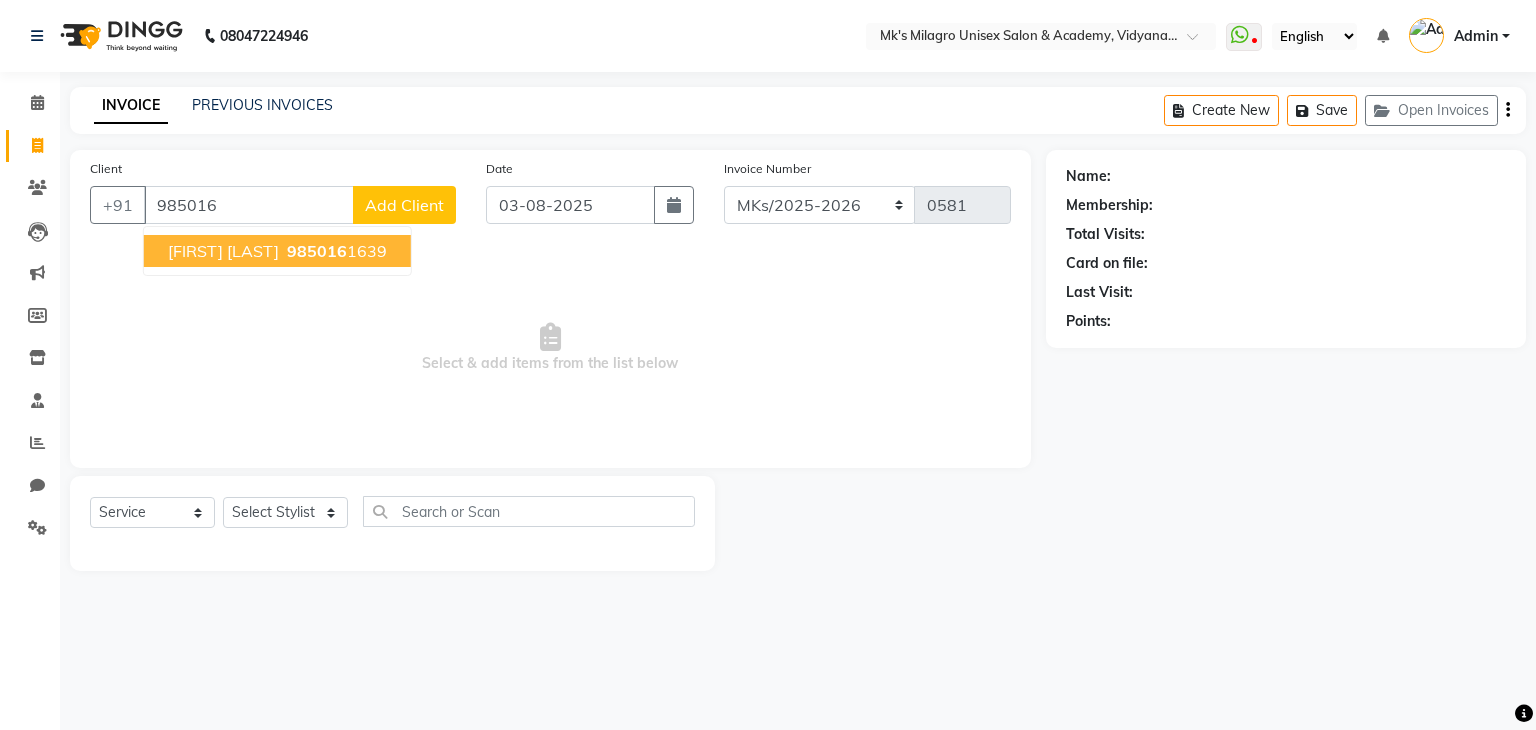 click on "Lakshmi Garud" at bounding box center (223, 251) 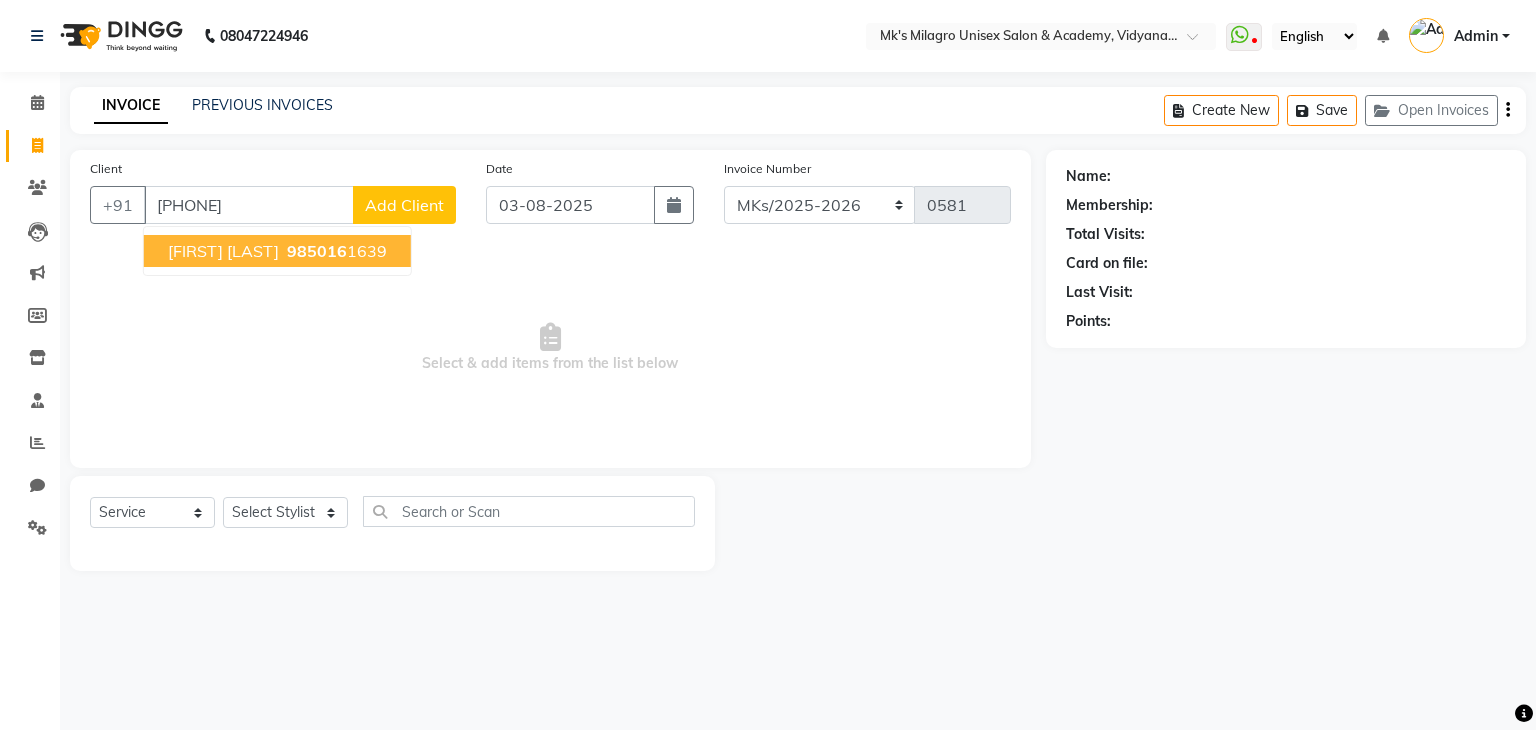 type on "9850161639" 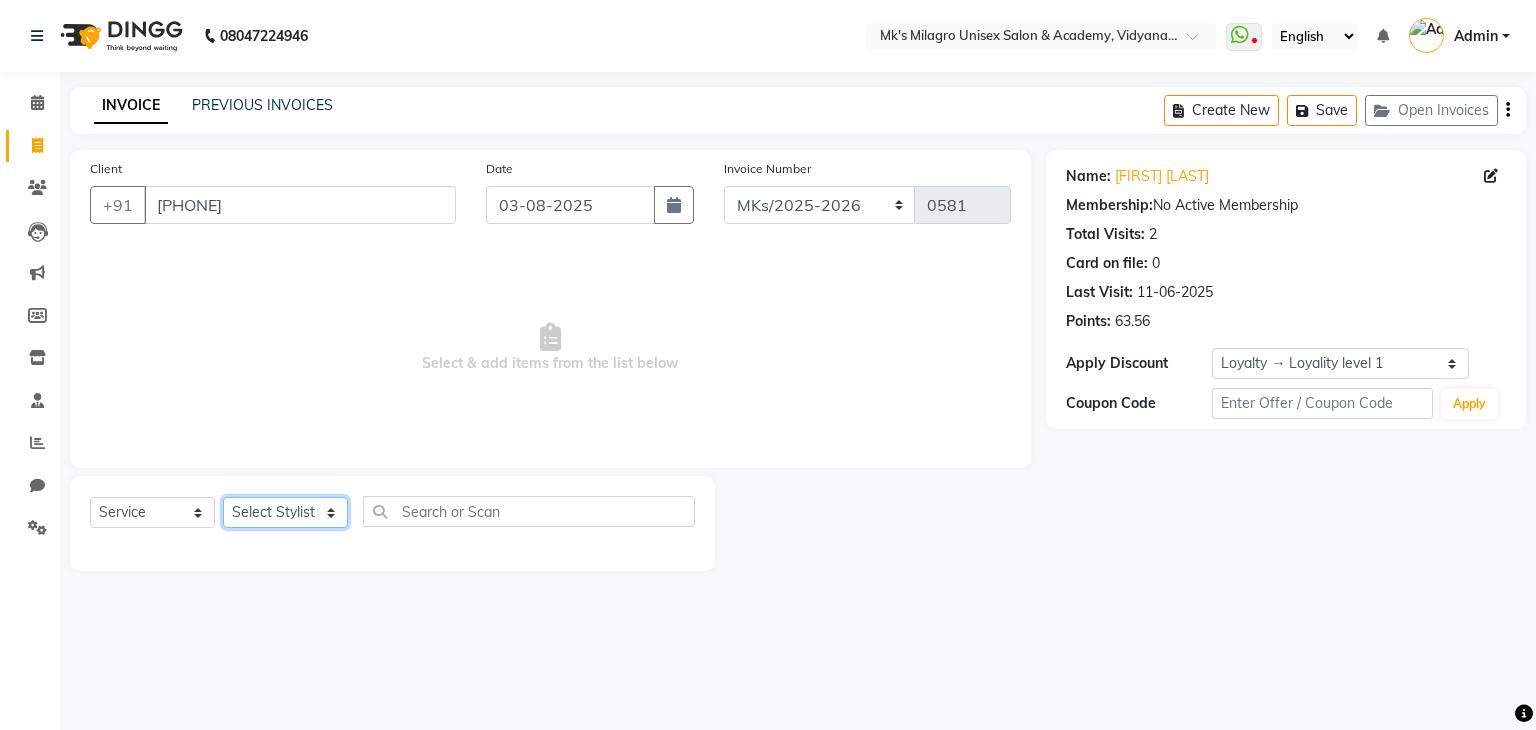 click on "Select Stylist Madhuri Jadhav Minsi Ramesh Renuka Riya Sandhaya Santoshi" 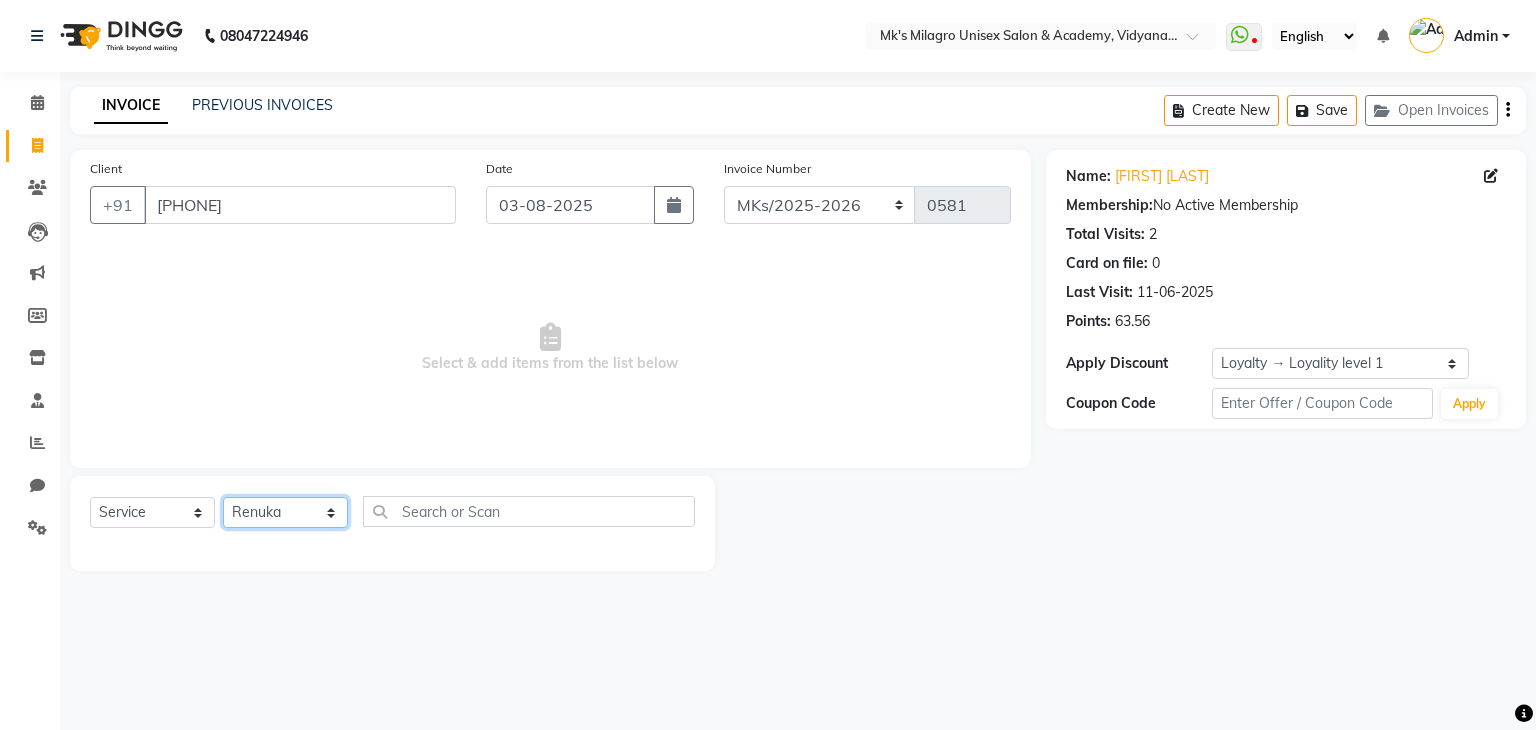 click on "Select Stylist Madhuri Jadhav Minsi Ramesh Renuka Riya Sandhaya Santoshi" 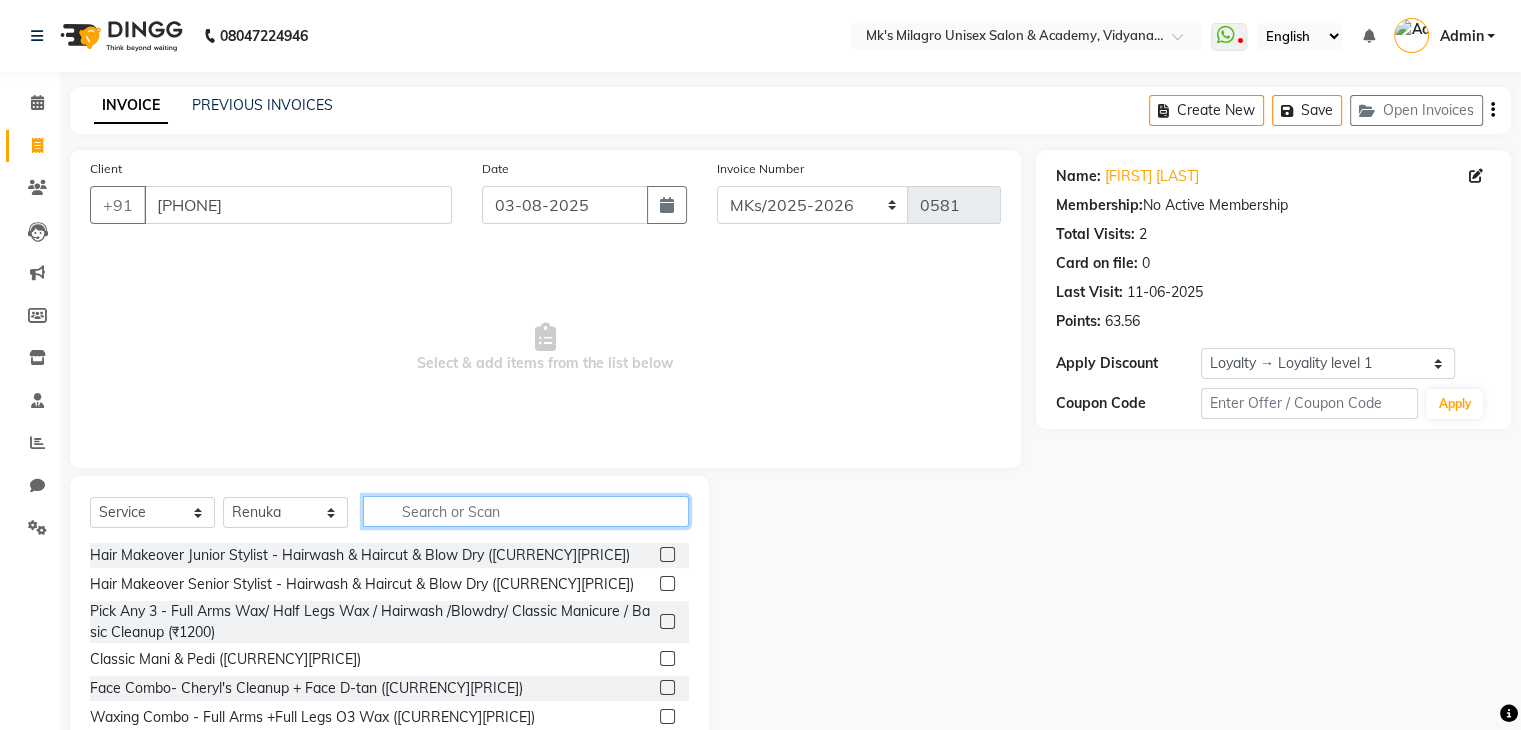 click 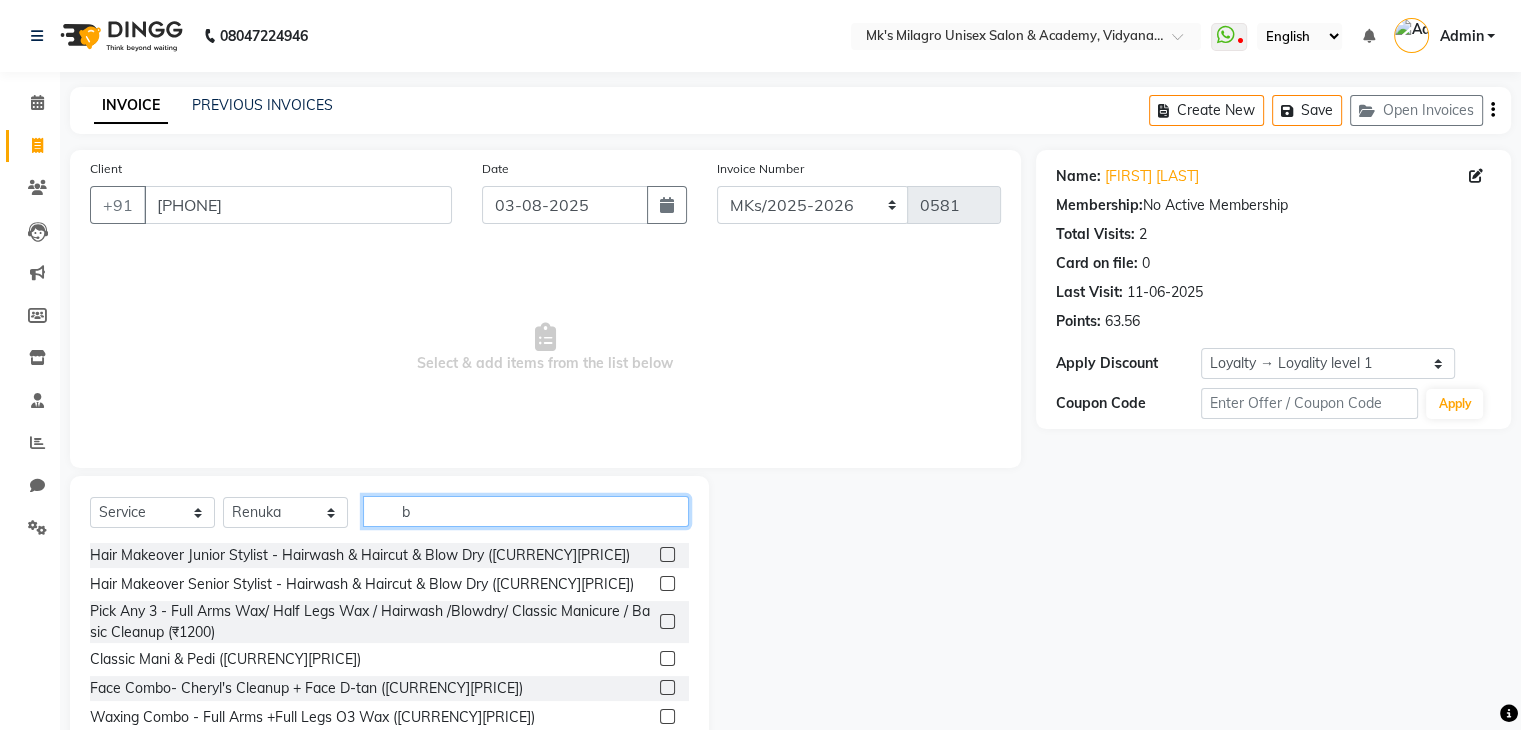 click on "b" 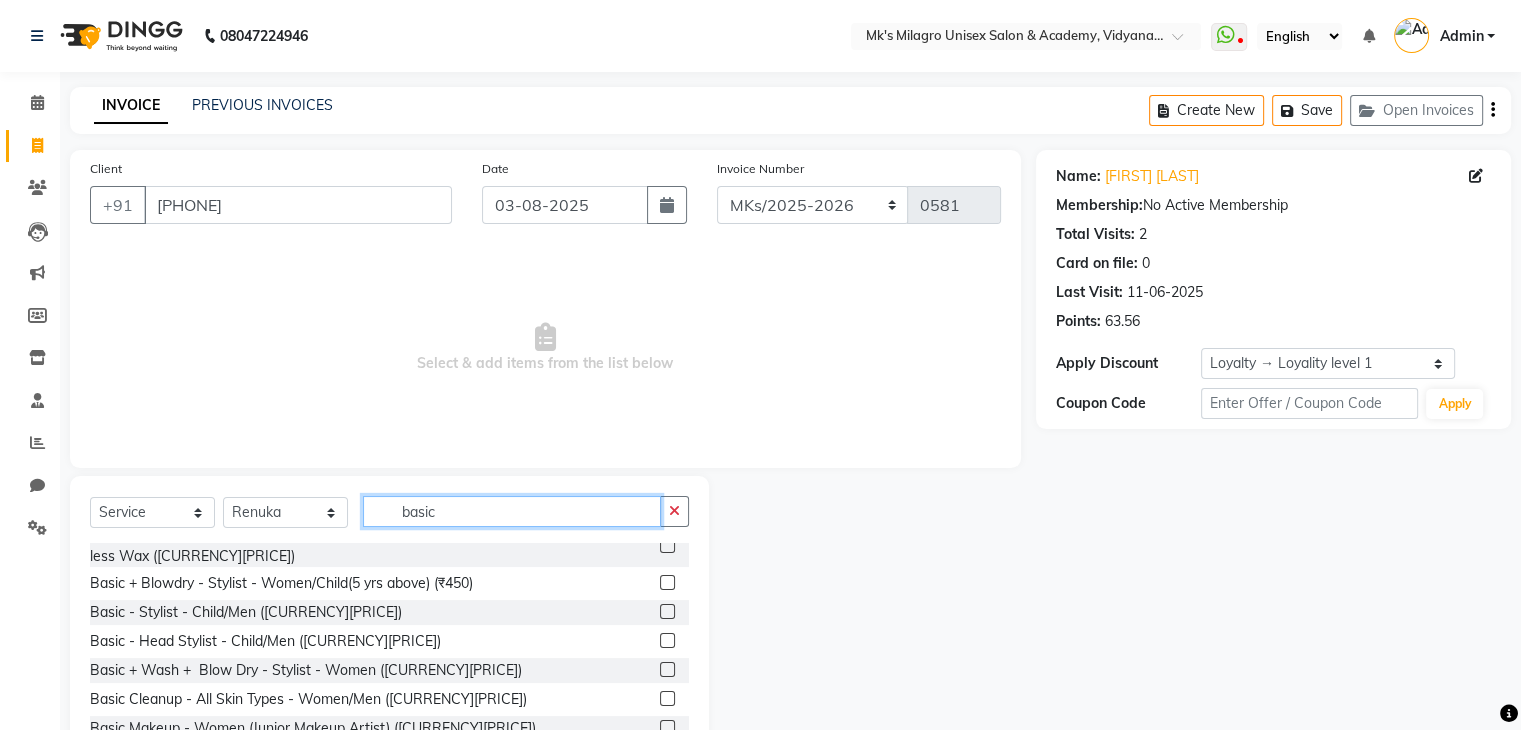 scroll, scrollTop: 136, scrollLeft: 0, axis: vertical 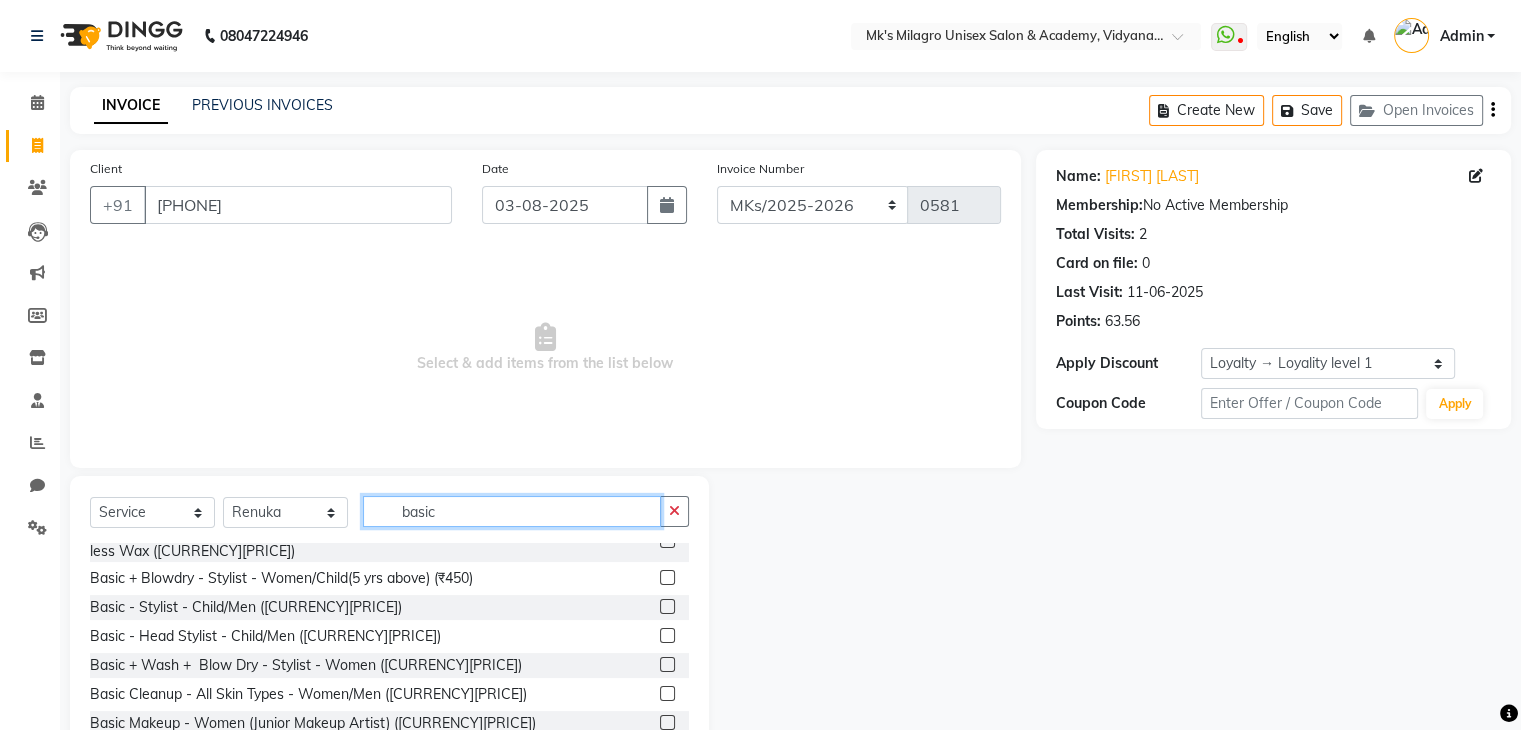 type on "basic" 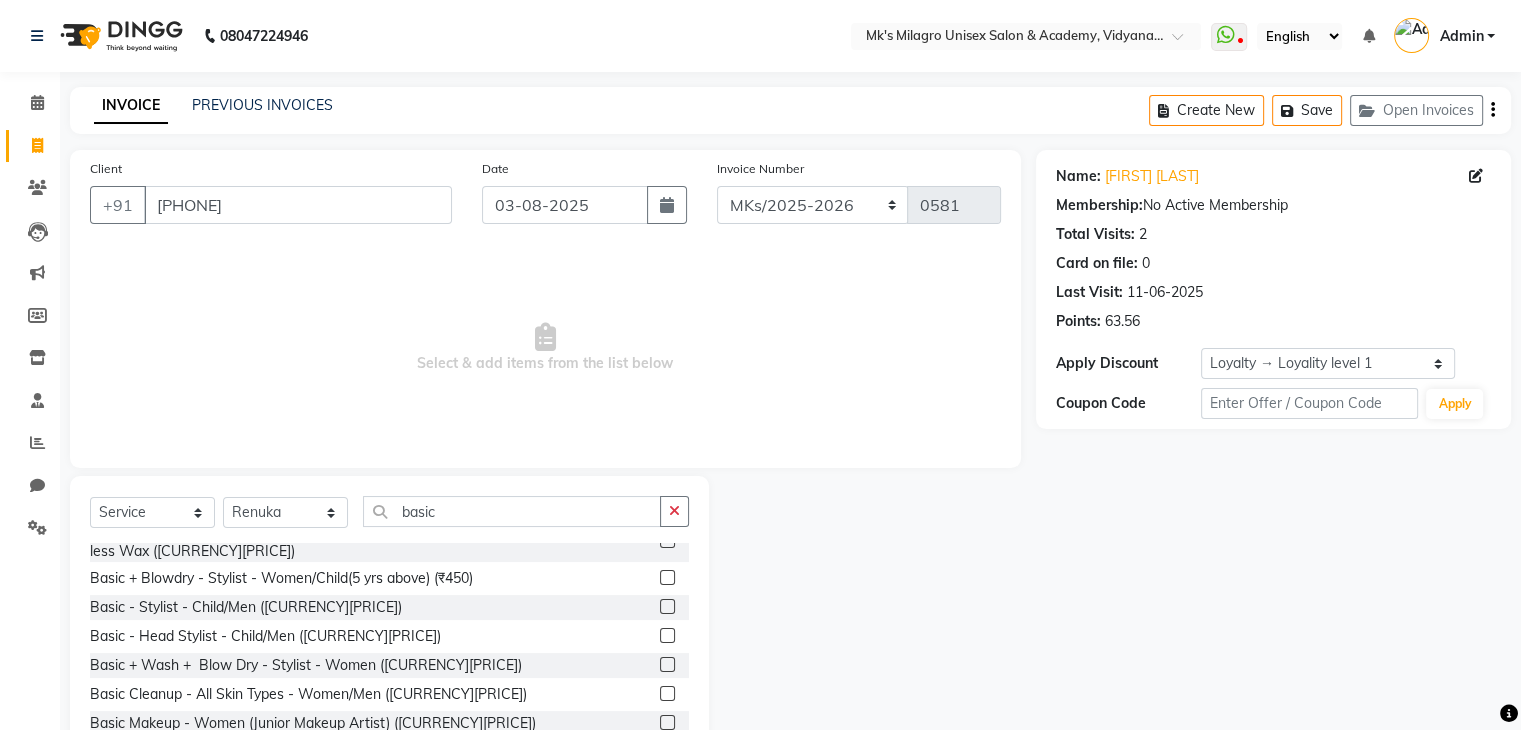 click 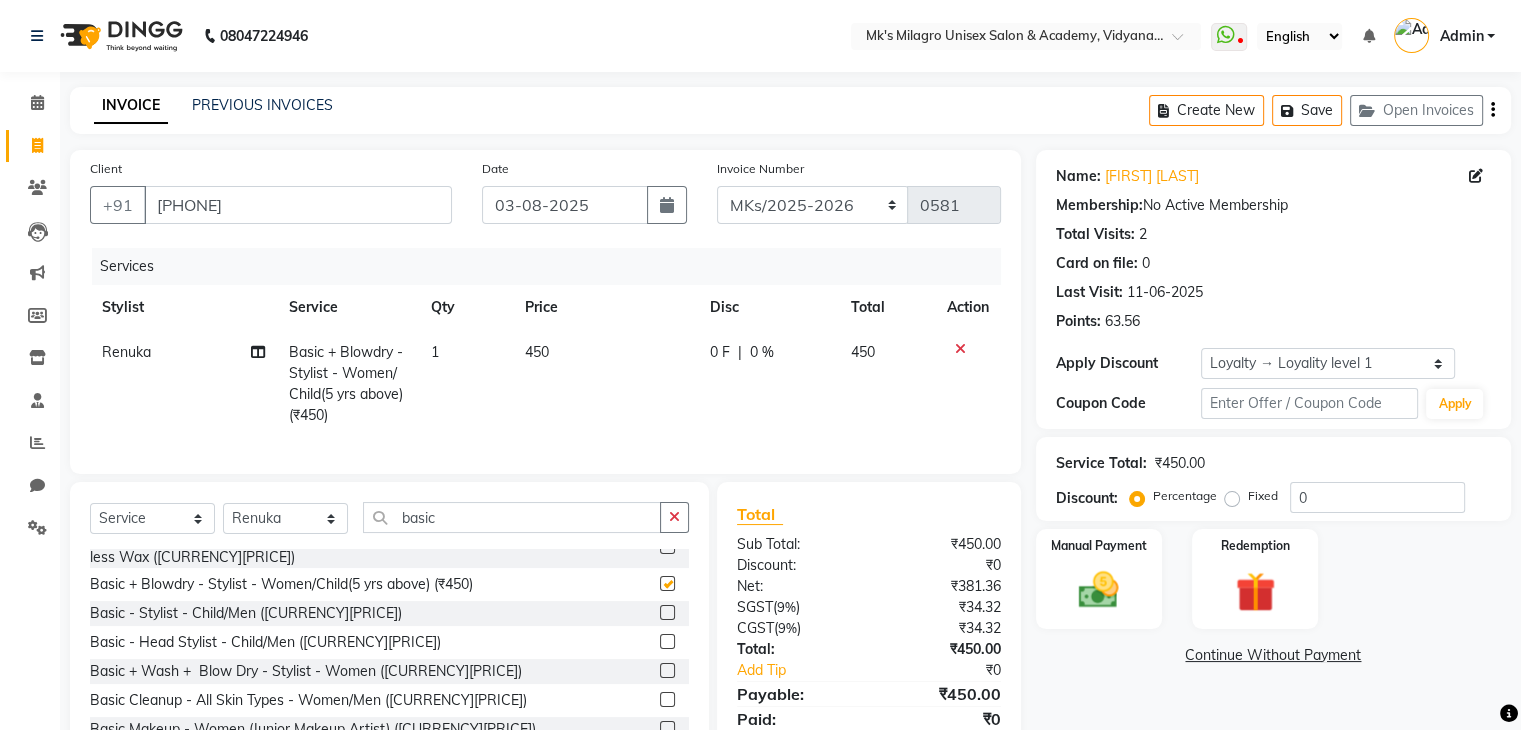 checkbox on "false" 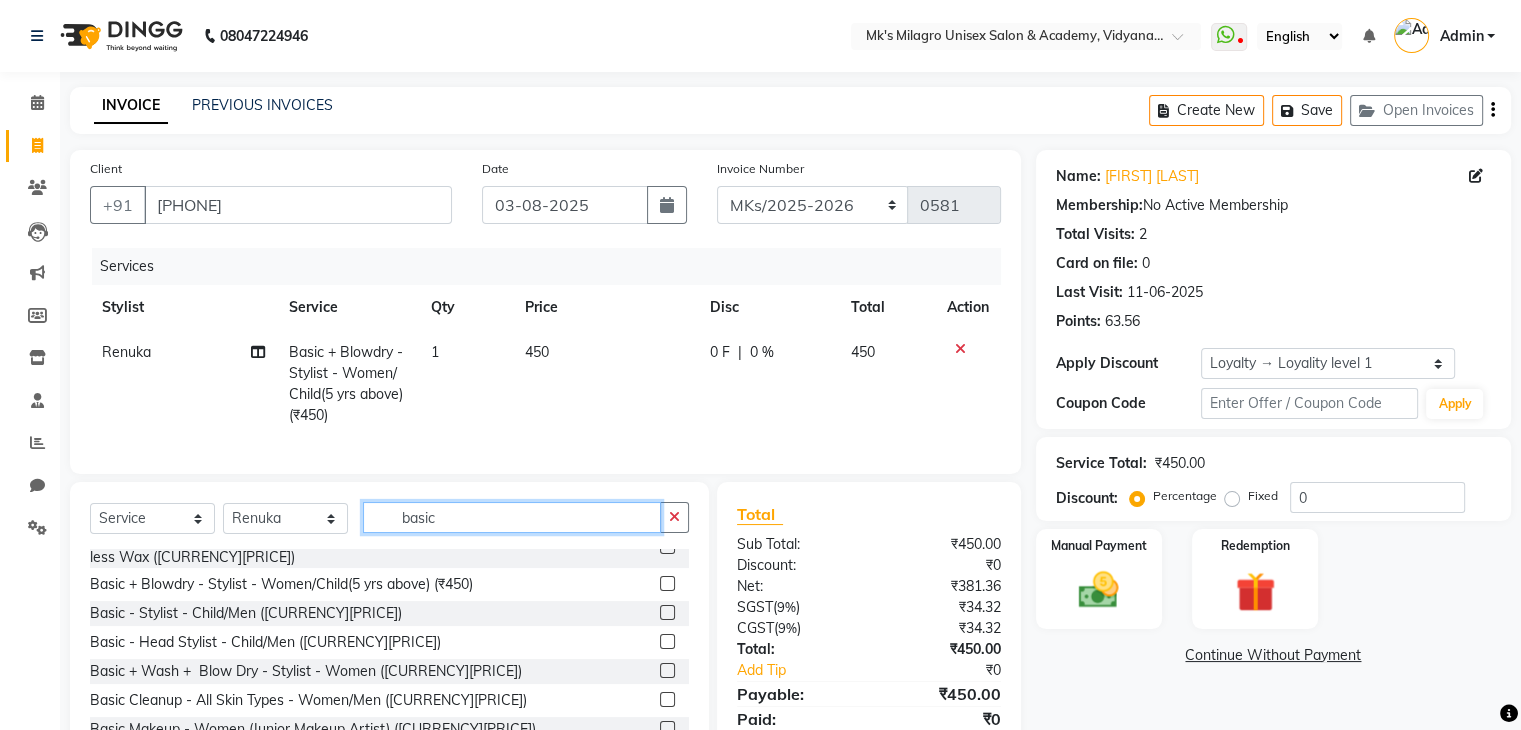 click on "basic" 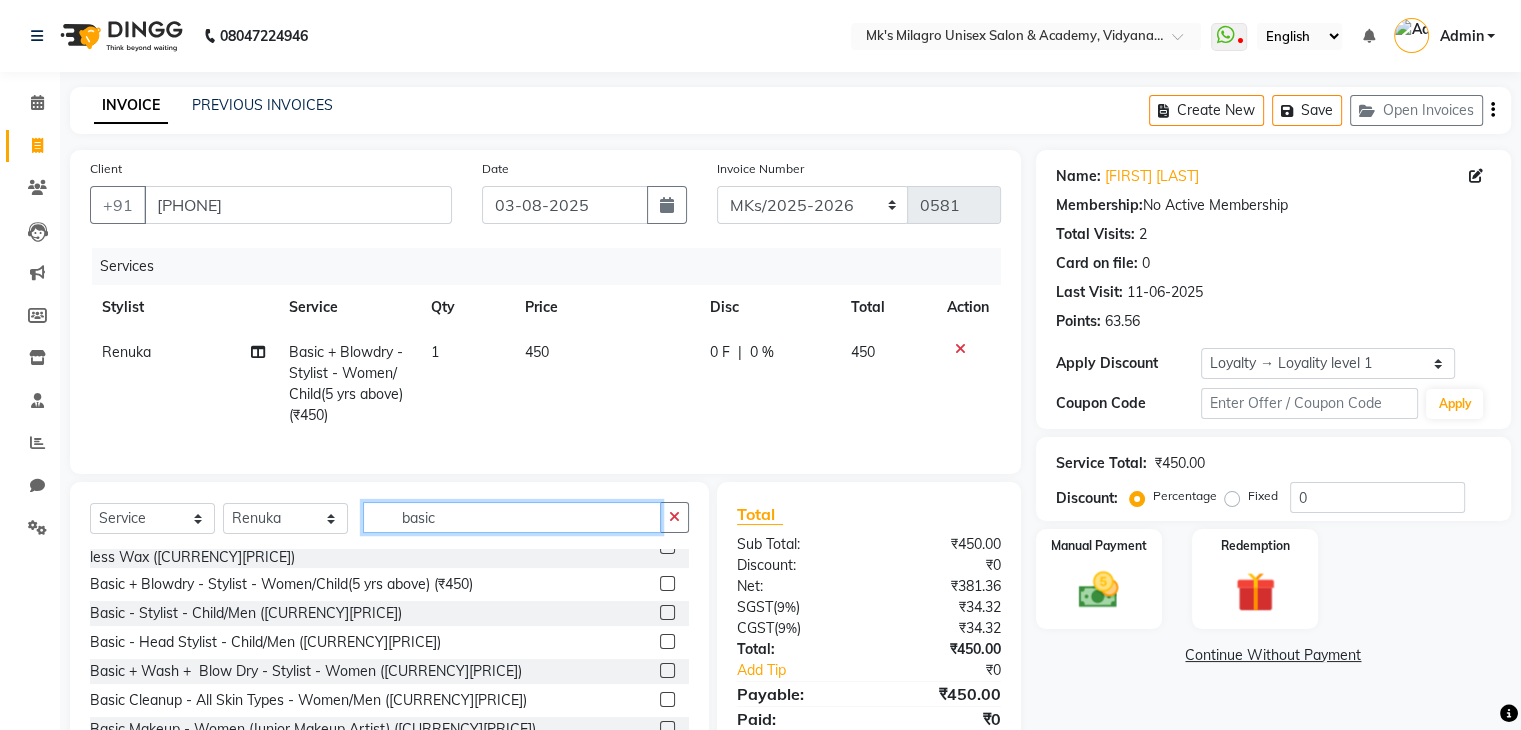 click on "basic" 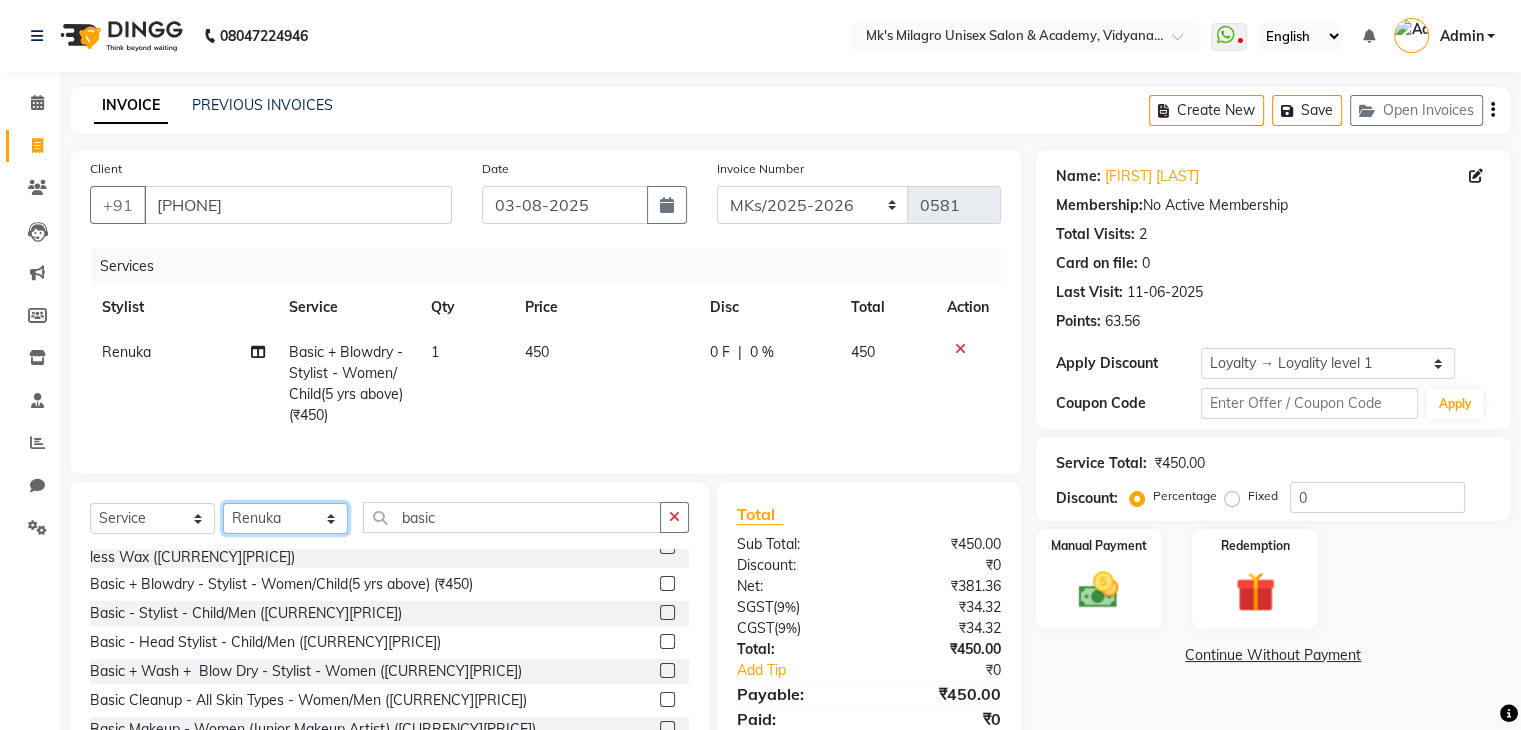 click on "Select Stylist Madhuri Jadhav Minsi Ramesh Renuka Riya Sandhaya Santoshi" 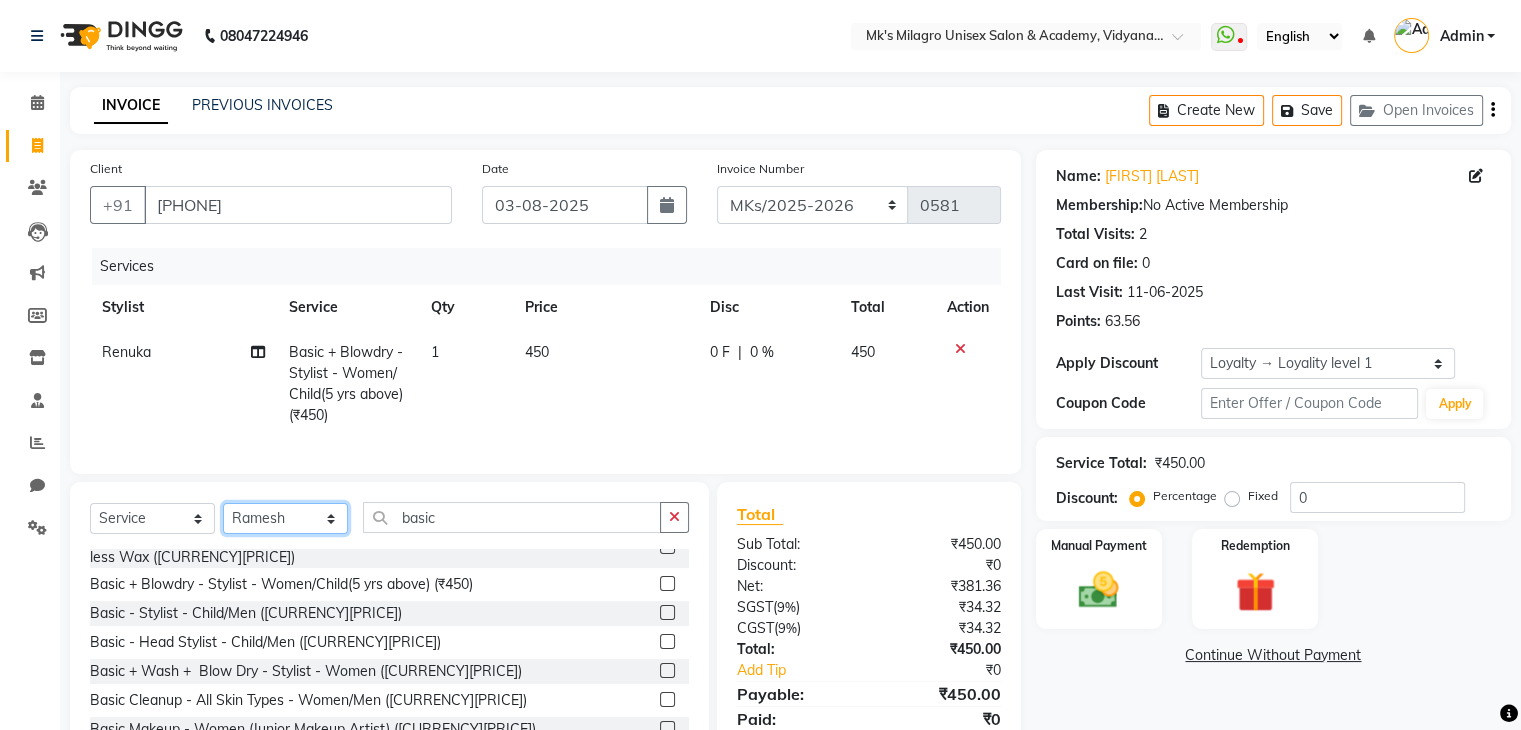 click on "Select Stylist Madhuri Jadhav Minsi Ramesh Renuka Riya Sandhaya Santoshi" 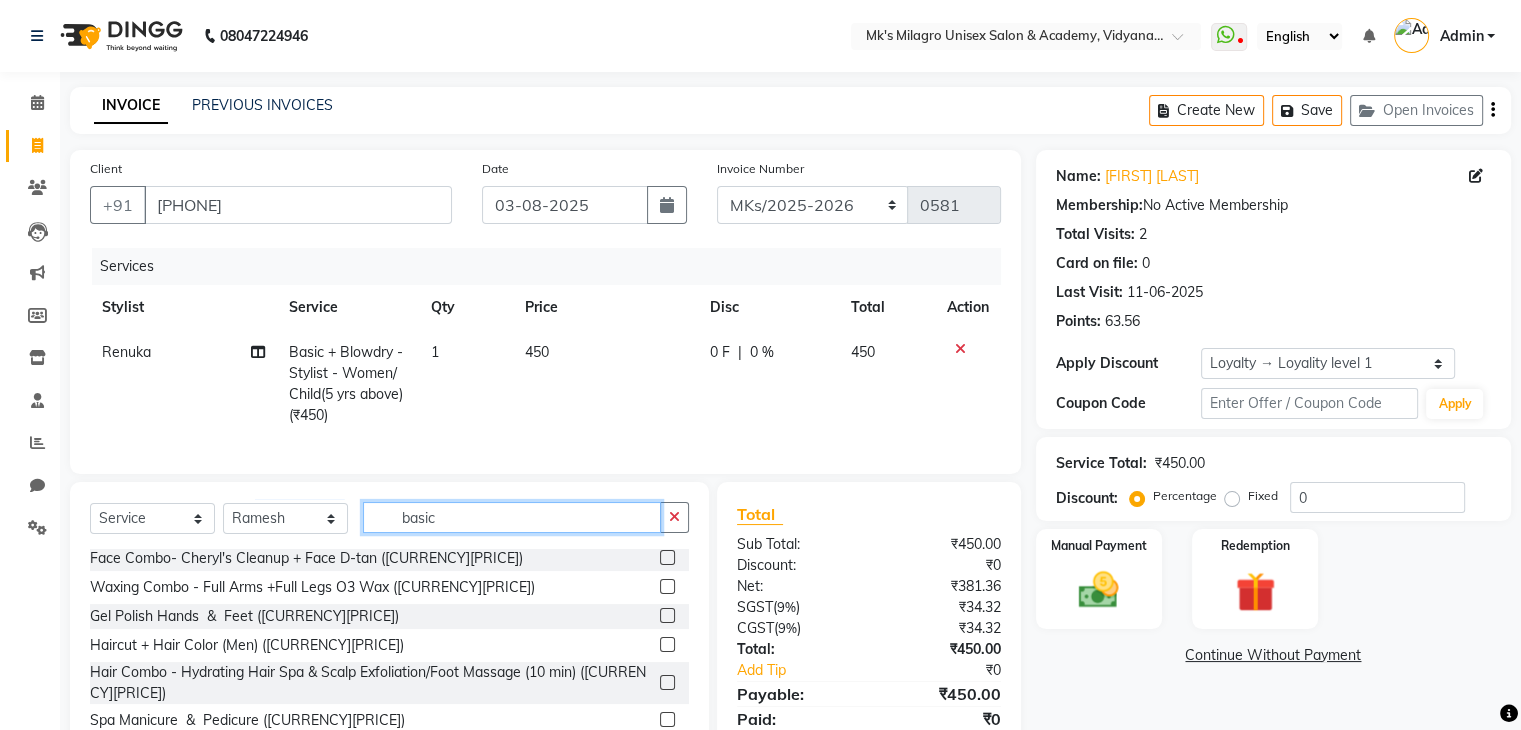 click on "basic" 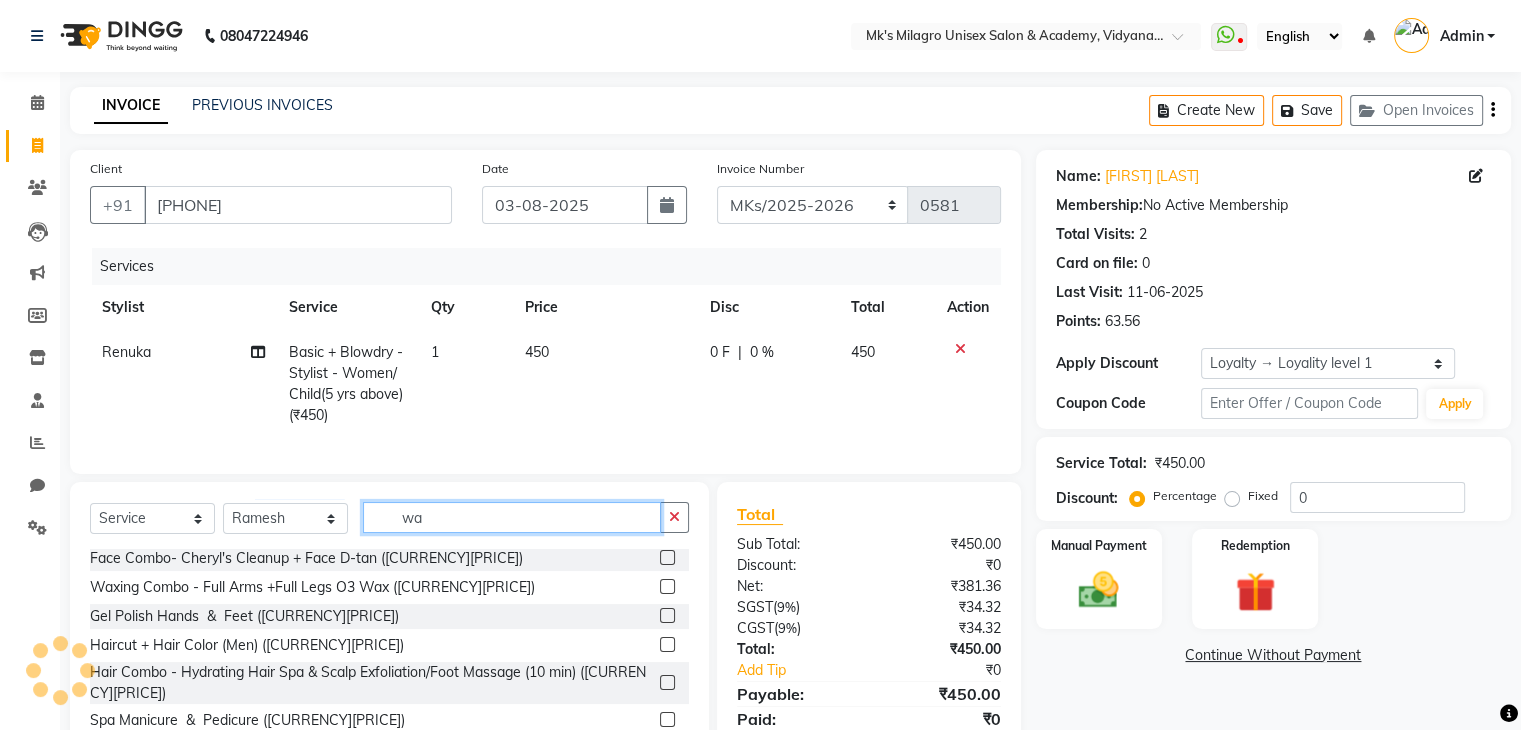 scroll, scrollTop: 77, scrollLeft: 0, axis: vertical 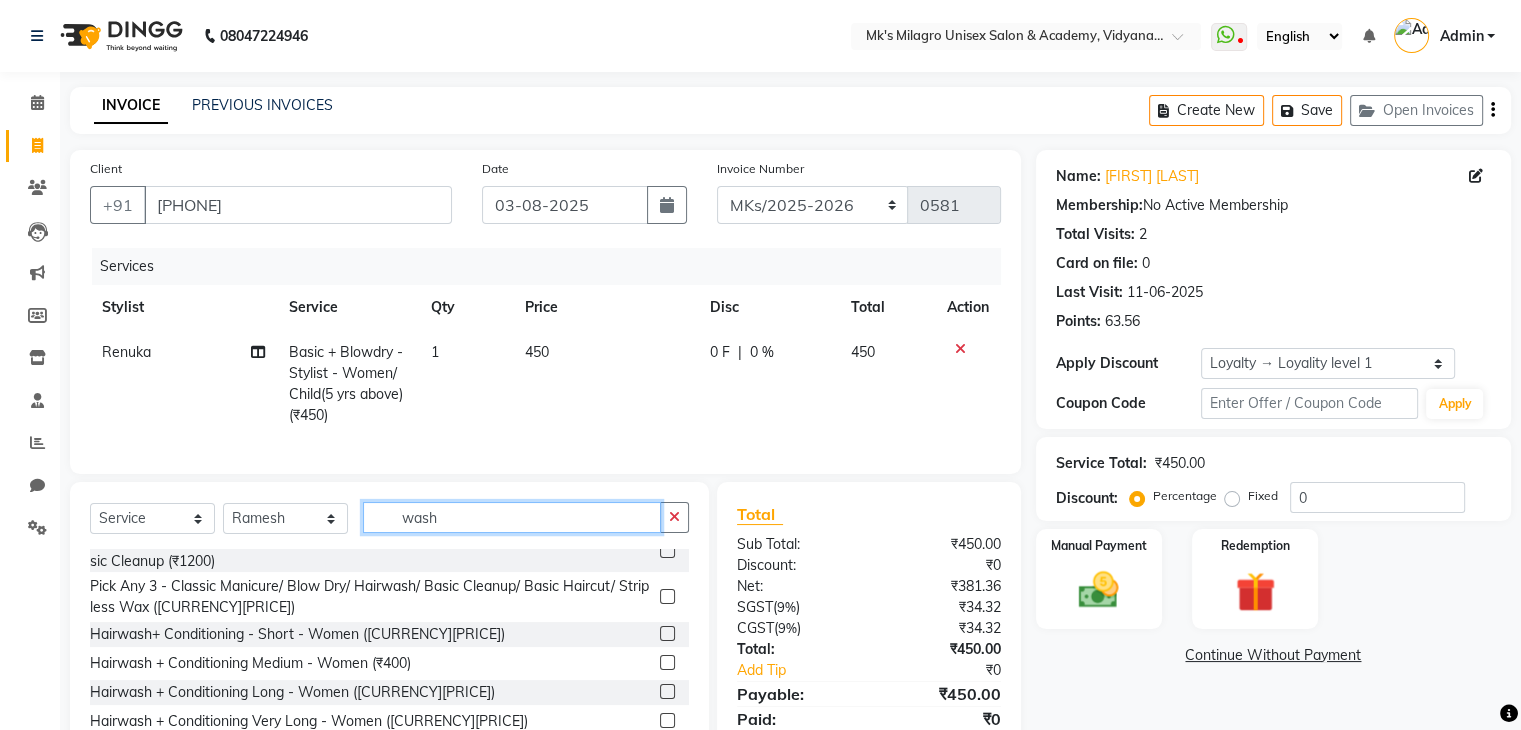 type on "wash" 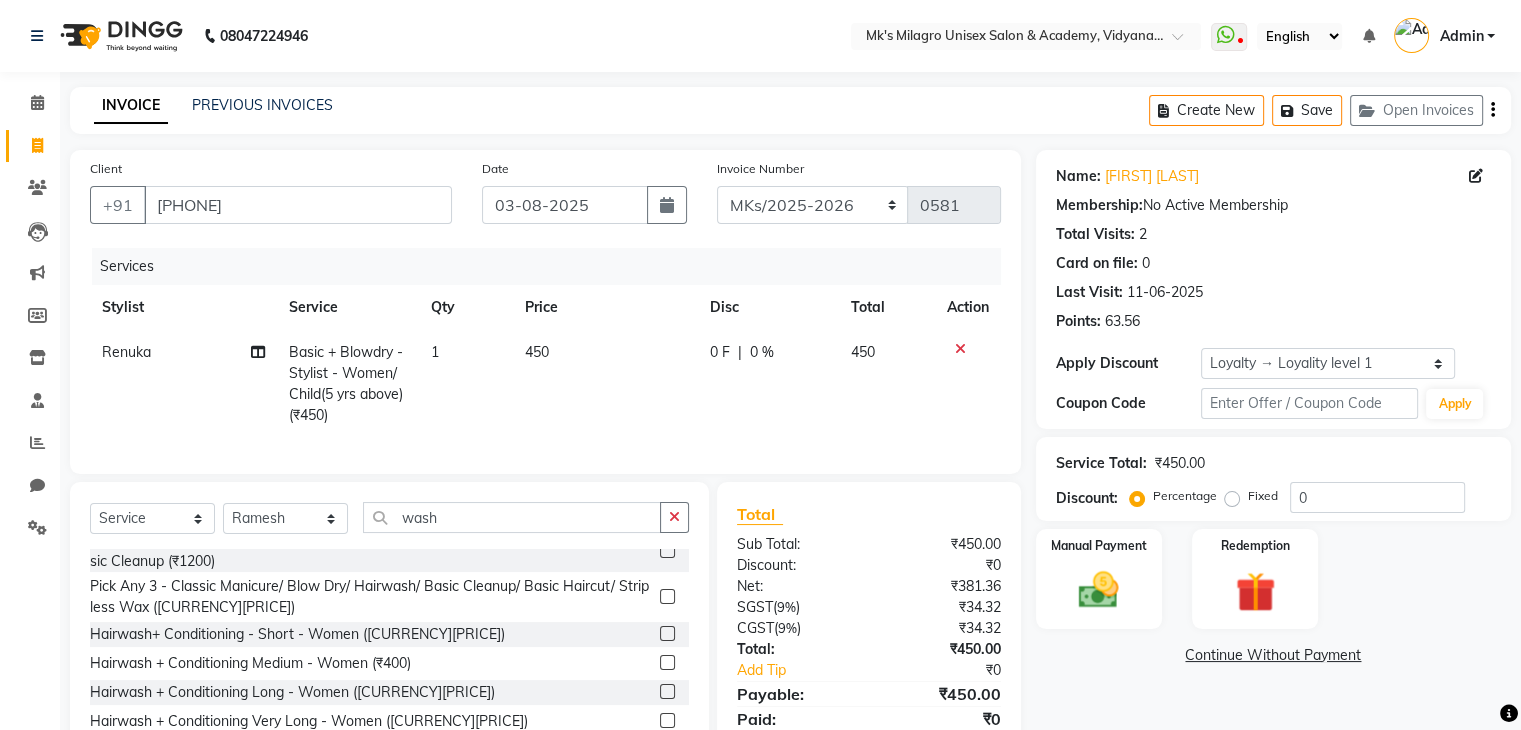 click 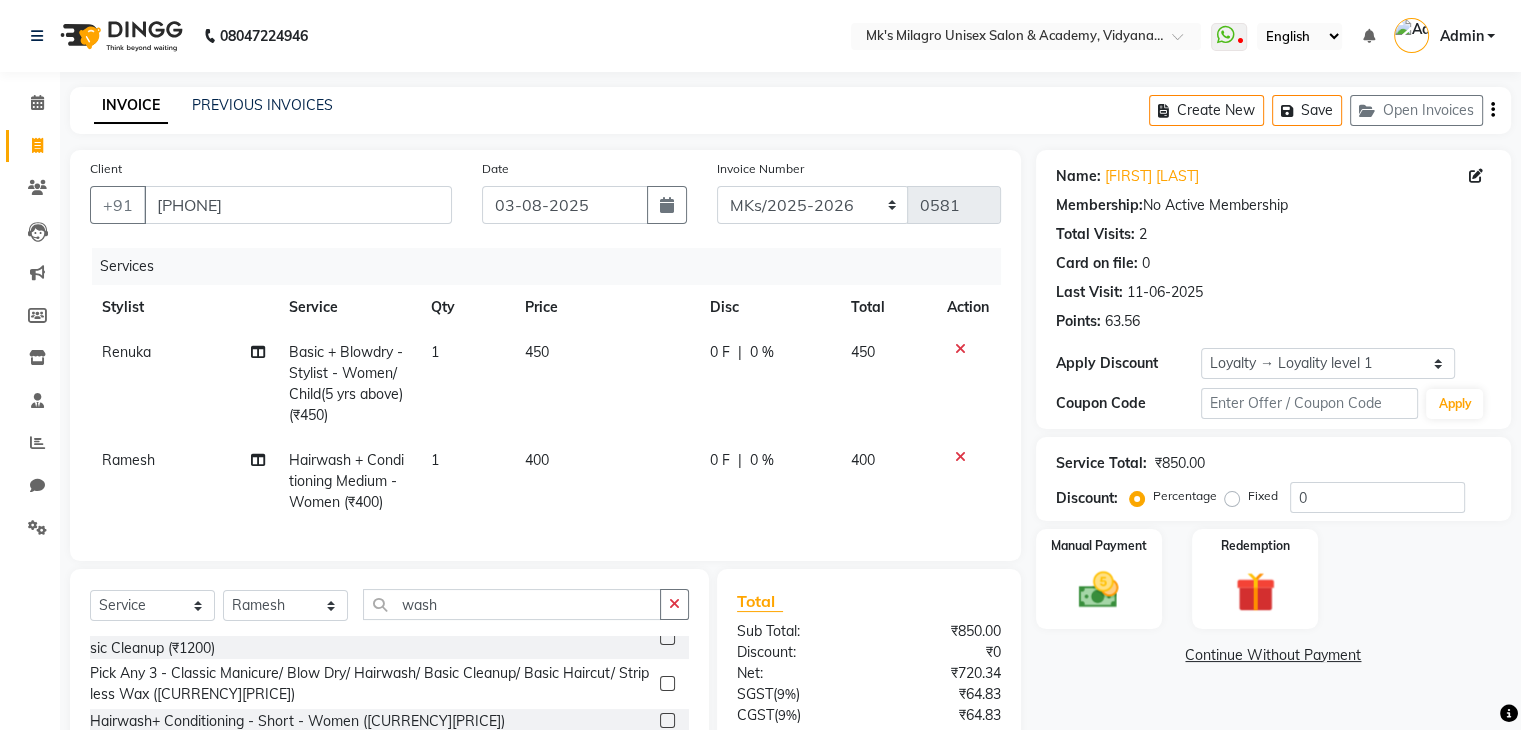 checkbox on "false" 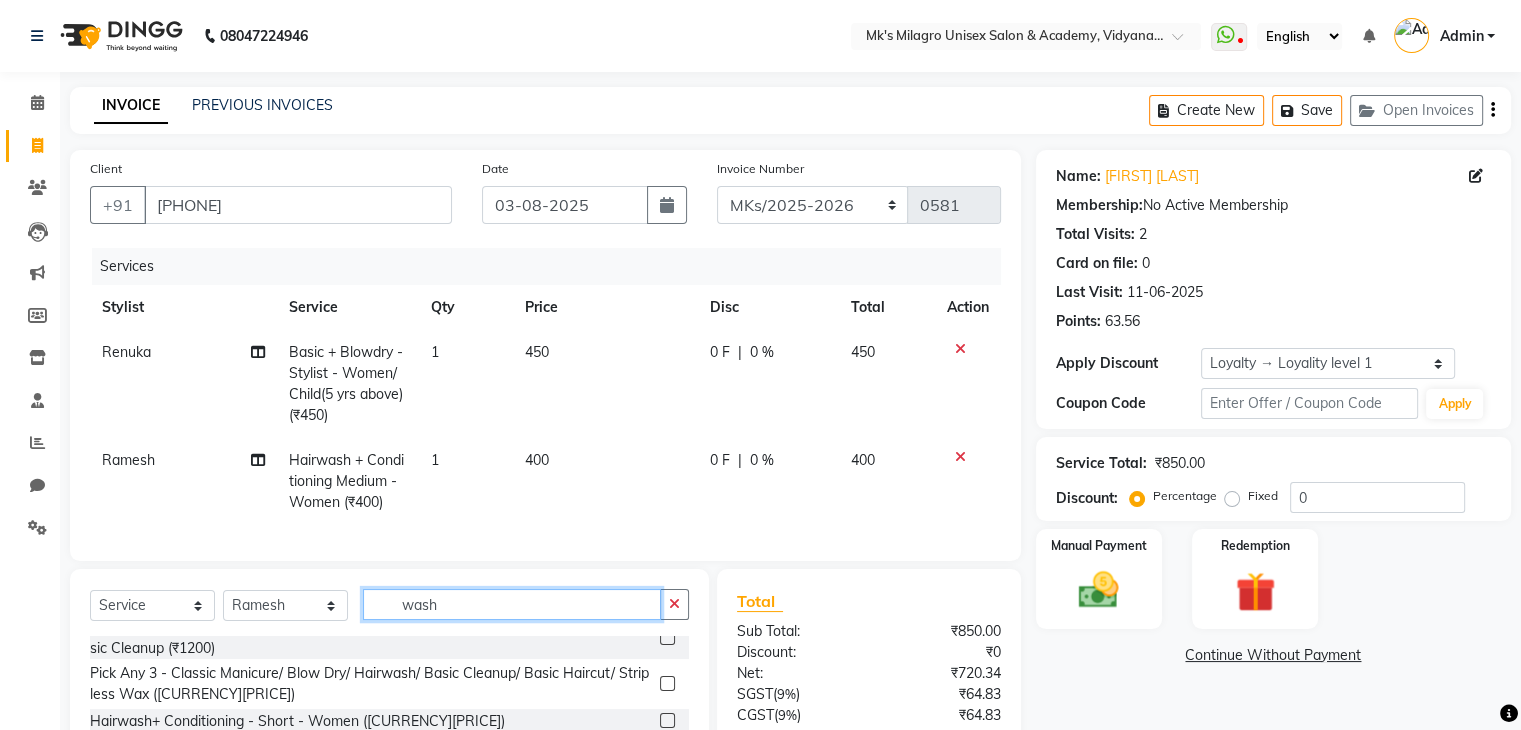 click on "wash" 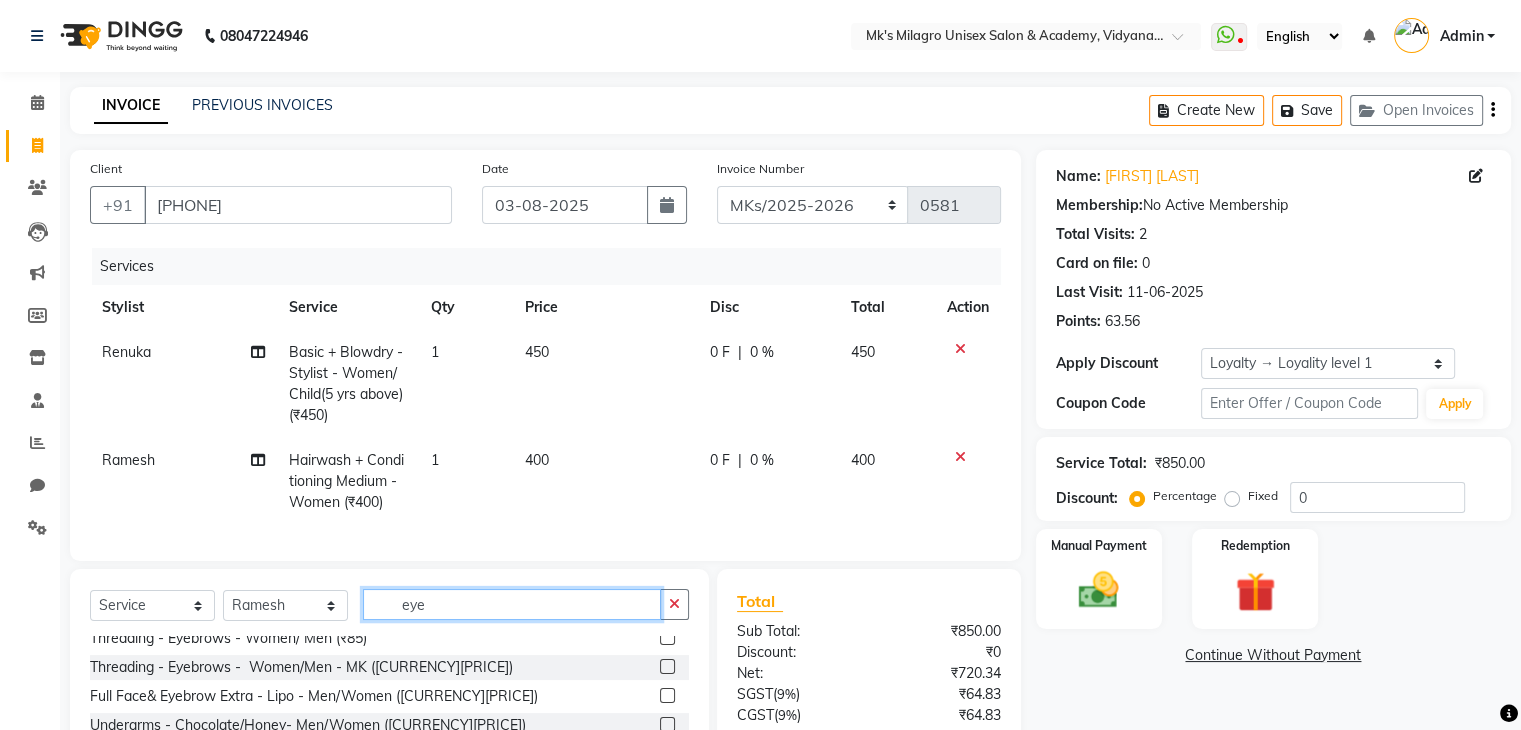scroll, scrollTop: 11, scrollLeft: 0, axis: vertical 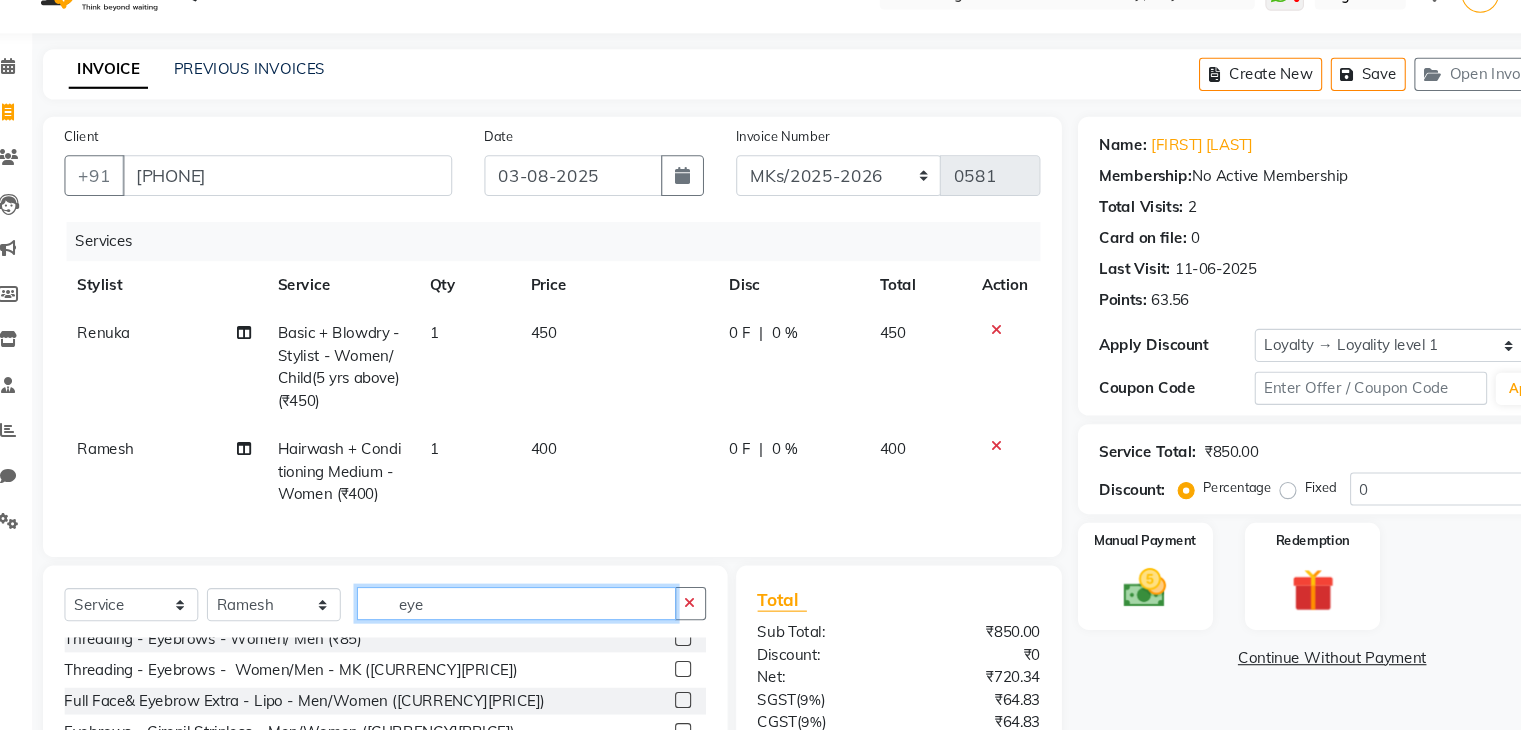 type on "eye" 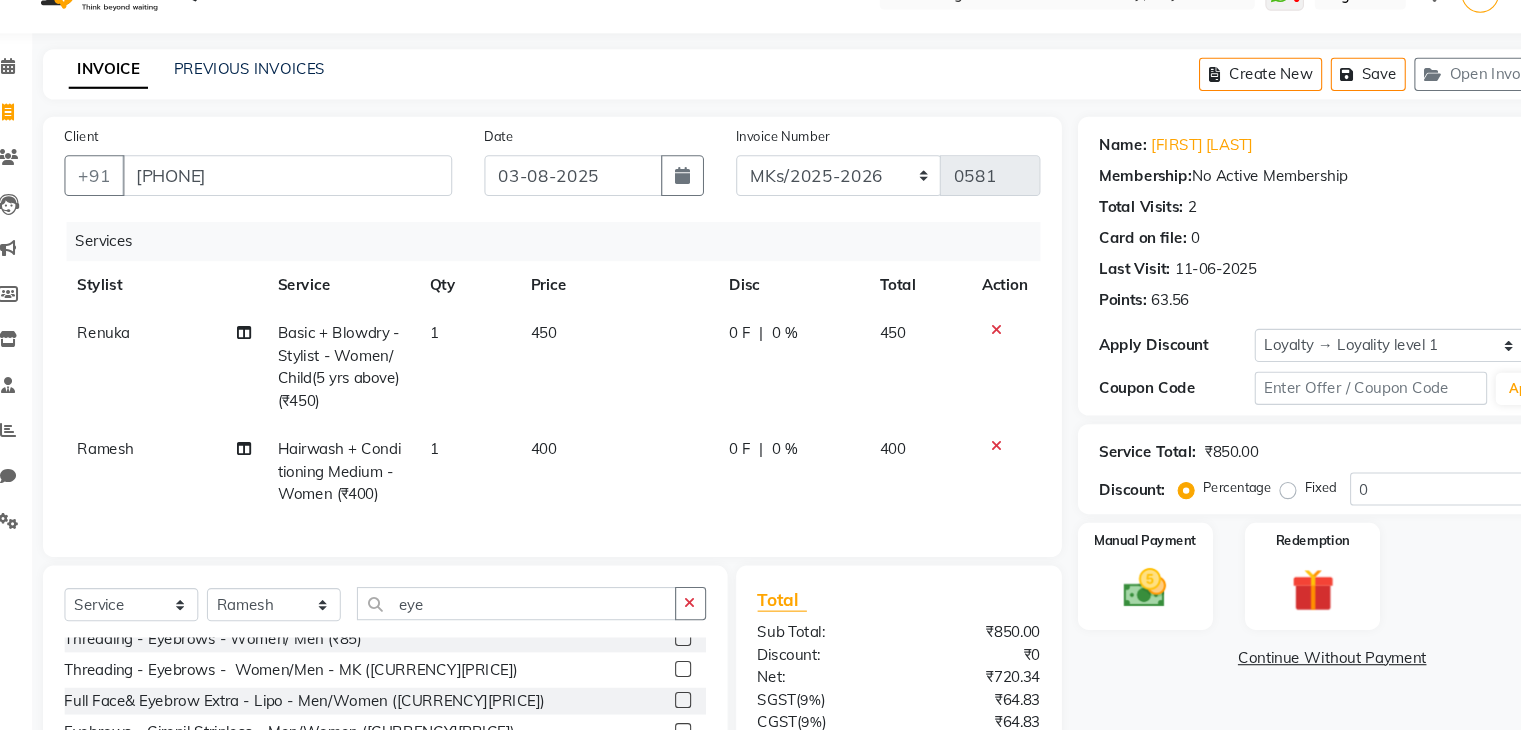 click 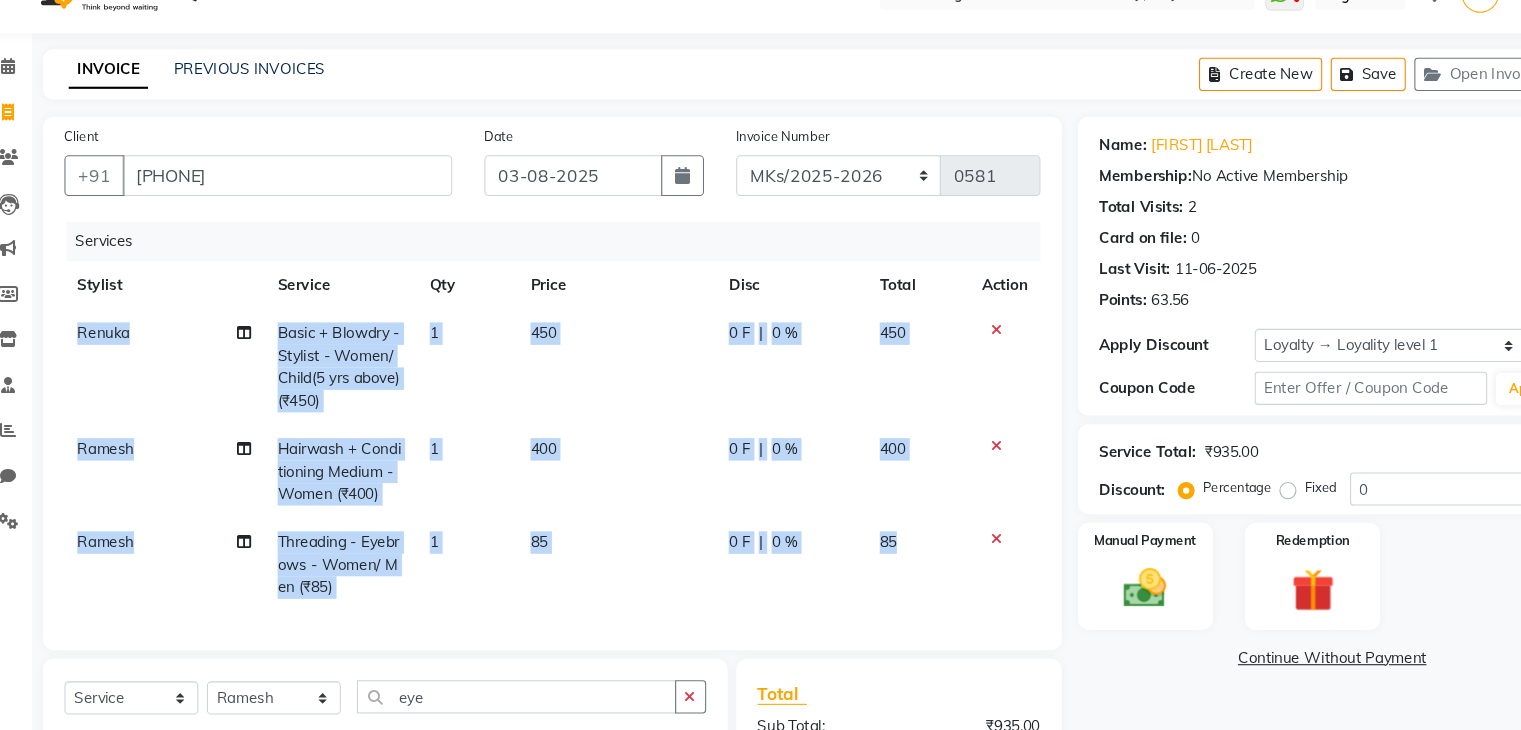 click on "Client +91 9850161639 Date 03-08-2025 Invoice Number MKs/2025-2026 MK/2025-26 V/2025 V/2025-26 0581 Services Stylist Service Qty Price Disc Total Action Renuka Basic + Blowdry - Stylist - Women/Child(5 yrs above) (₹450) 1 450 0 F | 0 % 450 Ramesh Hairwash + Conditioning Medium - Women (₹400) 1 400 0 F | 0 % 400 Ramesh Threading - Eyebrows - Women/ Men (₹85) 1 85 0 F | 0 % 85" 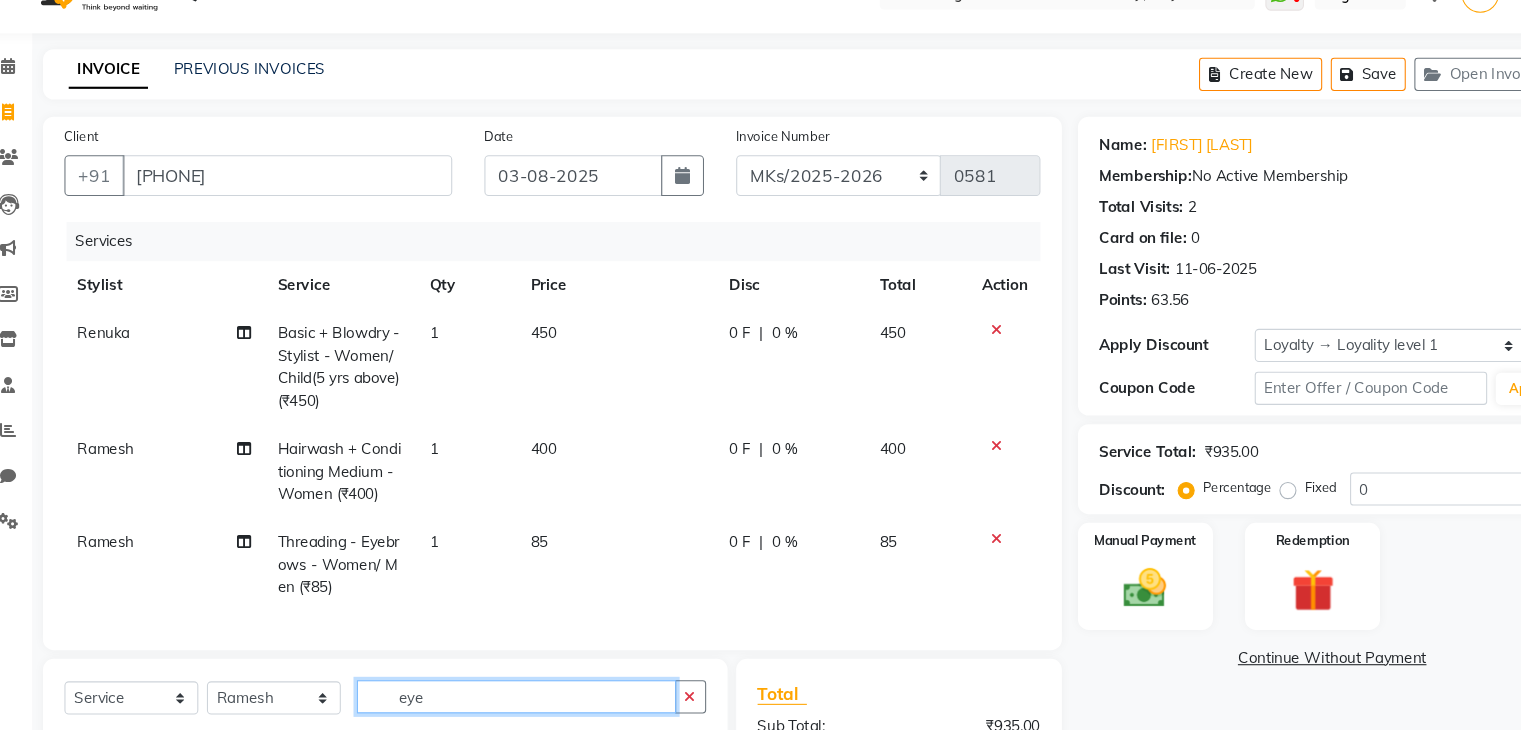click on "eye" 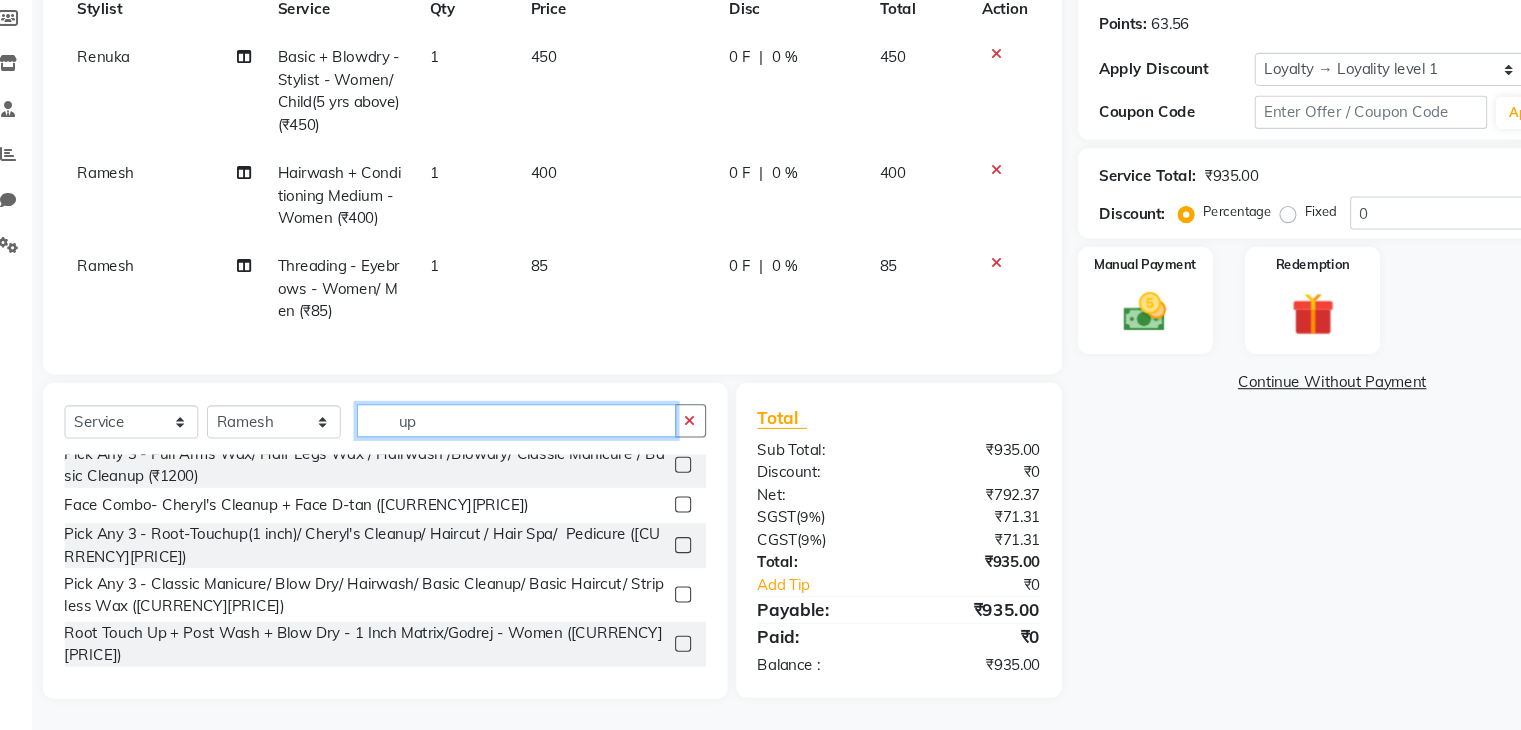 scroll, scrollTop: 0, scrollLeft: 0, axis: both 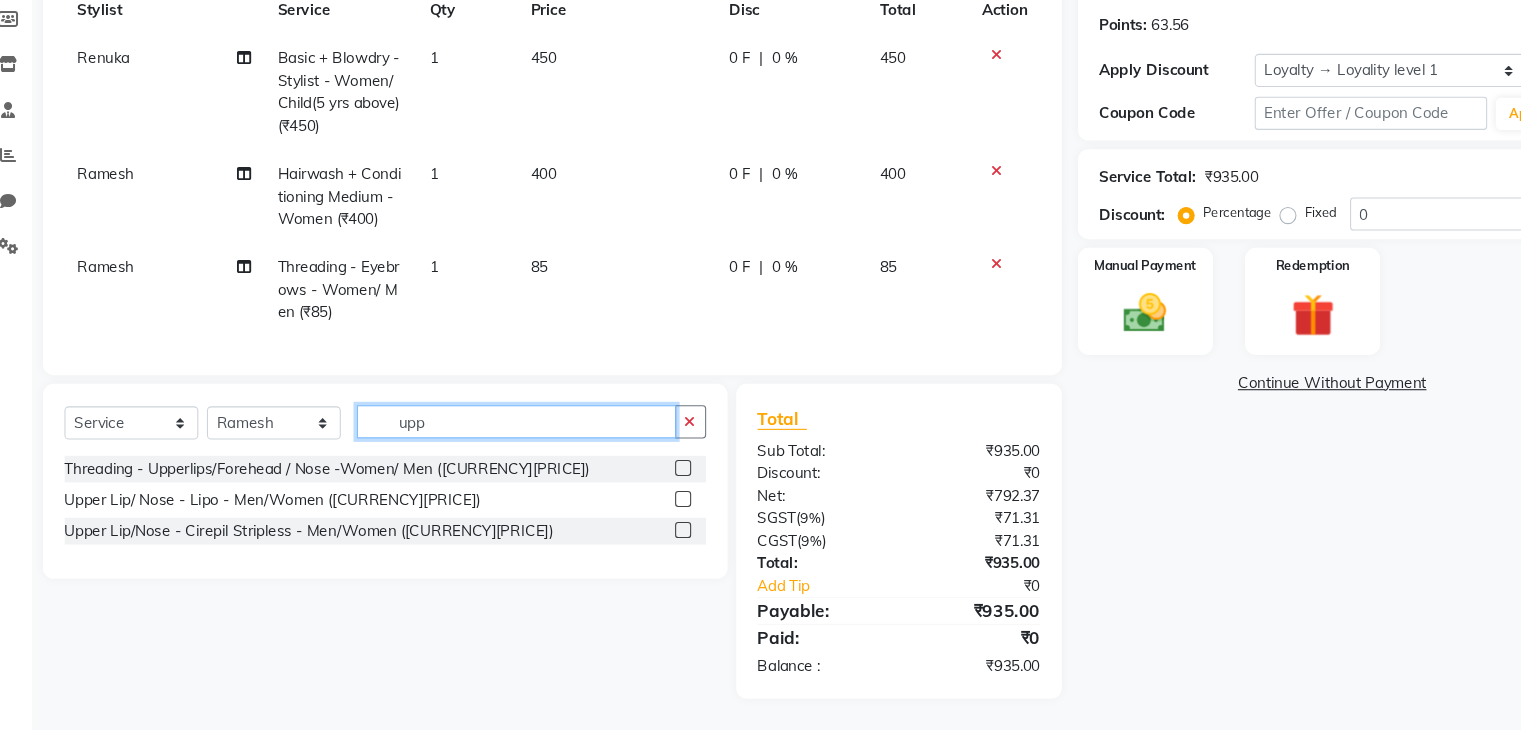 type on "upp" 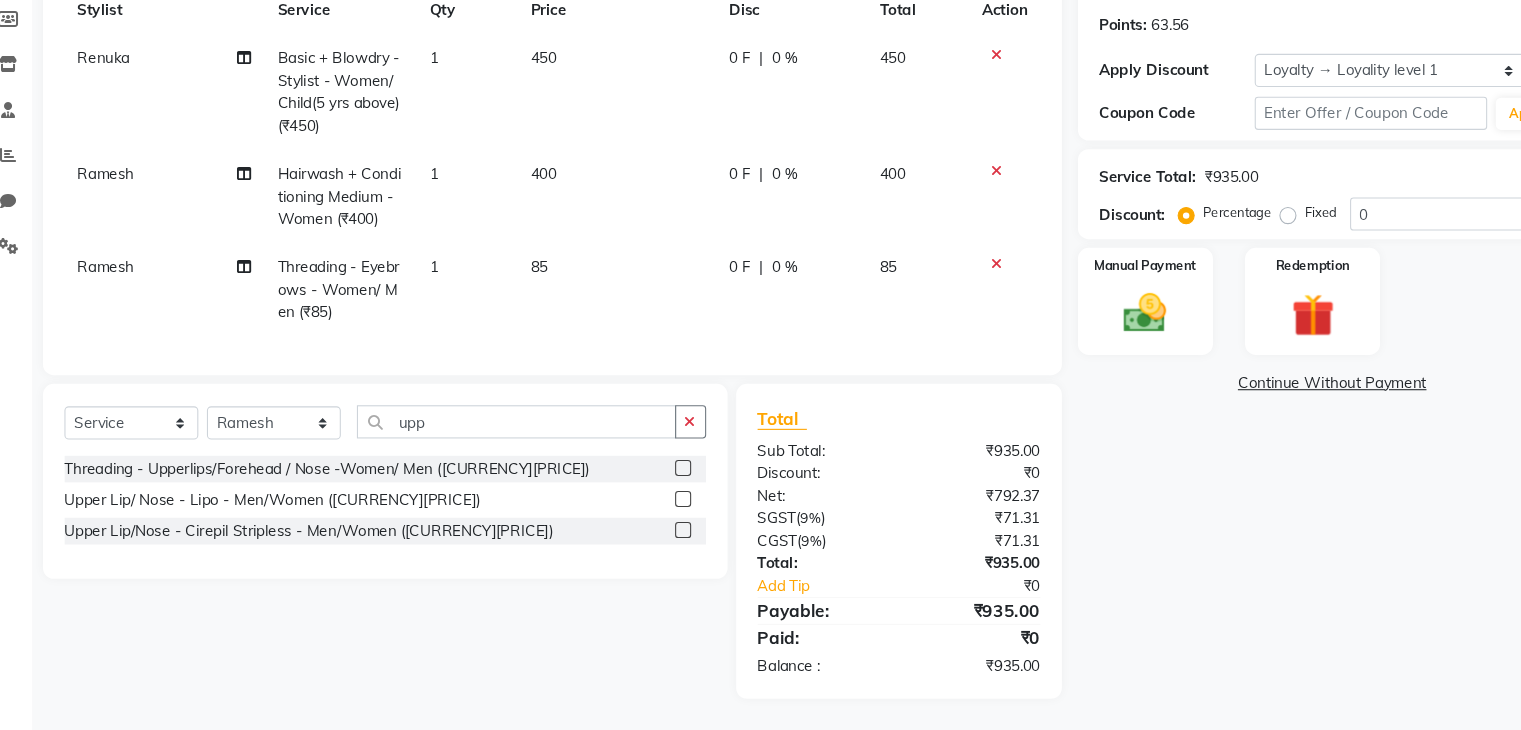 click 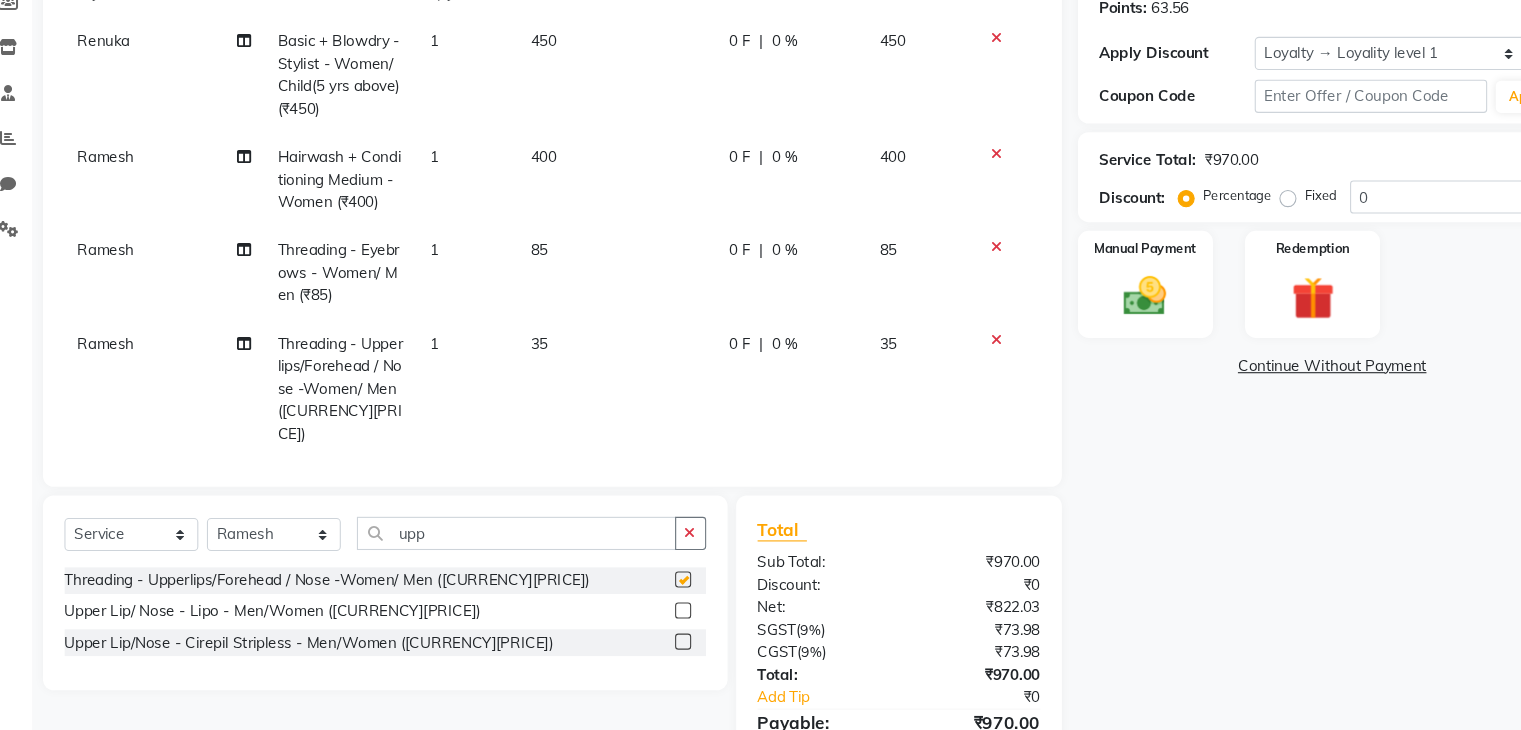checkbox on "false" 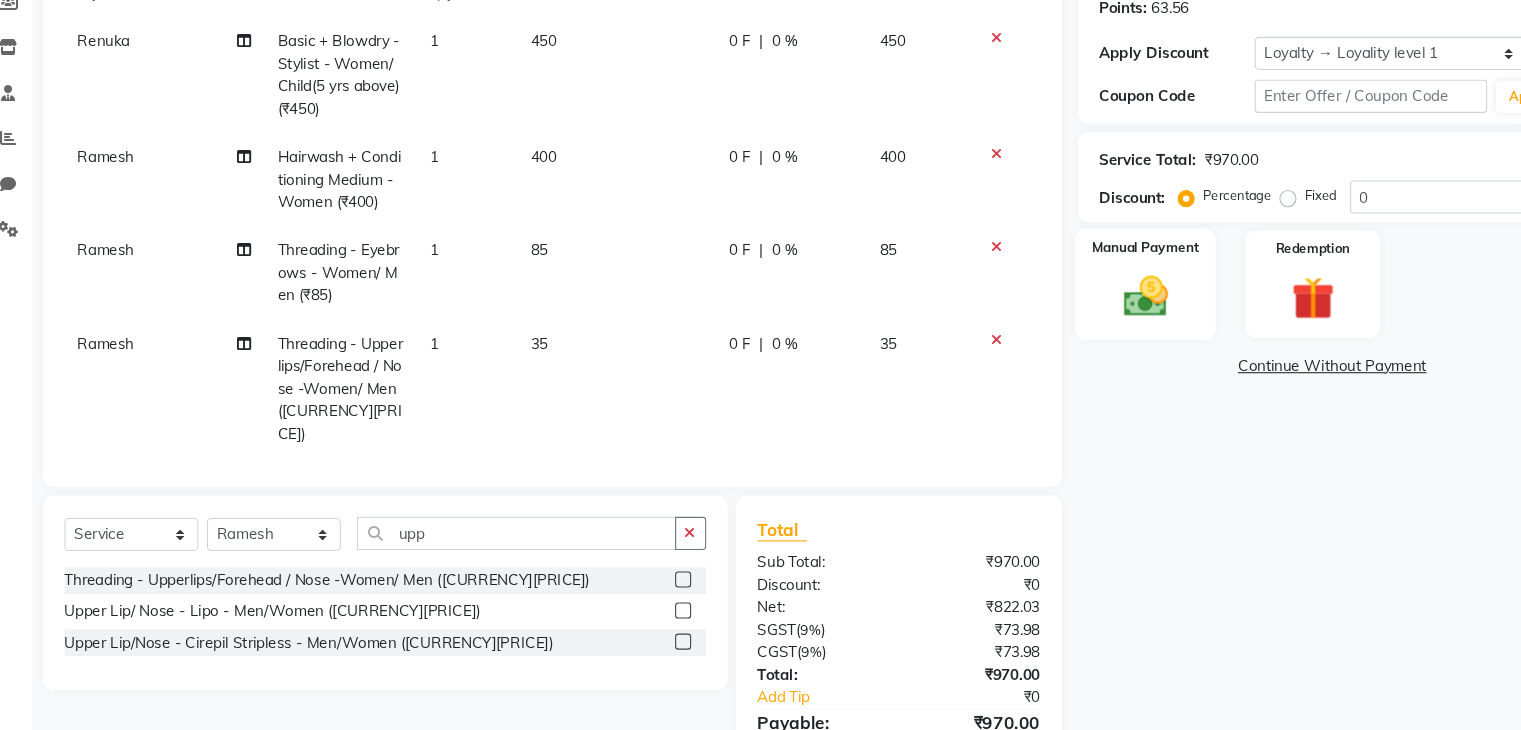 click 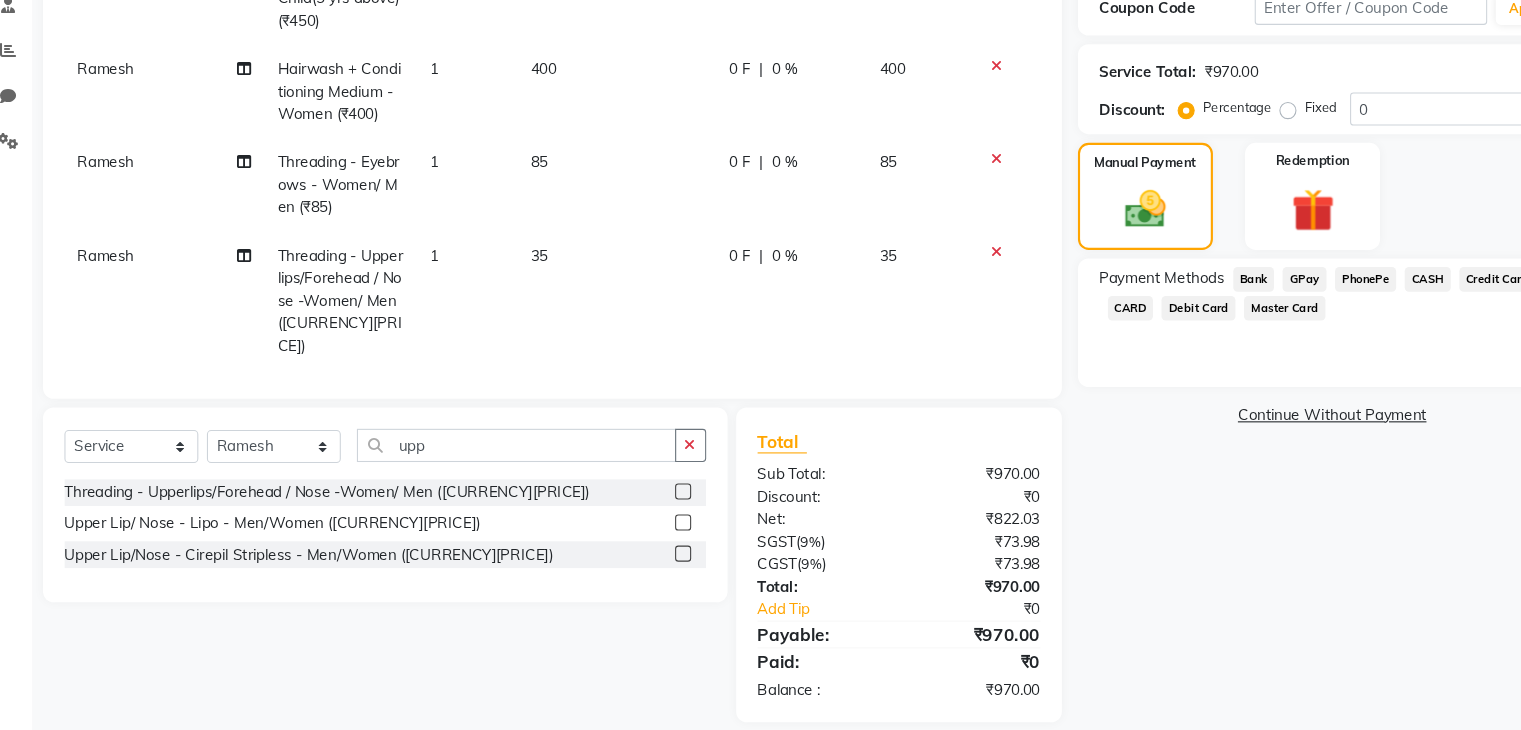 scroll, scrollTop: 358, scrollLeft: 0, axis: vertical 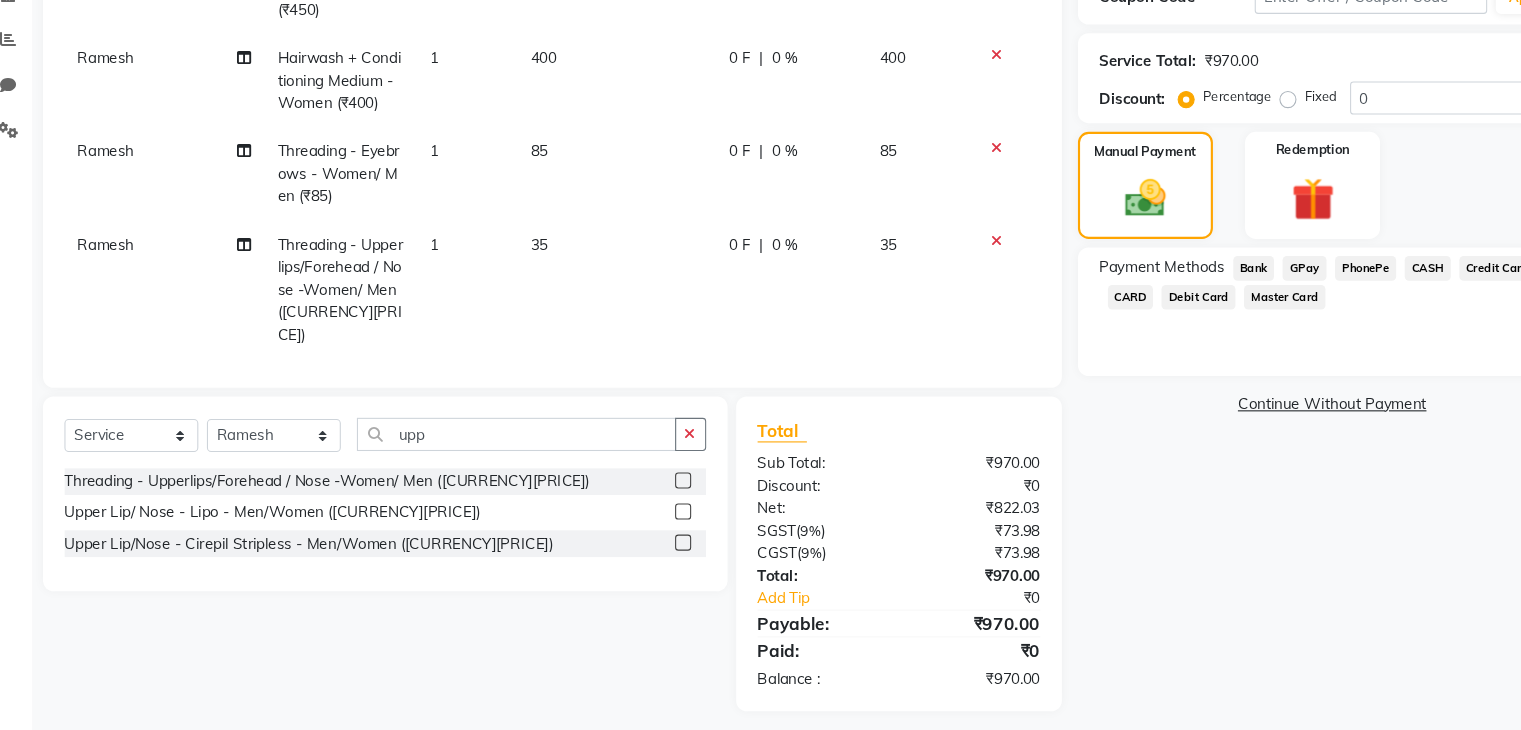click on "GPay" 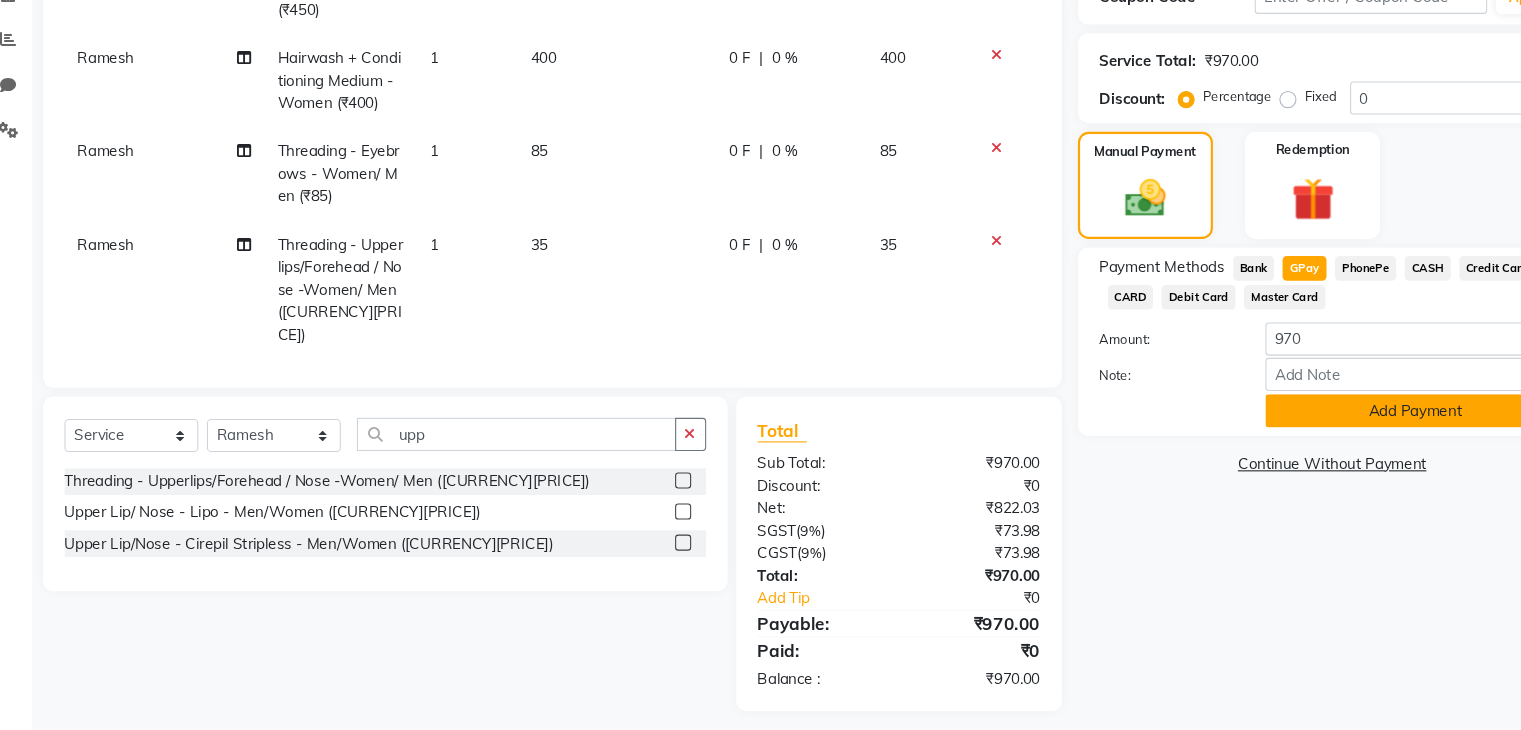 click on "Add Payment" 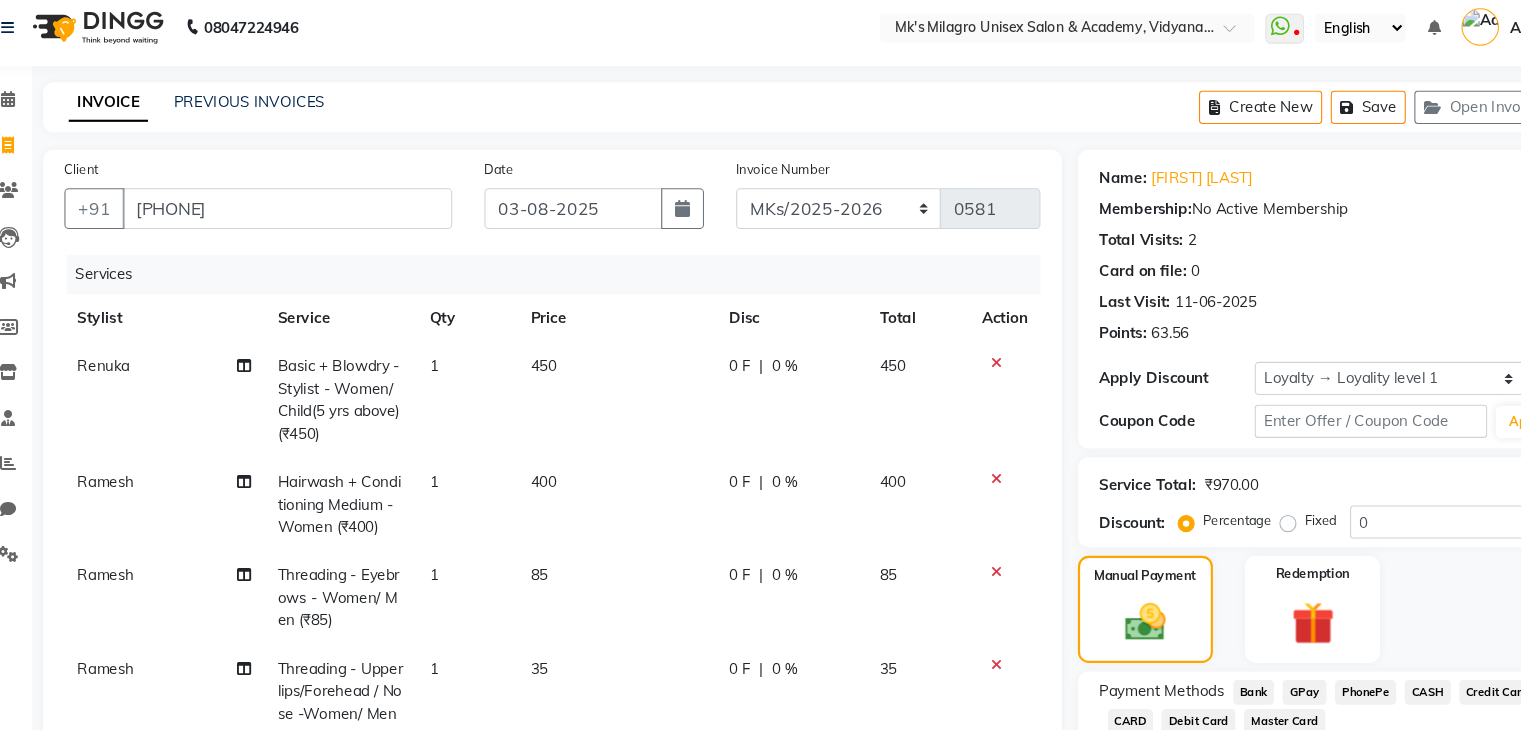 scroll, scrollTop: 511, scrollLeft: 0, axis: vertical 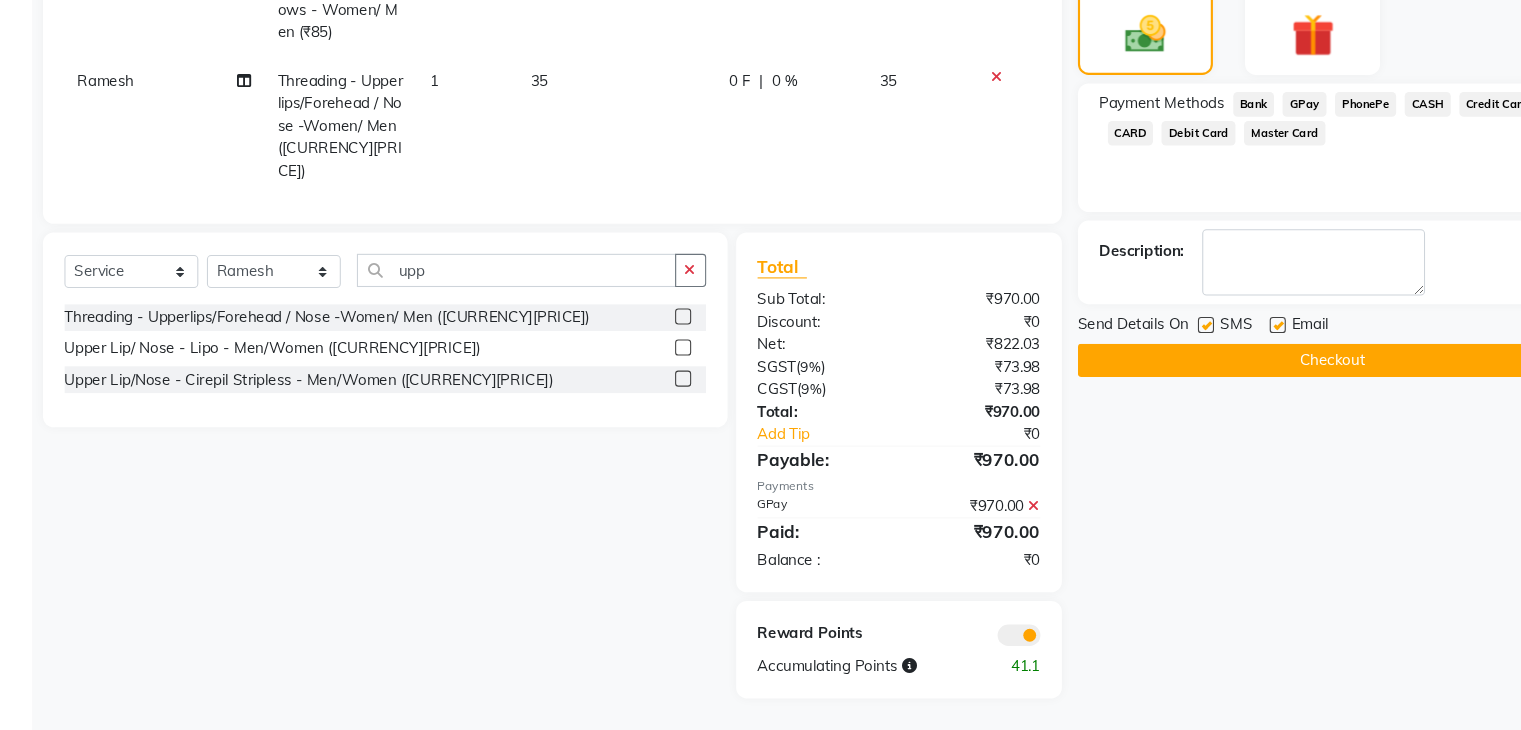 click on "Checkout" 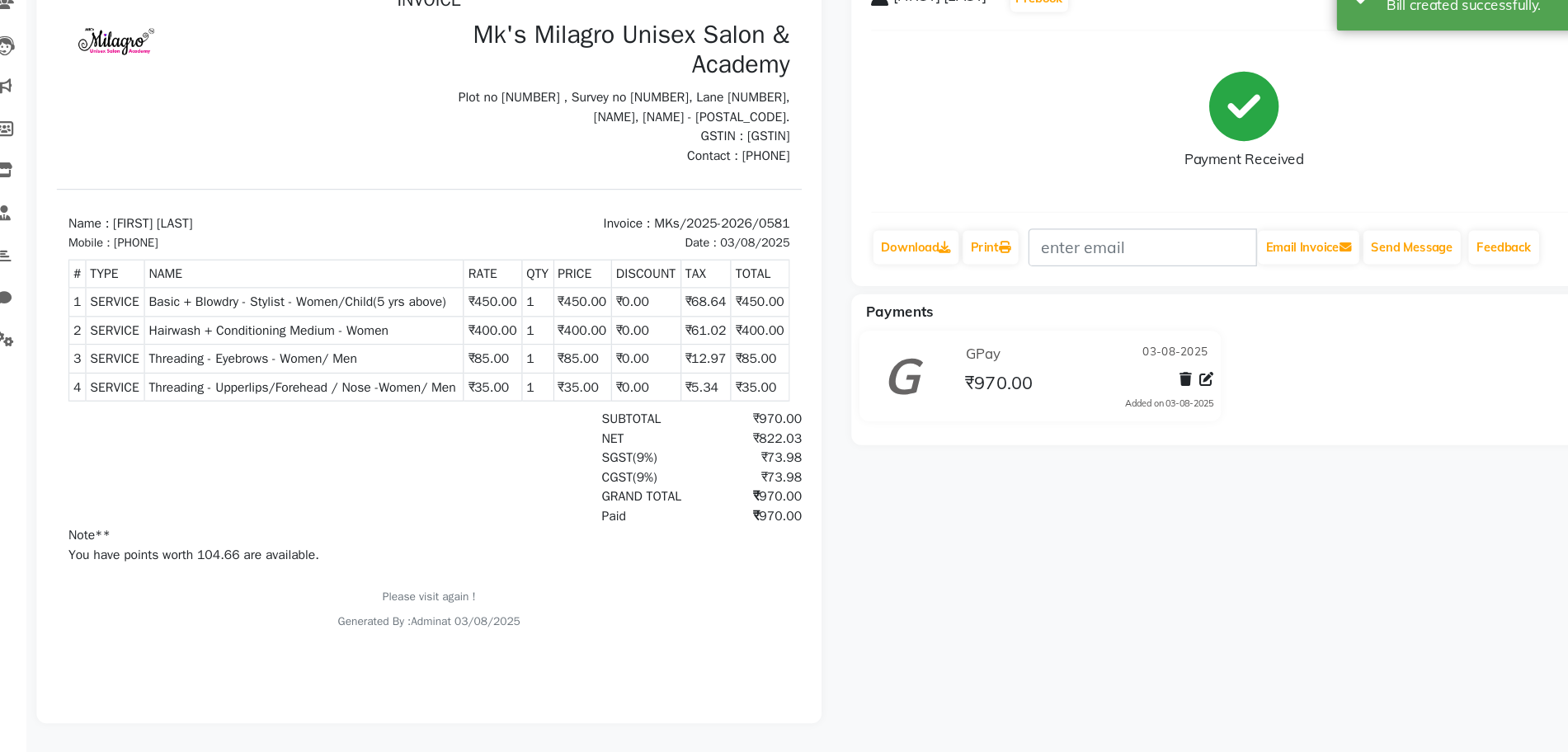 scroll, scrollTop: 42, scrollLeft: 0, axis: vertical 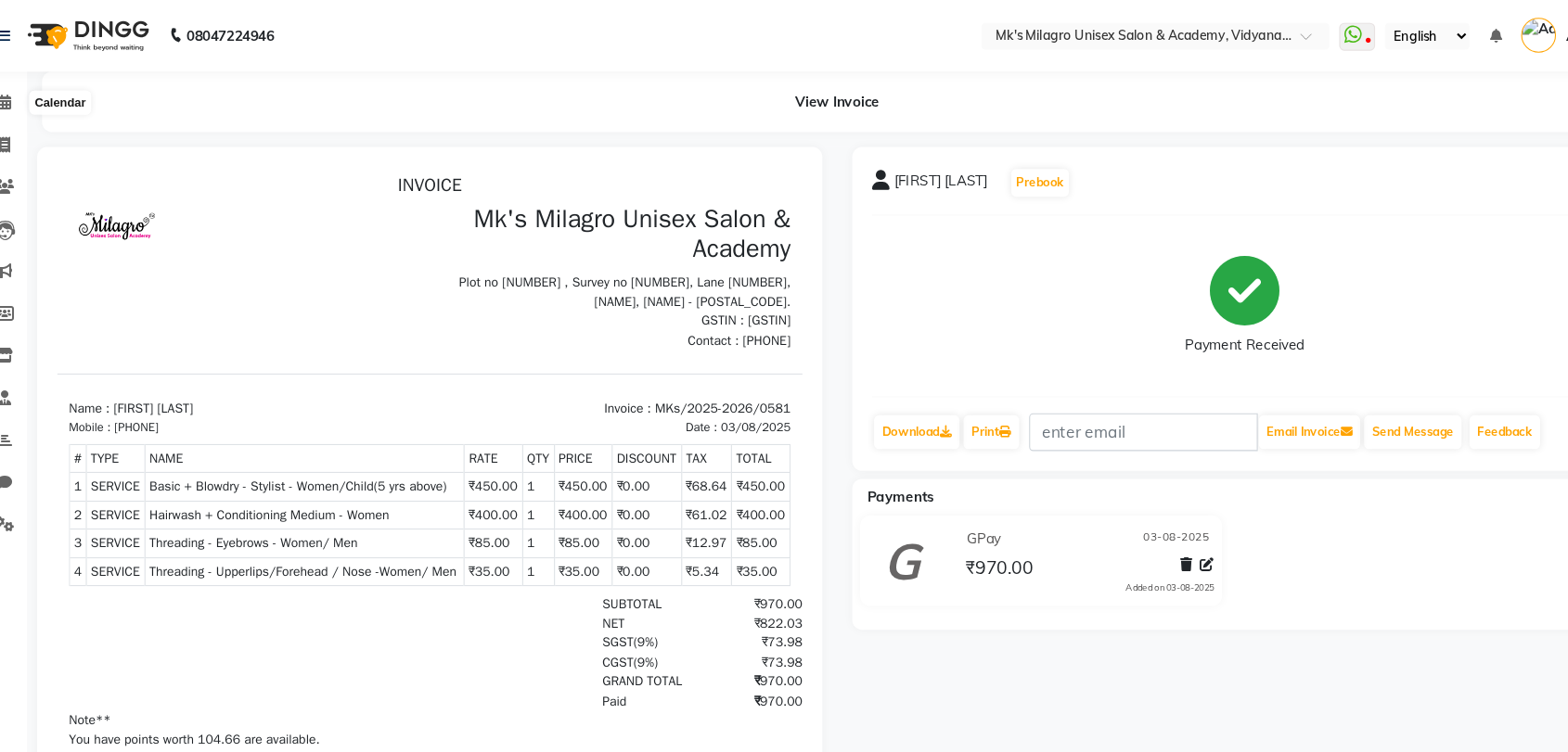 click 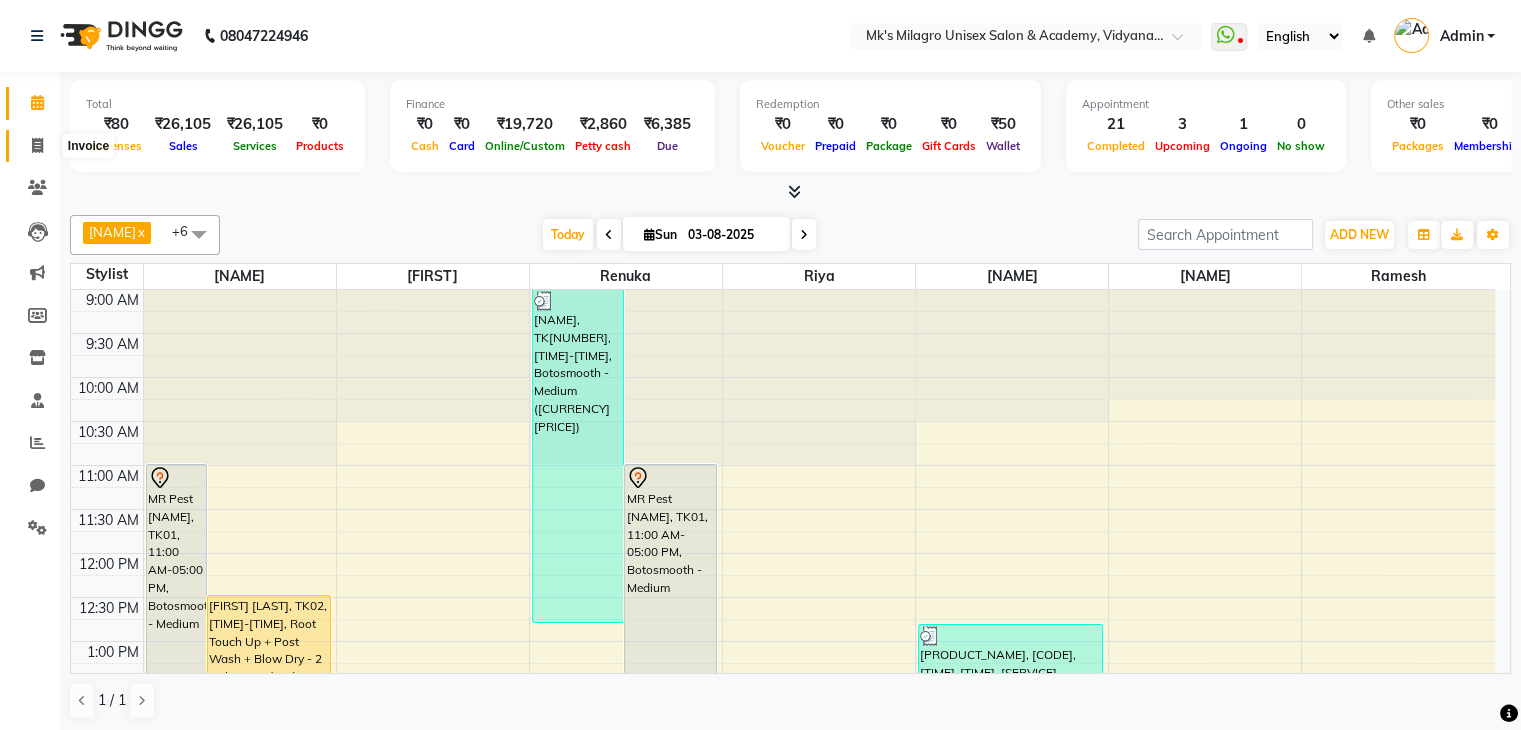 click 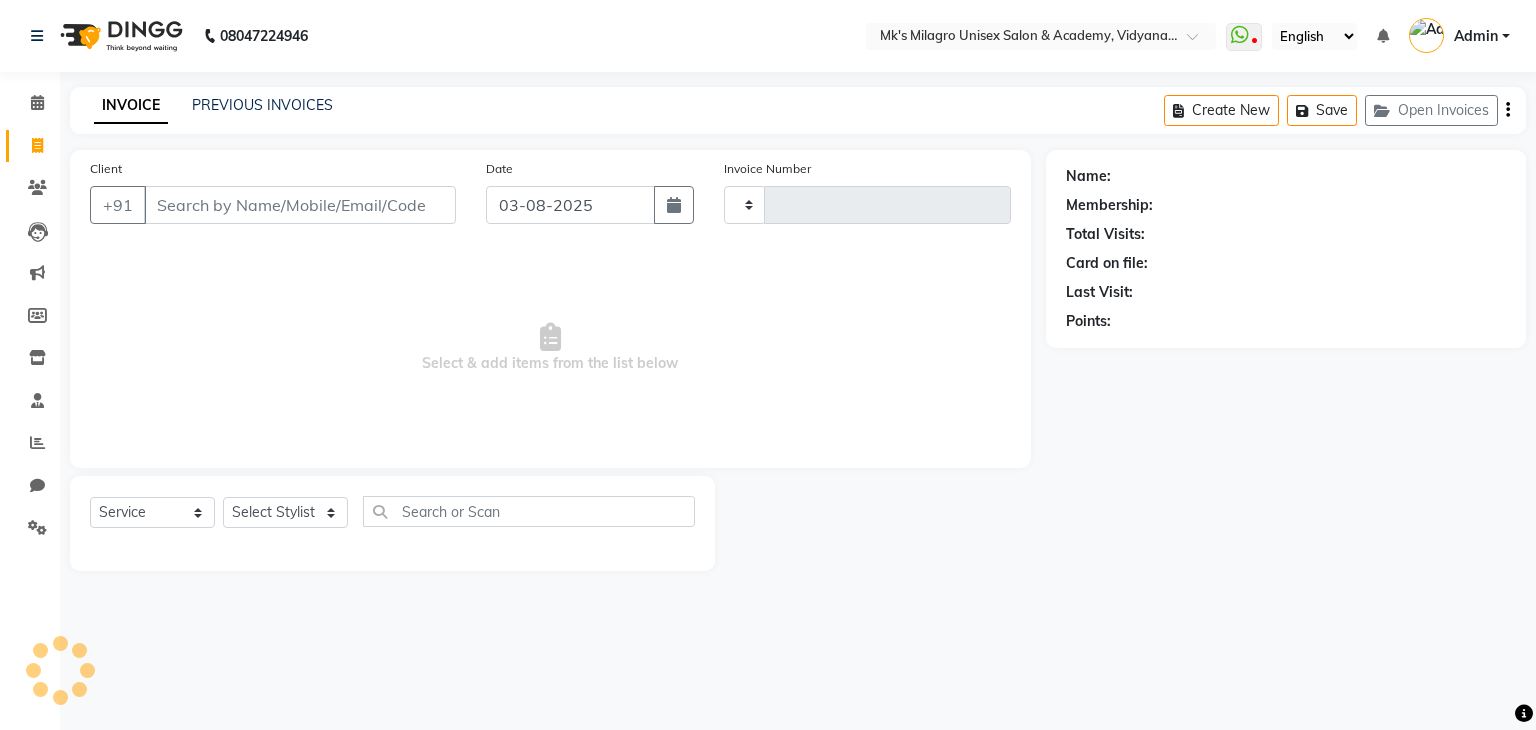type on "0582" 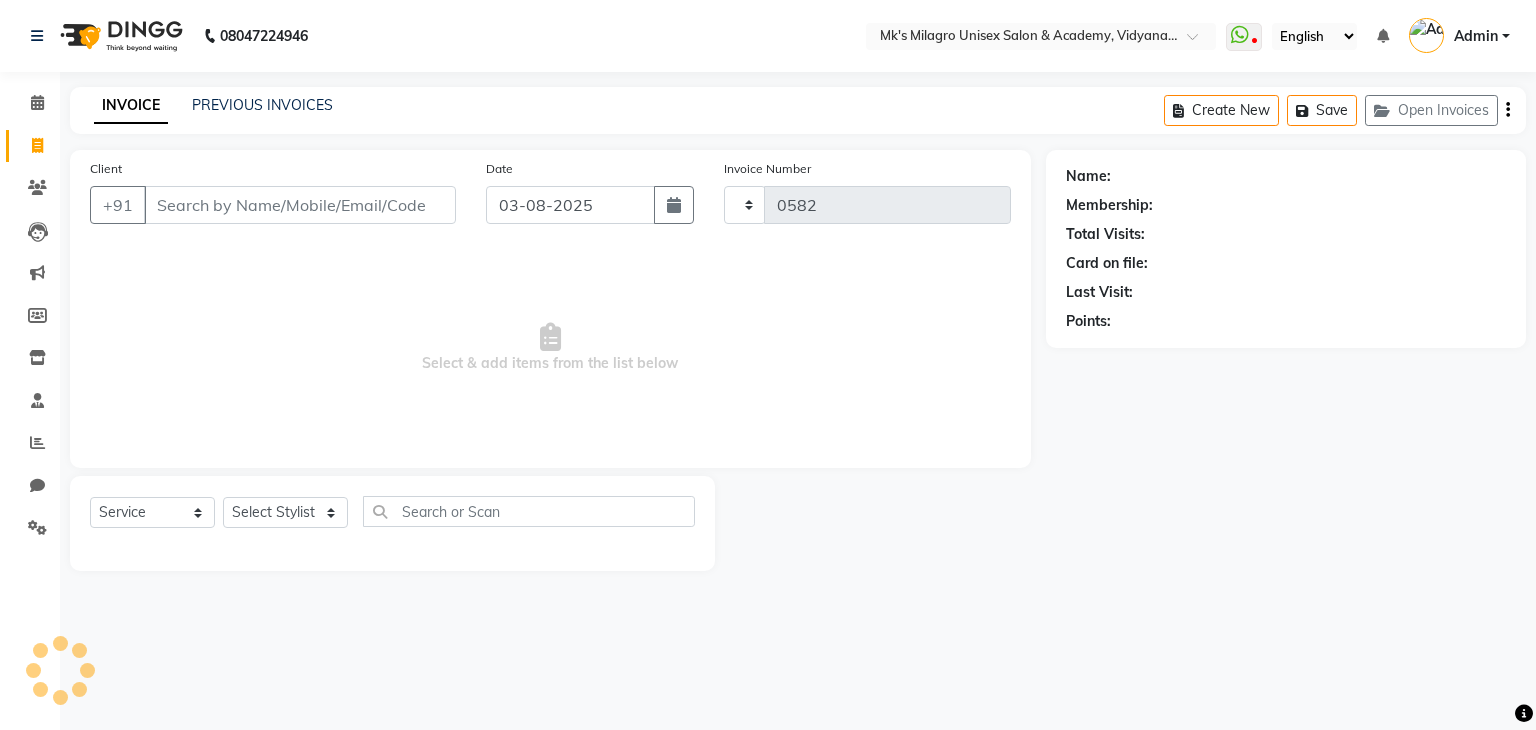 select on "6031" 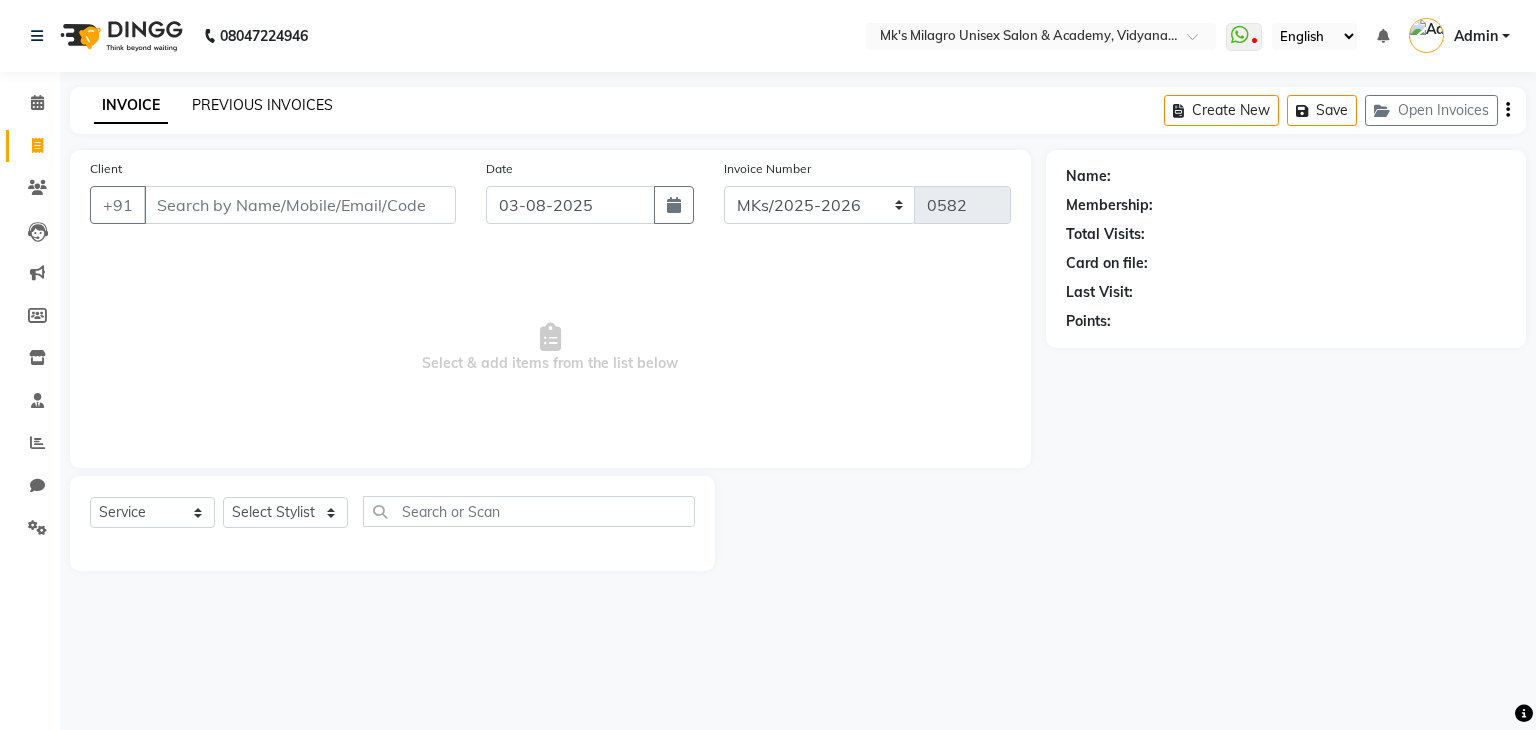 click on "PREVIOUS INVOICES" 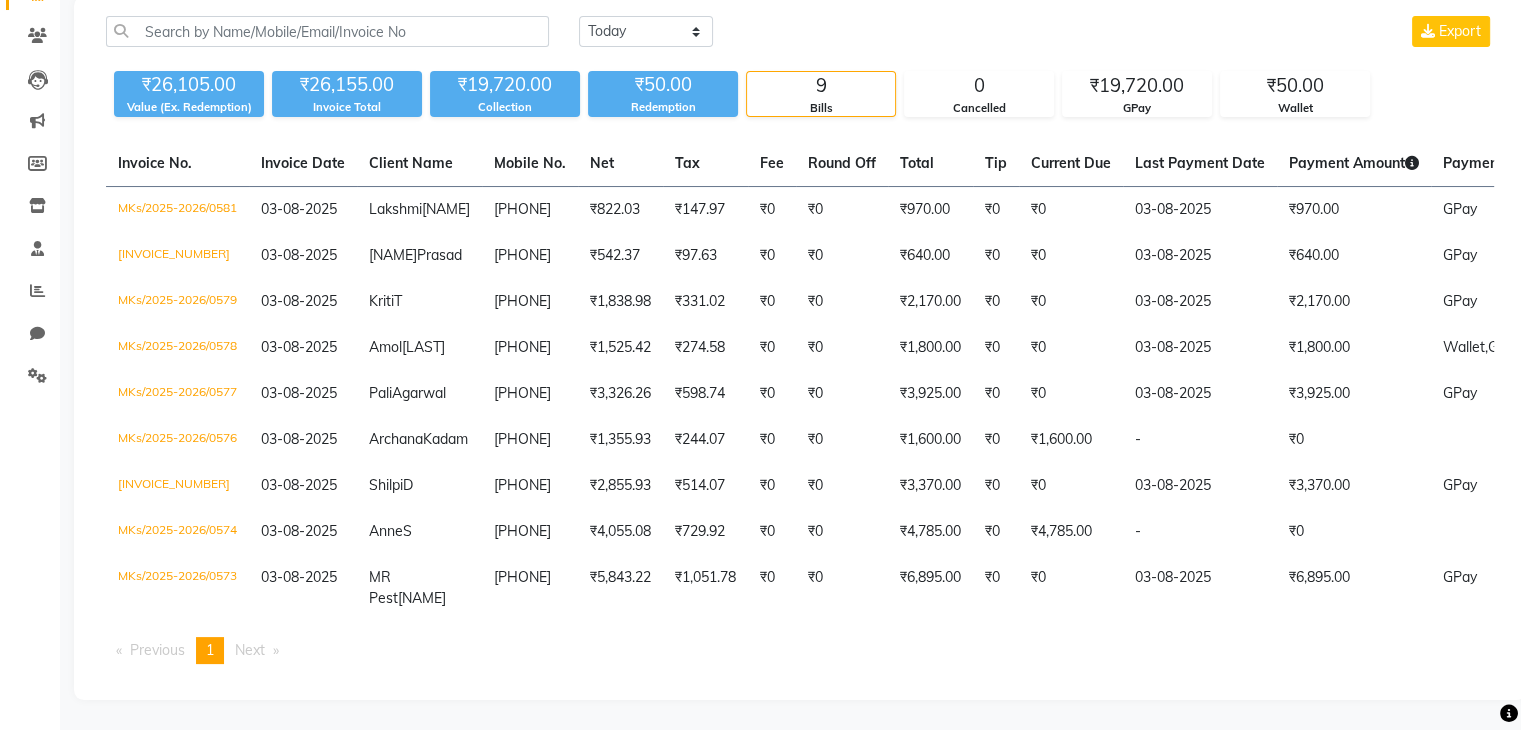 scroll, scrollTop: 0, scrollLeft: 0, axis: both 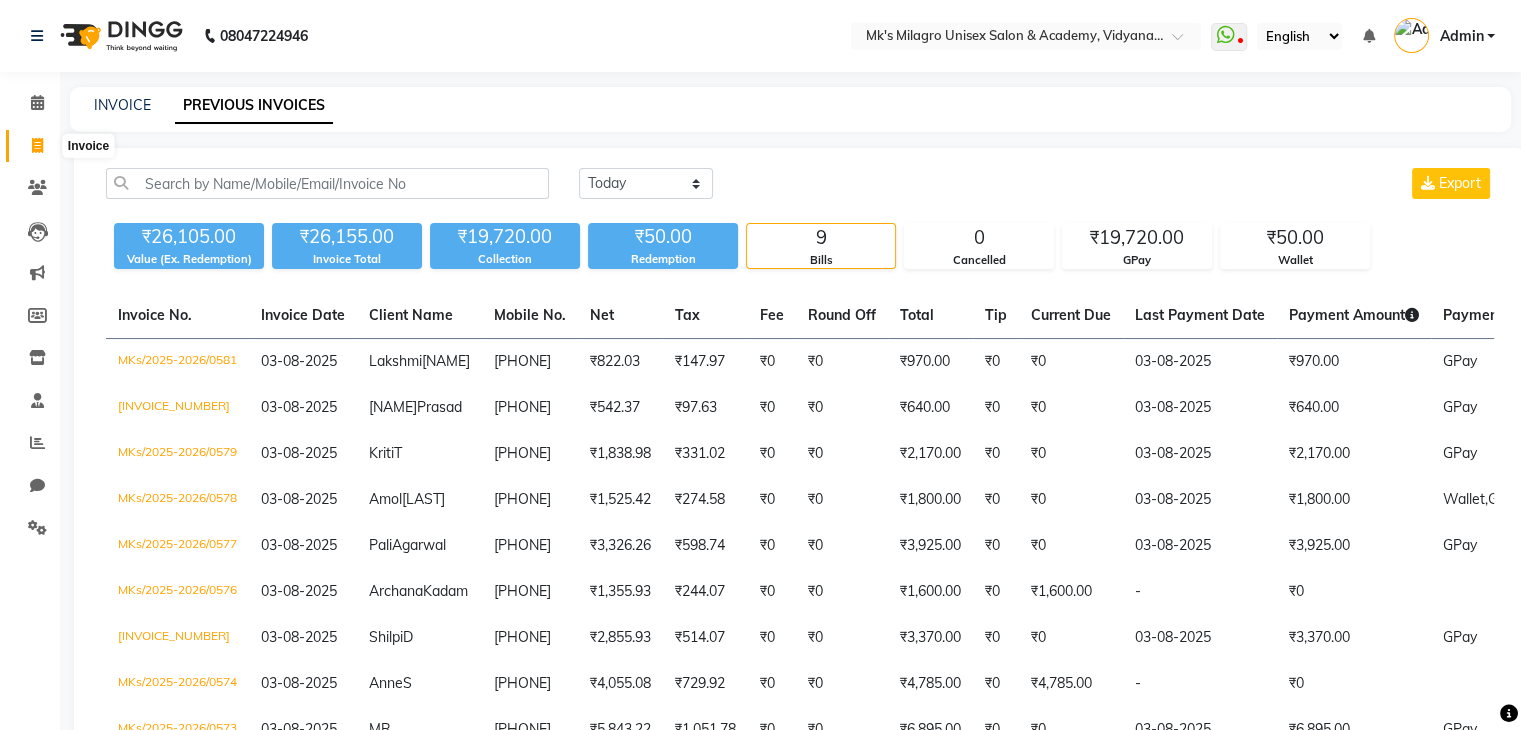 click 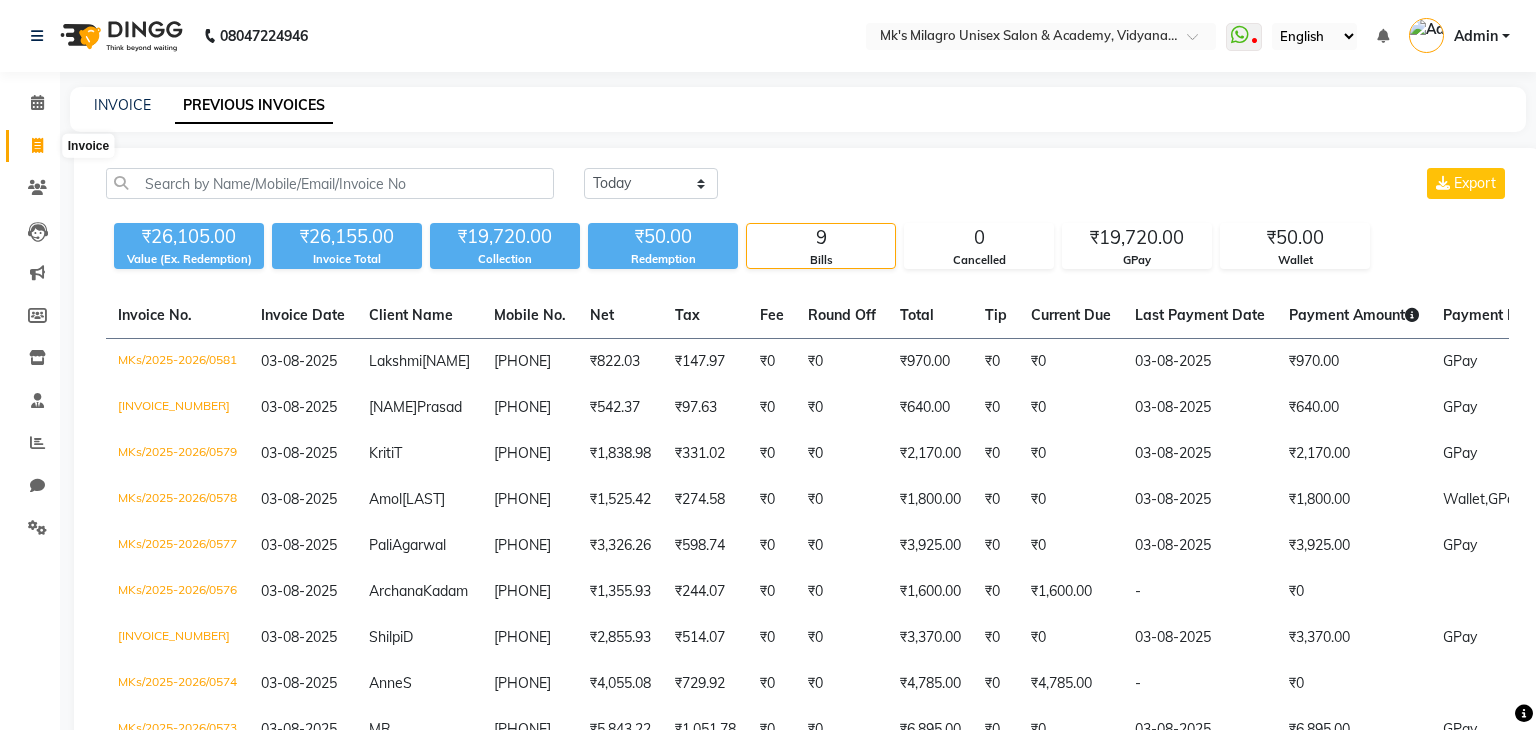 select on "service" 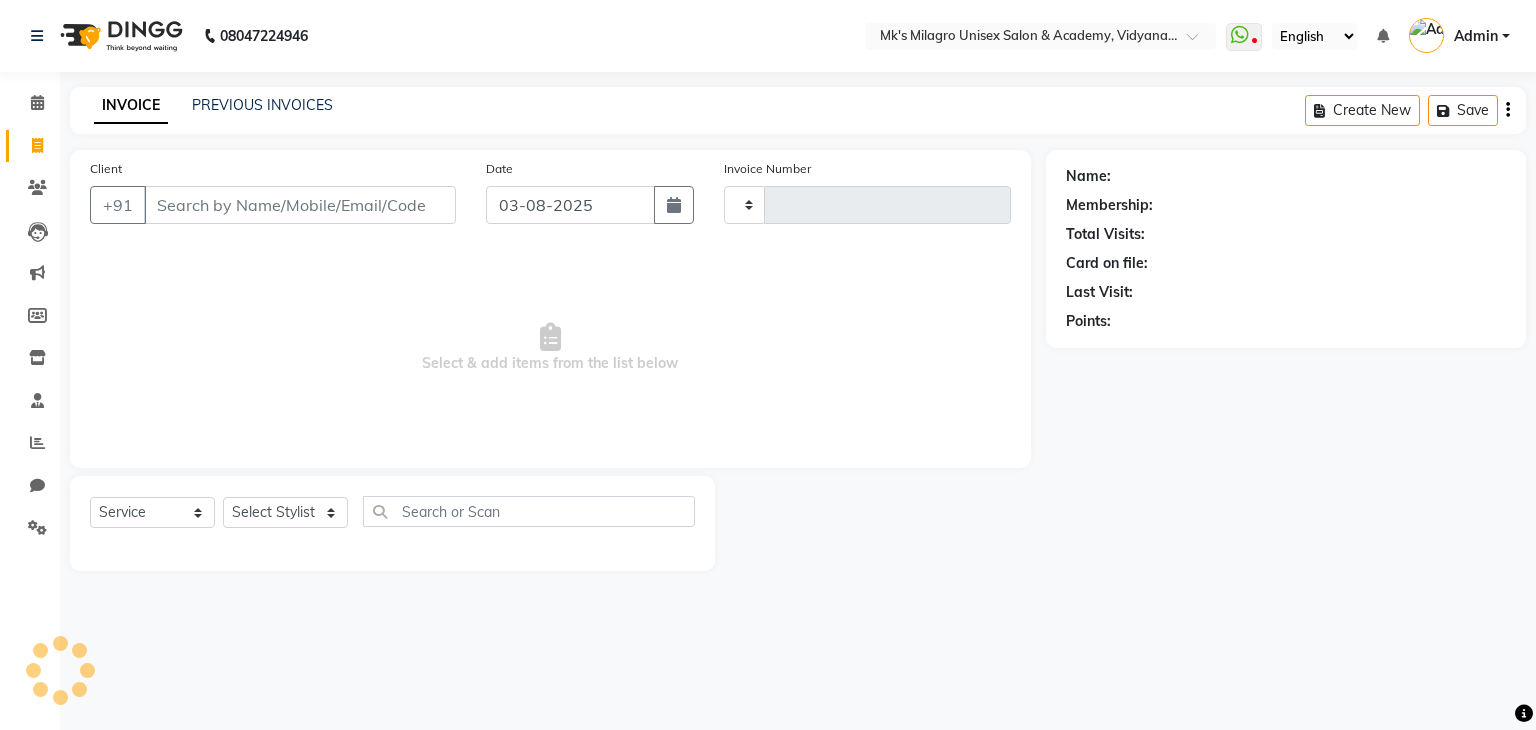 type on "0582" 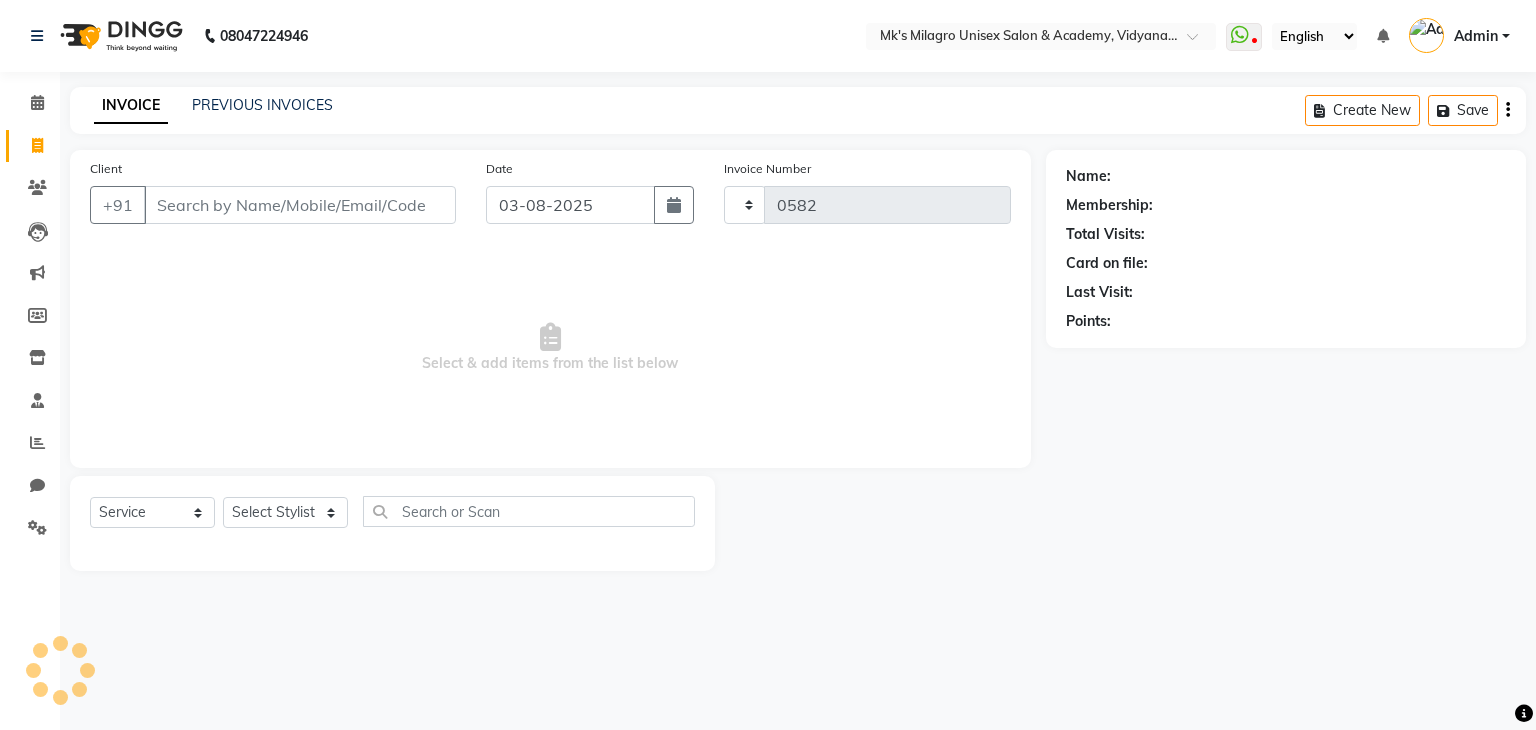 select on "6031" 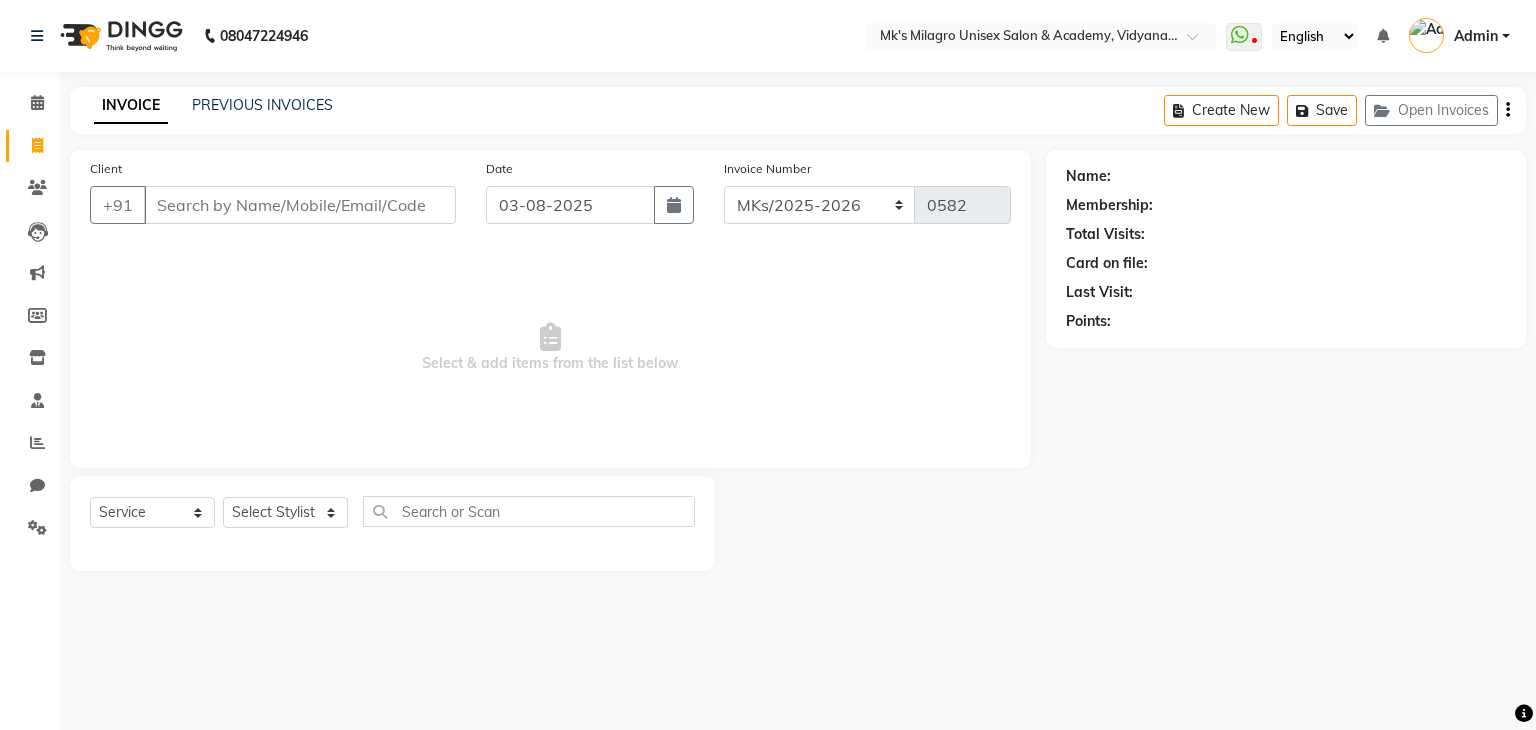 click on "Client" at bounding box center [300, 205] 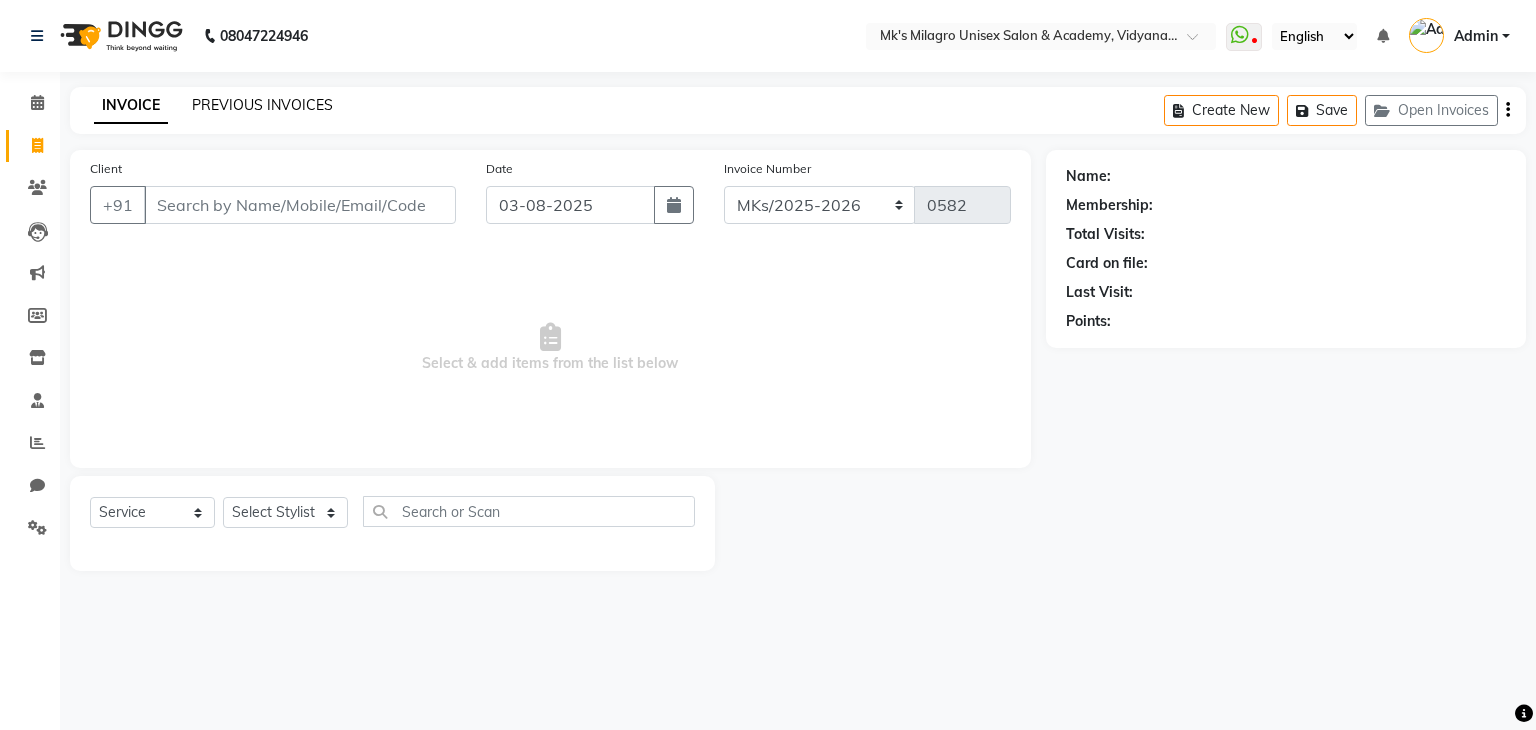 click on "PREVIOUS INVOICES" 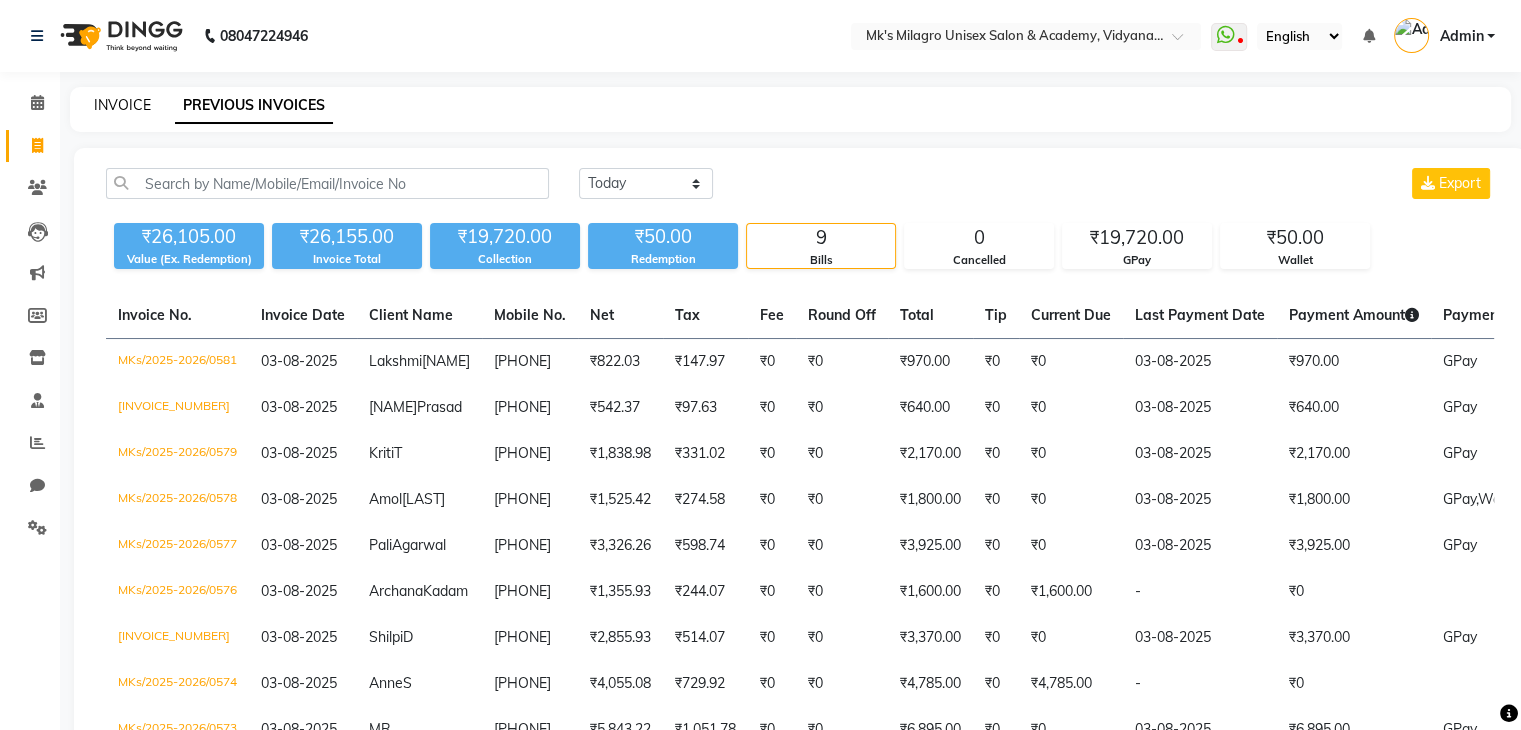 click on "INVOICE" 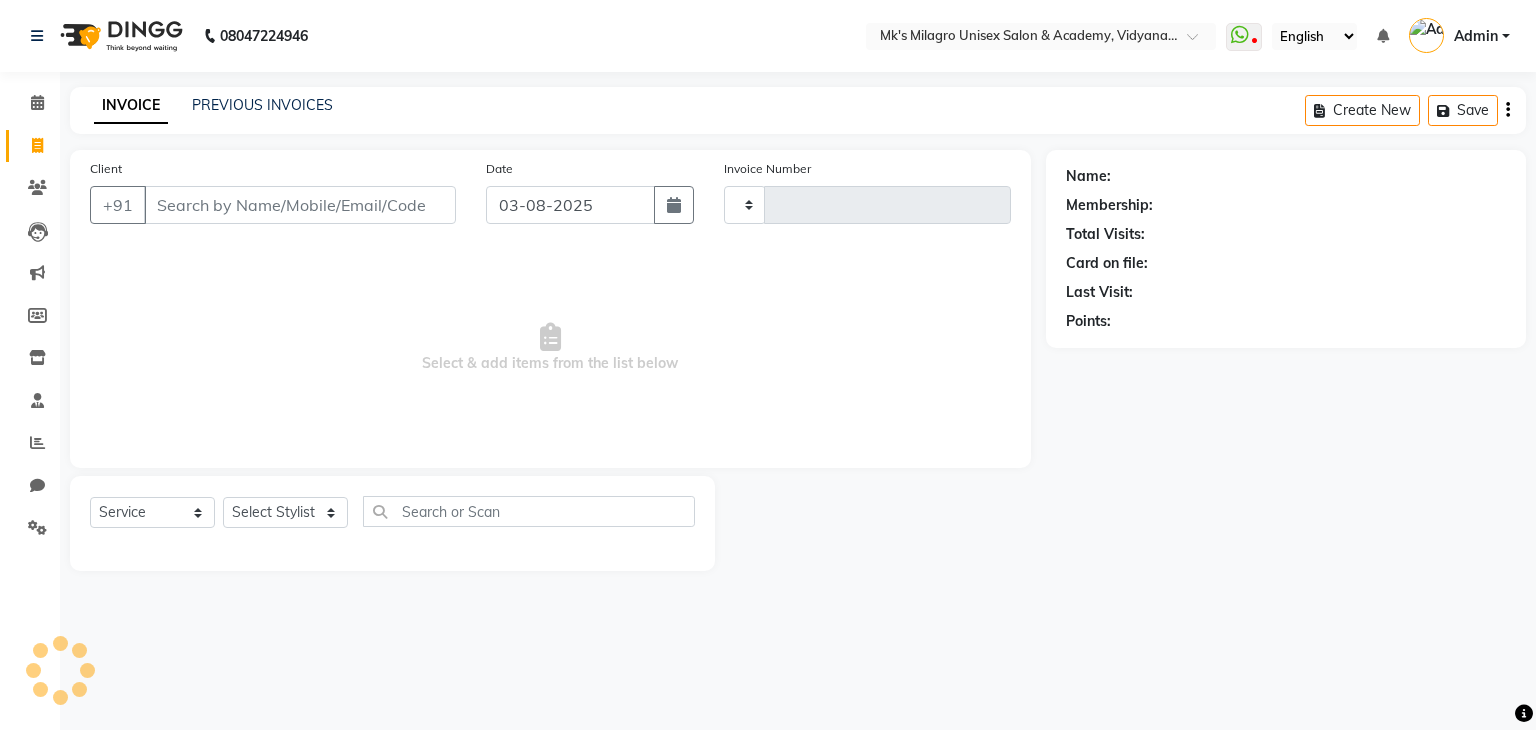 type on "0582" 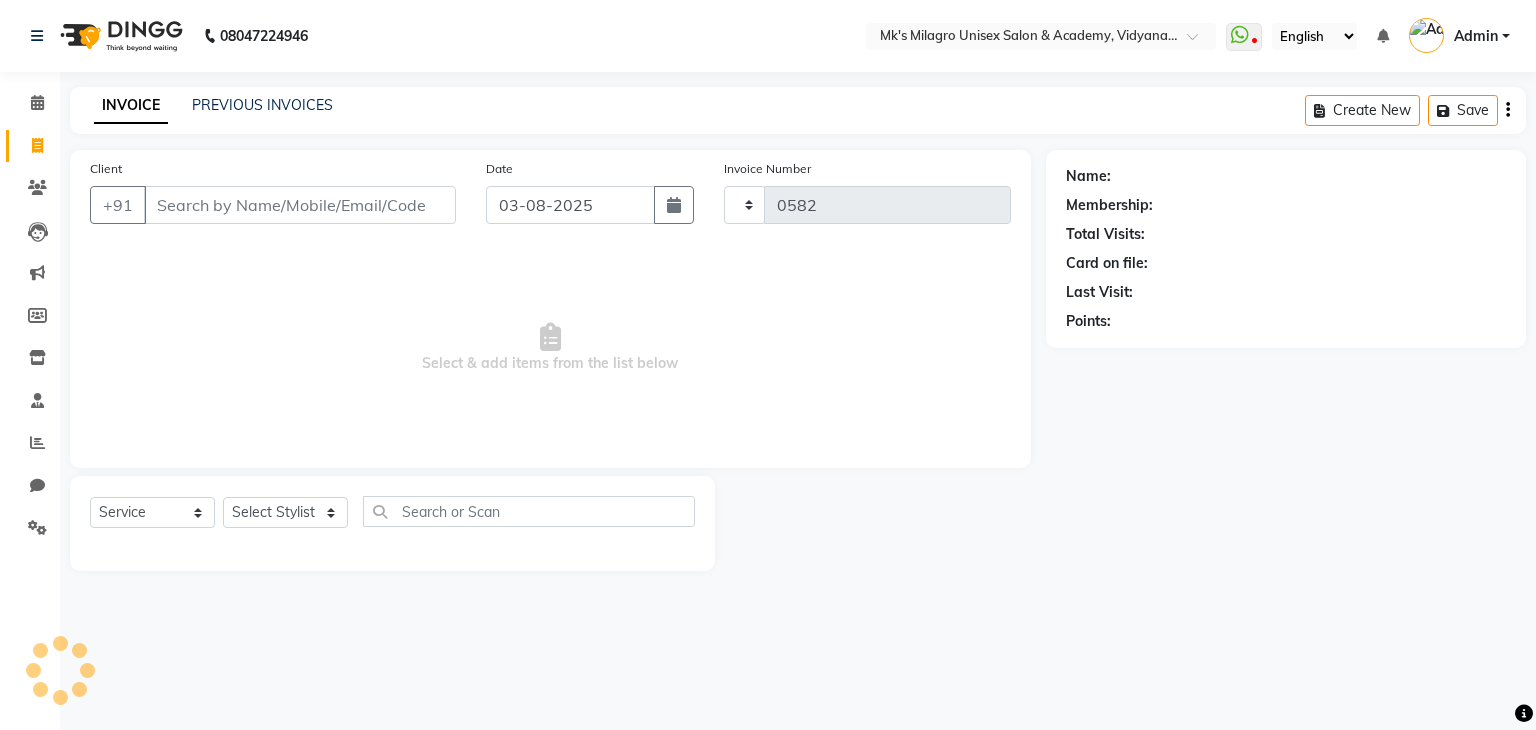 select on "6031" 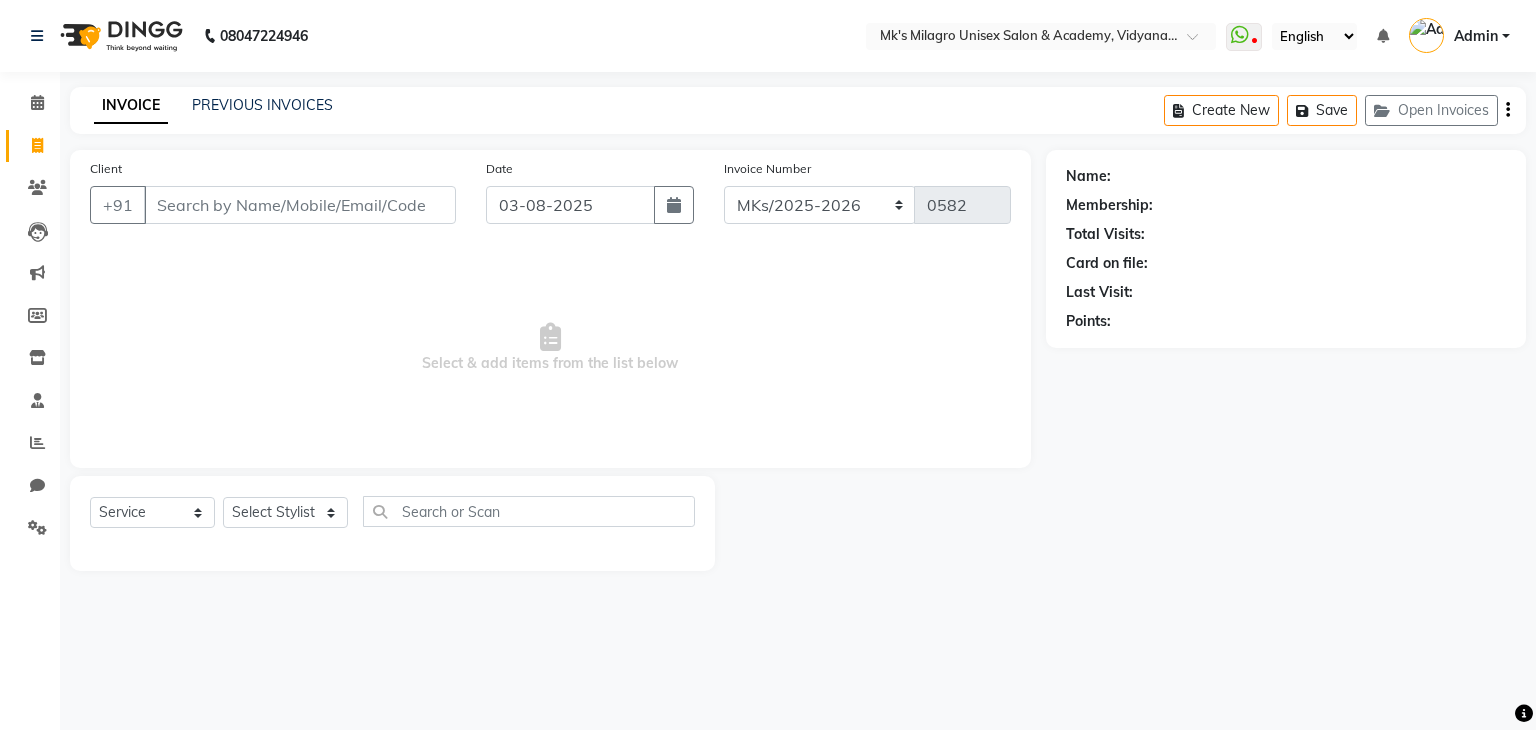 click on "Client" at bounding box center (300, 205) 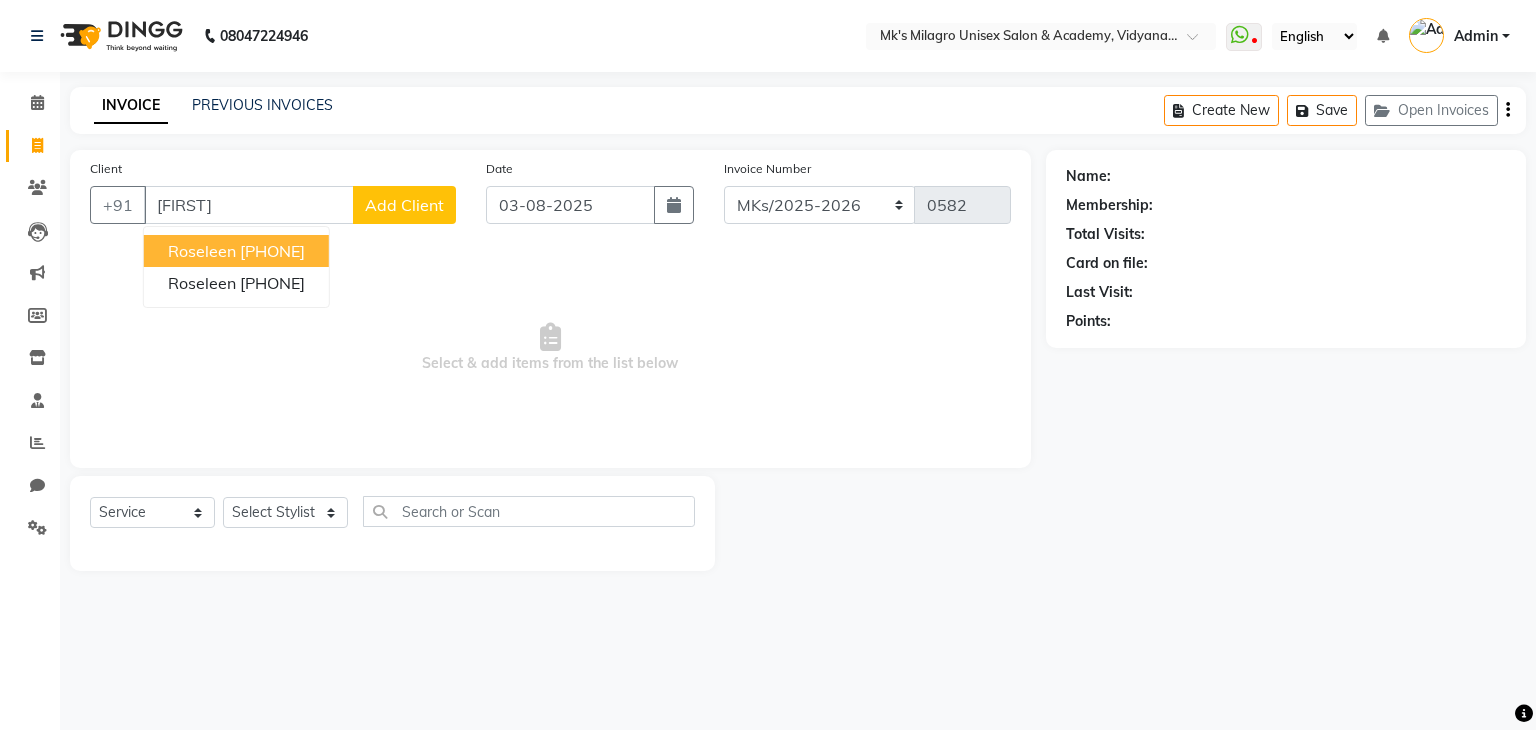 click on "9096060835" at bounding box center [272, 251] 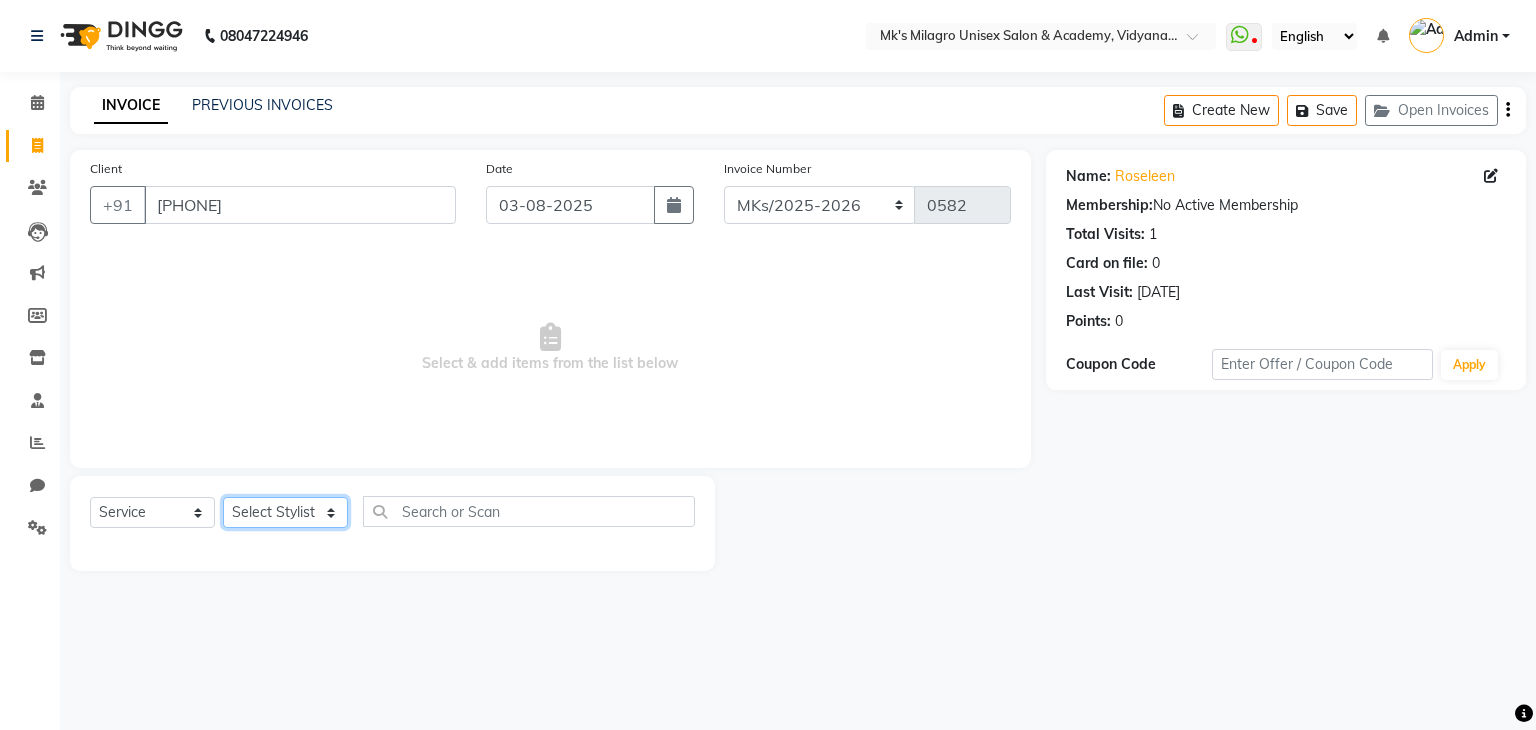 click on "Select Stylist Madhuri Jadhav Minsi Ramesh Renuka Riya Sandhaya Santoshi" 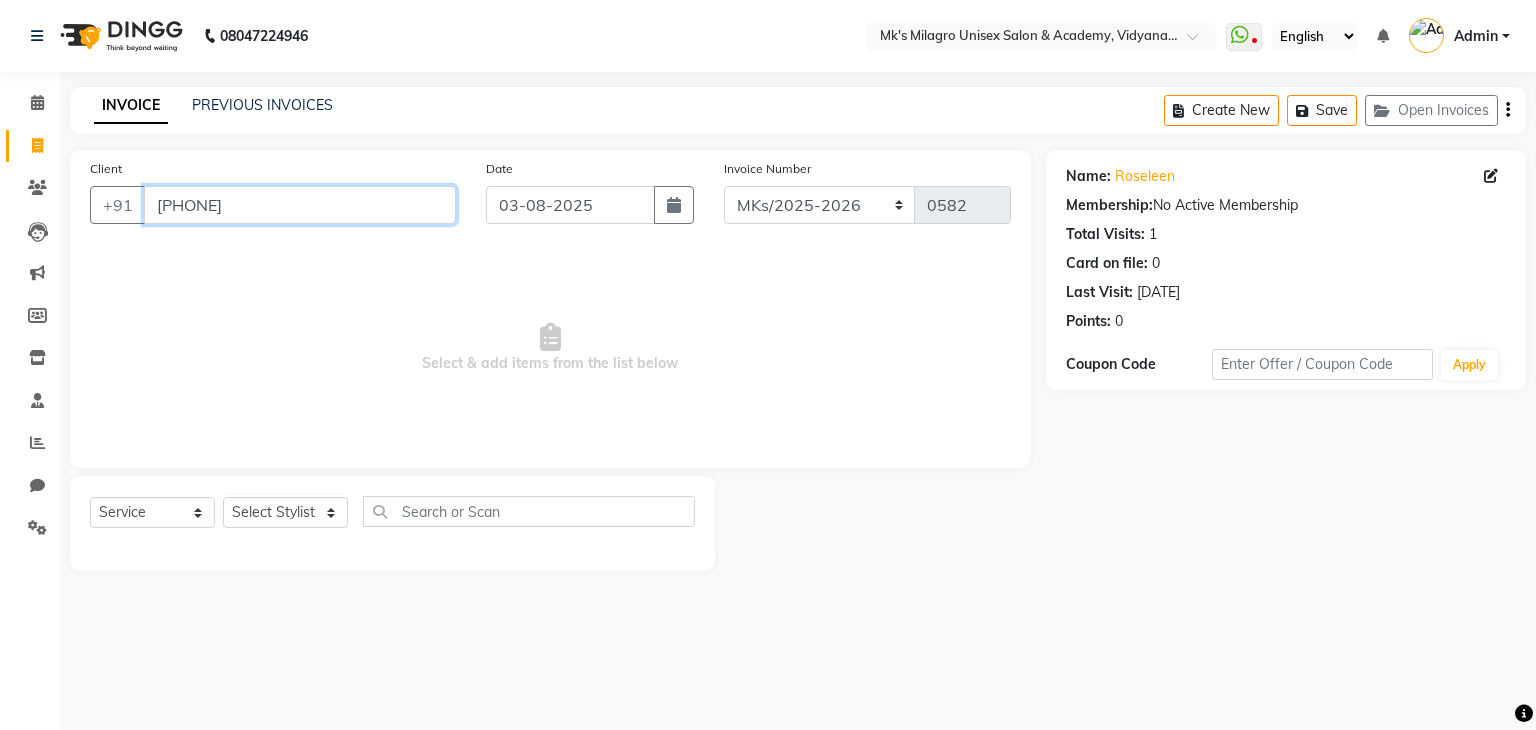 click on "9096060835" at bounding box center (300, 205) 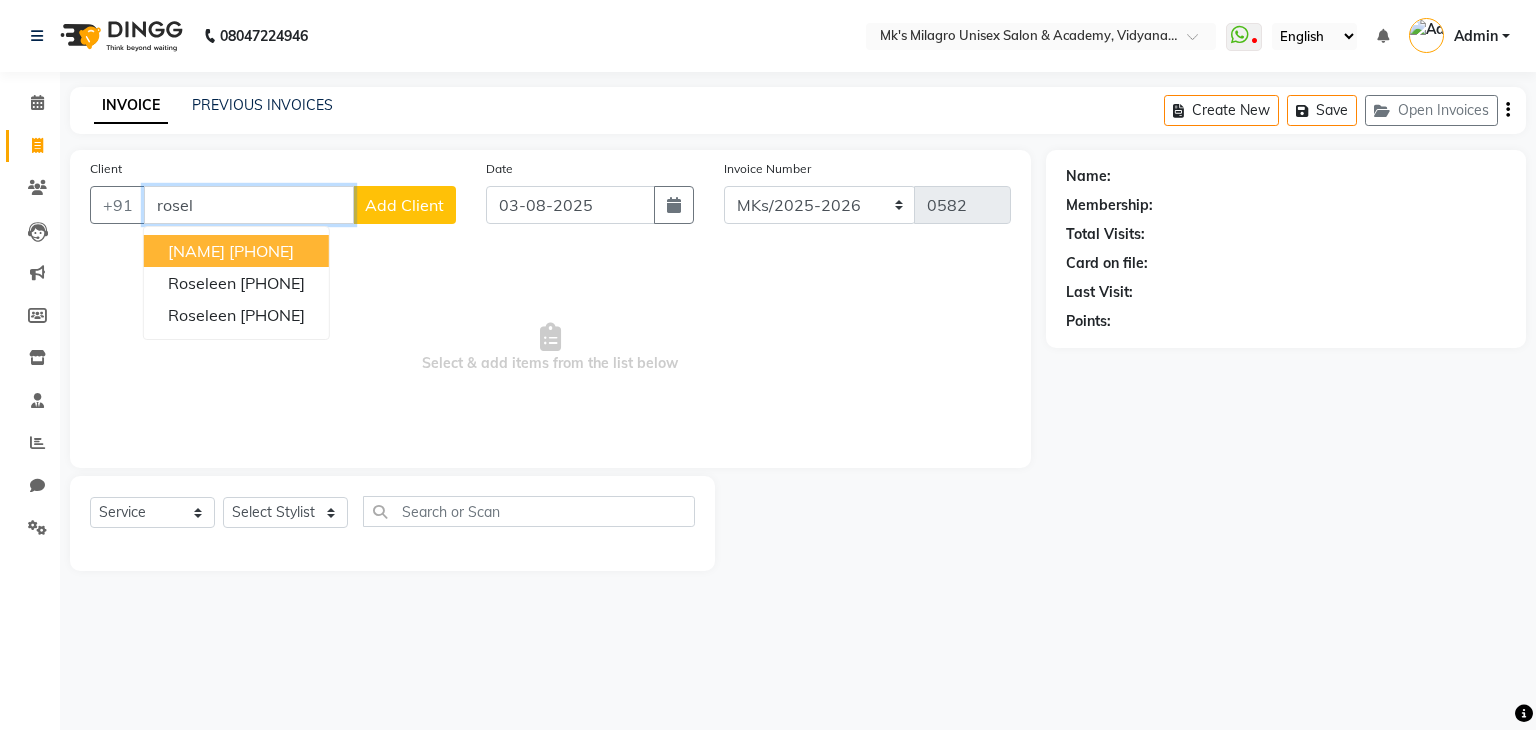 click on "Roselin Marian" at bounding box center [196, 251] 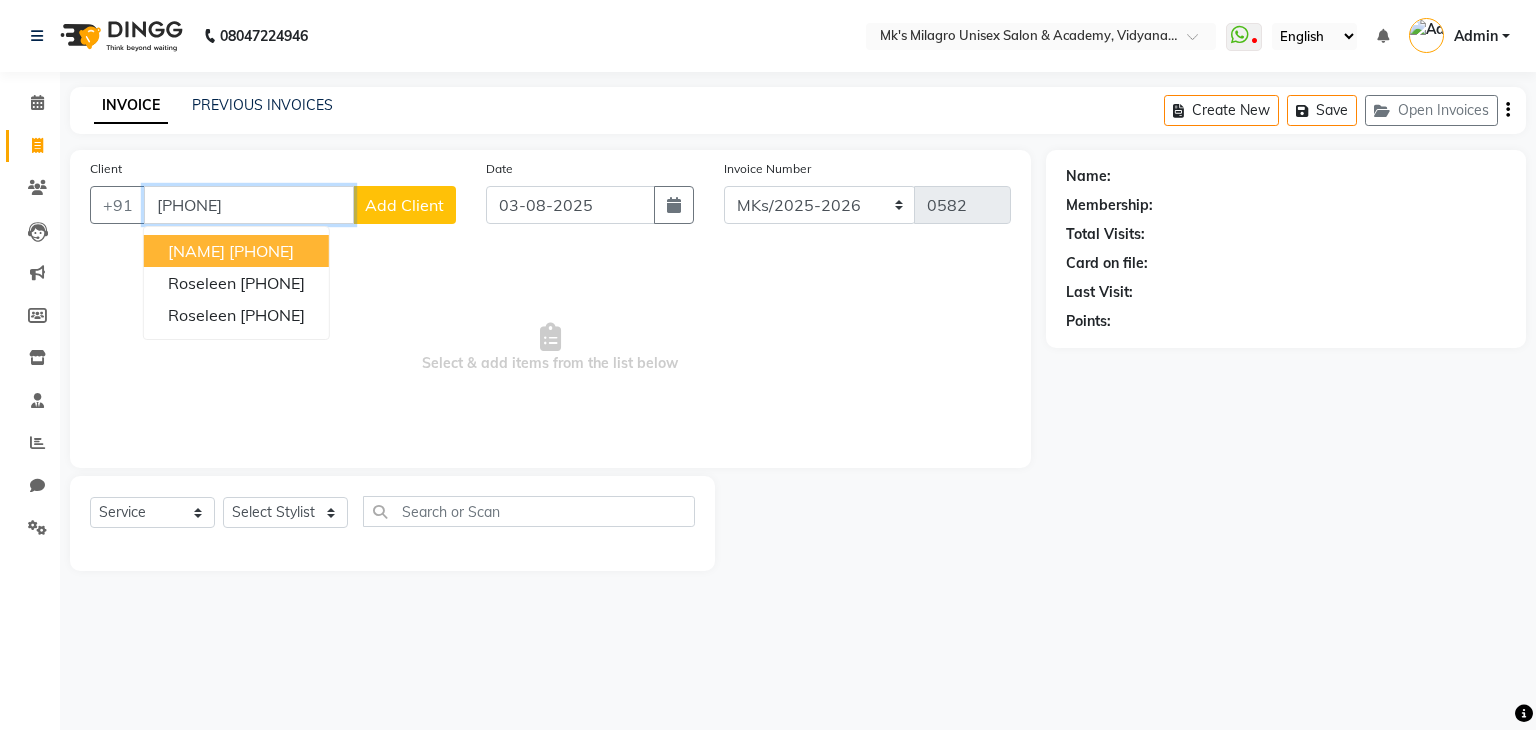type on "9822340351" 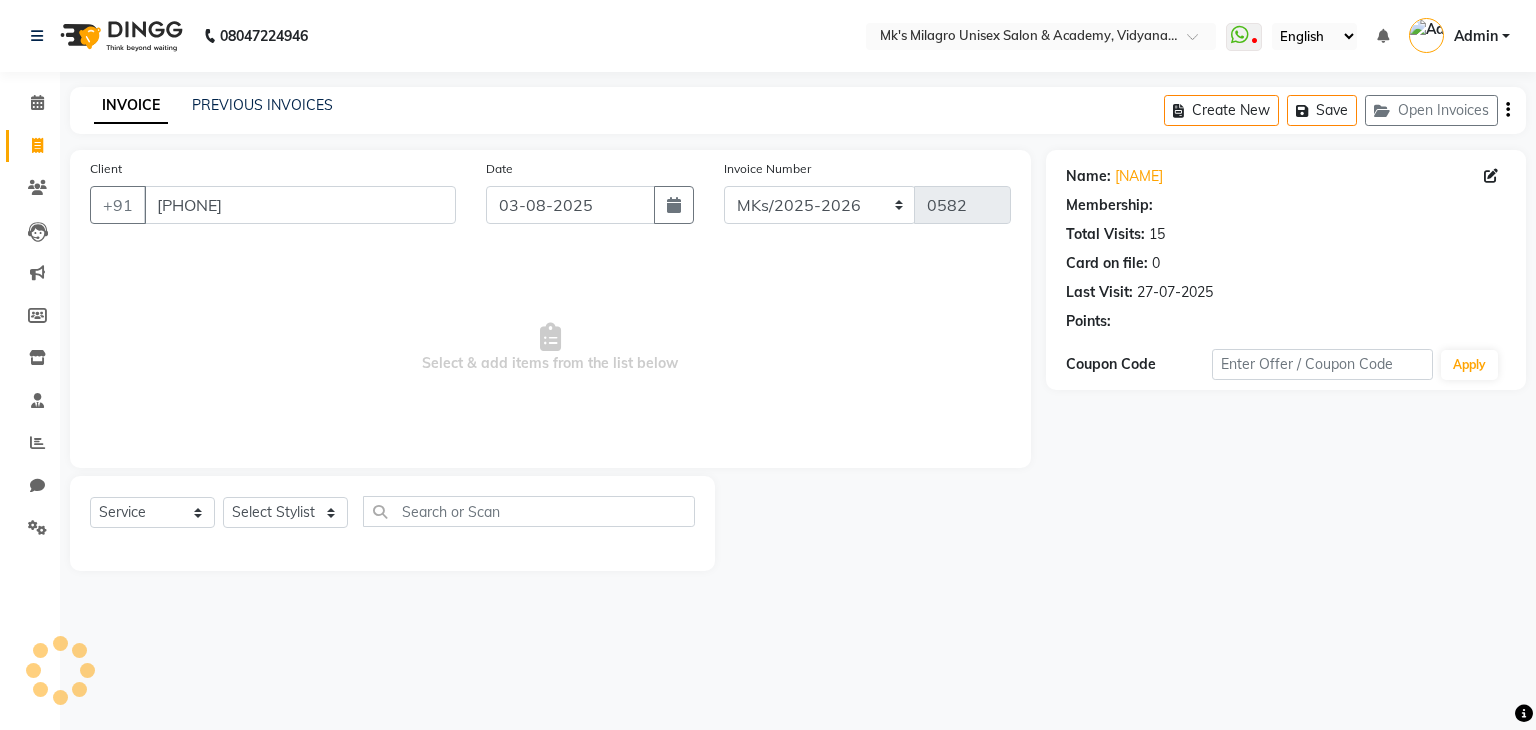 select on "1: Object" 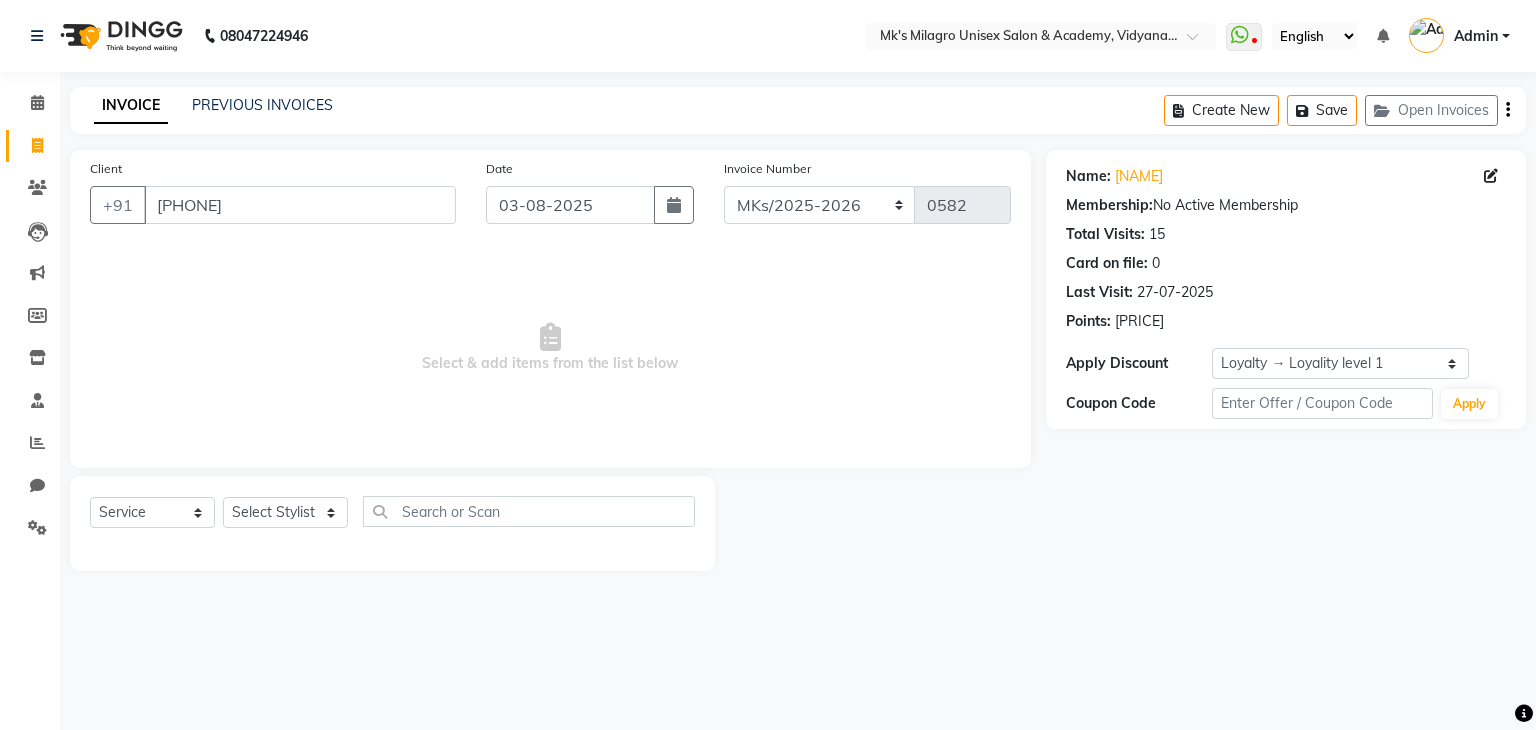 click on "Select  Service  Product  Membership  Package Voucher Prepaid Gift Card  Select Stylist Madhuri Jadhav Minsi Ramesh Renuka Riya Sandhaya Santoshi" 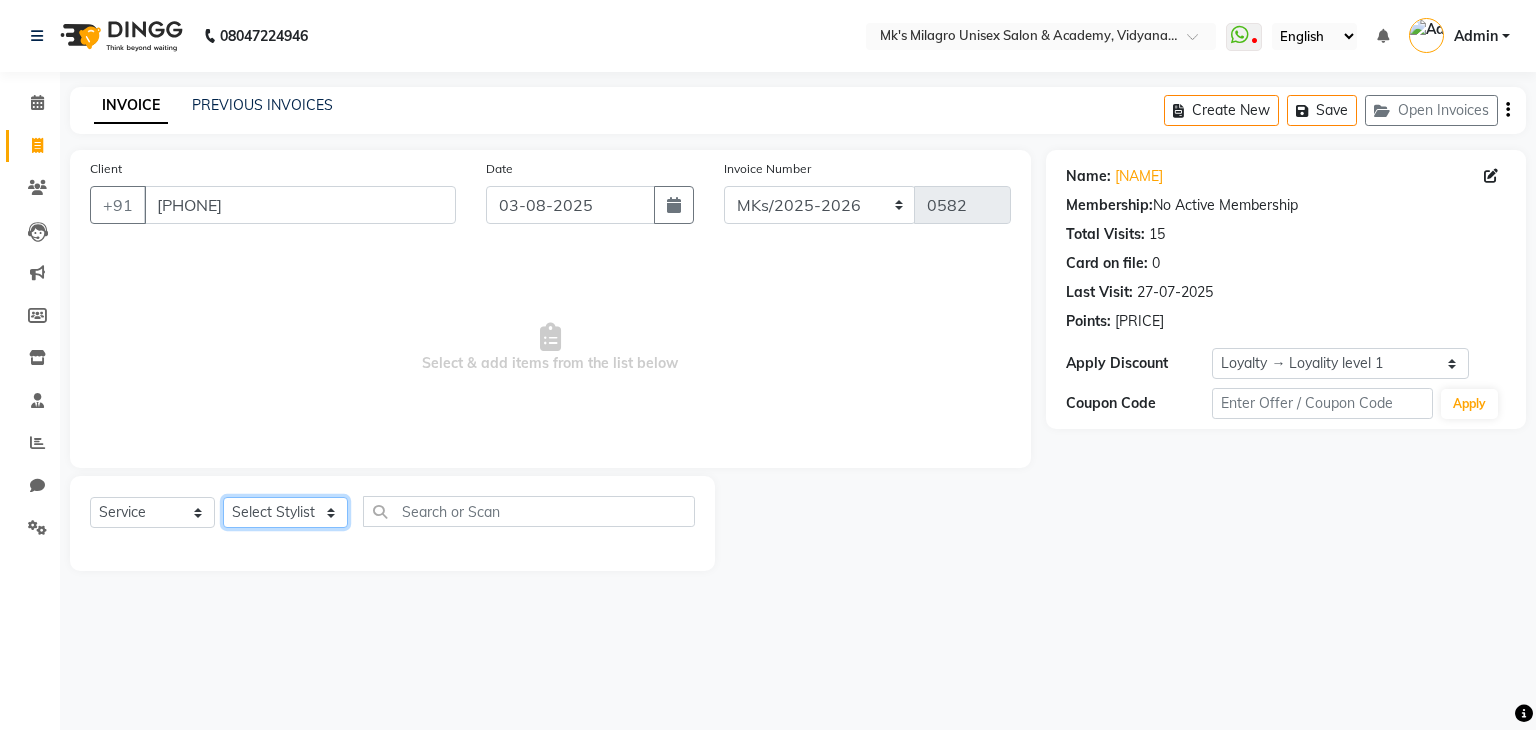 click on "Select Stylist Madhuri Jadhav Minsi Ramesh Renuka Riya Sandhaya Santoshi" 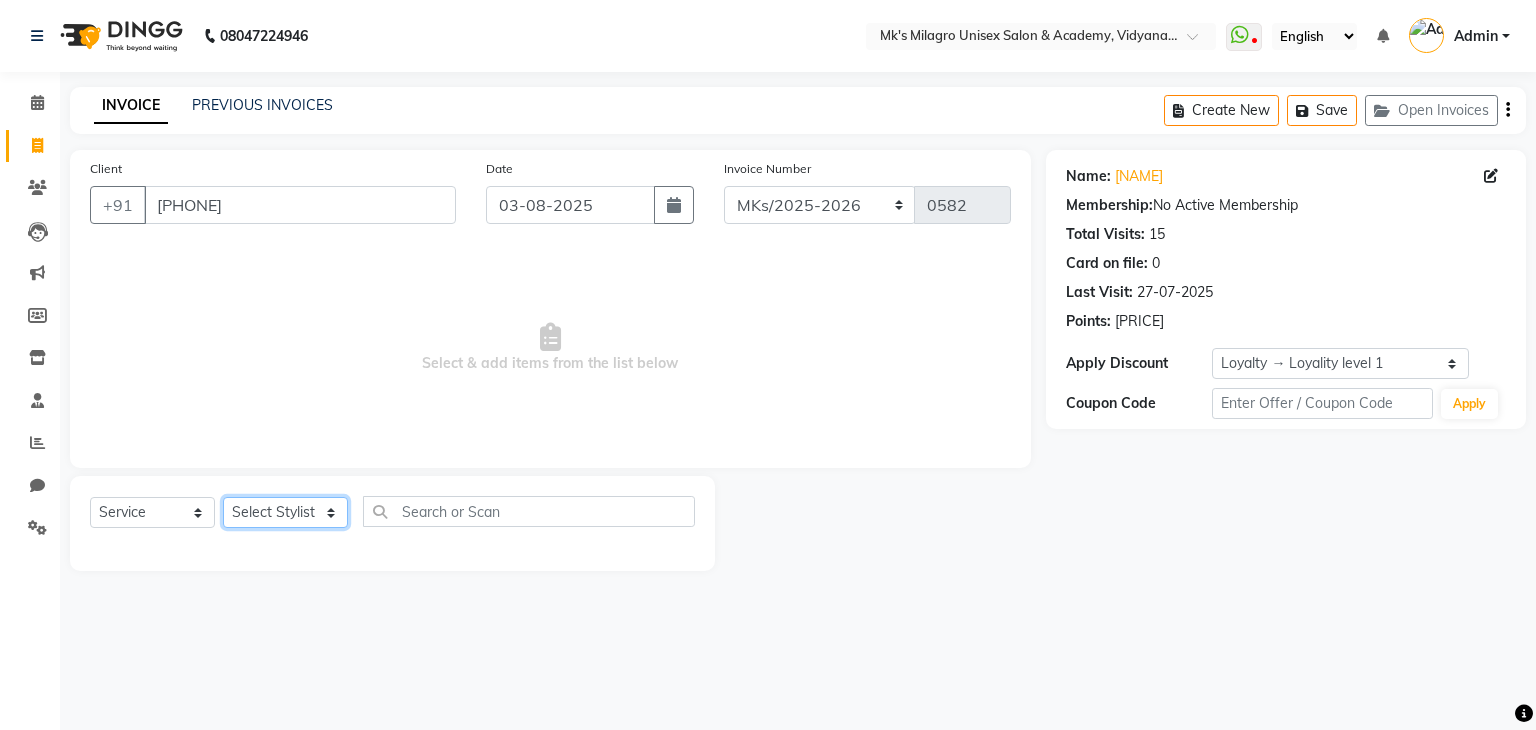 select on "21738" 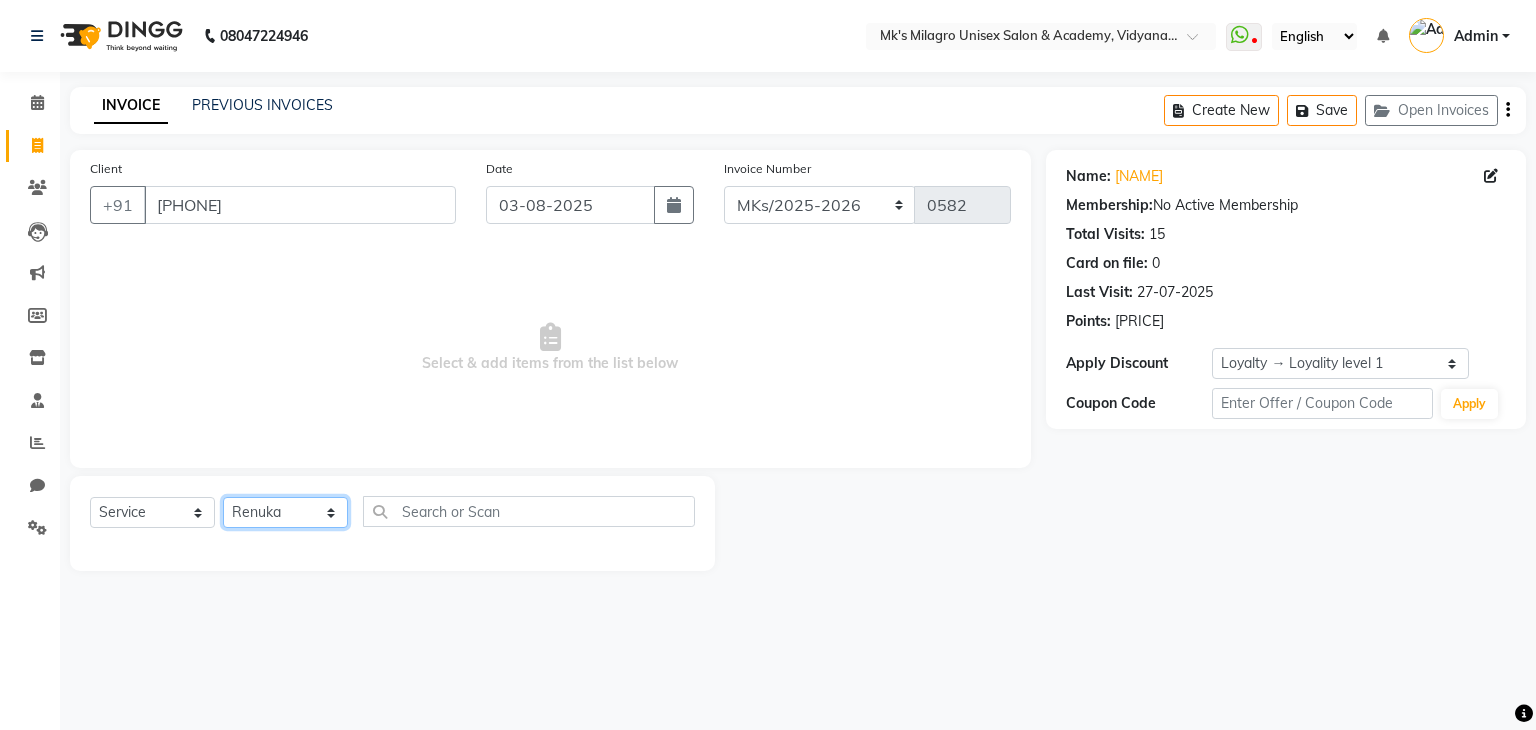 click on "Select Stylist Madhuri Jadhav Minsi Ramesh Renuka Riya Sandhaya Santoshi" 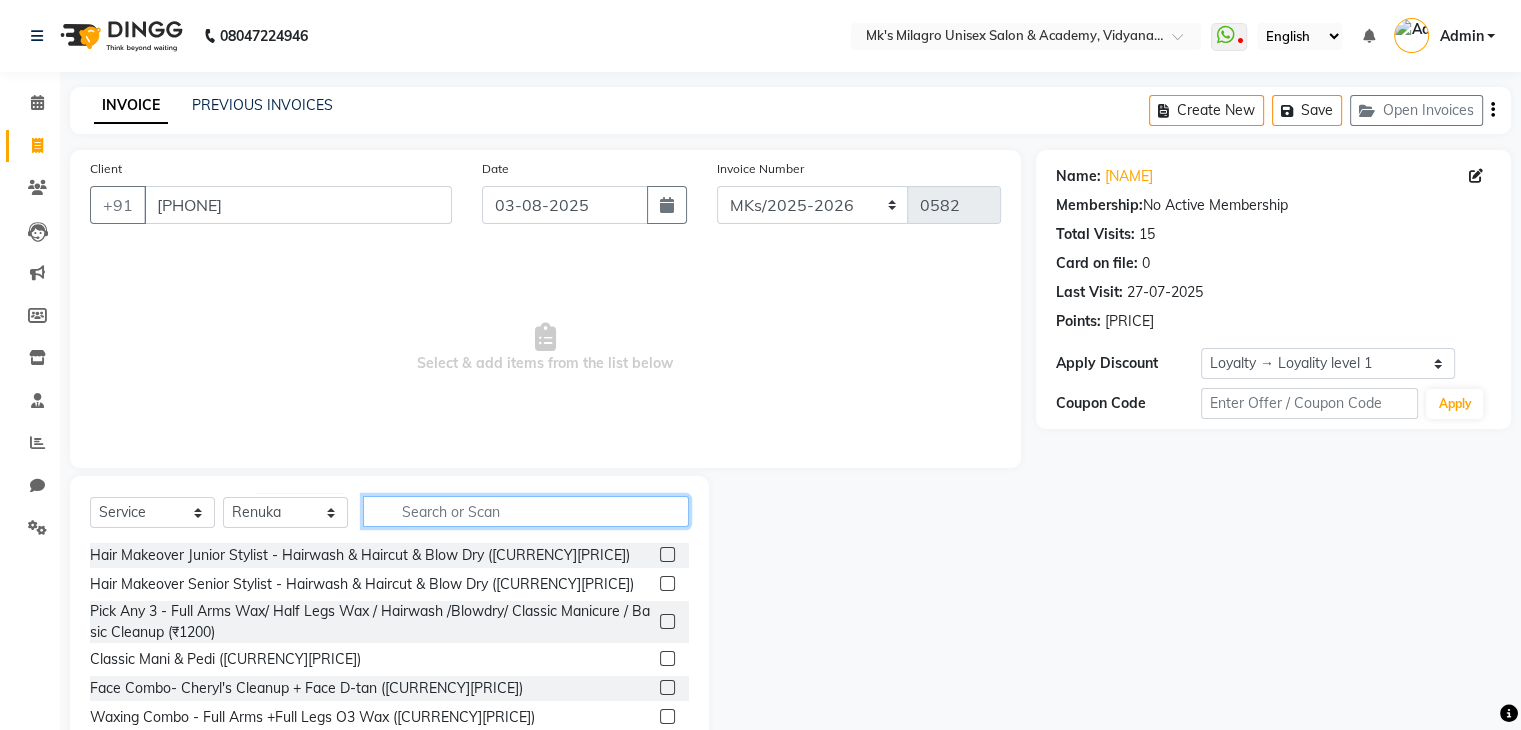 click 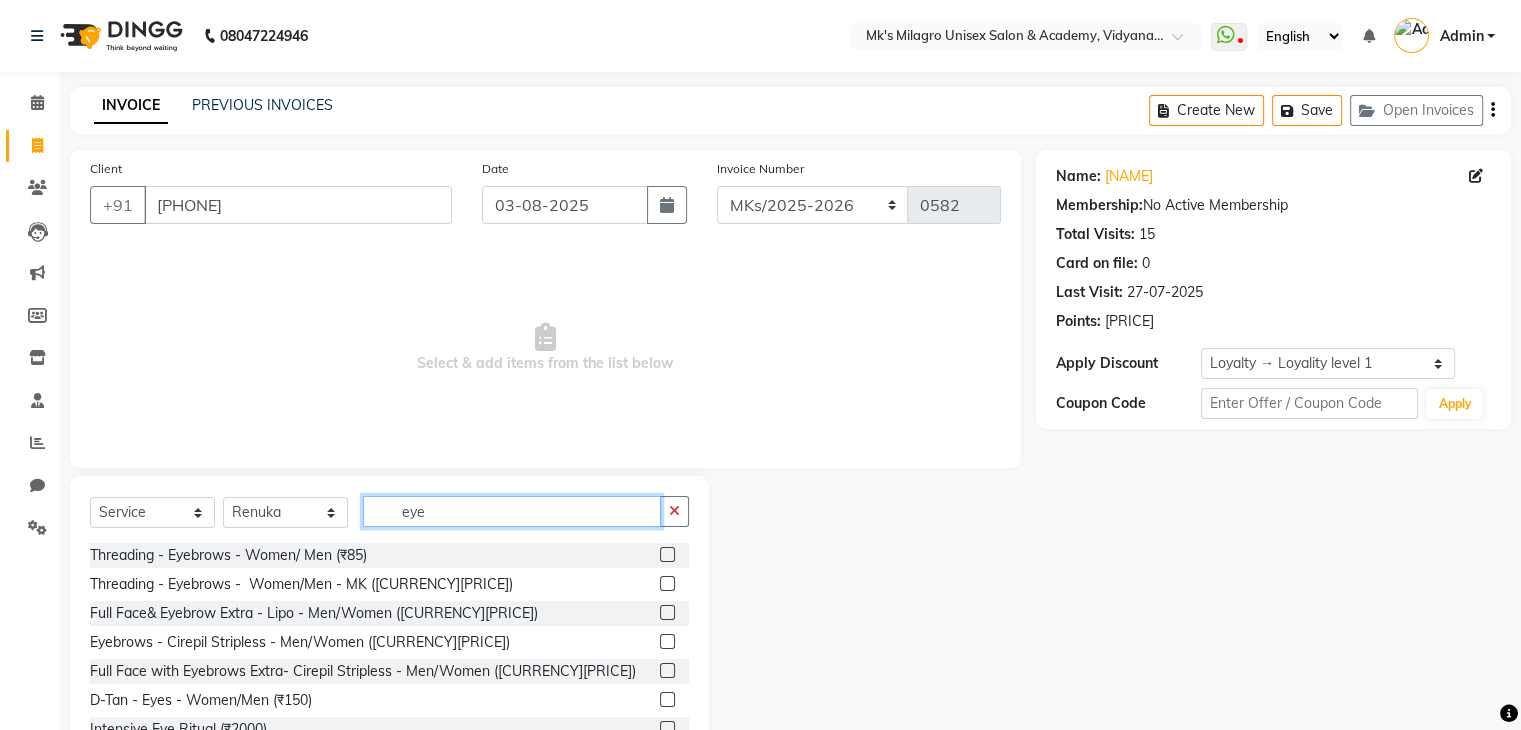 type on "eye" 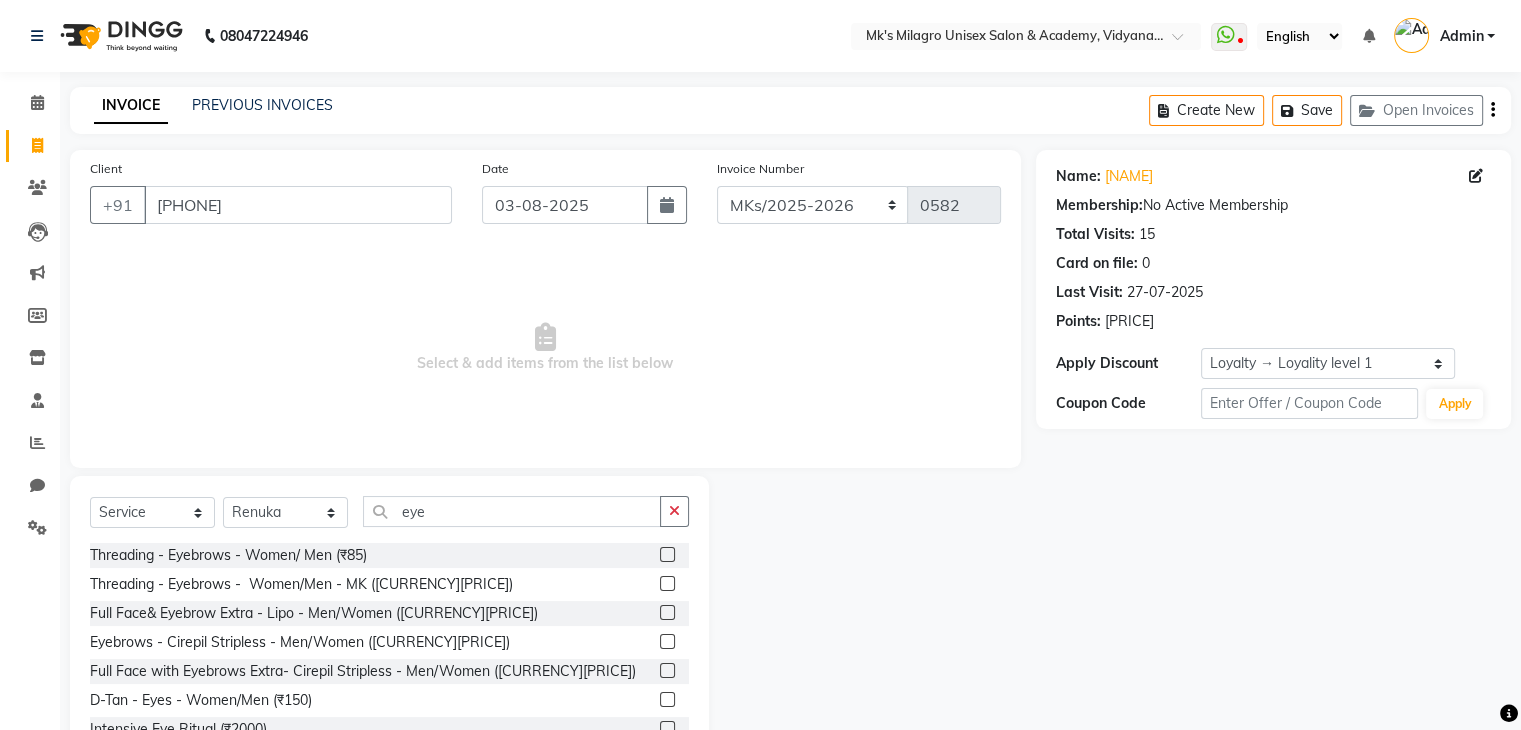 click 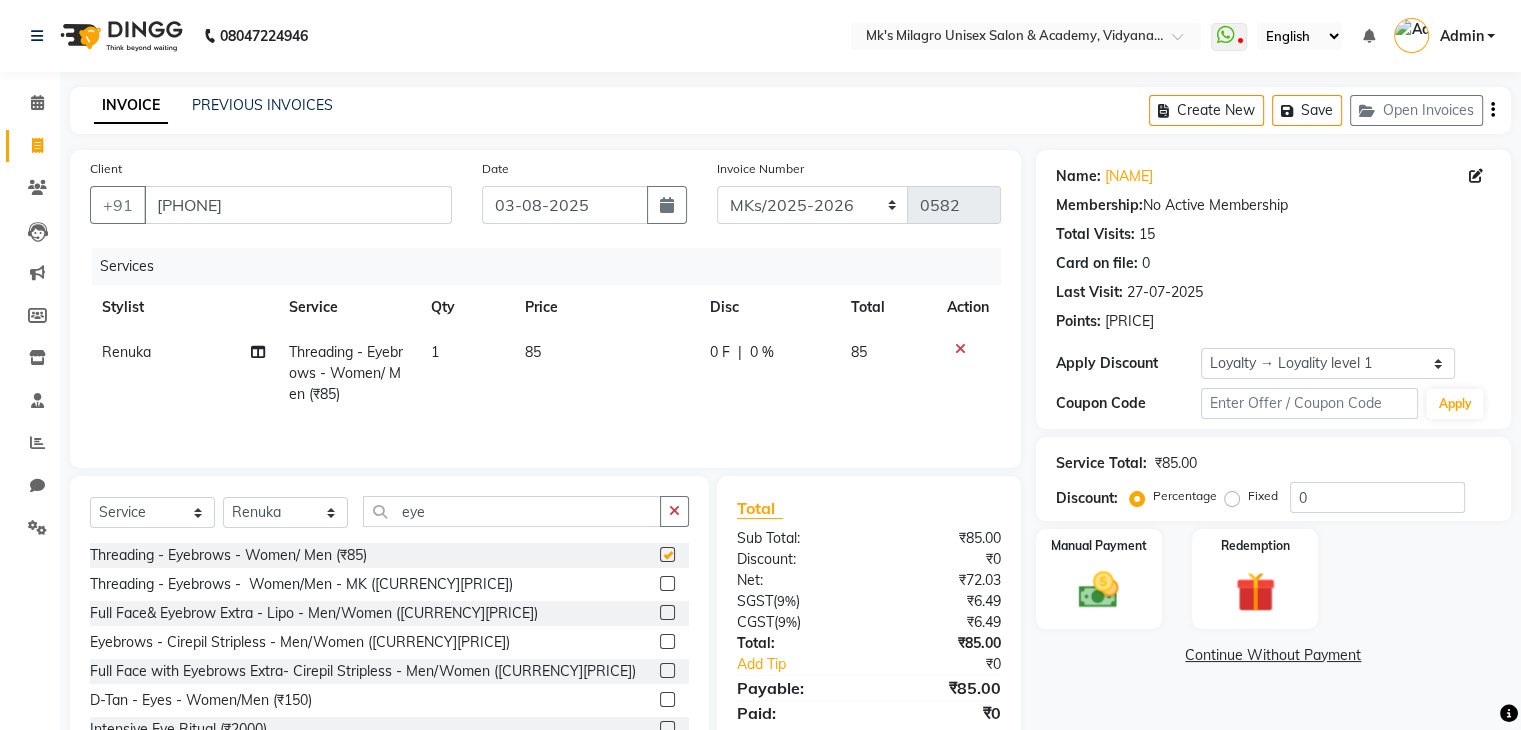 checkbox on "false" 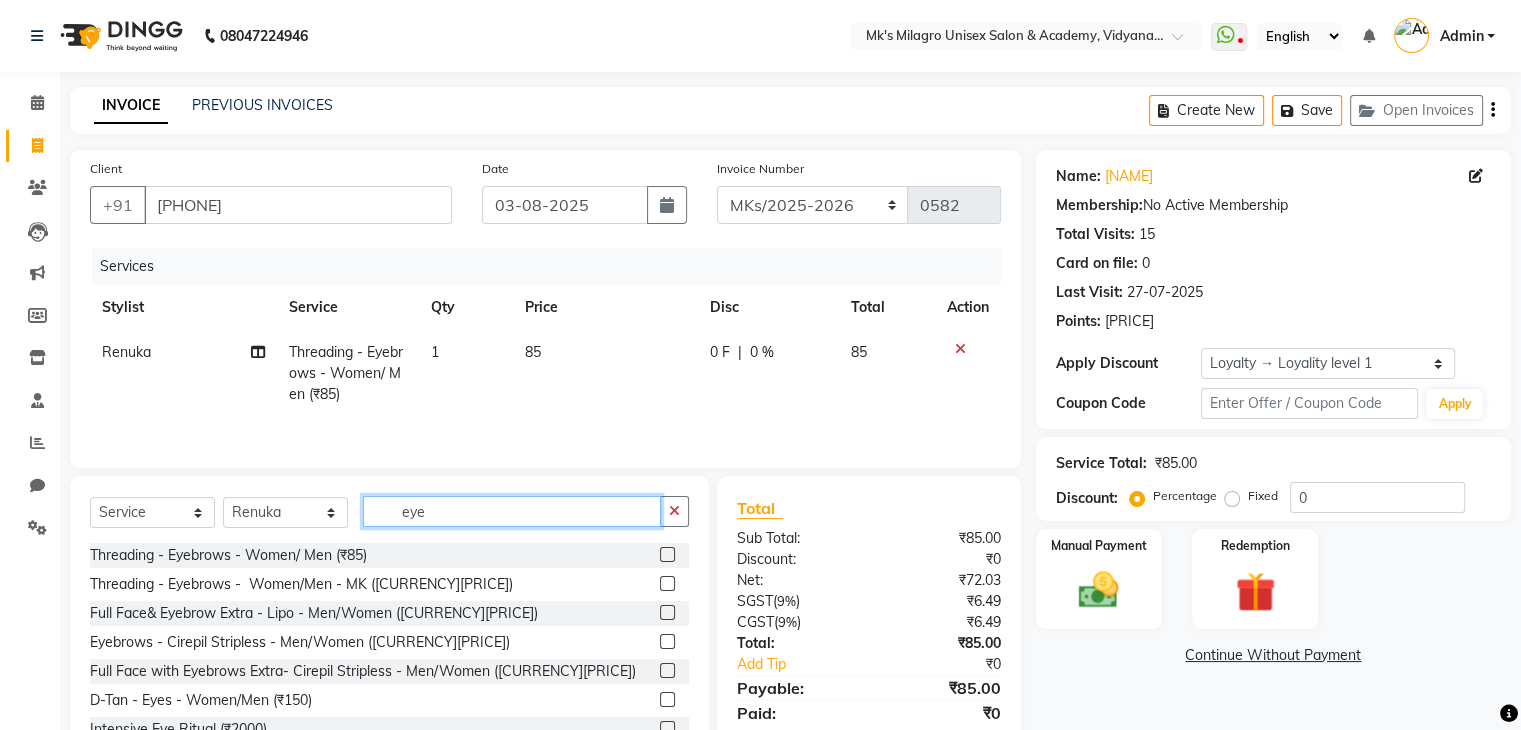 click on "eye" 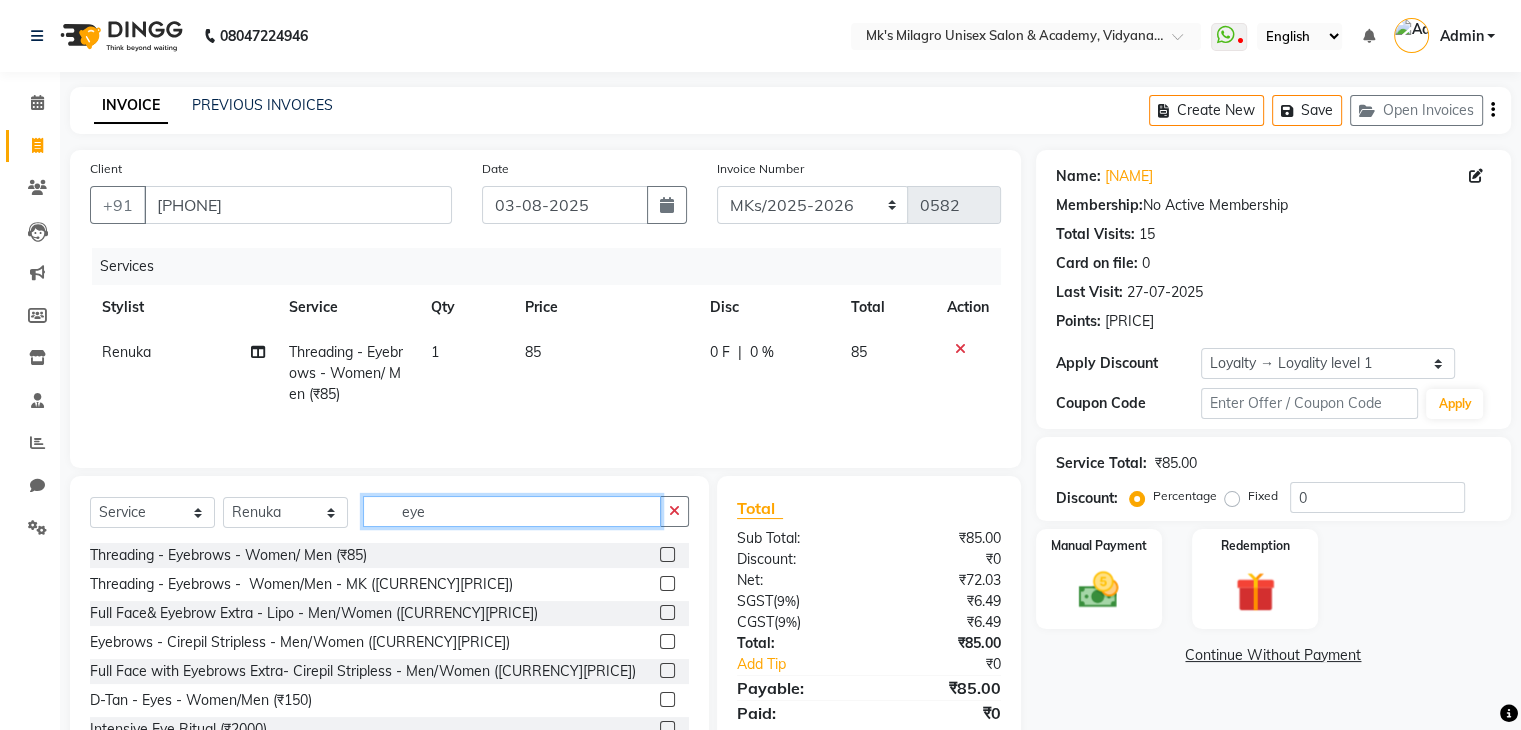 click on "eye" 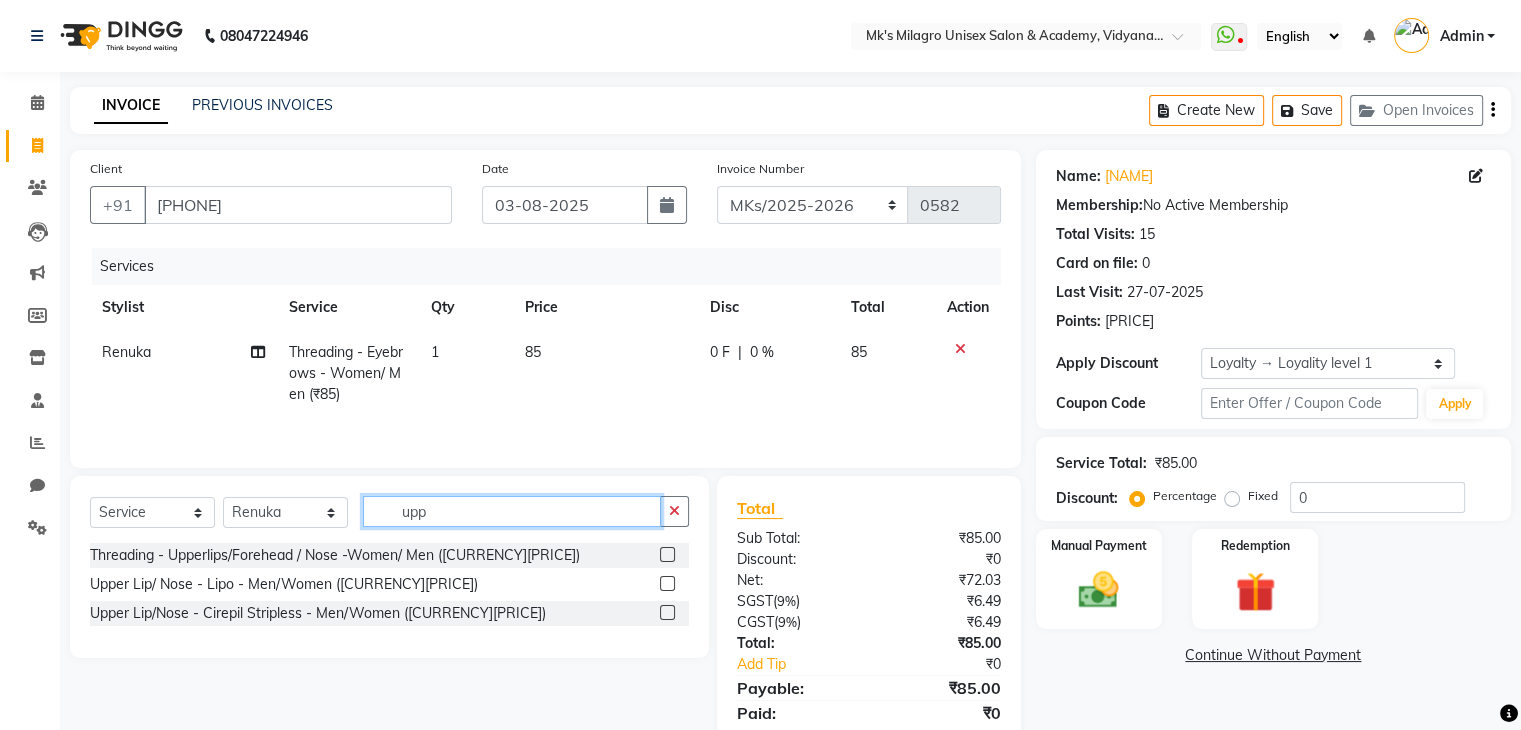 type on "upp" 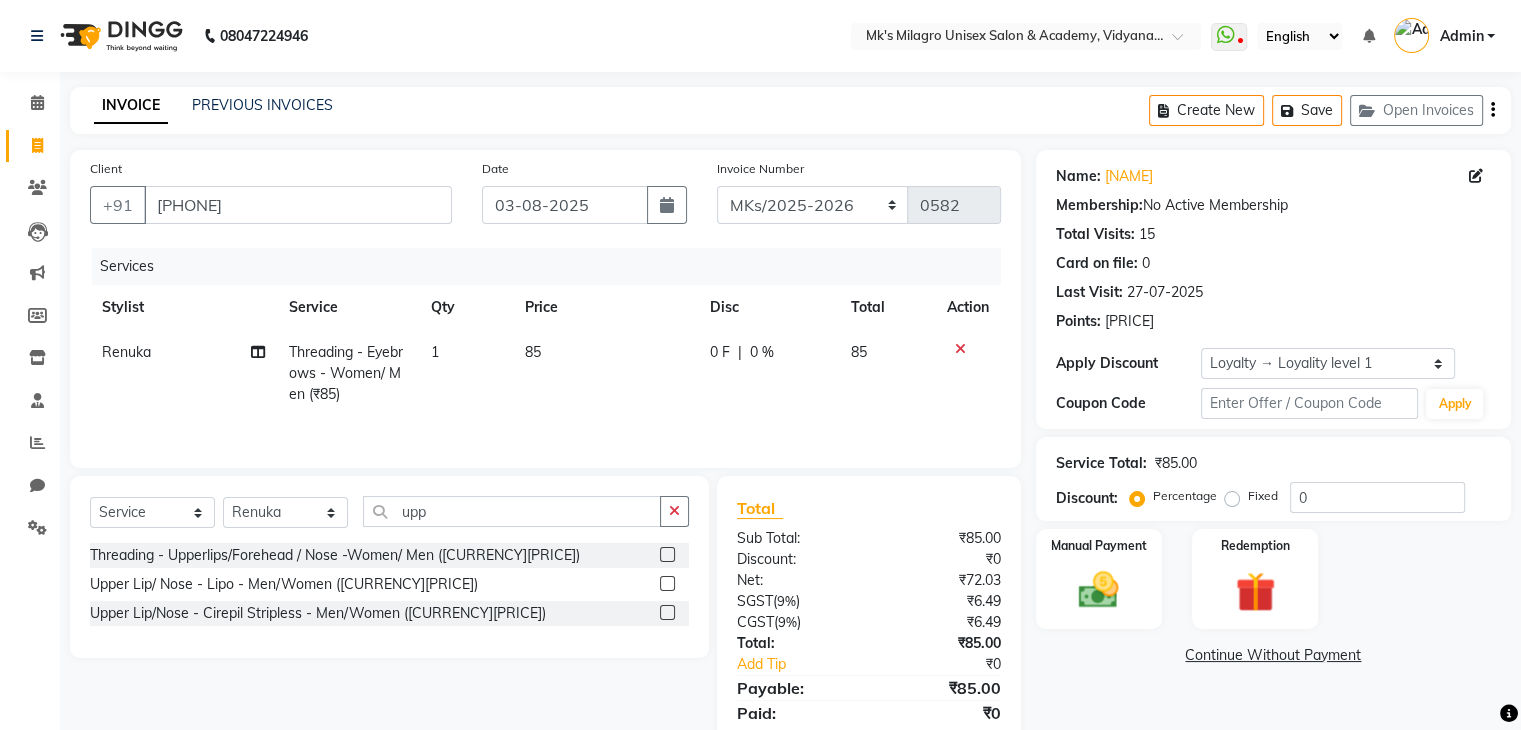 drag, startPoint x: 673, startPoint y: 621, endPoint x: 668, endPoint y: 611, distance: 11.18034 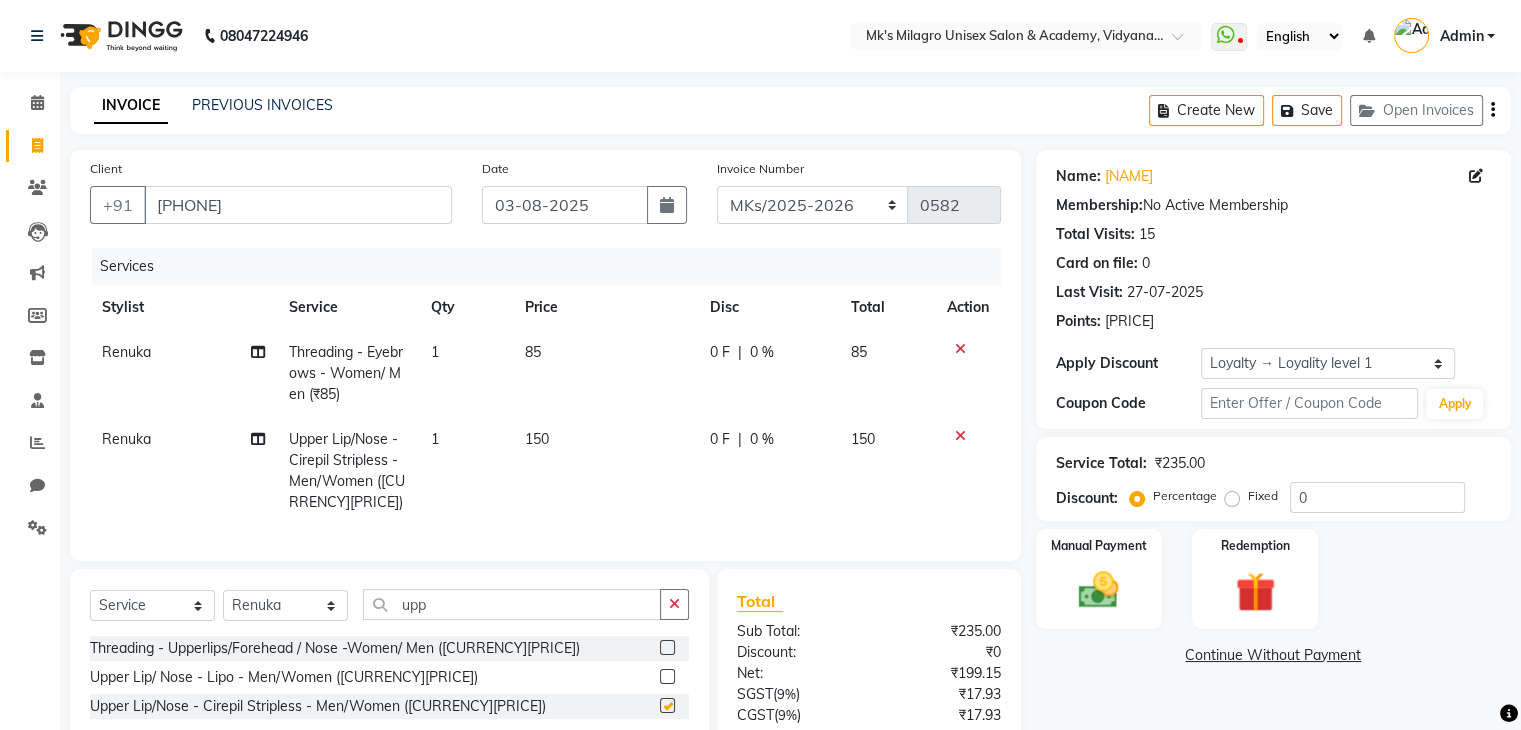 checkbox on "false" 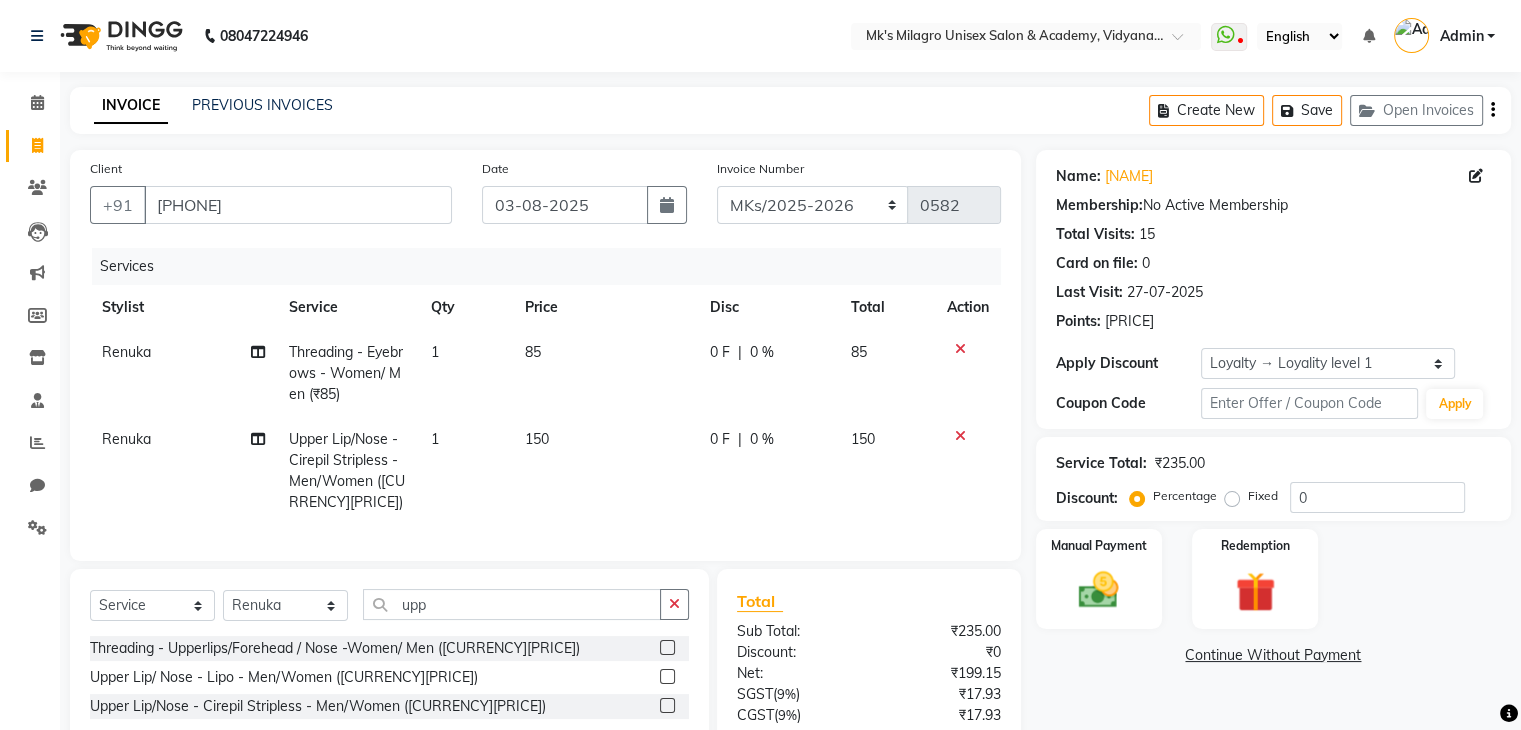 click on "0 F | 0 %" 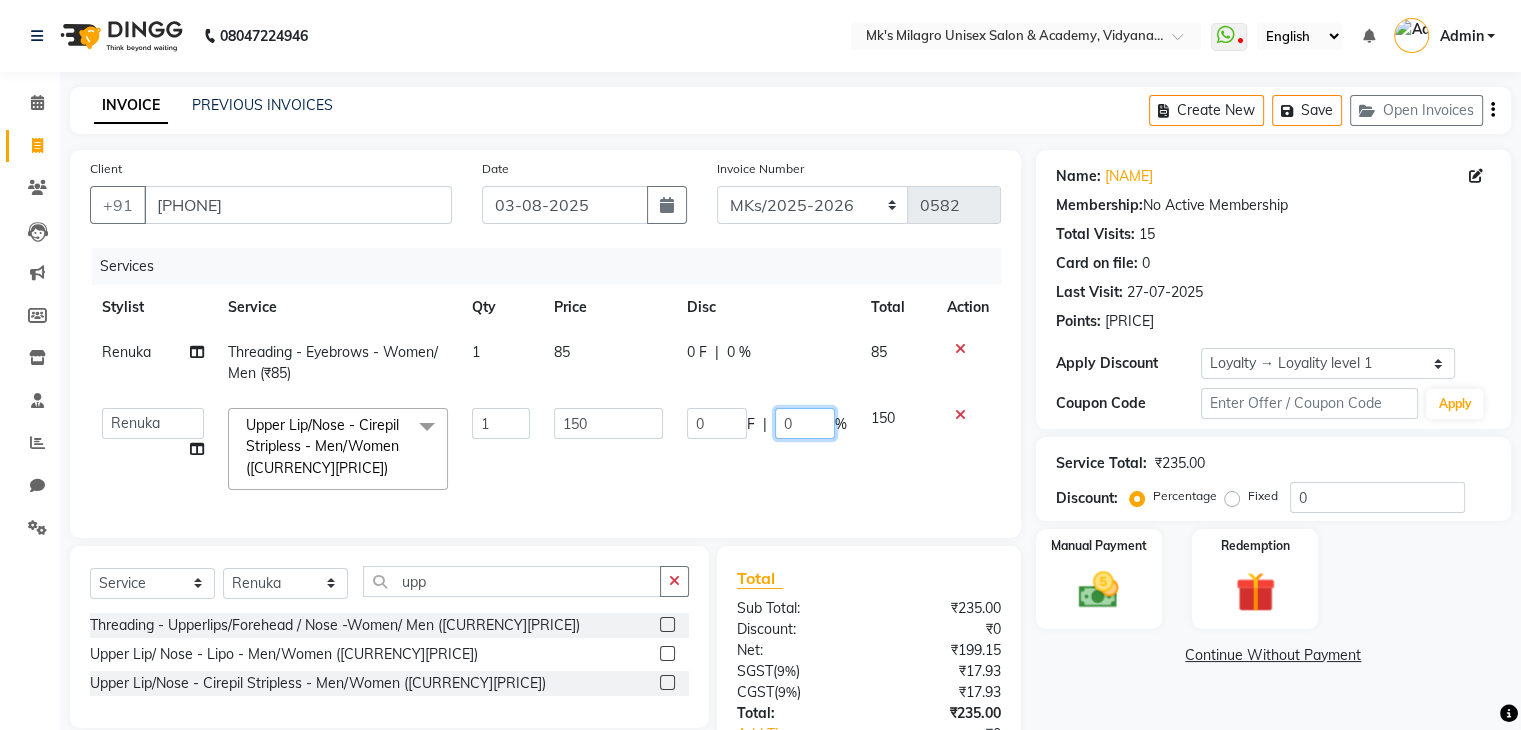 click on "0" 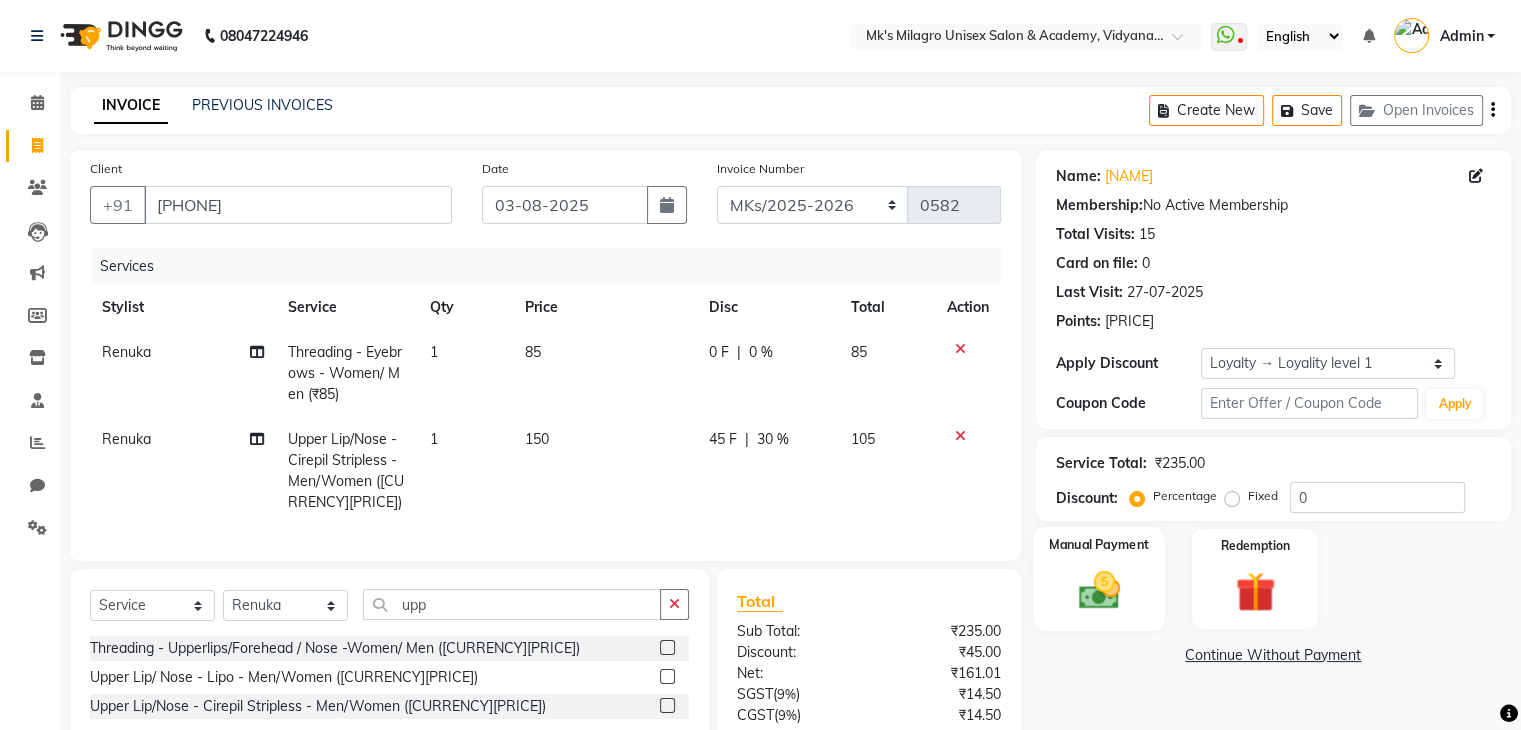 drag, startPoint x: 848, startPoint y: 486, endPoint x: 1137, endPoint y: 558, distance: 297.83383 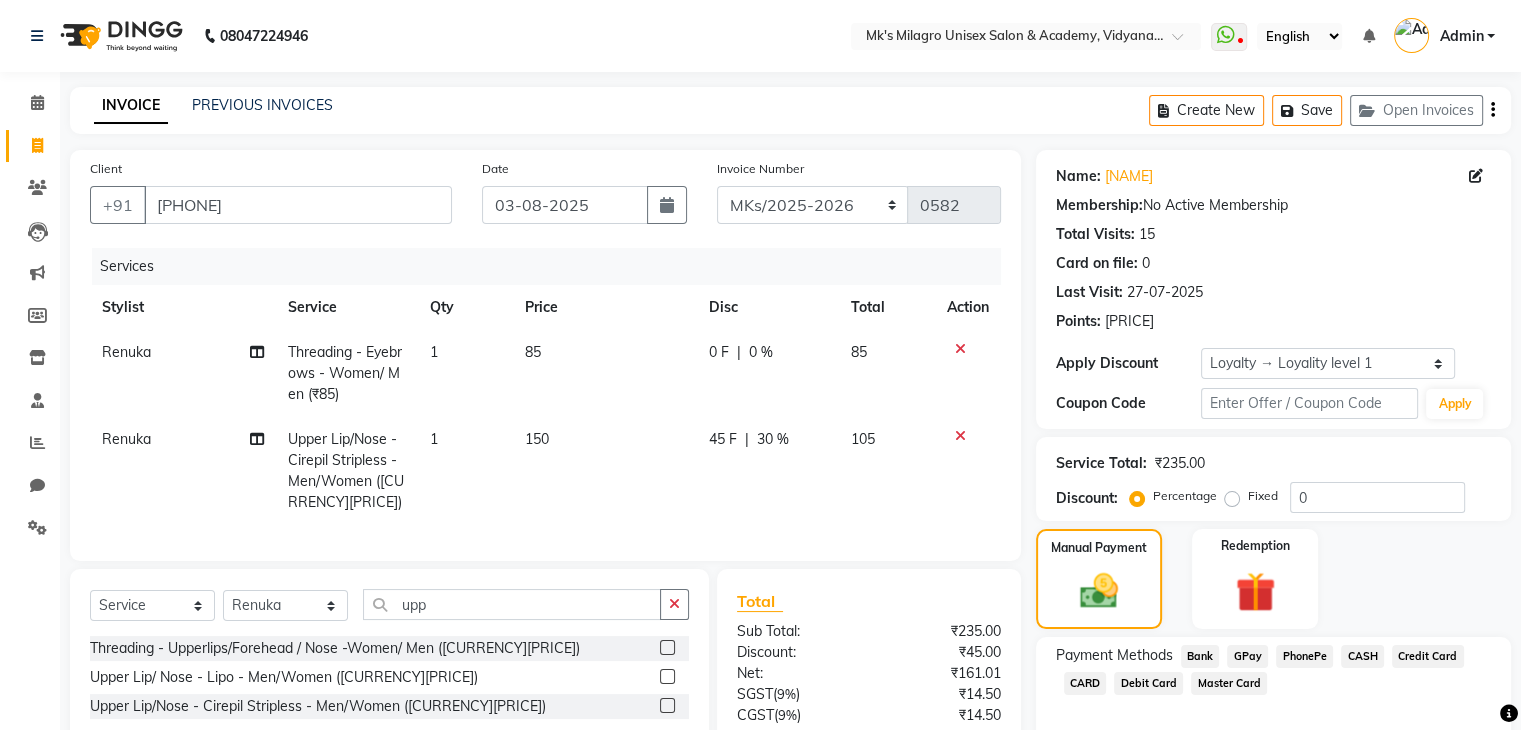 scroll, scrollTop: 179, scrollLeft: 0, axis: vertical 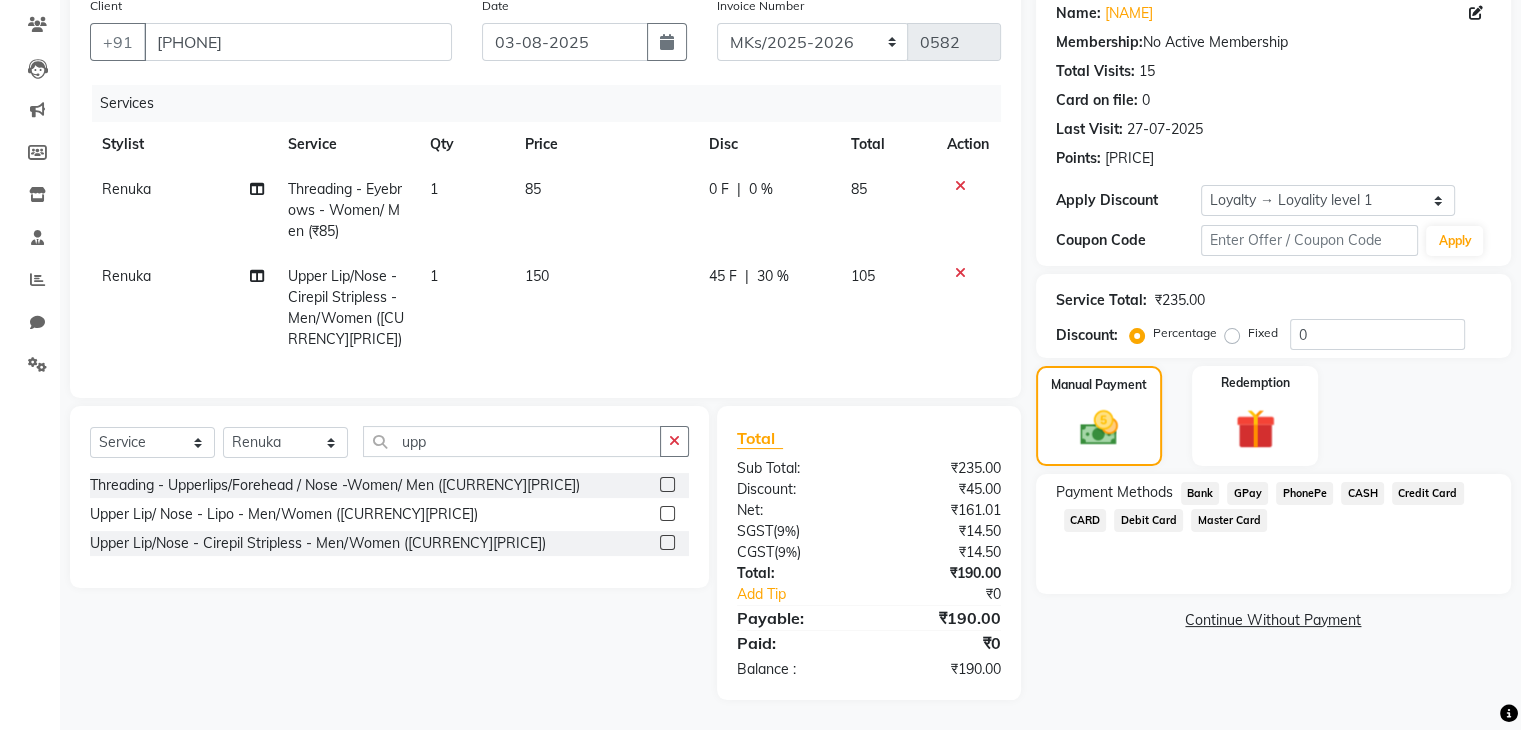 click on "GPay" 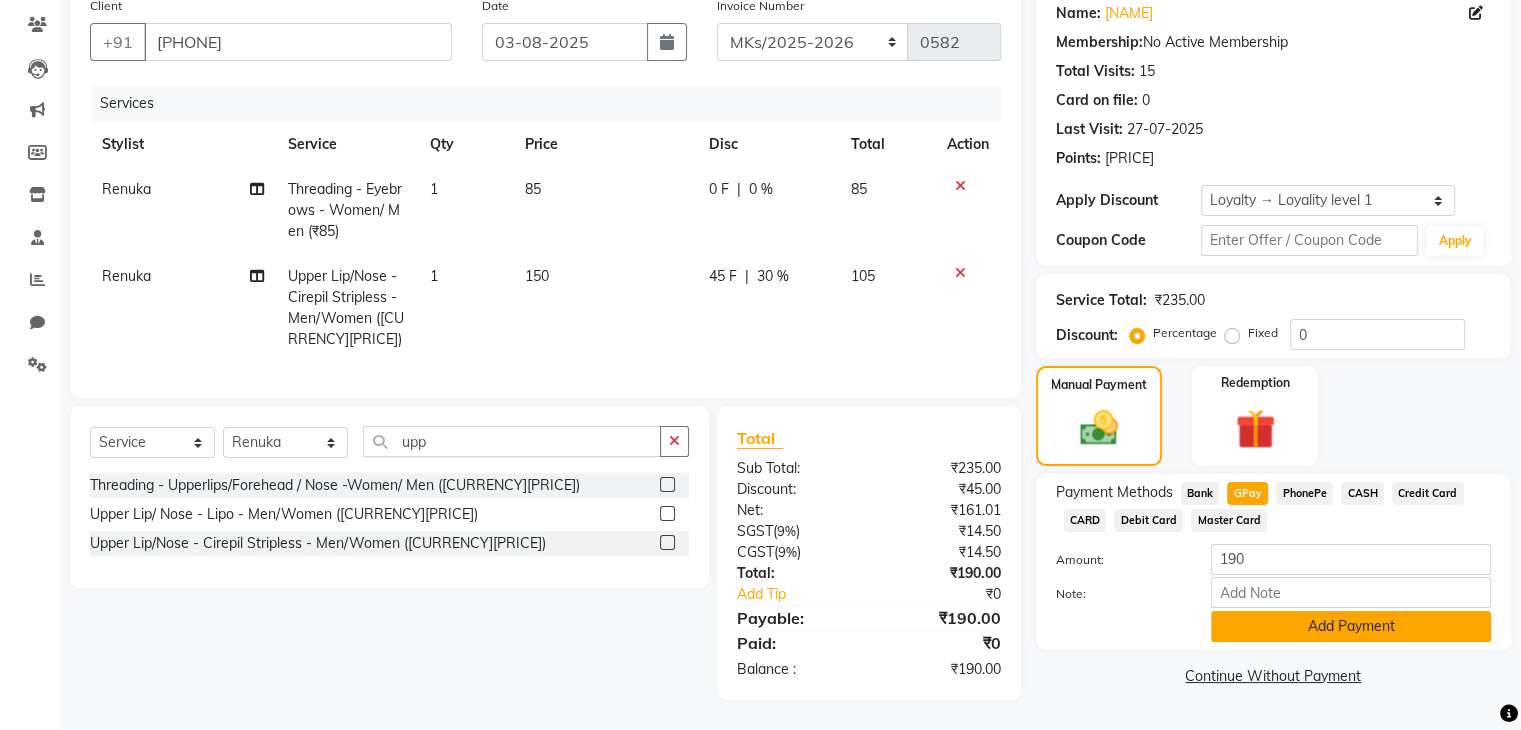 click on "Add Payment" 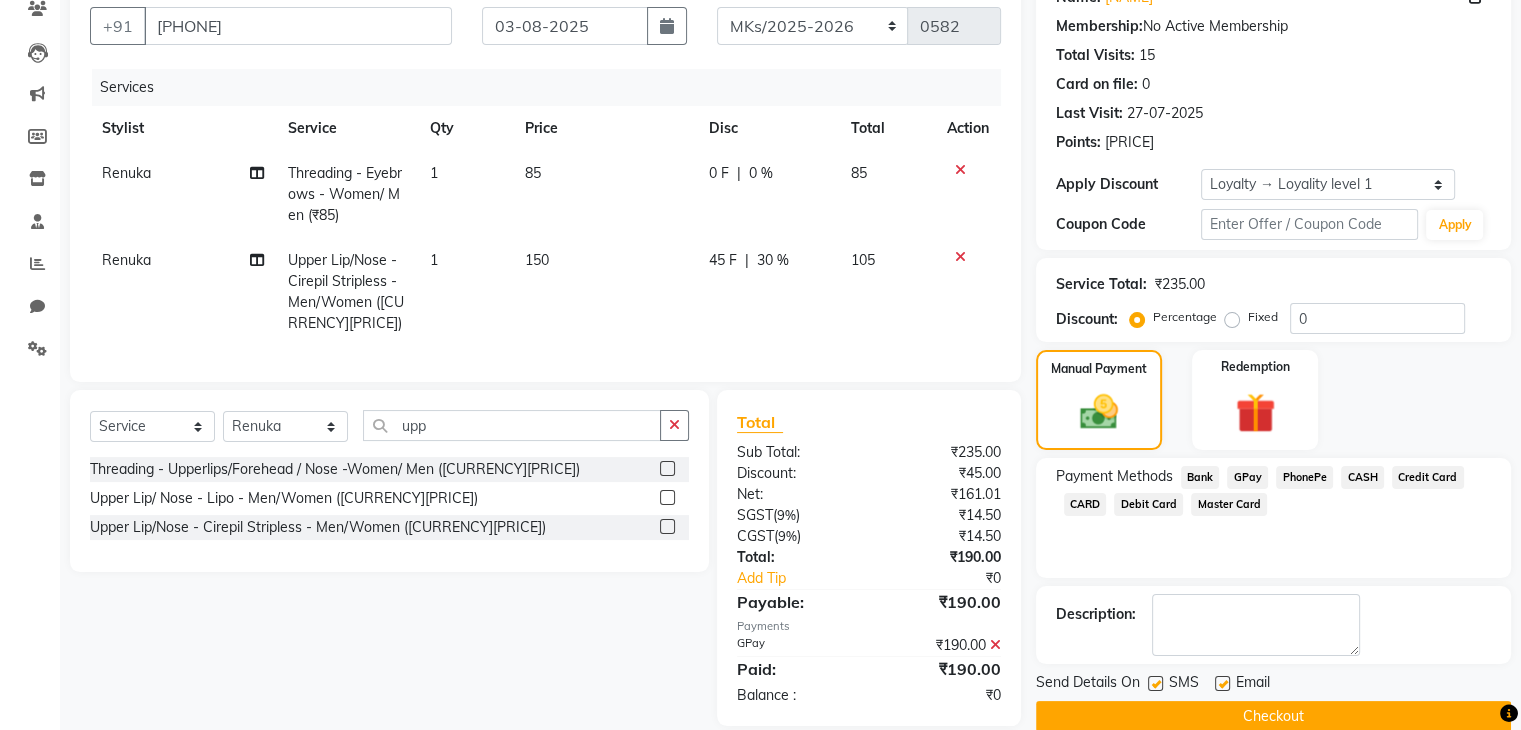 click on "Checkout" 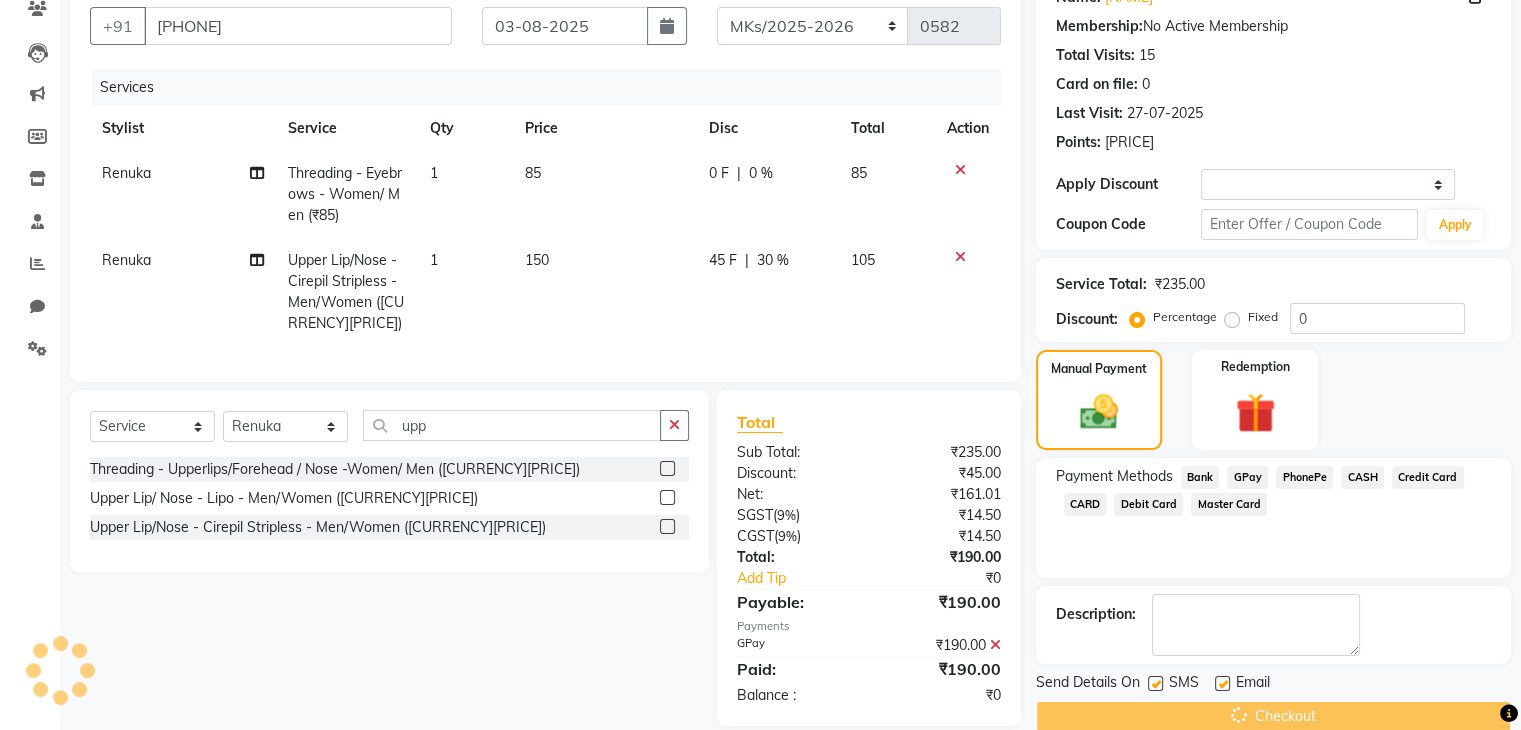 scroll, scrollTop: 0, scrollLeft: 0, axis: both 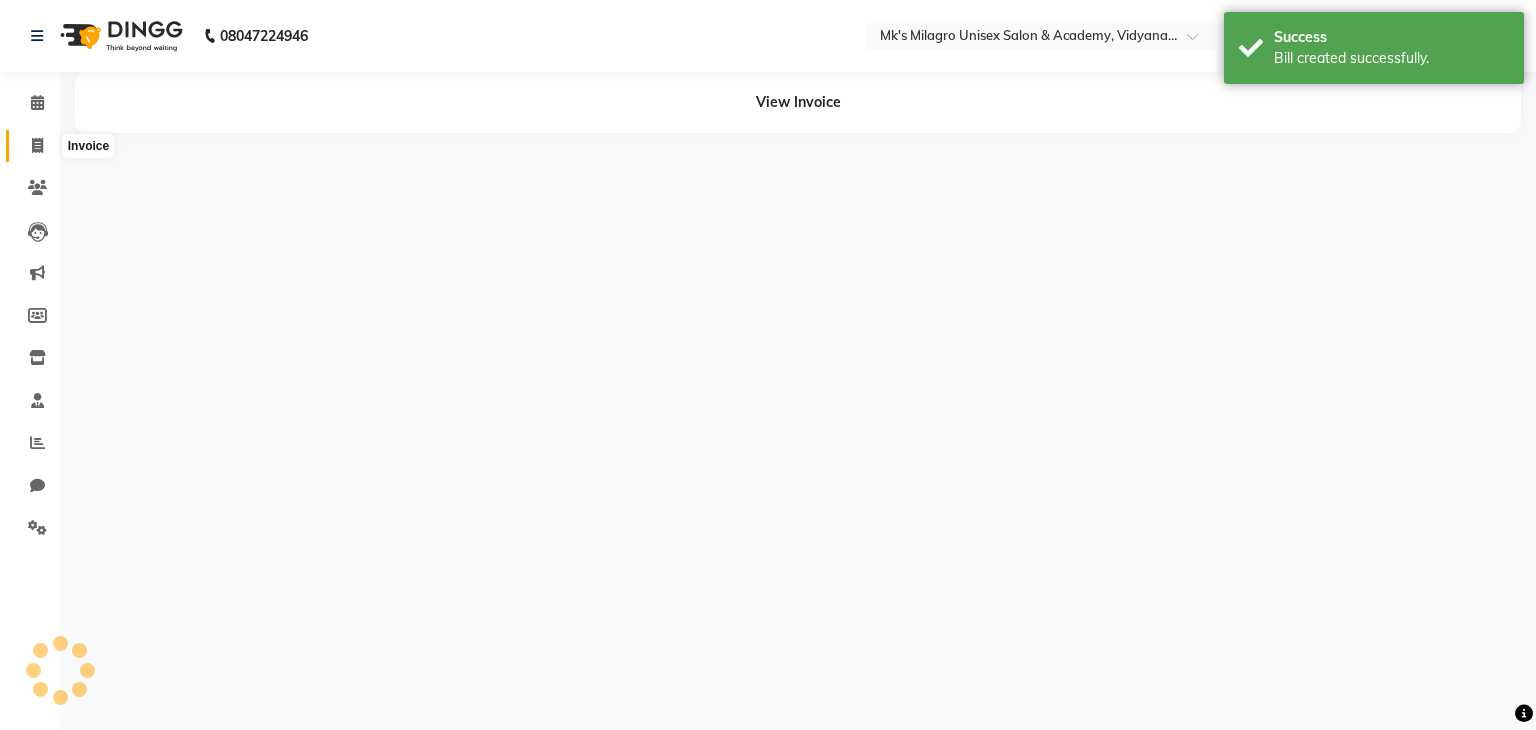 click 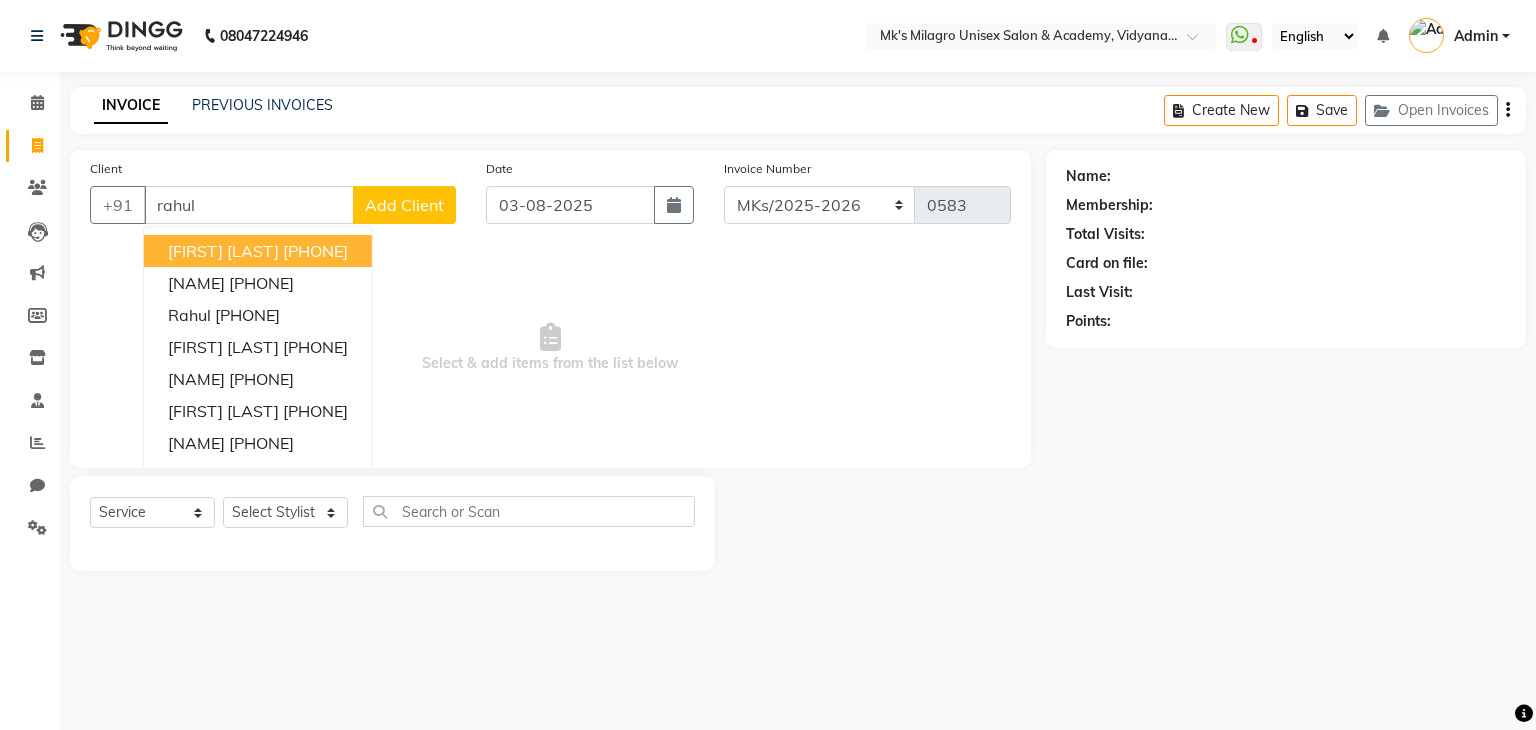 click on "9823376668" at bounding box center [315, 251] 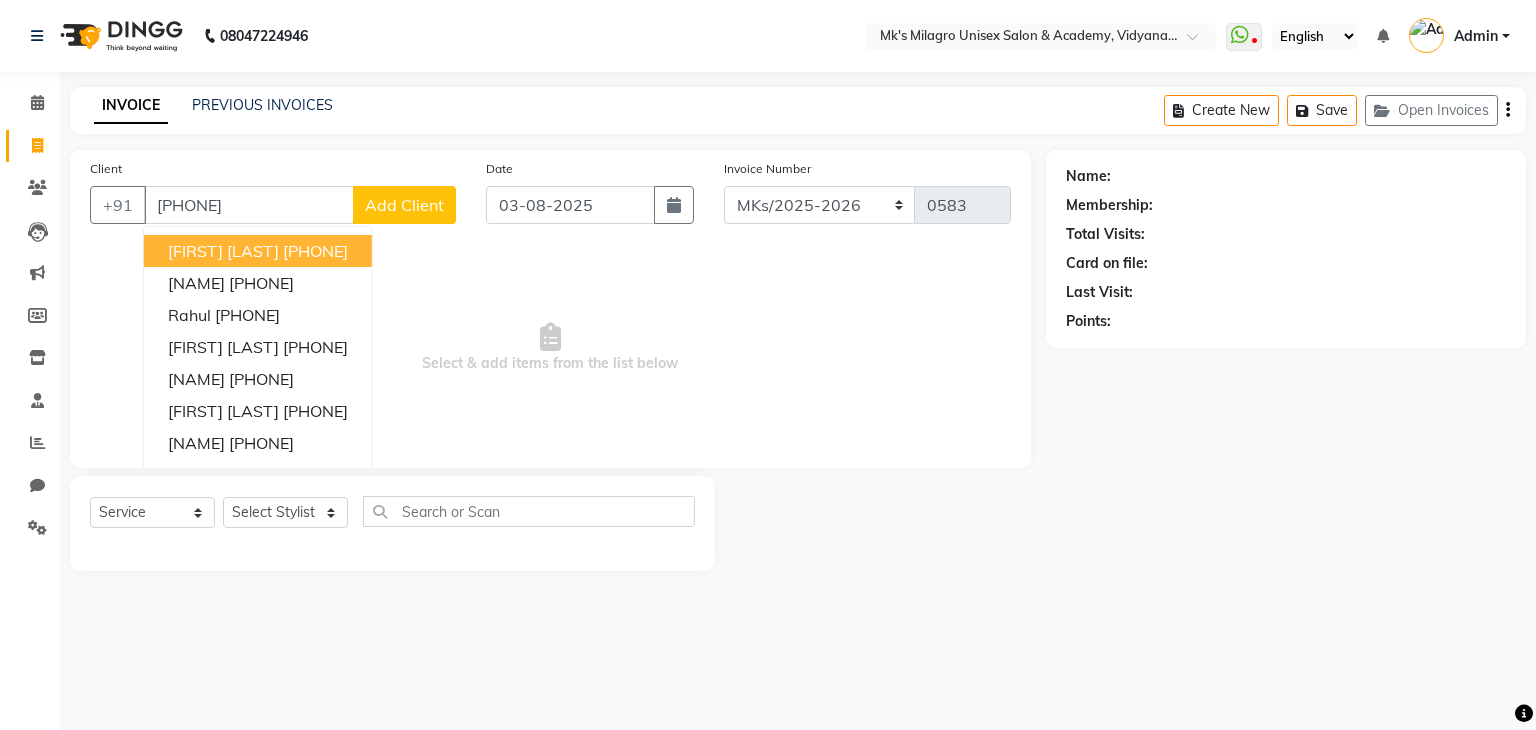 type on "9823376668" 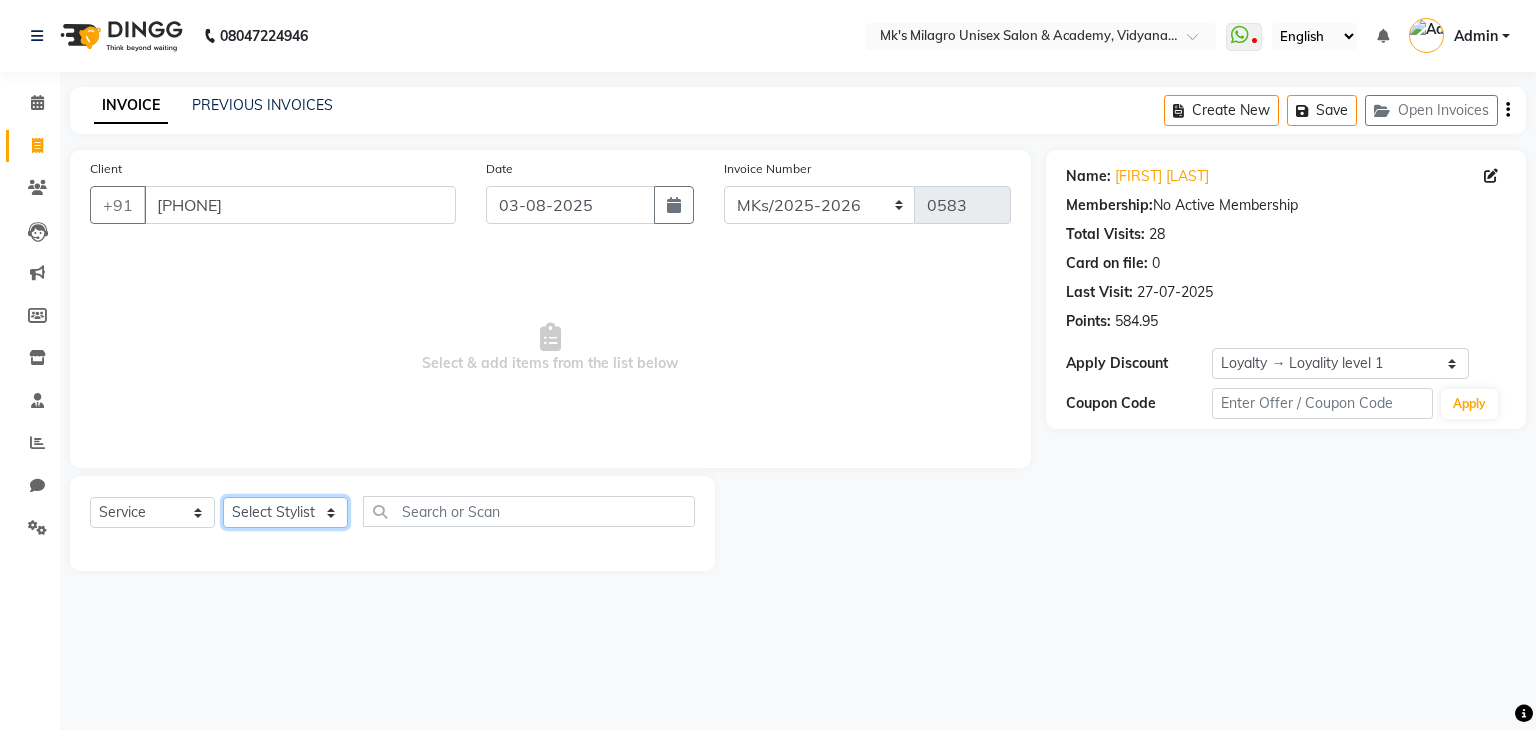 click on "Select Stylist Madhuri Jadhav Minsi Ramesh Renuka Riya Sandhaya Santoshi" 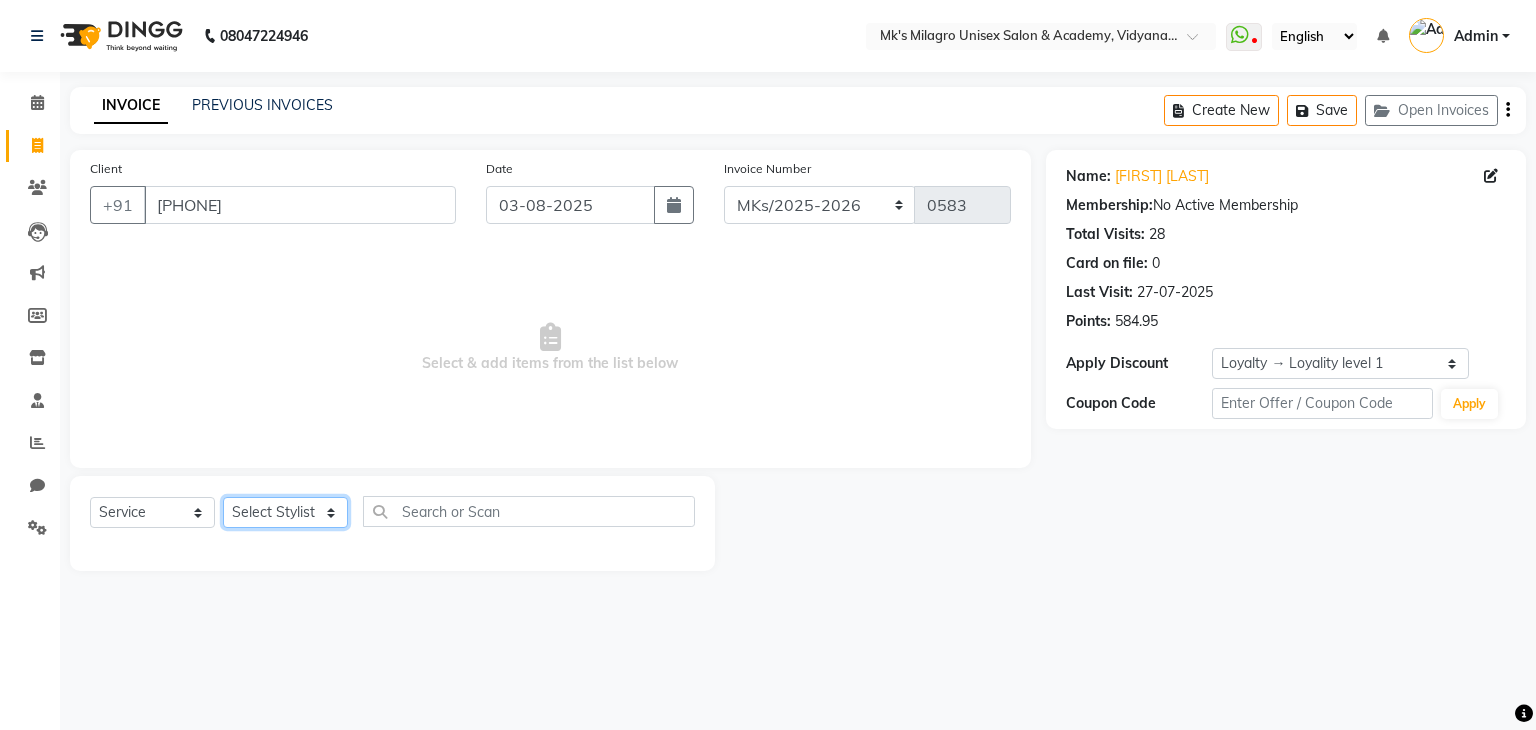 select on "21738" 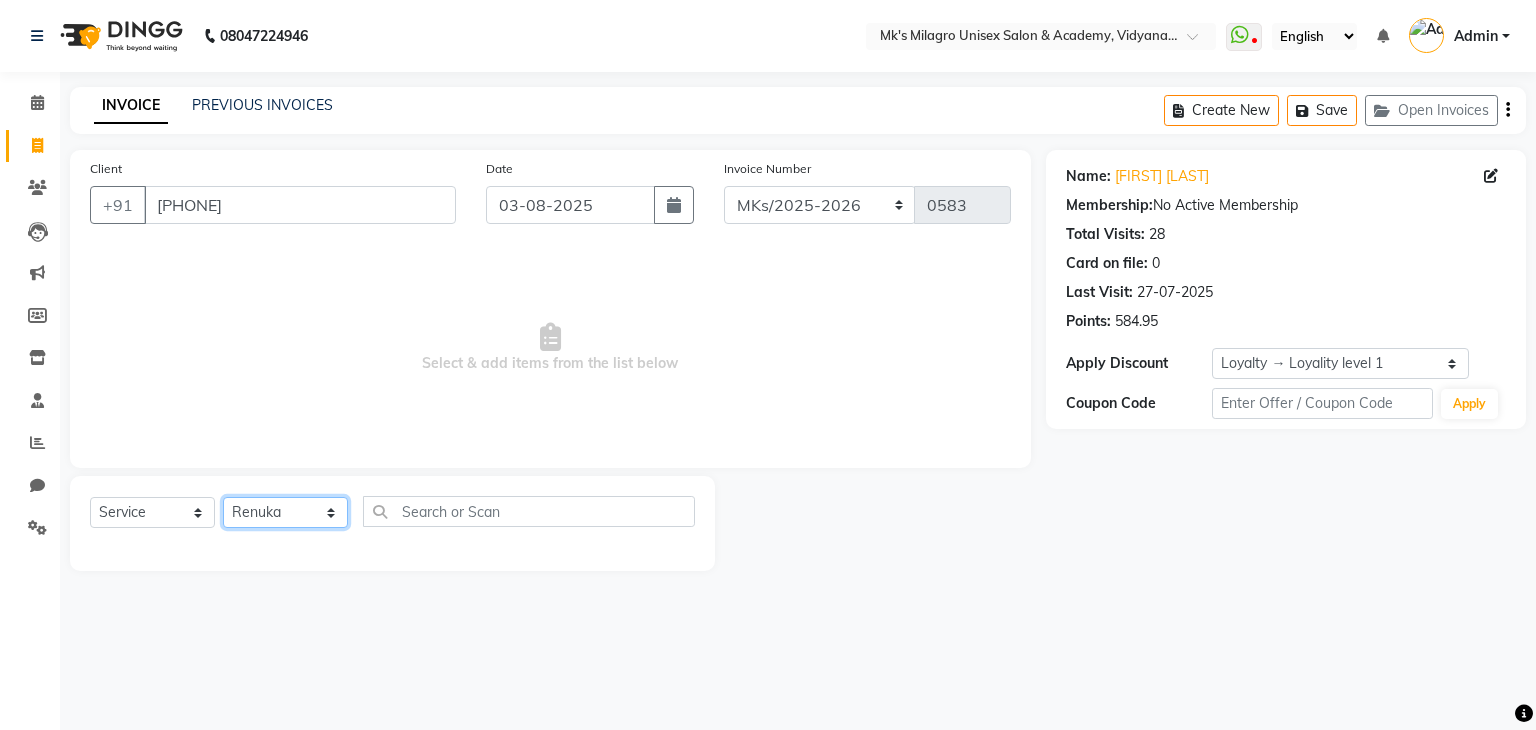 click on "Select Stylist Madhuri Jadhav Minsi Ramesh Renuka Riya Sandhaya Santoshi" 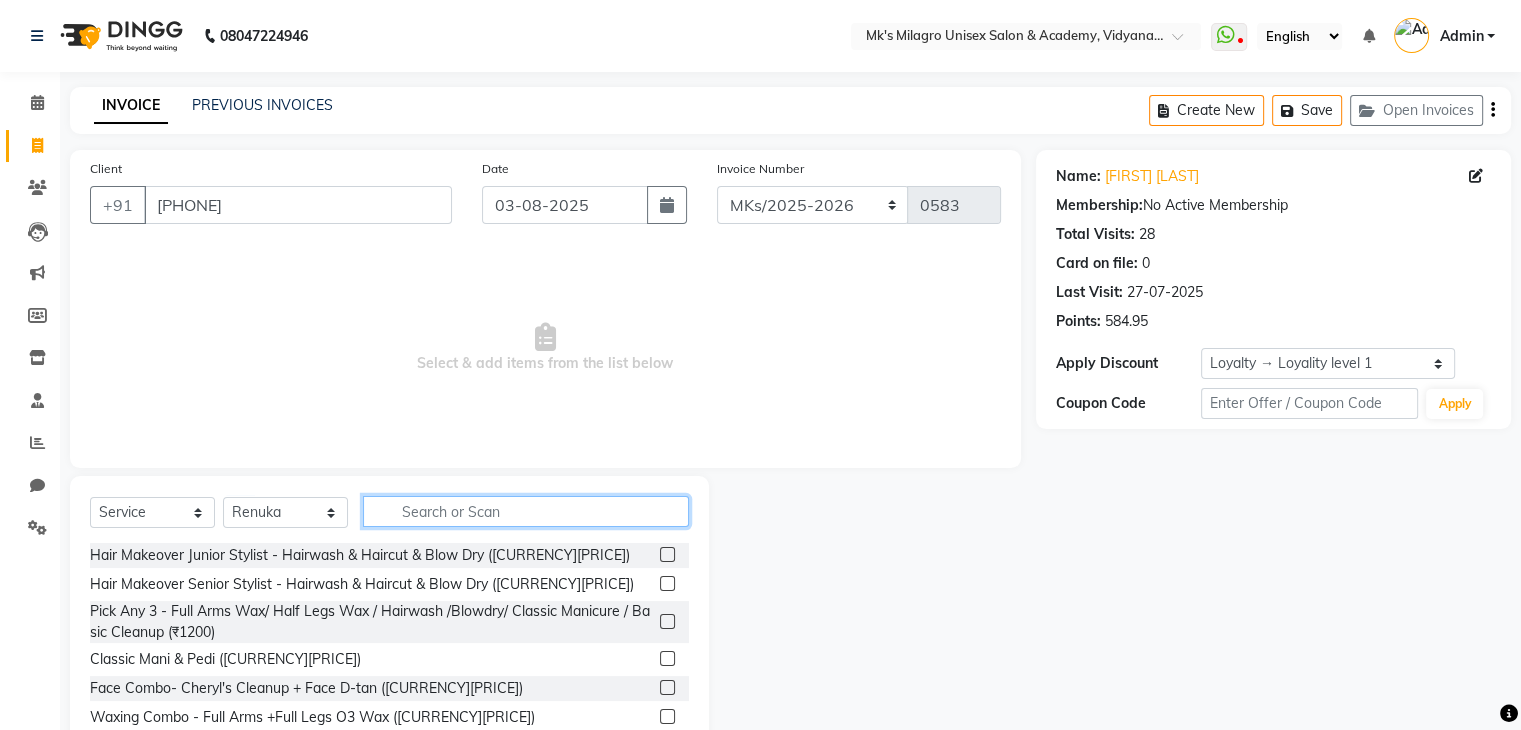 click 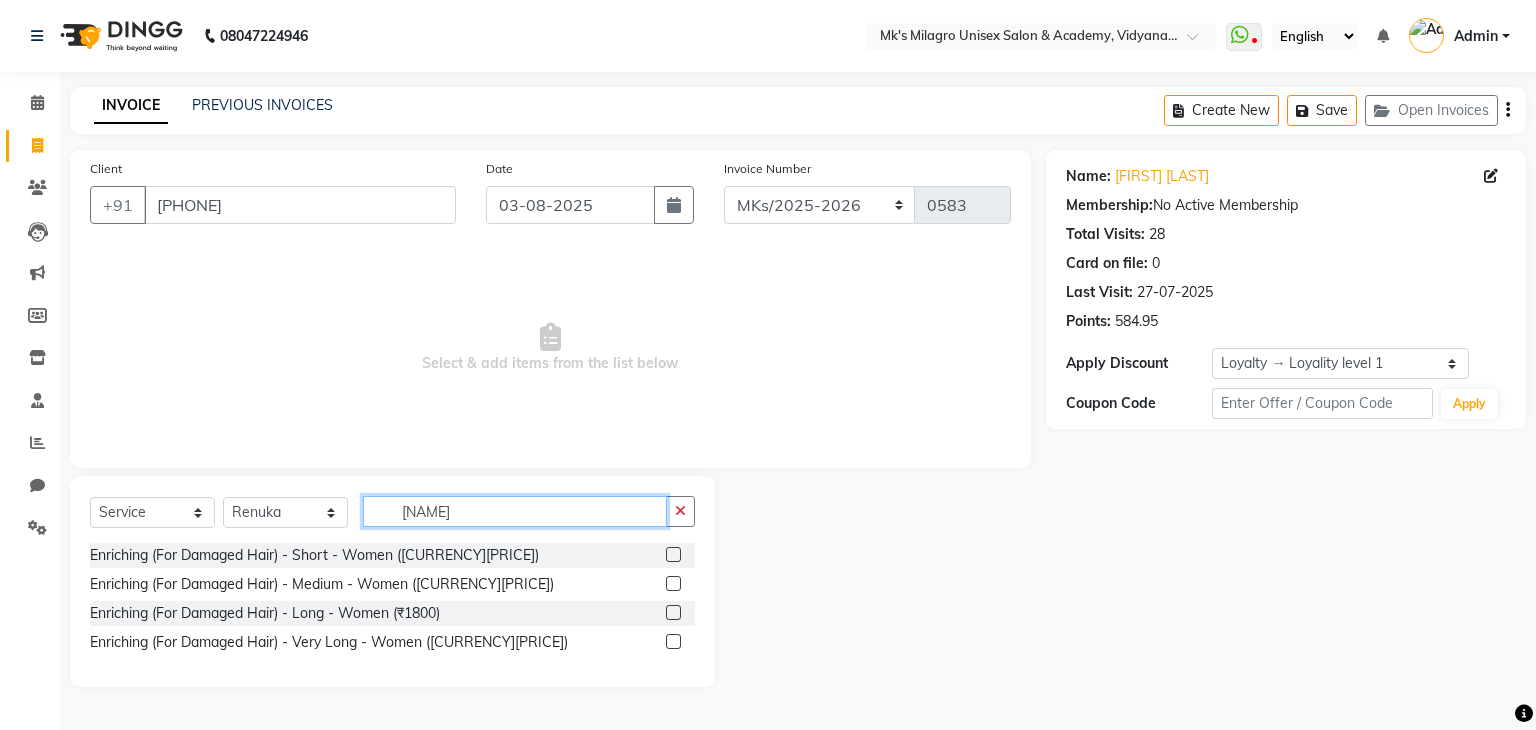type on "enric" 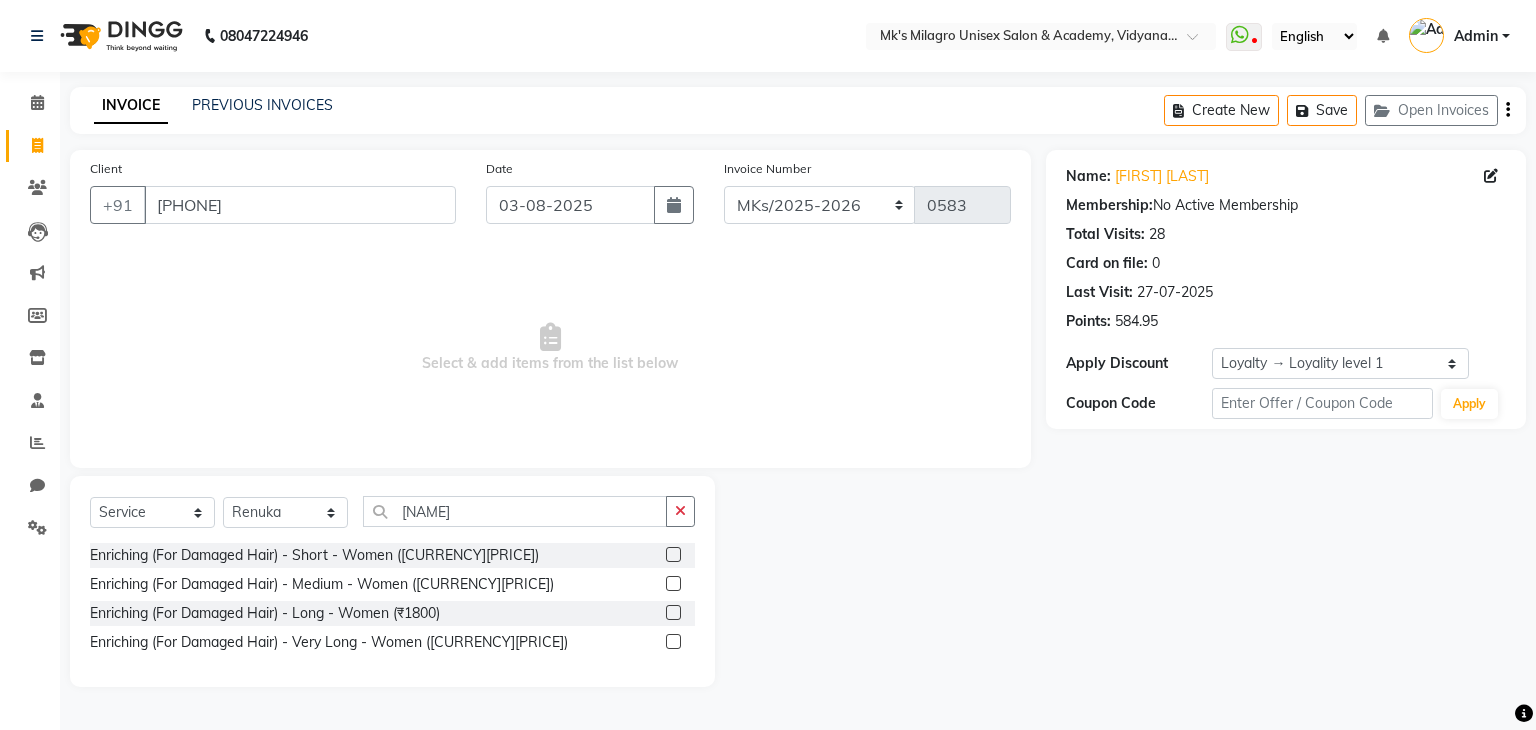 click 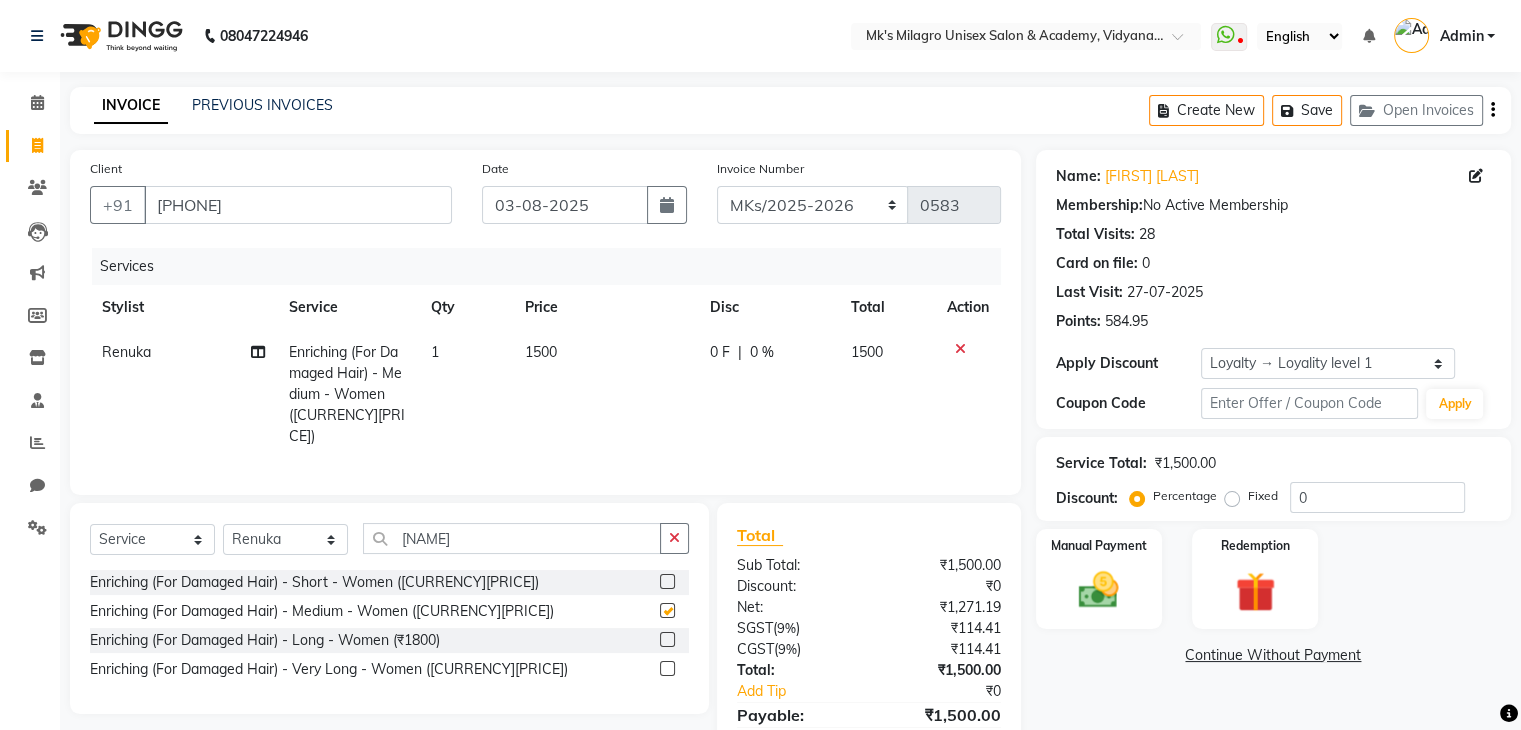 checkbox on "false" 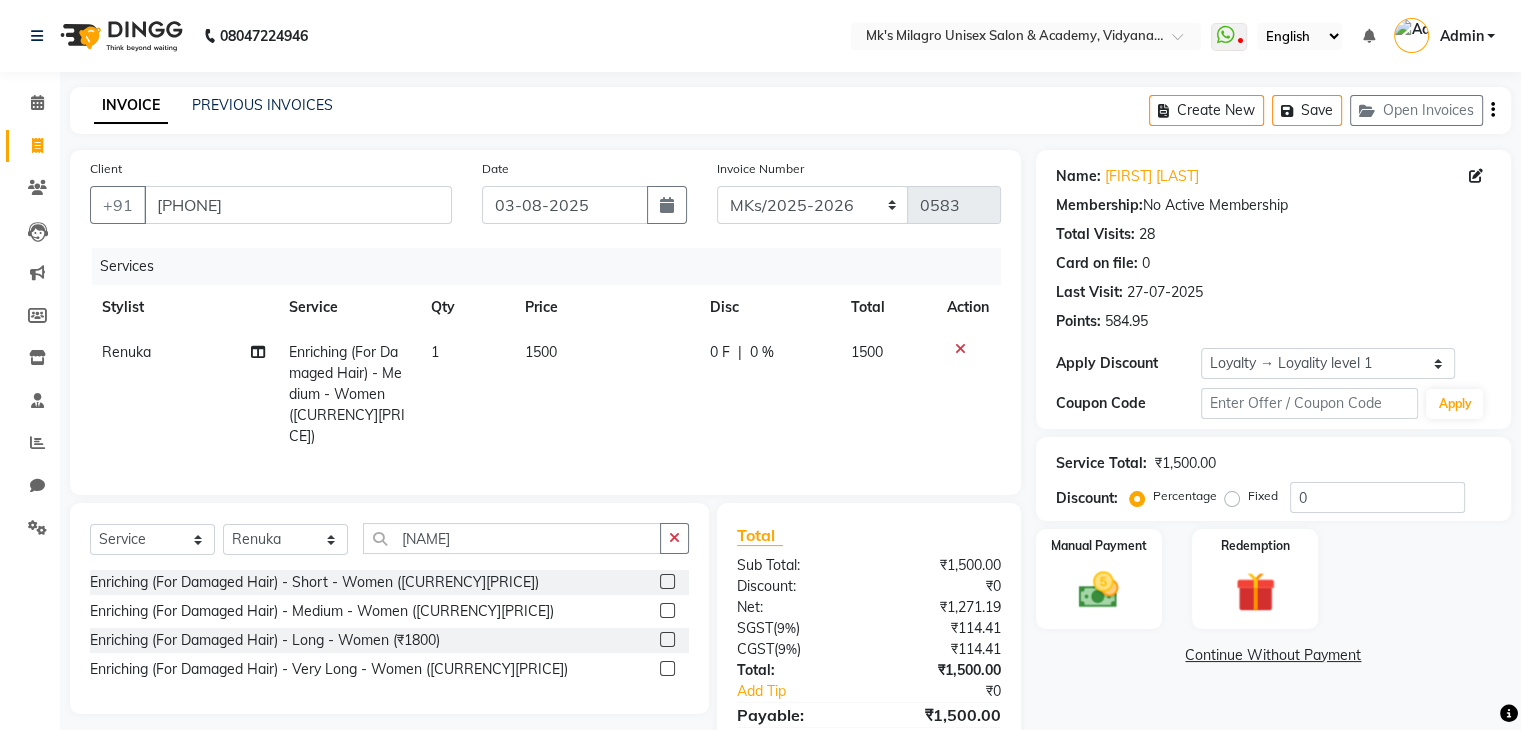 click on "0 F | 0 %" 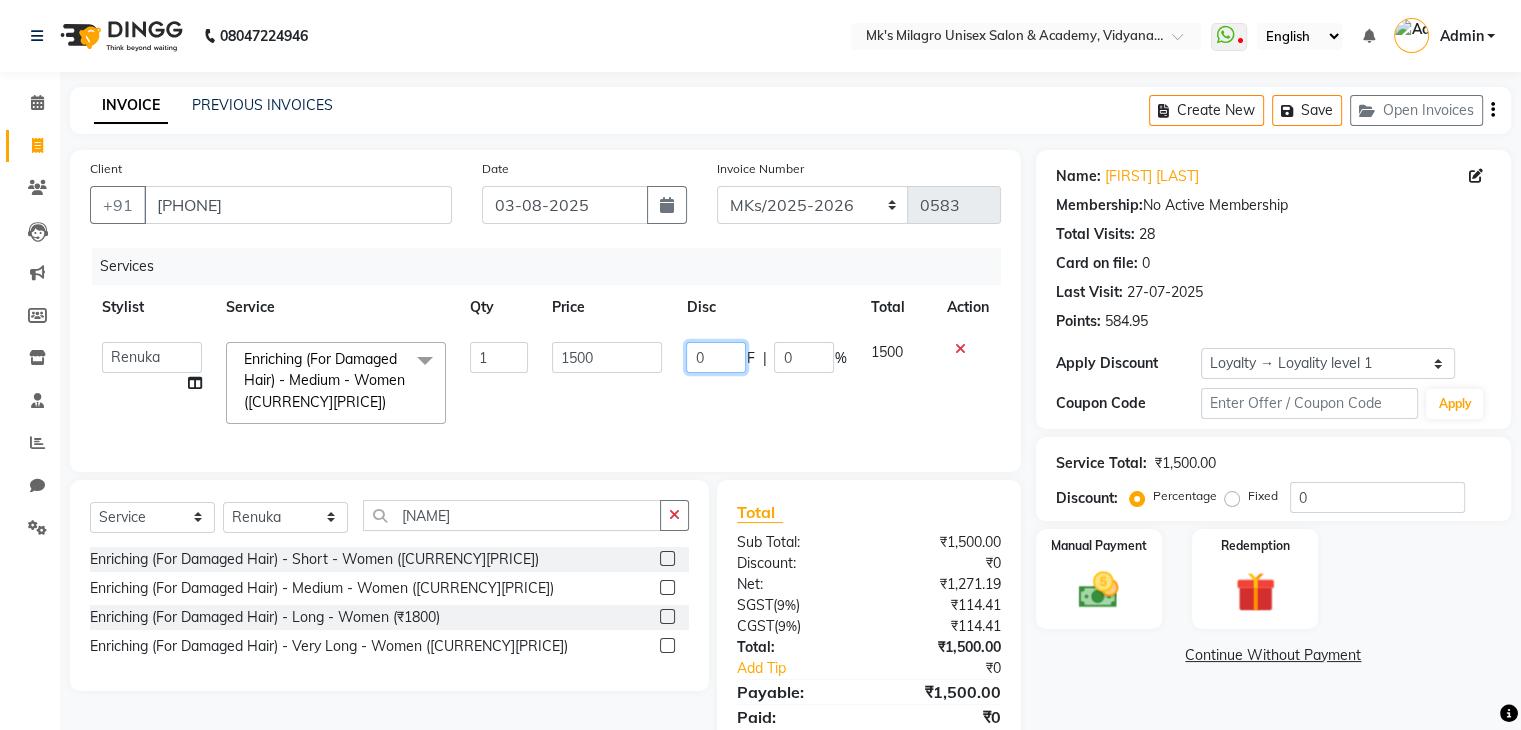 click on "0" 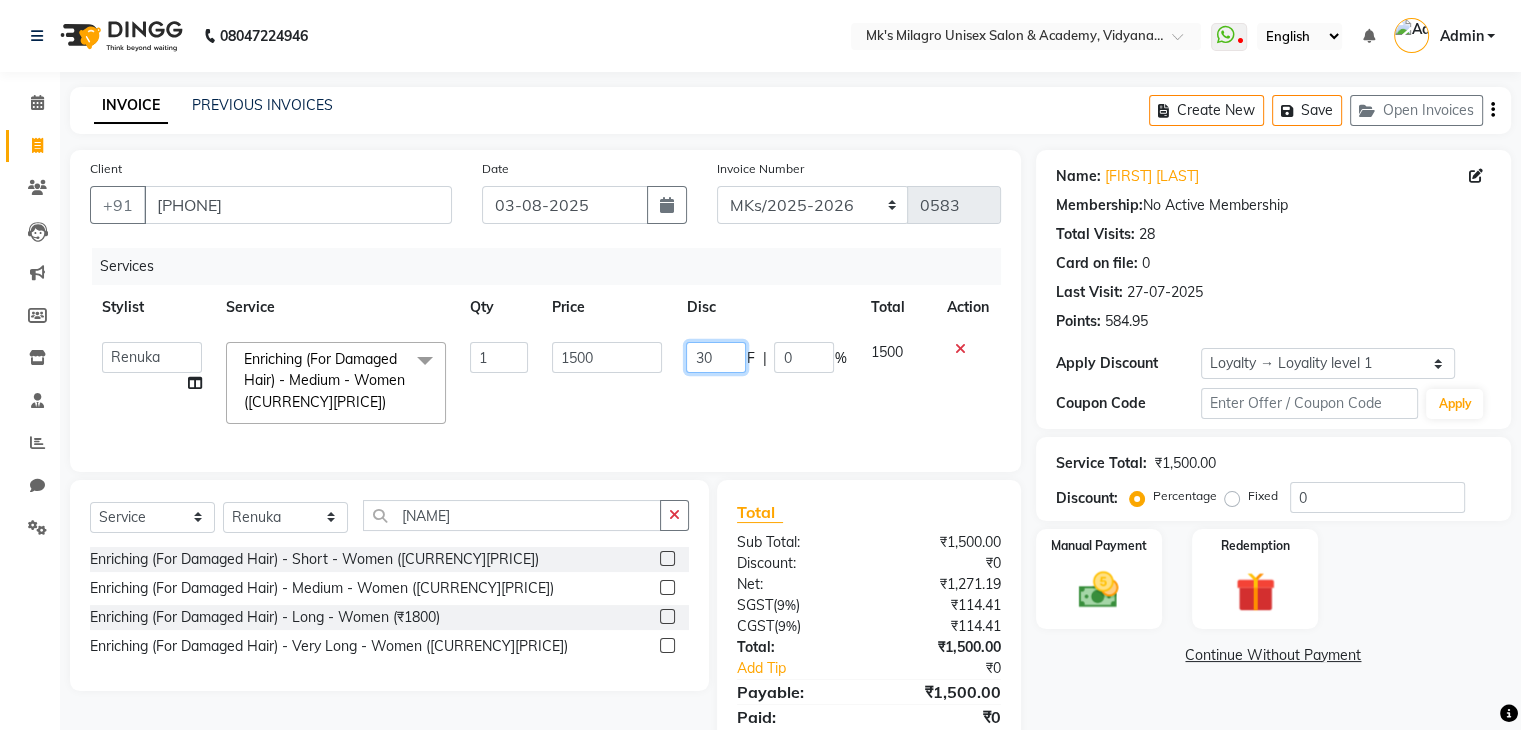 type on "300" 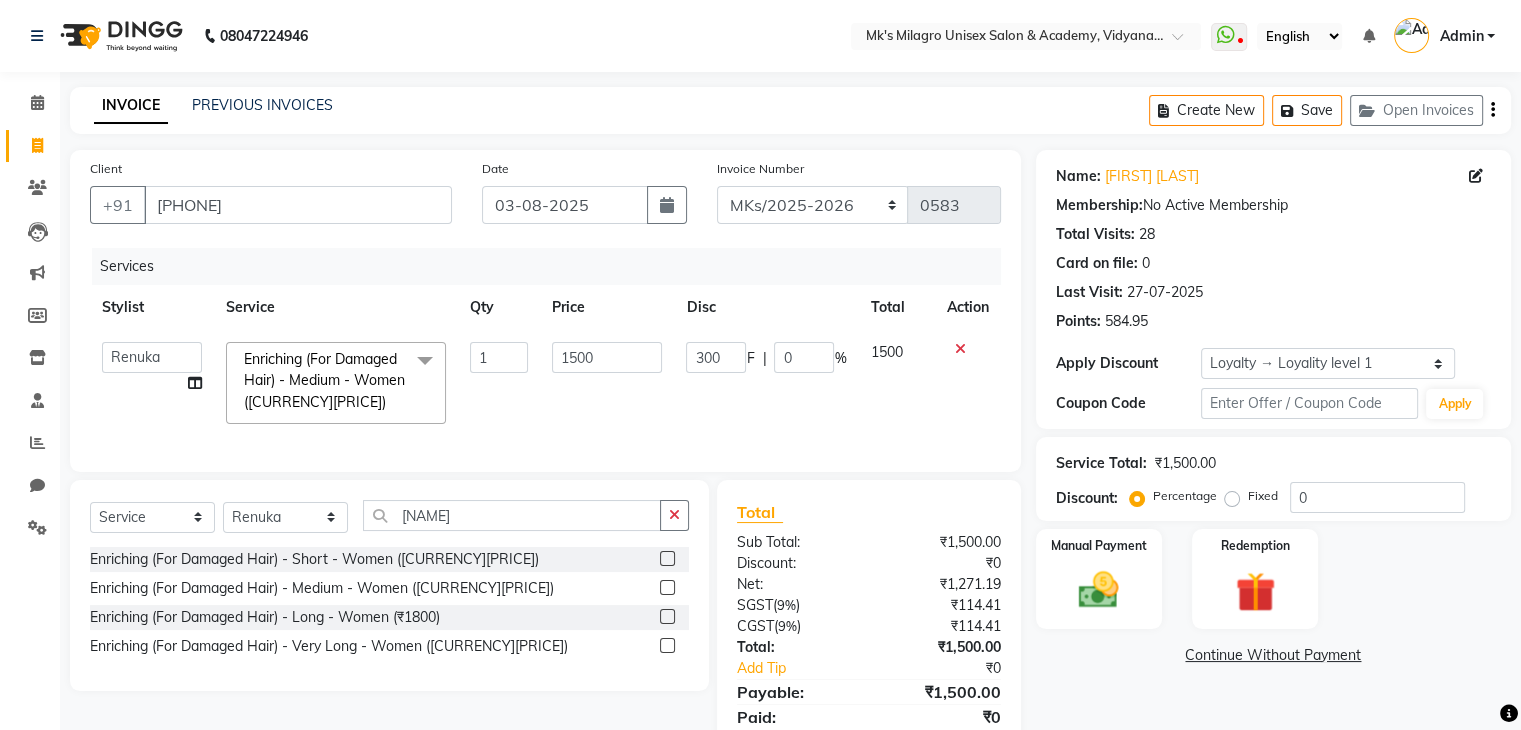 click on "300 F | 0 %" 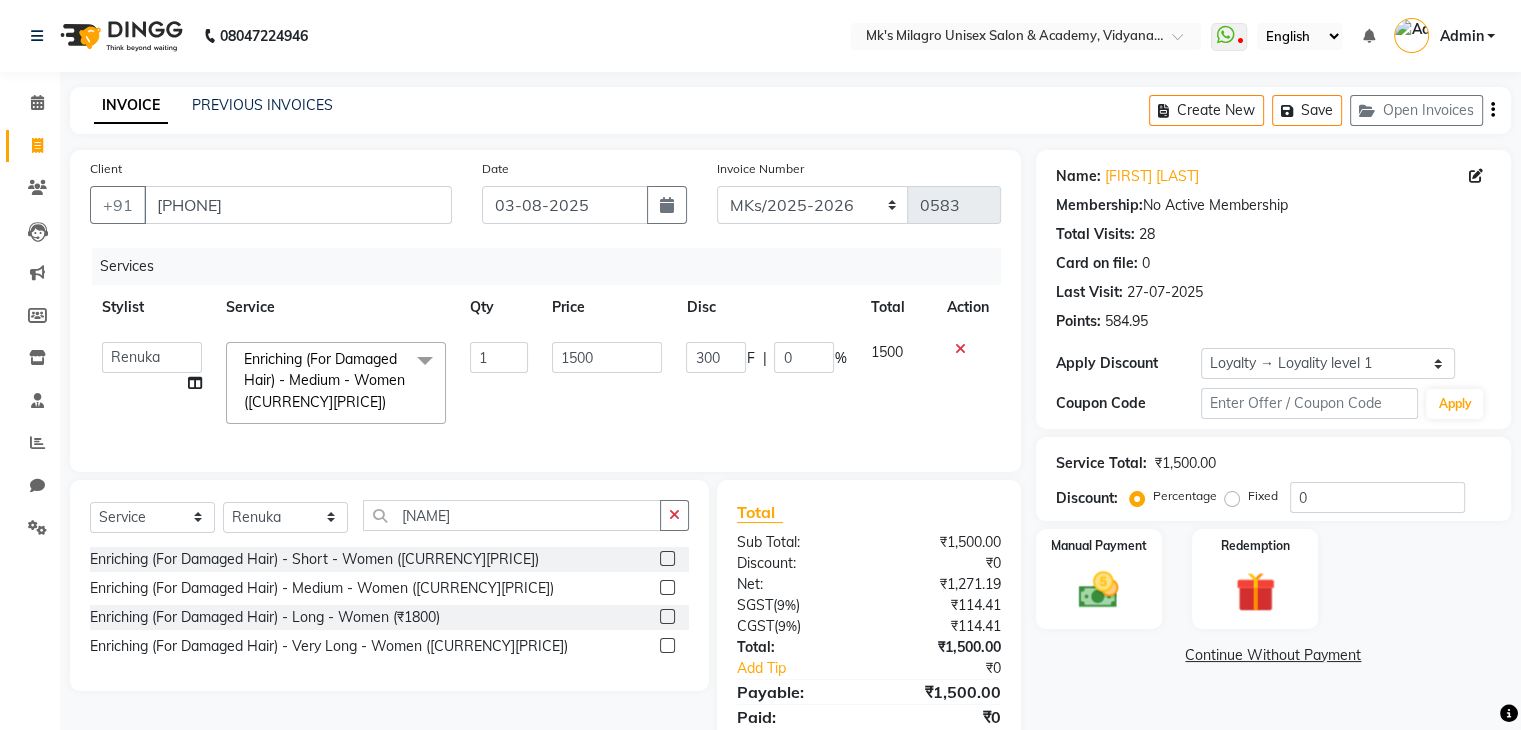 select on "21738" 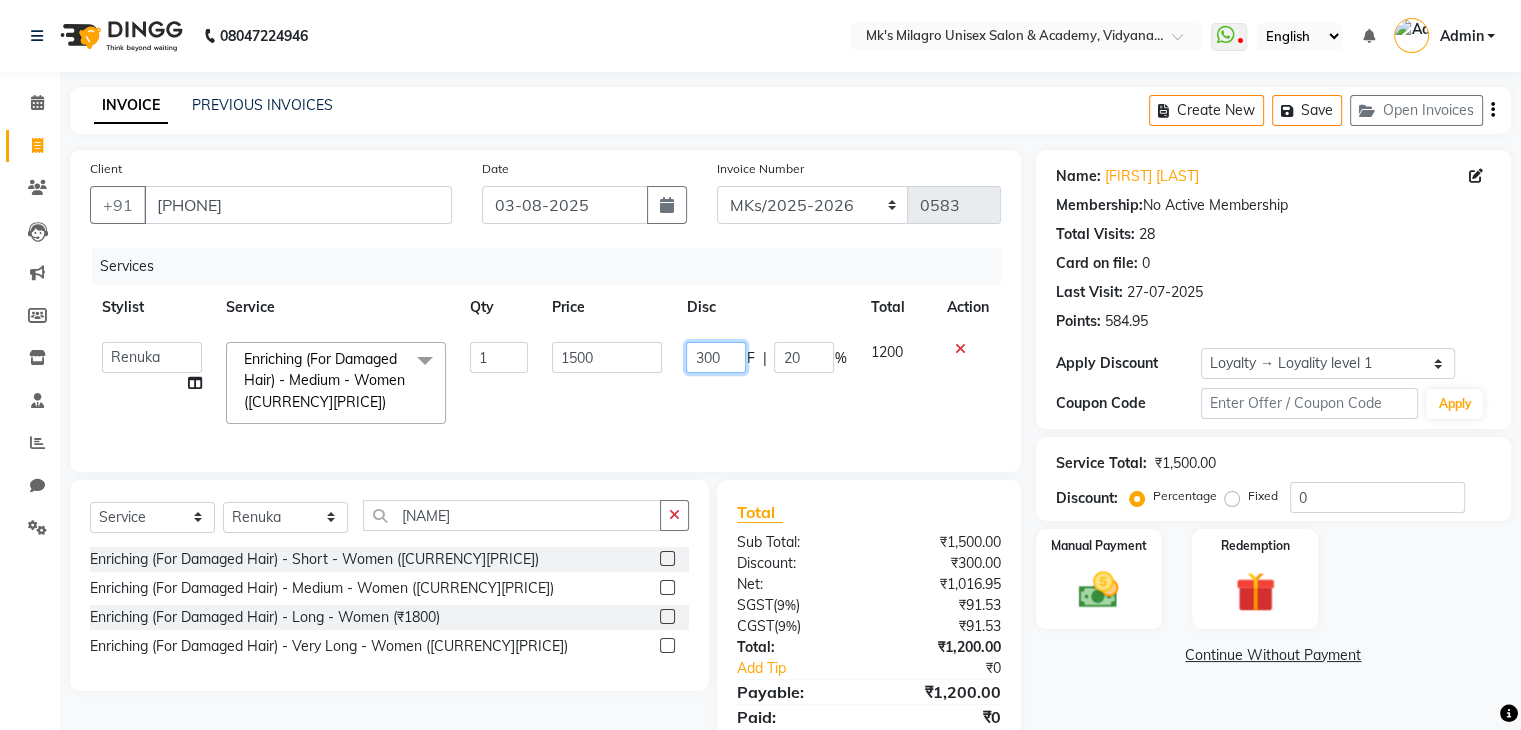 click on "300" 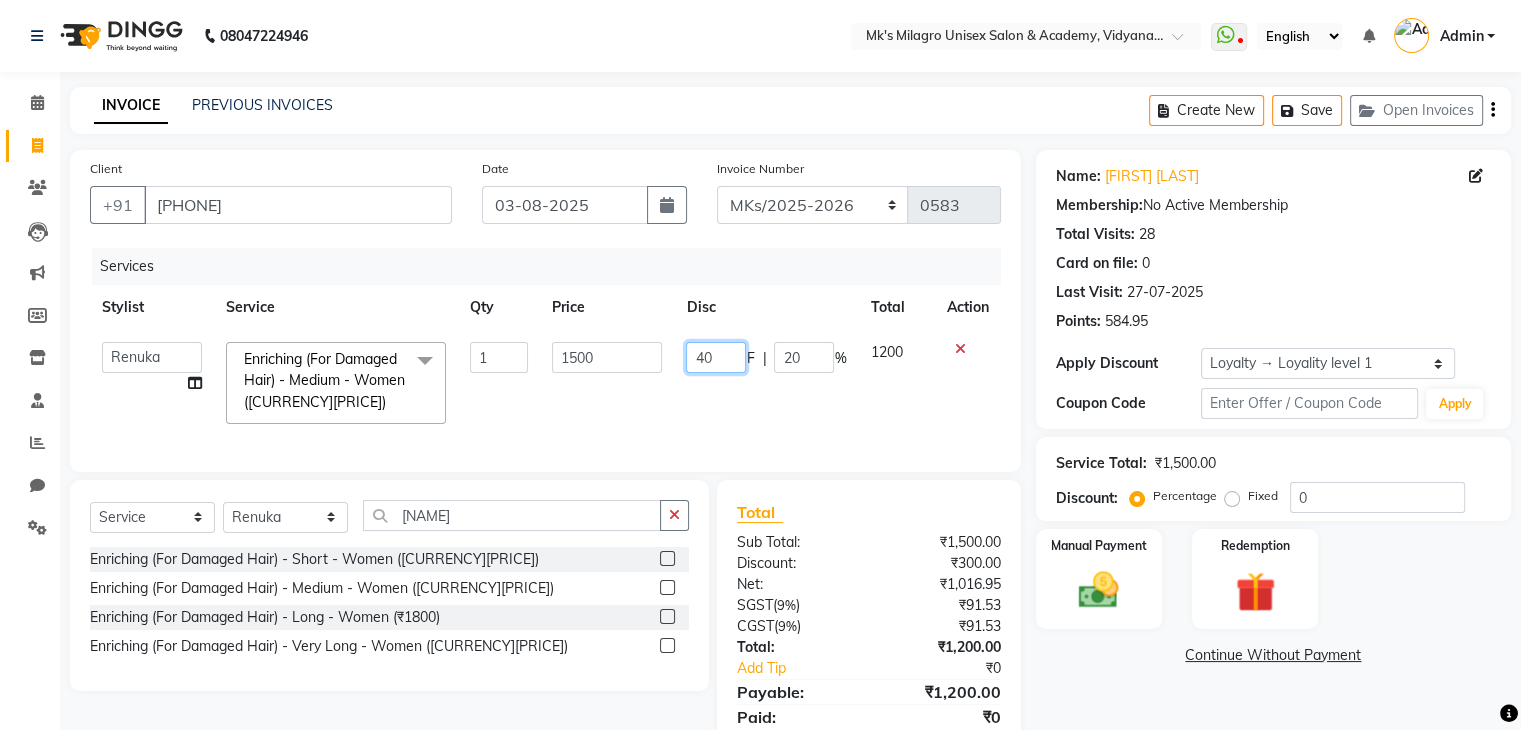 type on "400" 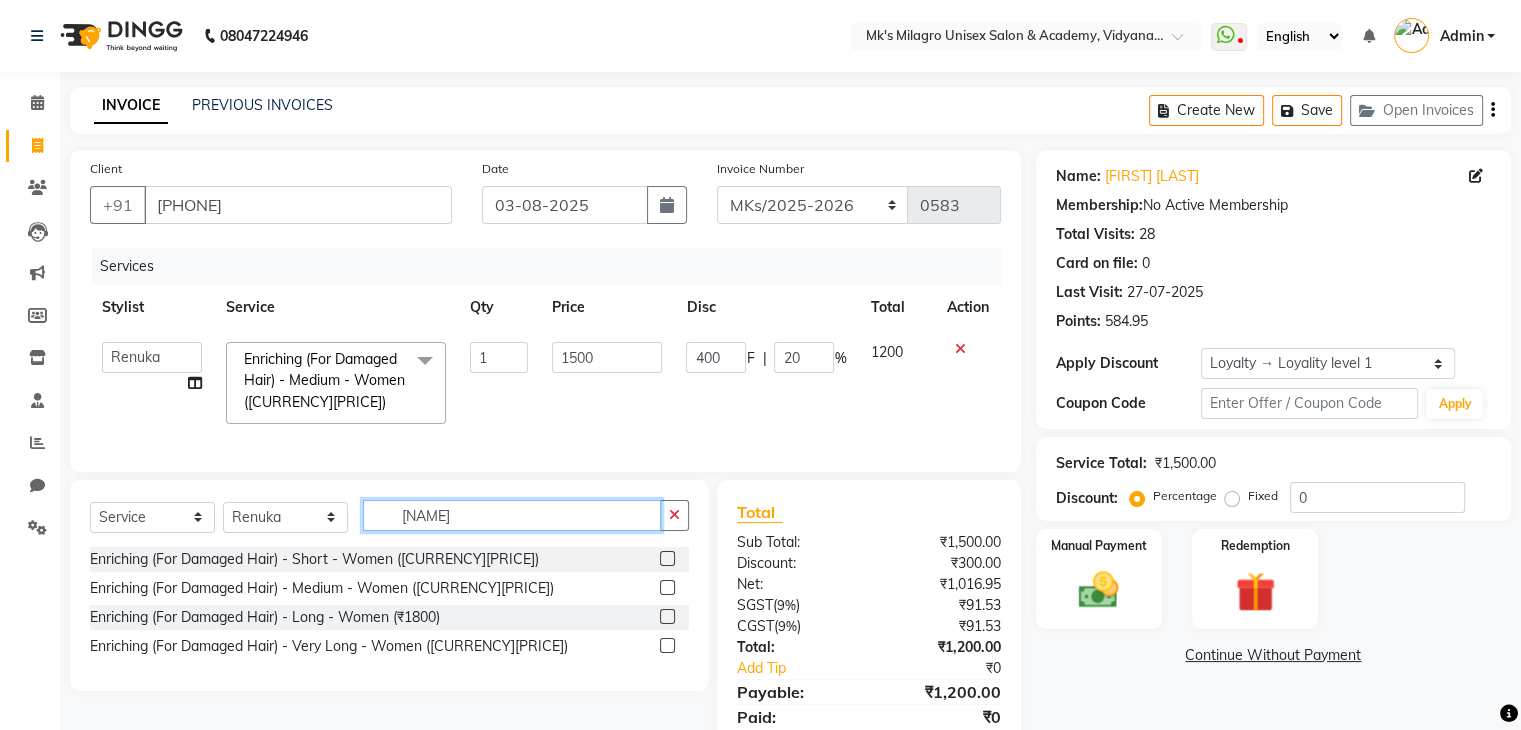 click on "enric" 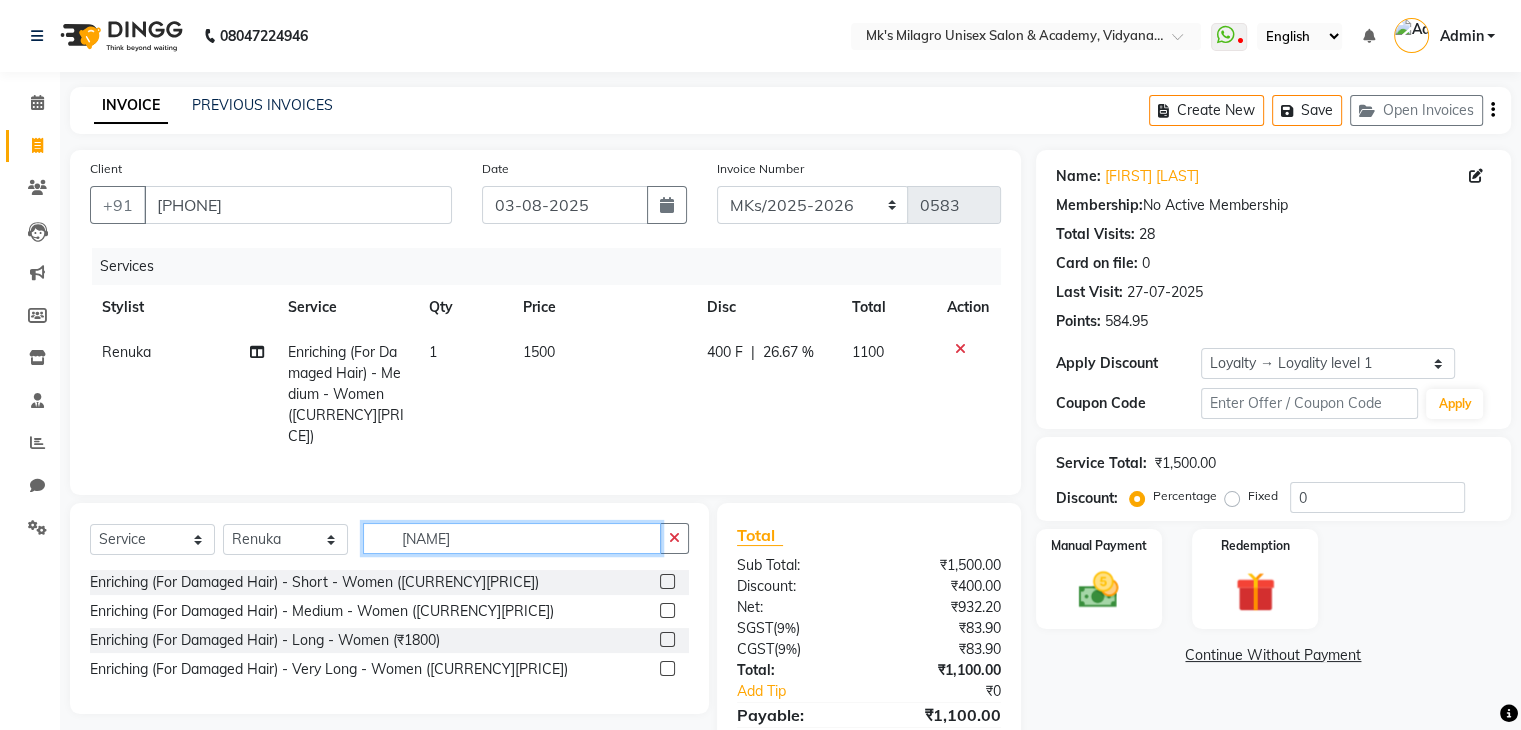 click on "enric" 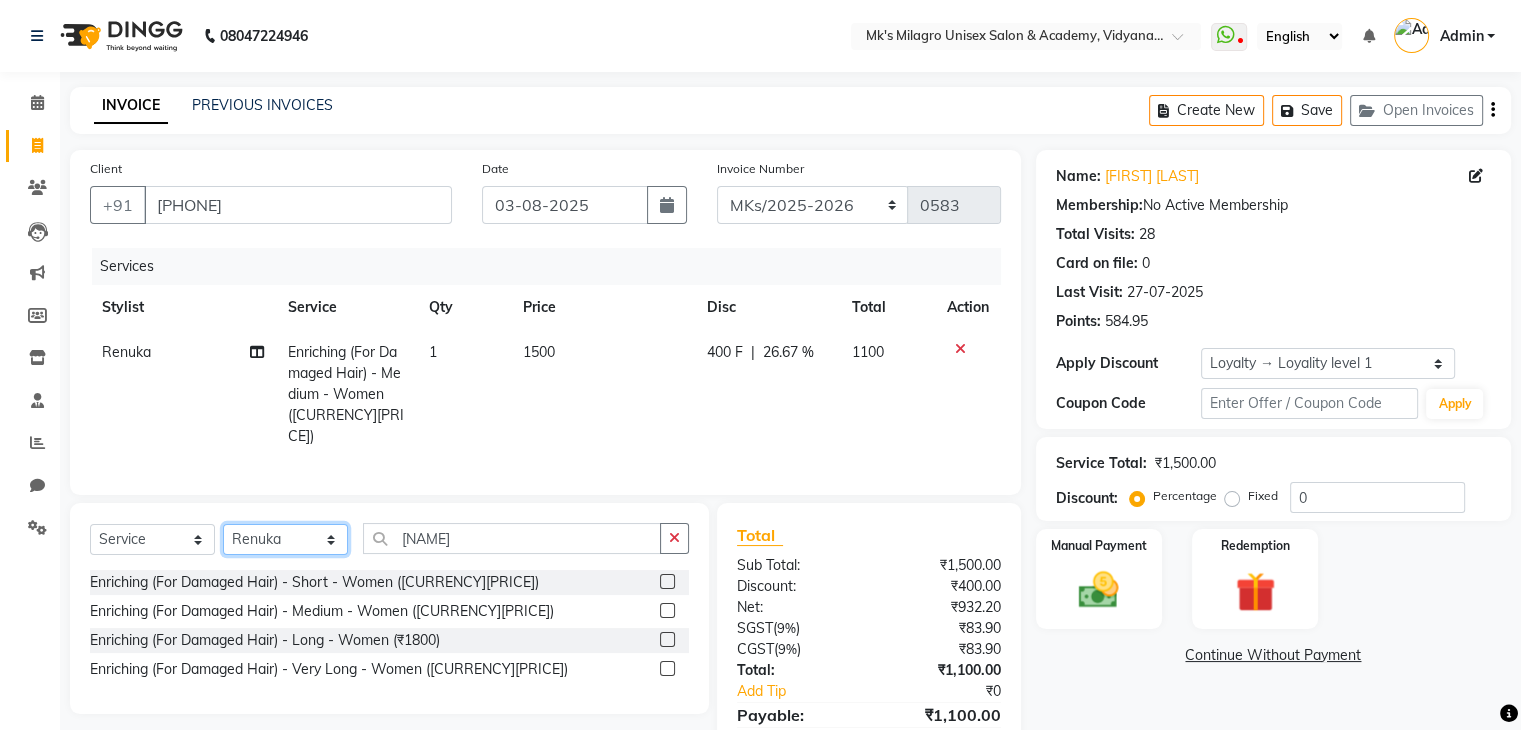 click on "Select Stylist Madhuri Jadhav Minsi Ramesh Renuka Riya Sandhaya Santoshi" 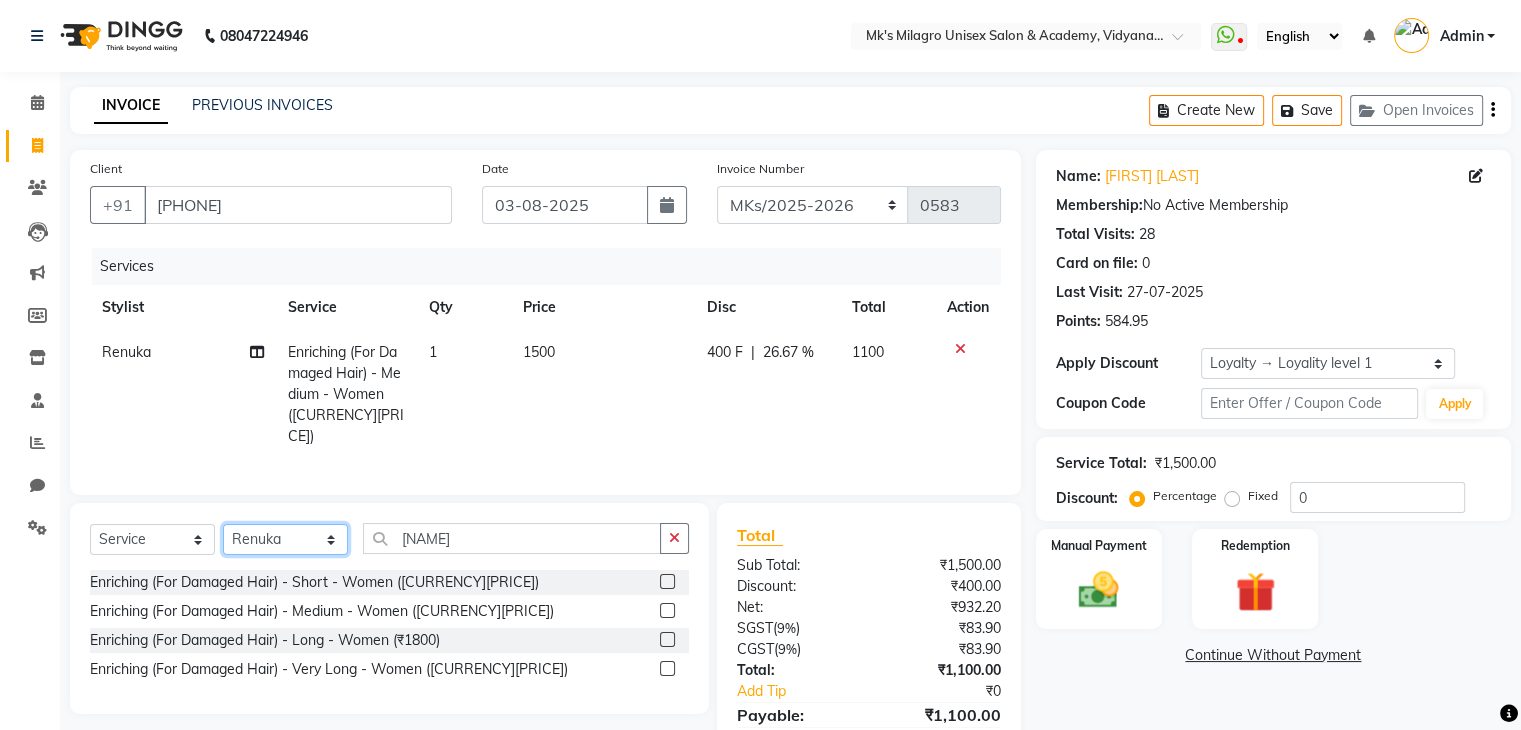 select on "21736" 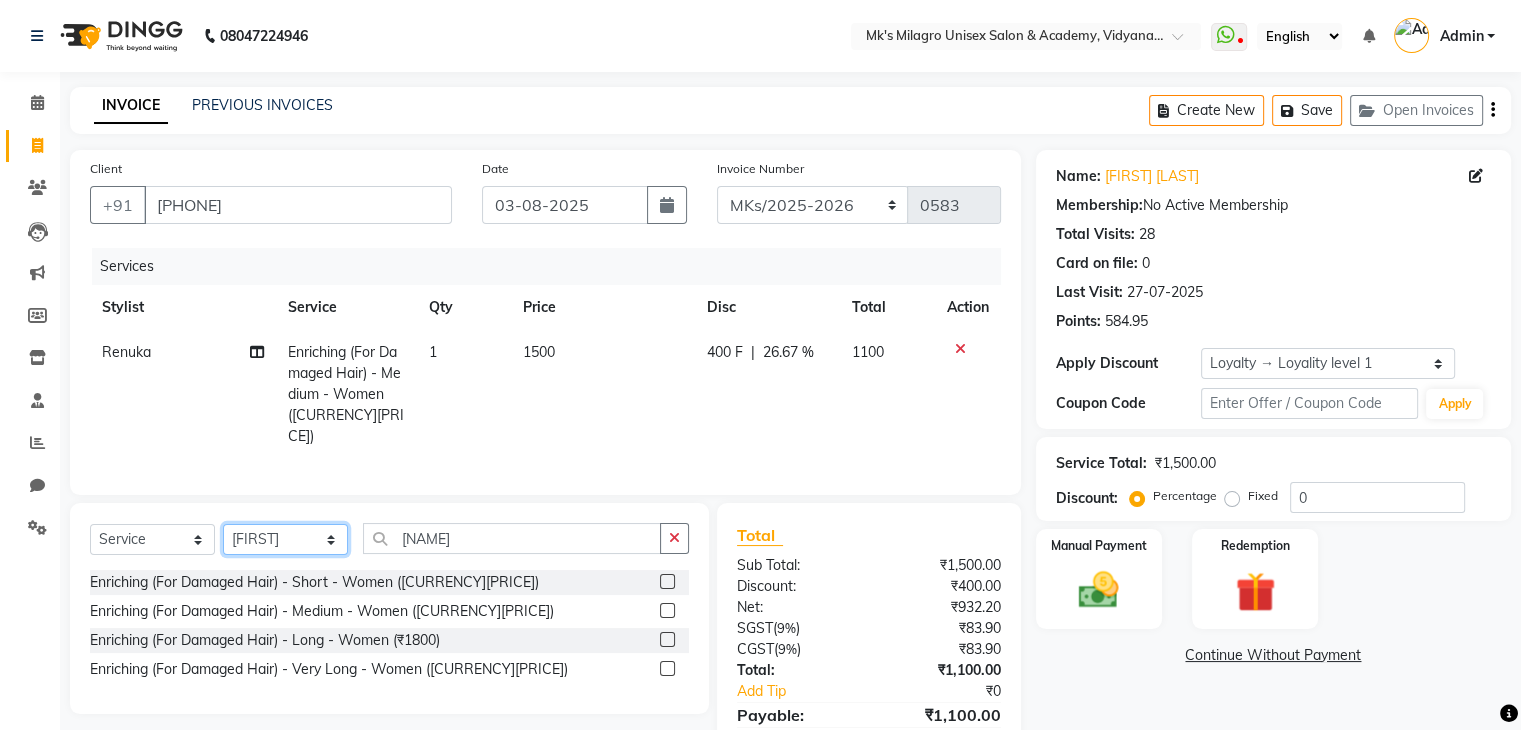 click on "Select Stylist Madhuri Jadhav Minsi Ramesh Renuka Riya Sandhaya Santoshi" 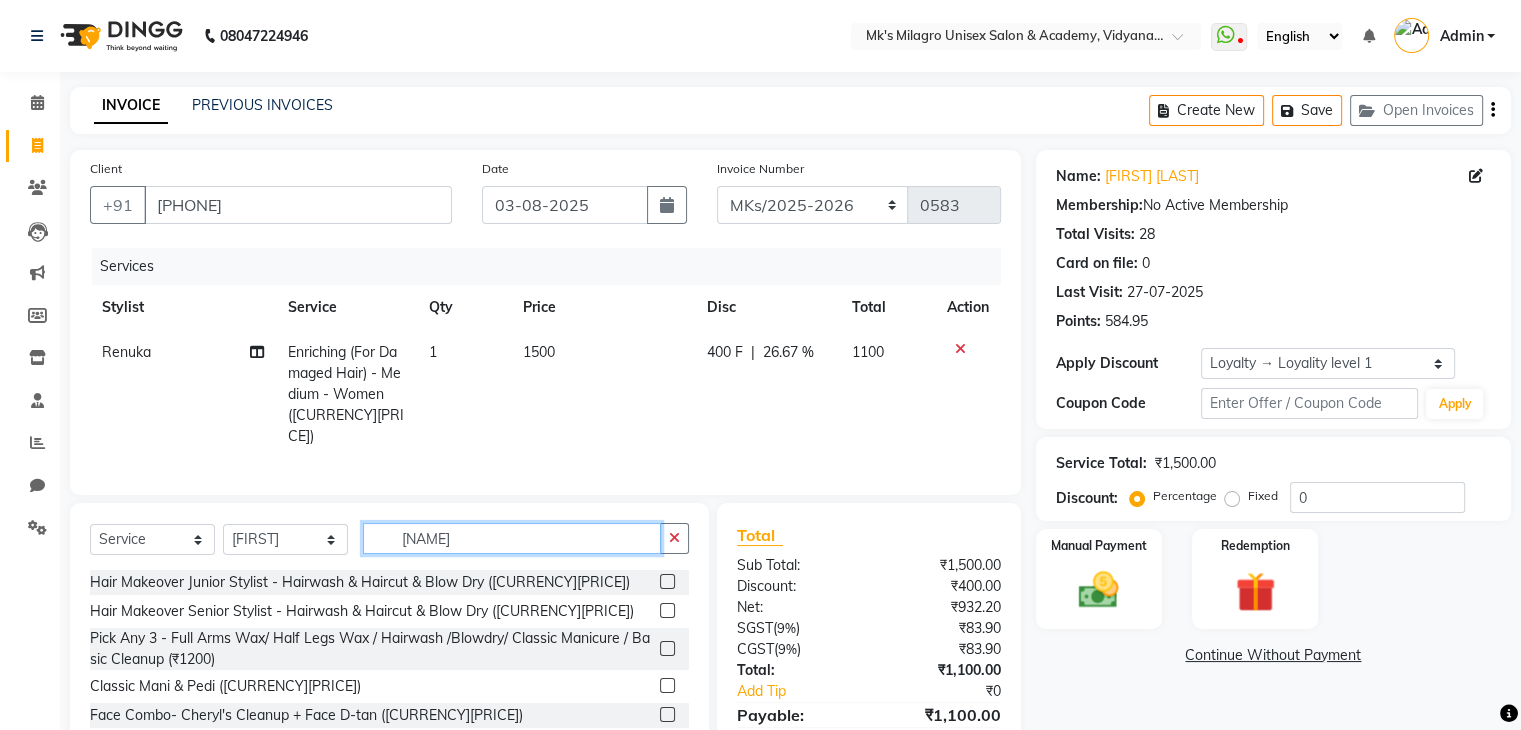 click on "enric" 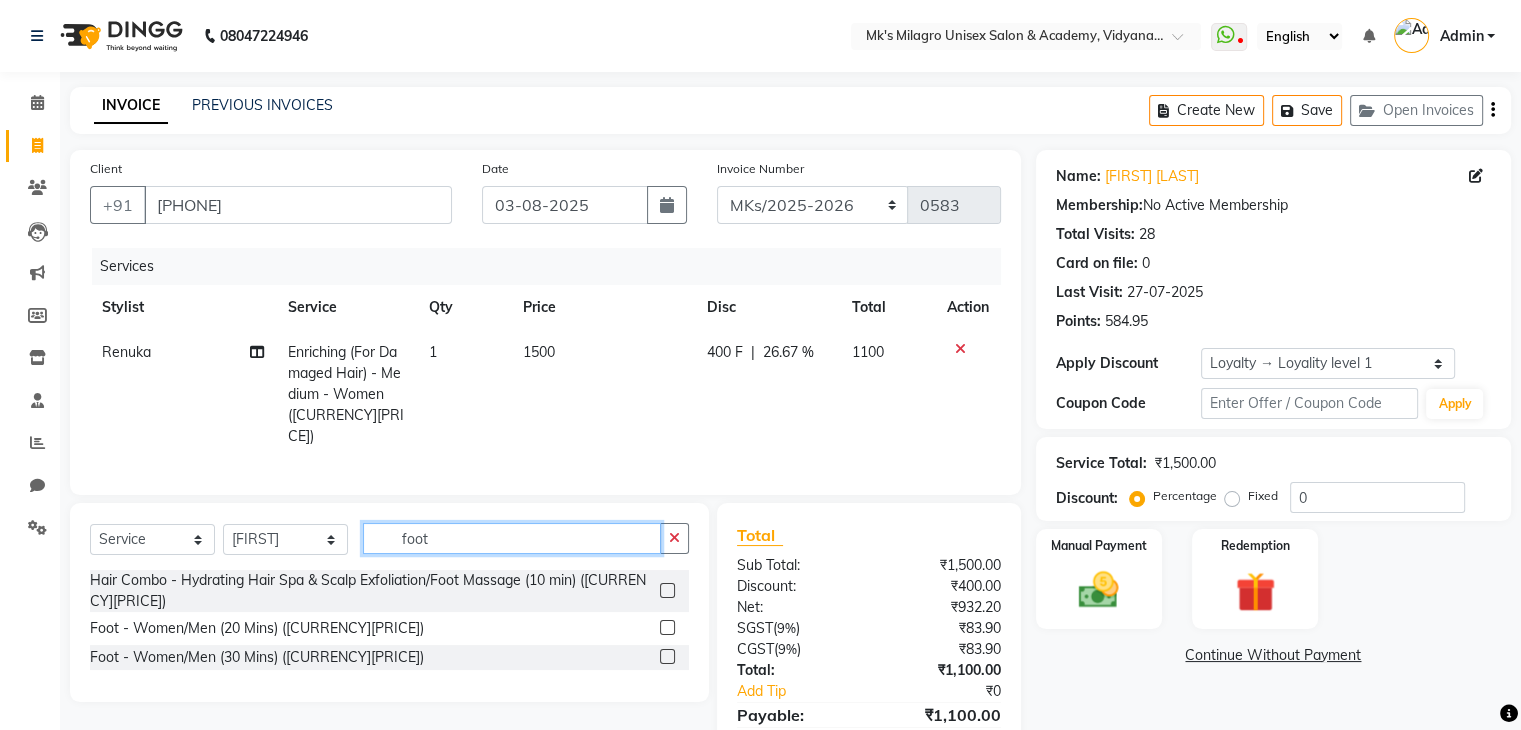 type on "foot" 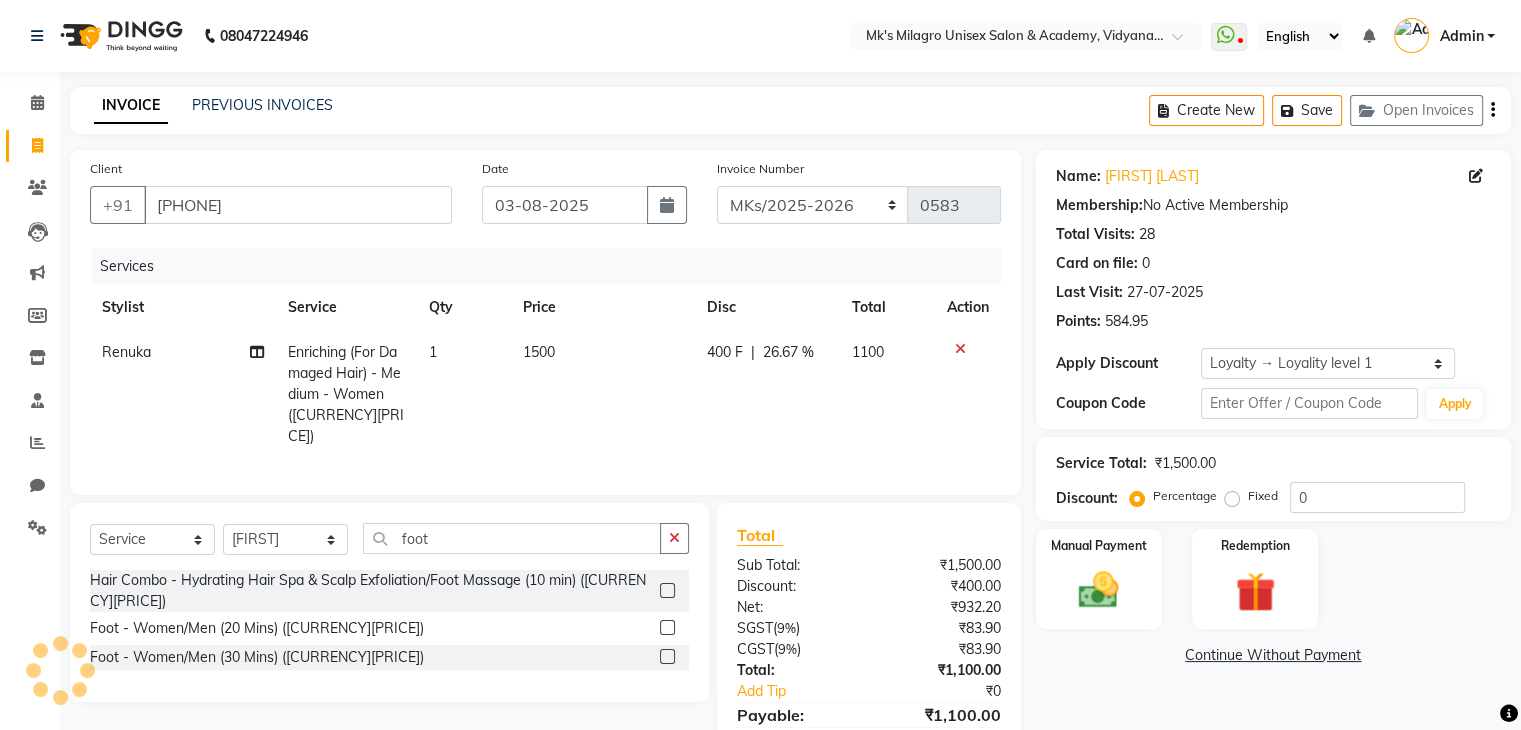 click 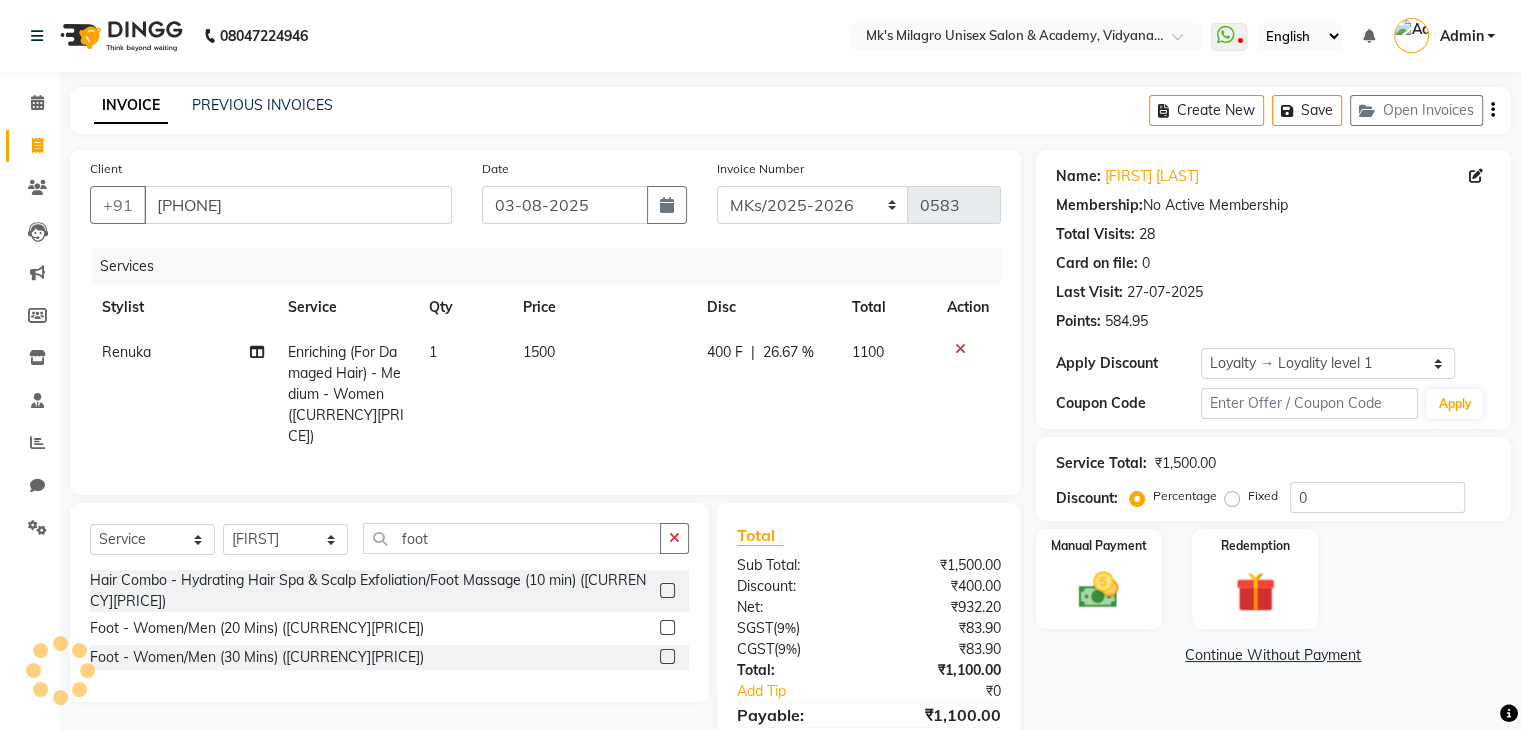 click at bounding box center (666, 628) 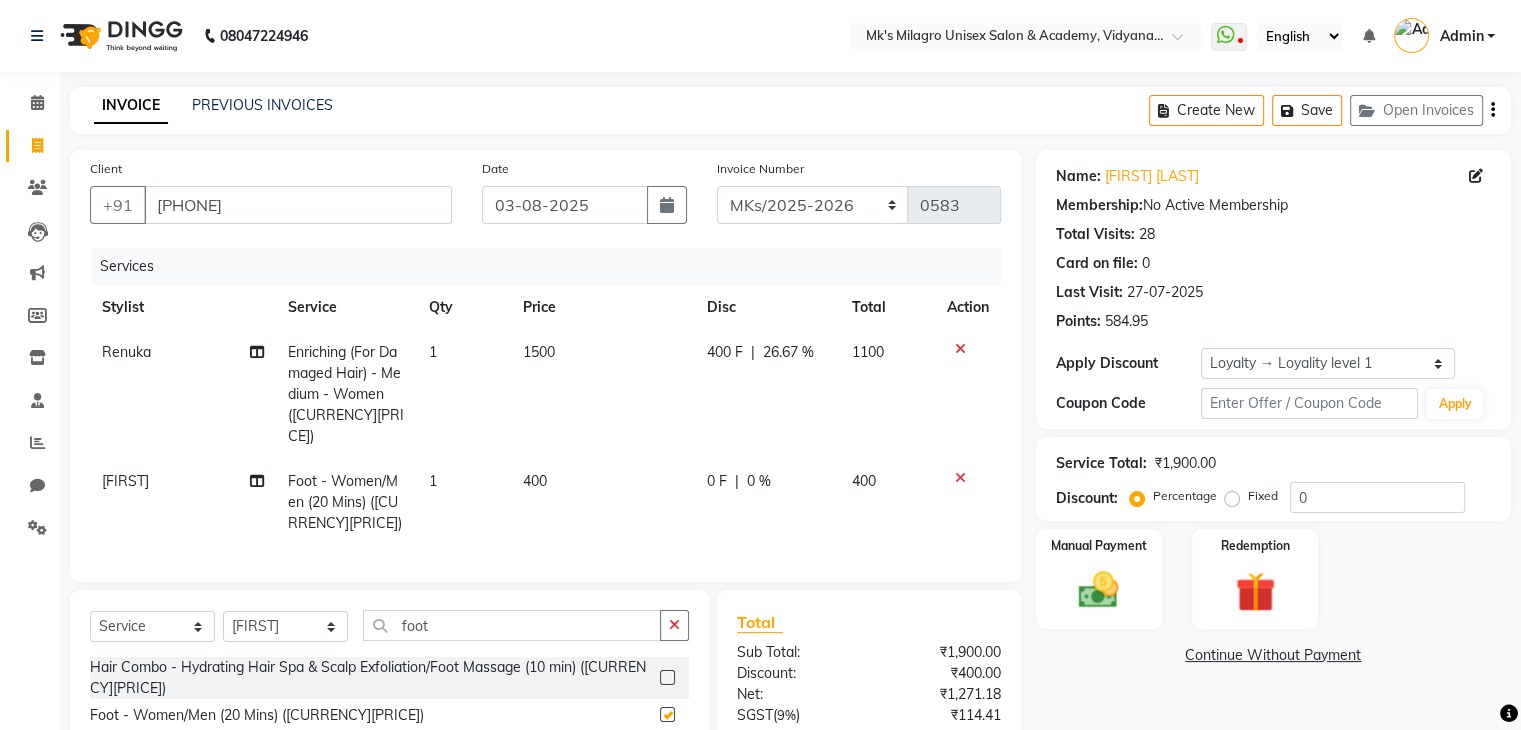 checkbox on "false" 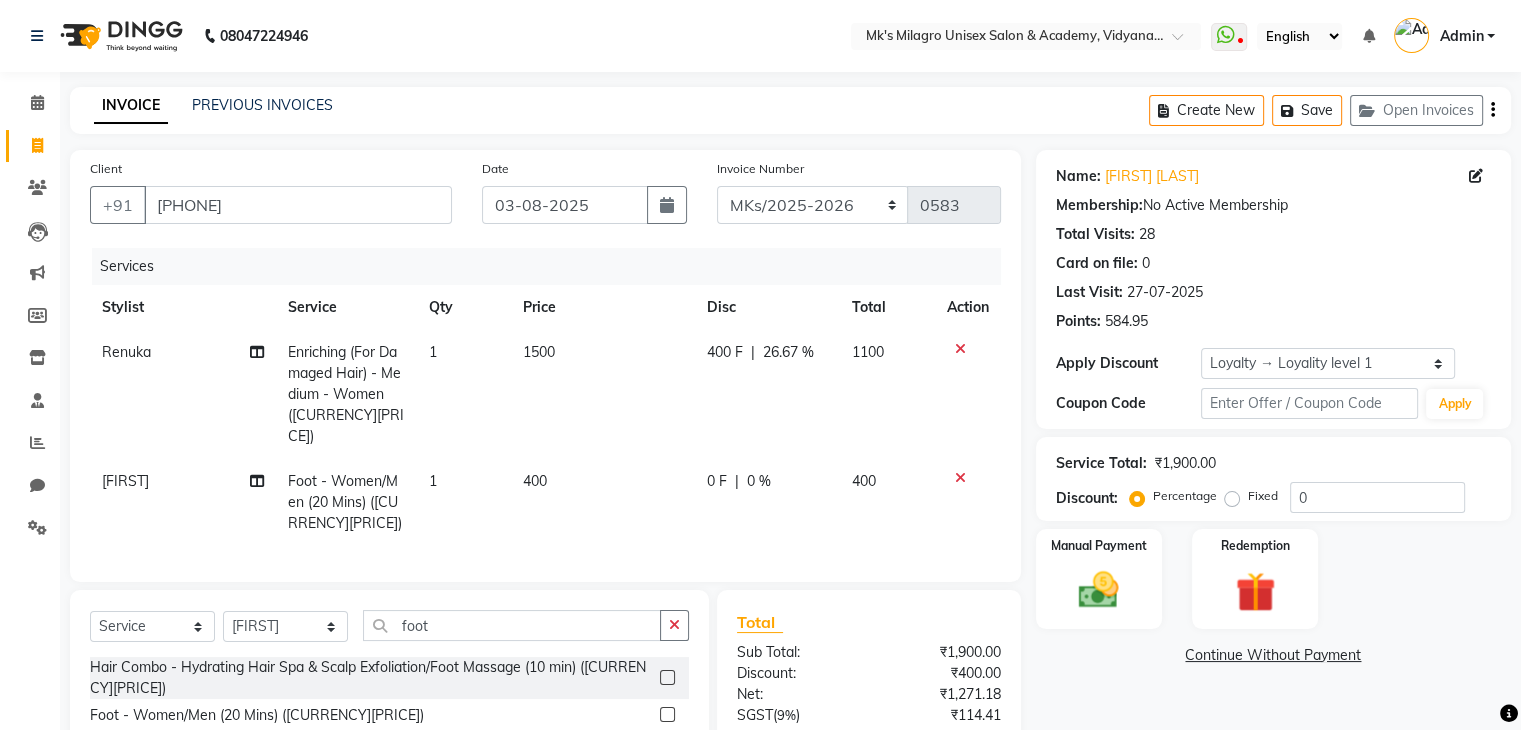 drag, startPoint x: 1512, startPoint y: 443, endPoint x: 1535, endPoint y: 725, distance: 282.9364 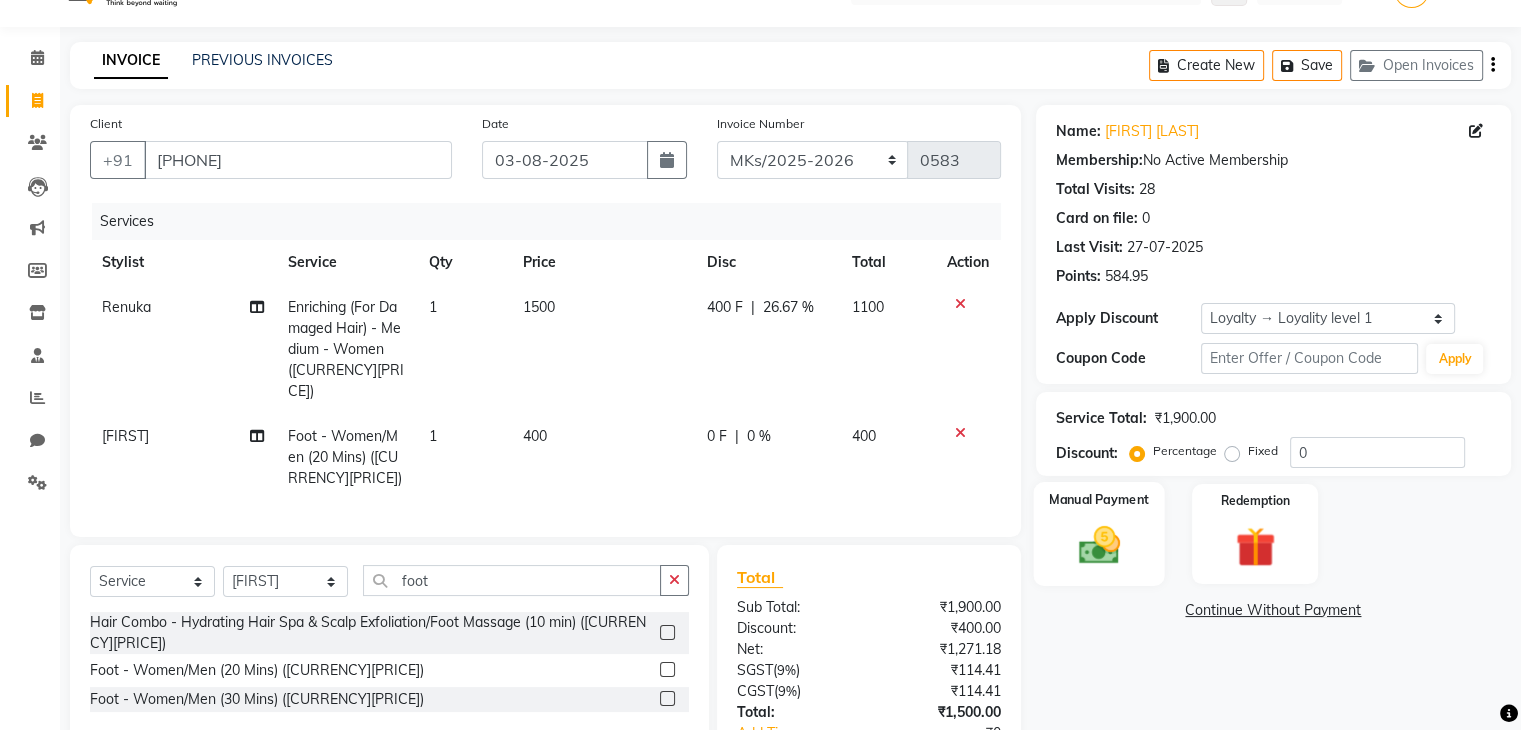 click on "Manual Payment" 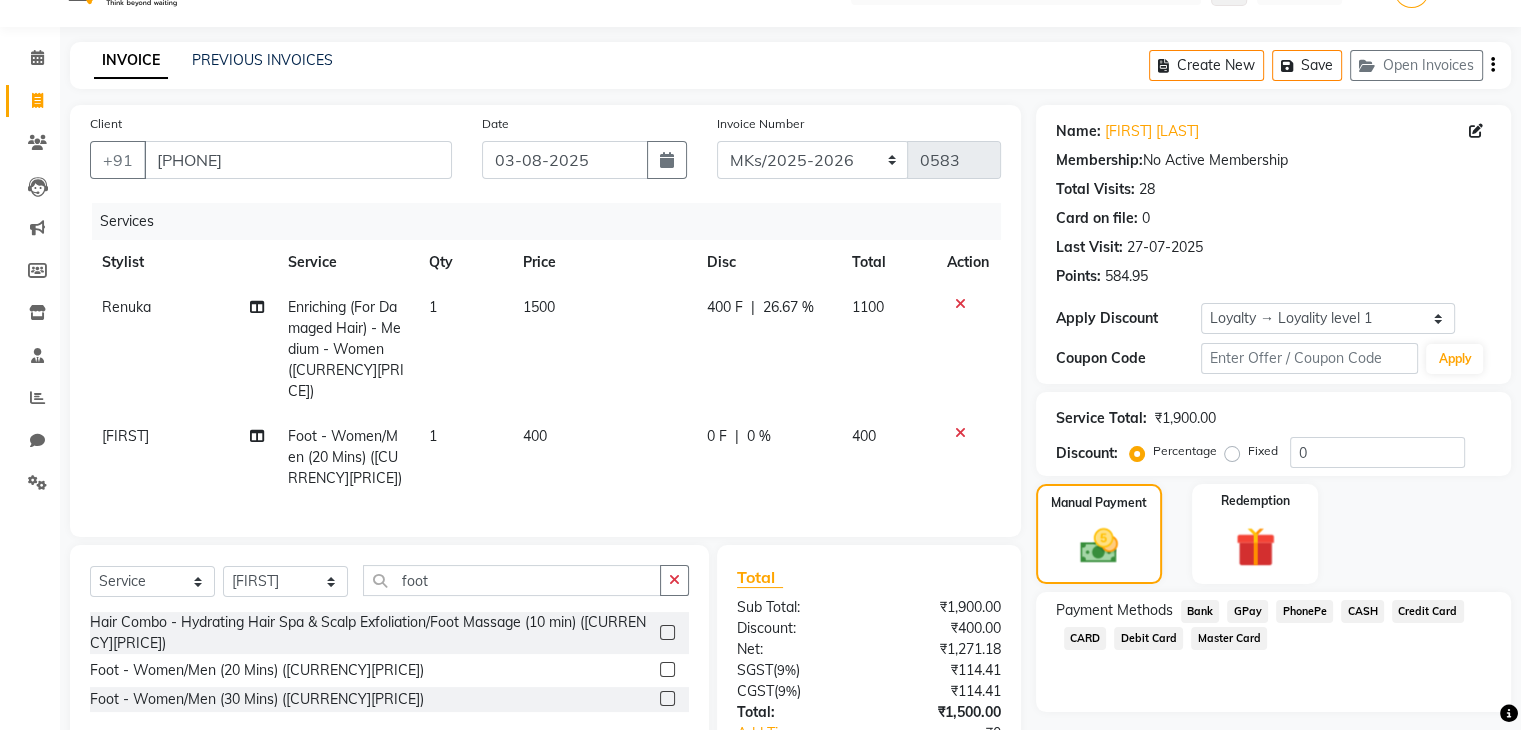 click on "GPay" 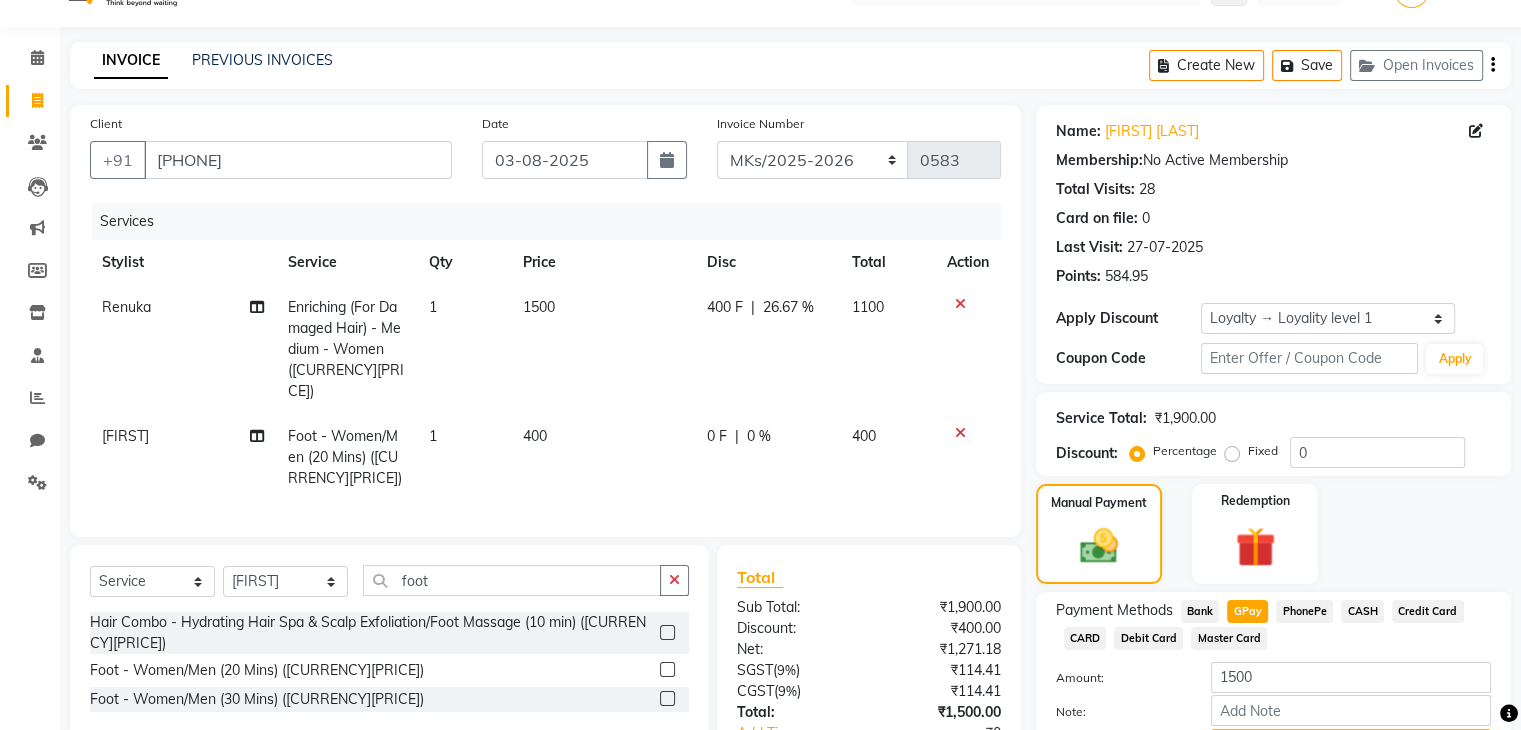 scroll, scrollTop: 179, scrollLeft: 0, axis: vertical 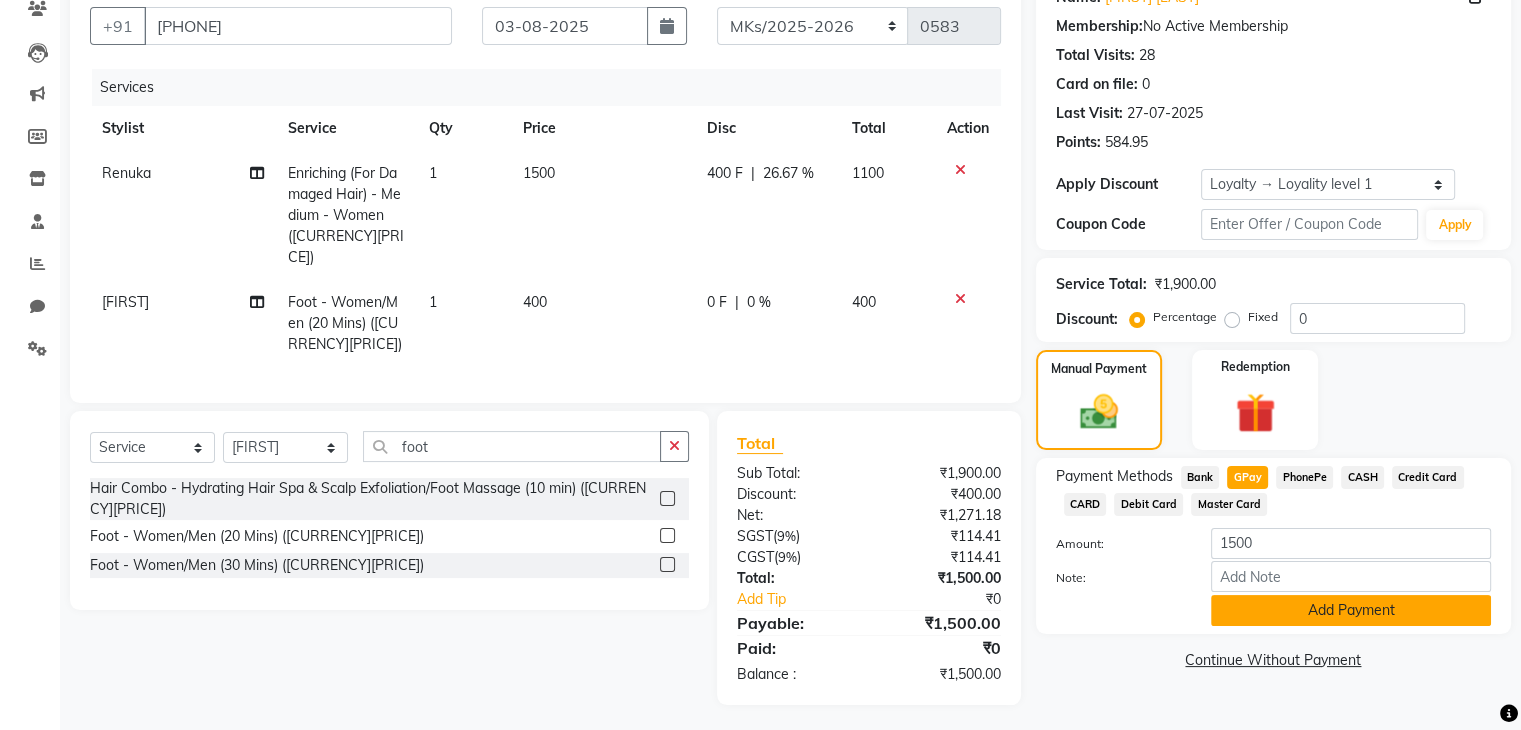 click on "Add Payment" 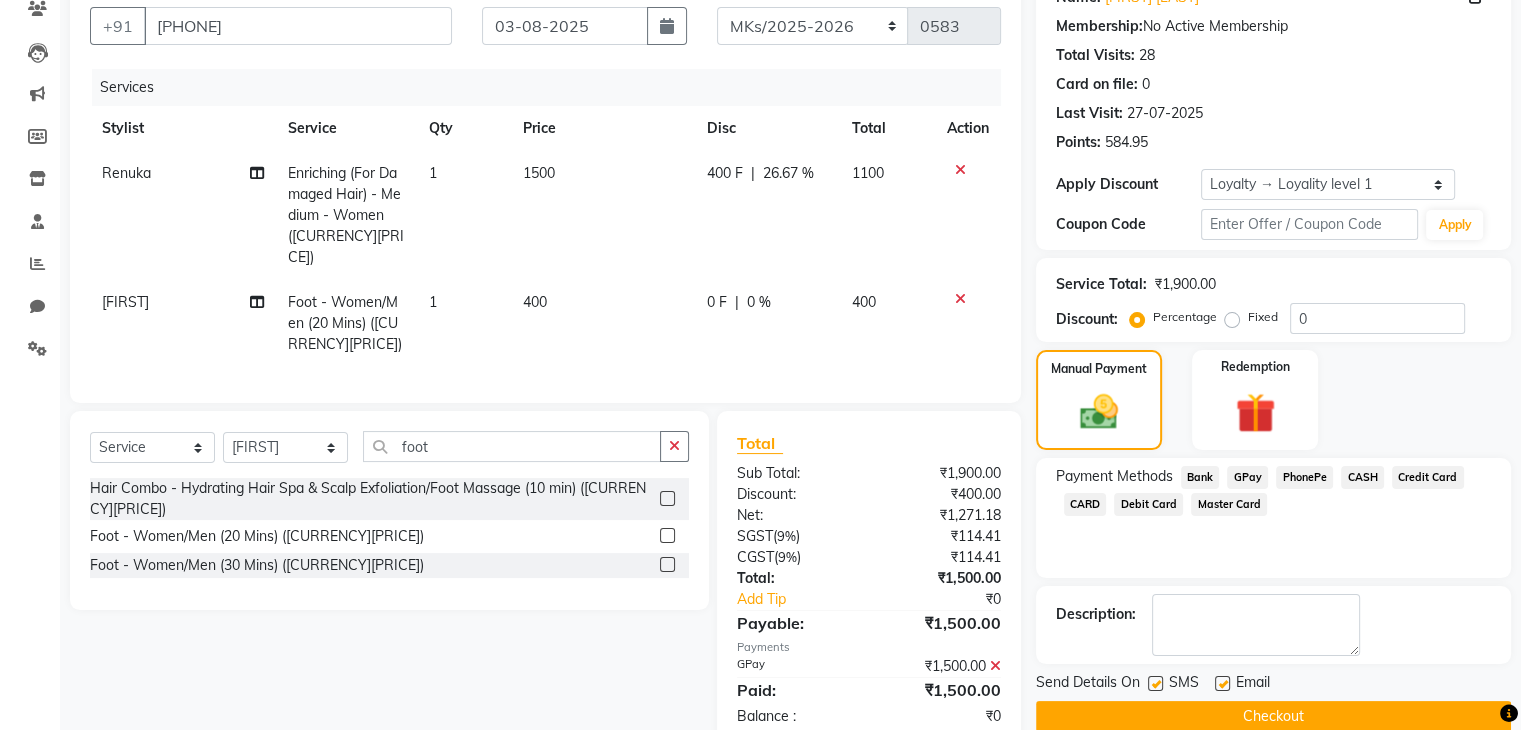 scroll, scrollTop: 321, scrollLeft: 0, axis: vertical 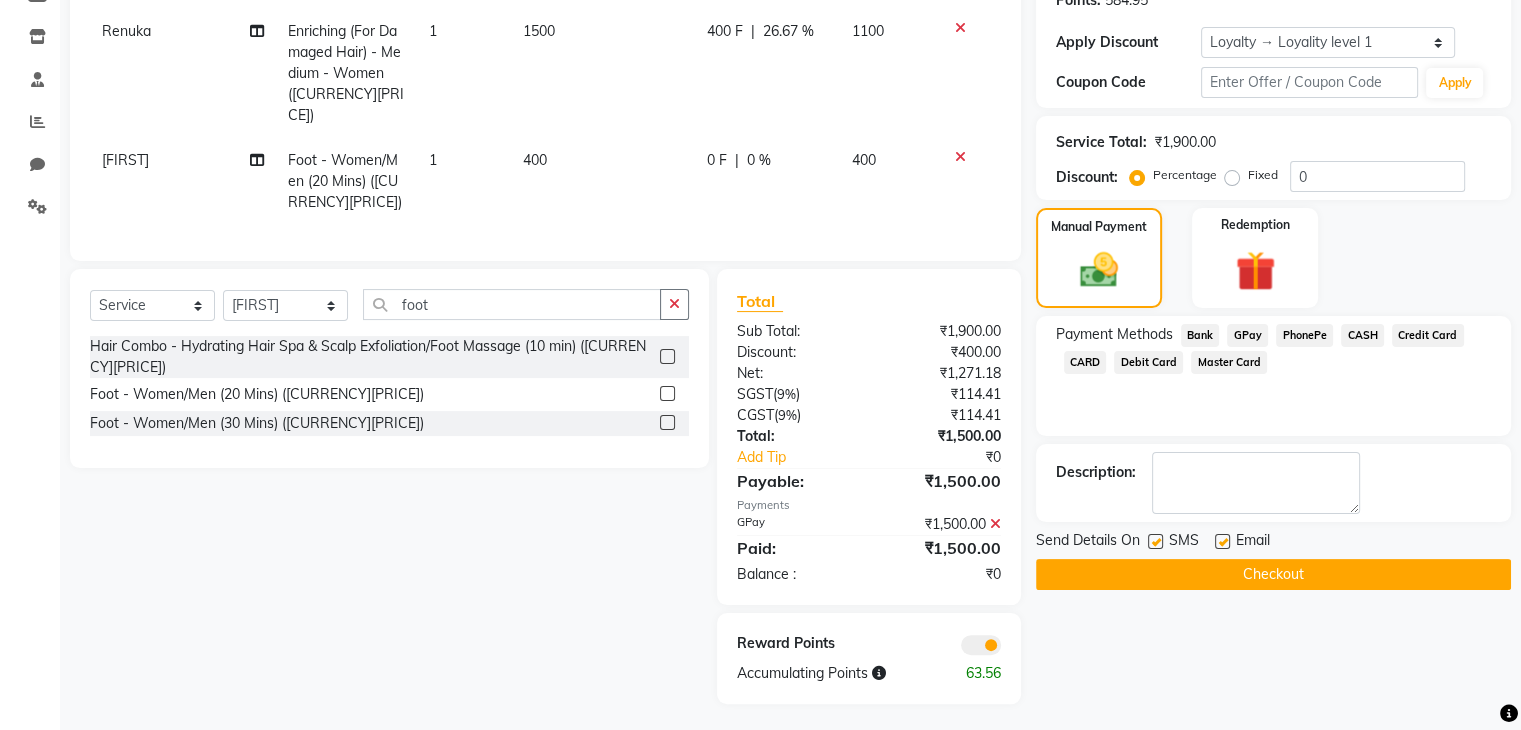 click on "Checkout" 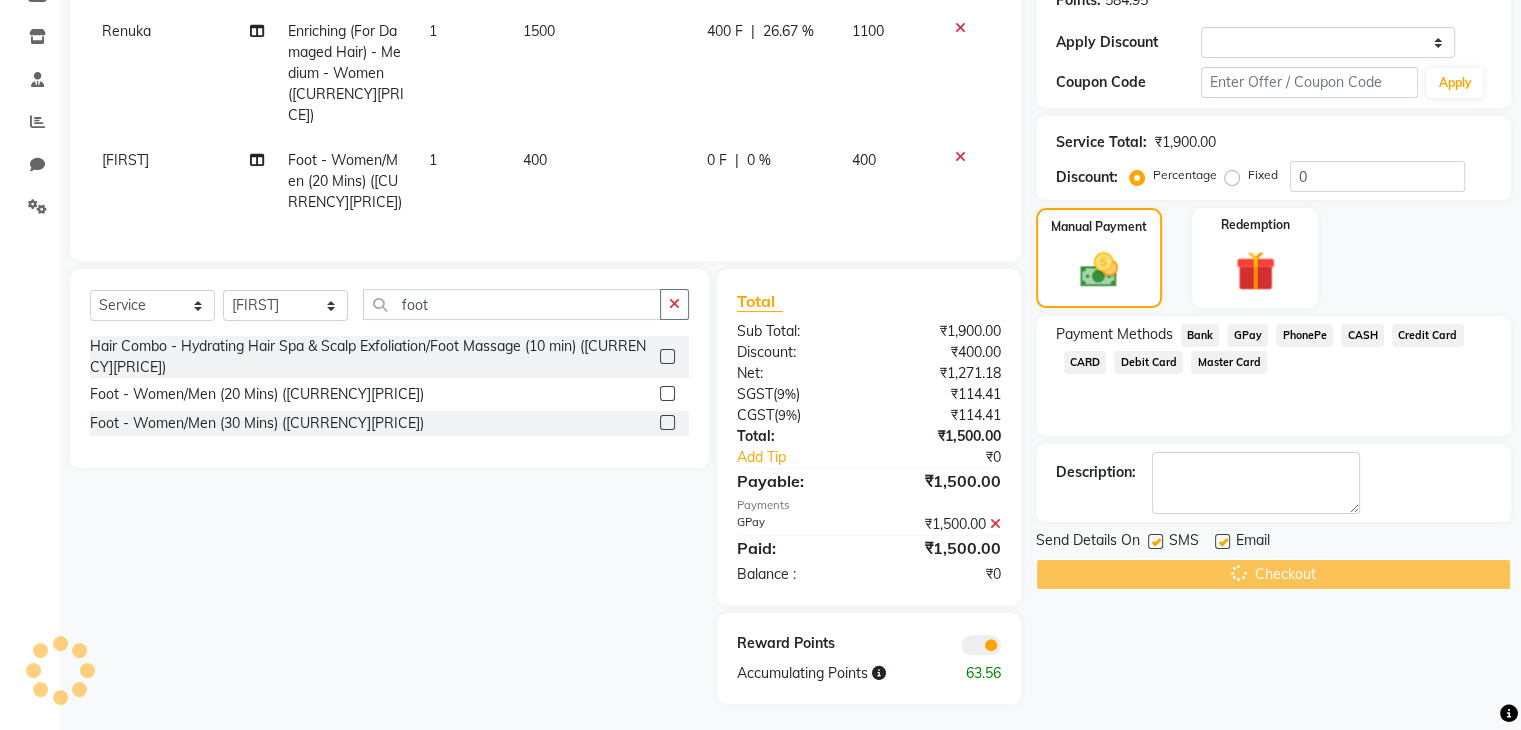 scroll, scrollTop: 0, scrollLeft: 0, axis: both 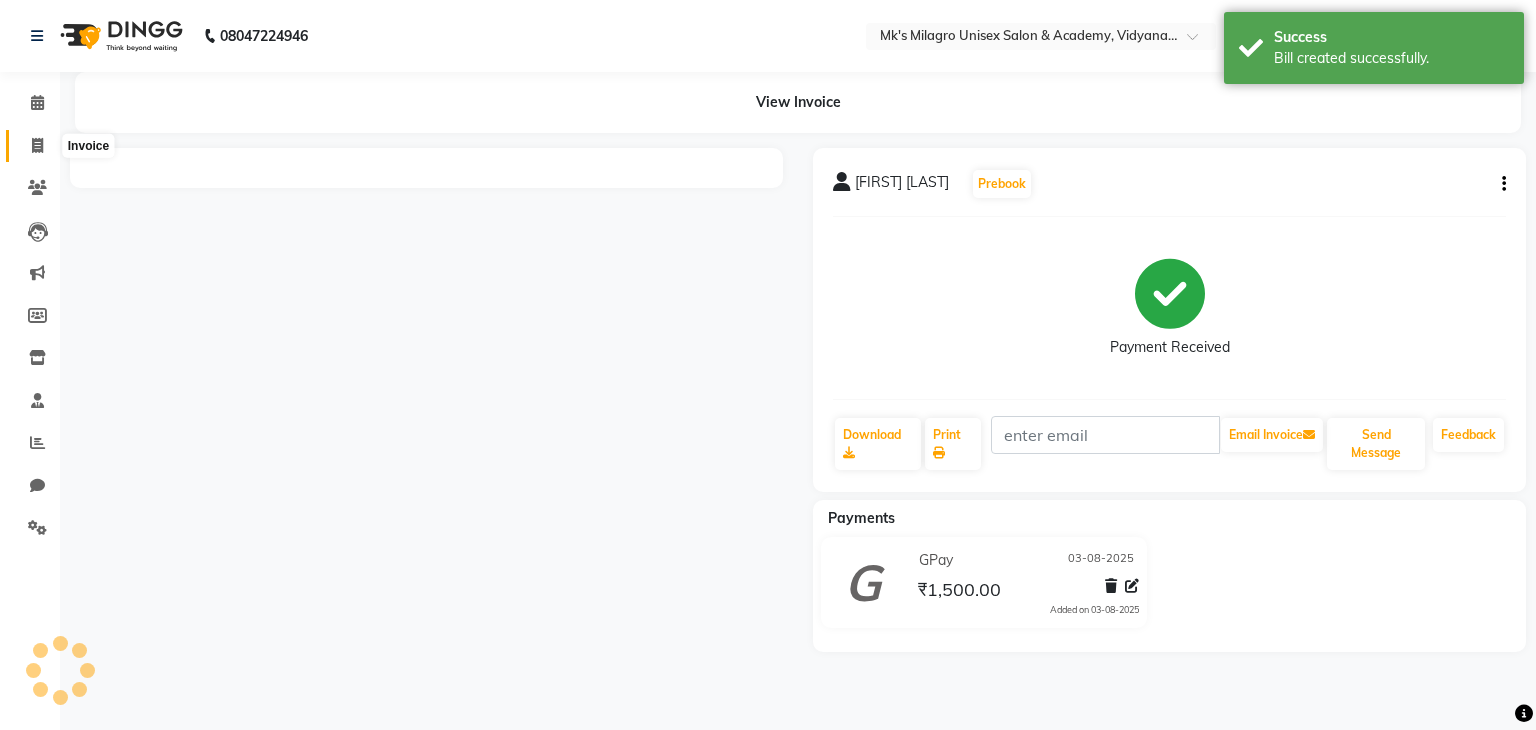 click 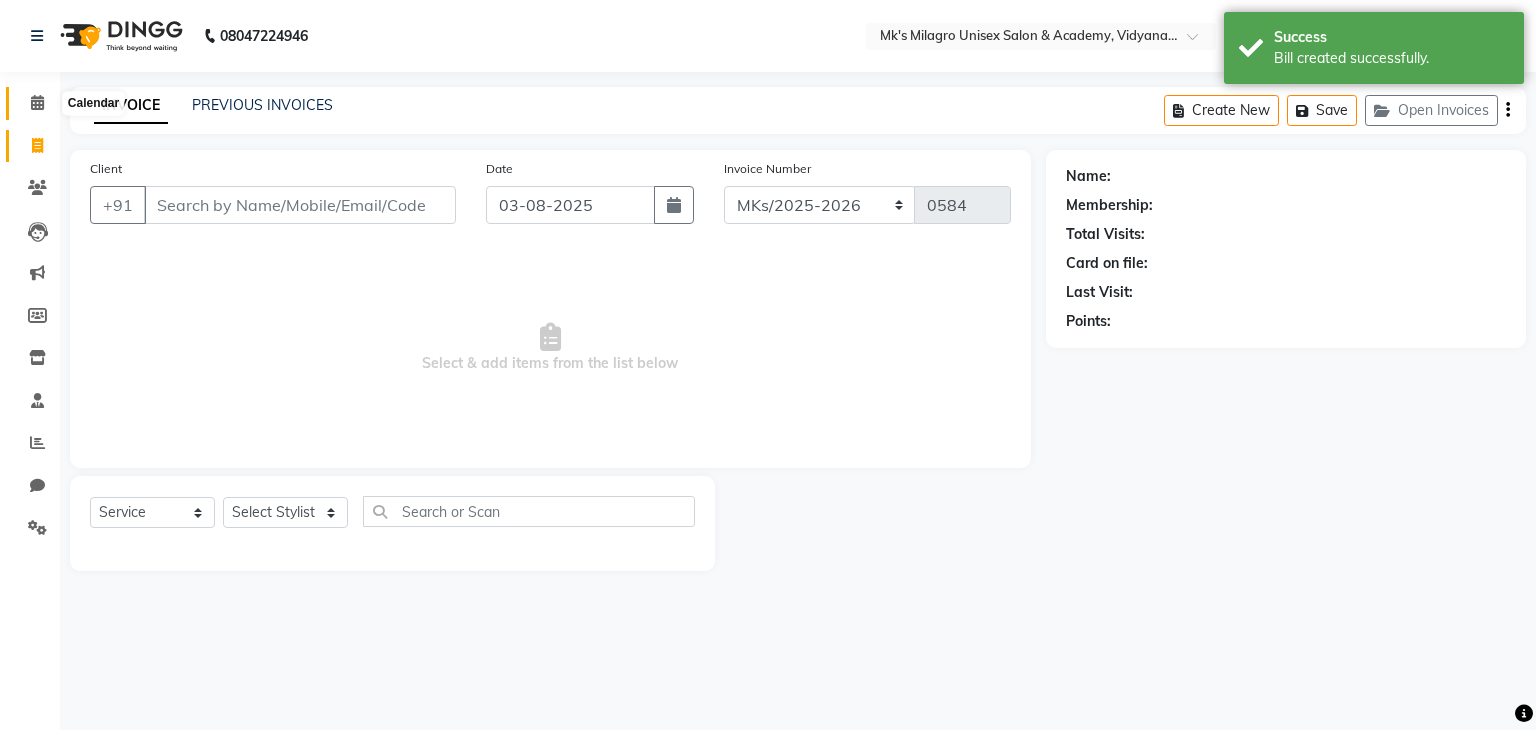 click 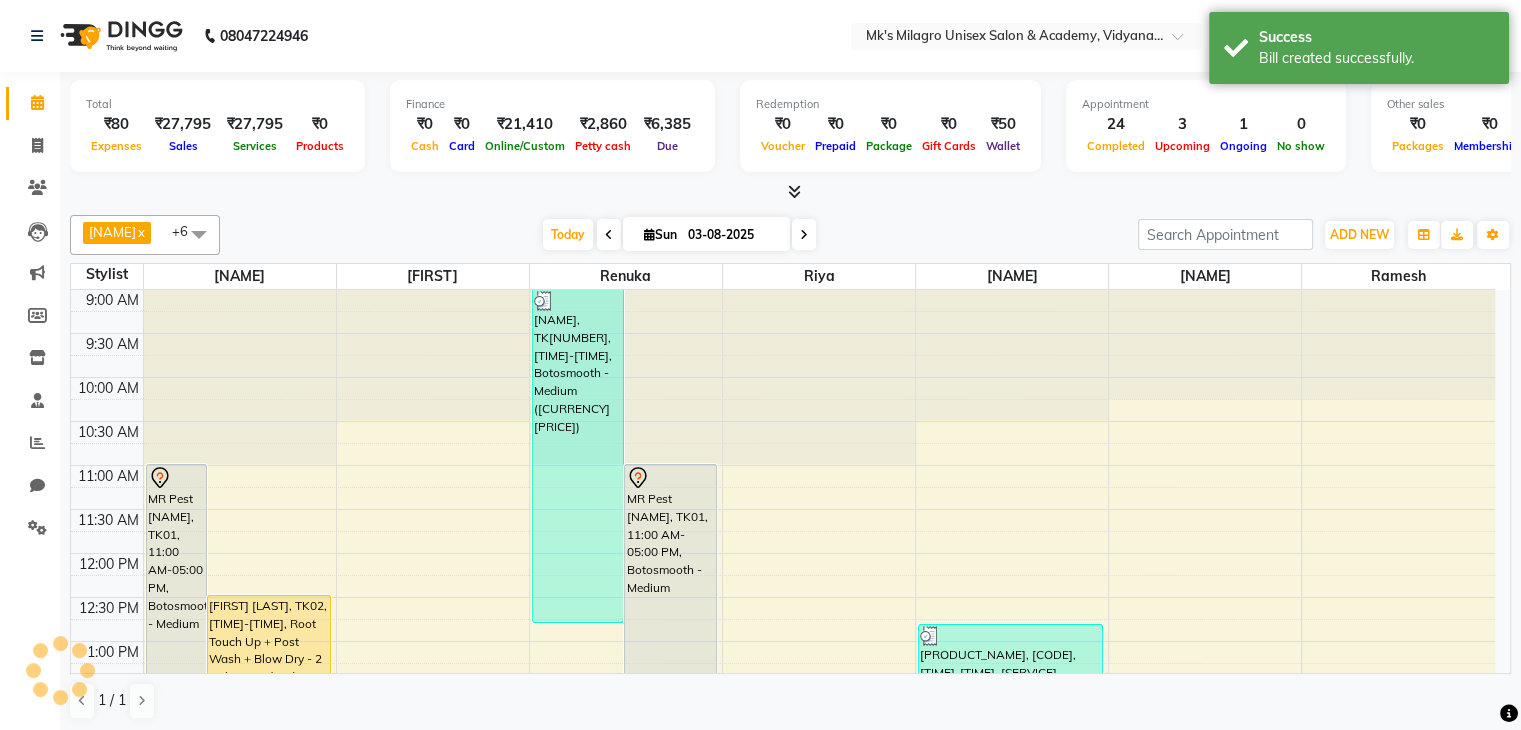 scroll, scrollTop: 624, scrollLeft: 0, axis: vertical 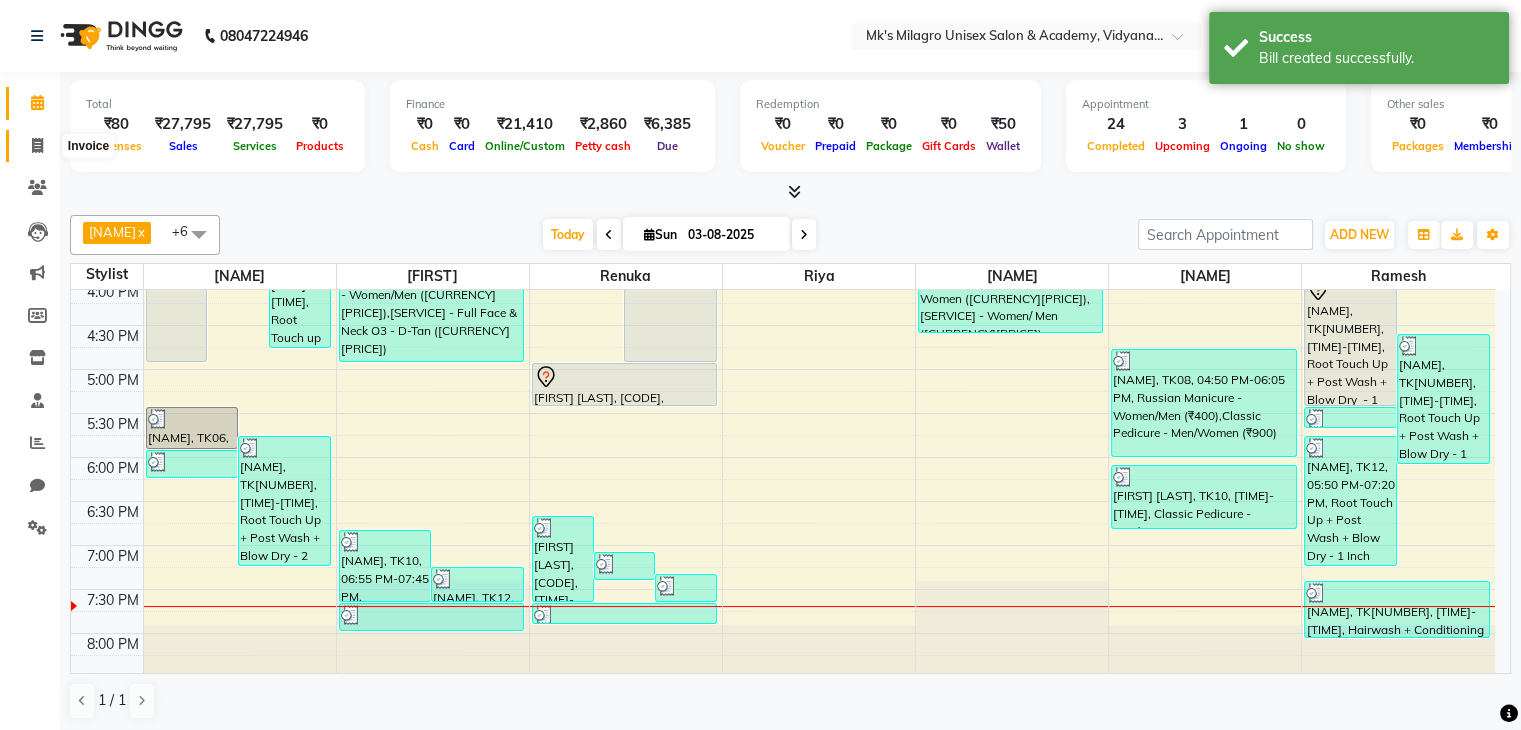 click 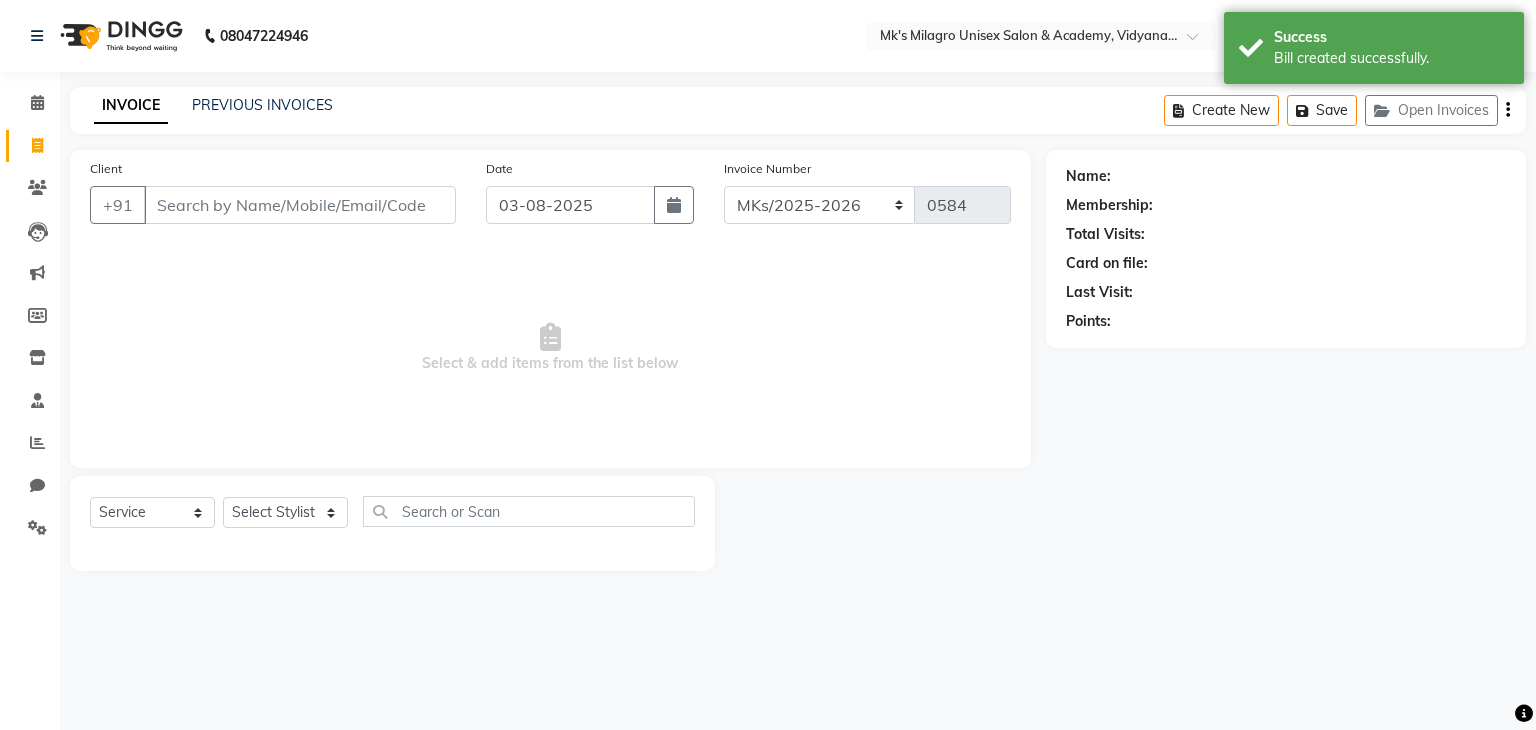 click on "Client" at bounding box center [300, 205] 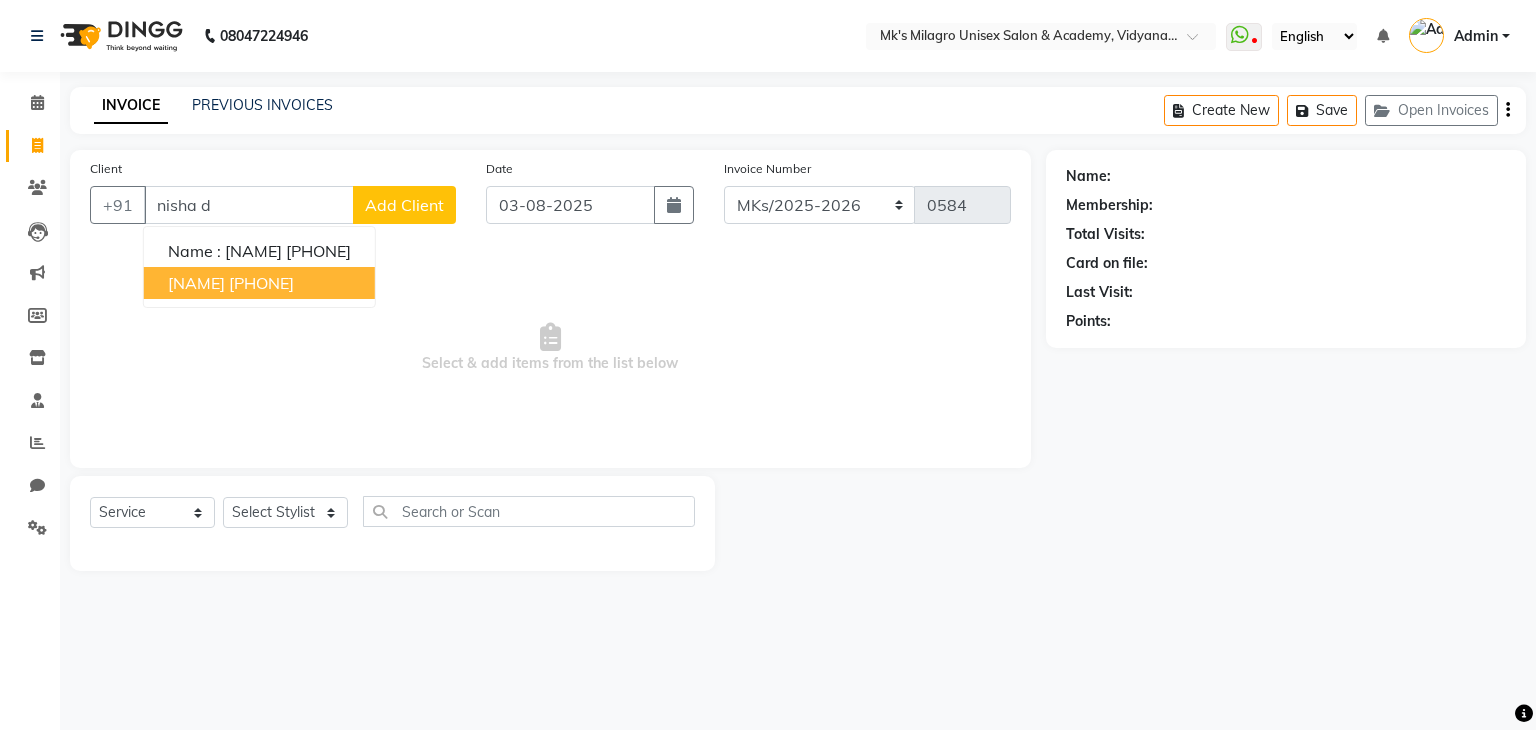 click on "Nisha Deshpande" at bounding box center (196, 283) 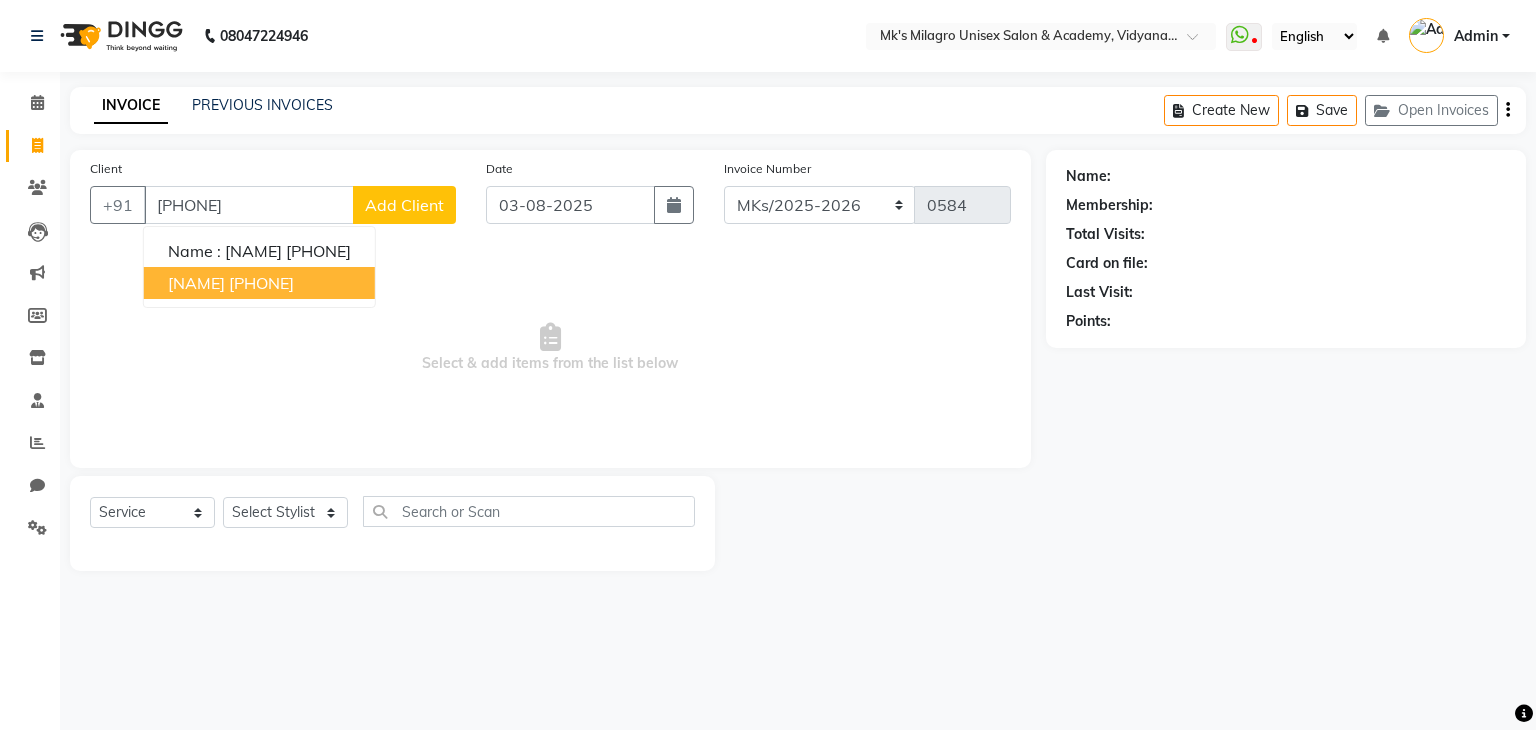 type on "9657218034" 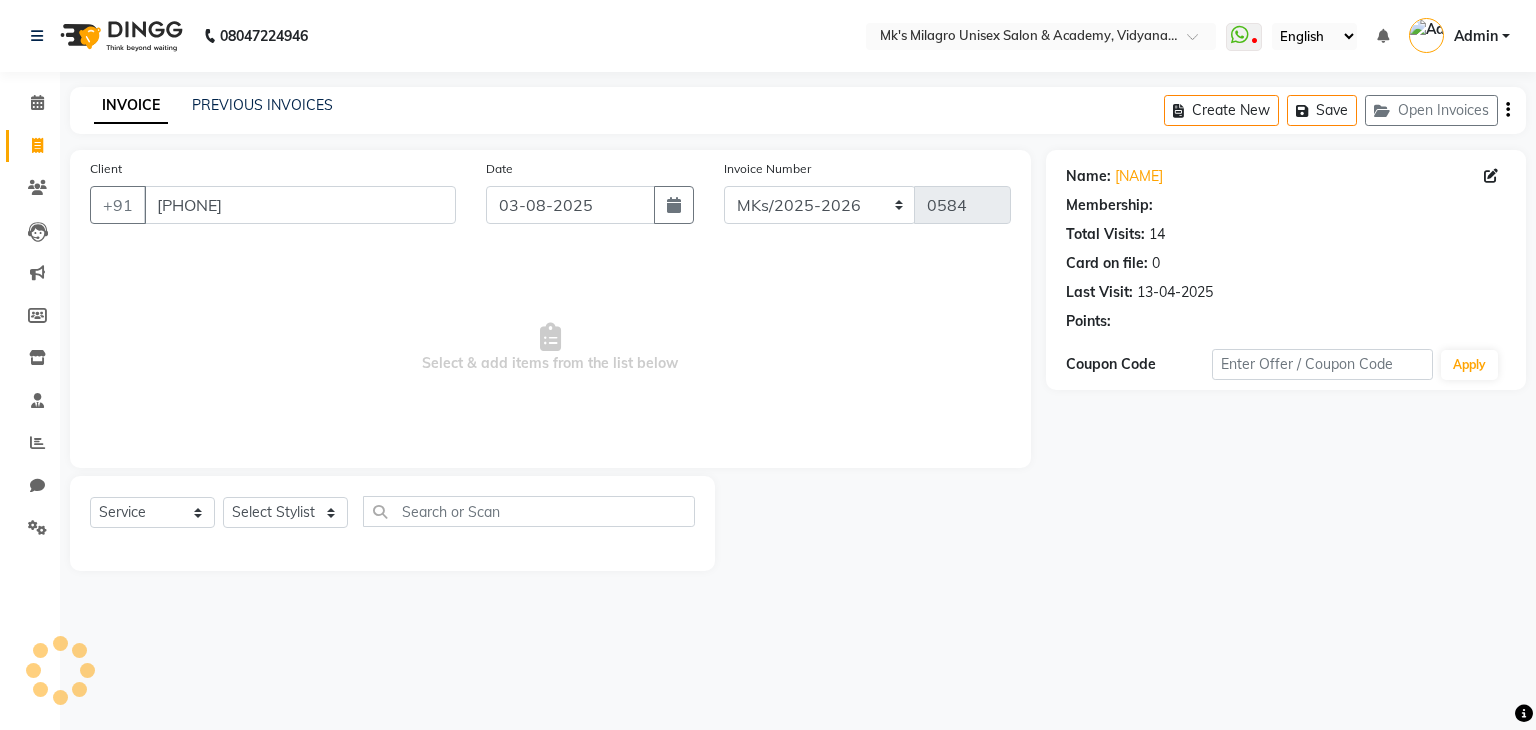select on "1: Object" 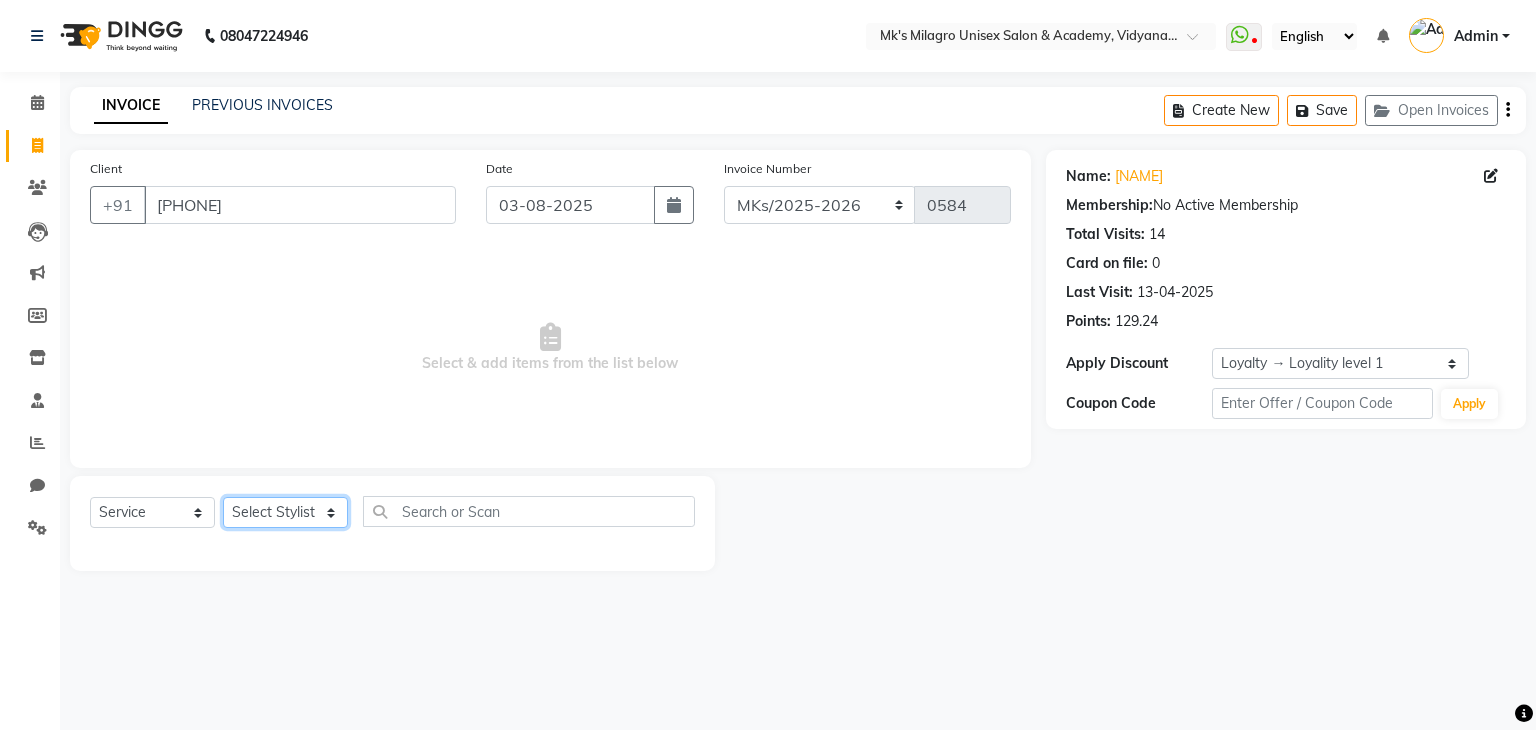 click on "Select Stylist Madhuri Jadhav Minsi Ramesh Renuka Riya Sandhaya Santoshi" 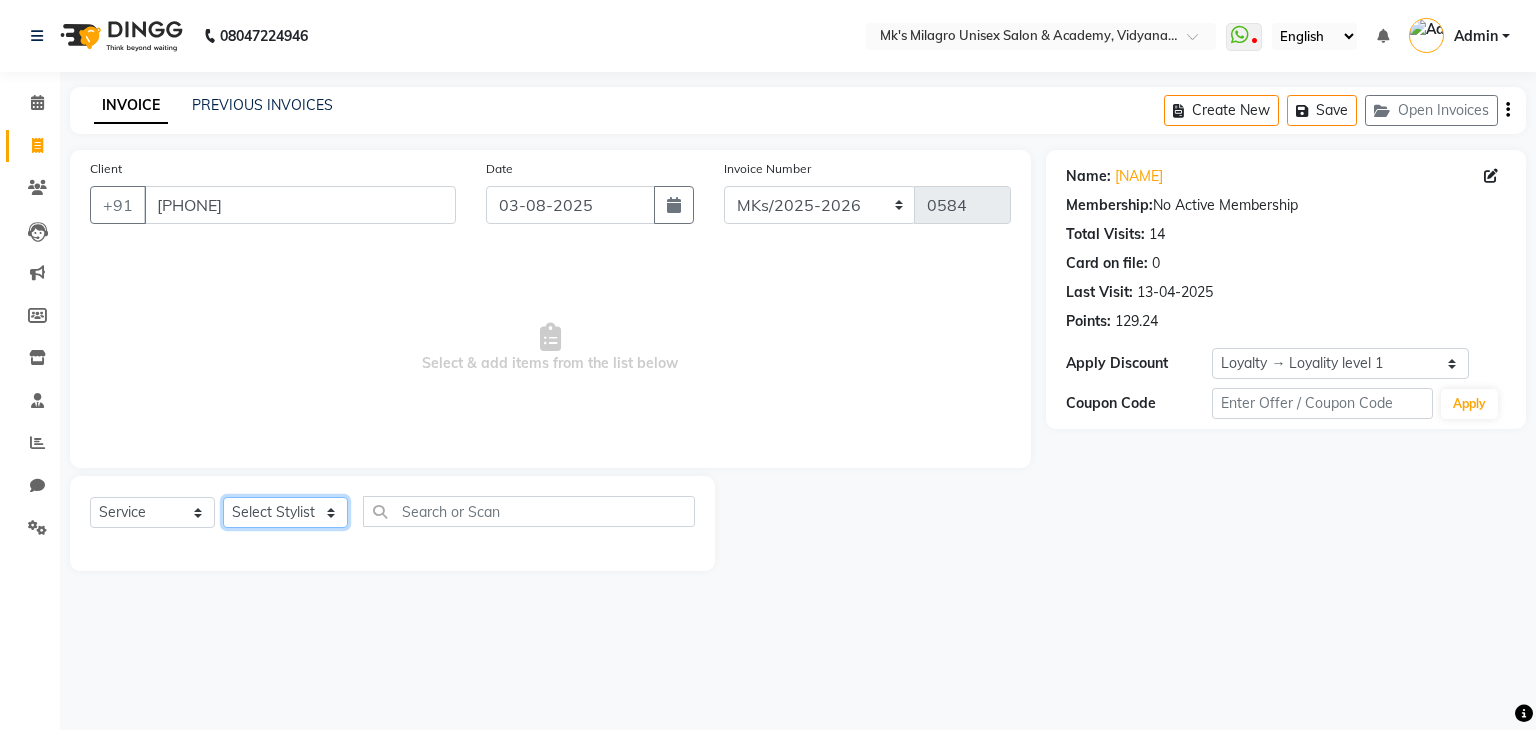 select on "85488" 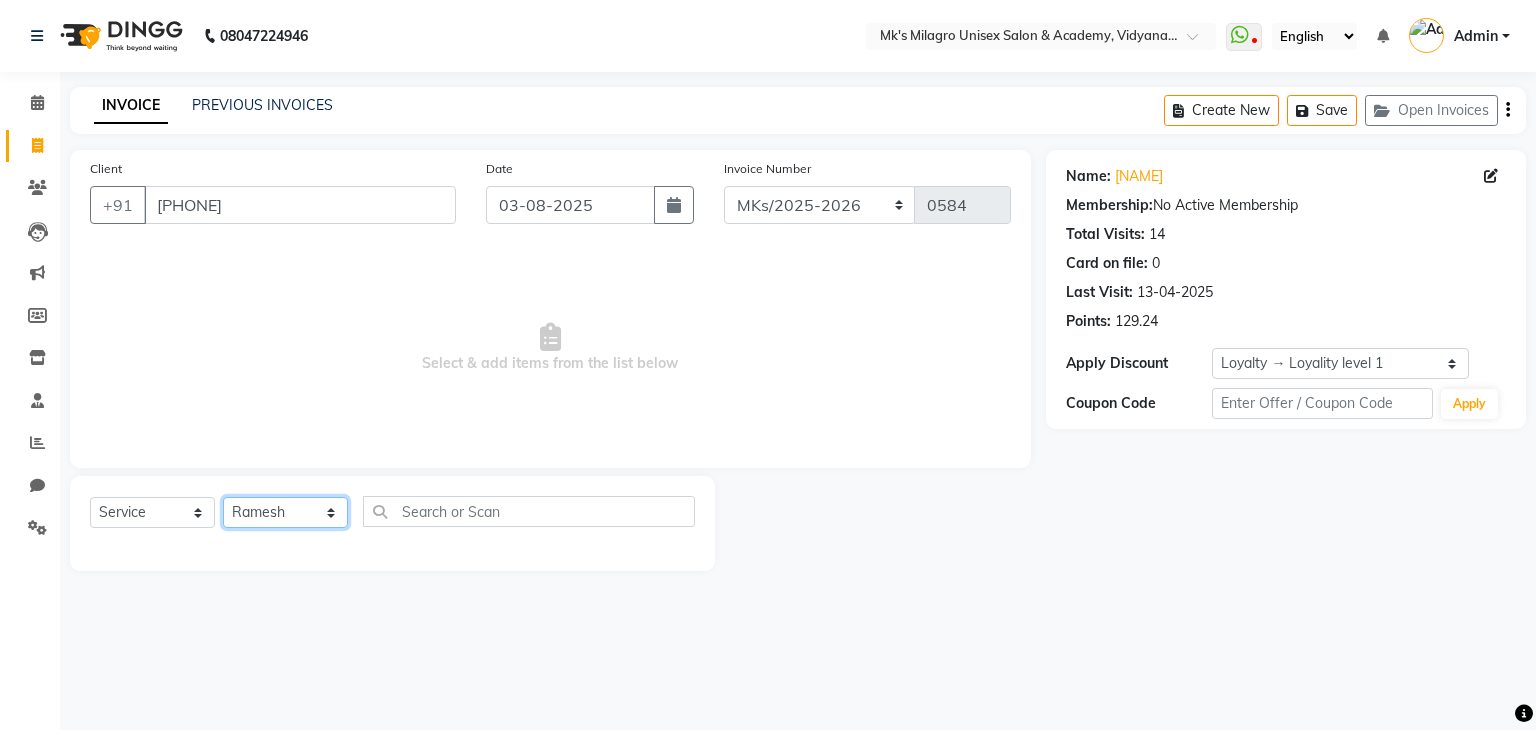 click on "Select Stylist Madhuri Jadhav Minsi Ramesh Renuka Riya Sandhaya Santoshi" 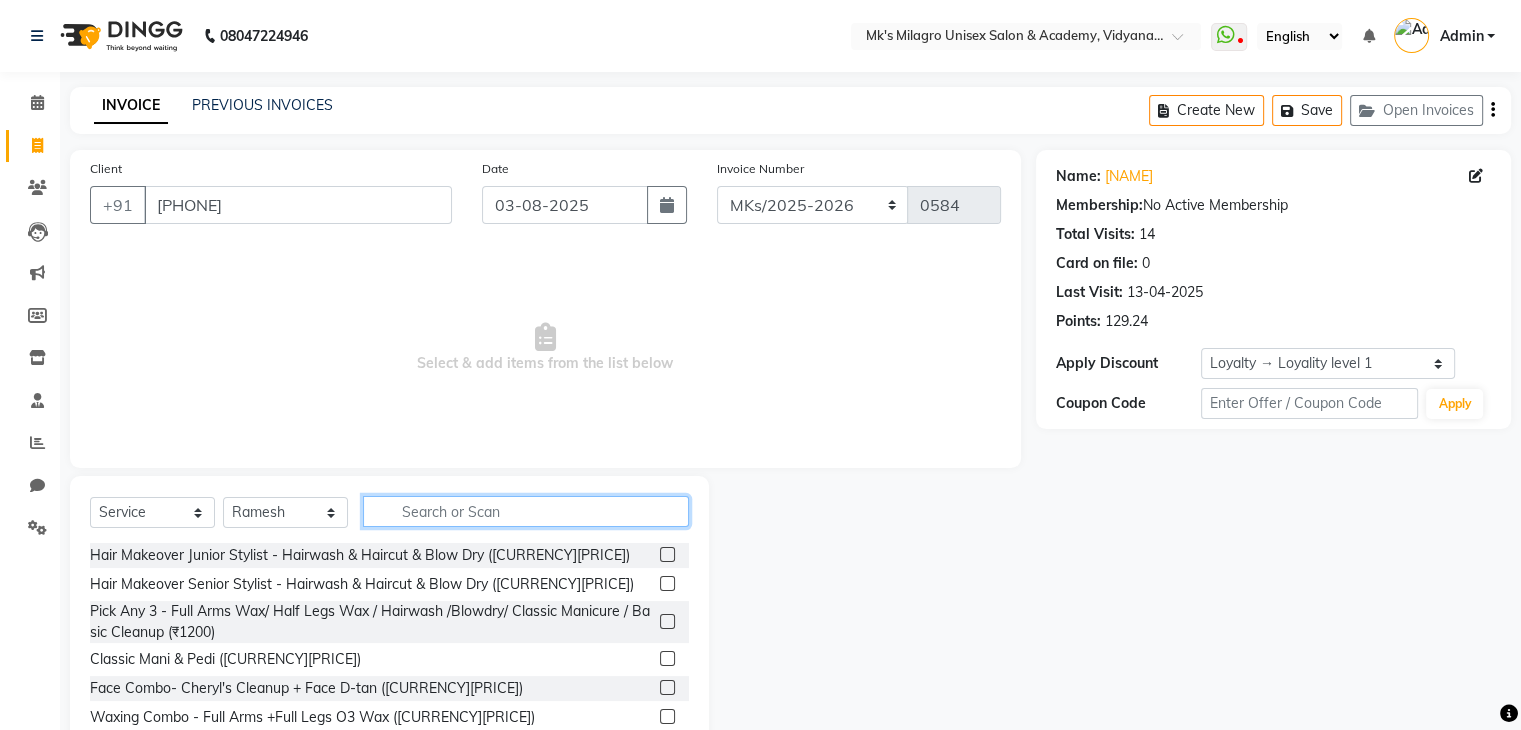 click 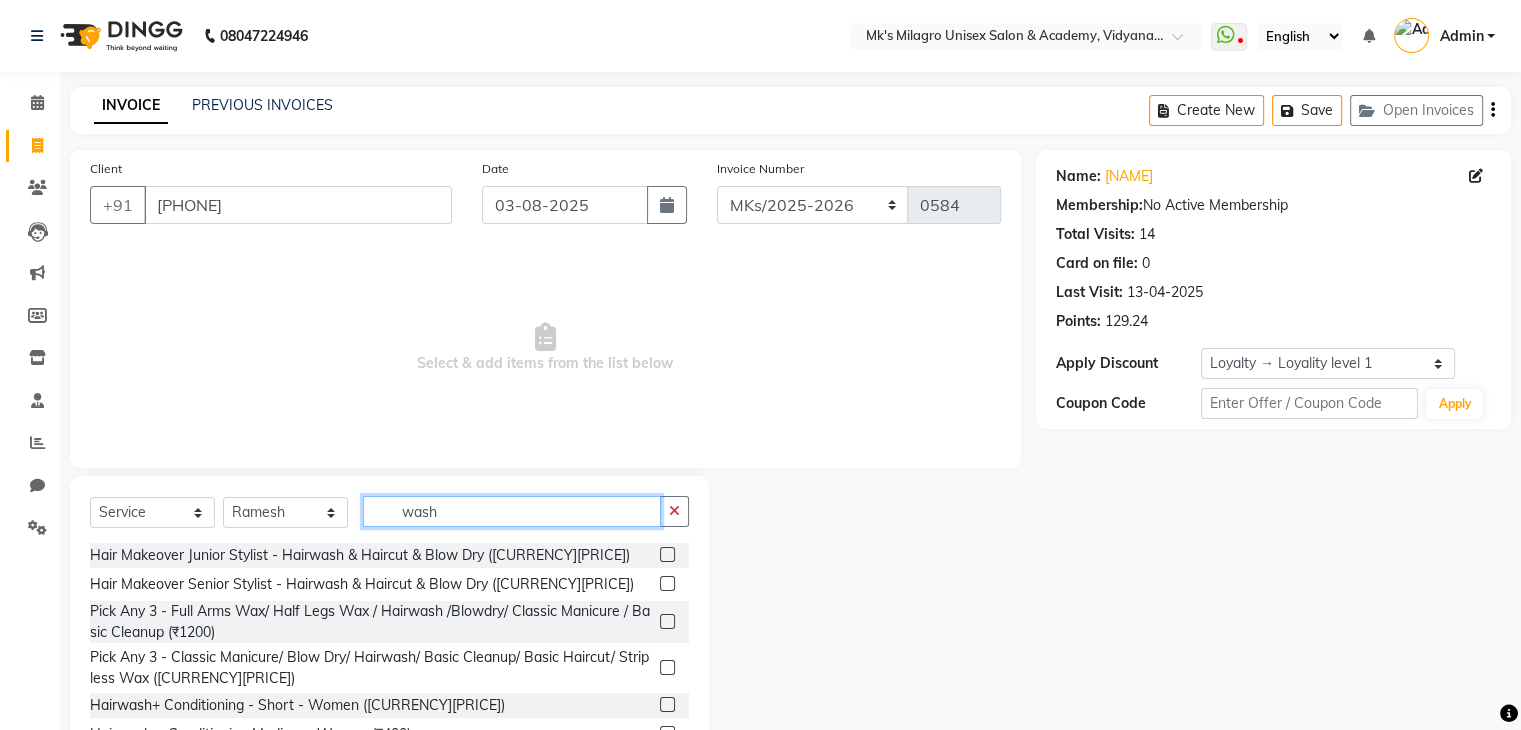 scroll, scrollTop: 88, scrollLeft: 0, axis: vertical 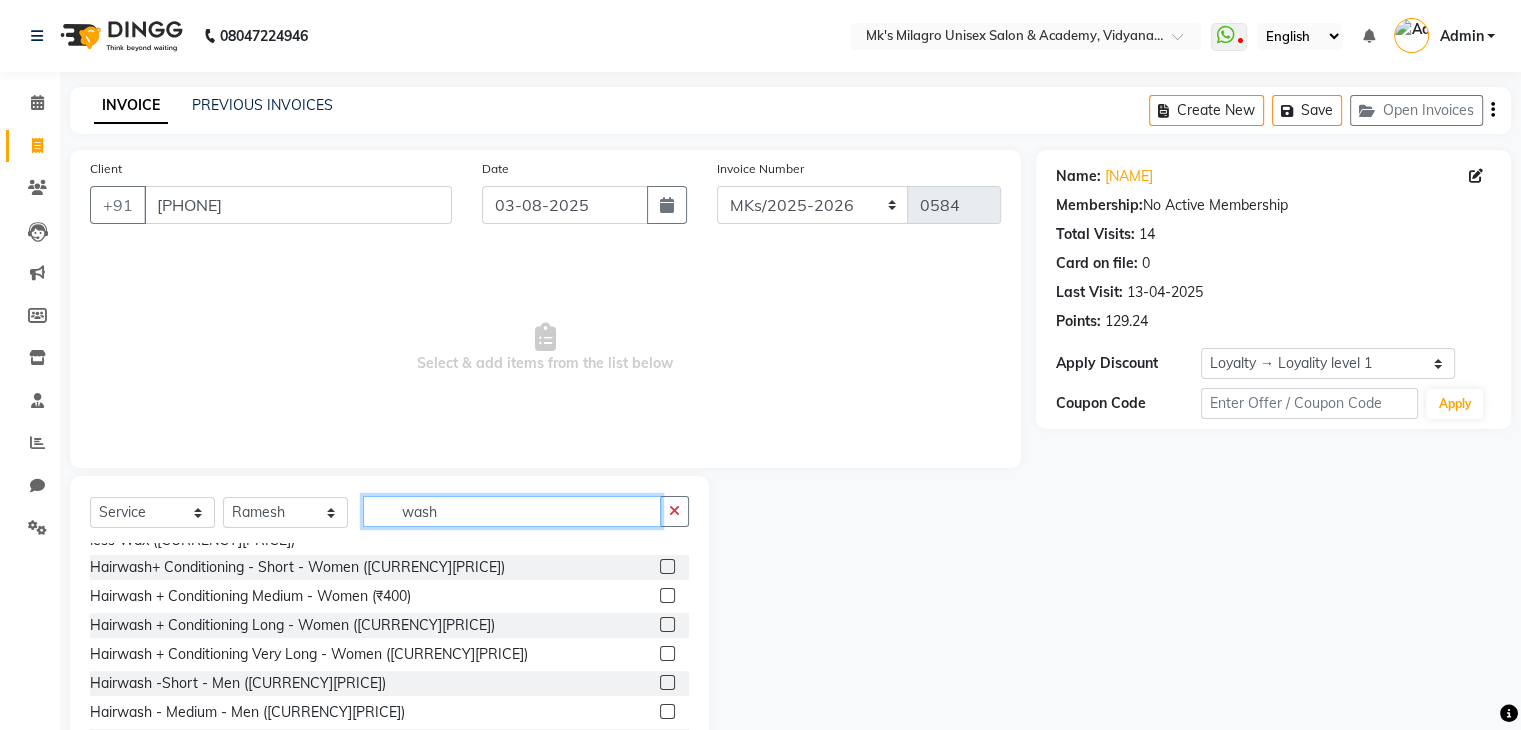 type on "wash" 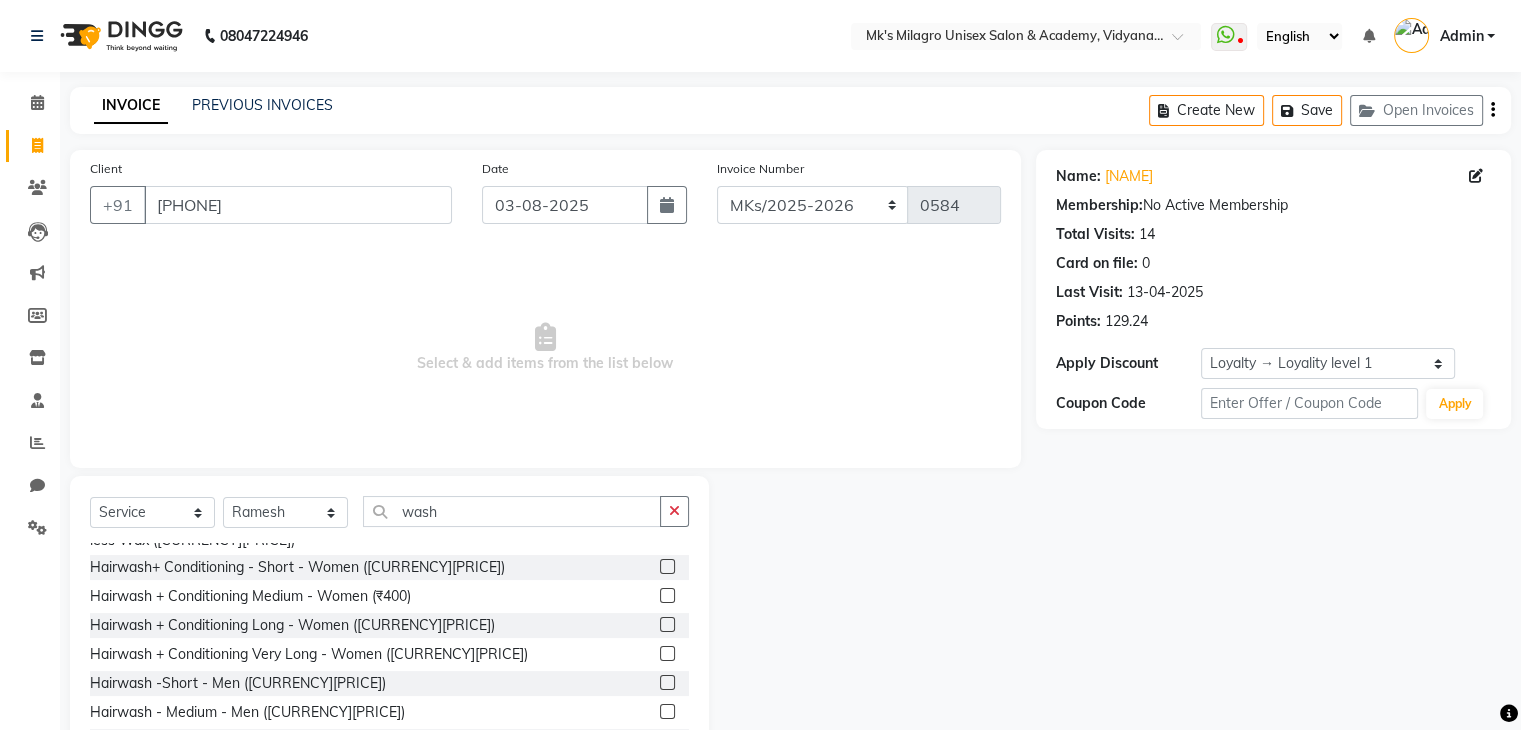 click 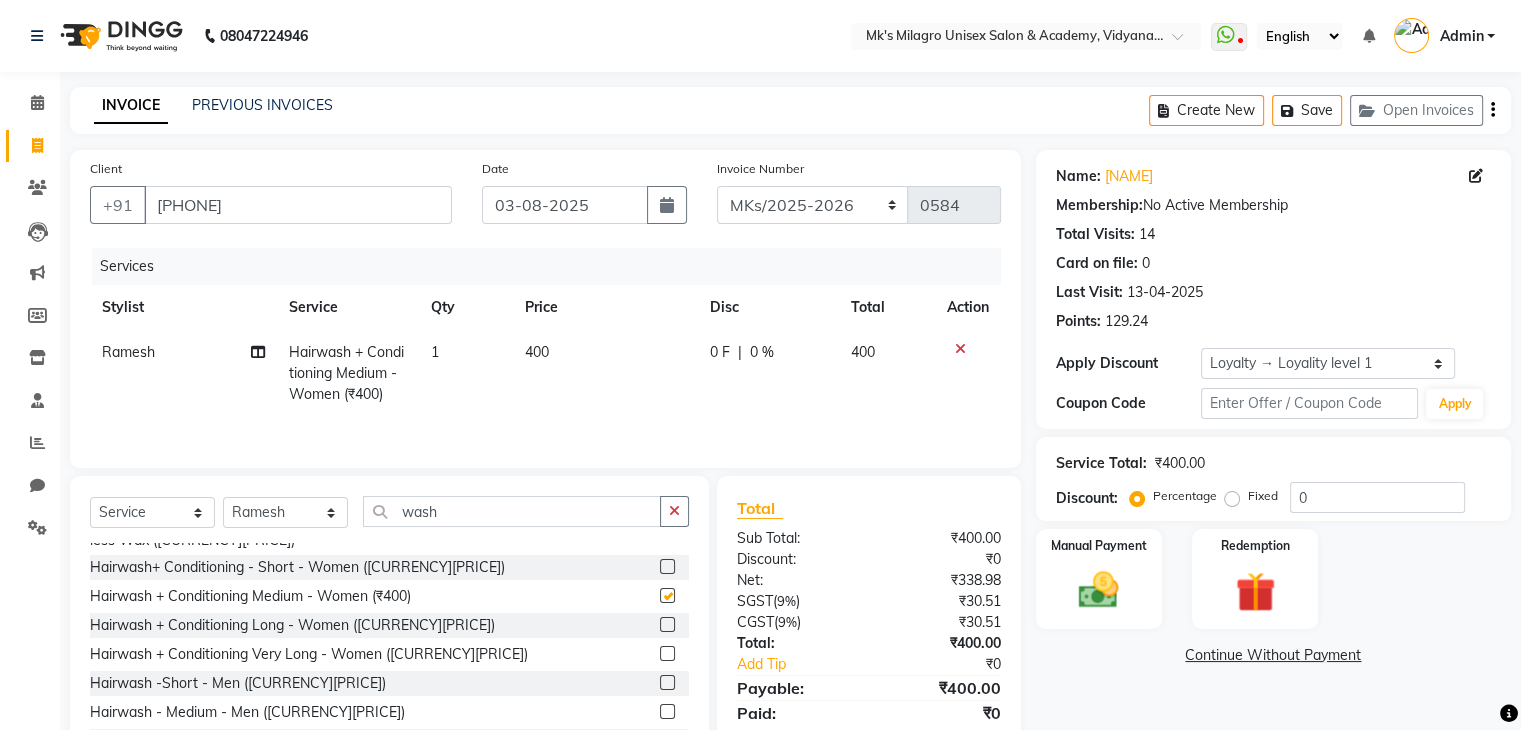 checkbox on "false" 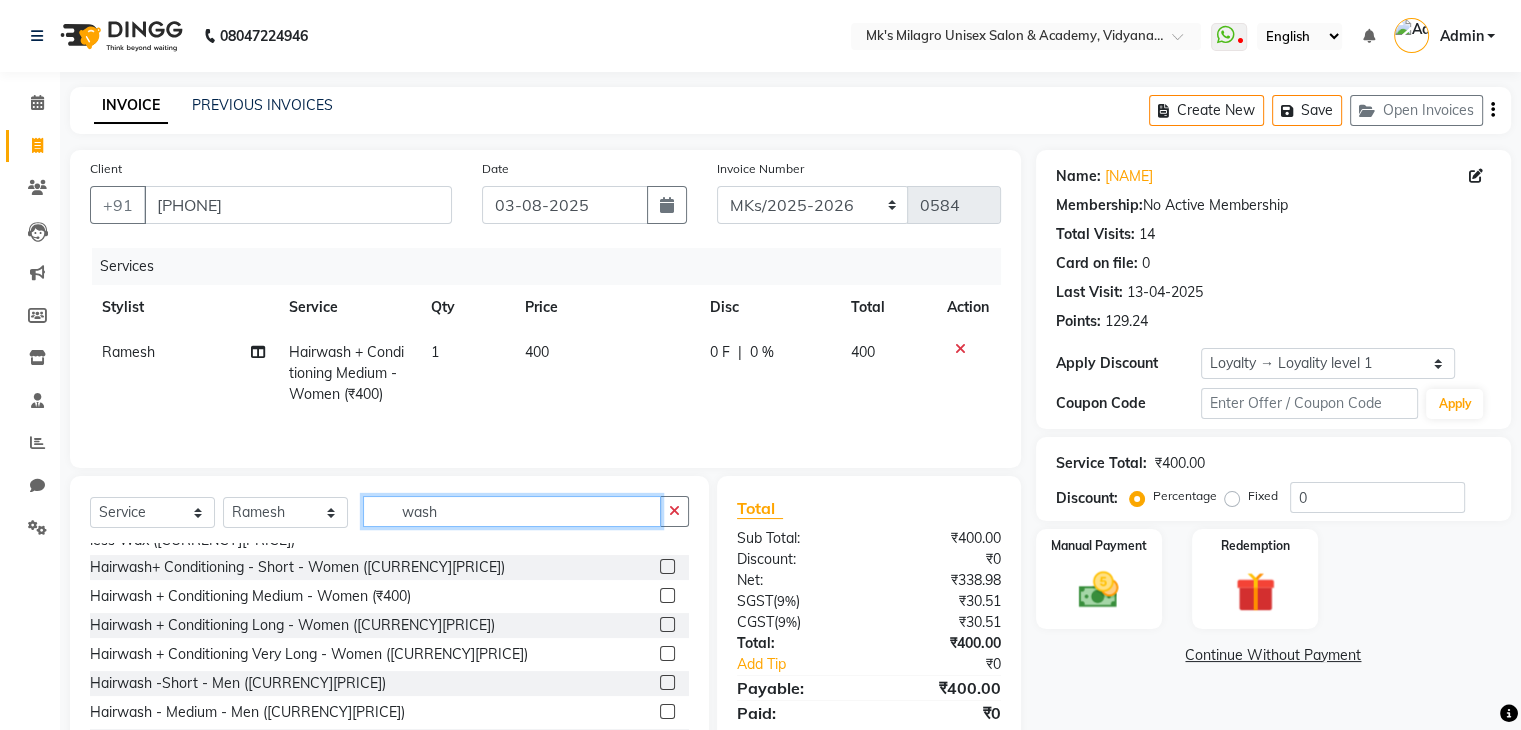 click on "wash" 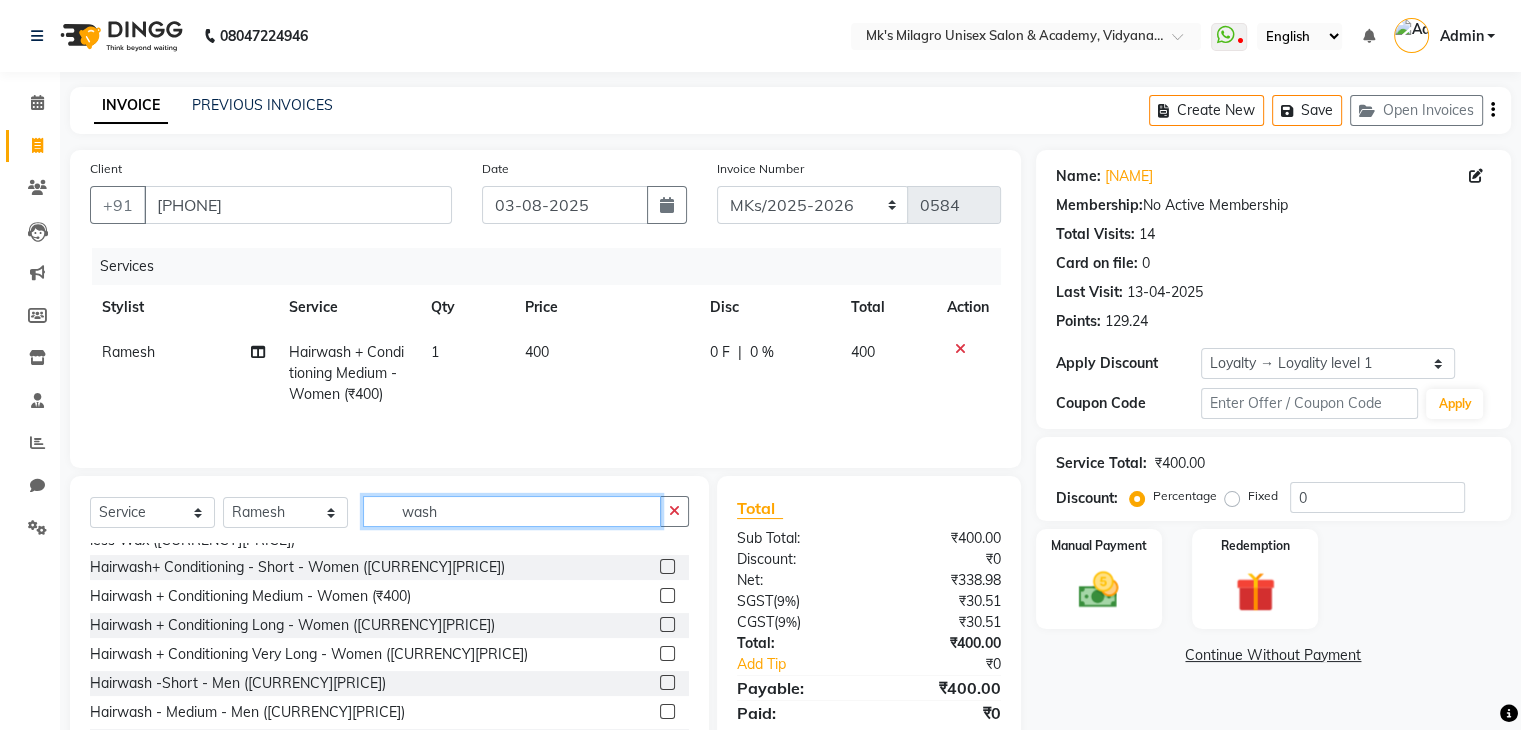 click on "wash" 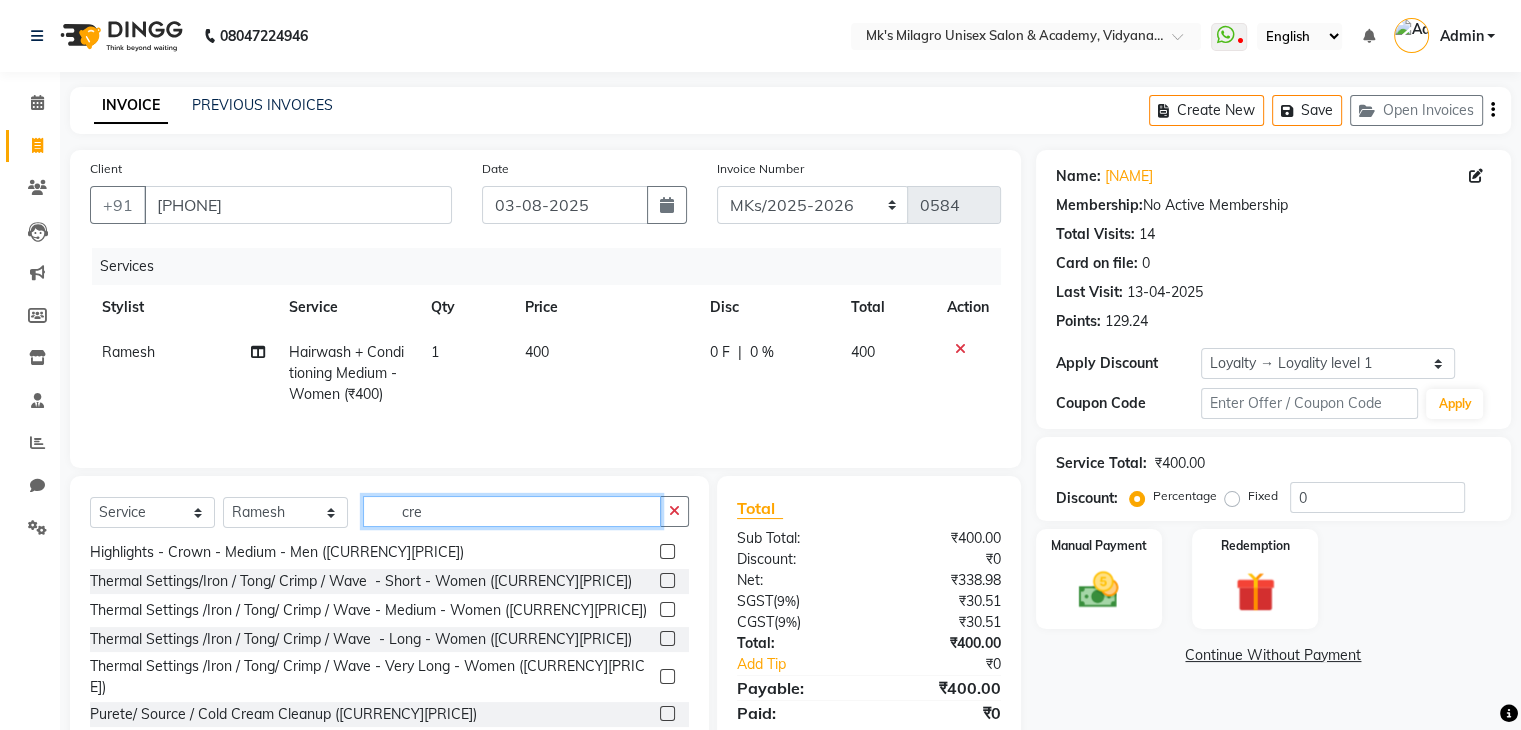 scroll, scrollTop: 0, scrollLeft: 0, axis: both 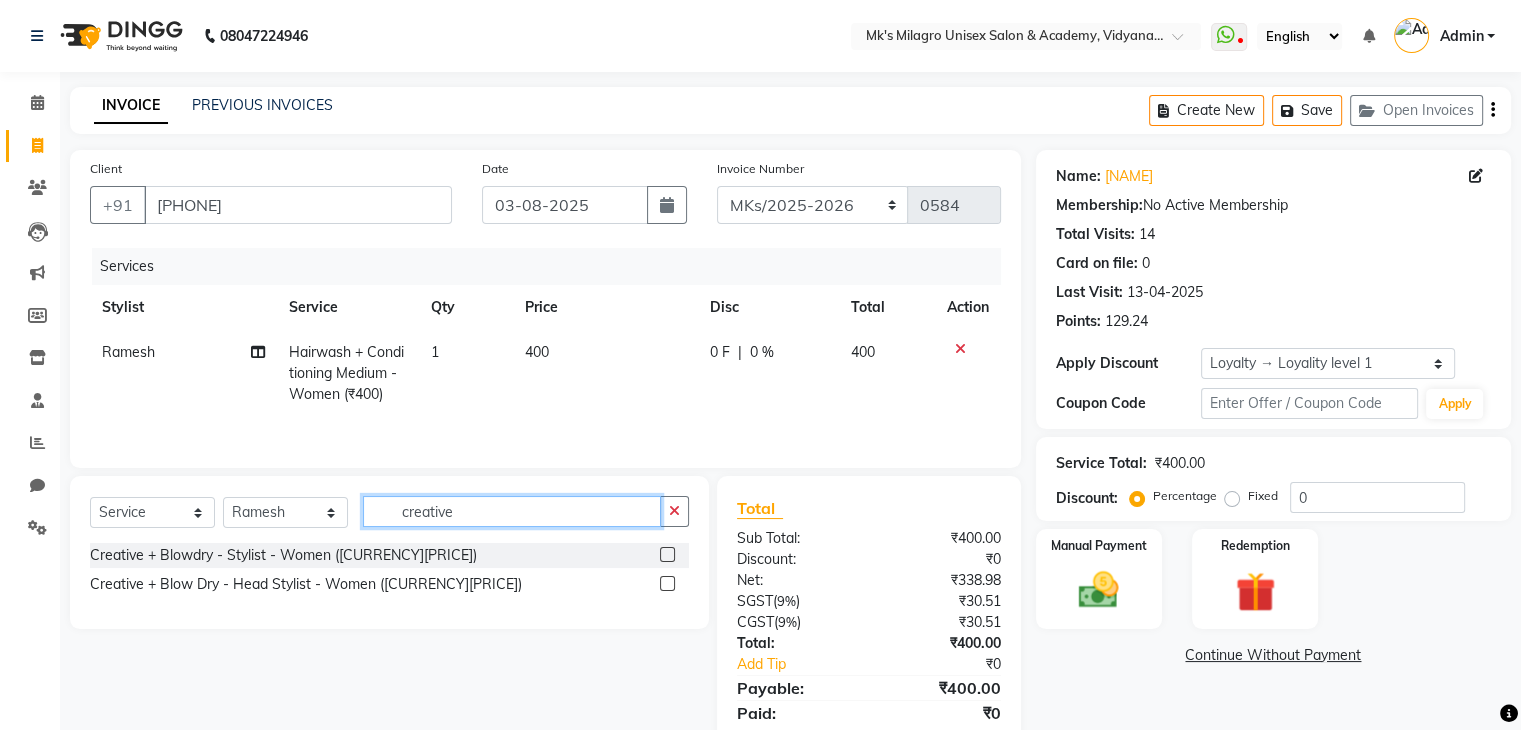 click on "creative" 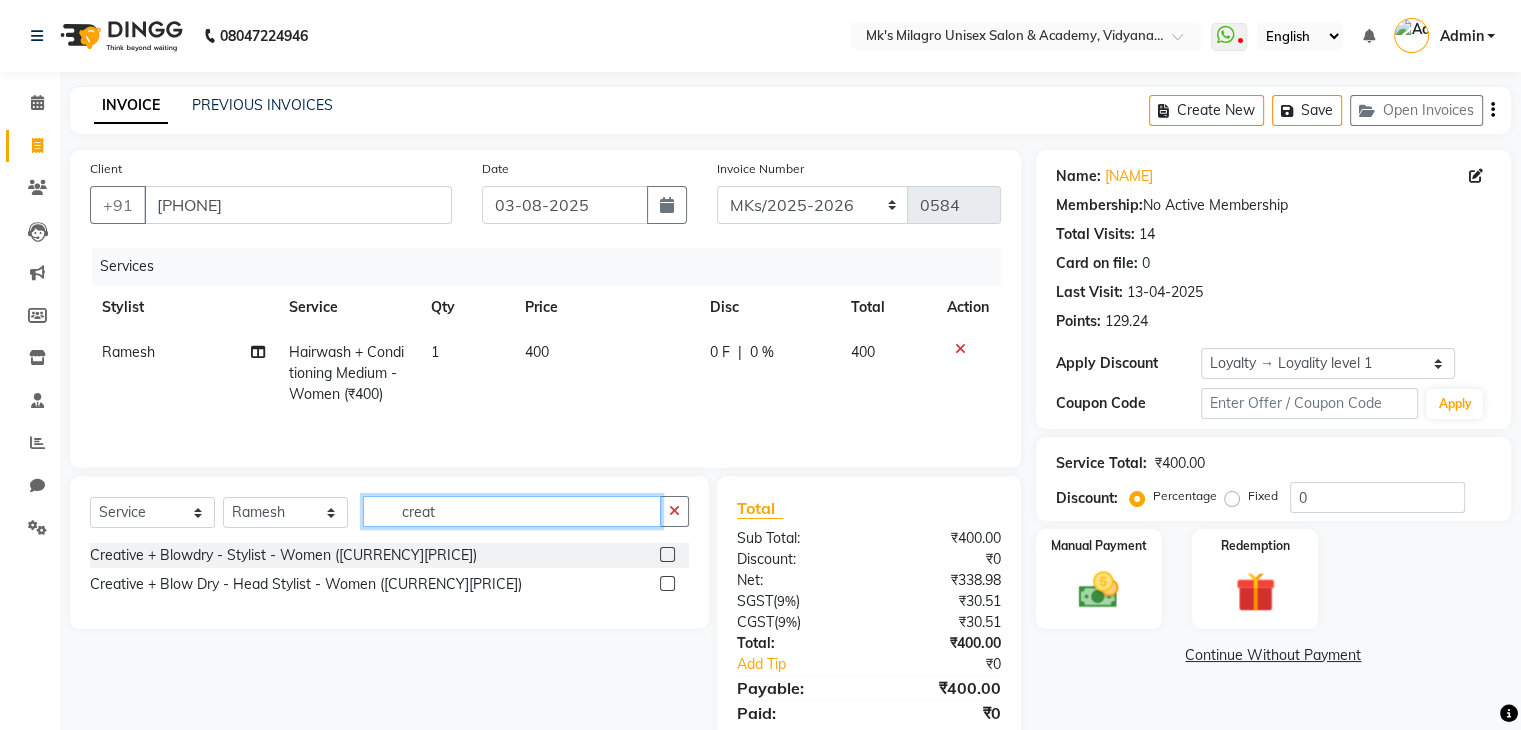 click on "creat" 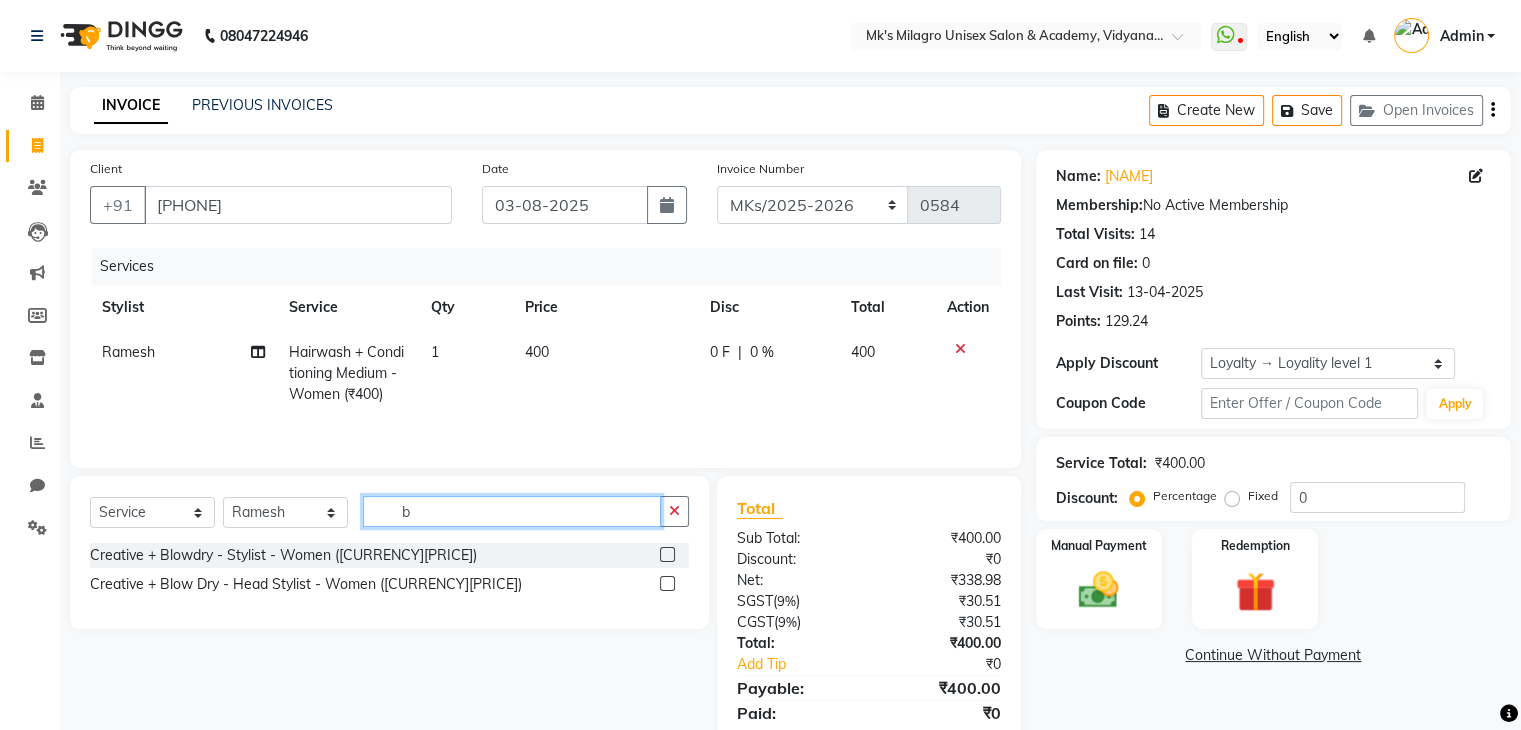 click on "b" 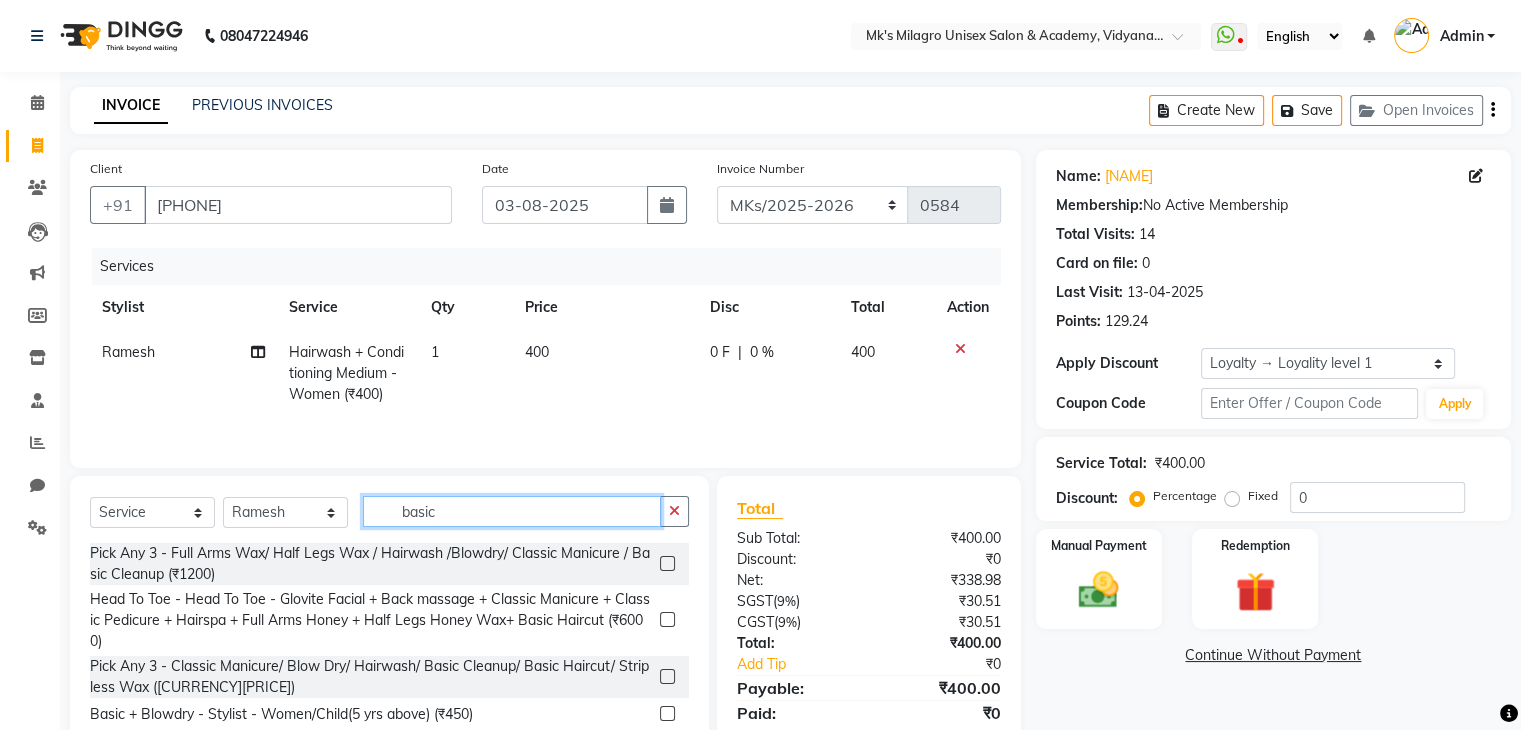 type on "basic" 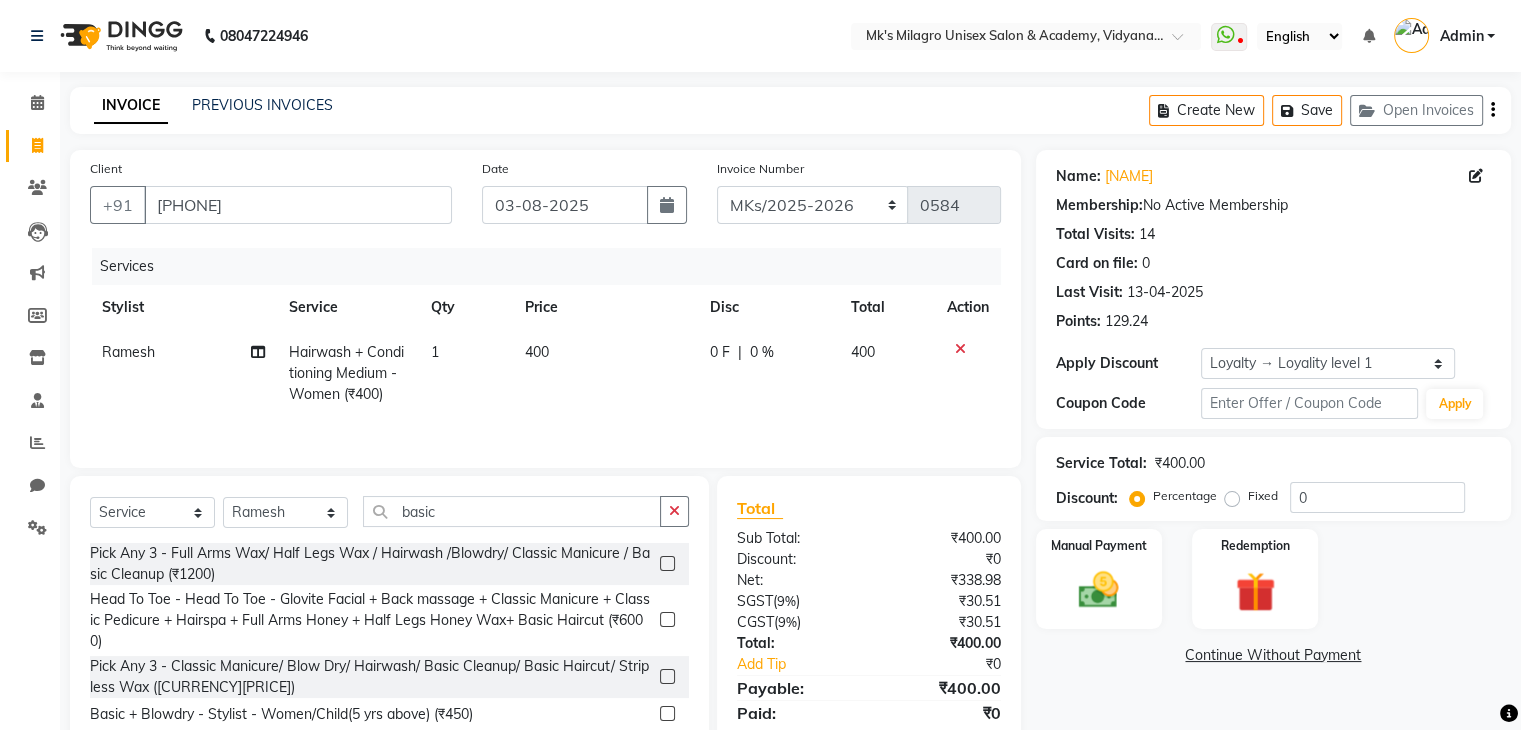click 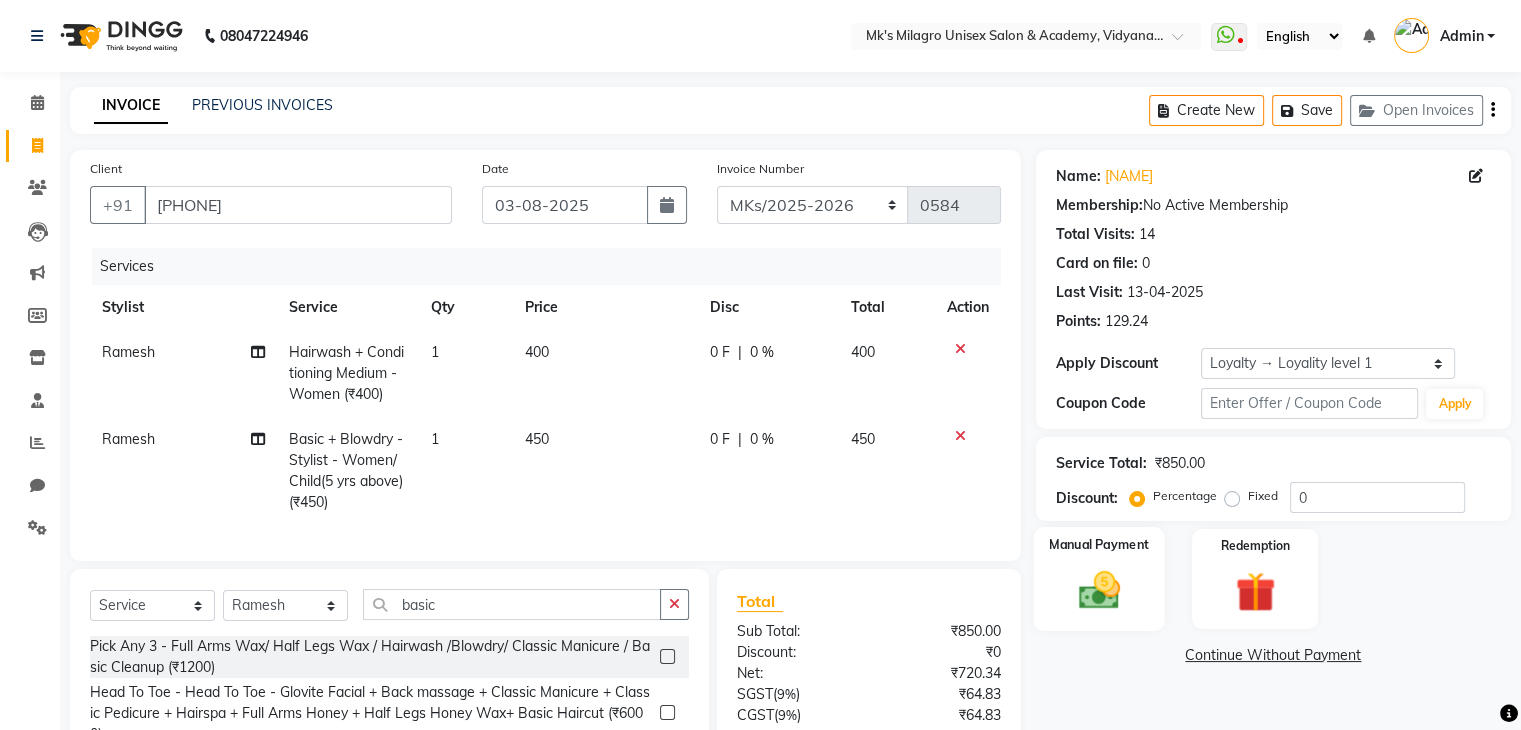 checkbox on "false" 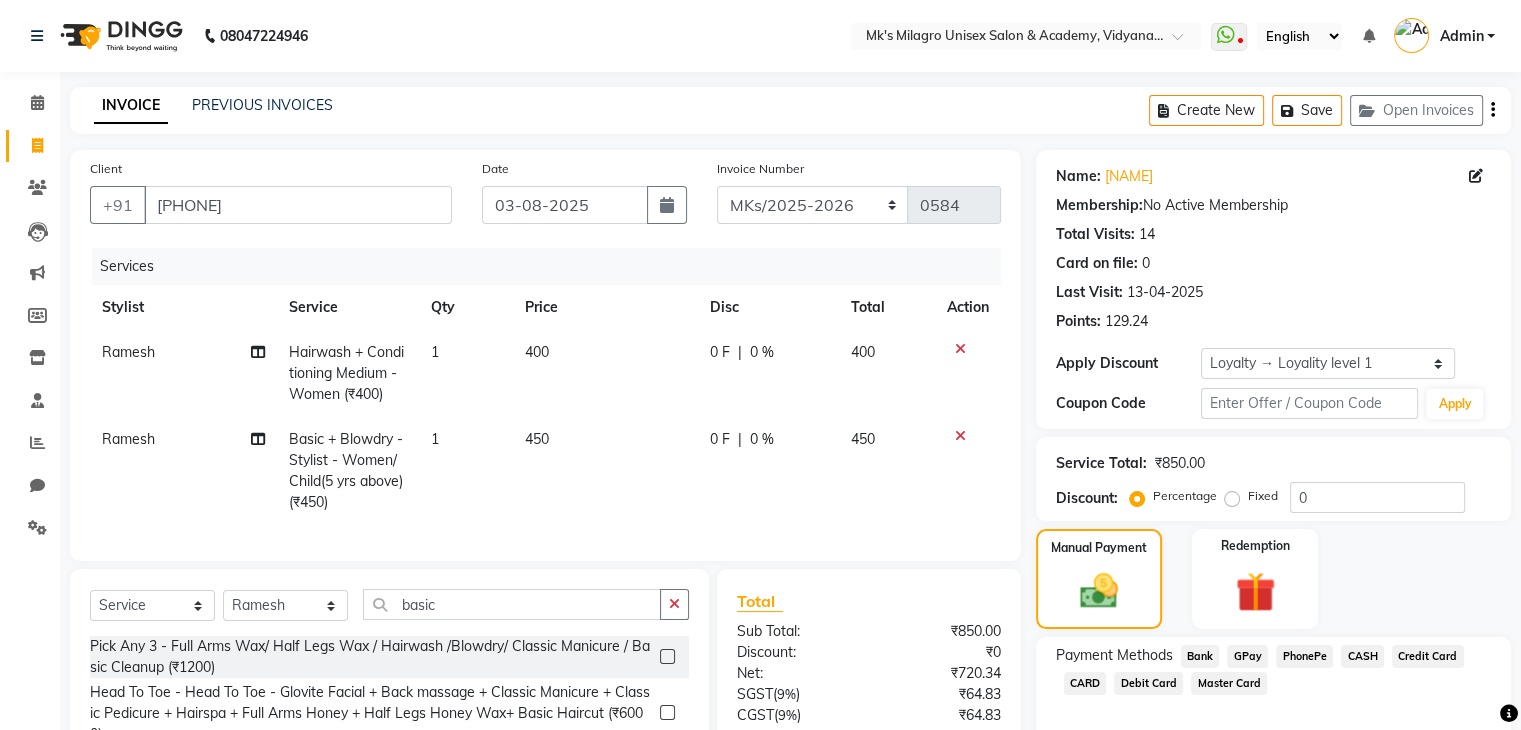 click on "Debit Card" 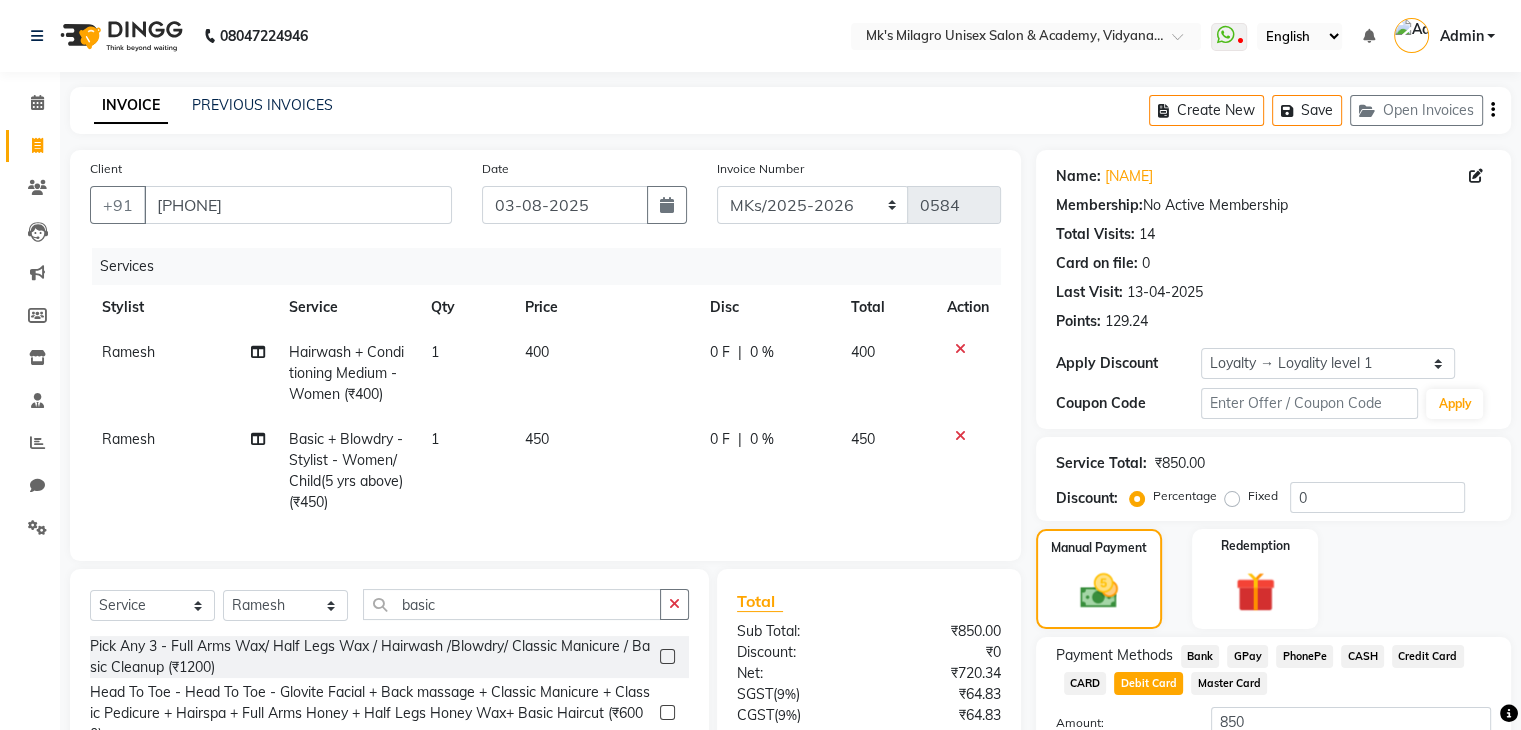 scroll, scrollTop: 180, scrollLeft: 0, axis: vertical 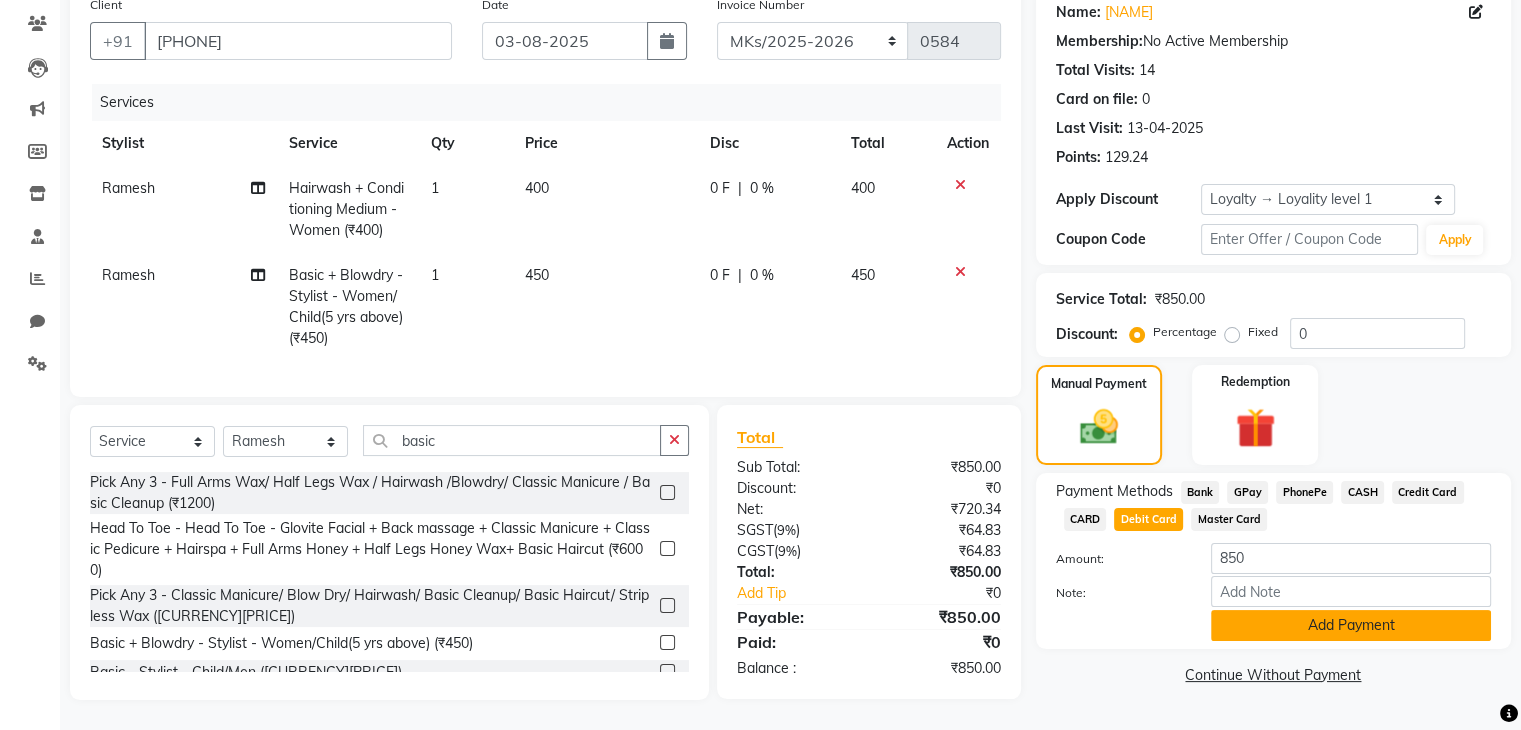 click on "Add Payment" 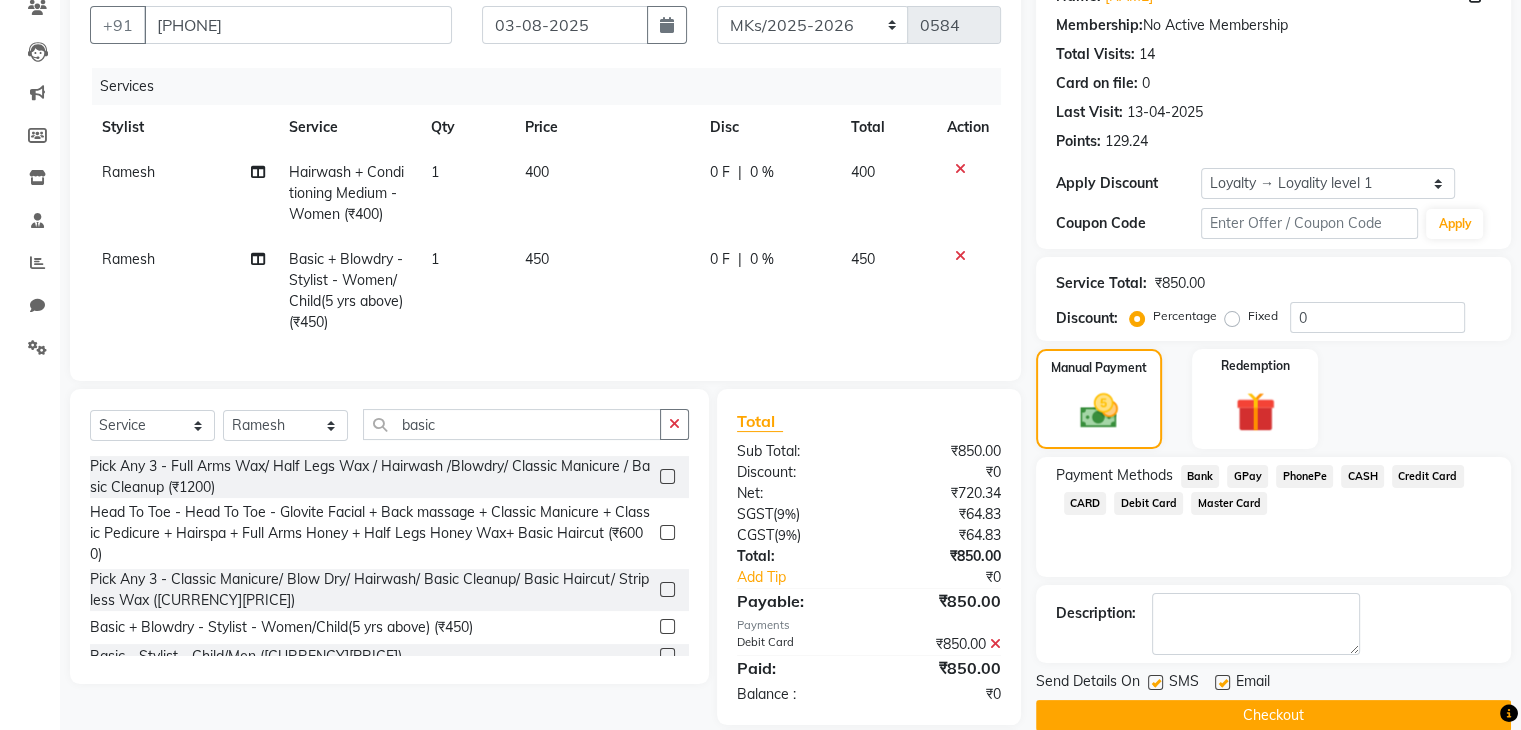 click on "Checkout" 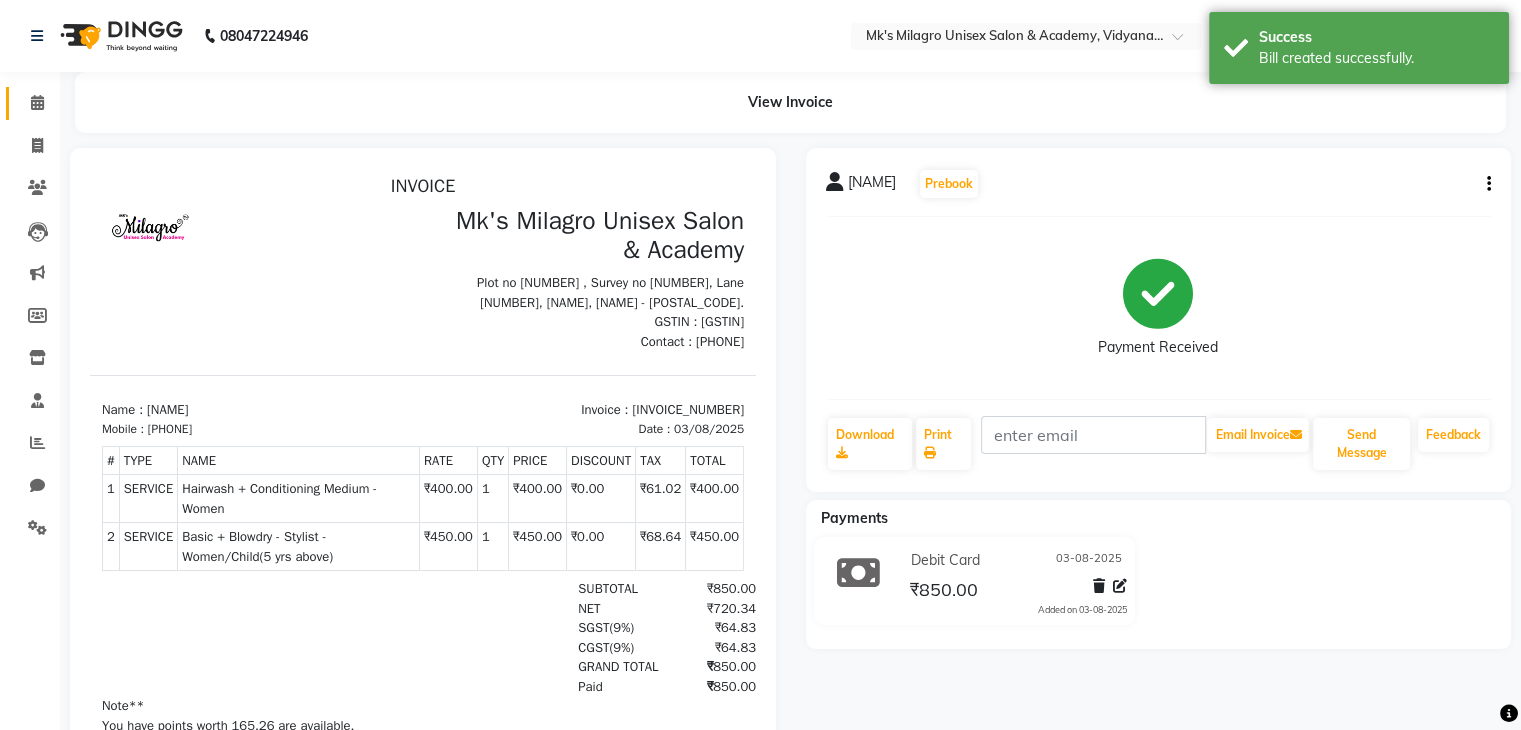 scroll, scrollTop: 0, scrollLeft: 0, axis: both 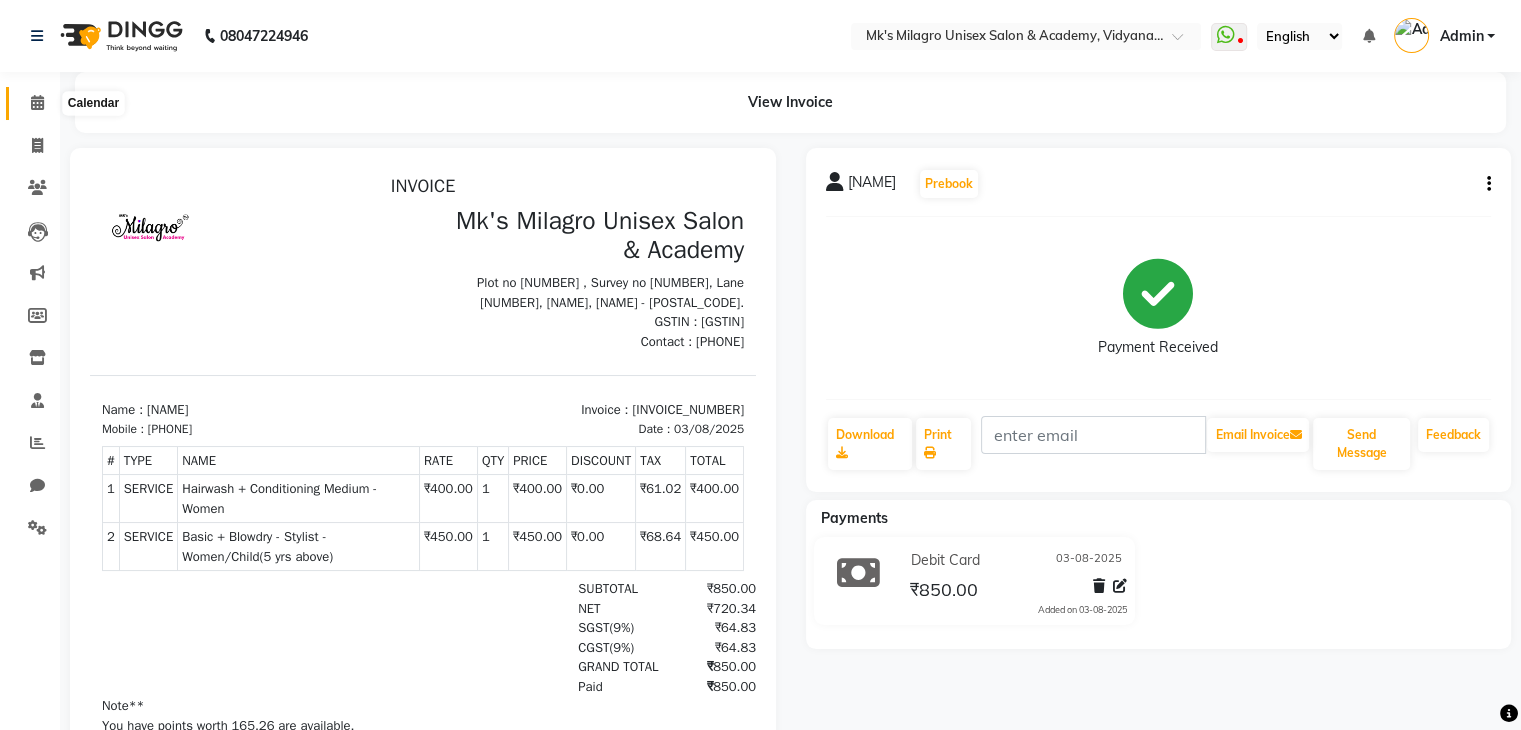 click 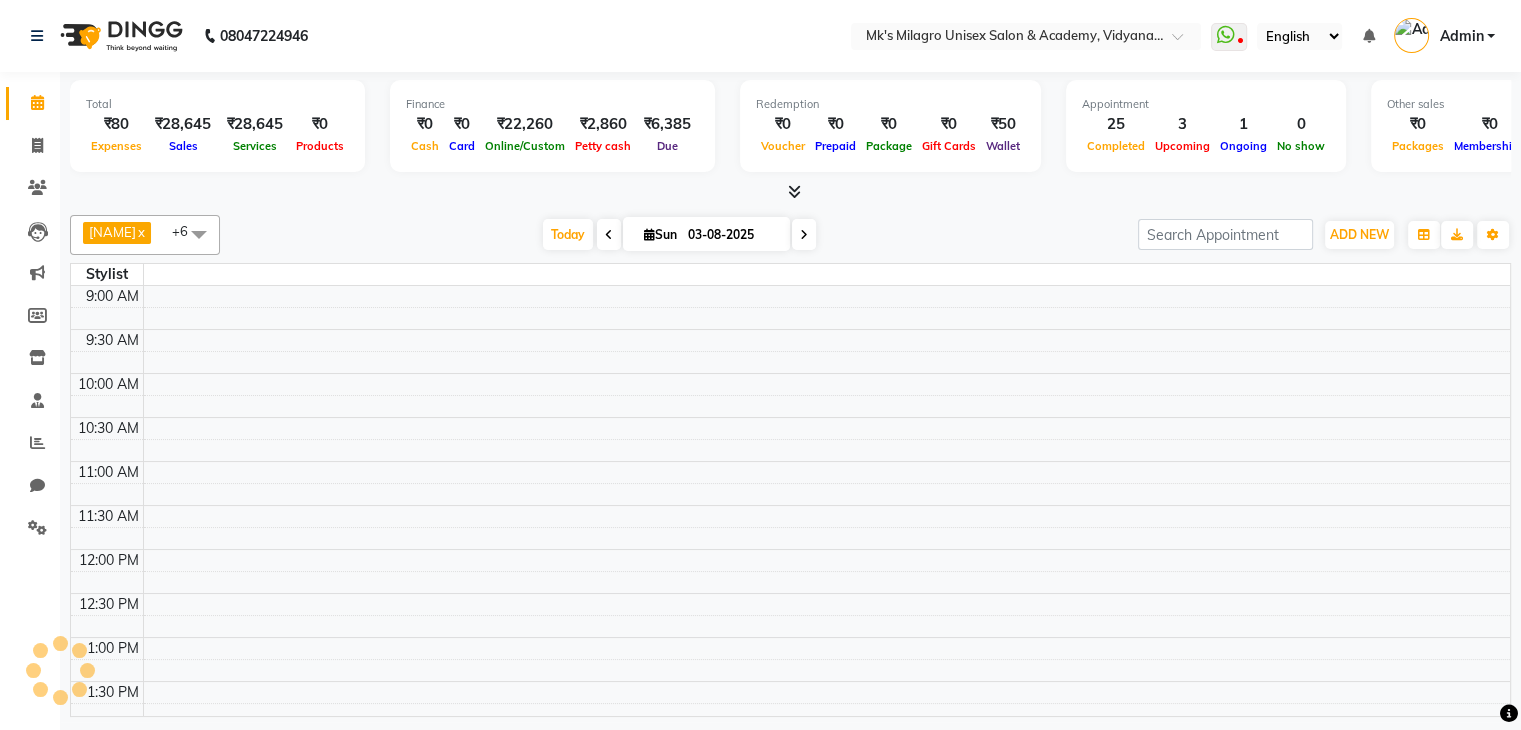 scroll, scrollTop: 0, scrollLeft: 0, axis: both 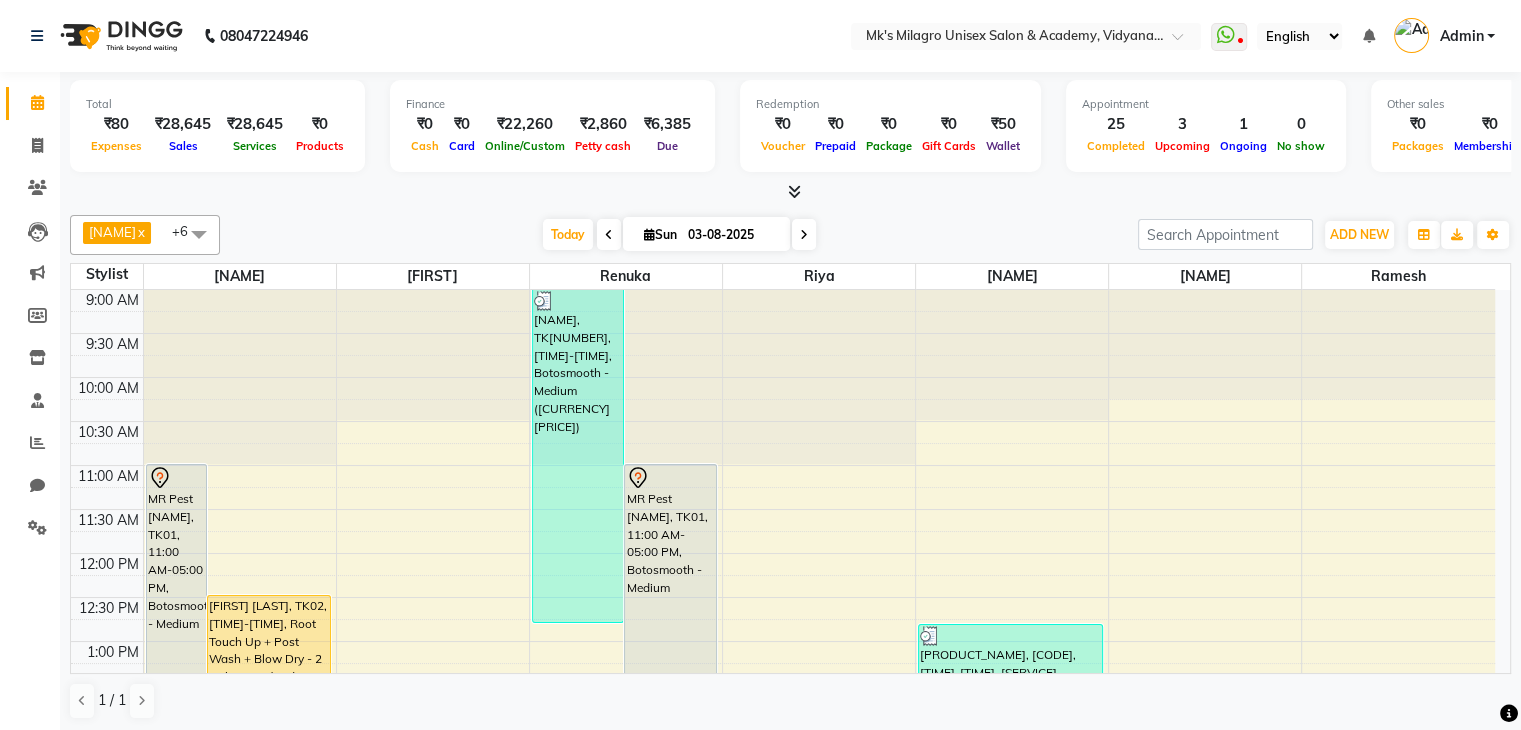 click at bounding box center (794, 191) 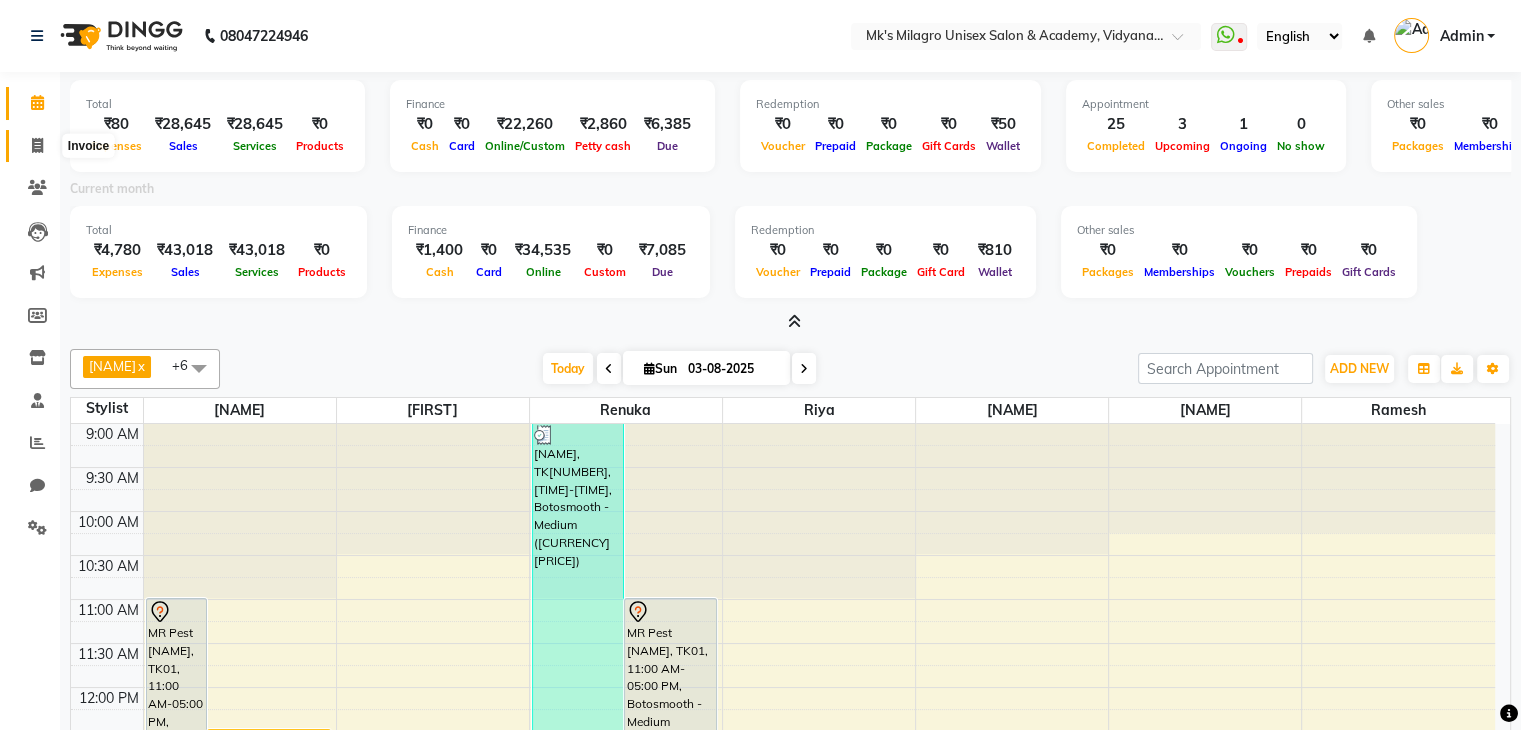 click 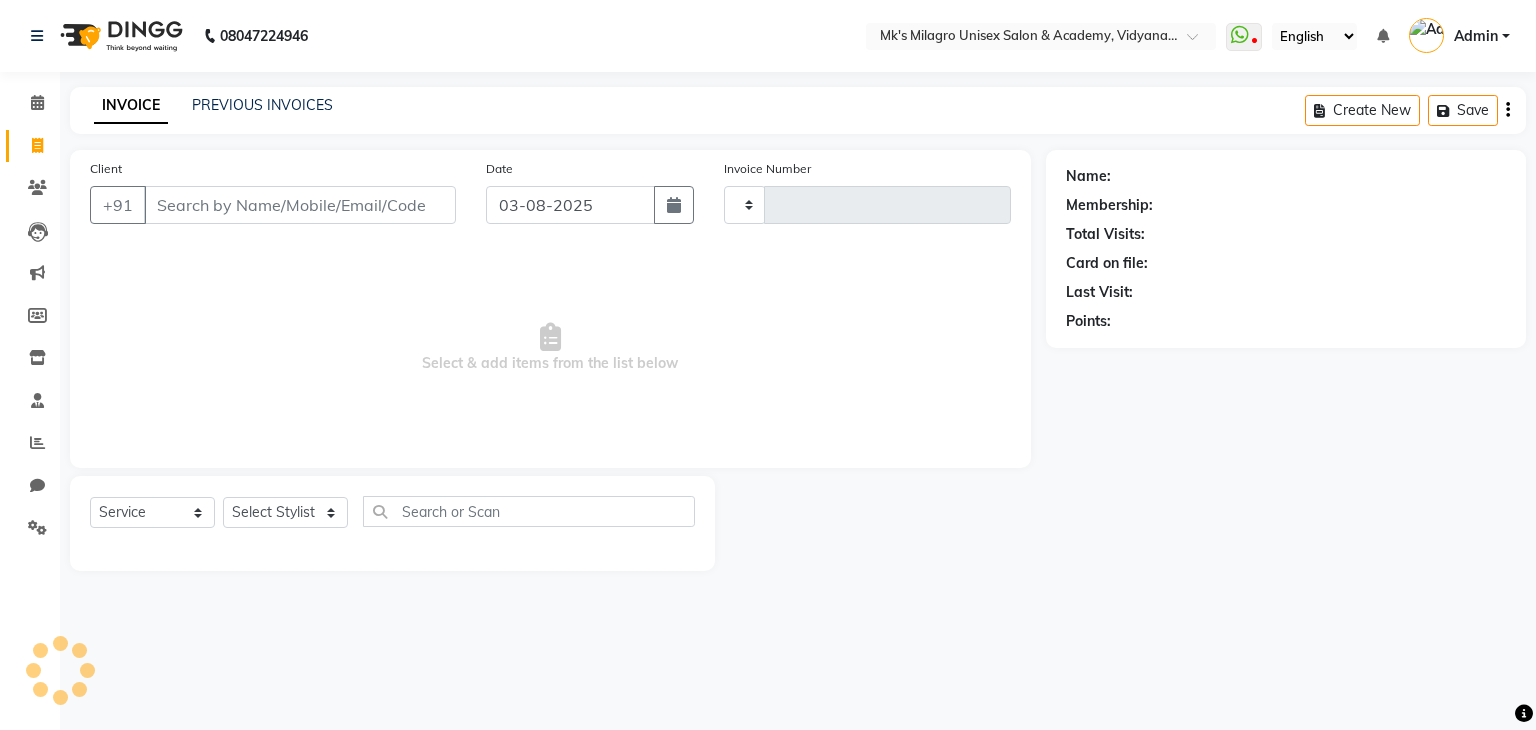 type on "0585" 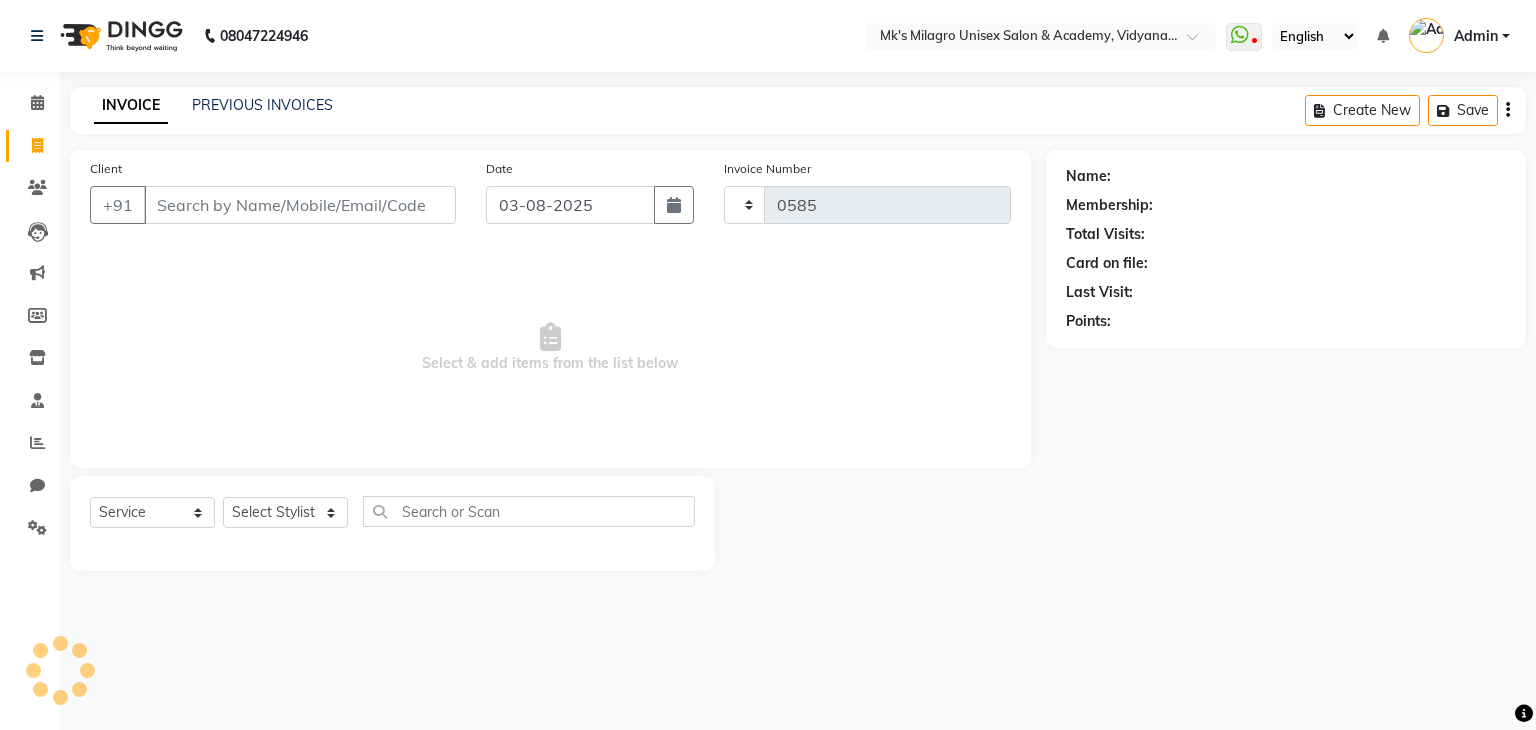 select on "6031" 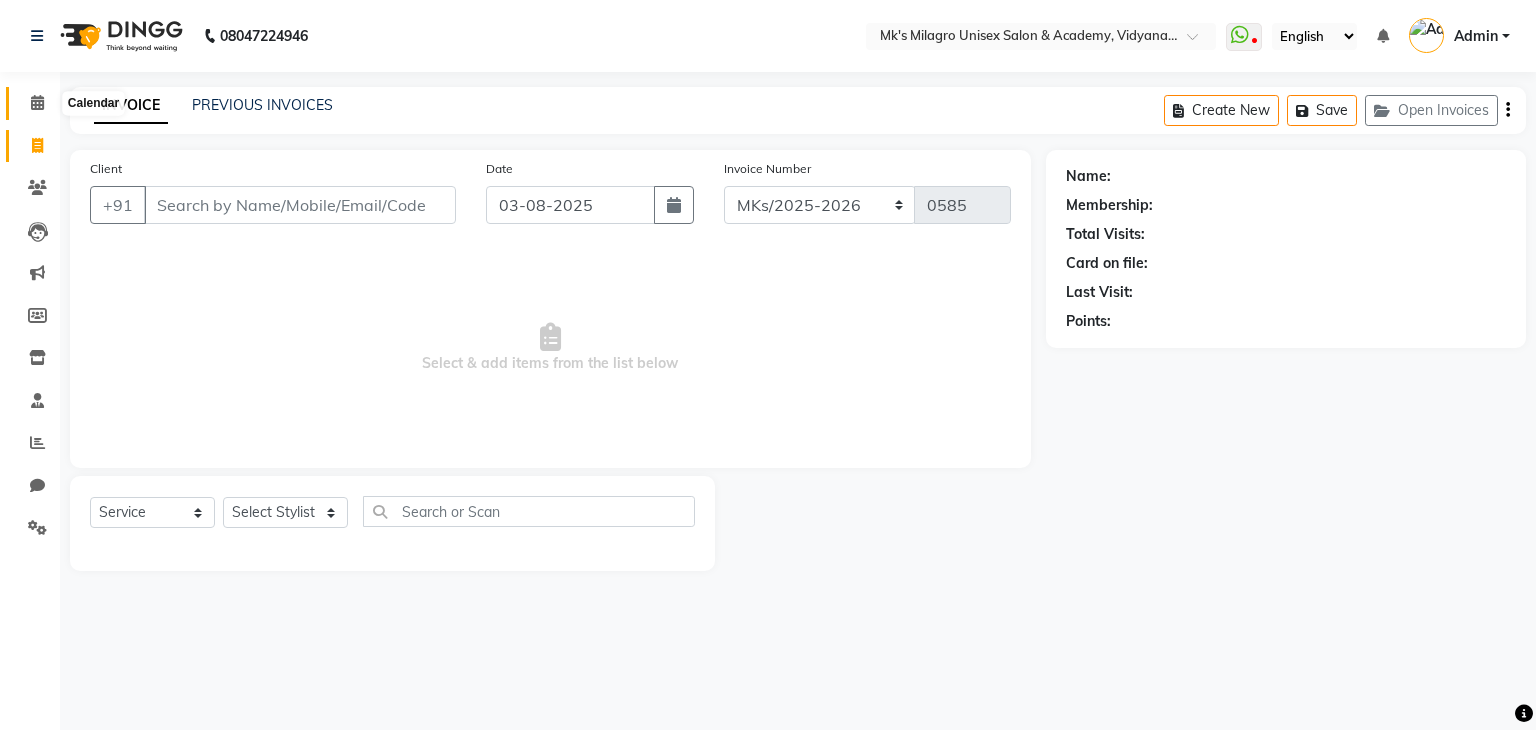 click 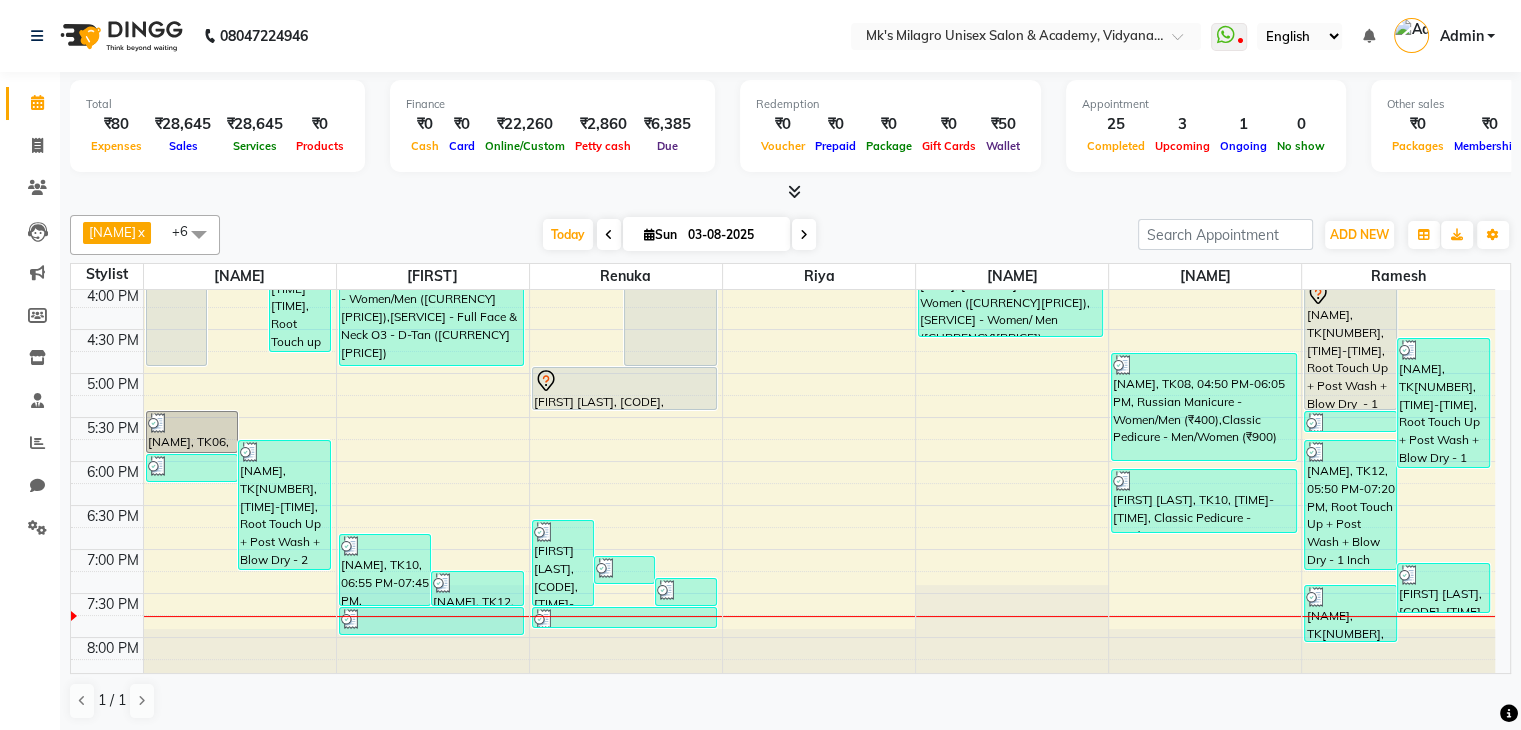 scroll, scrollTop: 625, scrollLeft: 0, axis: vertical 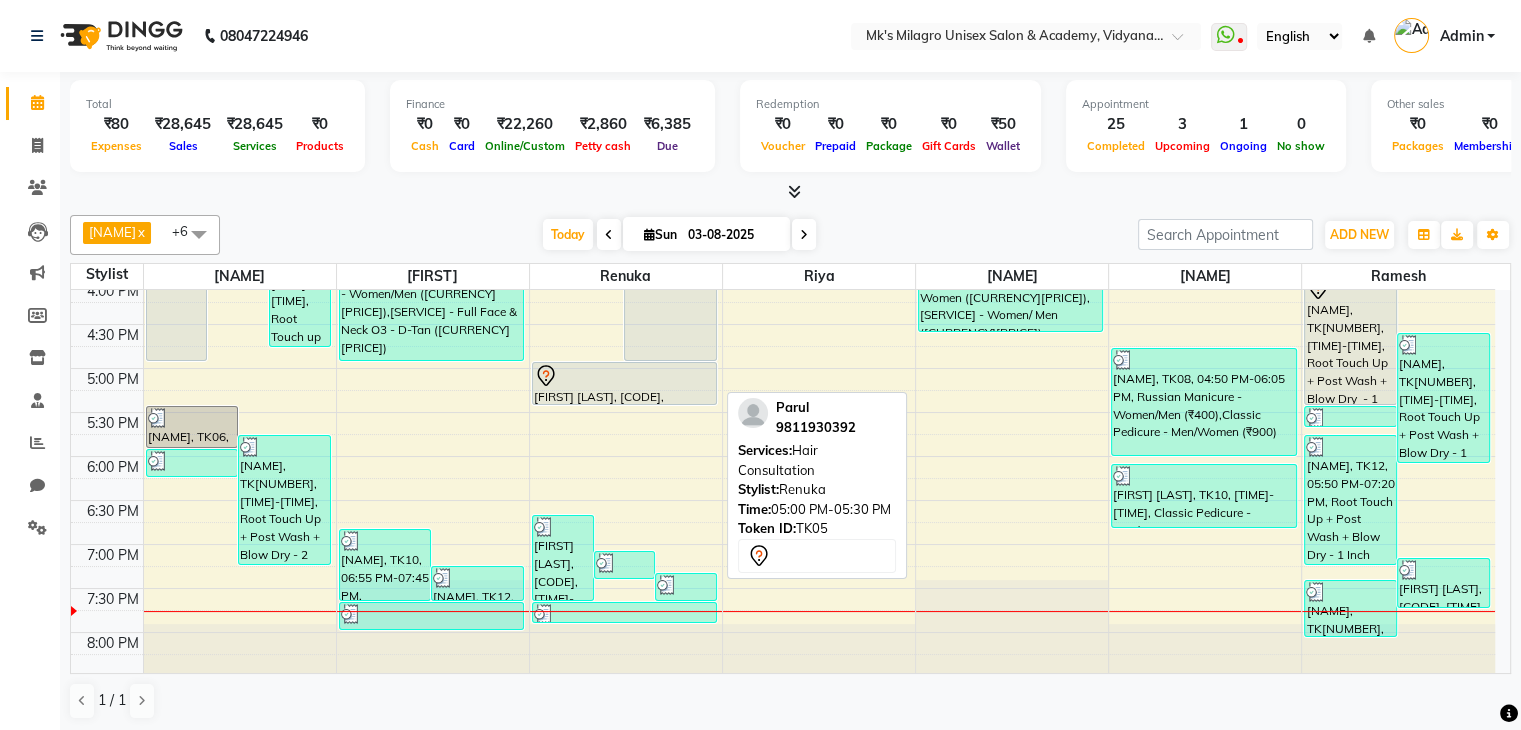 click at bounding box center [624, 376] 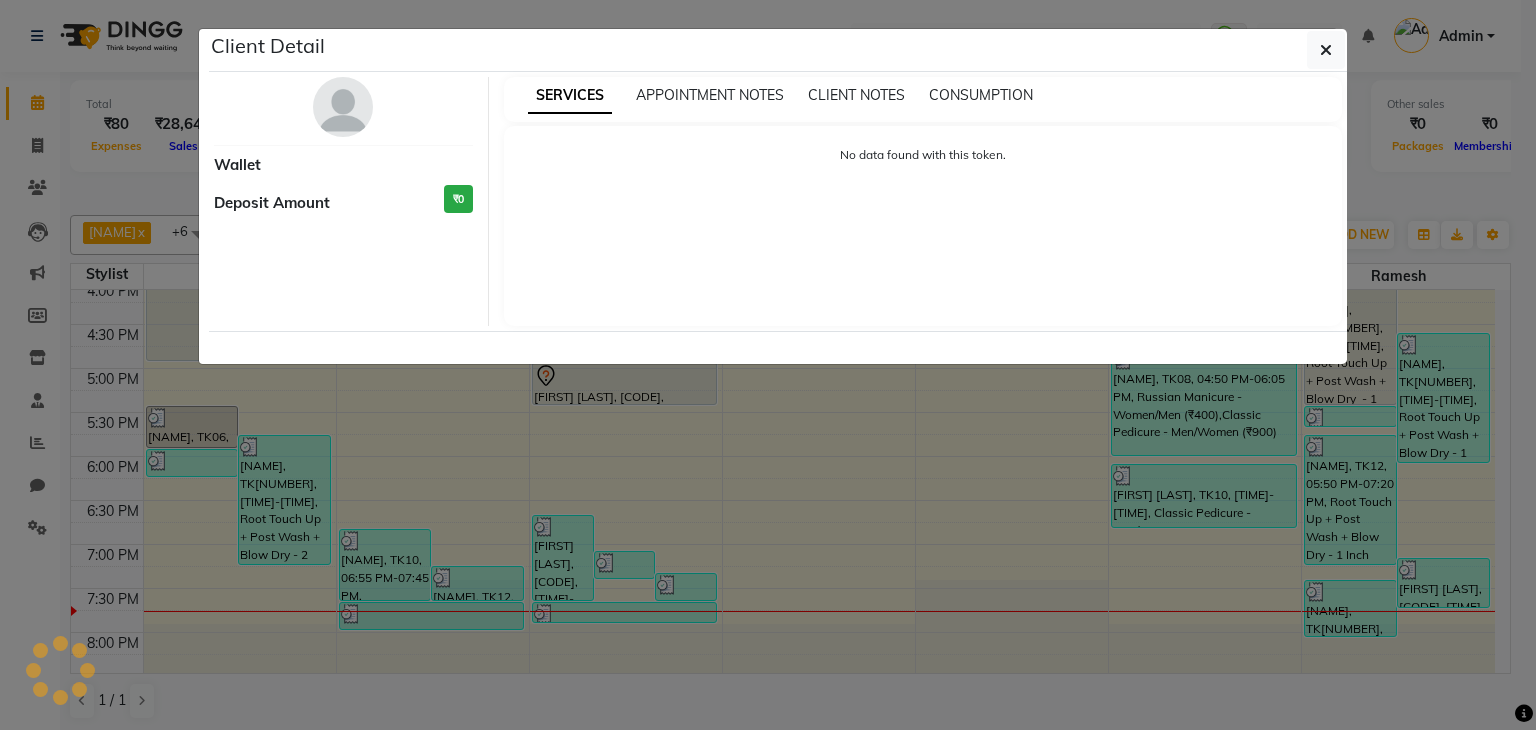 select on "7" 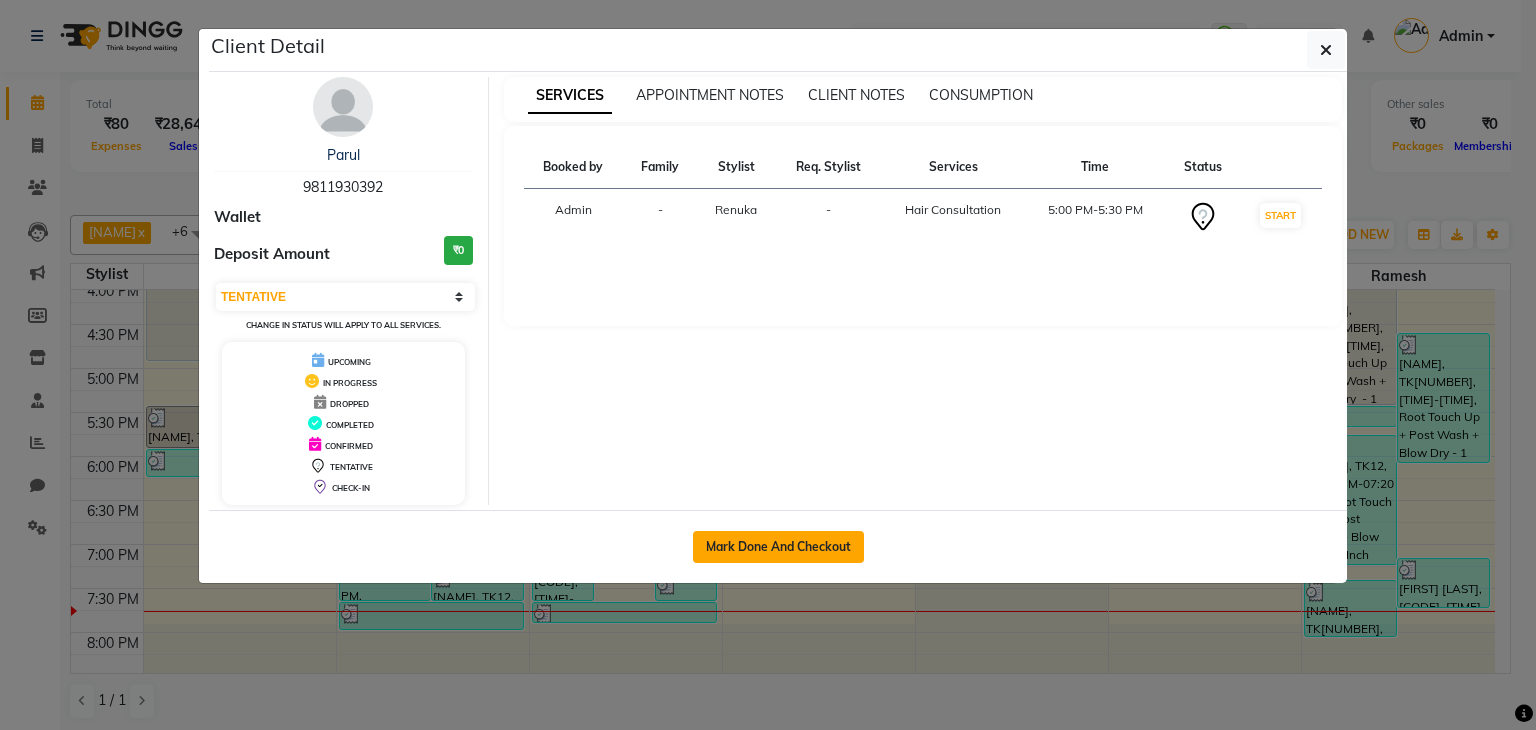 click on "Mark Done And Checkout" 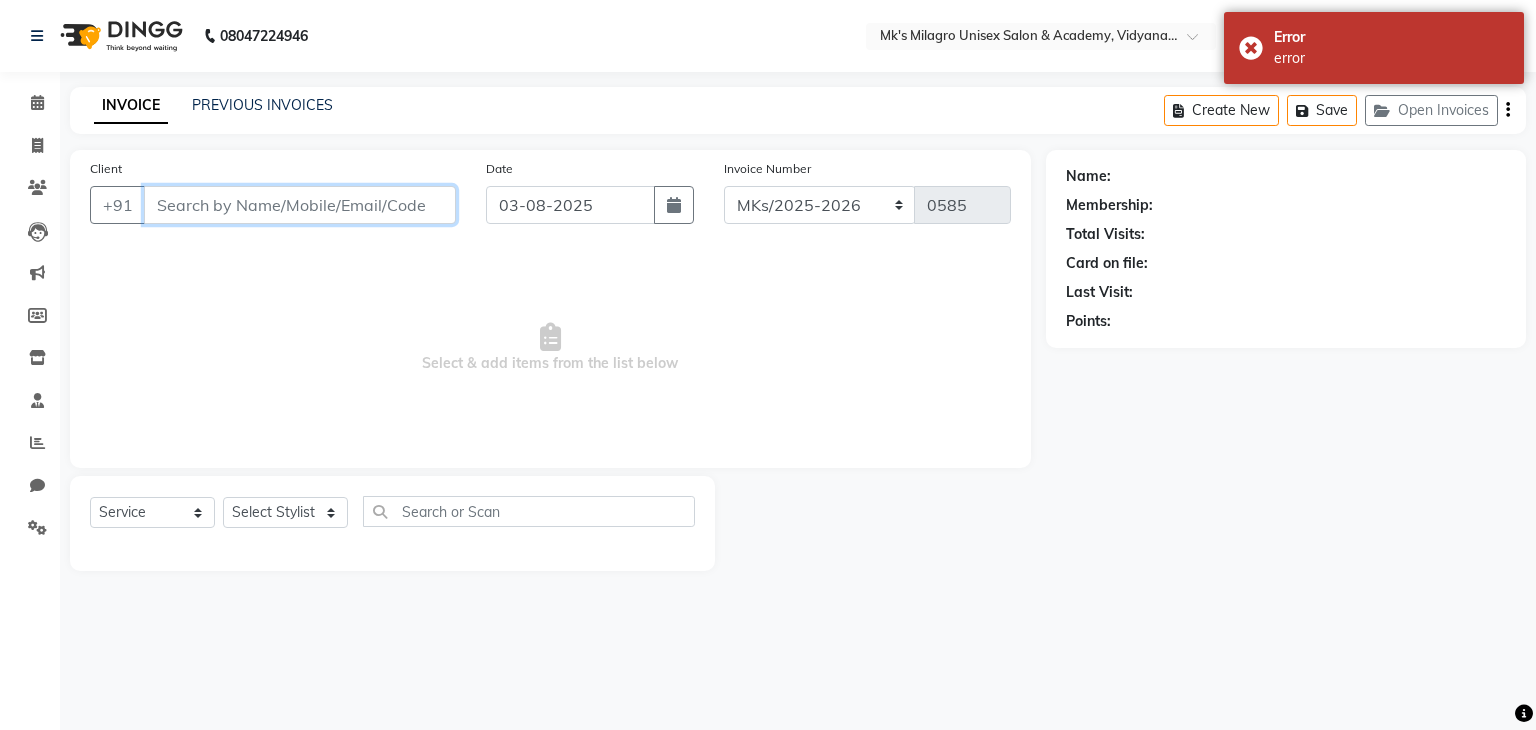 click on "Client" at bounding box center [300, 205] 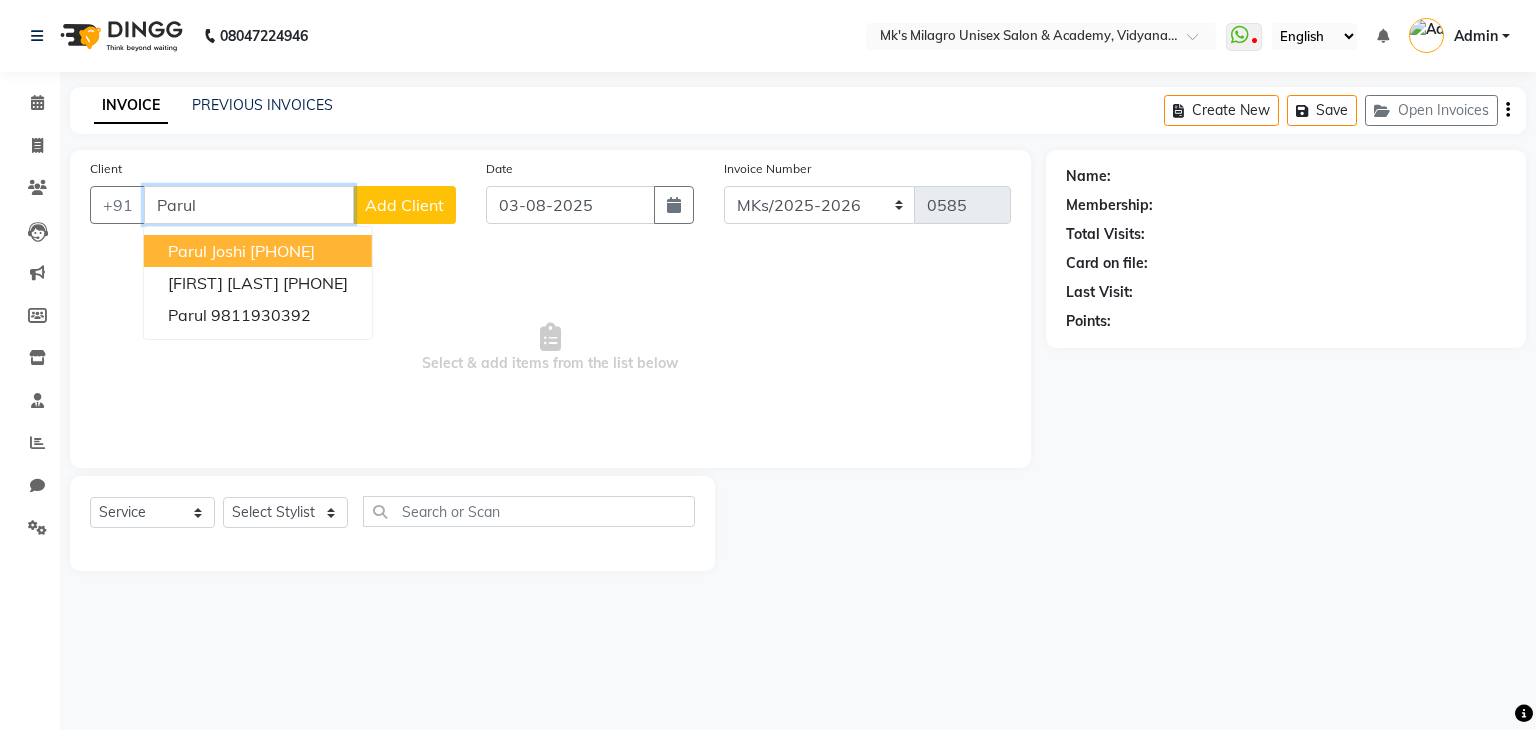 type on "Parul" 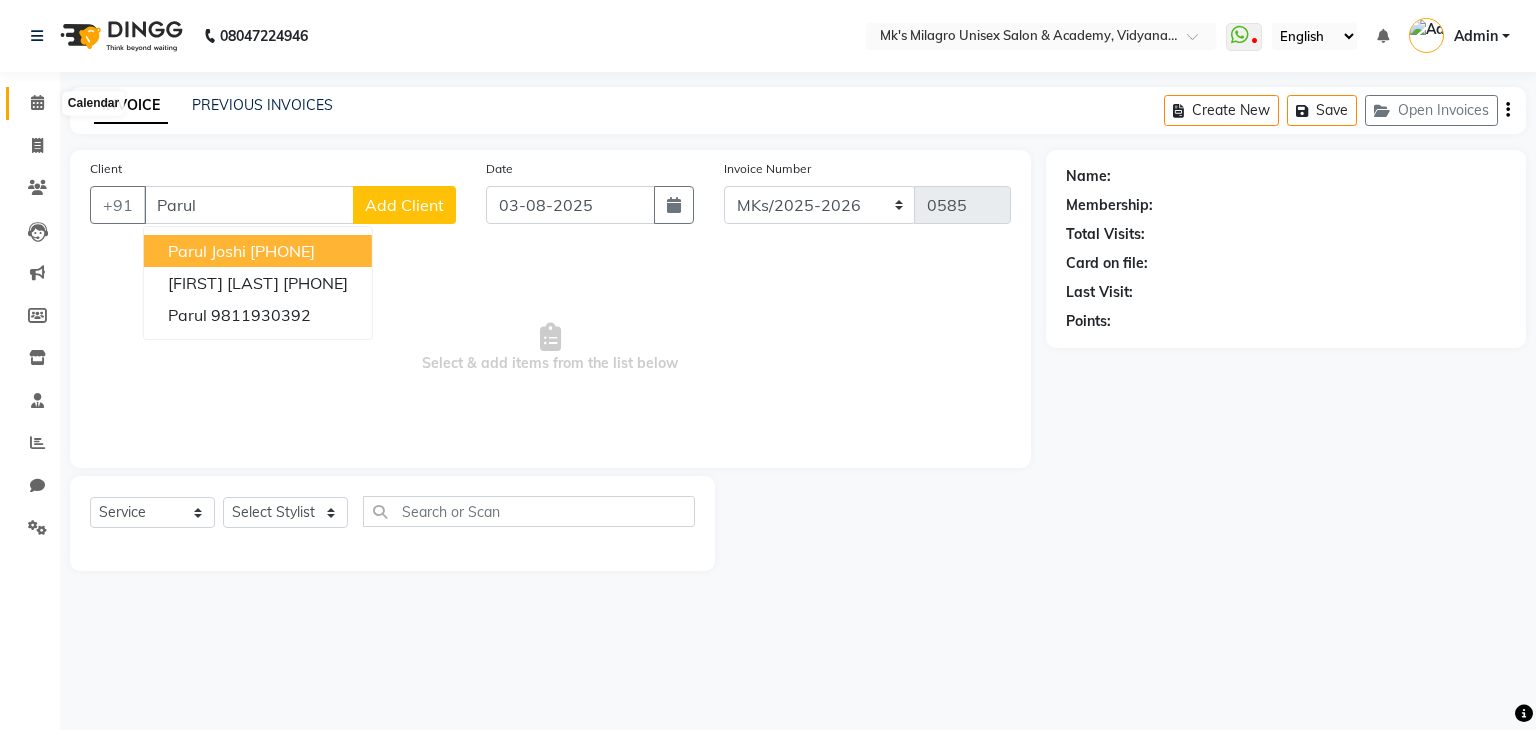 click 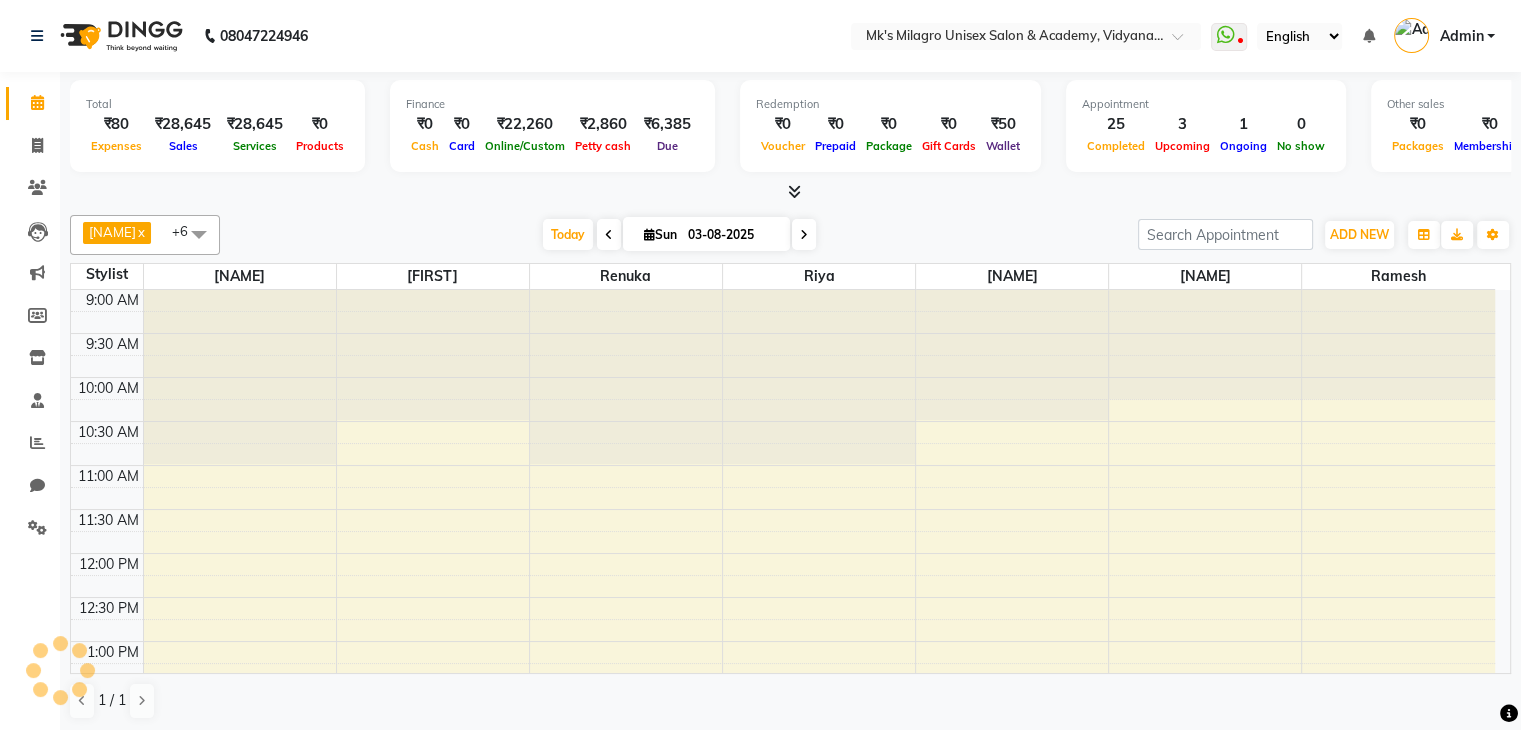 scroll, scrollTop: 0, scrollLeft: 0, axis: both 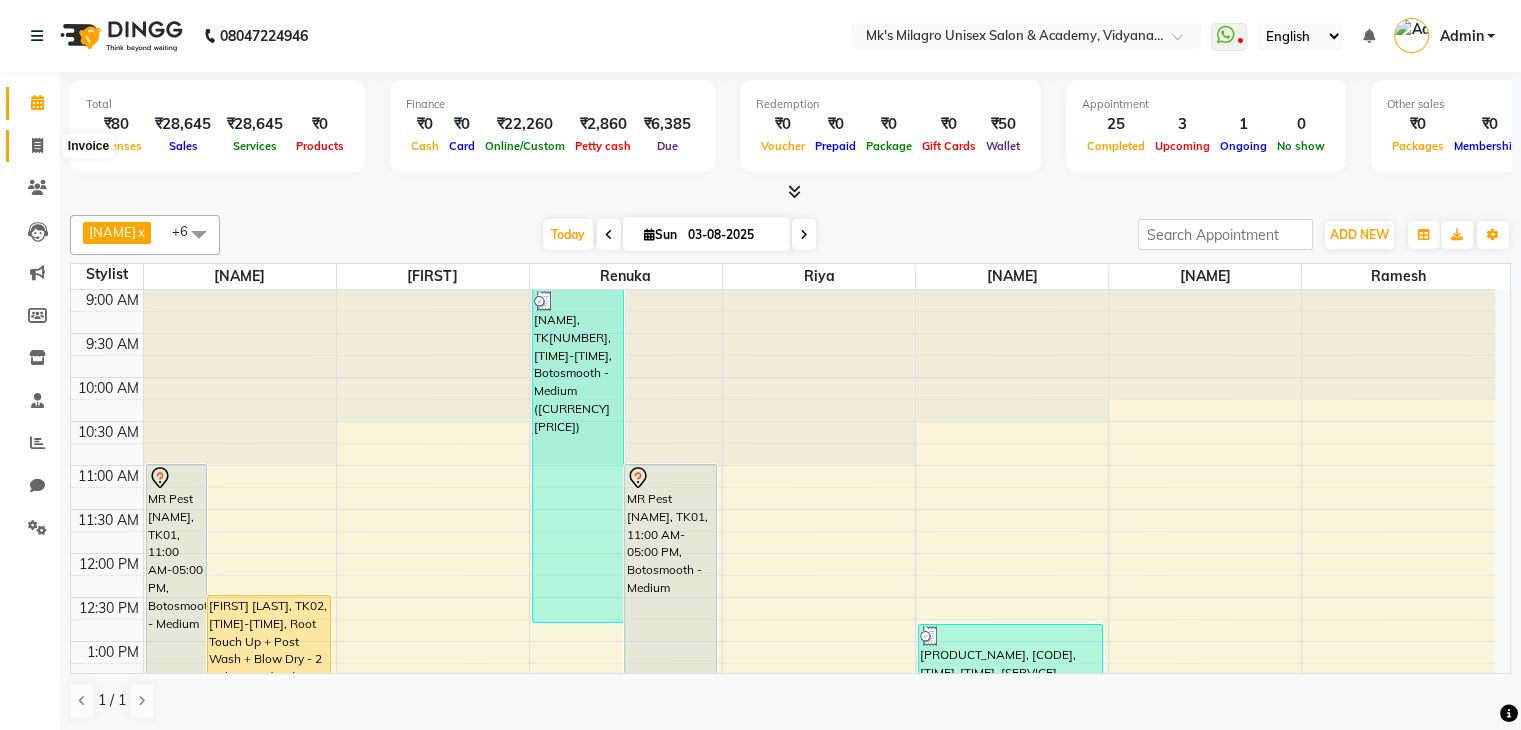 click 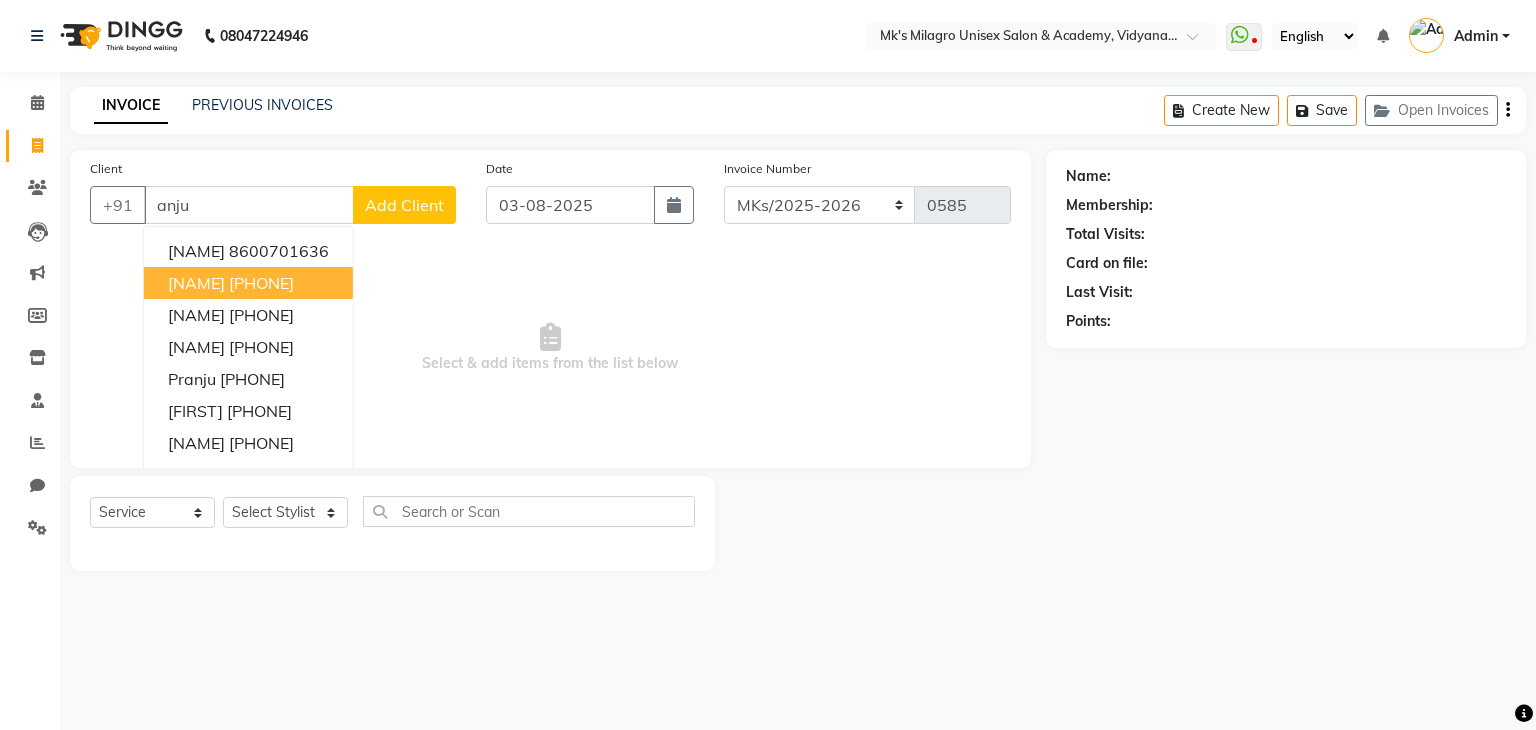 click on "9823265510" at bounding box center (261, 283) 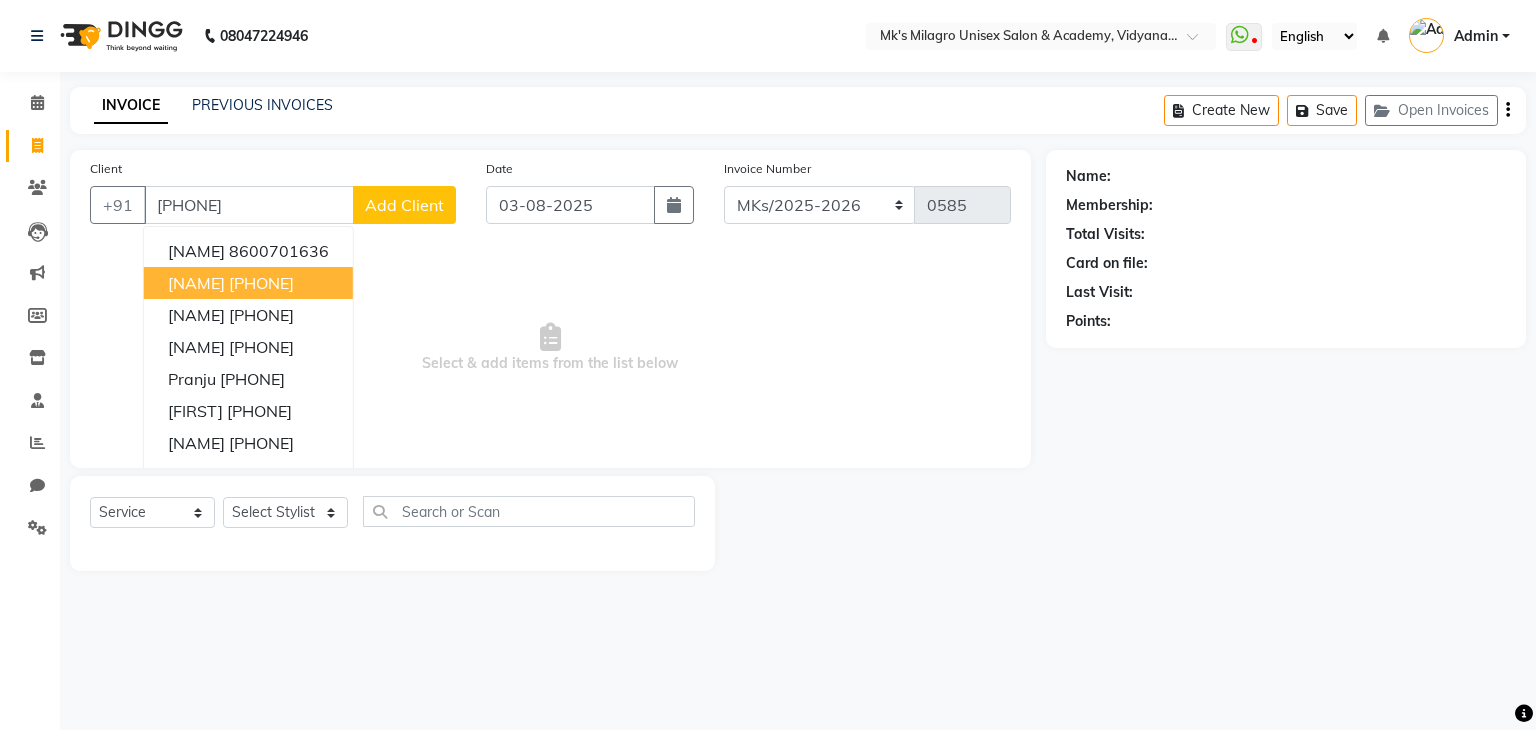 type on "9823265510" 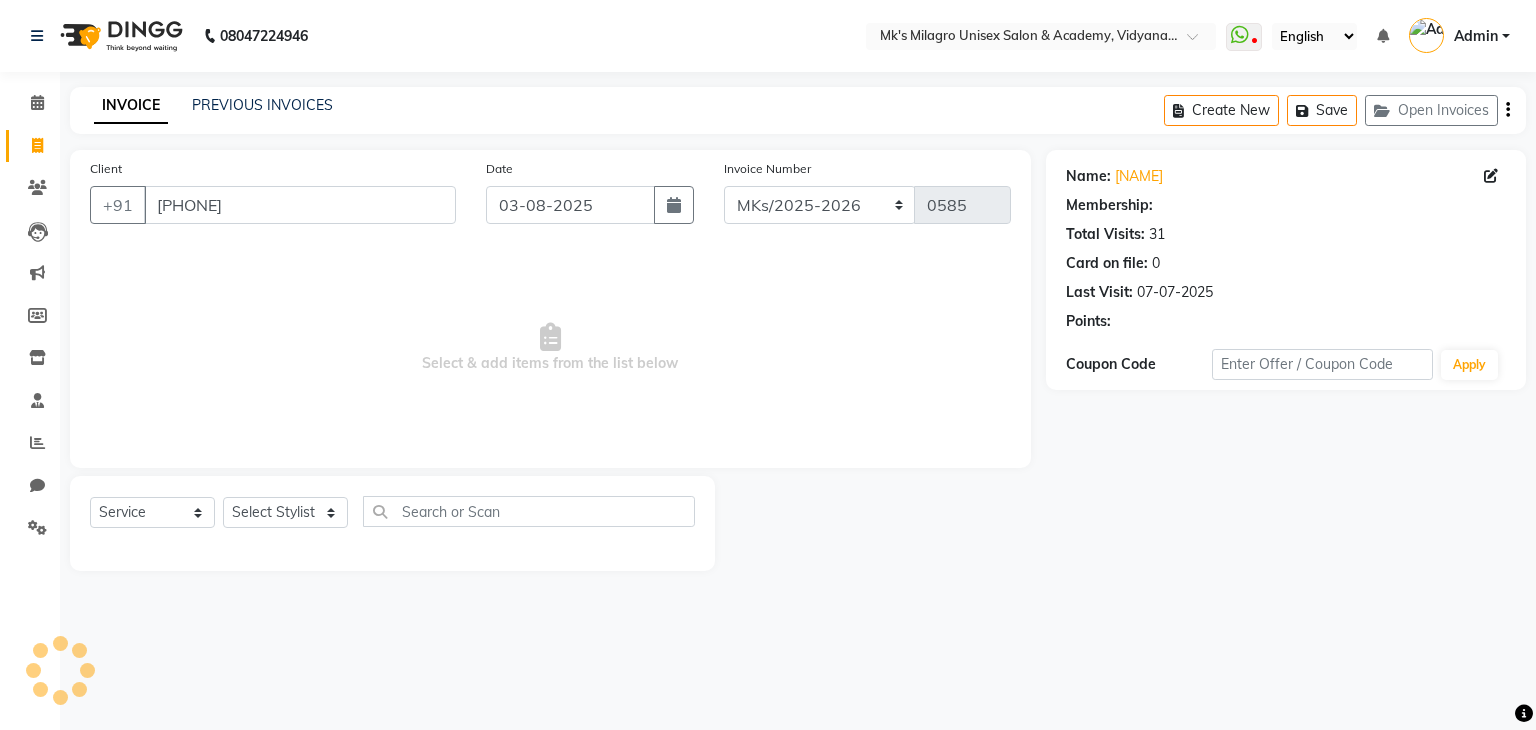 select on "1: Object" 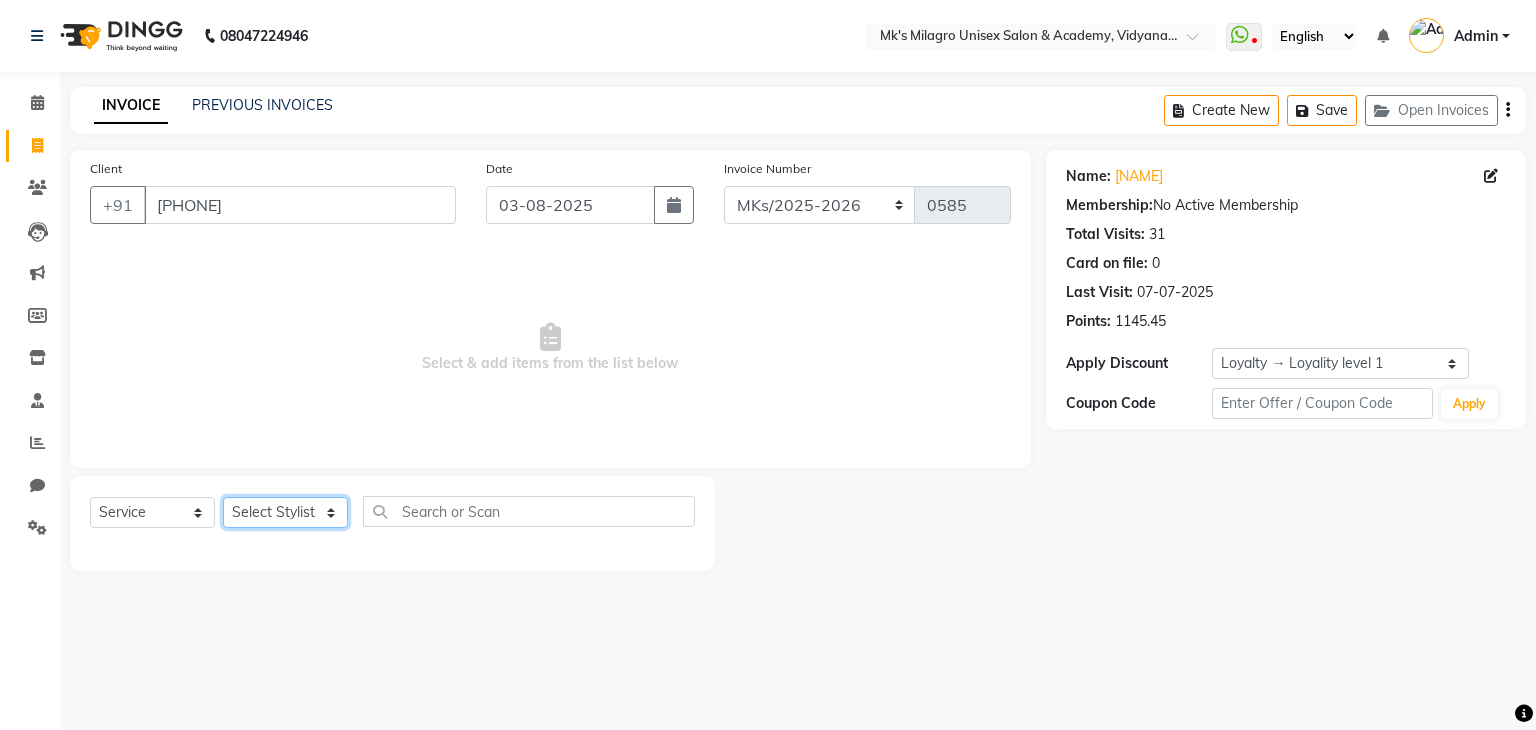 click on "Select Stylist Madhuri Jadhav Minsi Ramesh Renuka Riya Sandhaya Santoshi" 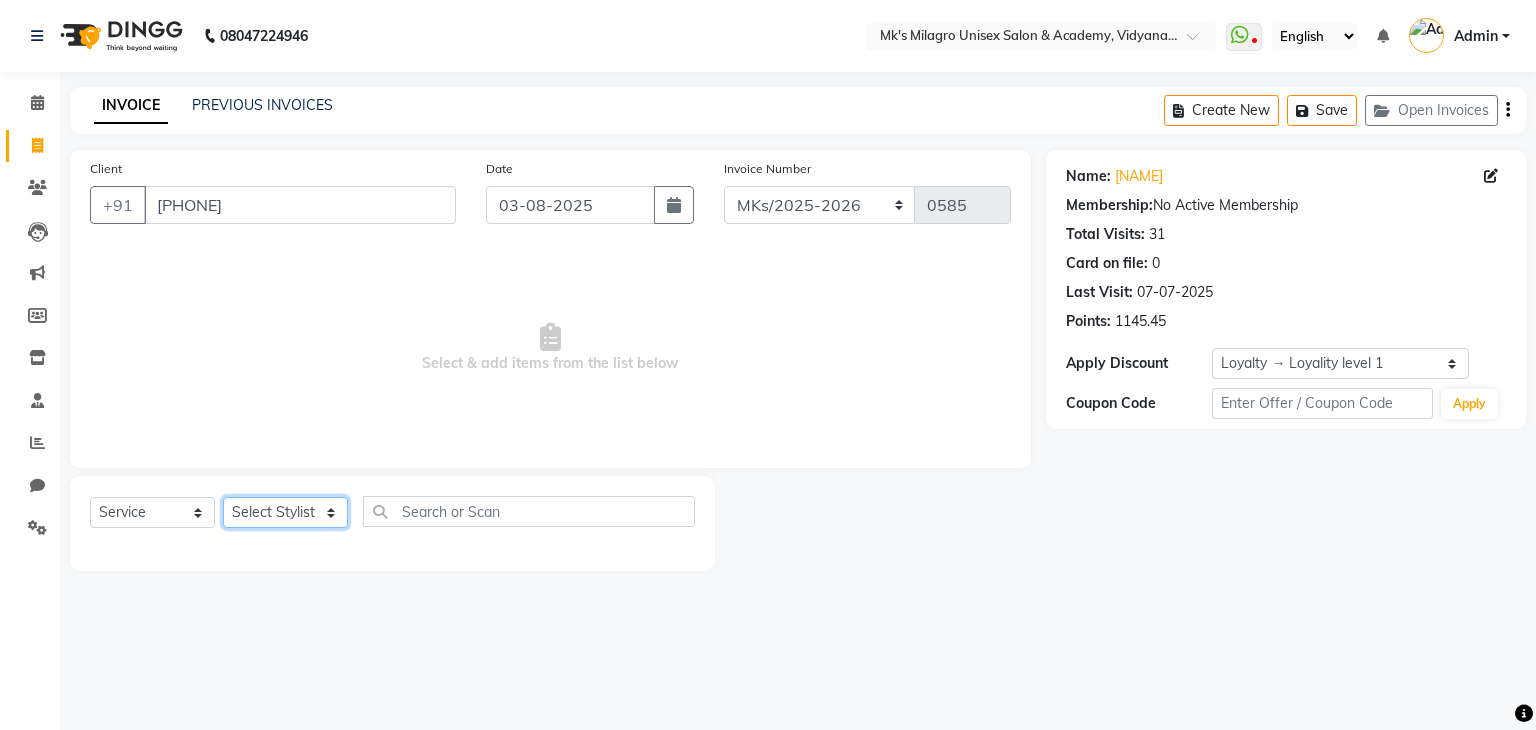 select on "85488" 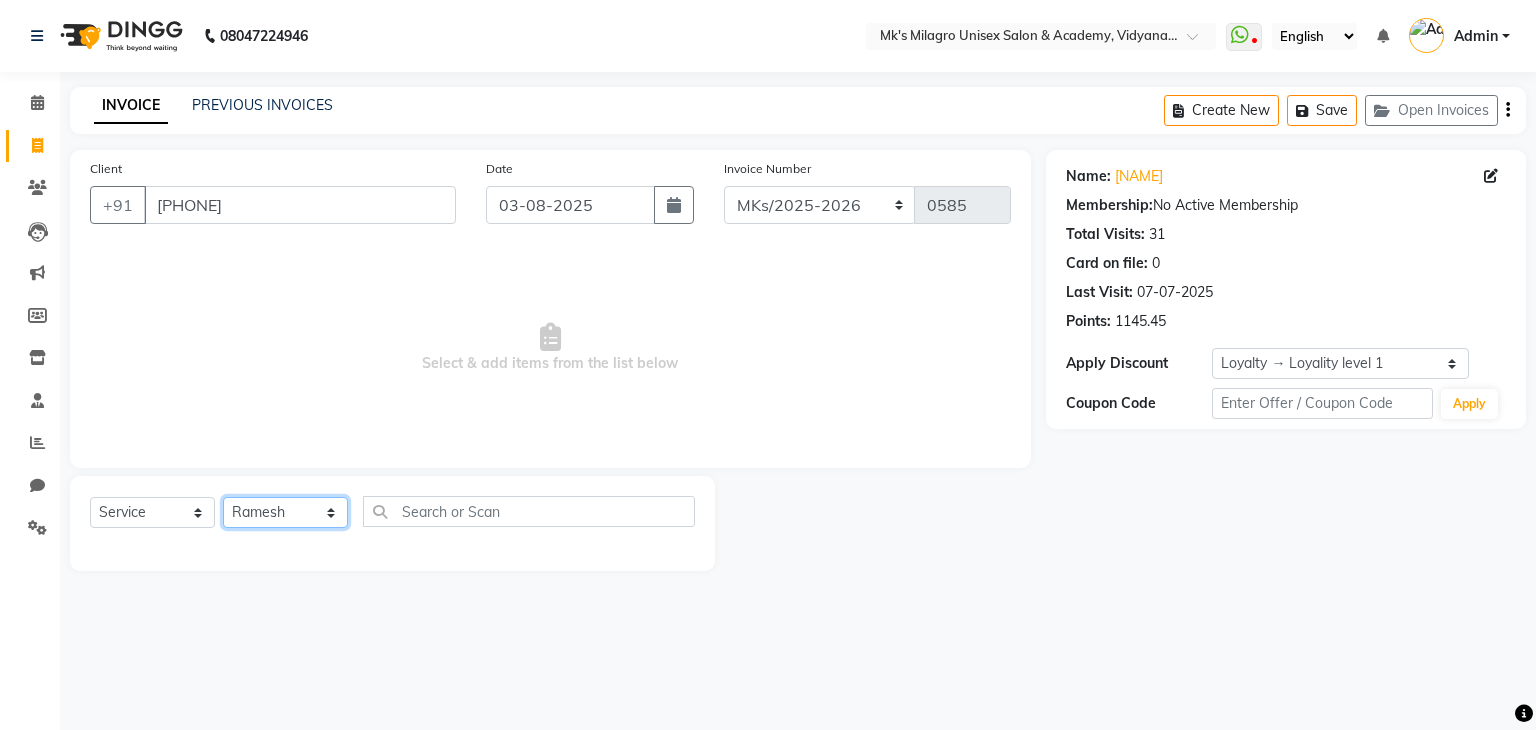 click on "Select Stylist Madhuri Jadhav Minsi Ramesh Renuka Riya Sandhaya Santoshi" 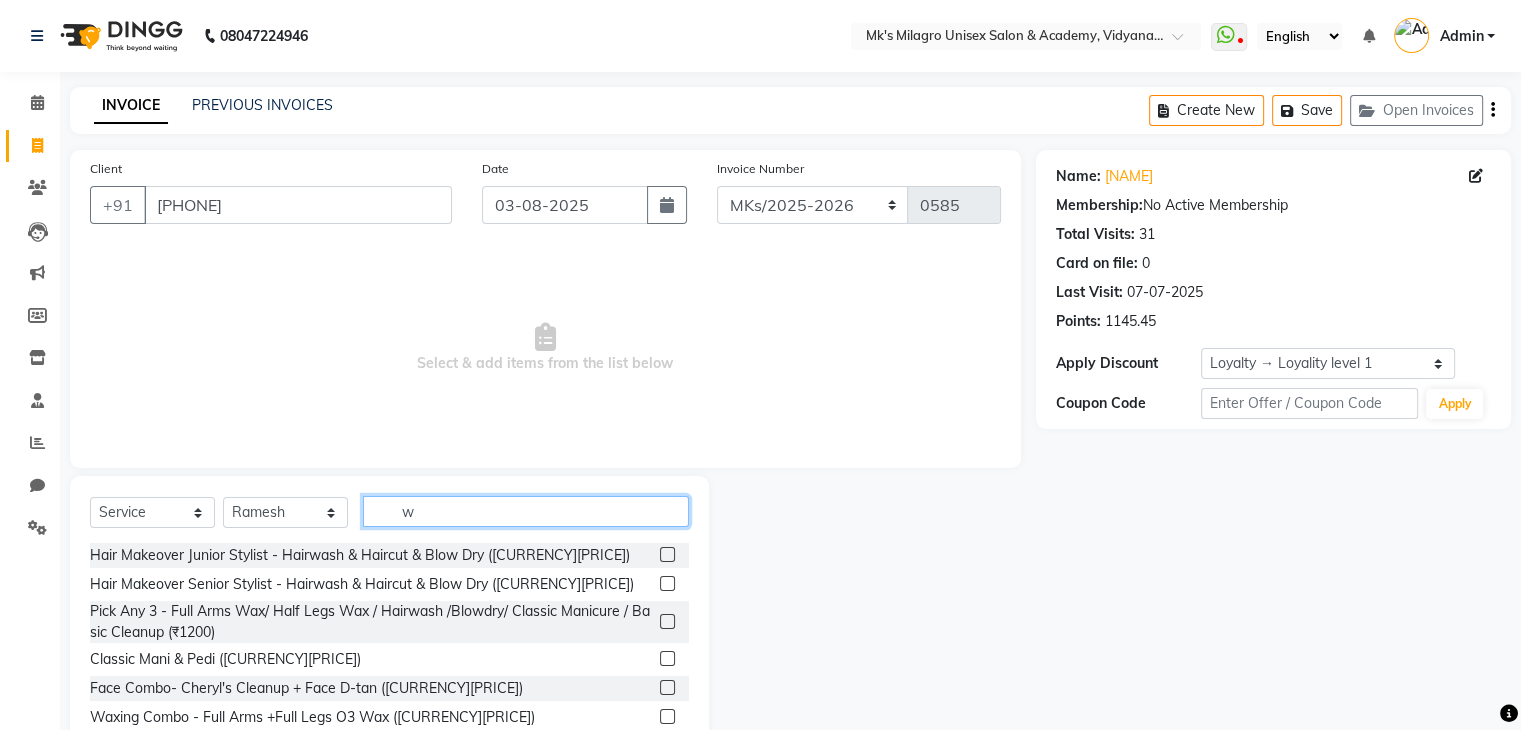 click on "w" 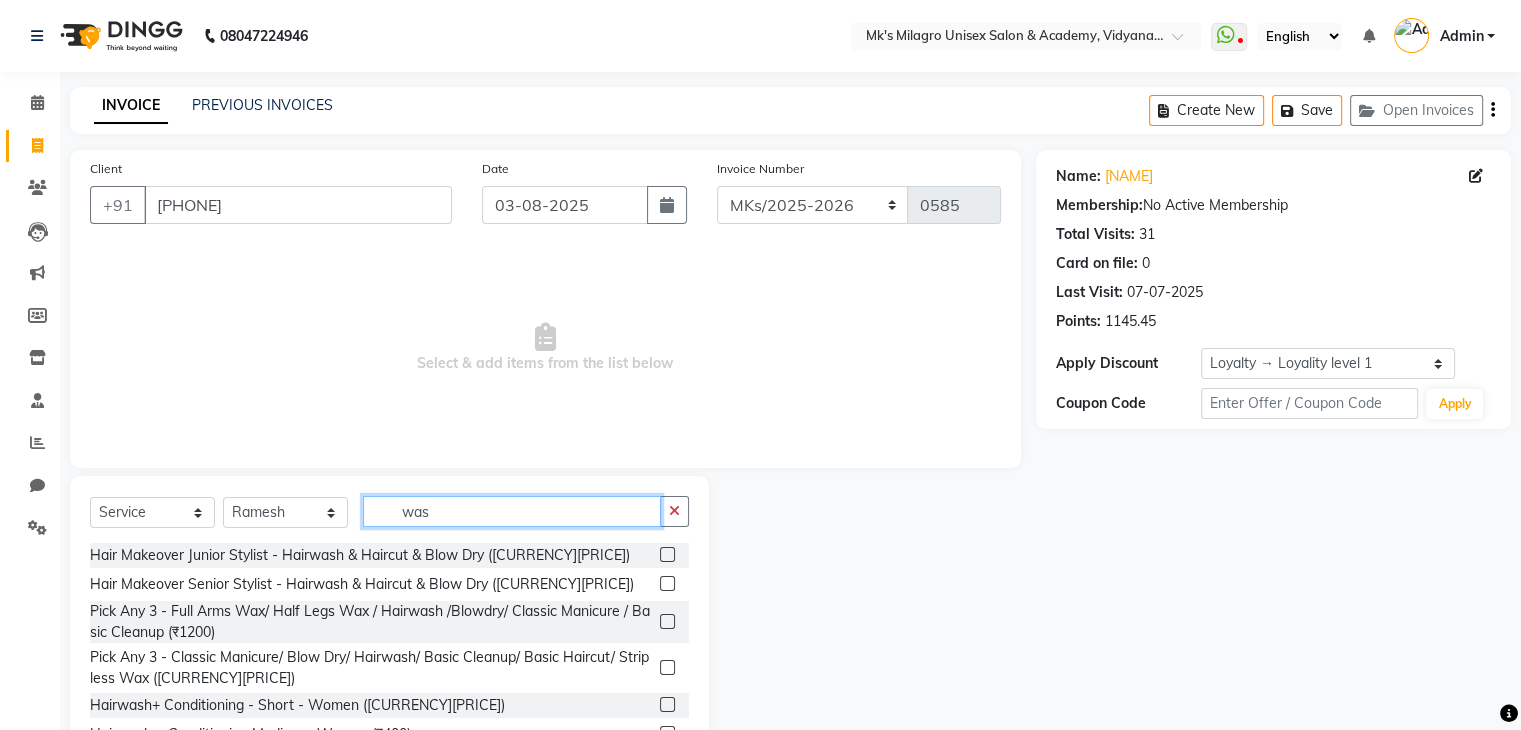 scroll, scrollTop: 60, scrollLeft: 0, axis: vertical 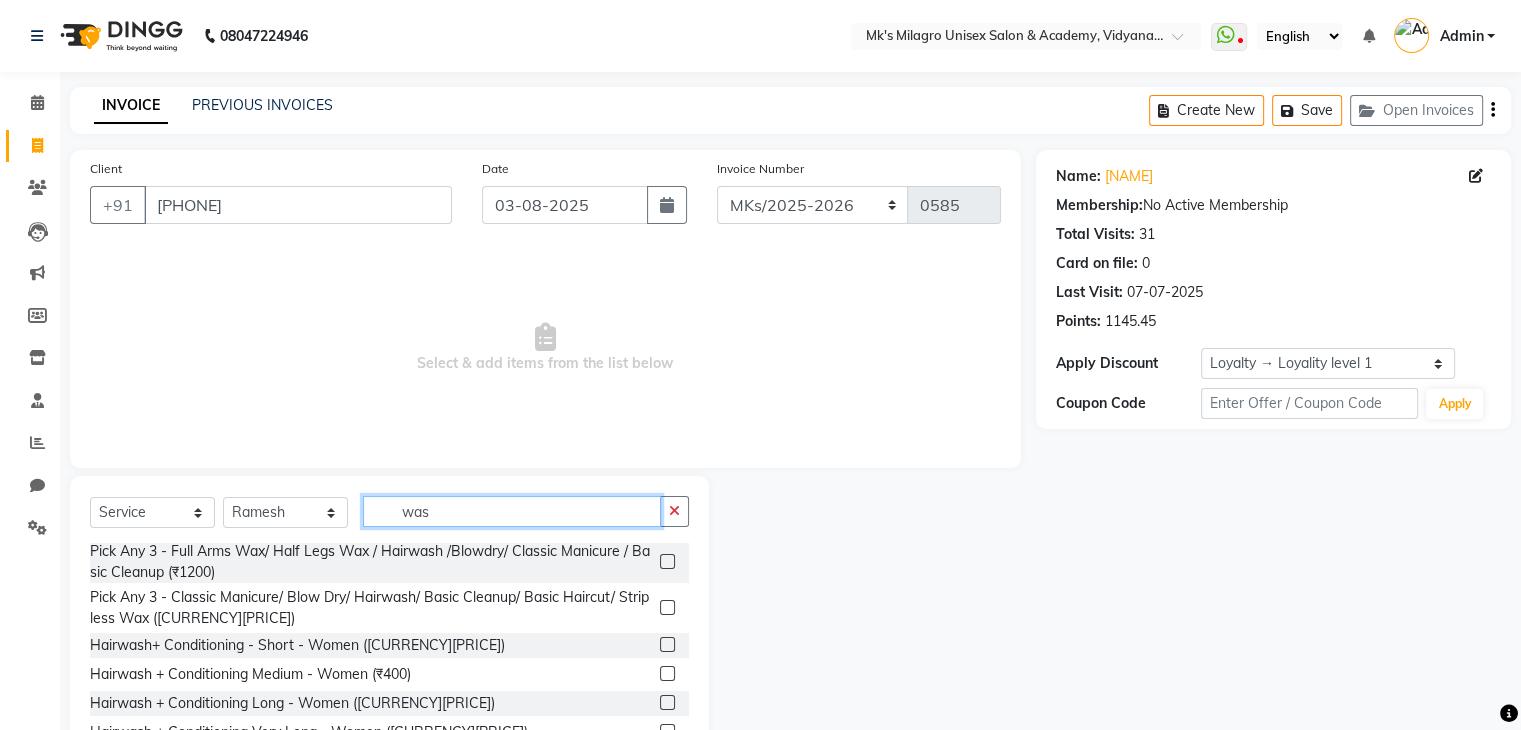 type on "was" 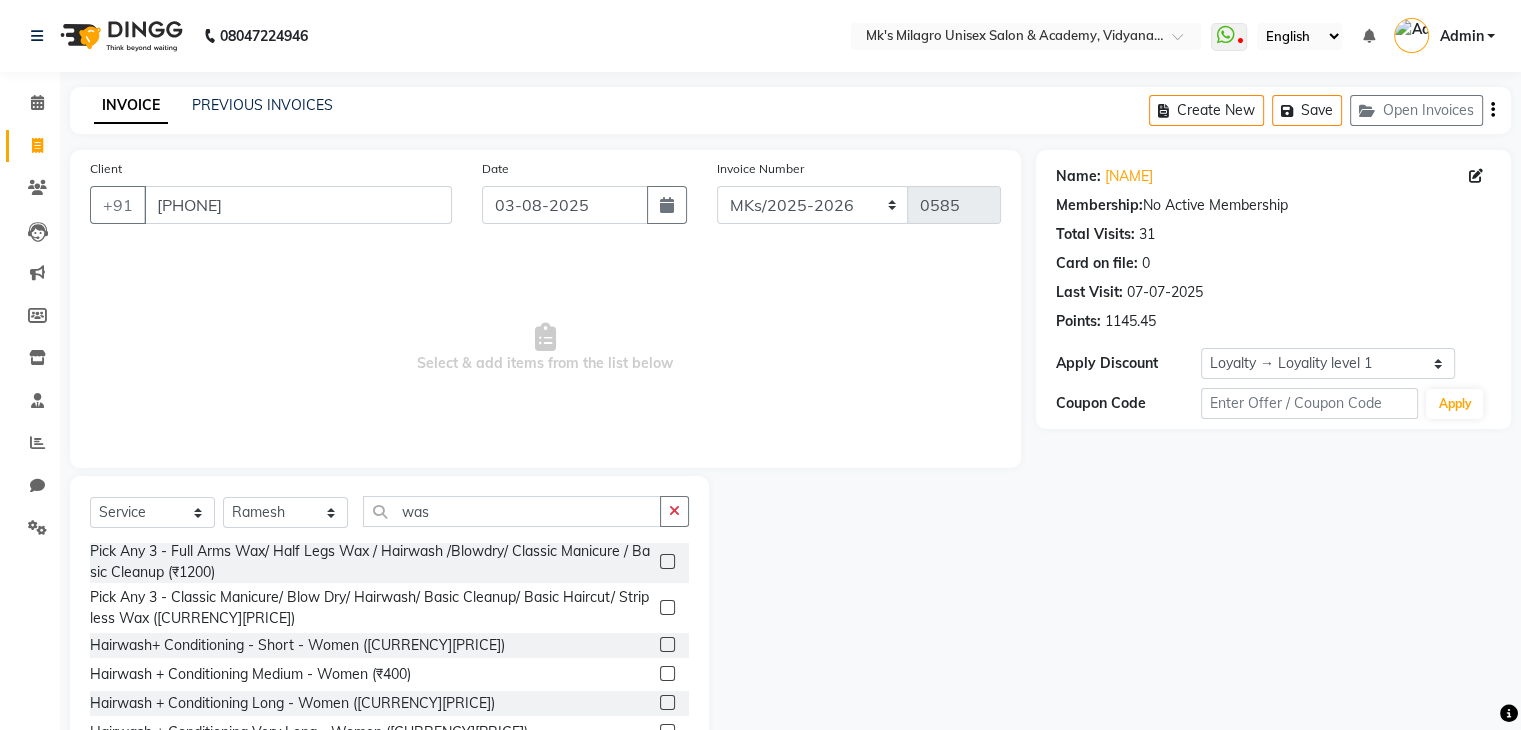 click 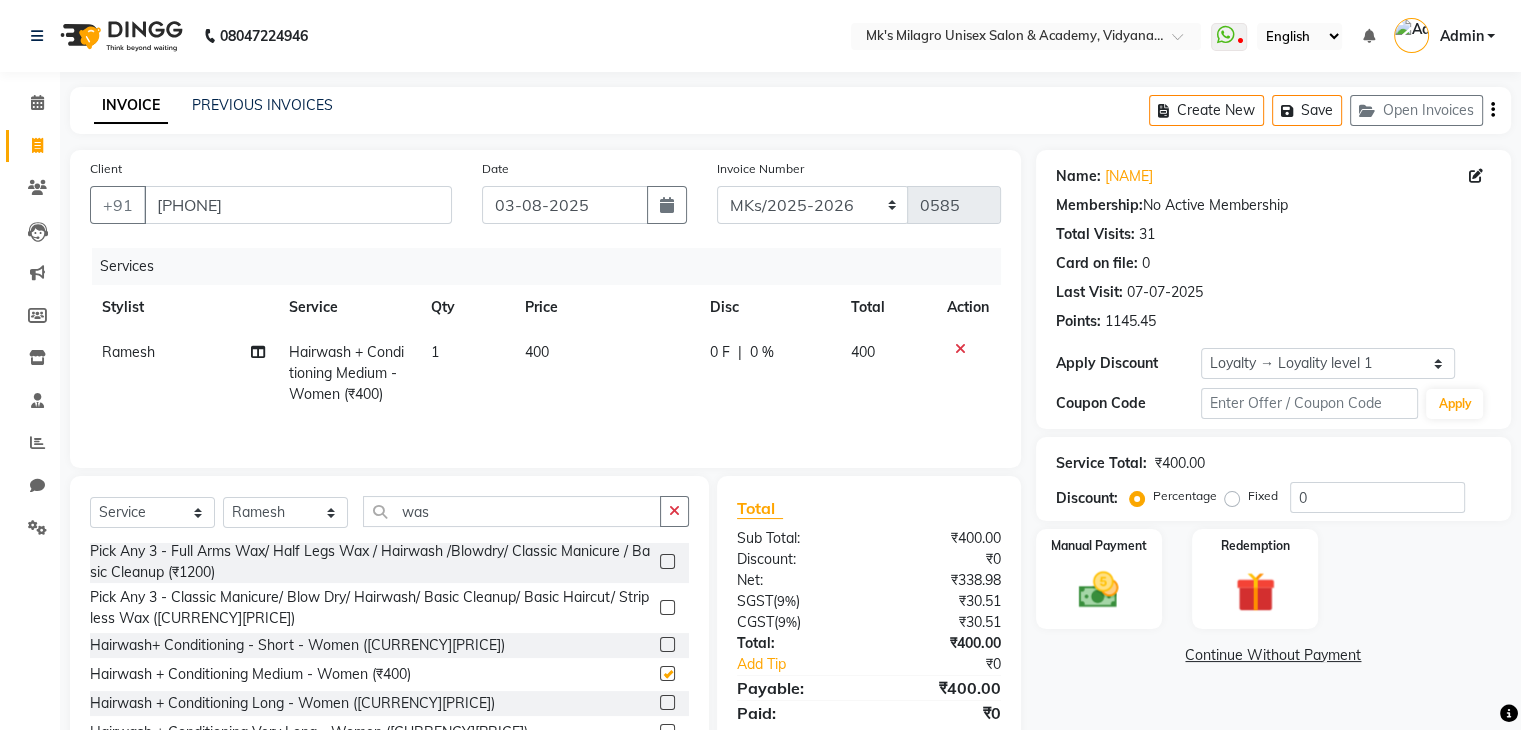 checkbox on "false" 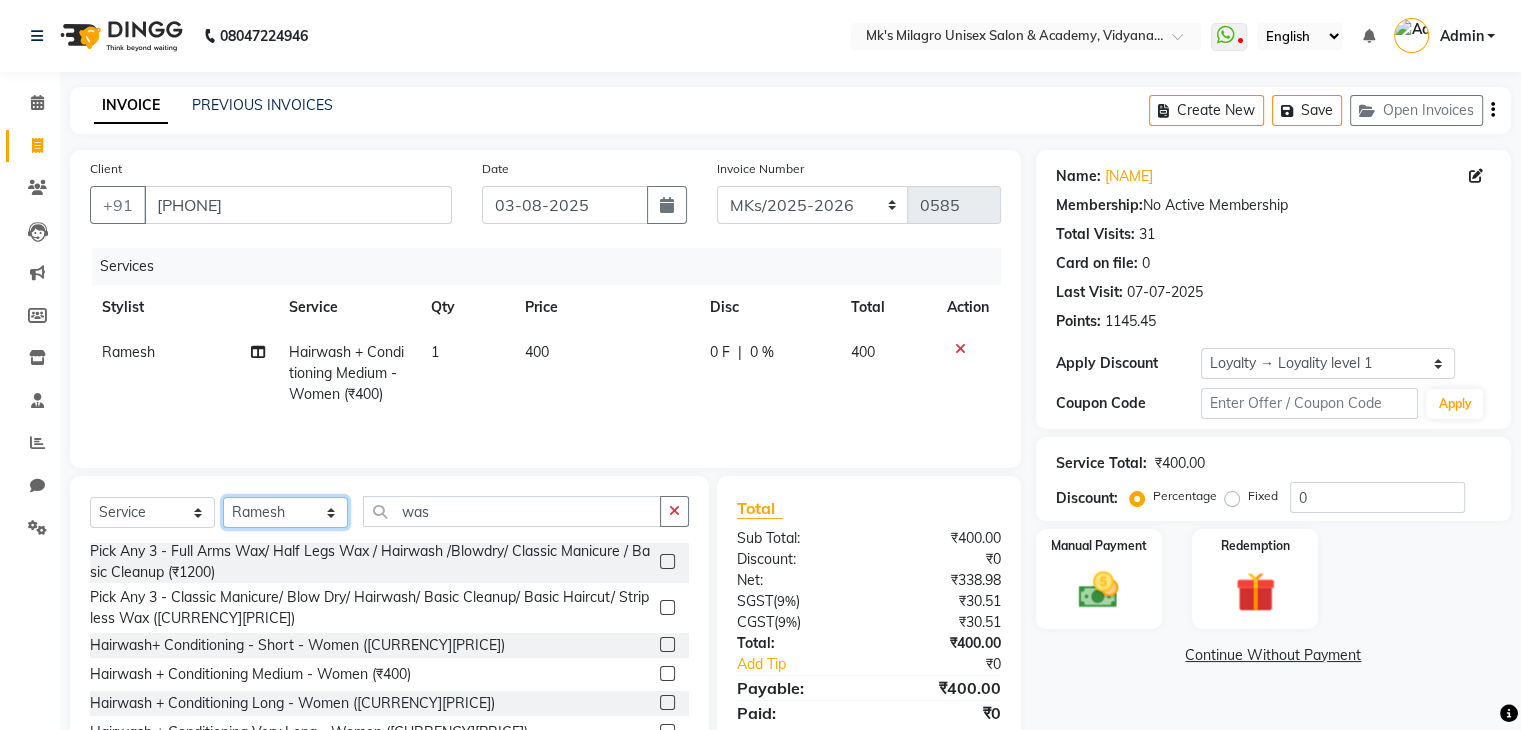click on "Select Stylist Madhuri Jadhav Minsi Ramesh Renuka Riya Sandhaya Santoshi" 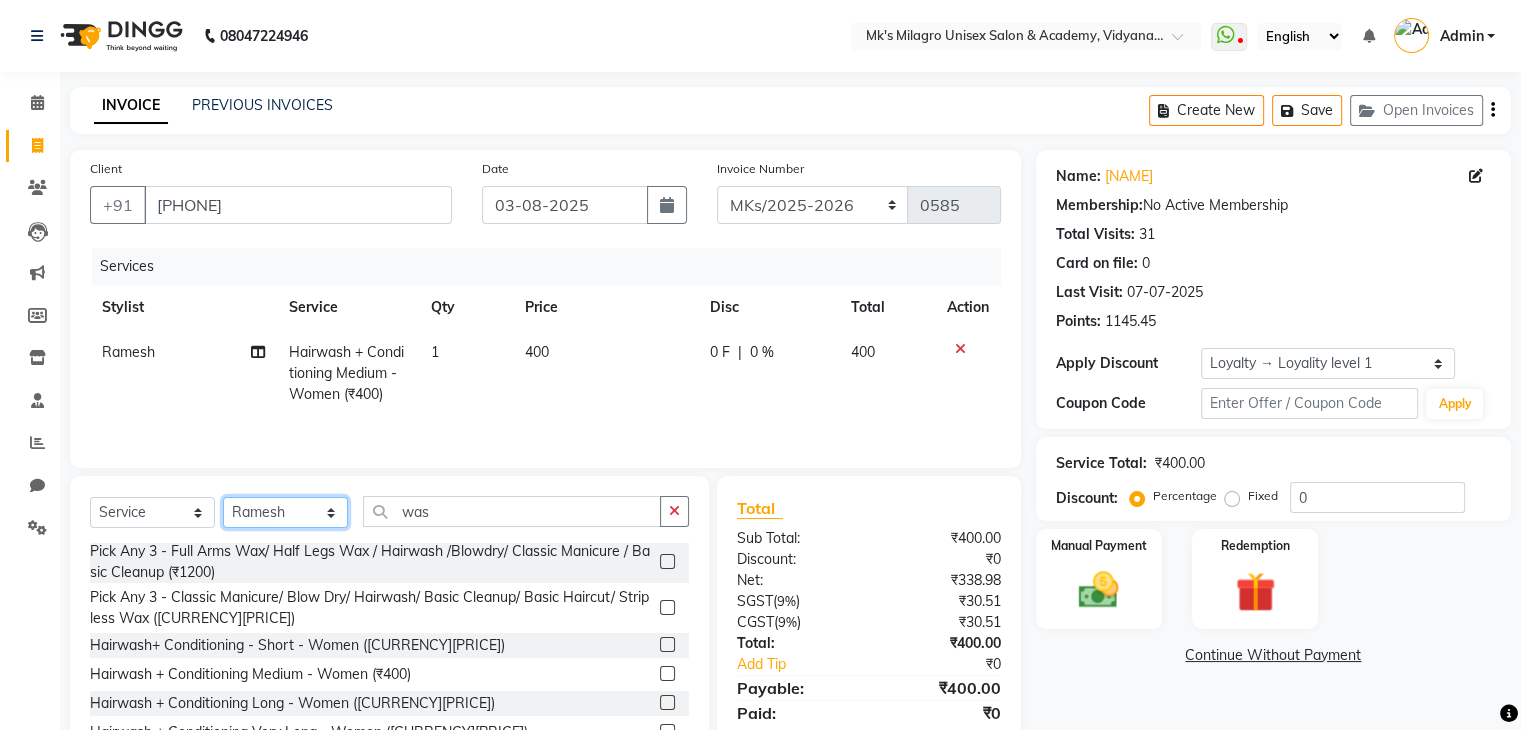 select on "21735" 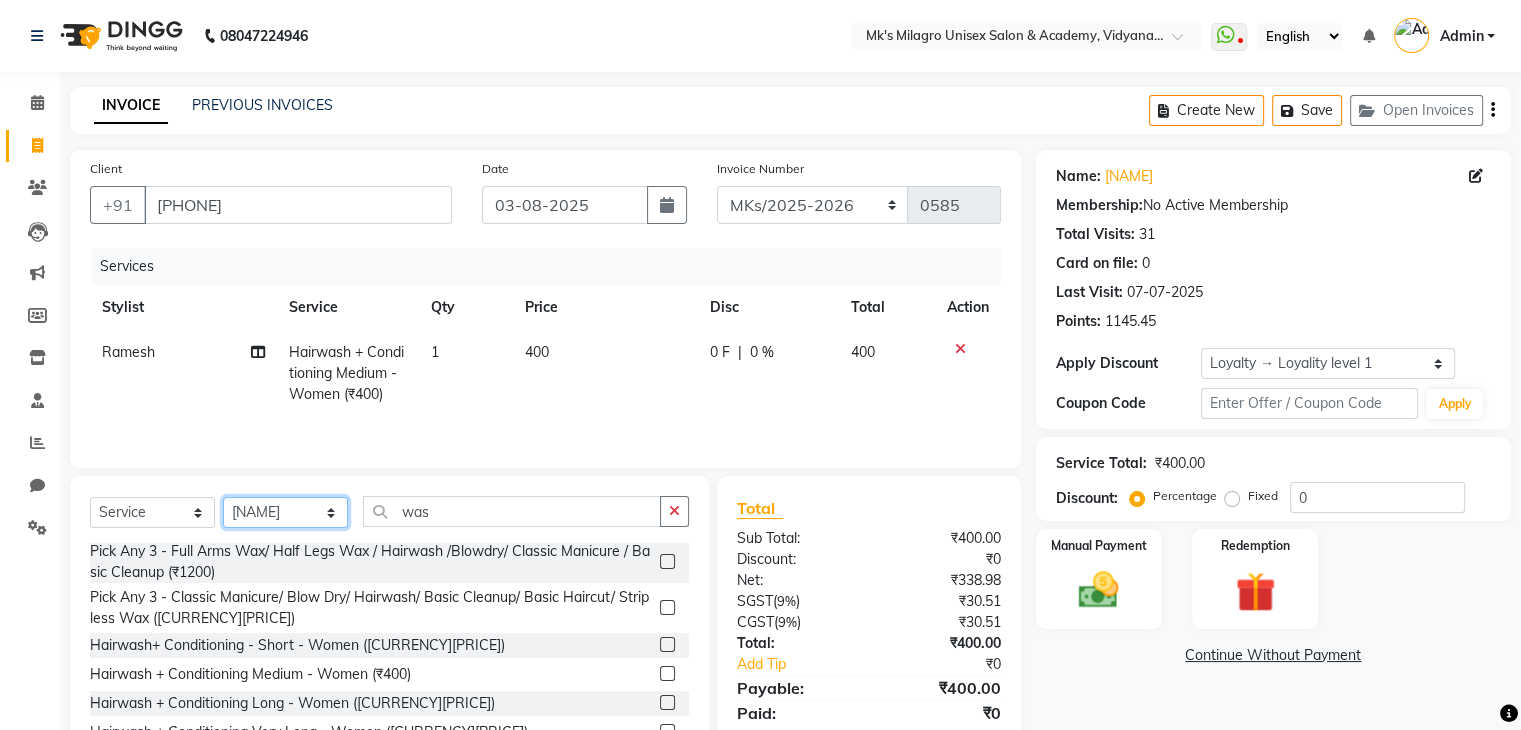 click on "Select Stylist Madhuri Jadhav Minsi Ramesh Renuka Riya Sandhaya Santoshi" 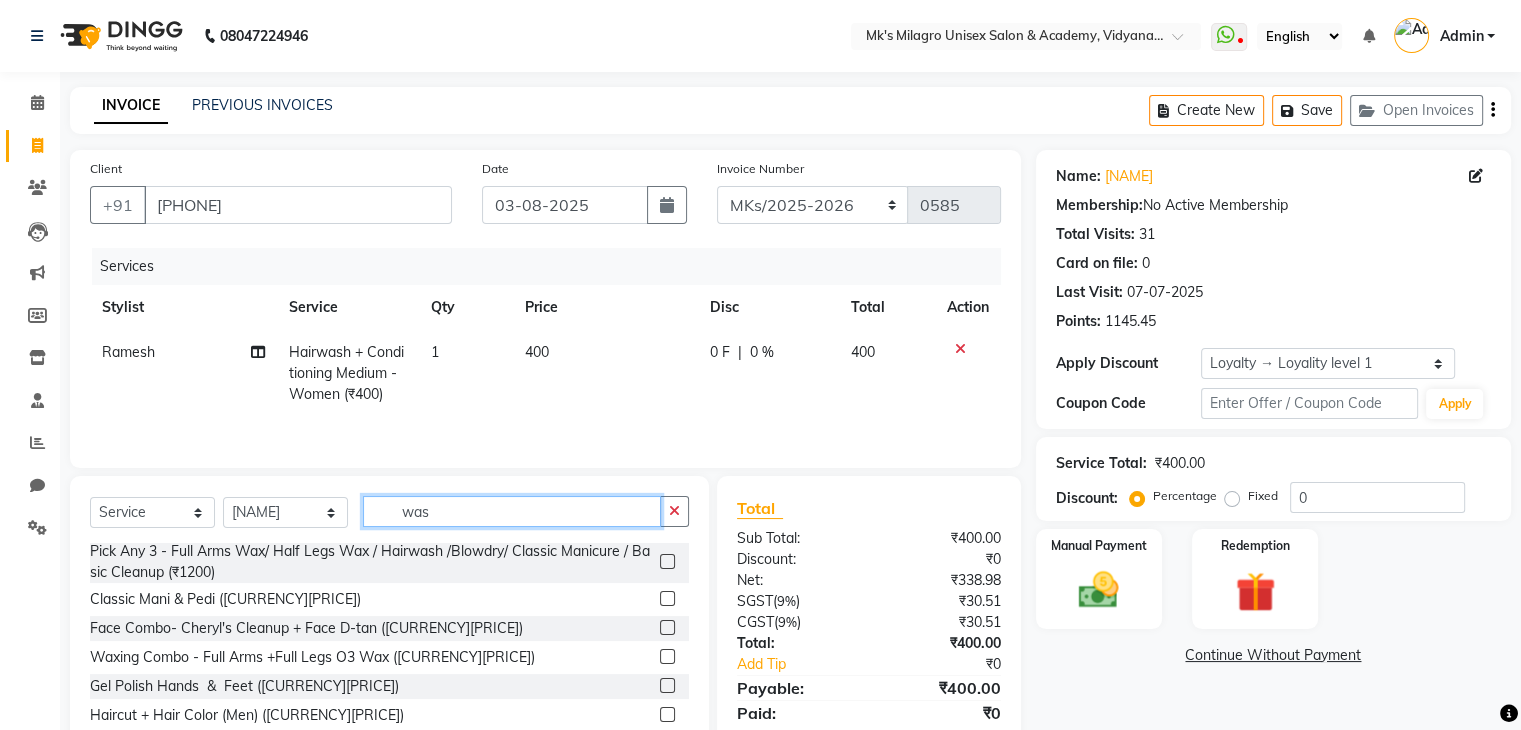 click on "was" 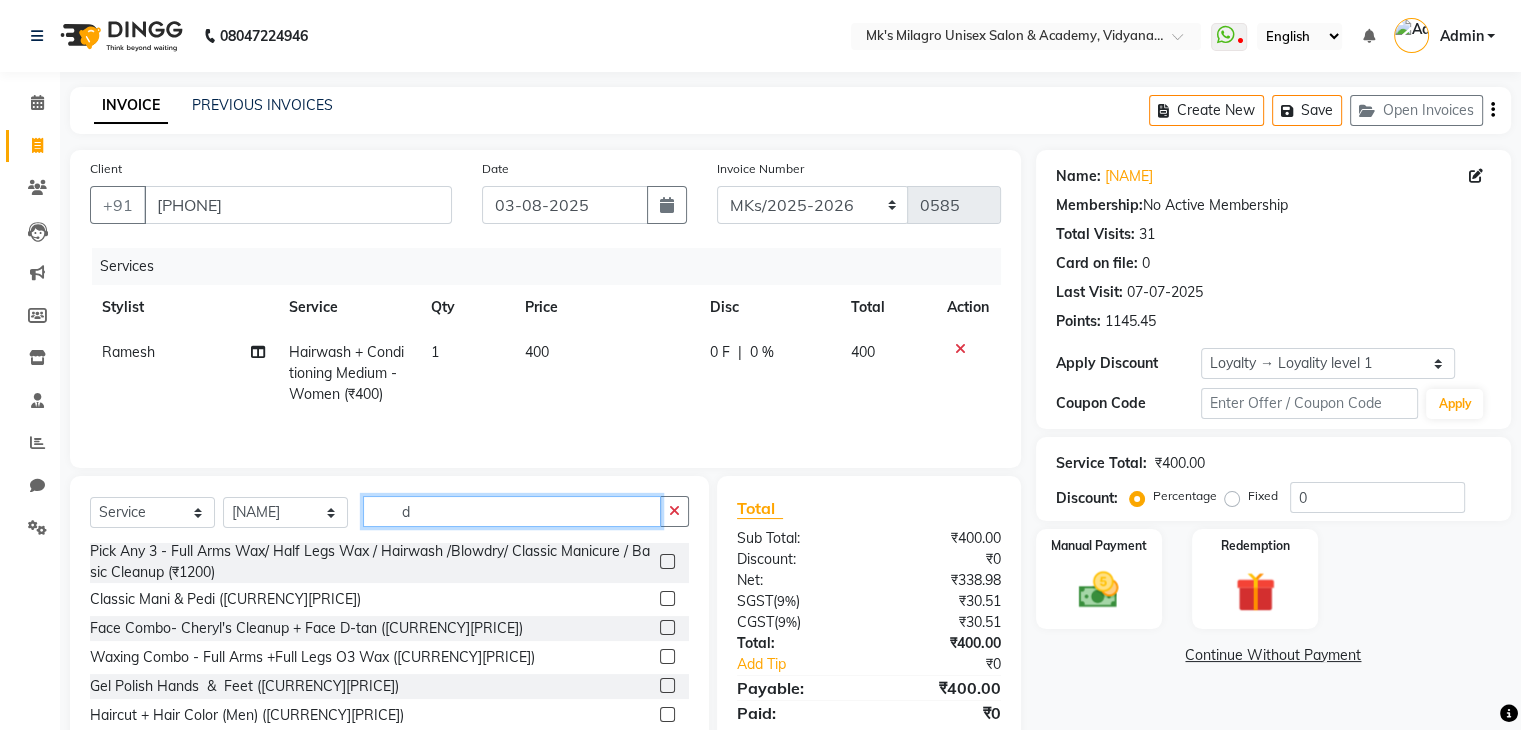 click on "d" 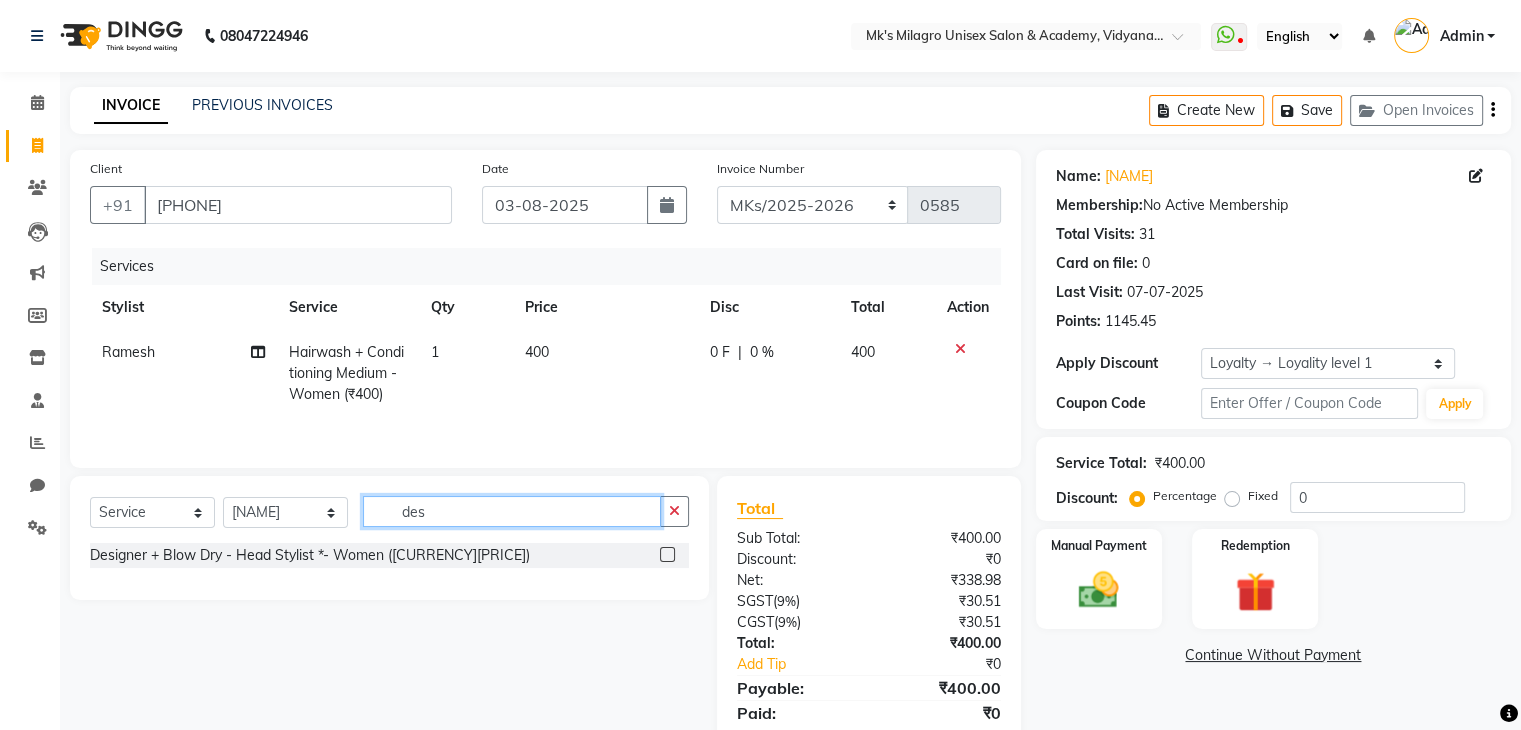 scroll, scrollTop: 0, scrollLeft: 0, axis: both 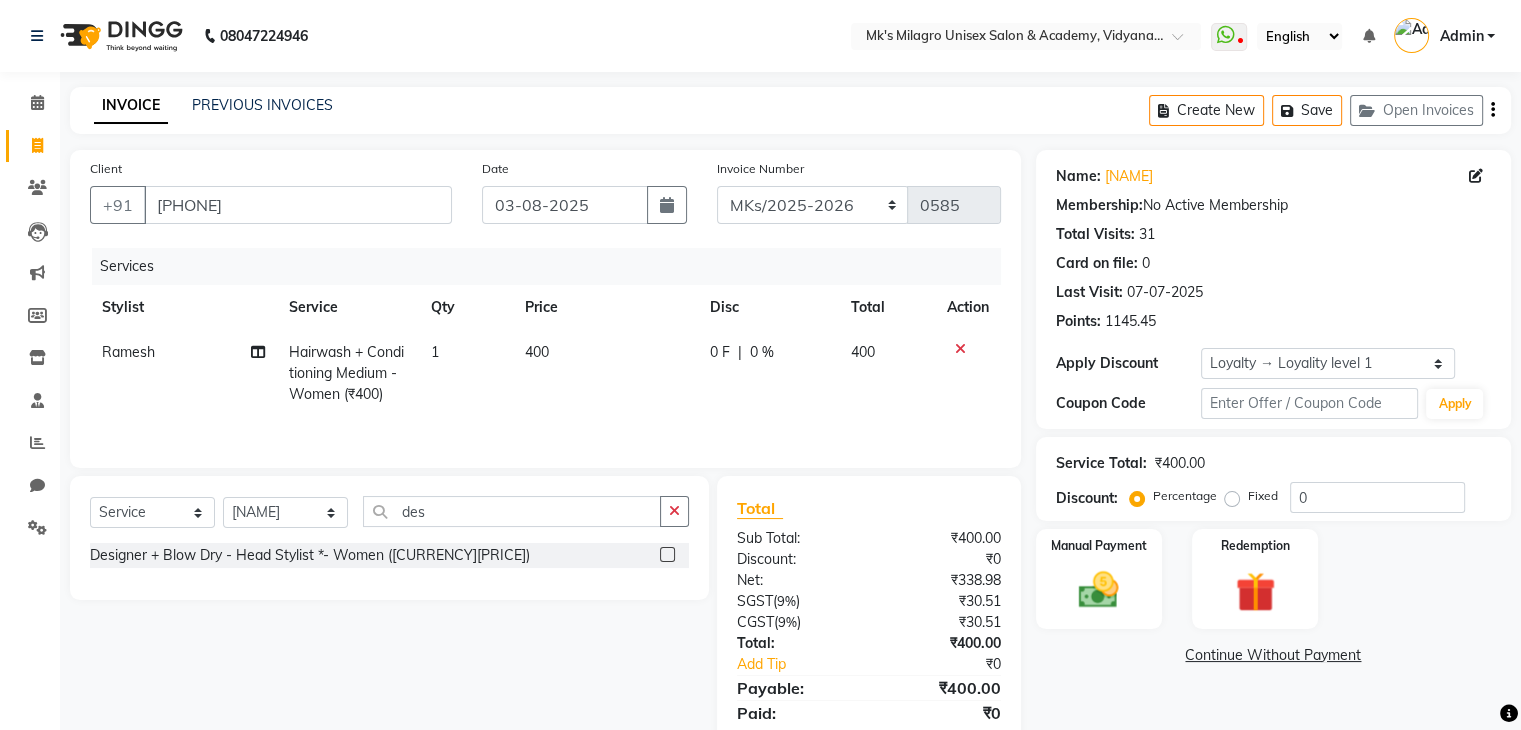 click 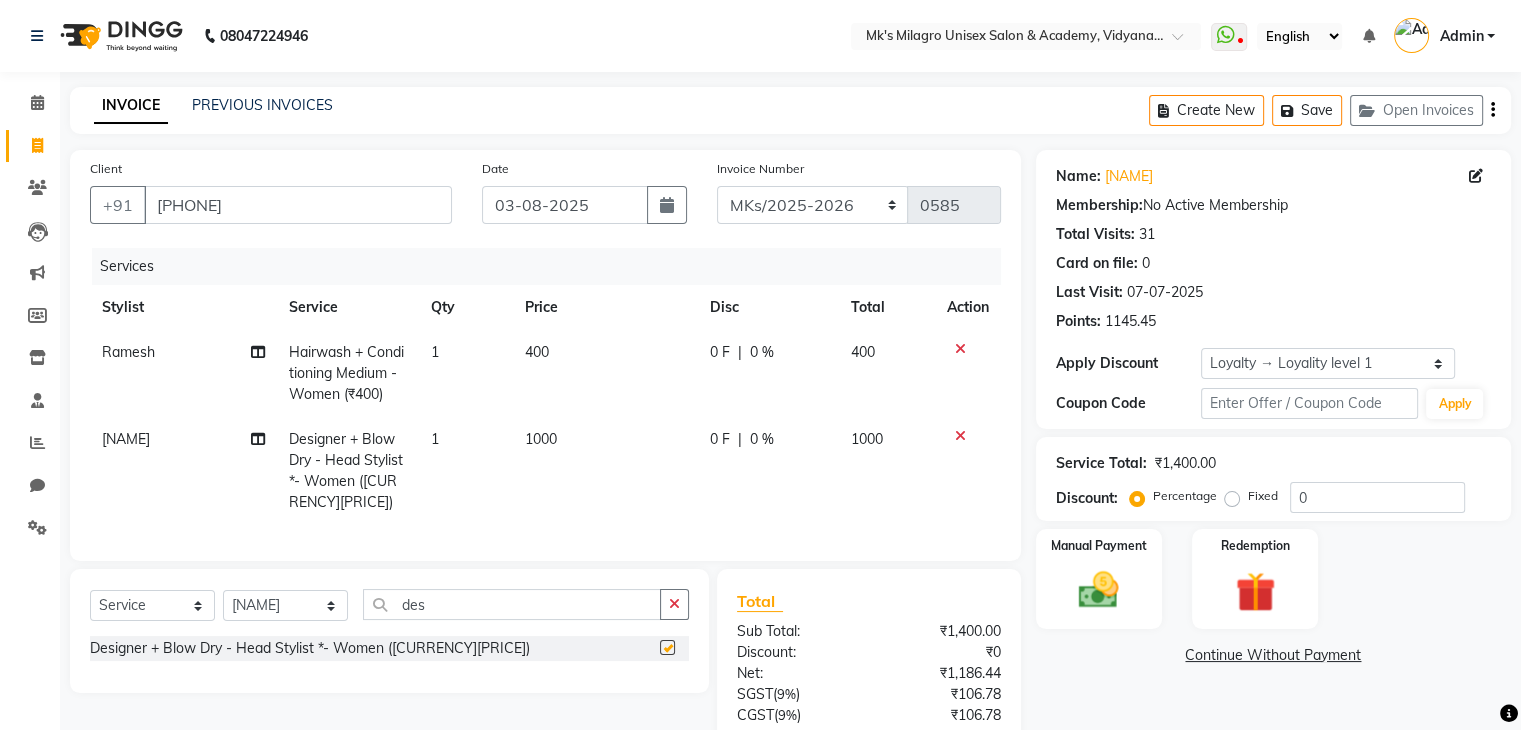 checkbox on "false" 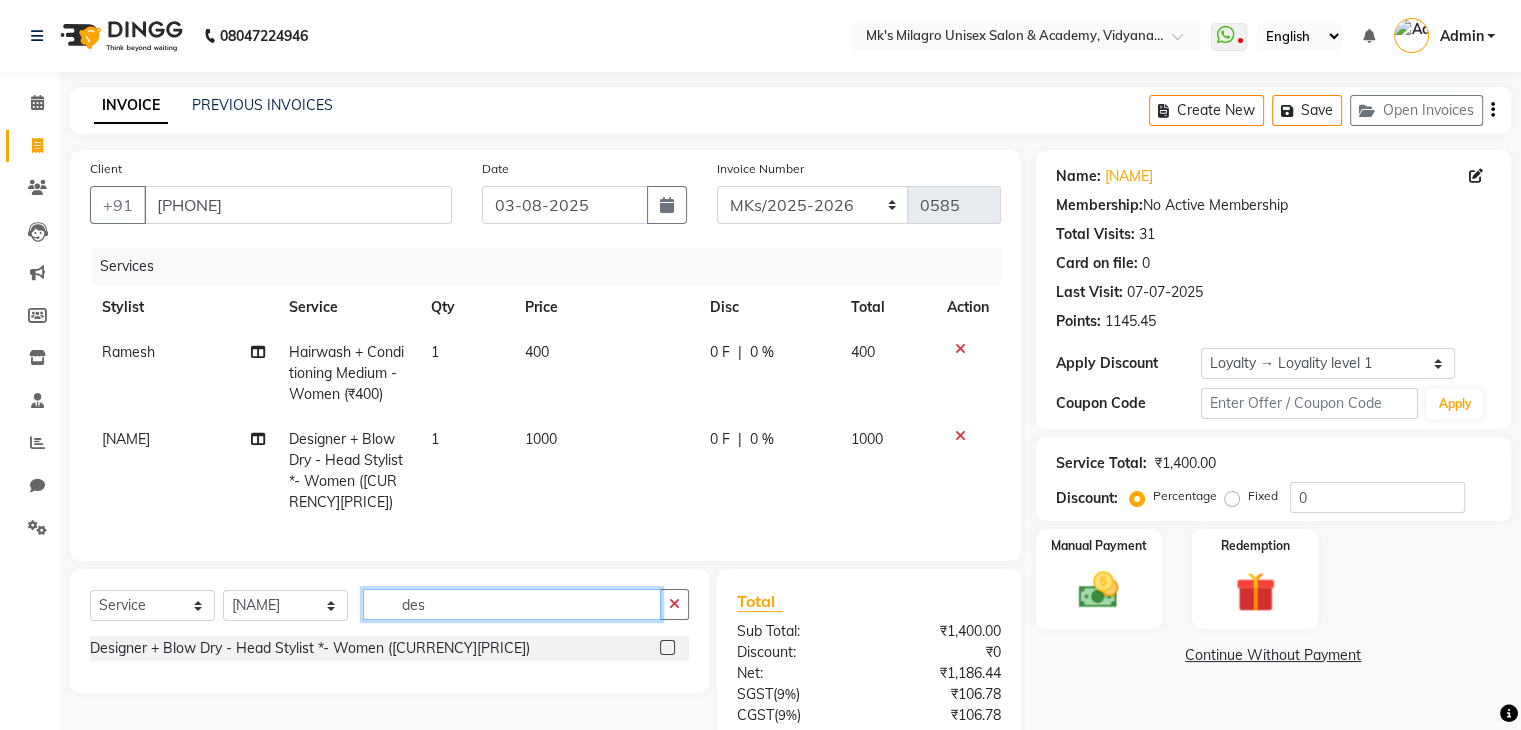 click on "des" 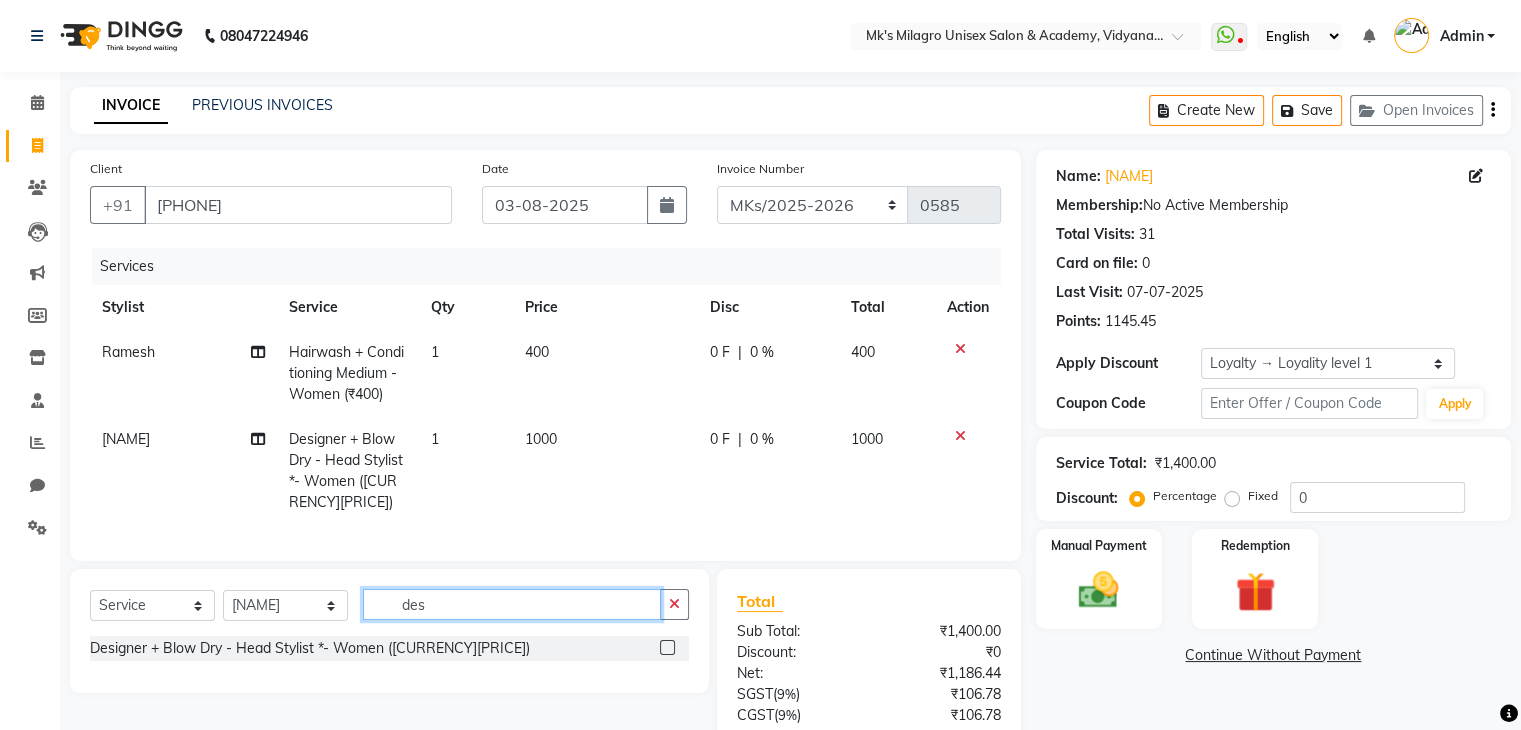 click on "des" 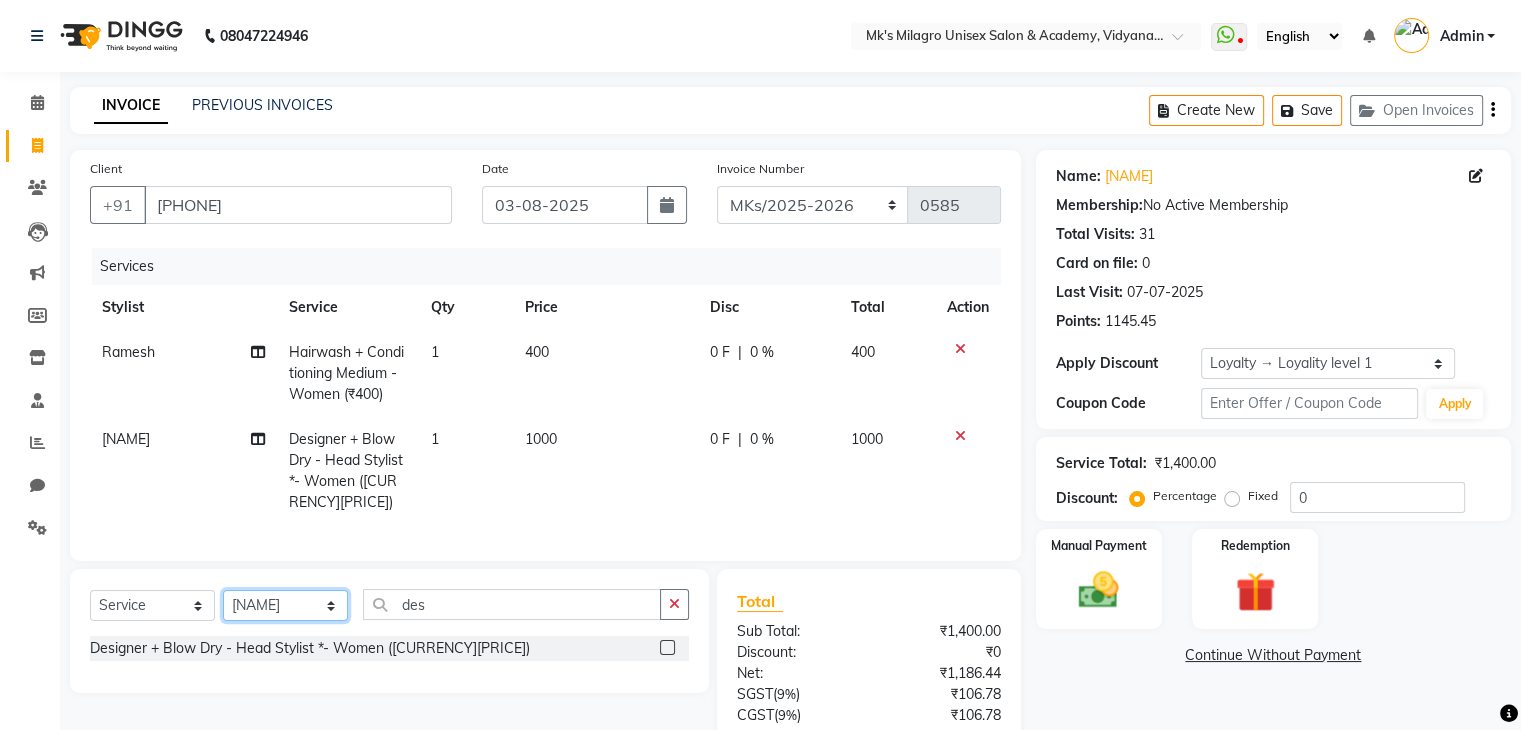 click on "Select Stylist Madhuri Jadhav Minsi Ramesh Renuka Riya Sandhaya Santoshi" 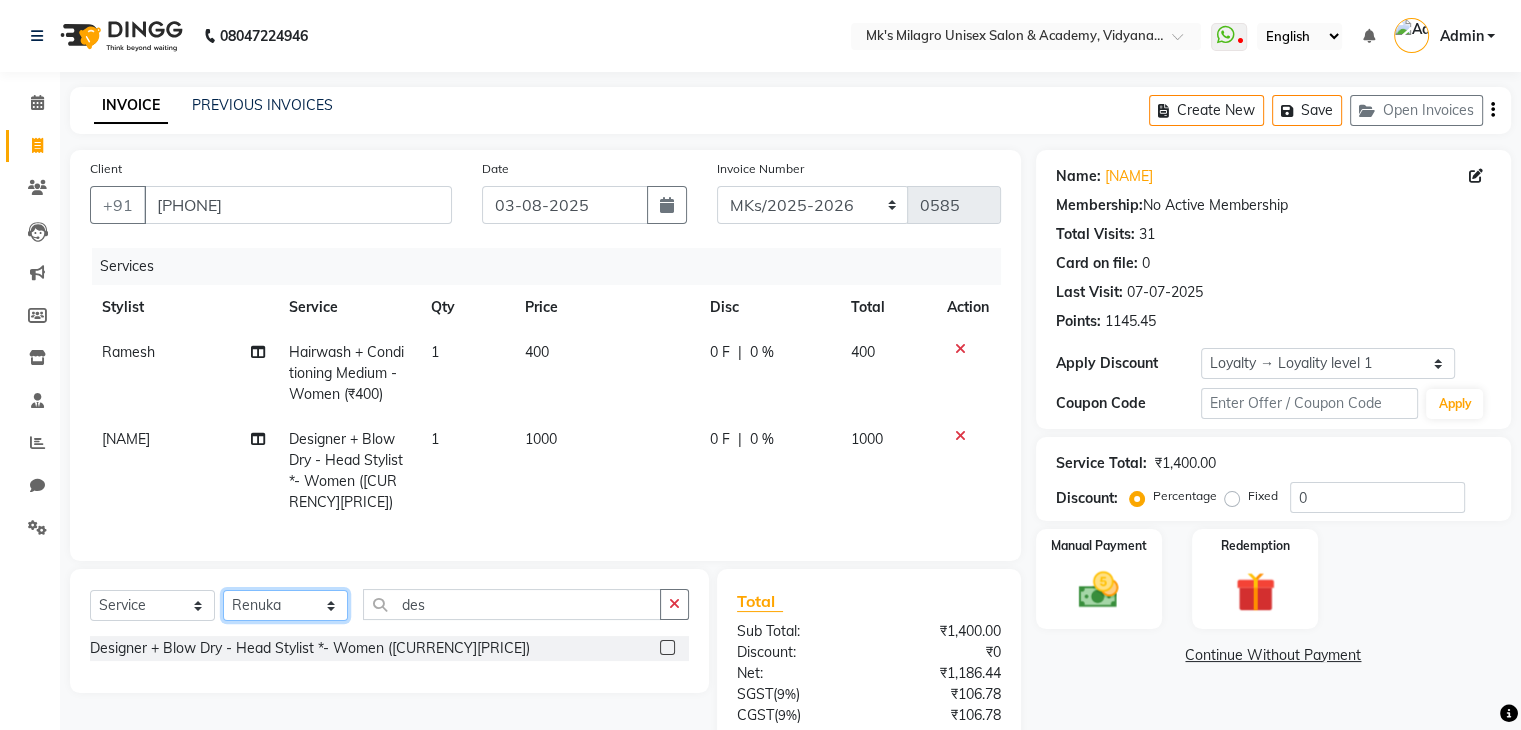 click on "Select Stylist Madhuri Jadhav Minsi Ramesh Renuka Riya Sandhaya Santoshi" 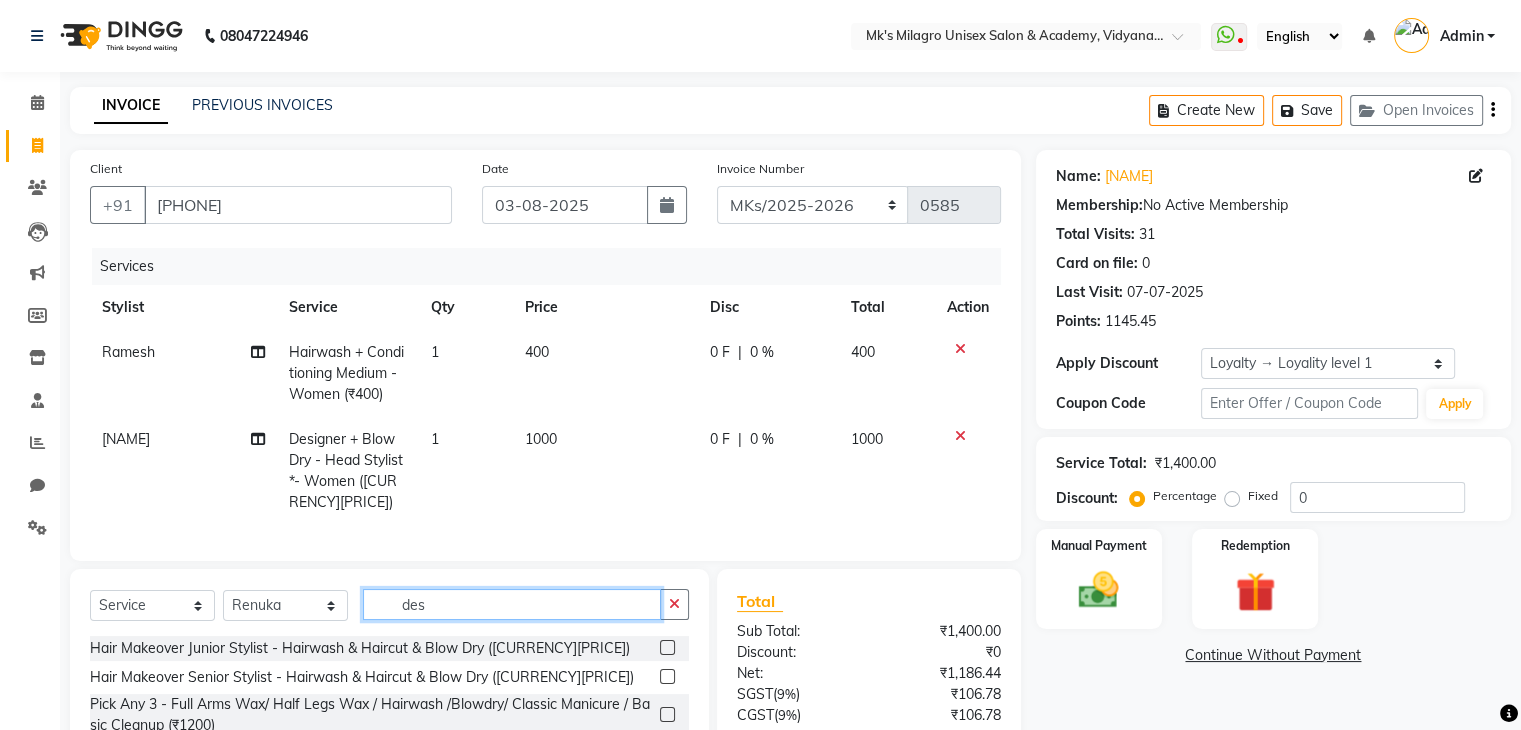 click on "des" 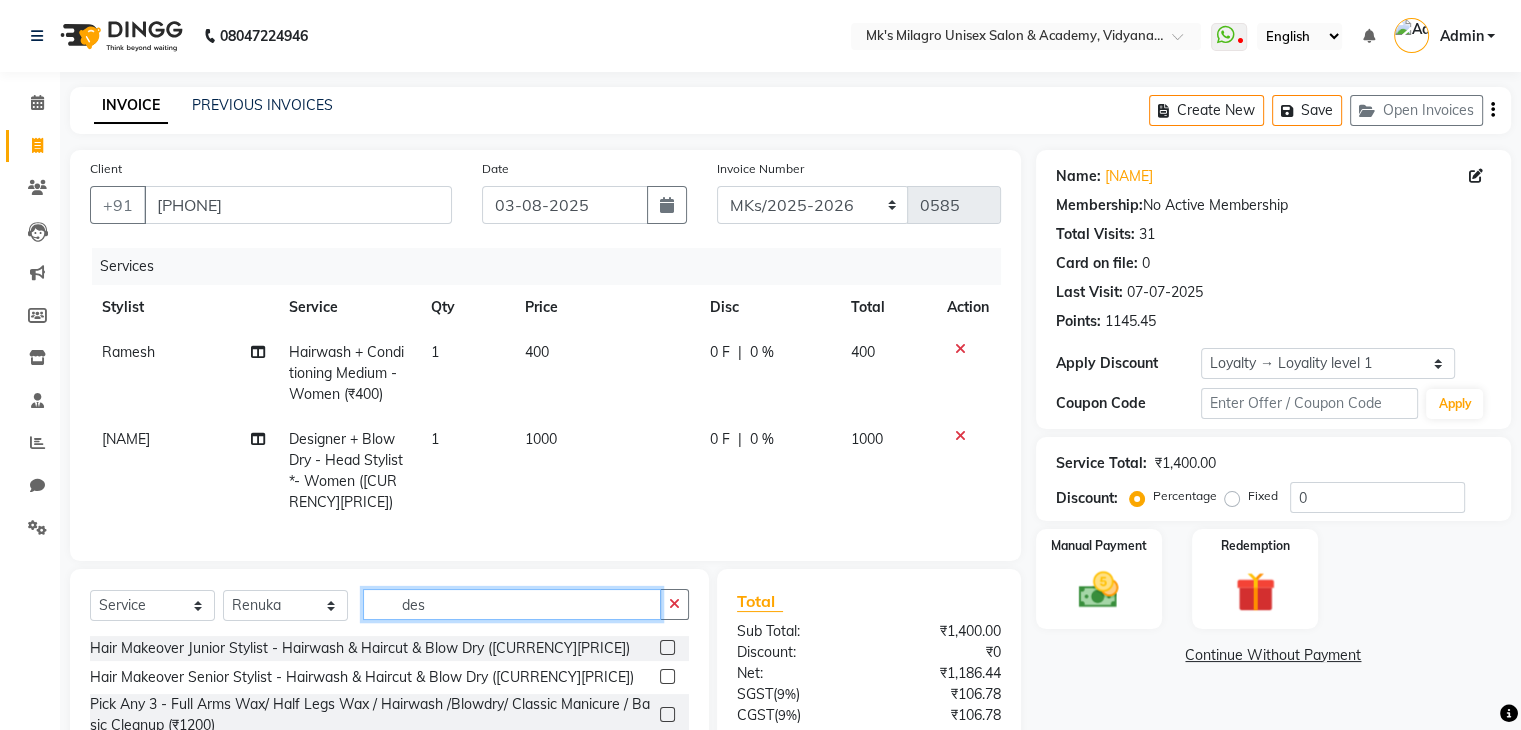 click on "des" 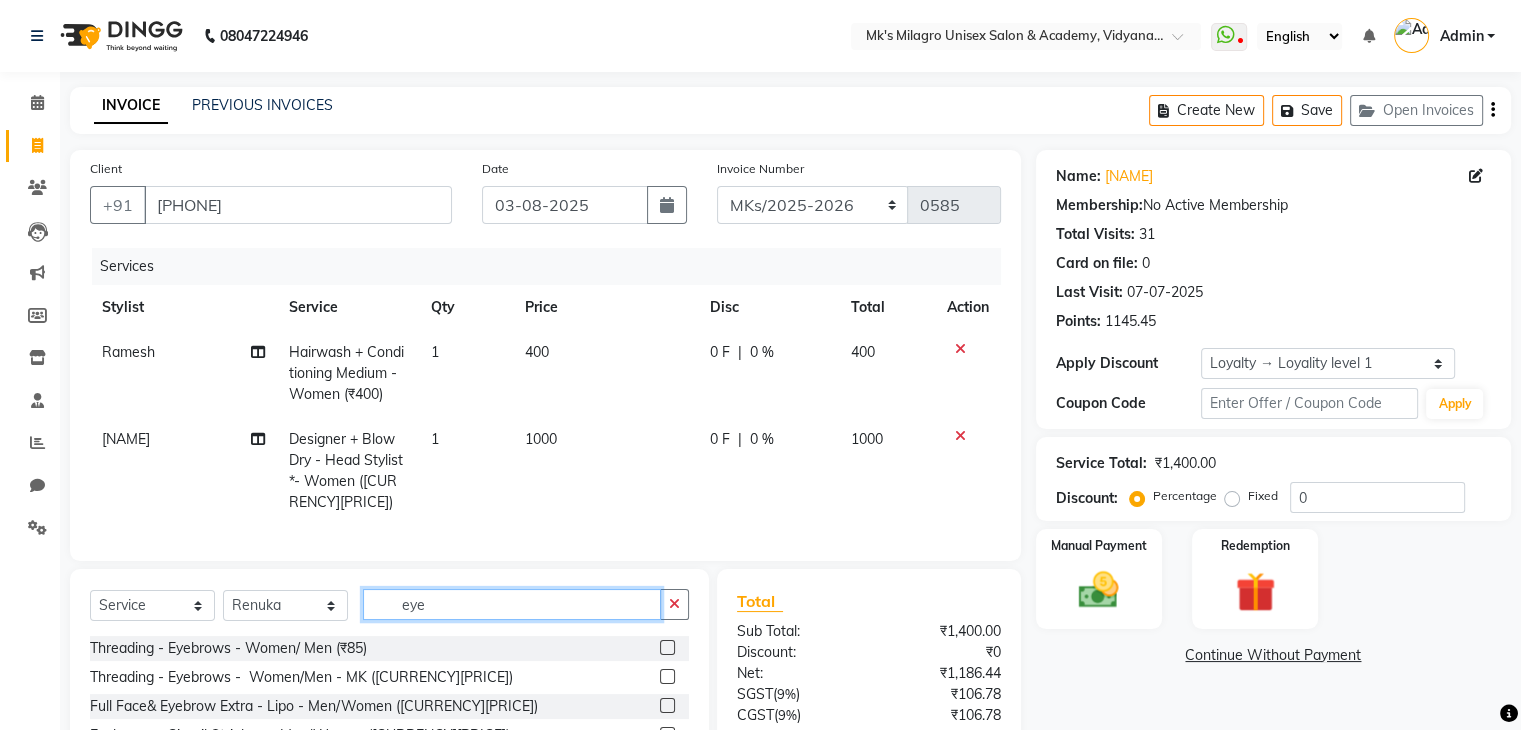type on "eye" 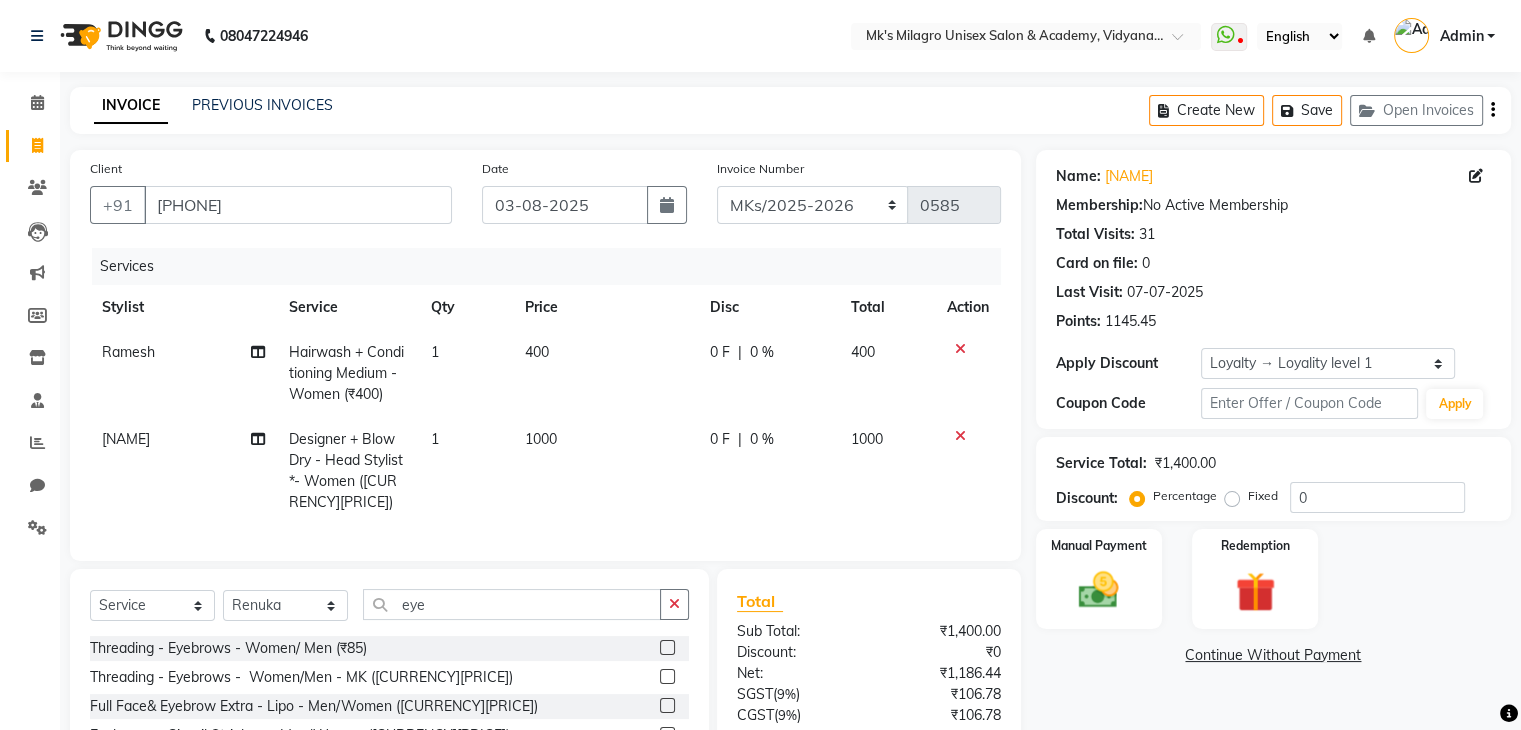 click 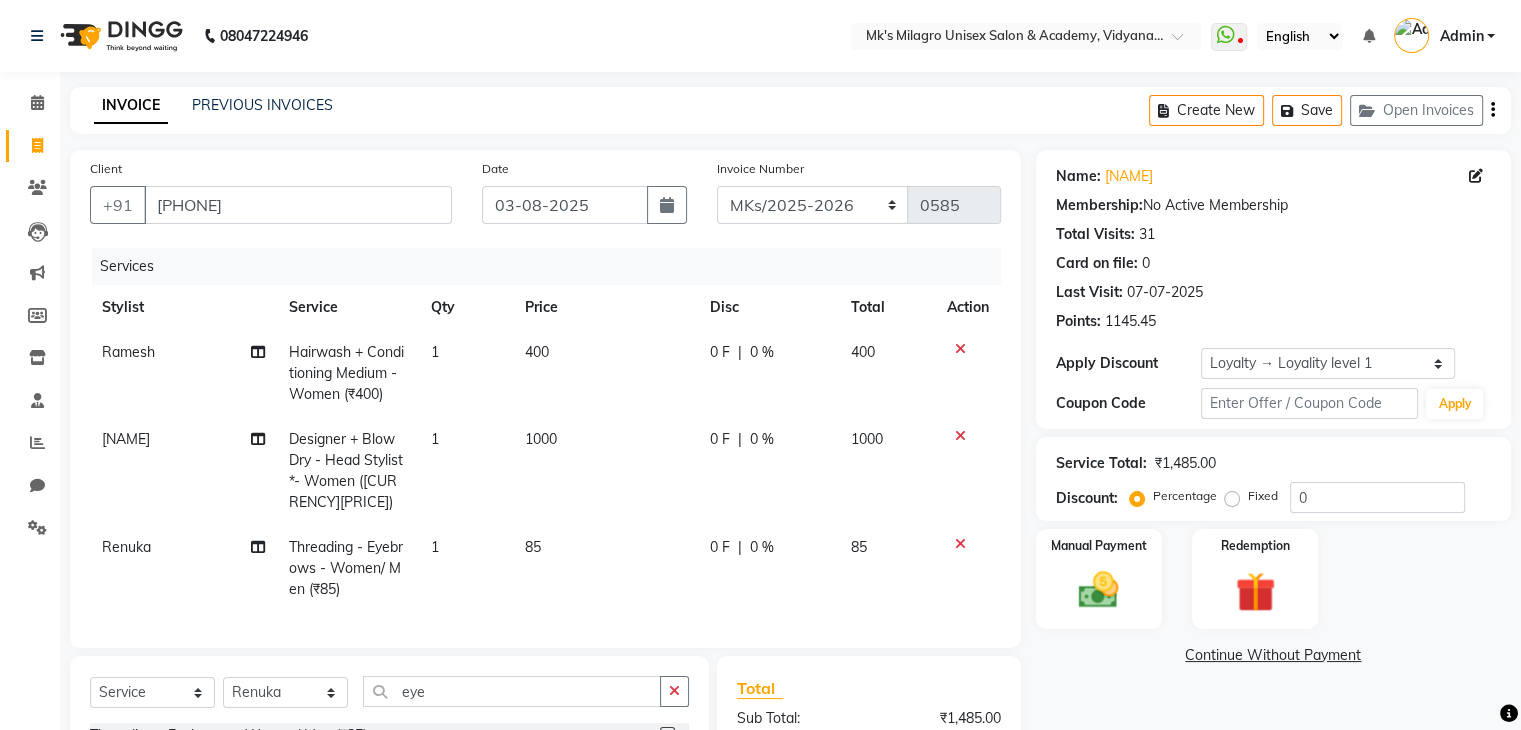 checkbox on "false" 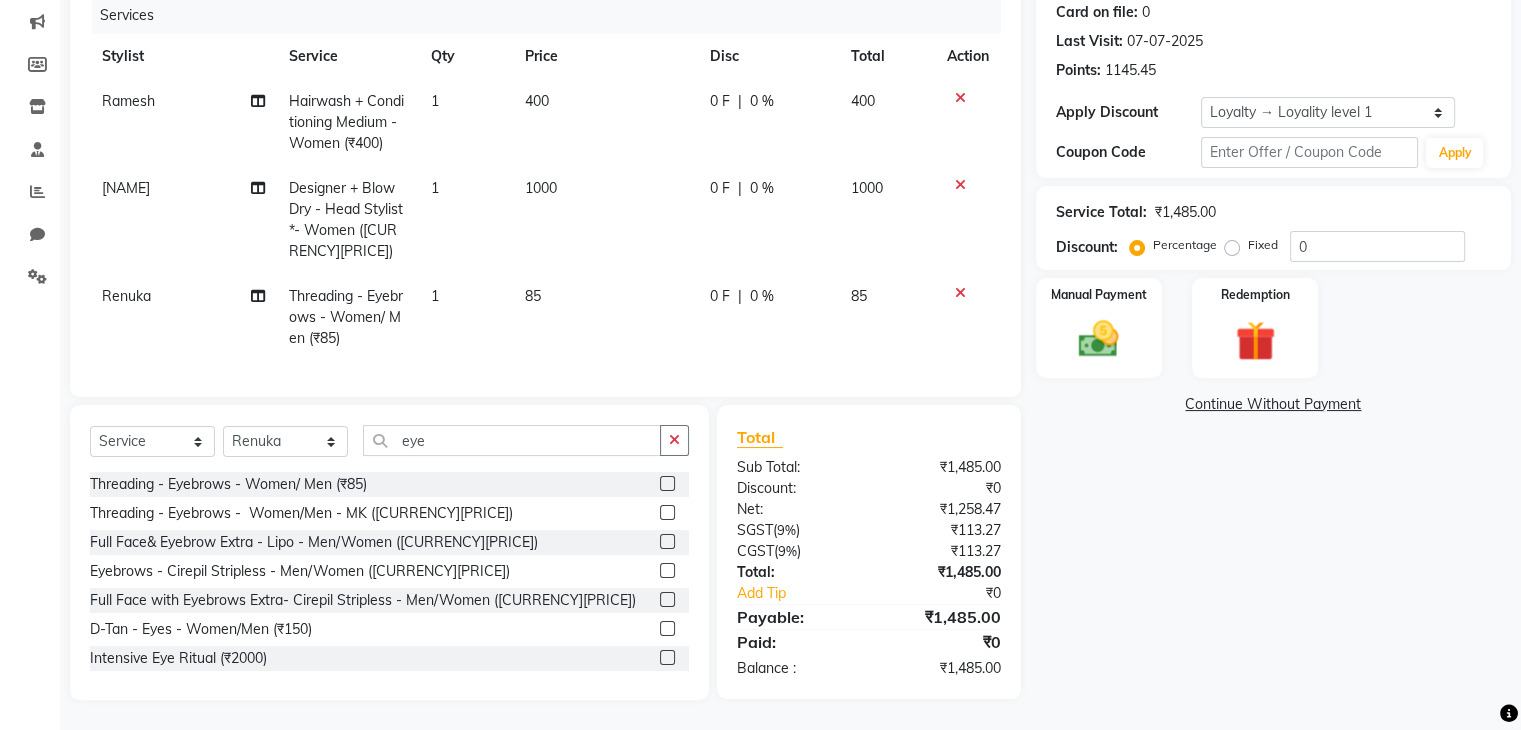 scroll, scrollTop: 0, scrollLeft: 0, axis: both 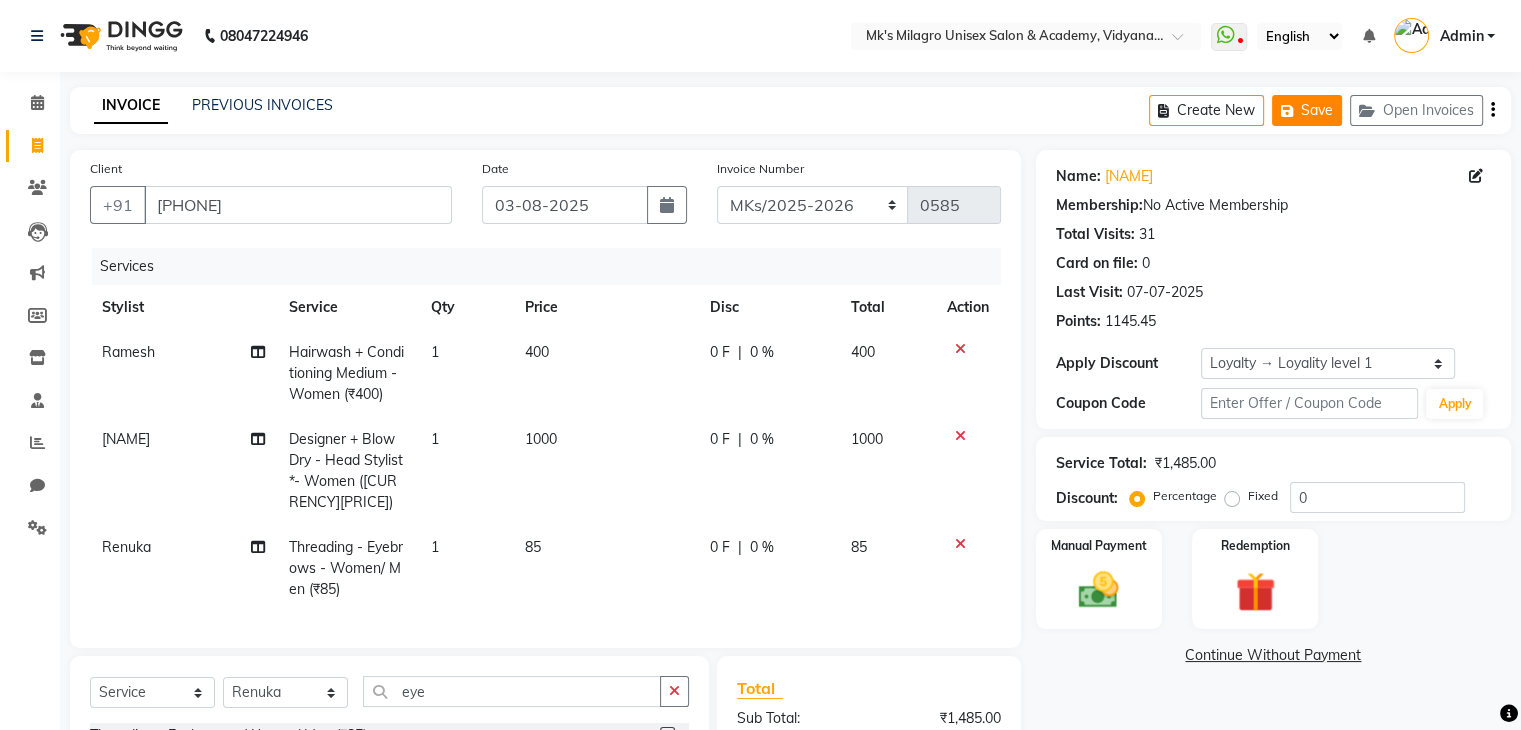 click on "Save" 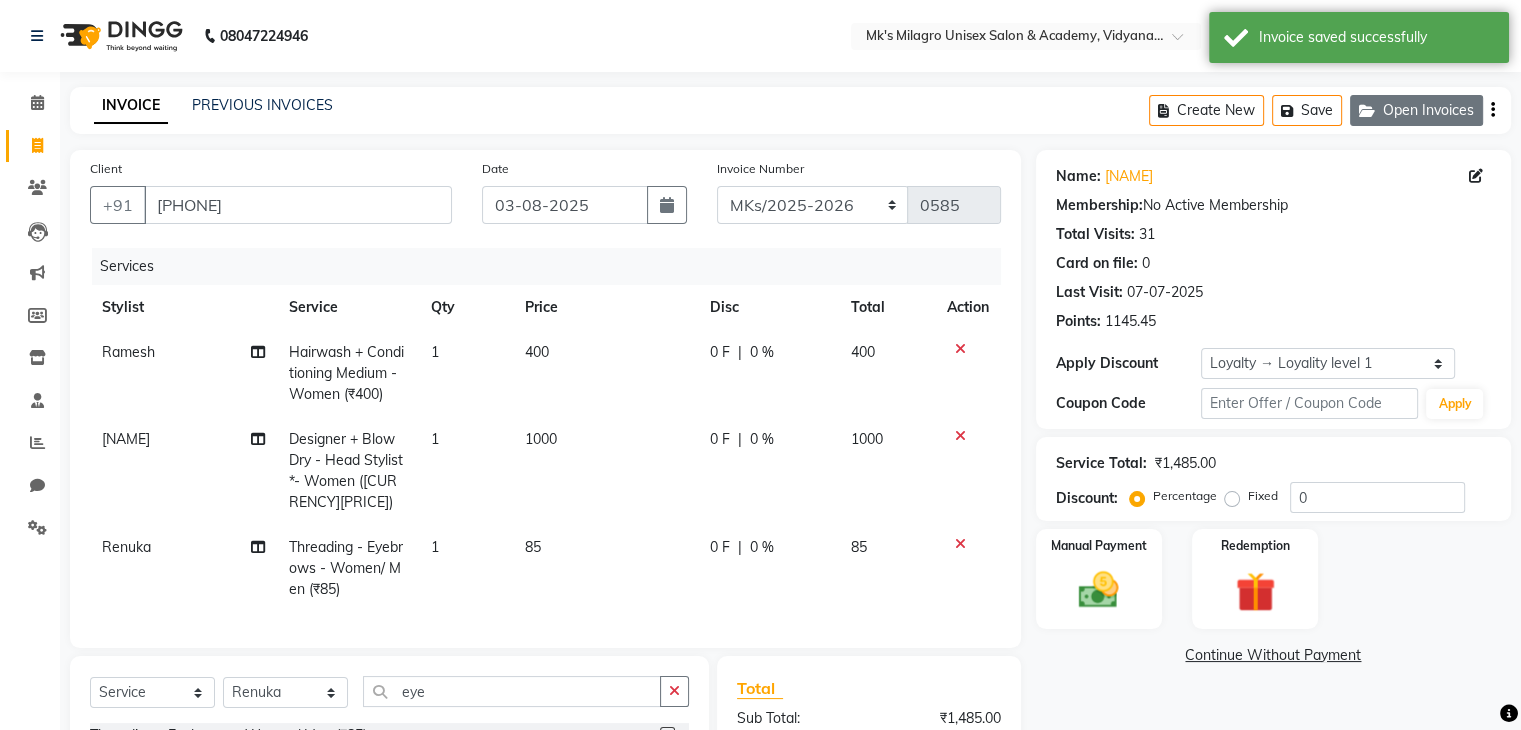 click on "Open Invoices" 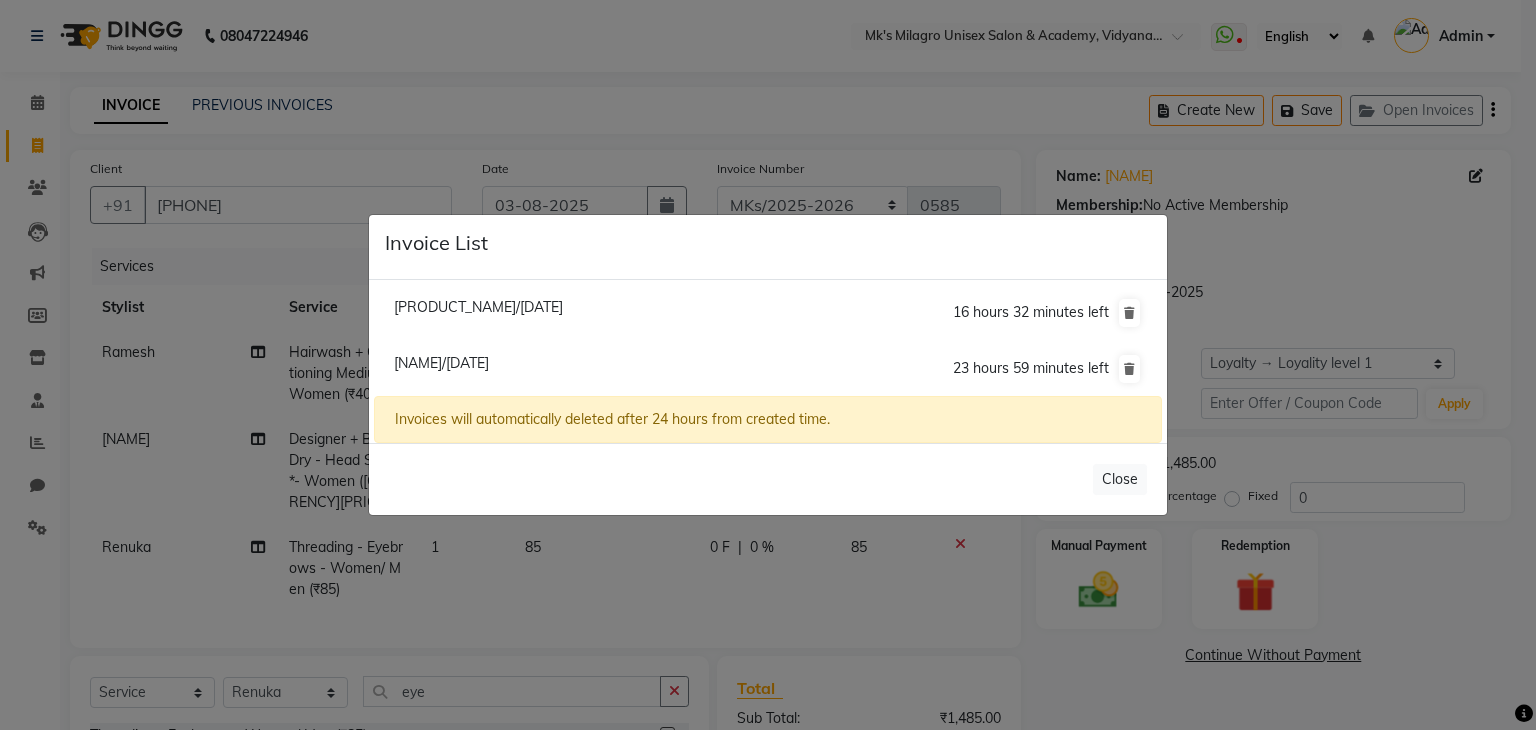 click on "Mr Pest Buster/03 August 2025" 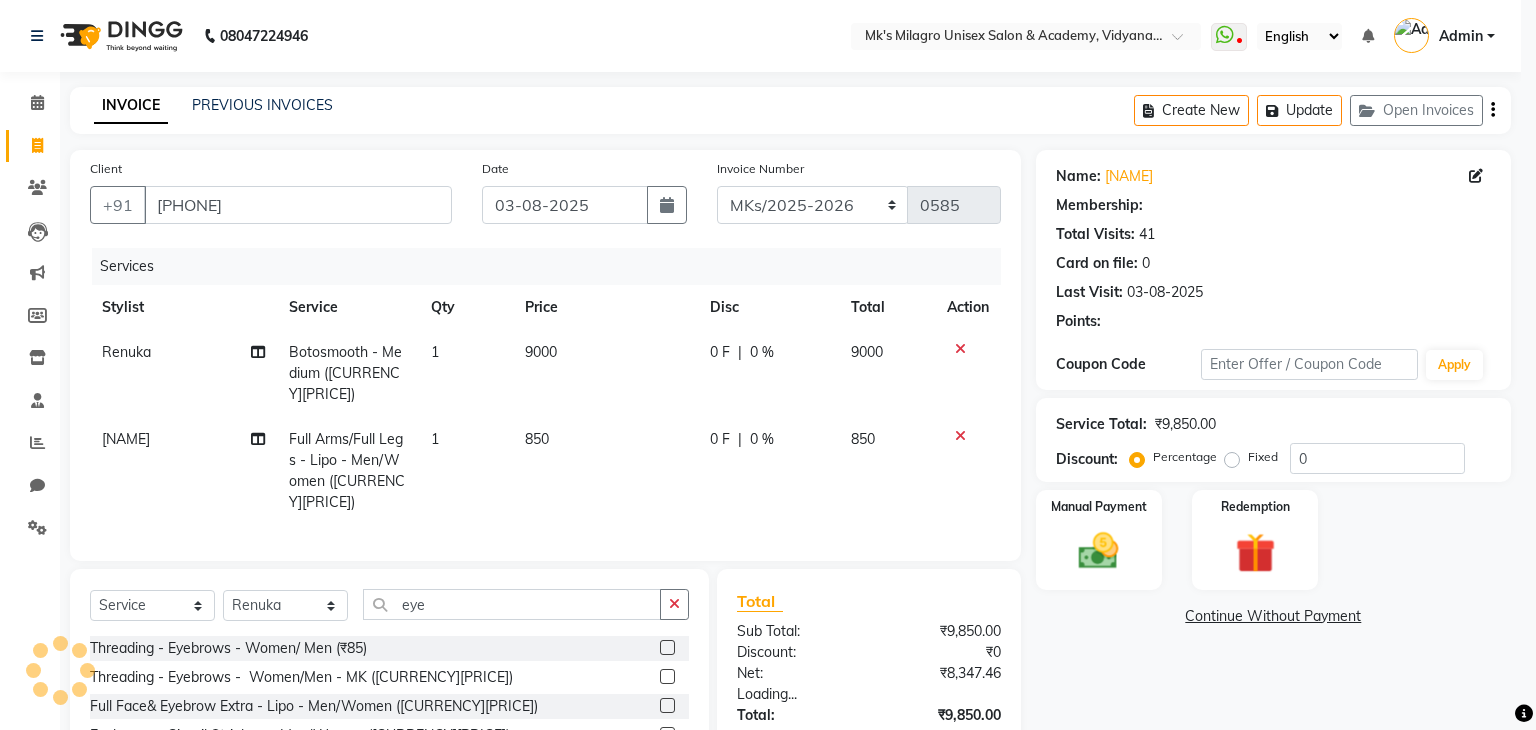 select on "1: Object" 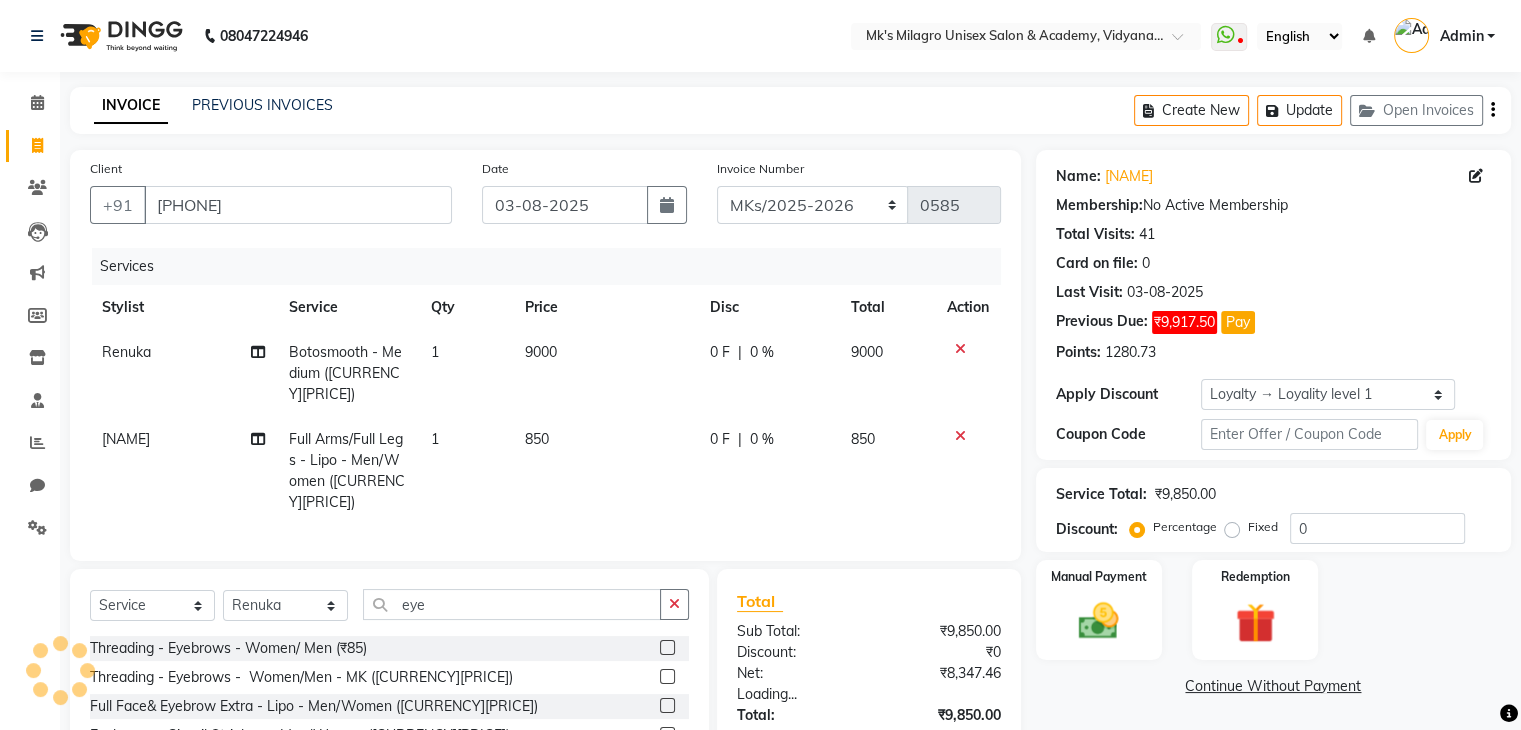 select 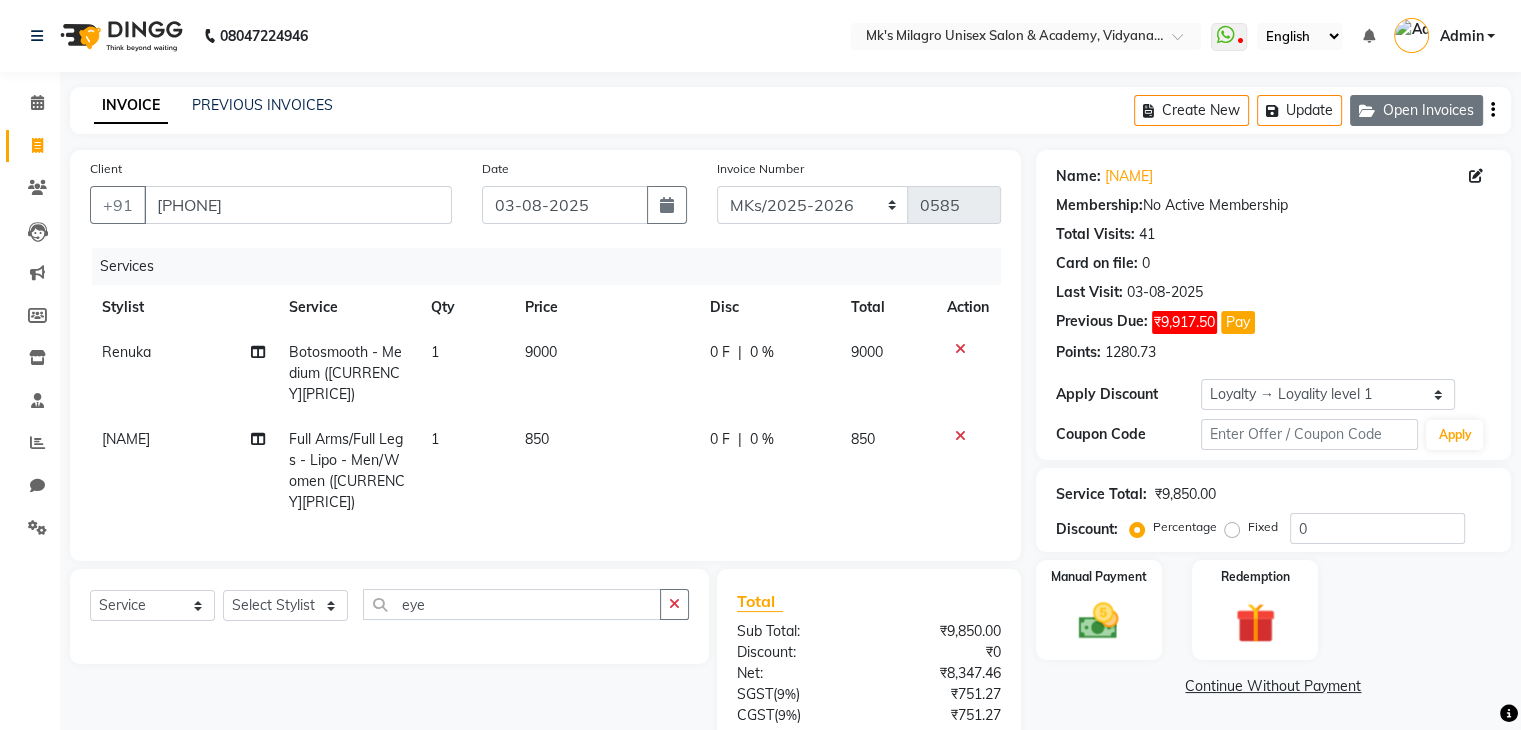 click on "Open Invoices" 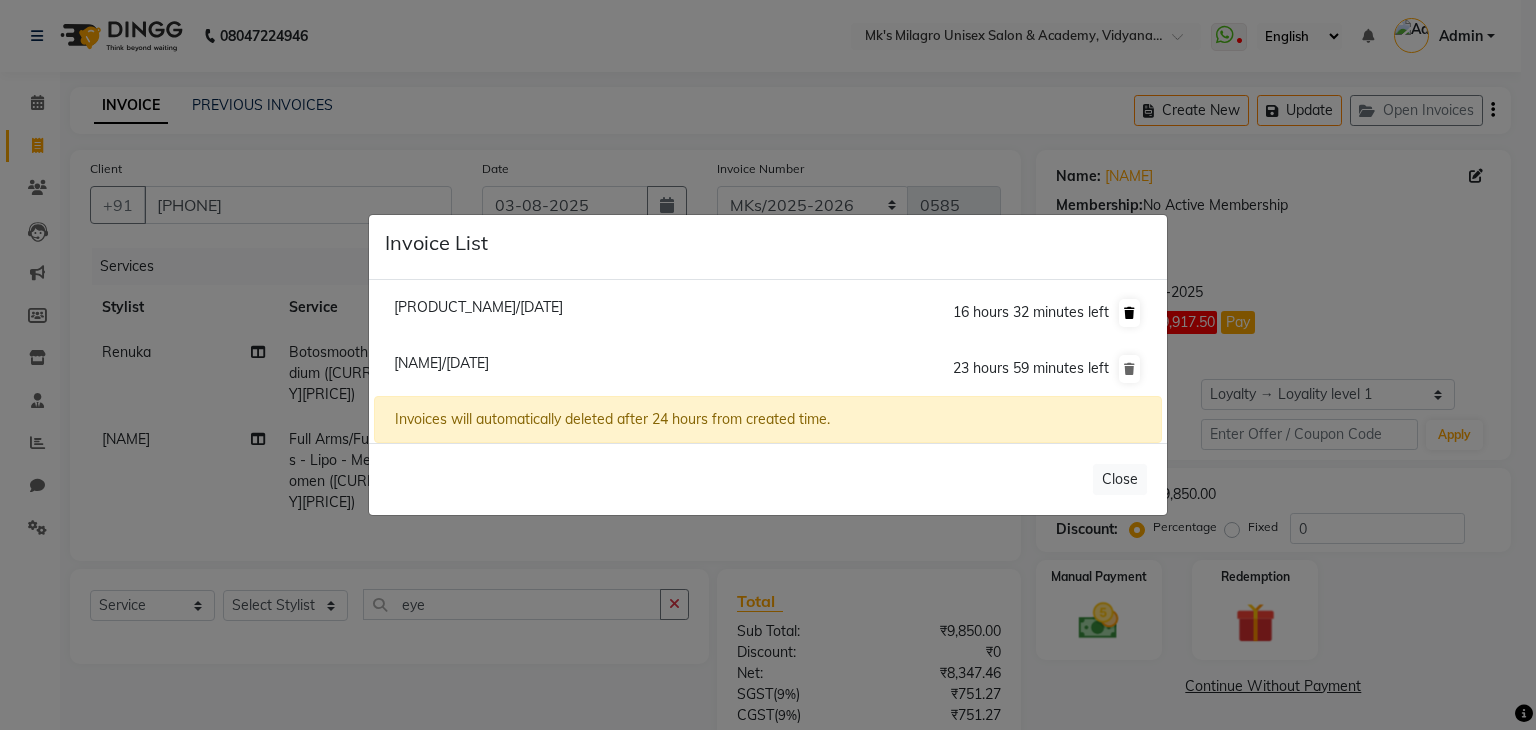 click 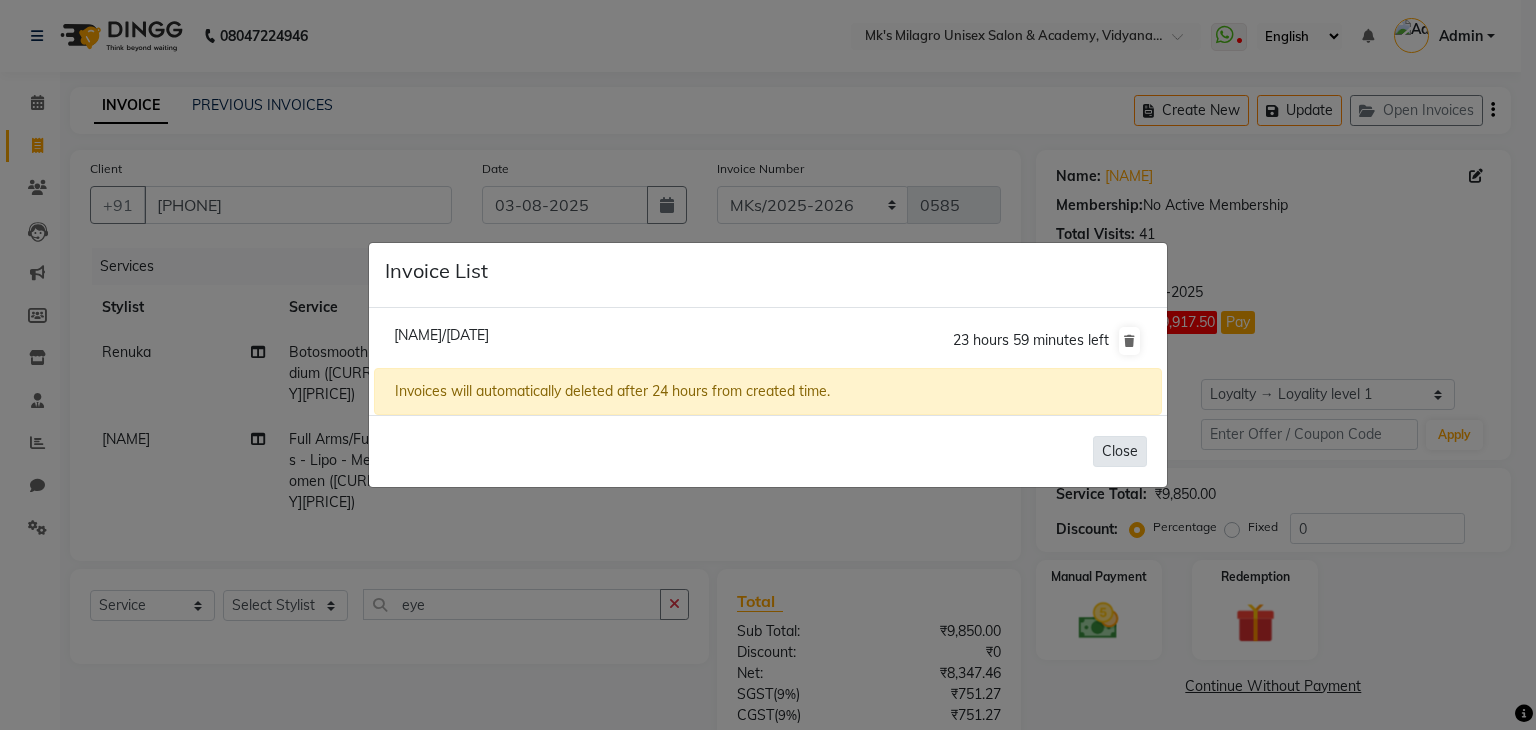 click on "Close" 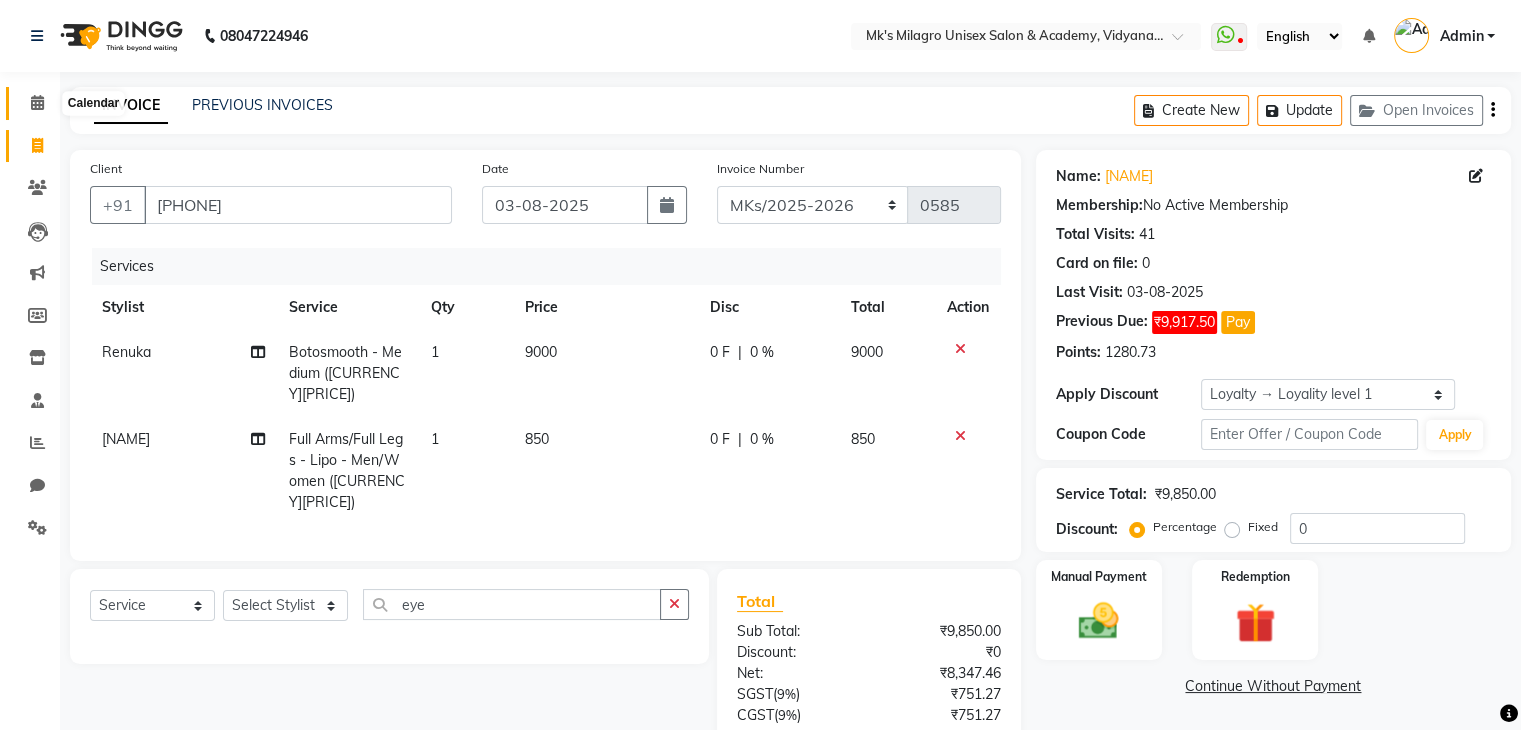 click 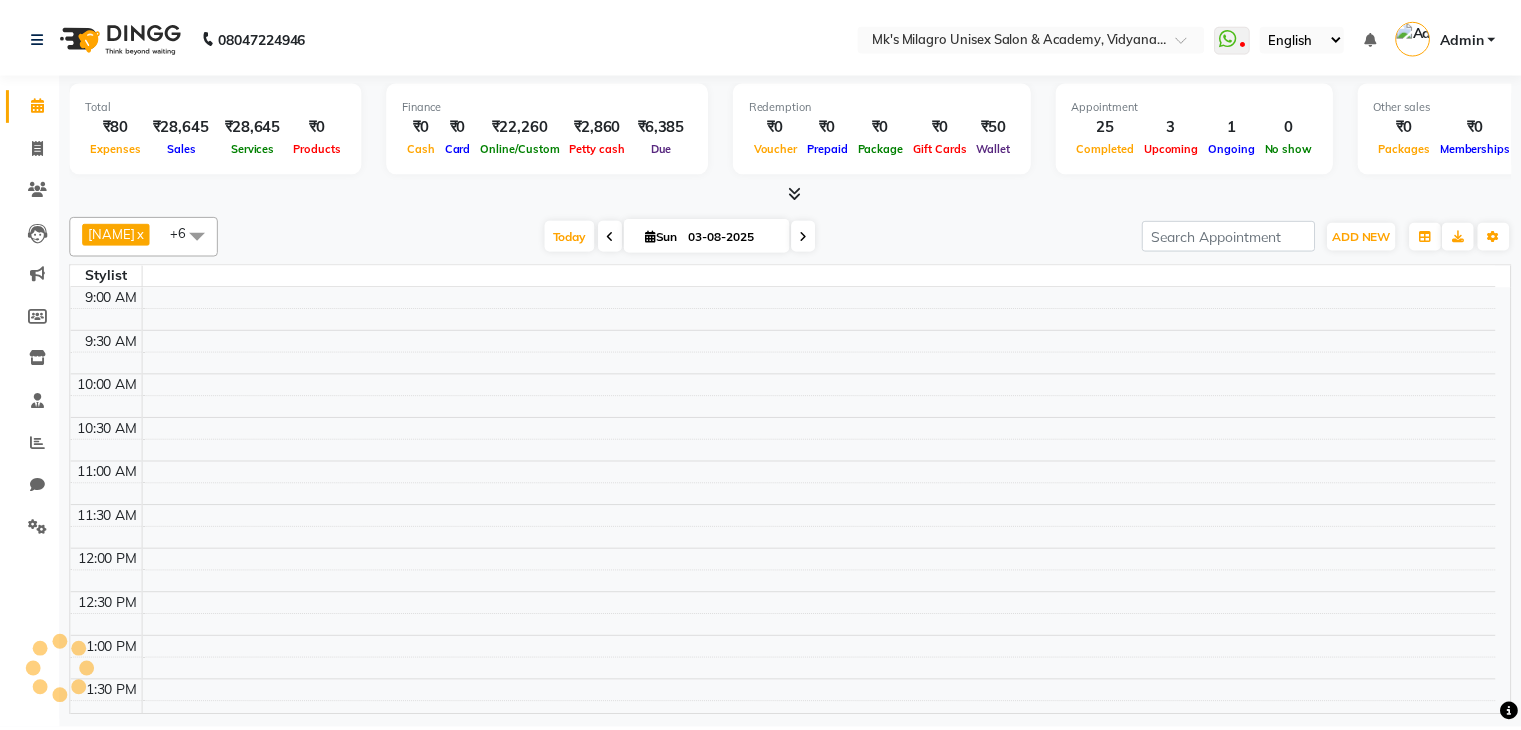 scroll, scrollTop: 624, scrollLeft: 0, axis: vertical 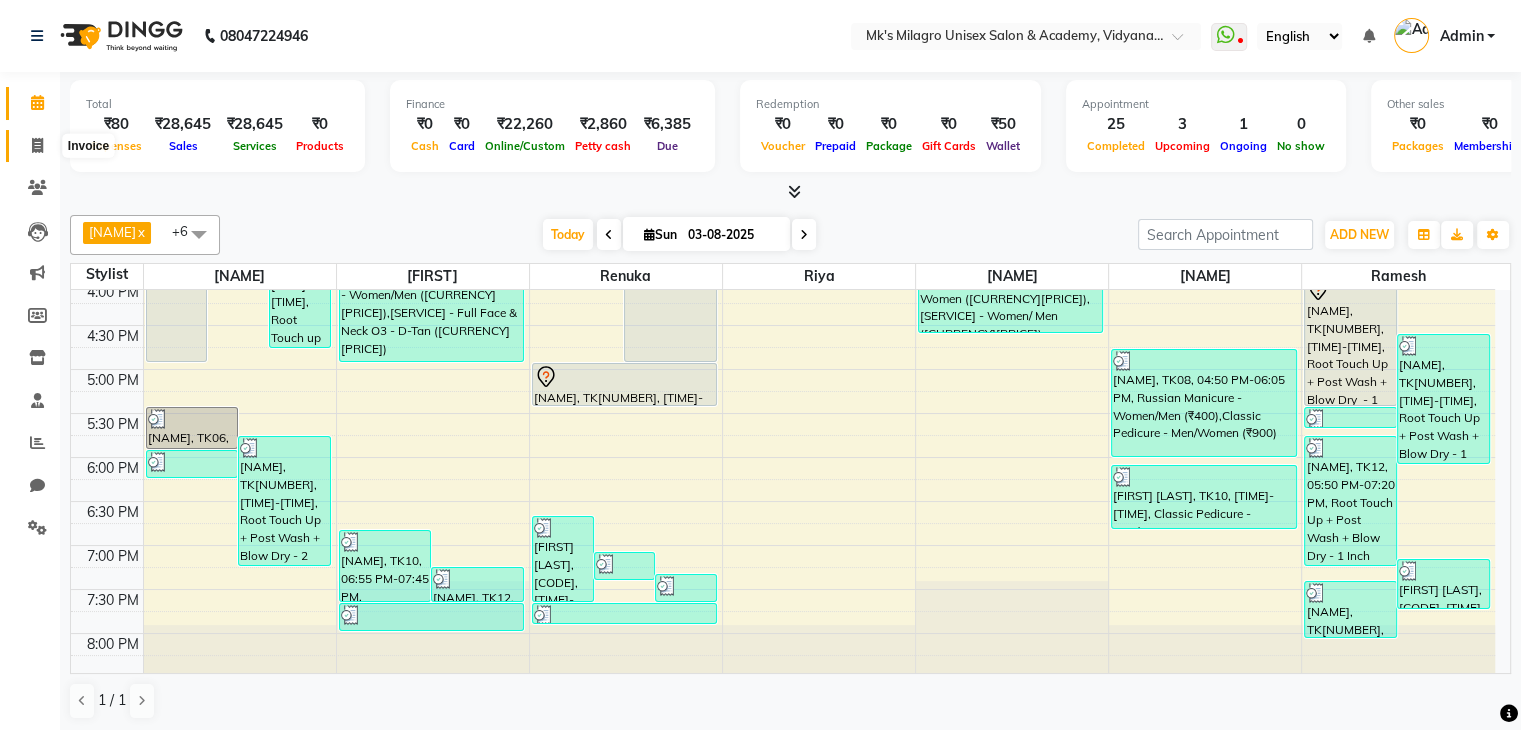 click 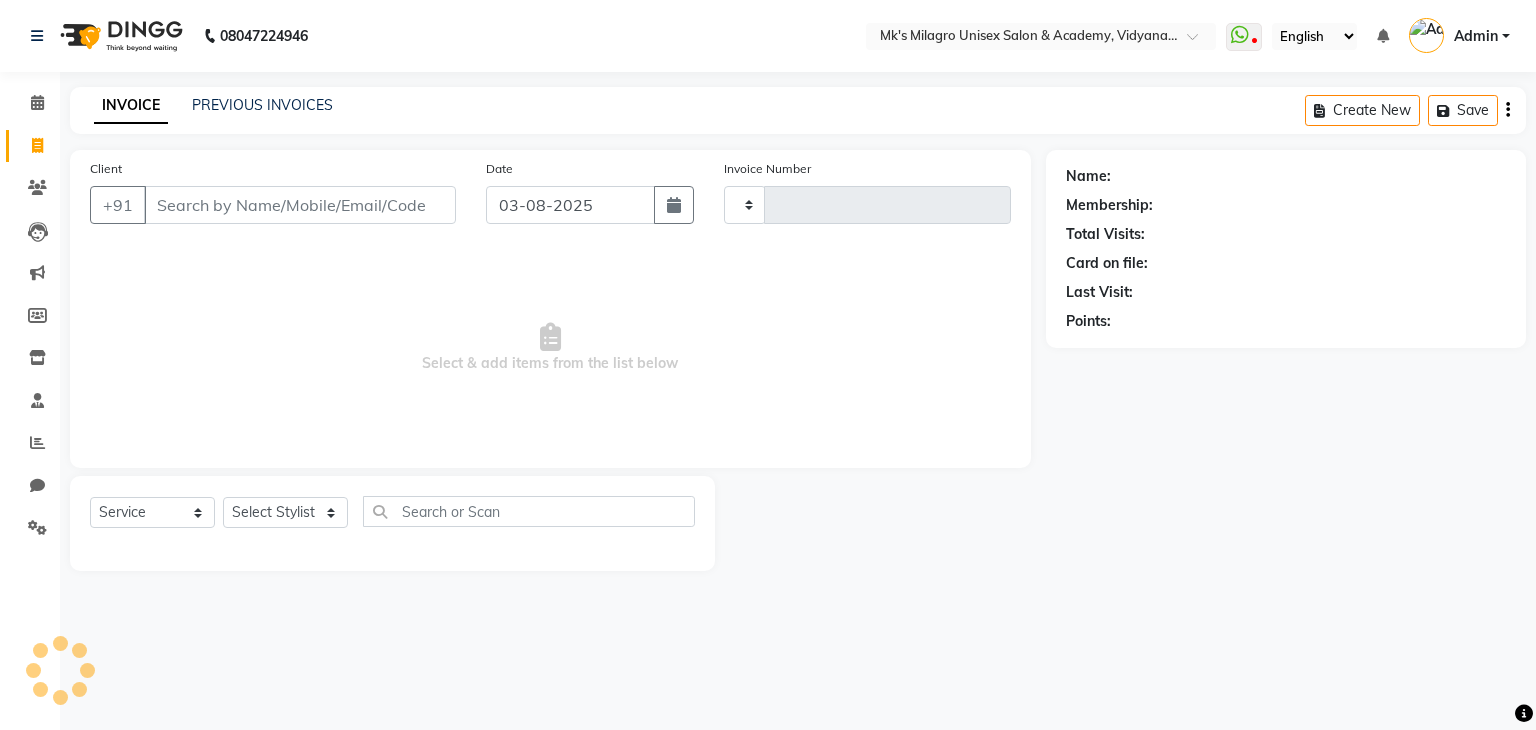 type on "0585" 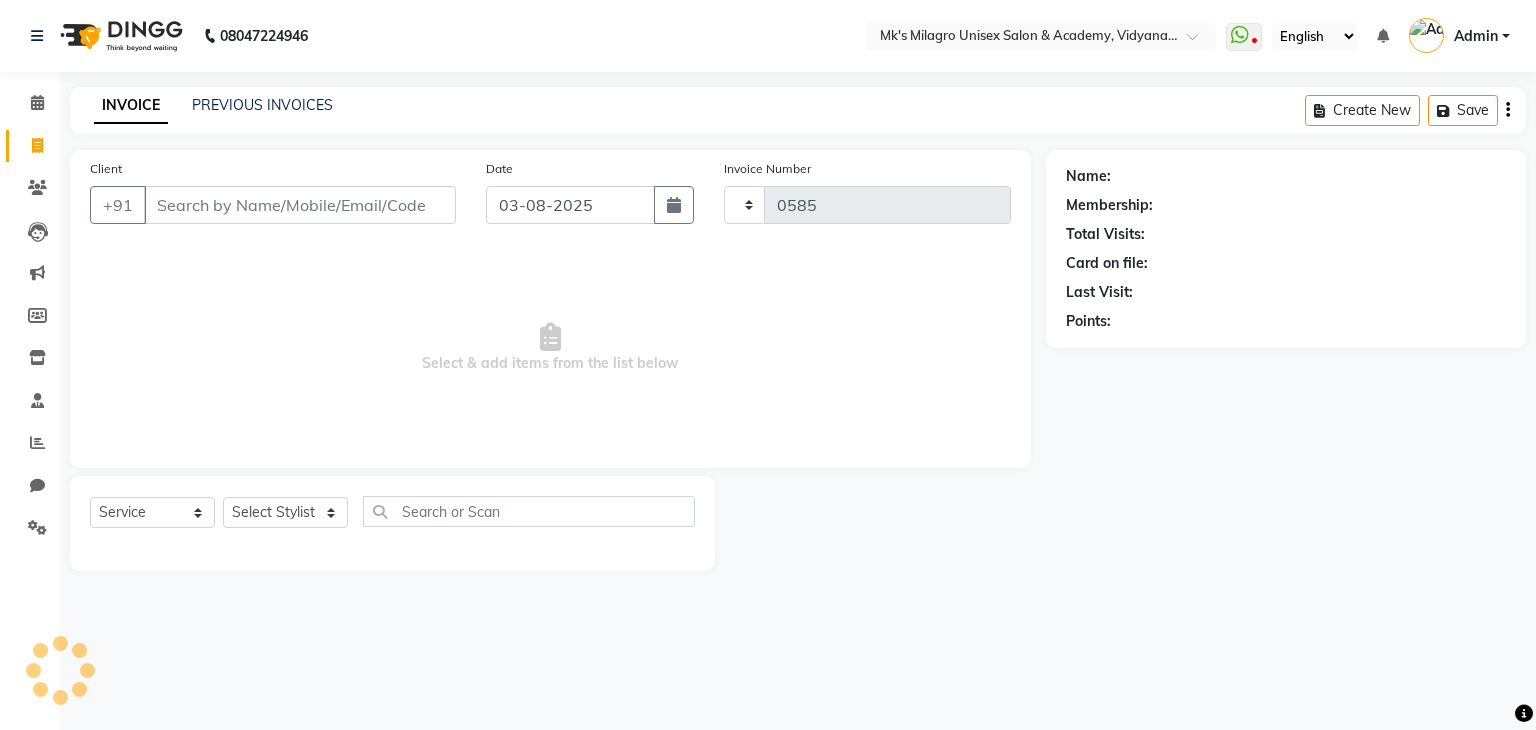 select on "6031" 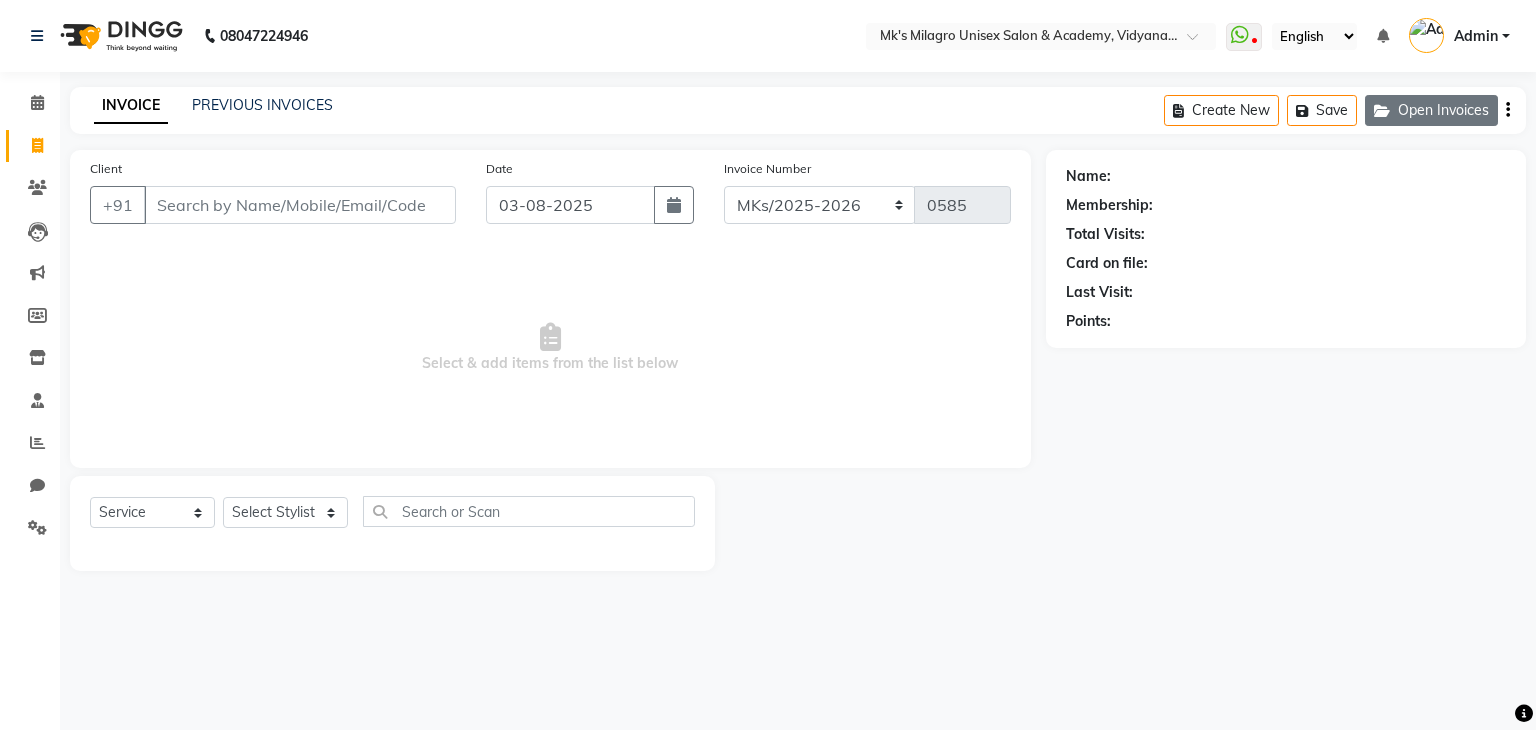 click on "Open Invoices" 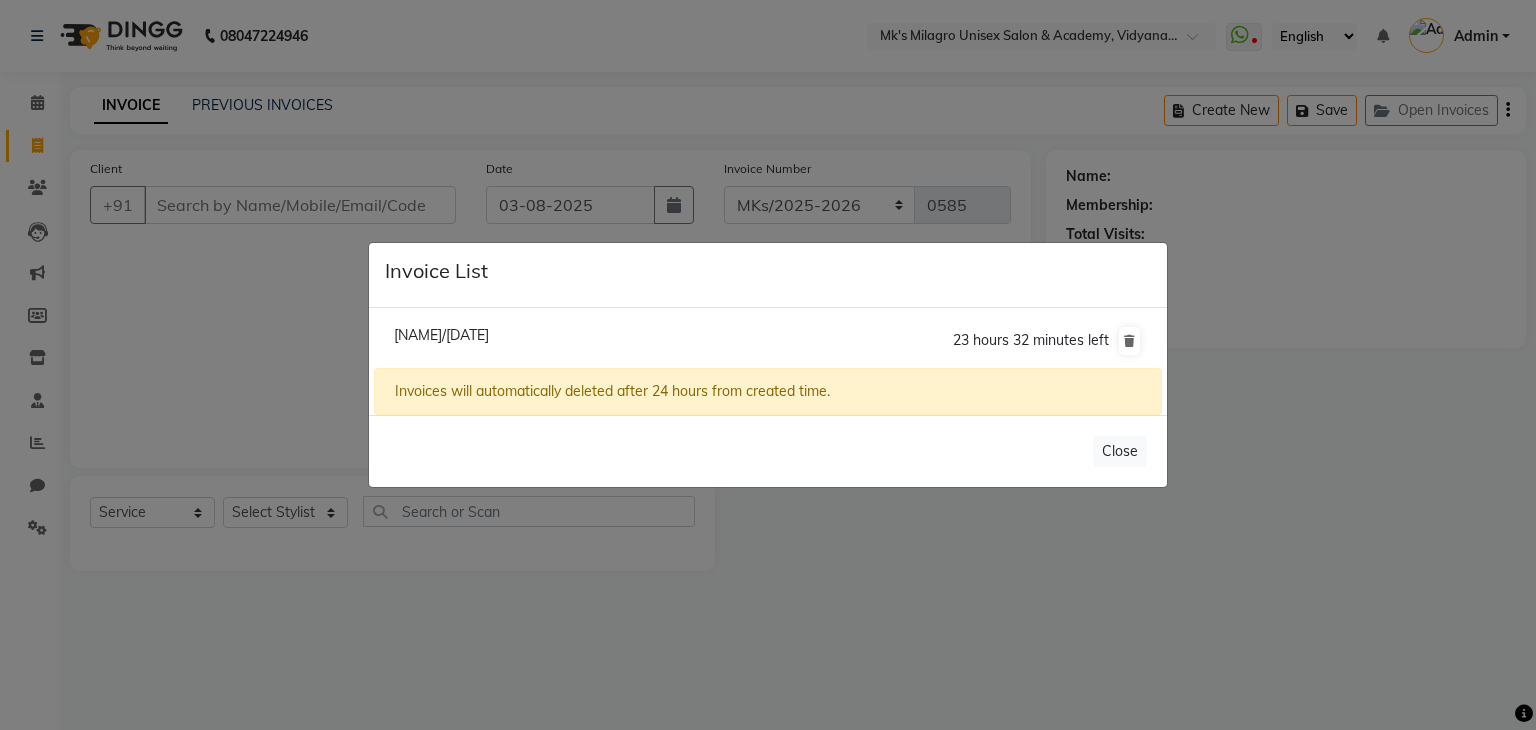 click on "Anju Mahajan/03 August 2025" 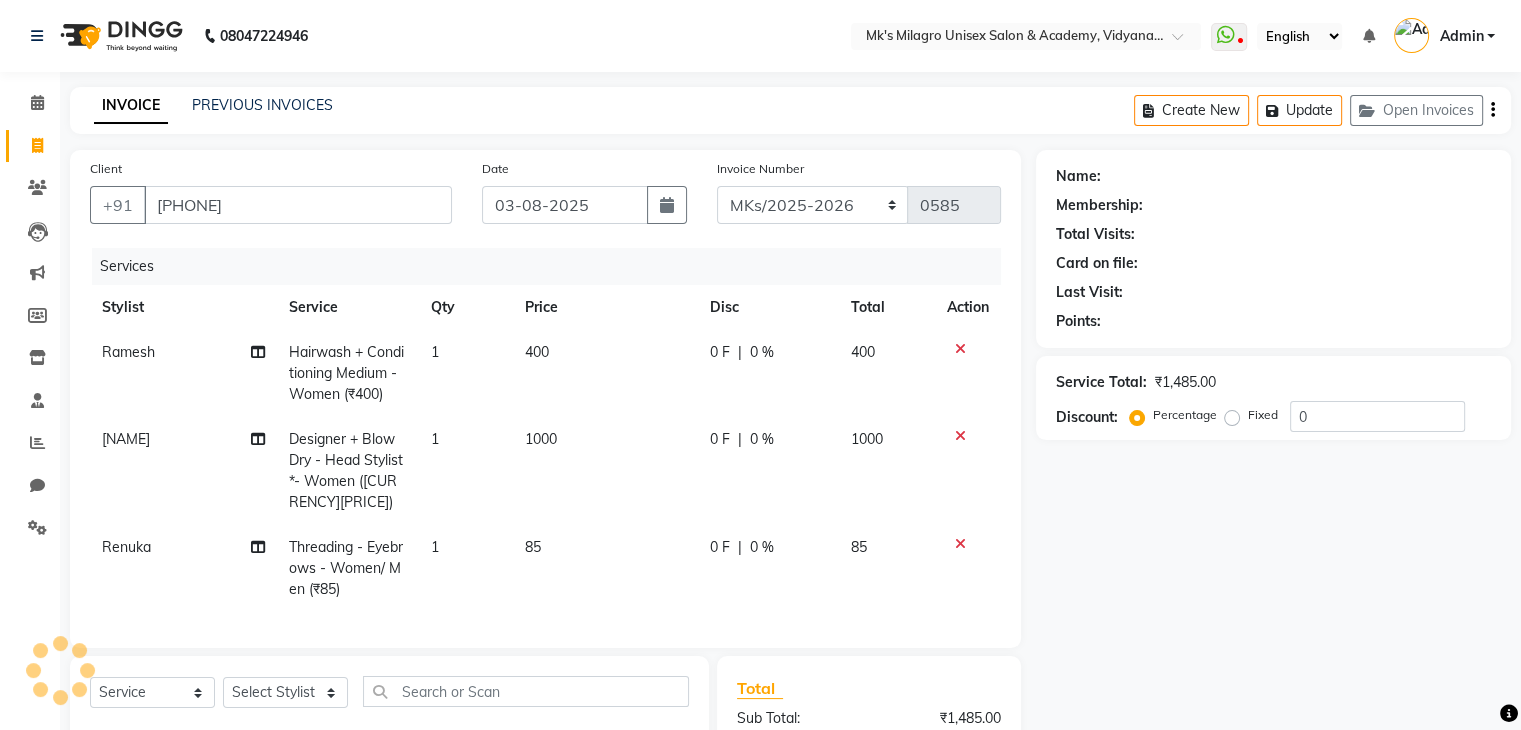select on "1: Object" 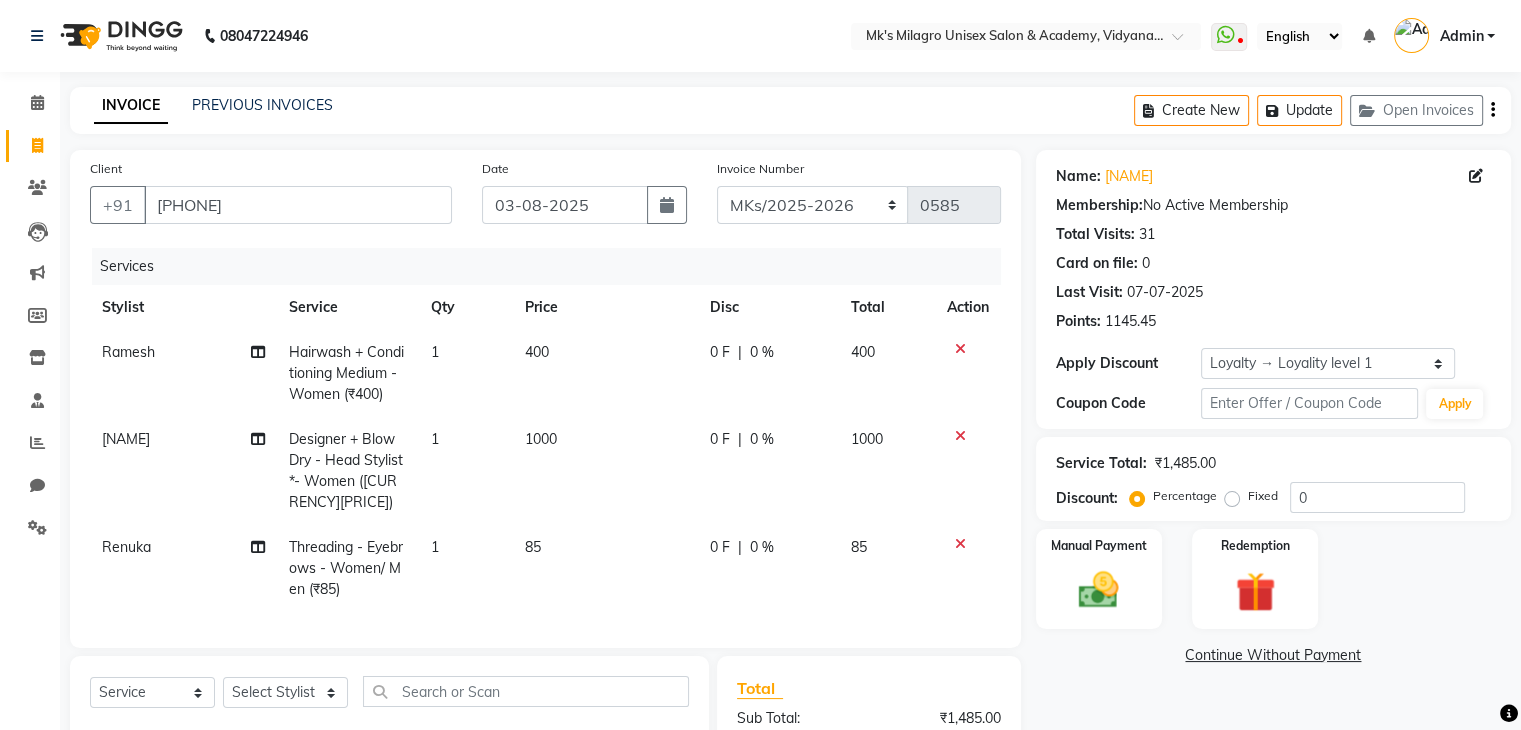 scroll, scrollTop: 266, scrollLeft: 0, axis: vertical 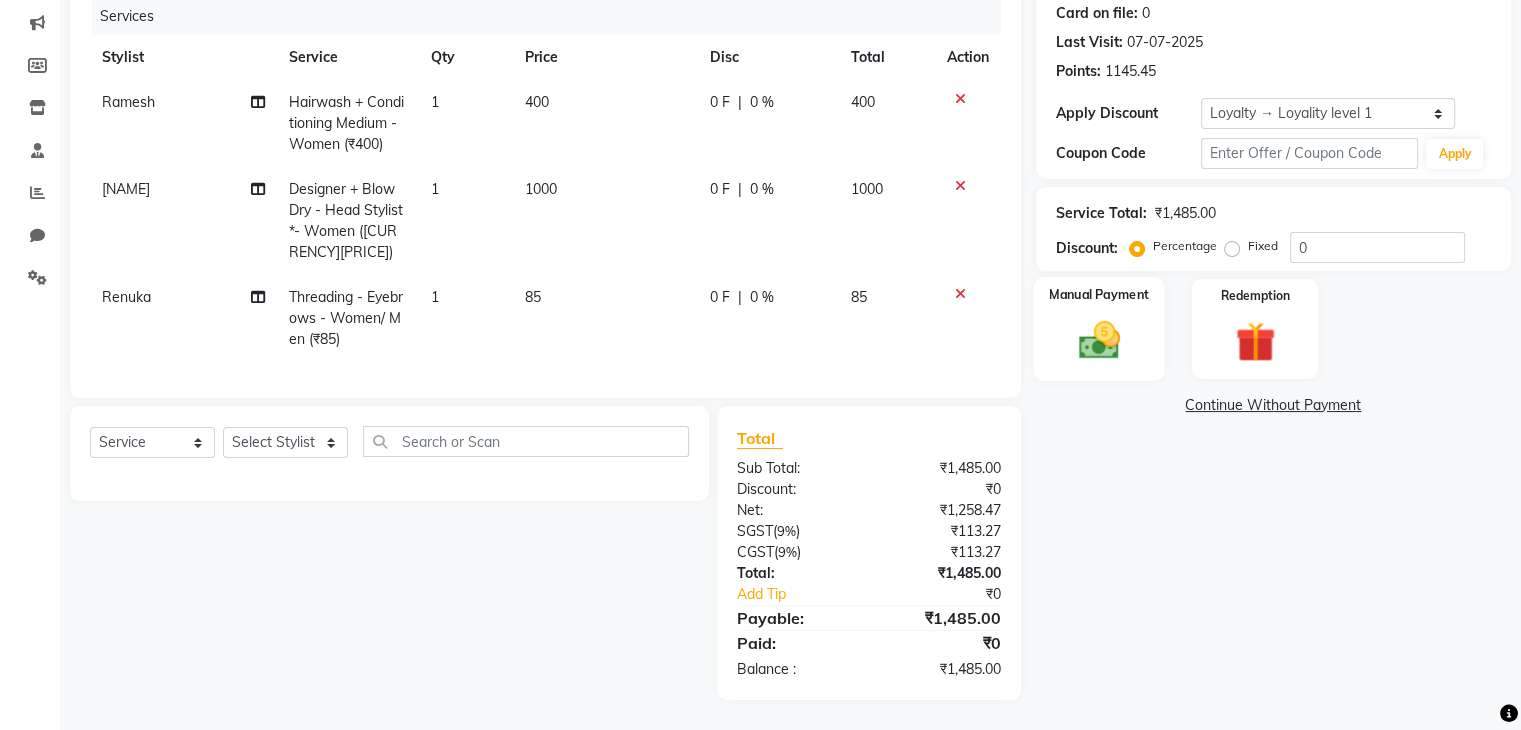 click on "Manual Payment" 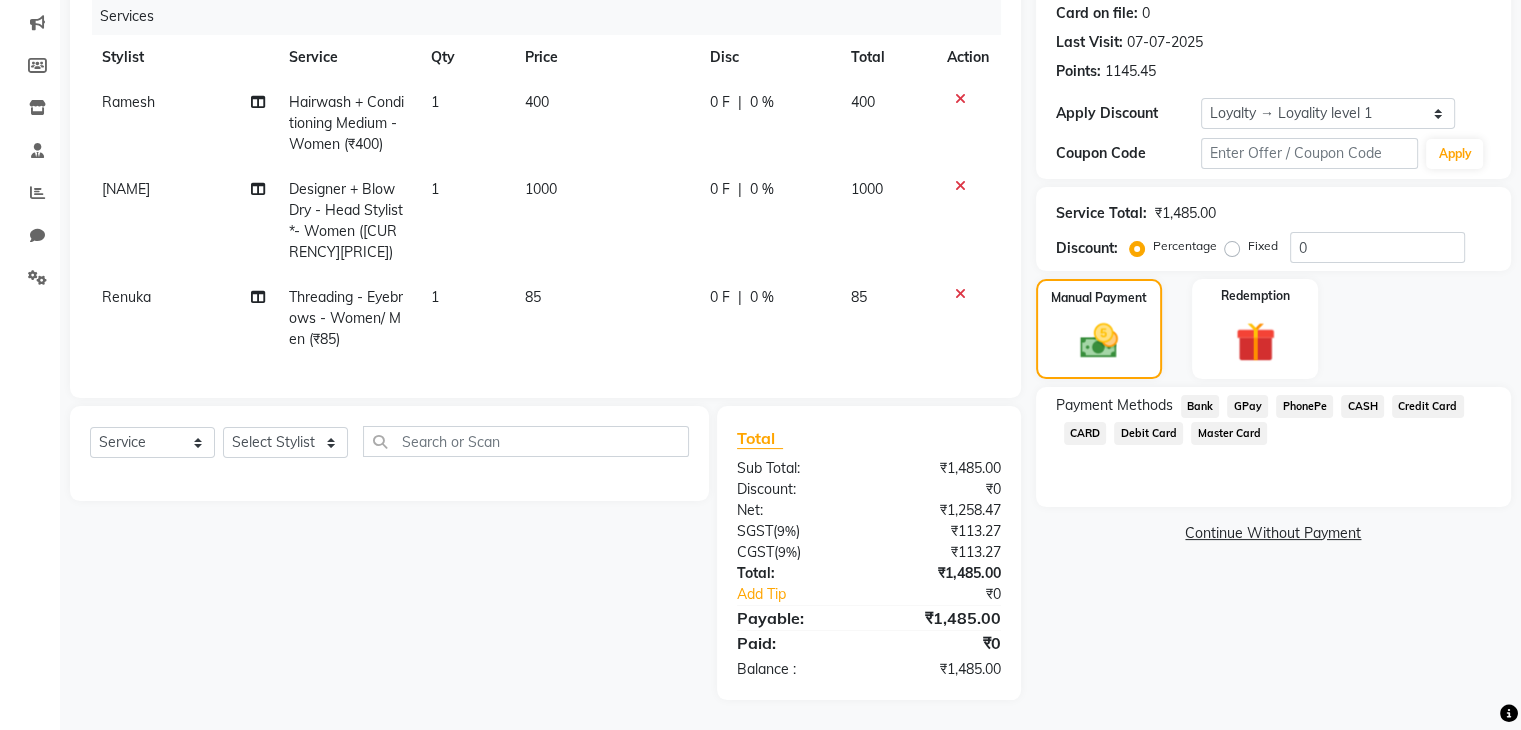 click on "GPay" 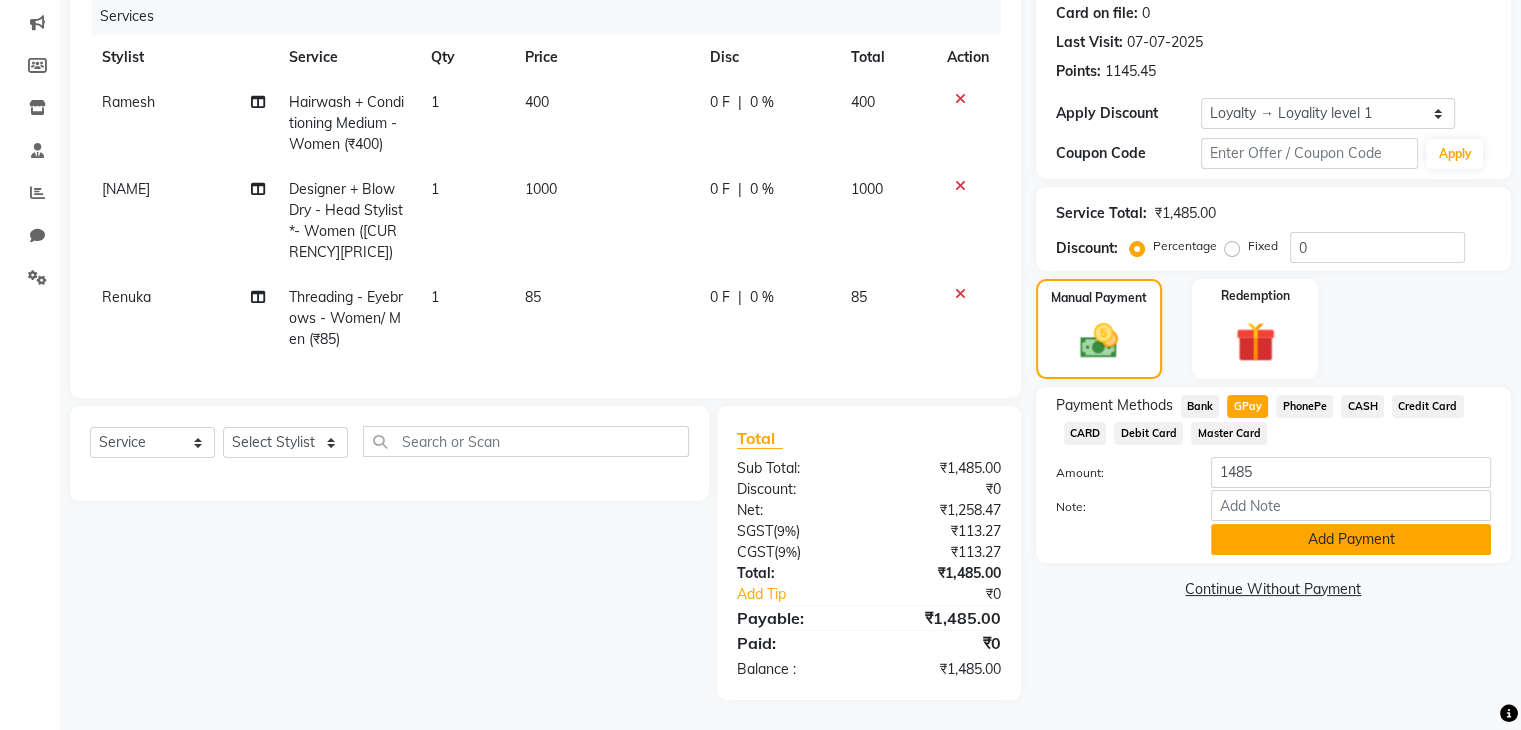 click on "Add Payment" 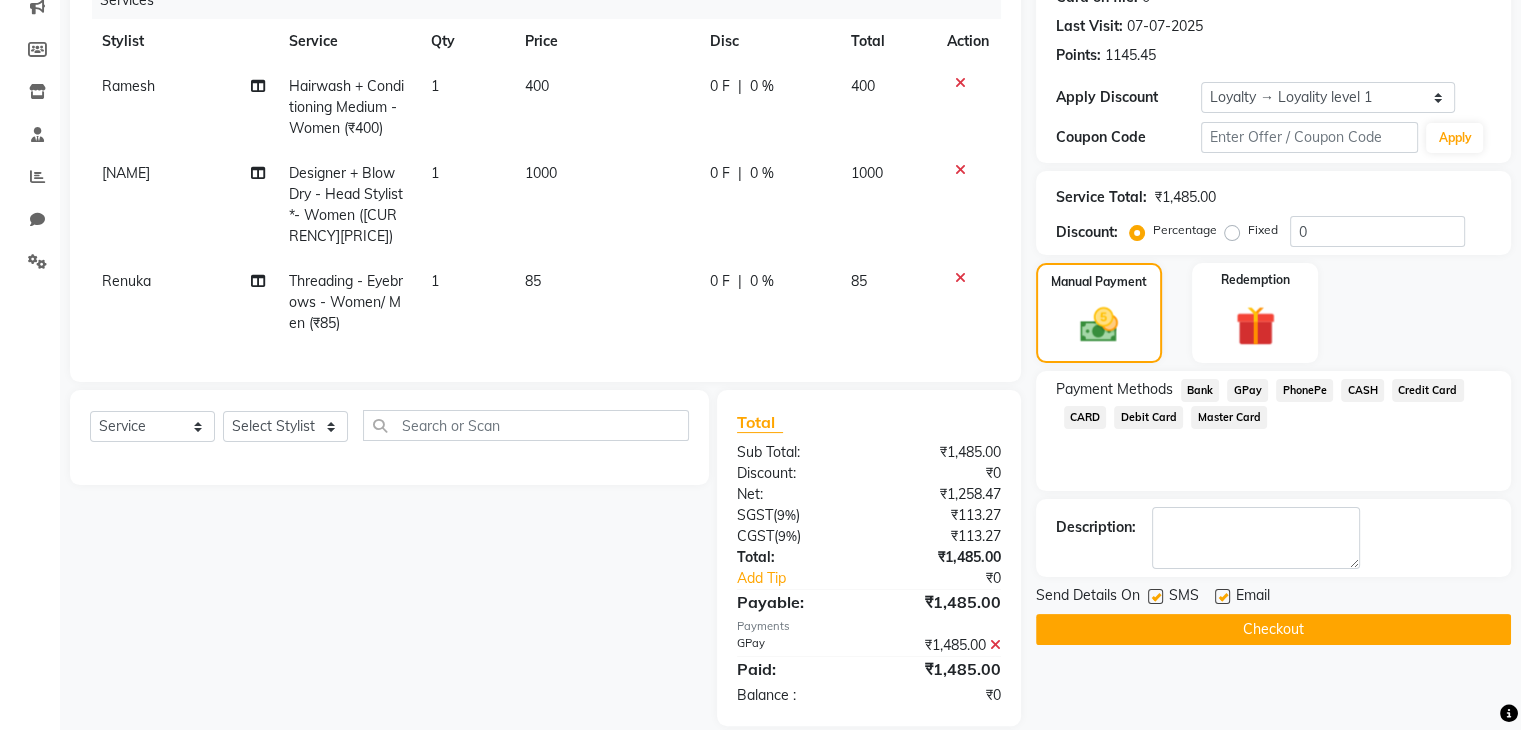 click on "Checkout" 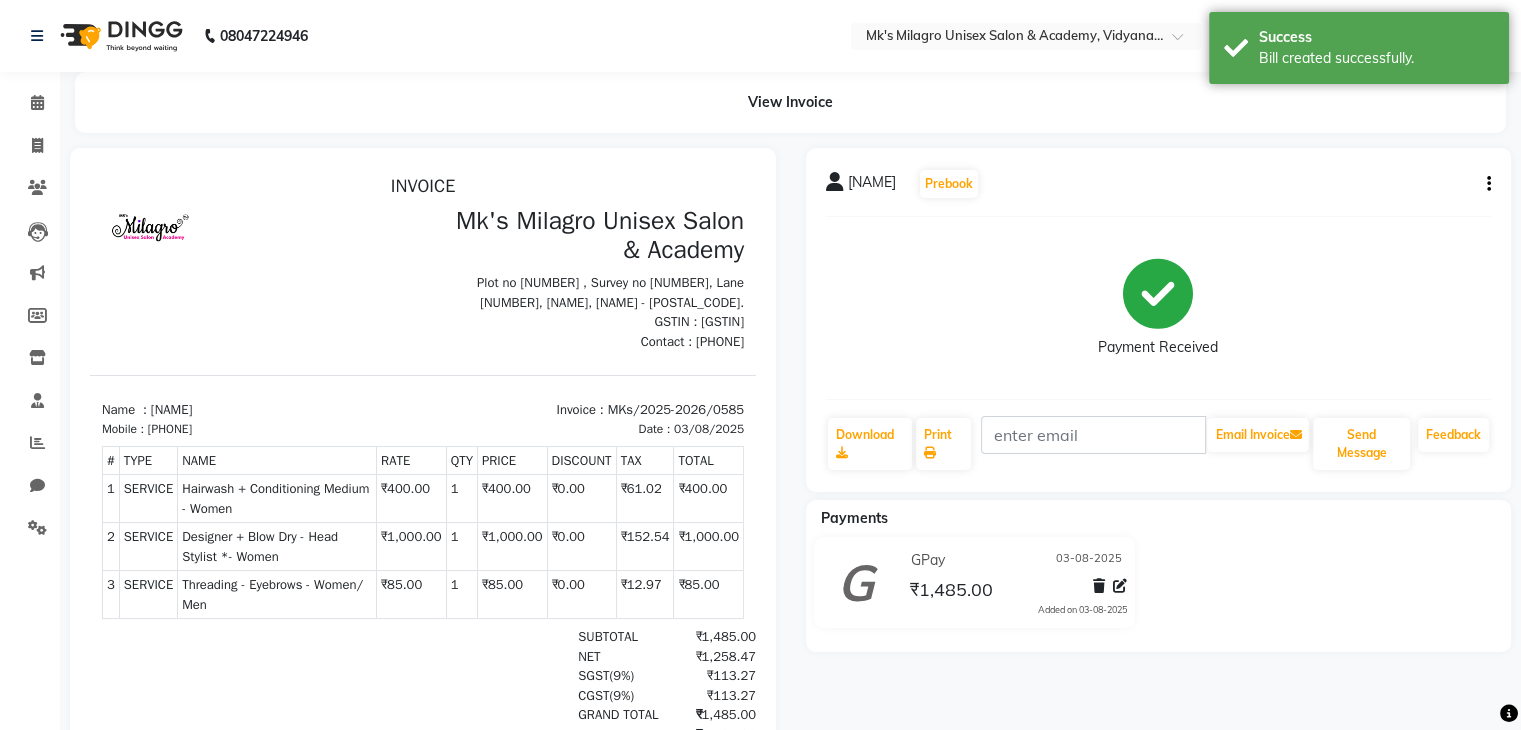 scroll, scrollTop: 0, scrollLeft: 0, axis: both 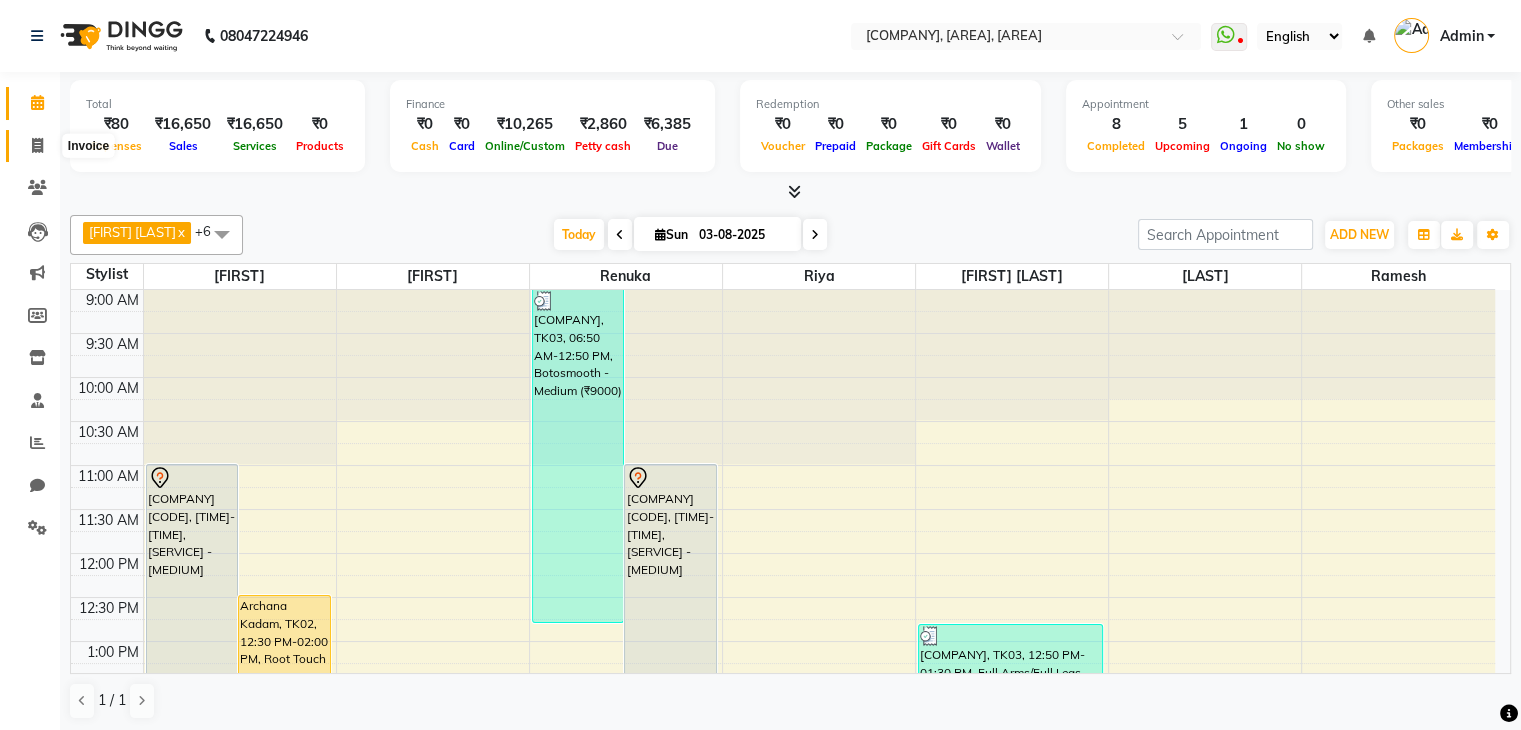 click 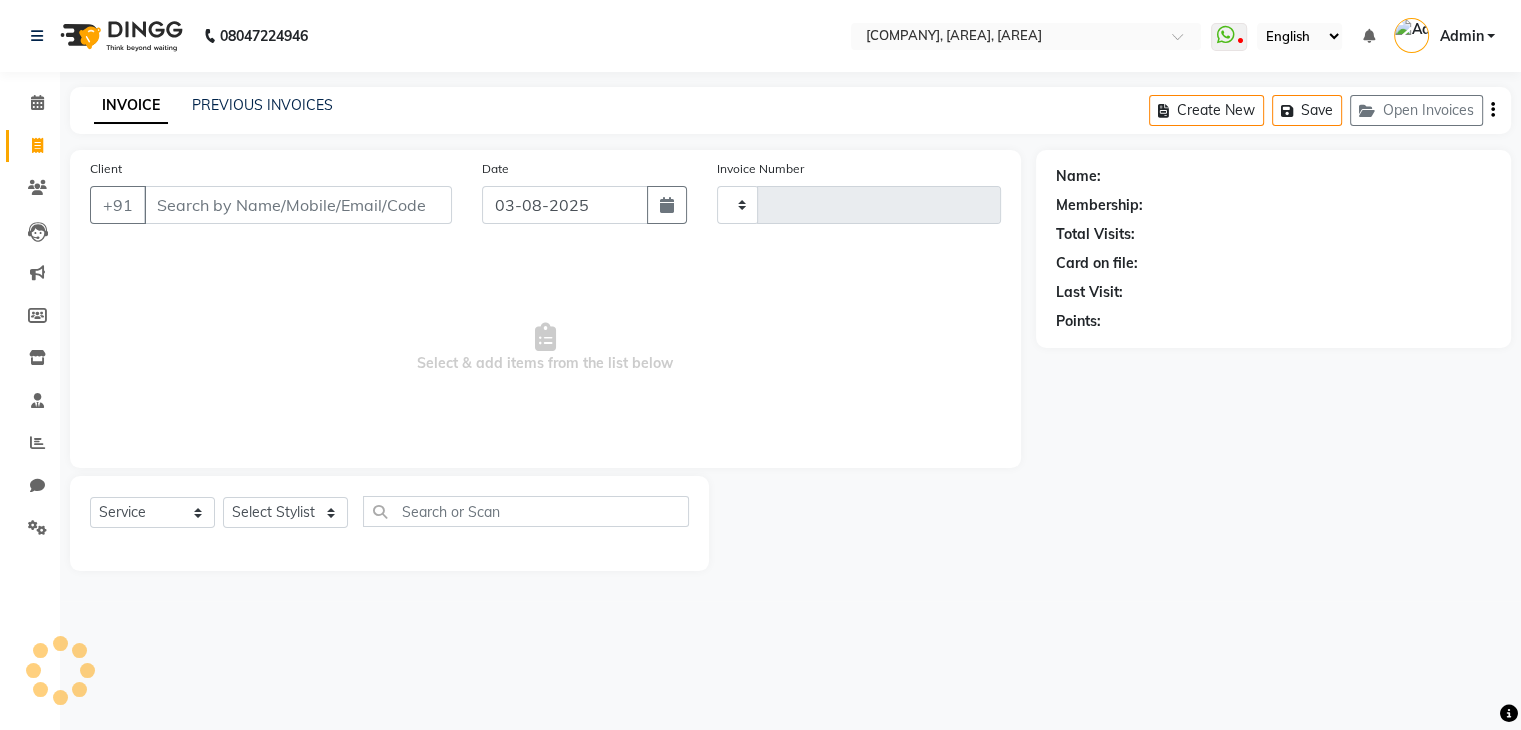 type on "0585" 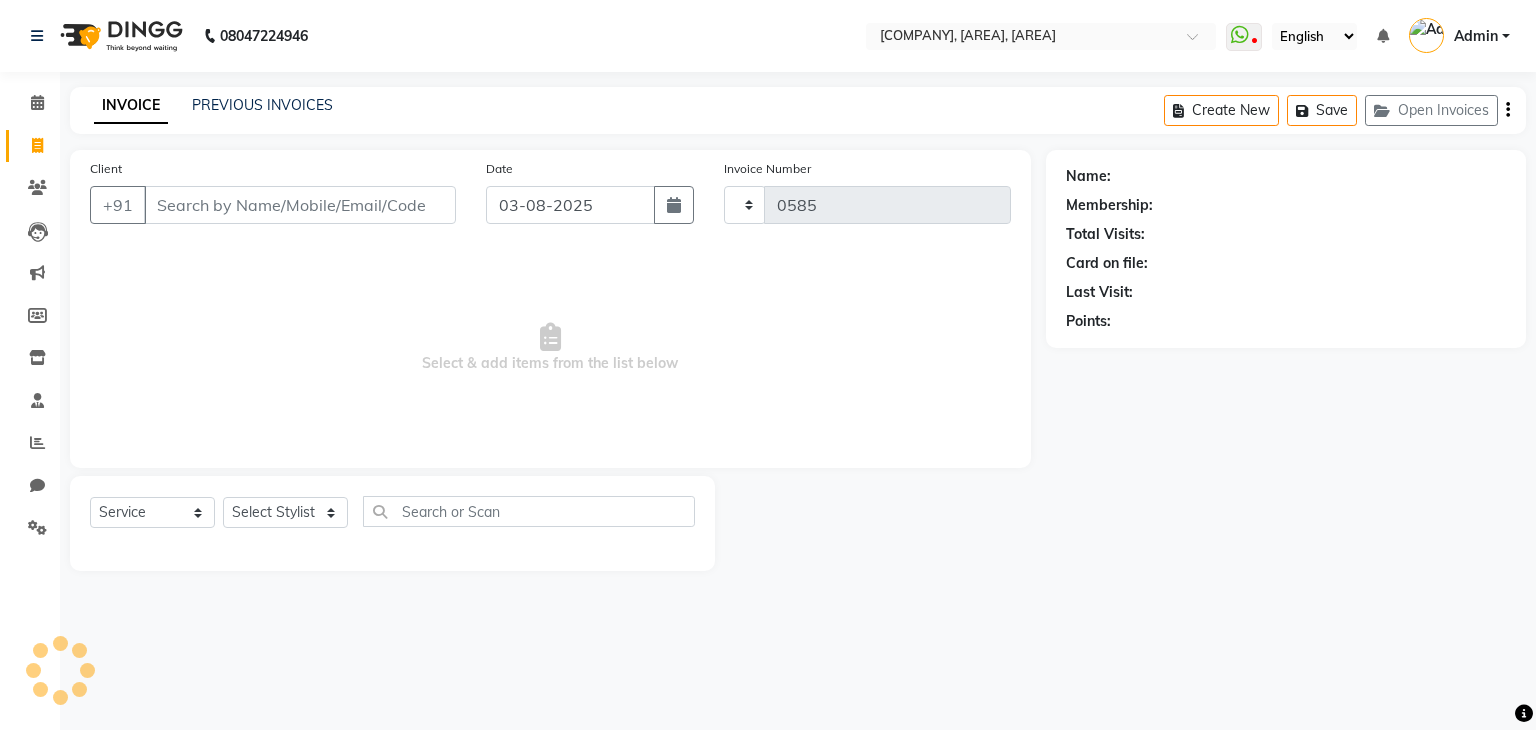 select on "6031" 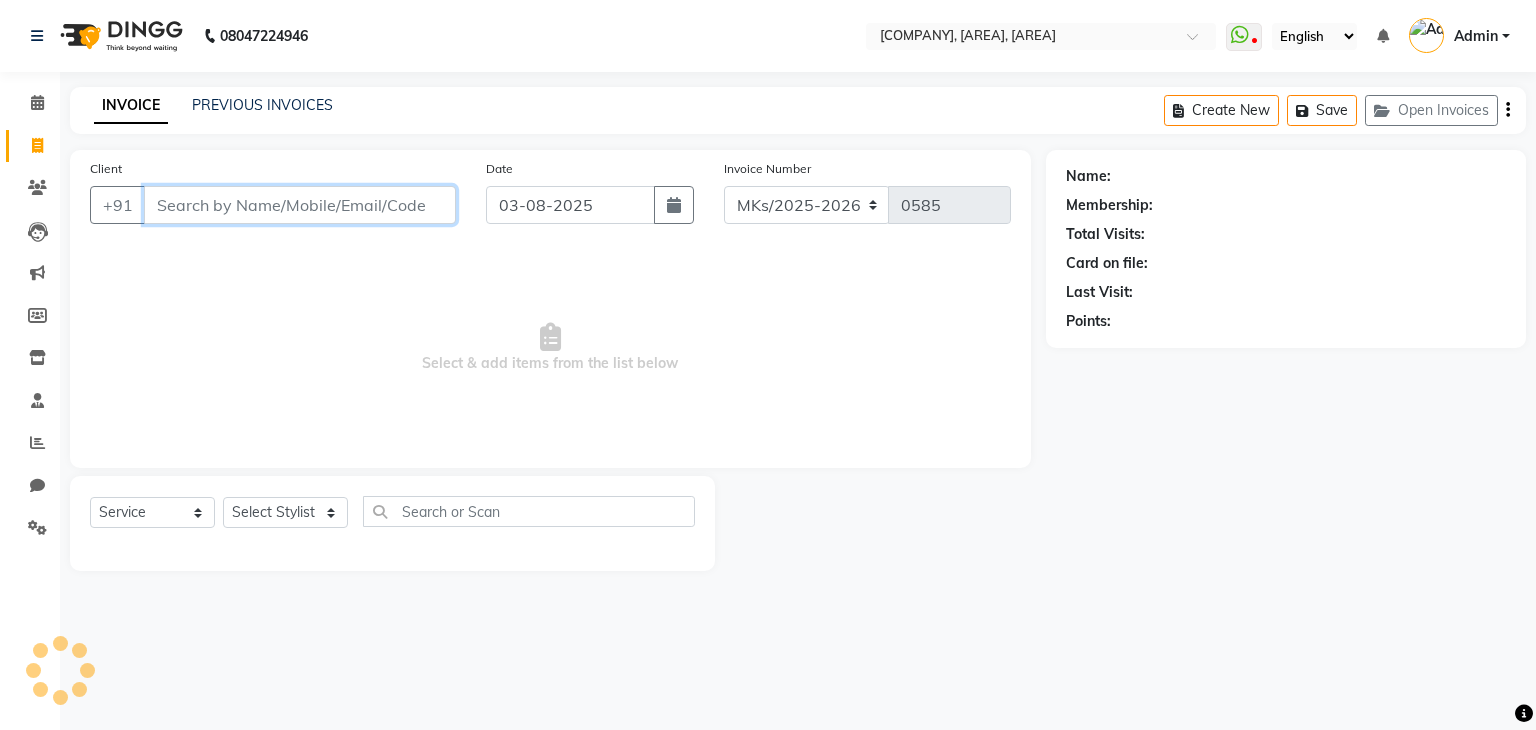 paste on "9811930392" 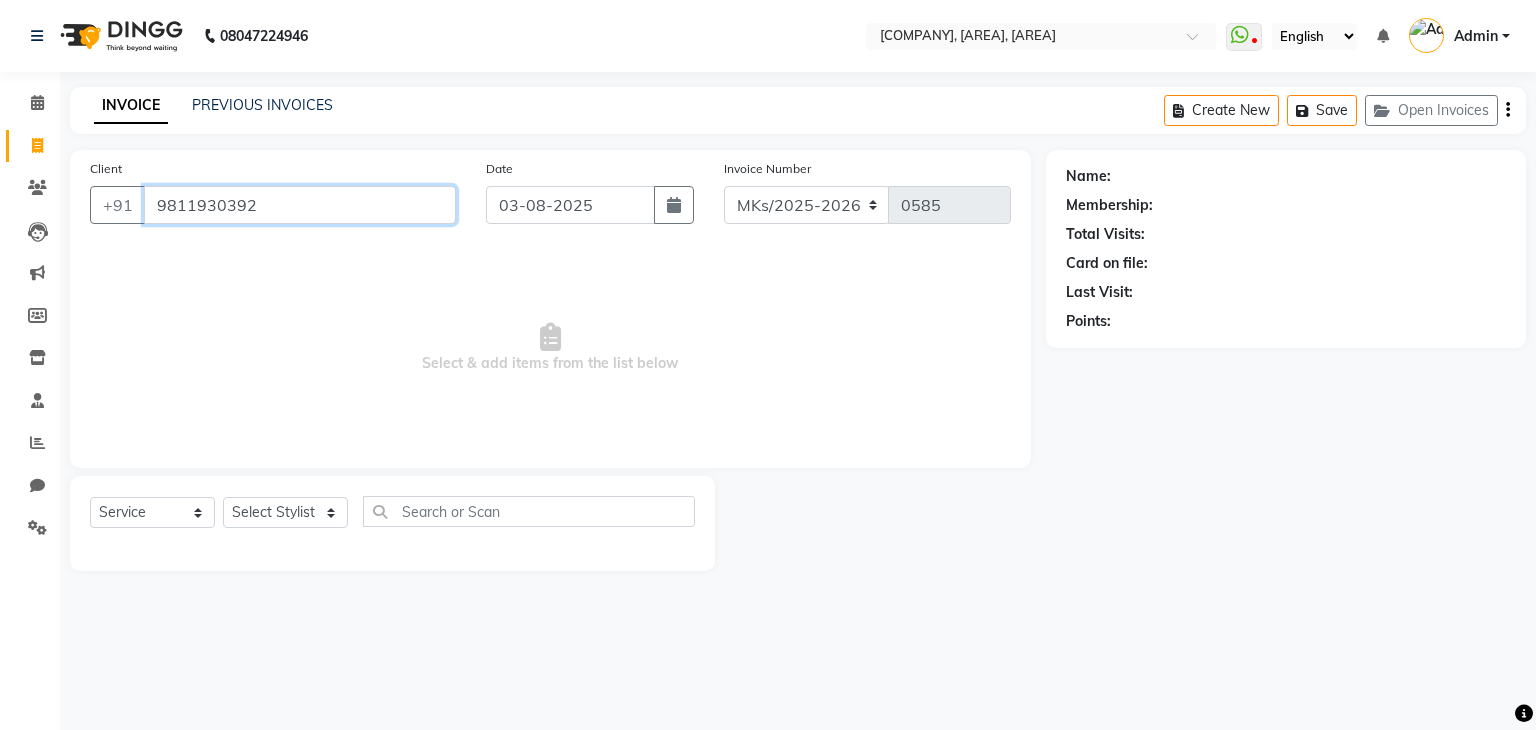 type on "9811930392" 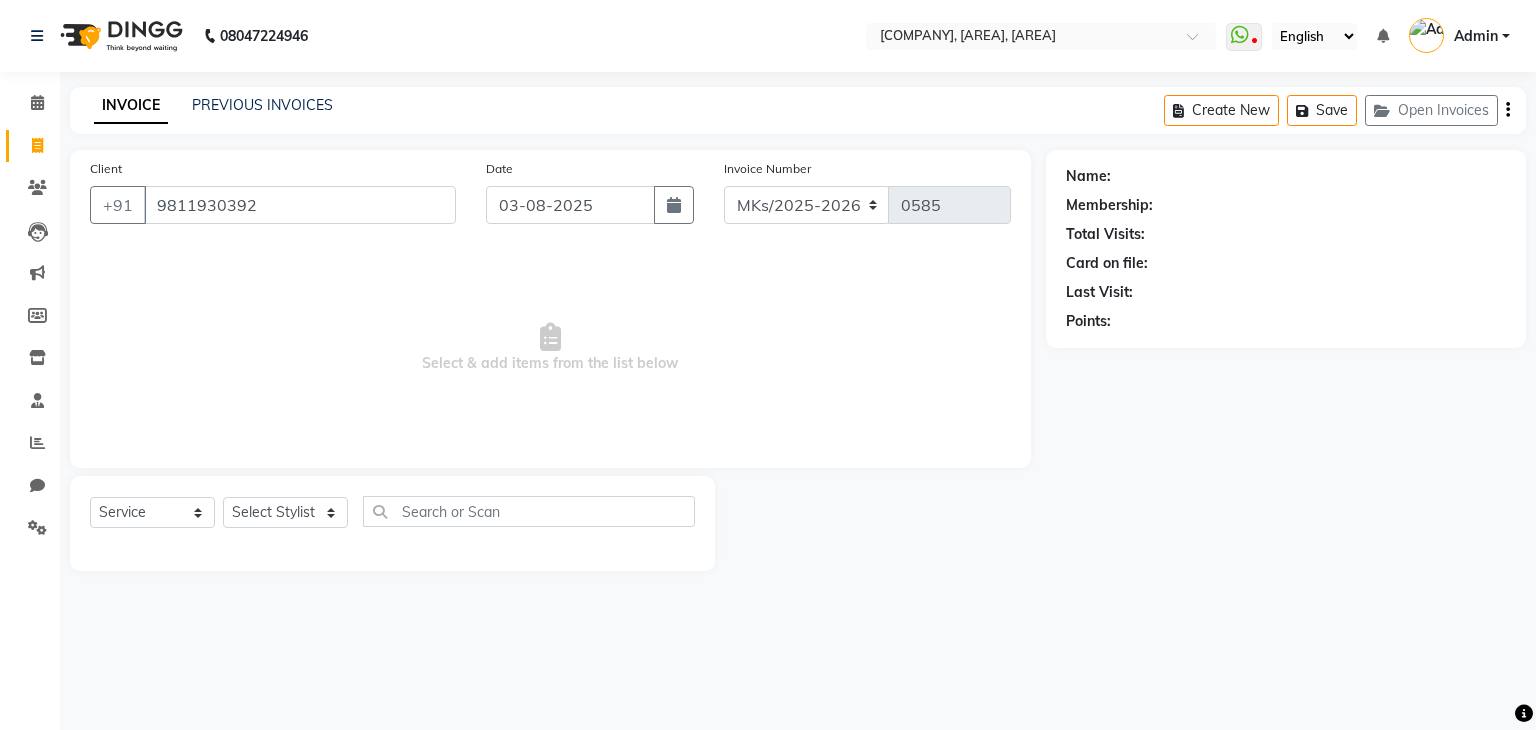 select on "1: Object" 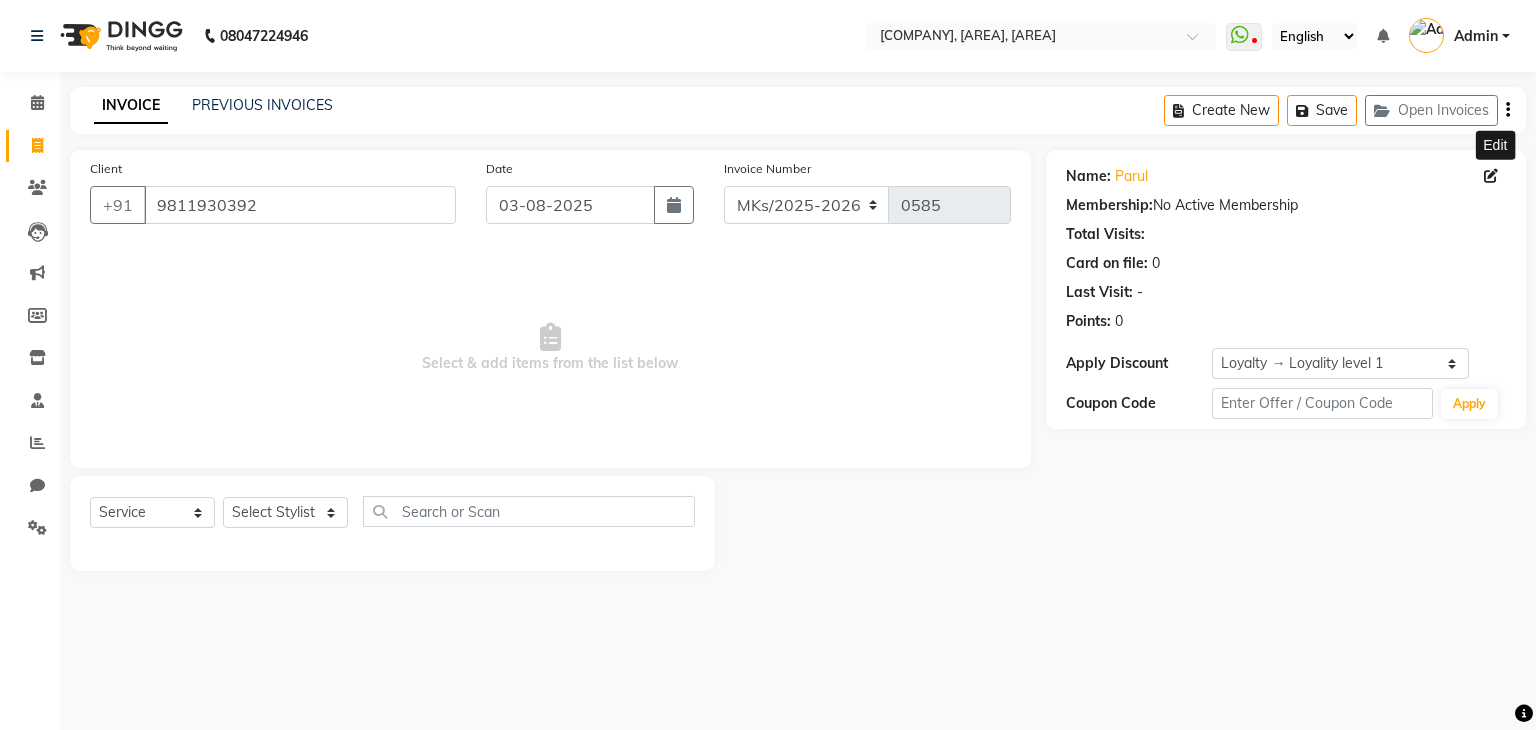 click 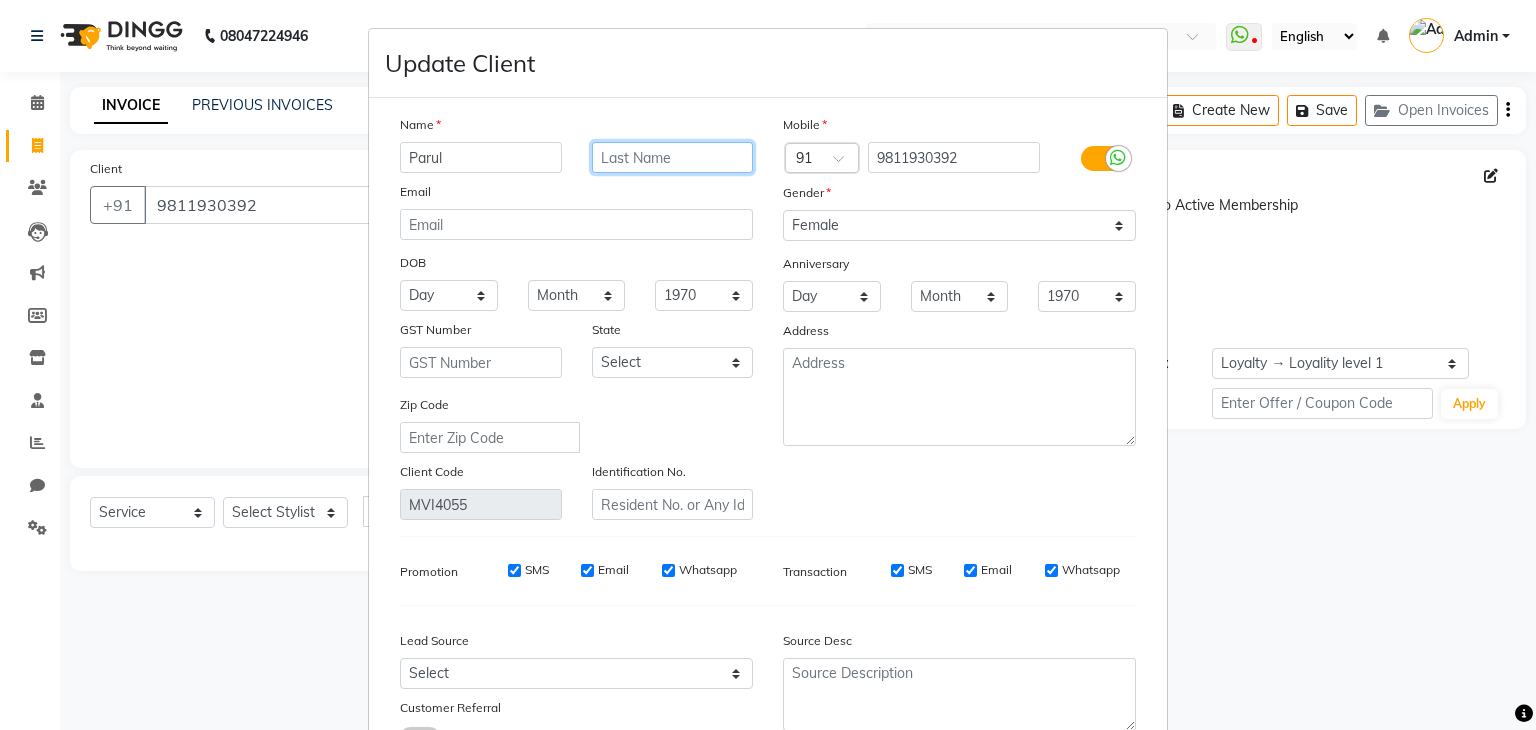 click at bounding box center (673, 157) 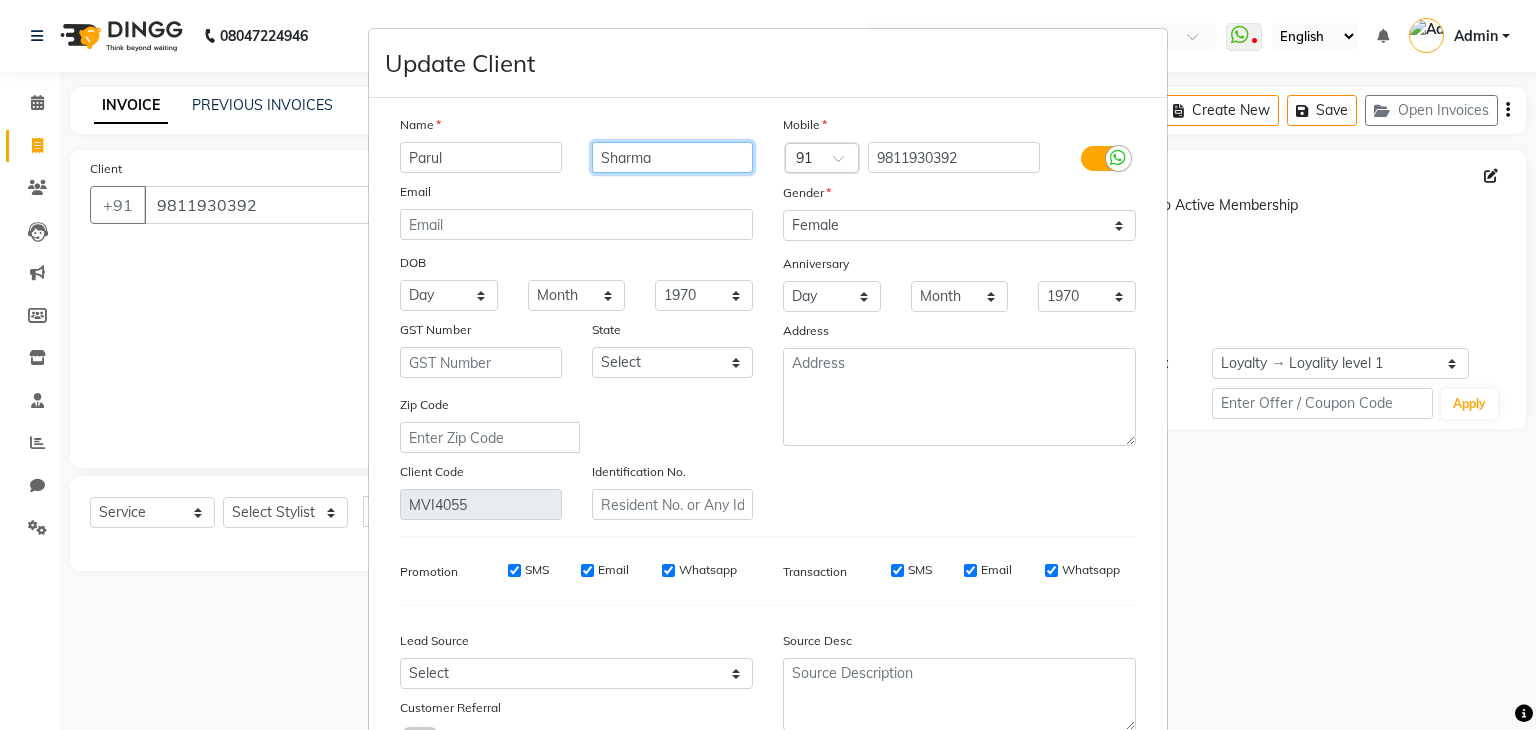 type on "Sharma" 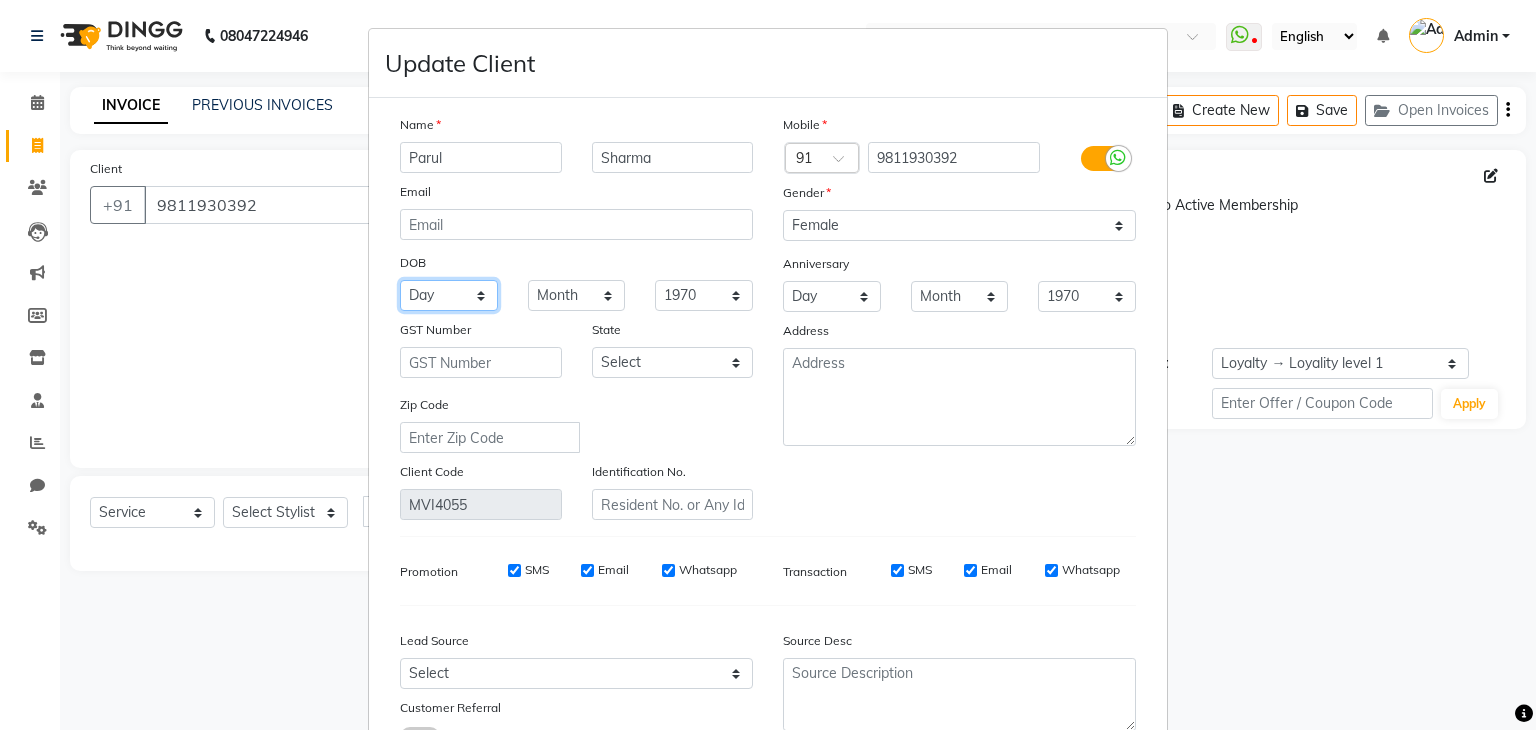 click on "Day 01 02 03 04 05 06 07 08 09 10 11 12 13 14 15 16 17 18 19 20 21 22 23 24 25 26 27 28 29 30 31" at bounding box center [449, 295] 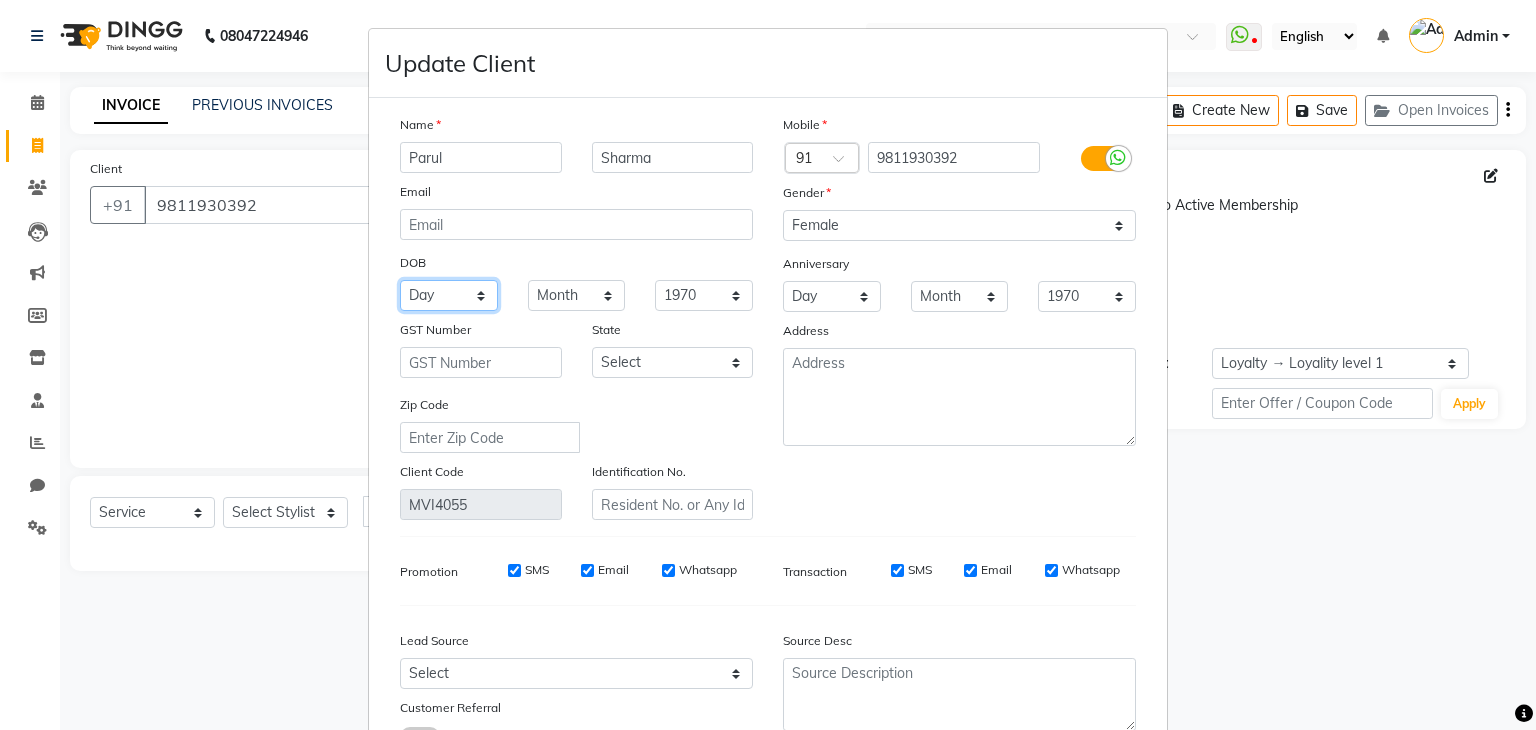 select on "14" 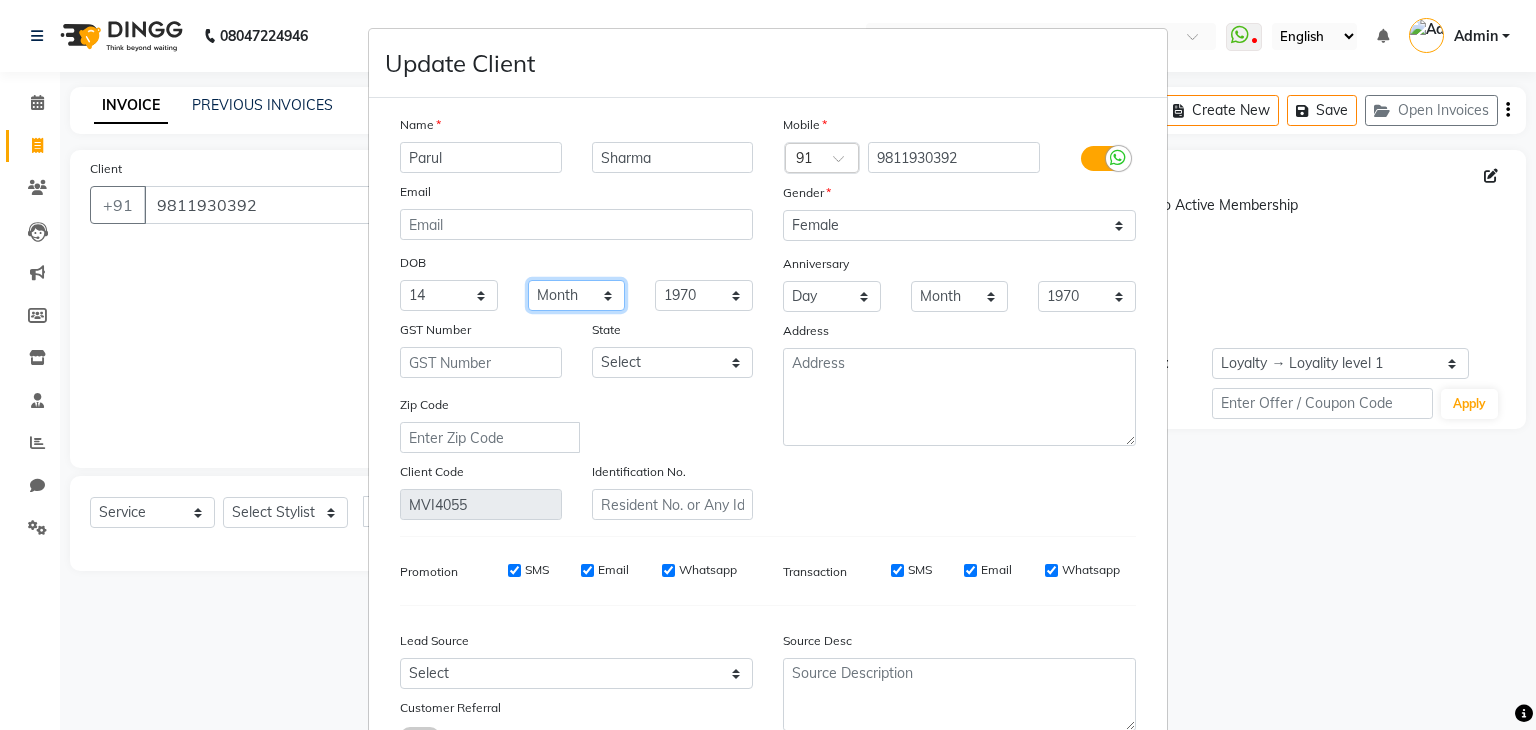 click on "Month January February March April May June July August September October November December" at bounding box center [577, 295] 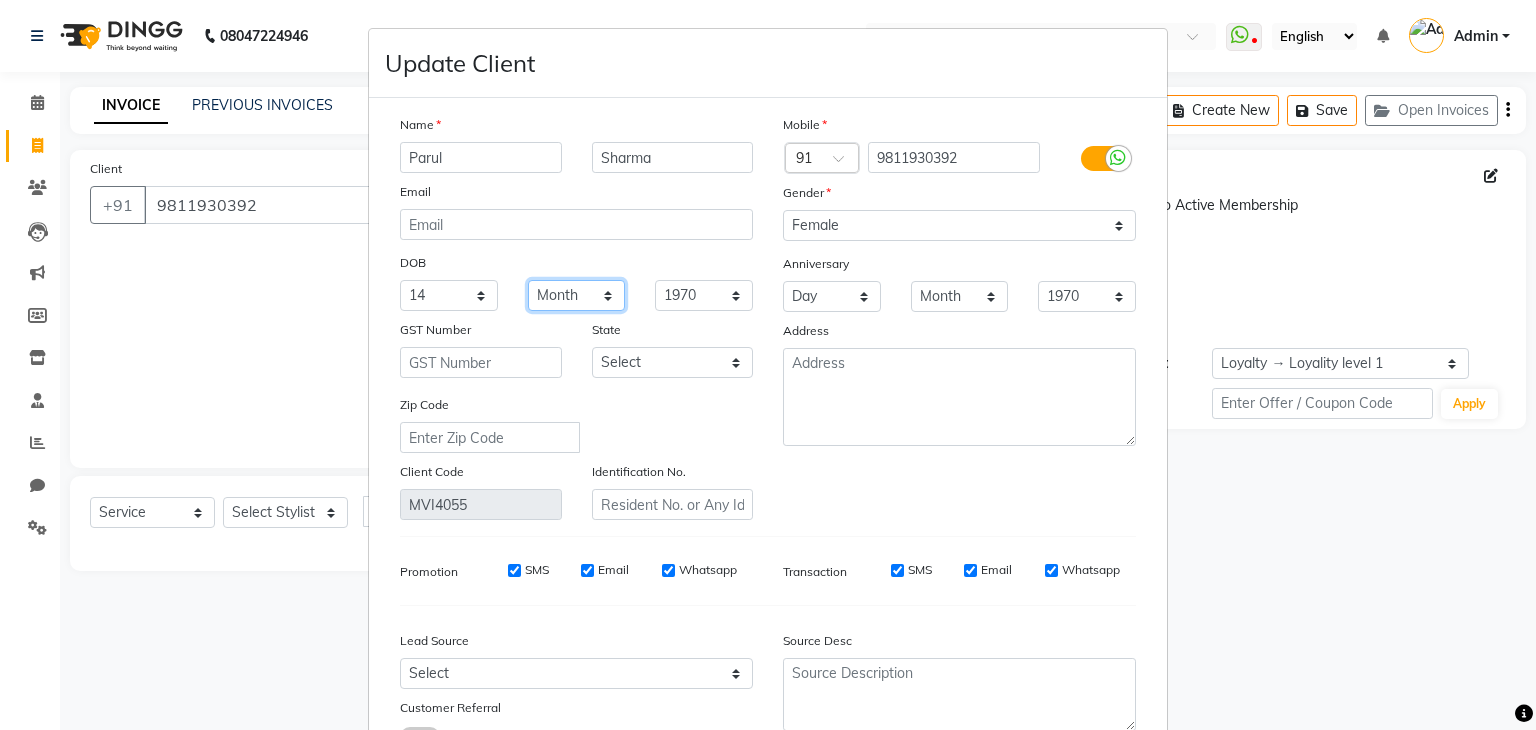 select on "12" 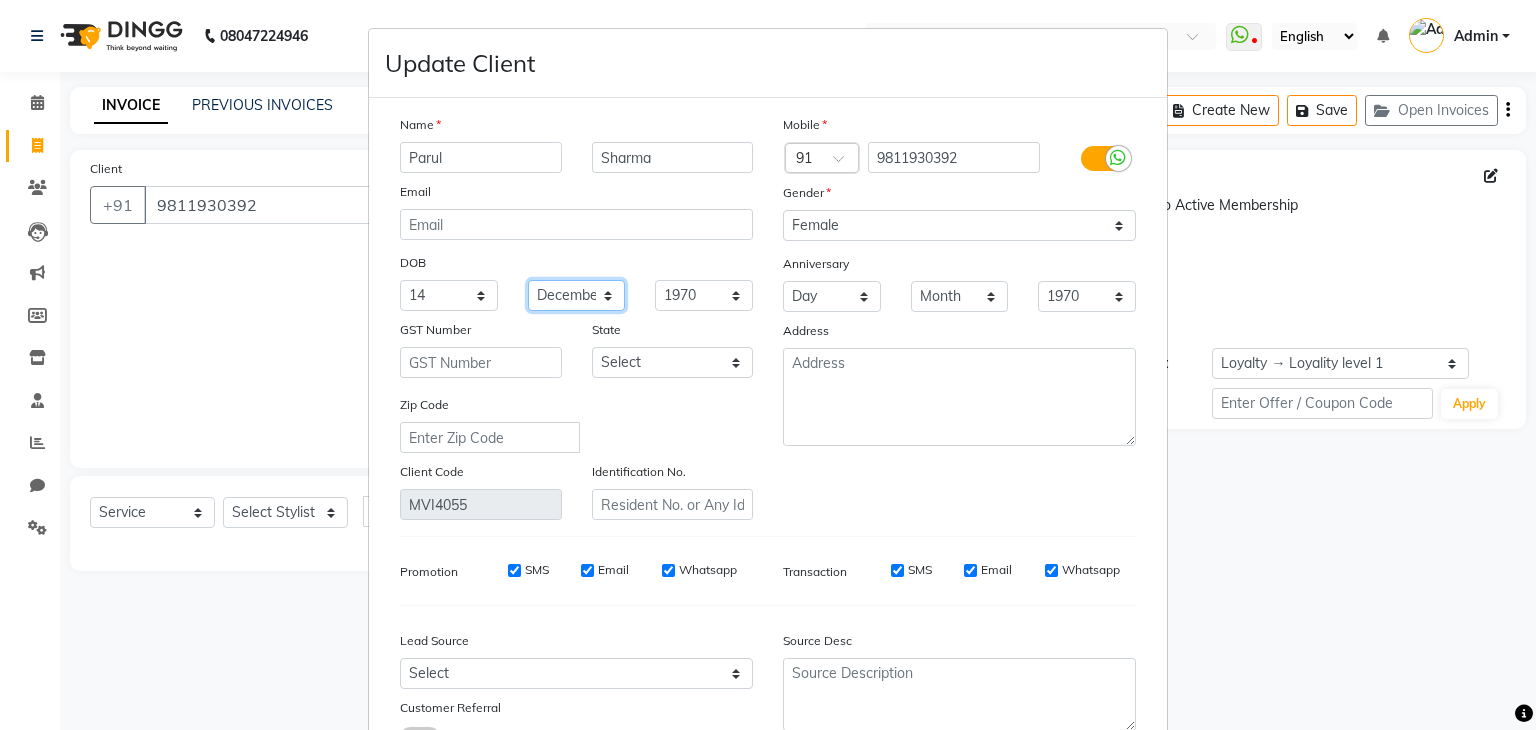 click on "Month January February March April May June July August September October November December" at bounding box center (577, 295) 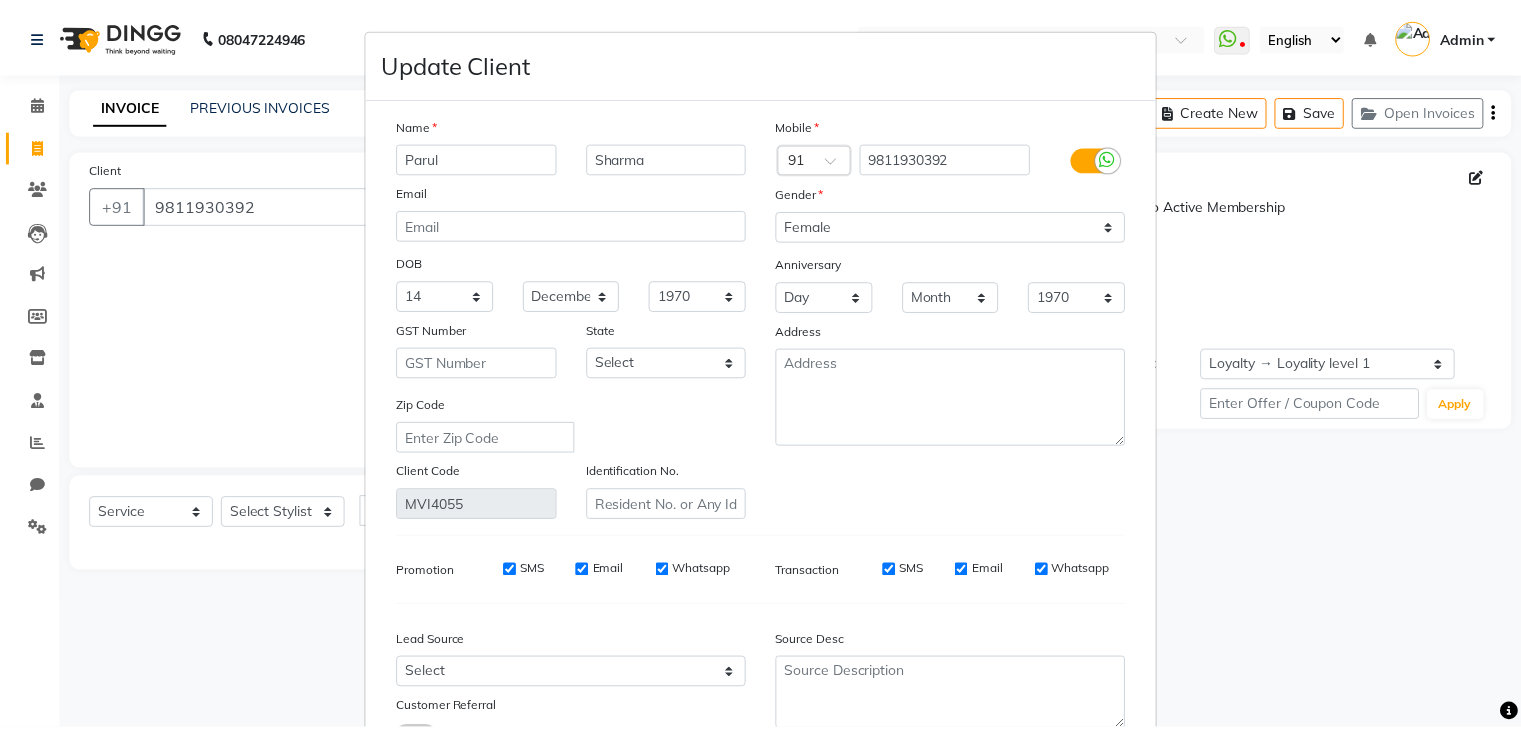 scroll, scrollTop: 168, scrollLeft: 0, axis: vertical 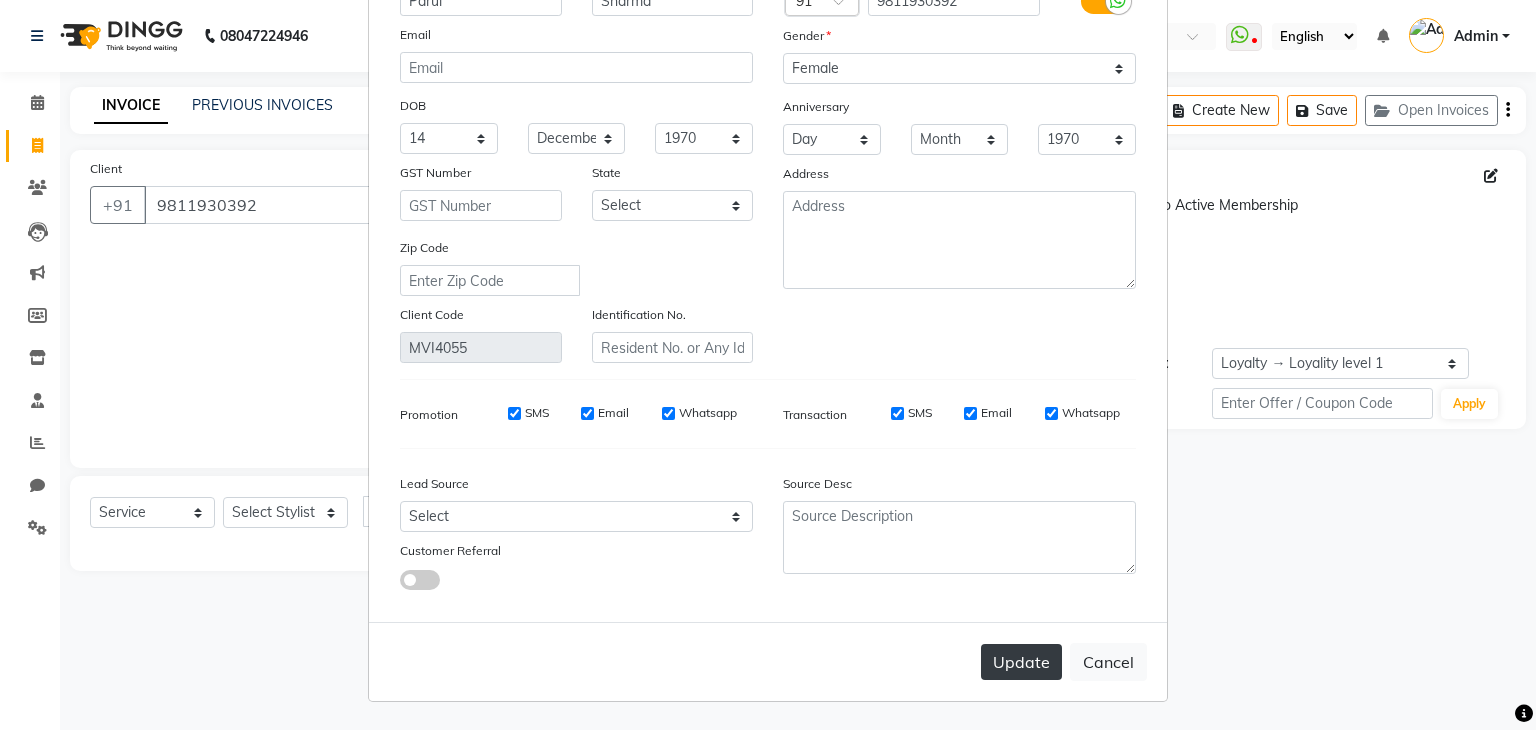 click on "Update" at bounding box center (1021, 662) 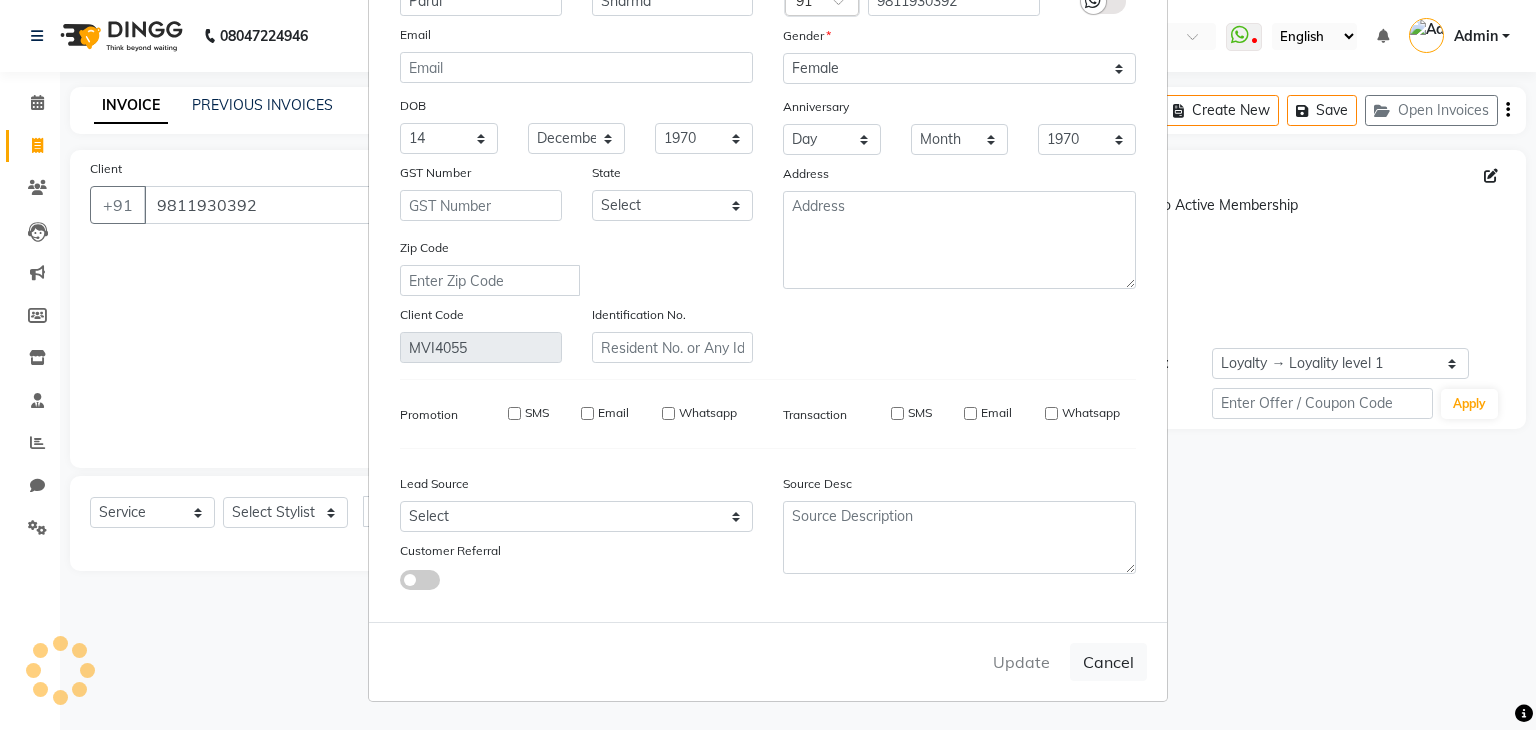 type 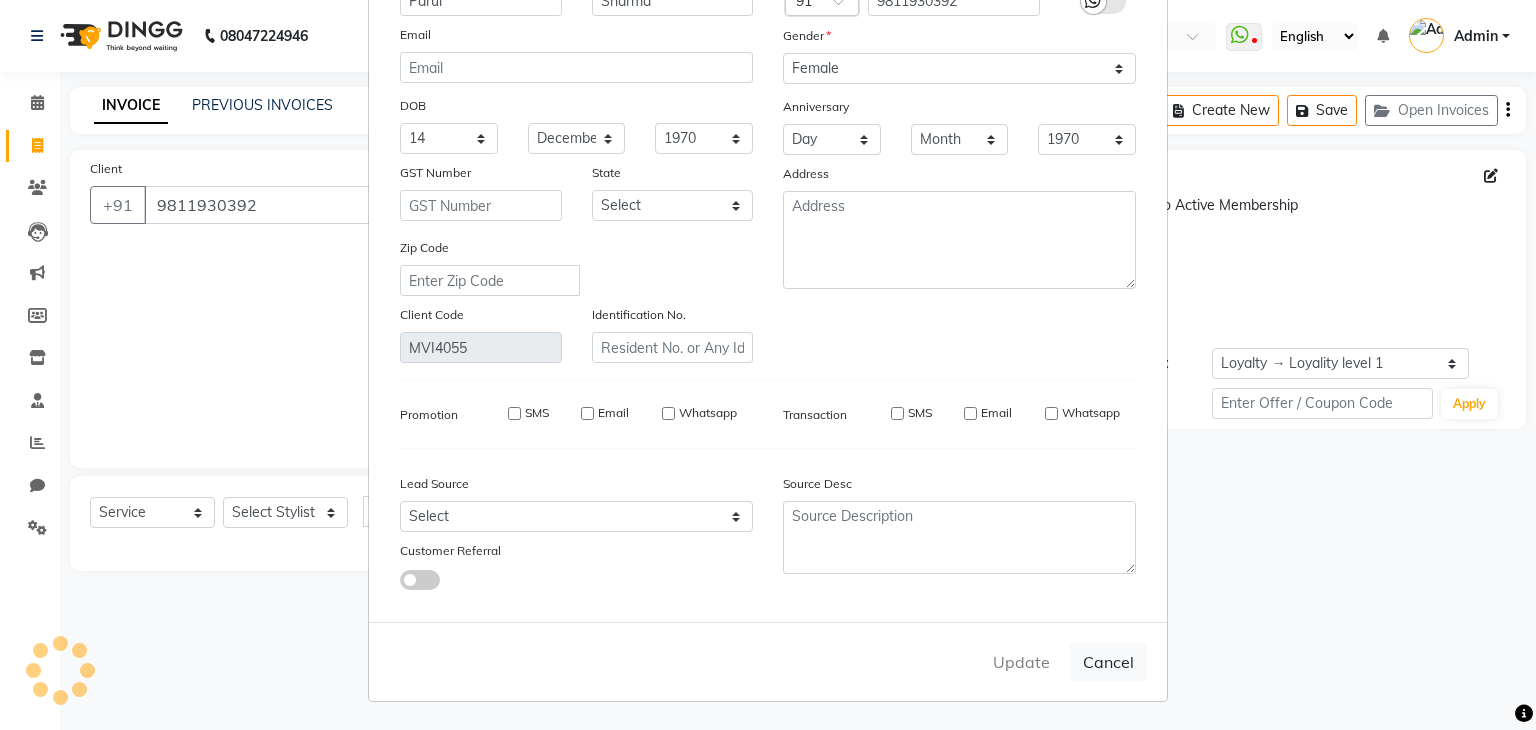 type 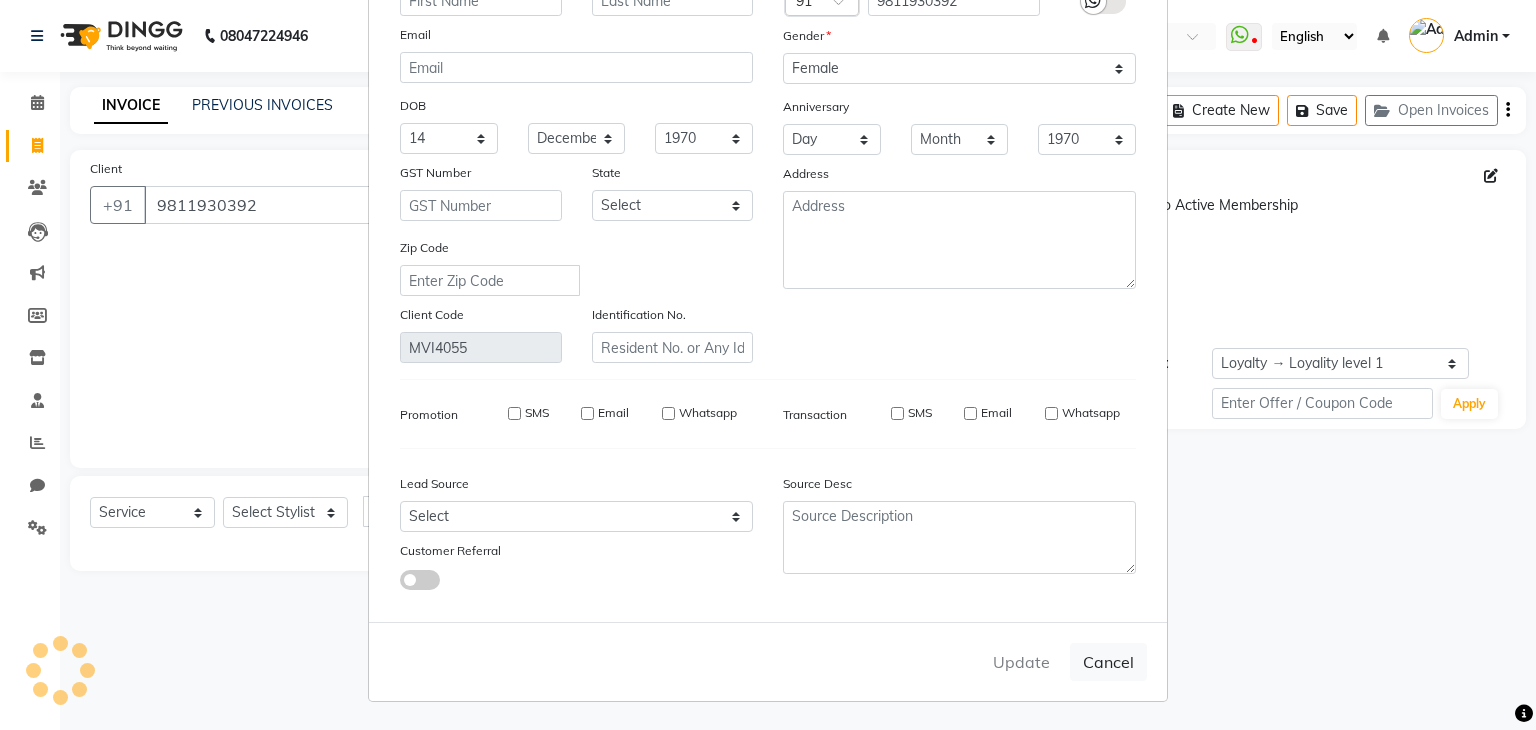 select 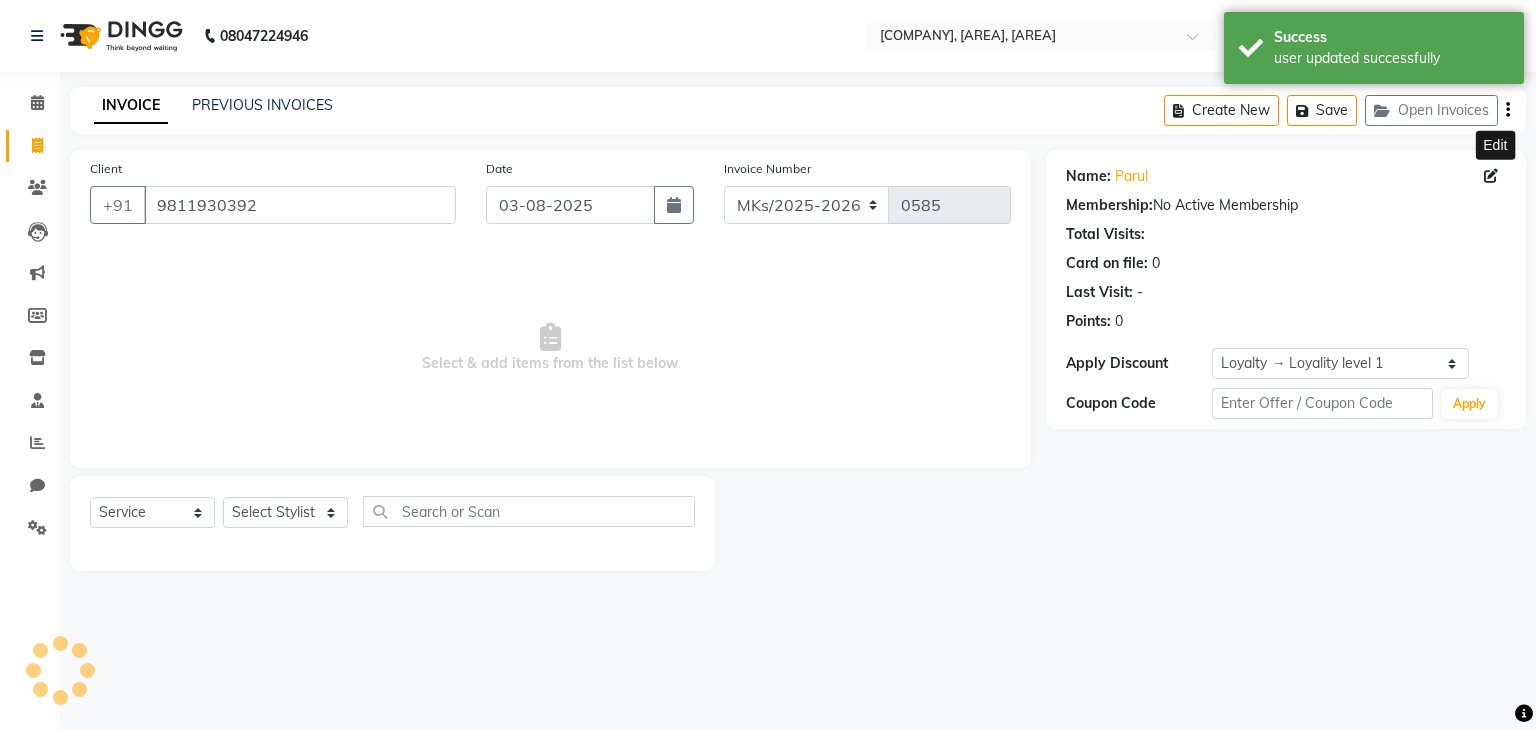 select on "1: Object" 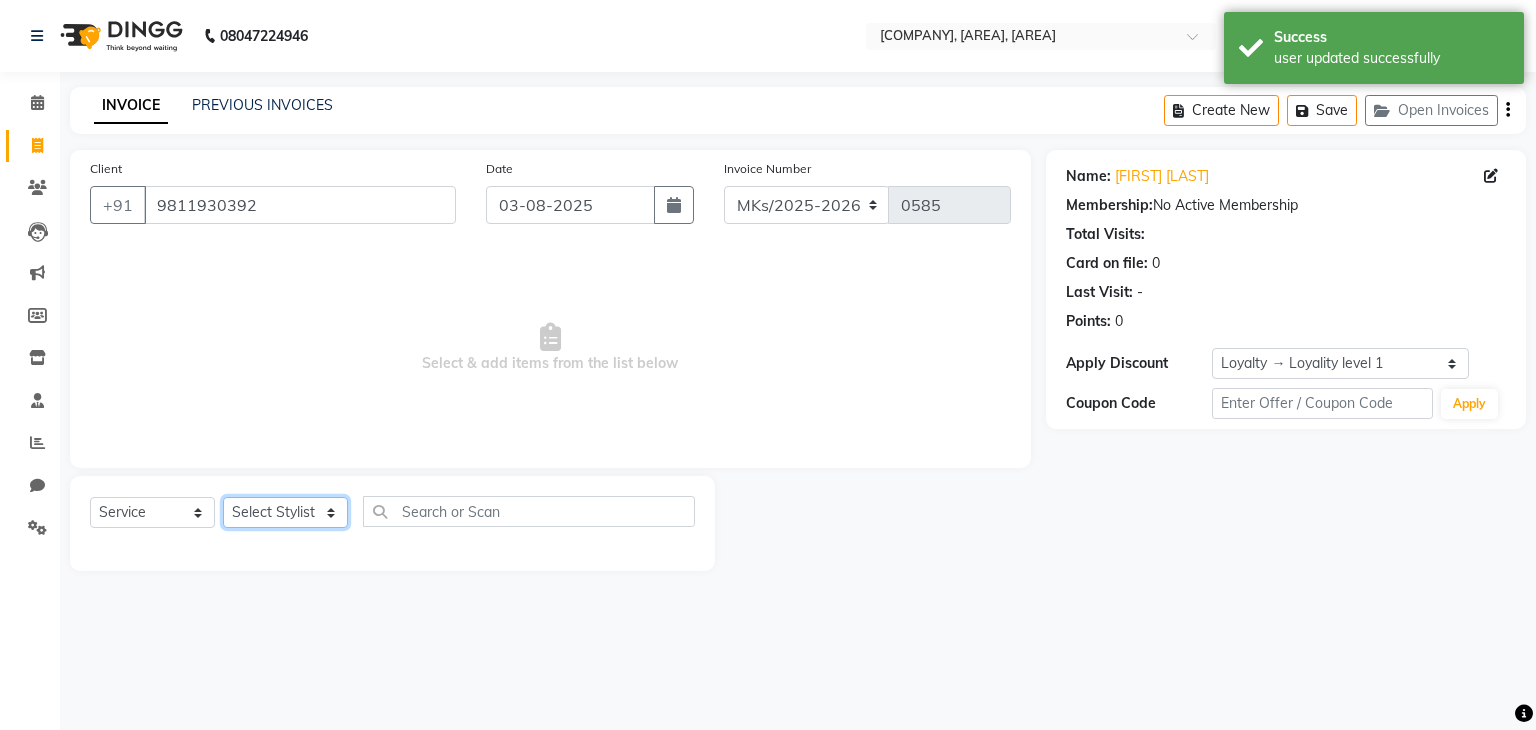 click on "Select Stylist Madhuri Jadhav Minsi Ramesh Renuka Riya Sandhaya Santoshi" 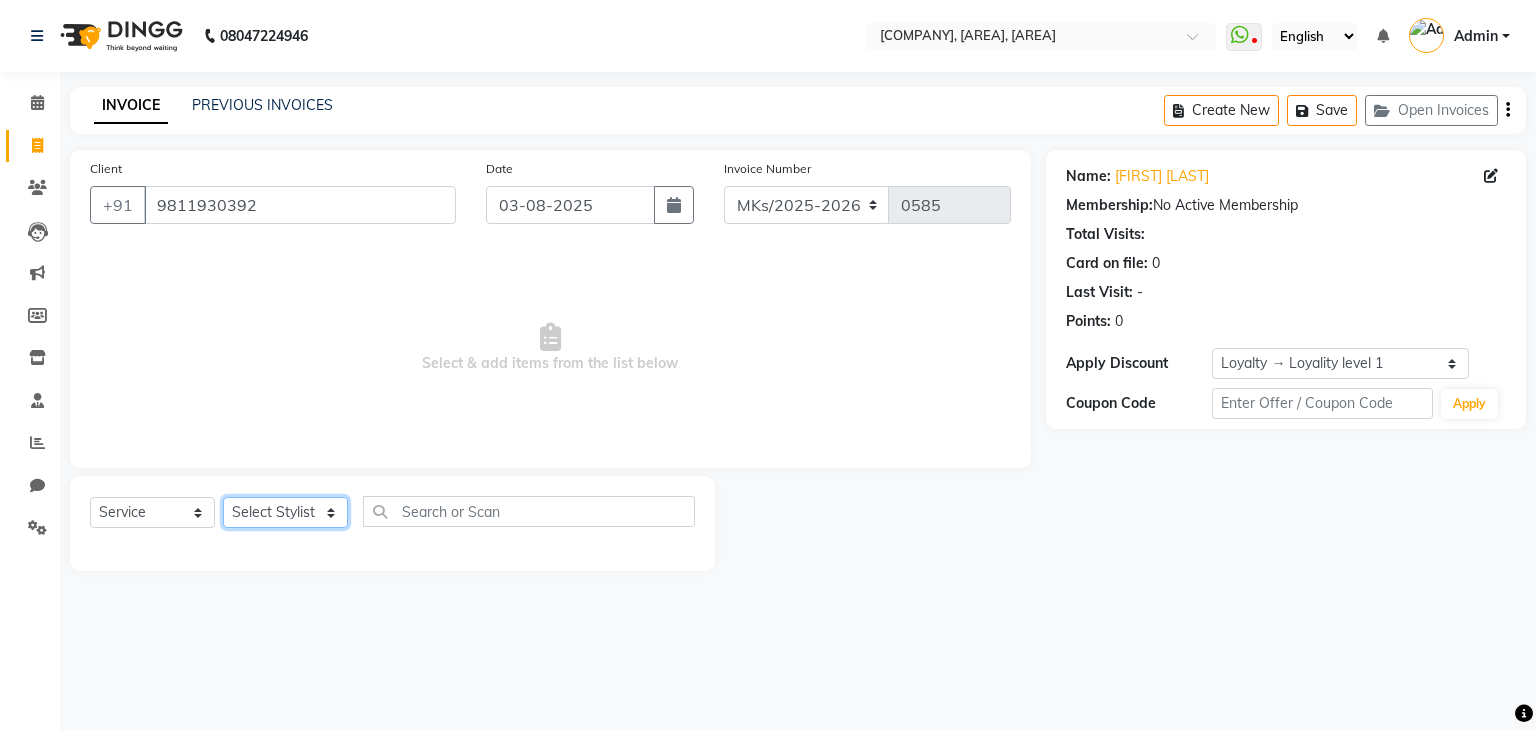 select on "85488" 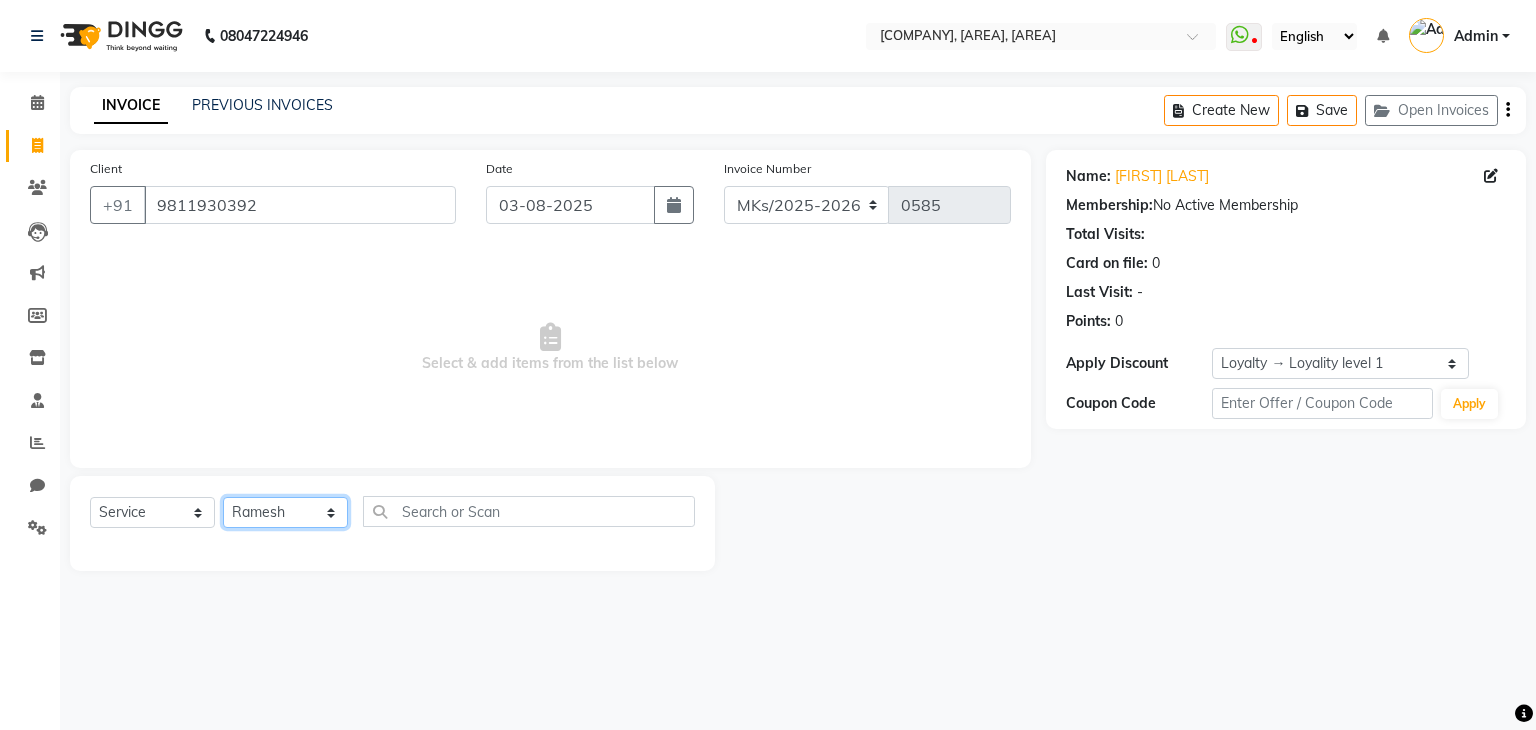 click on "Select Stylist Madhuri Jadhav Minsi Ramesh Renuka Riya Sandhaya Santoshi" 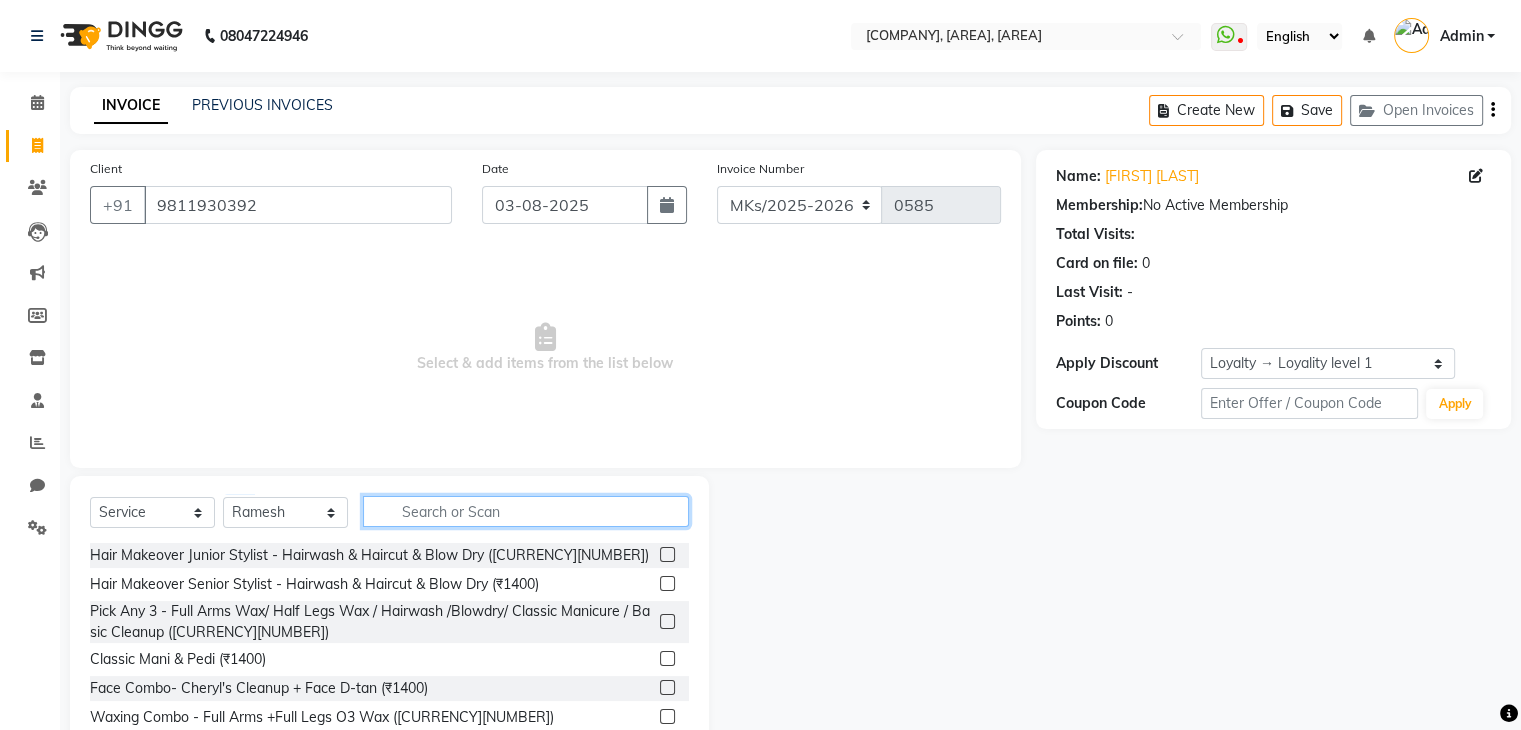 click 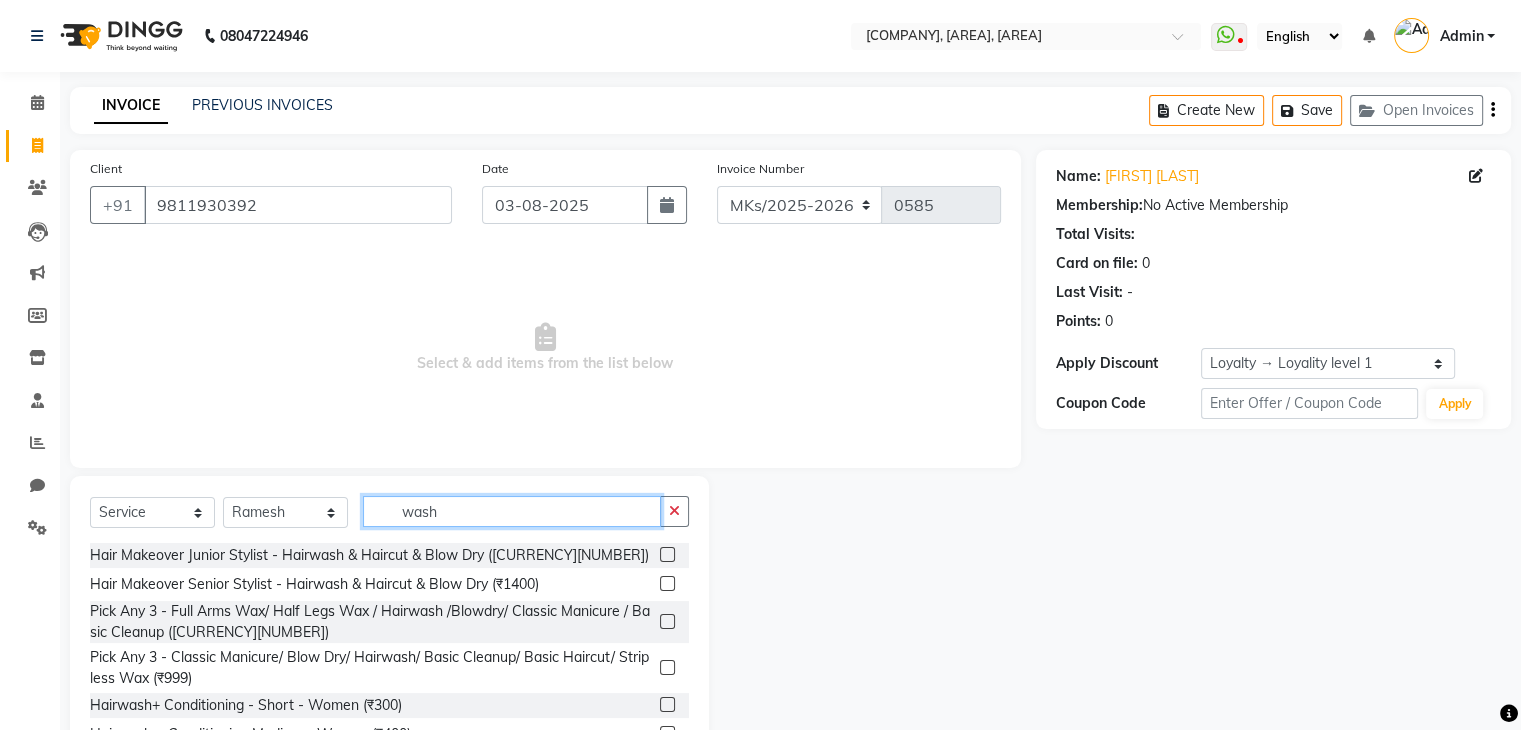 type on "wash" 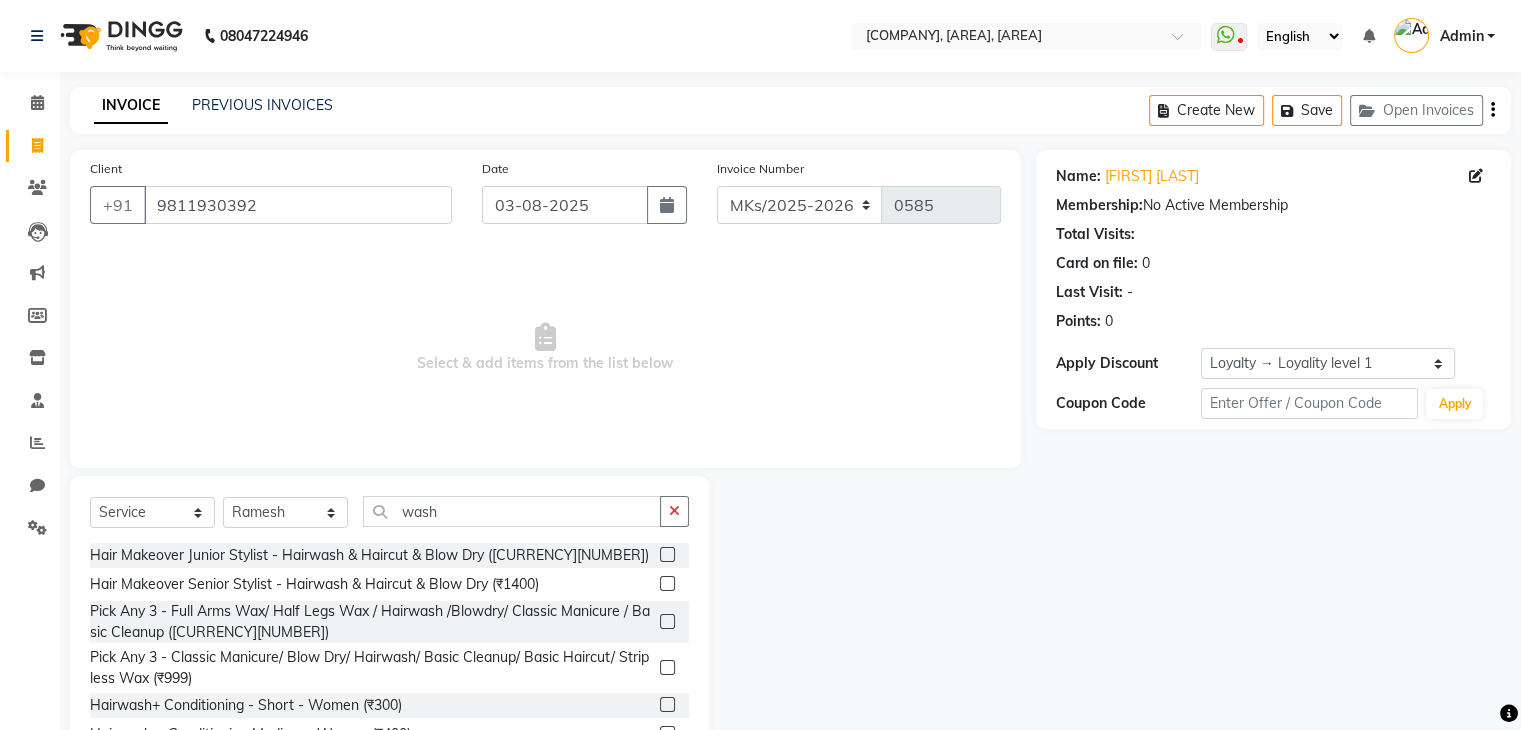 click 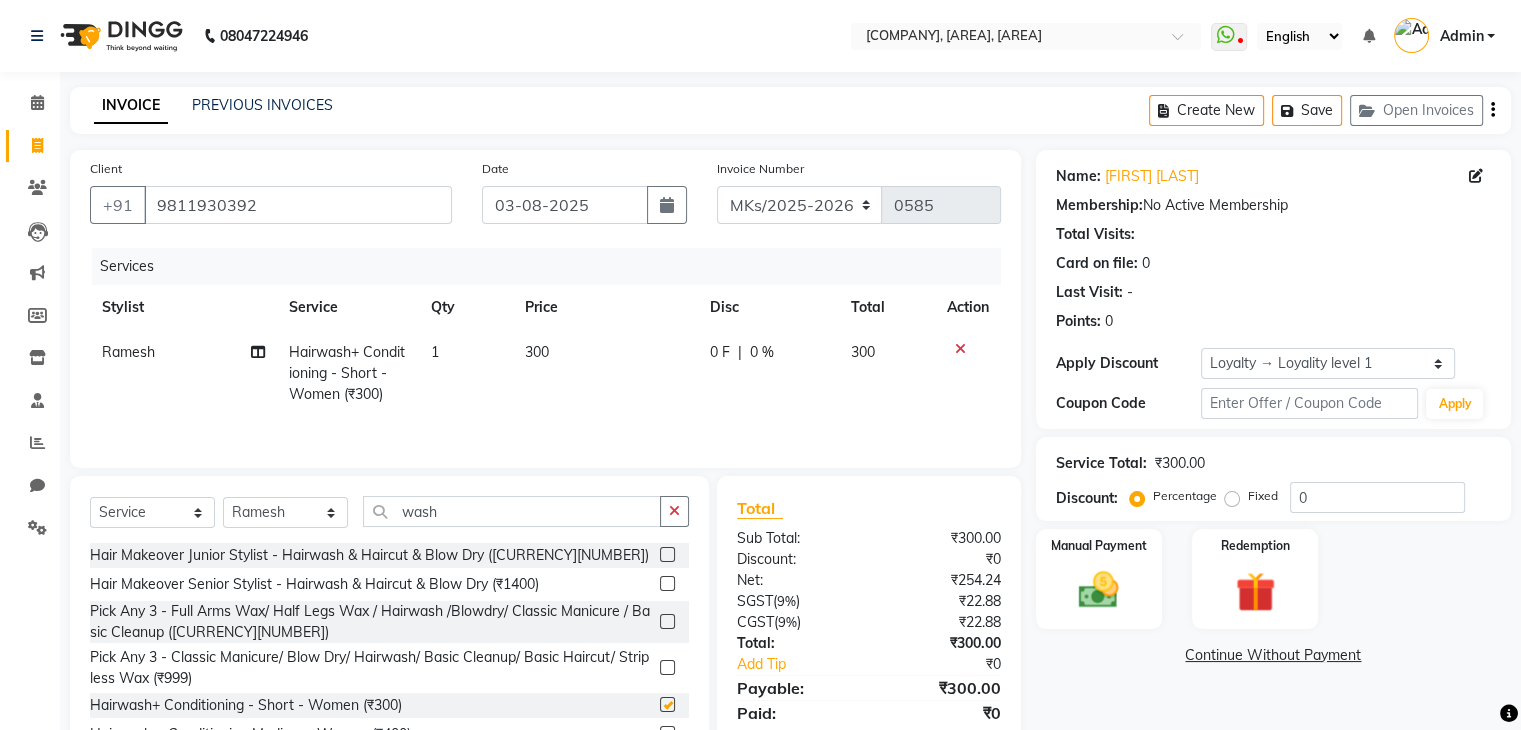 checkbox on "false" 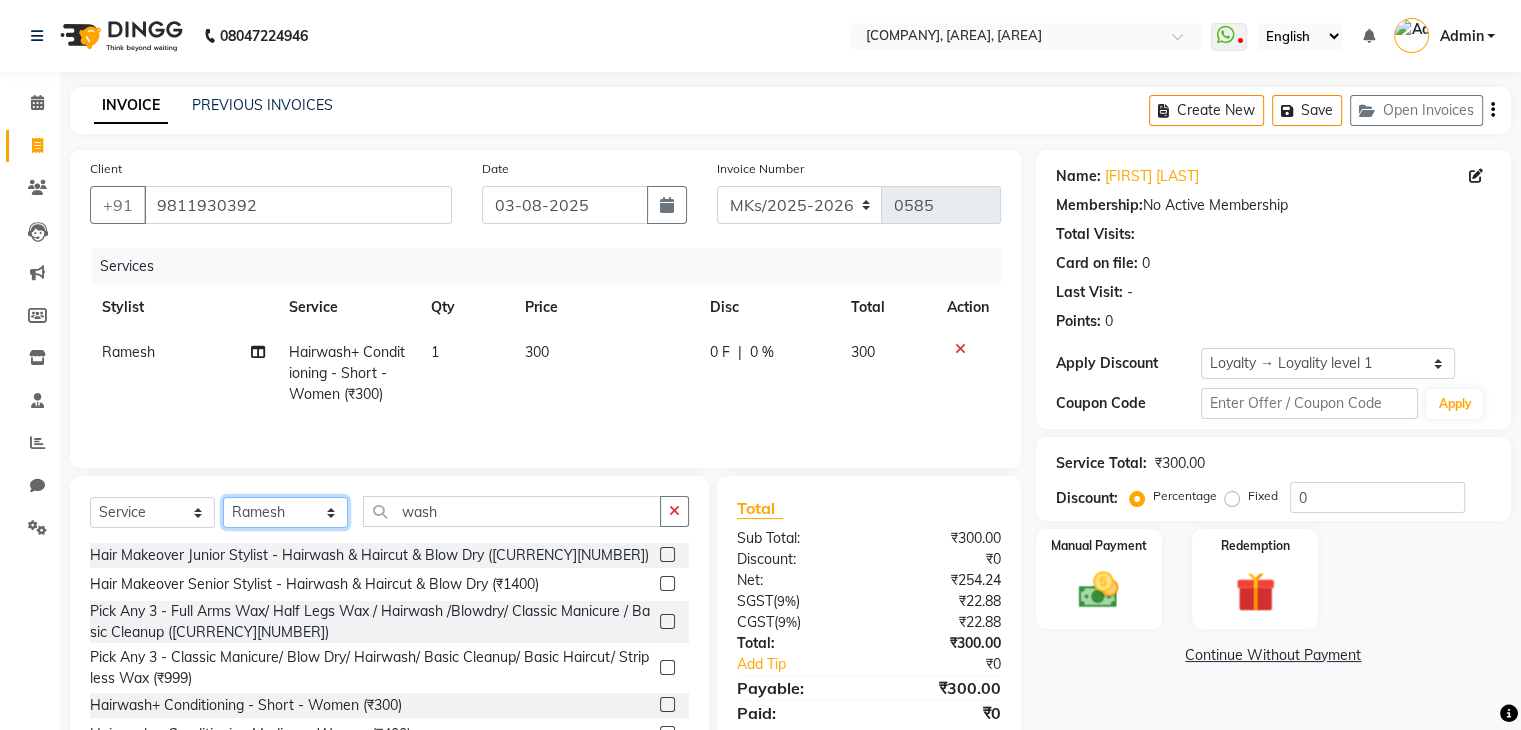click on "Select Stylist Madhuri Jadhav Minsi Ramesh Renuka Riya Sandhaya Santoshi" 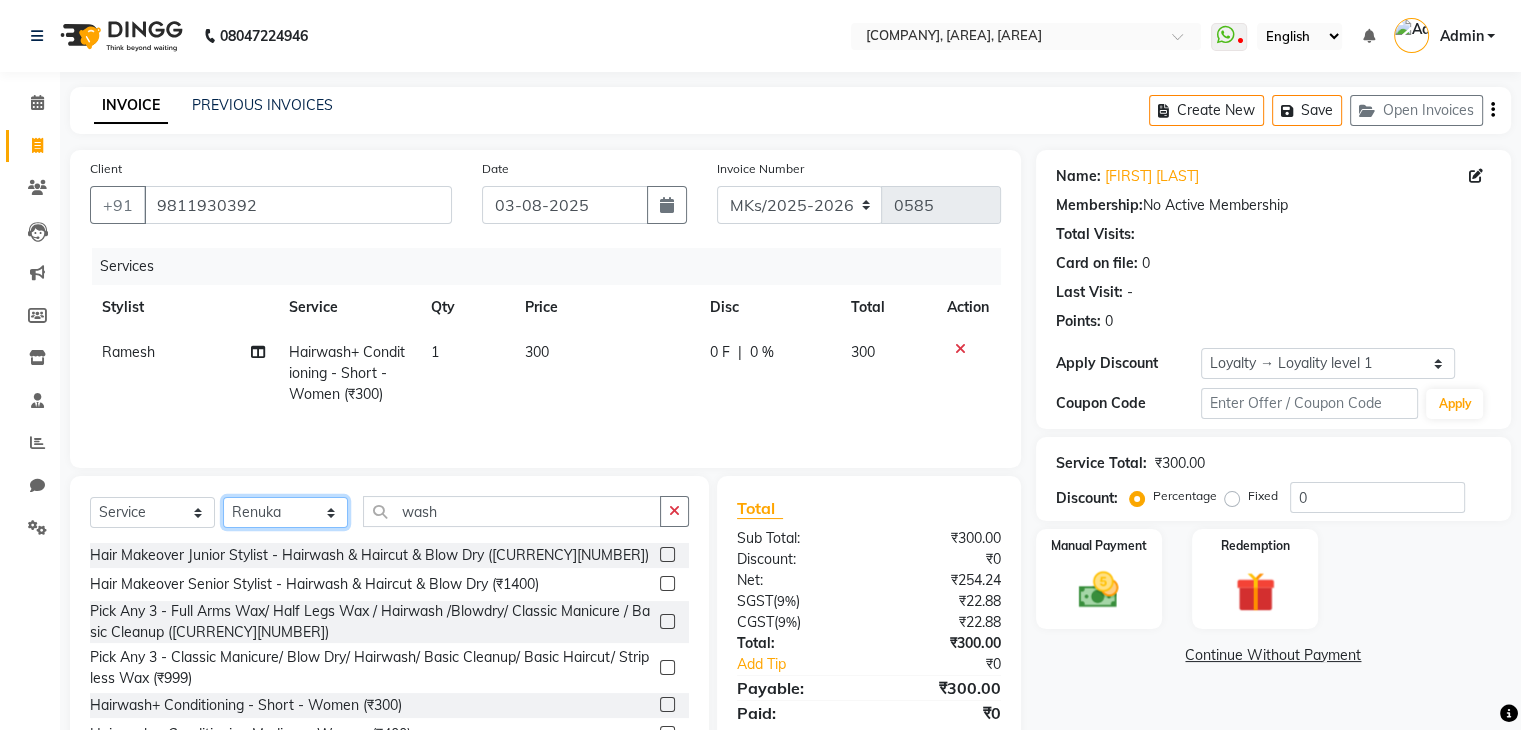 click on "Select Stylist Madhuri Jadhav Minsi Ramesh Renuka Riya Sandhaya Santoshi" 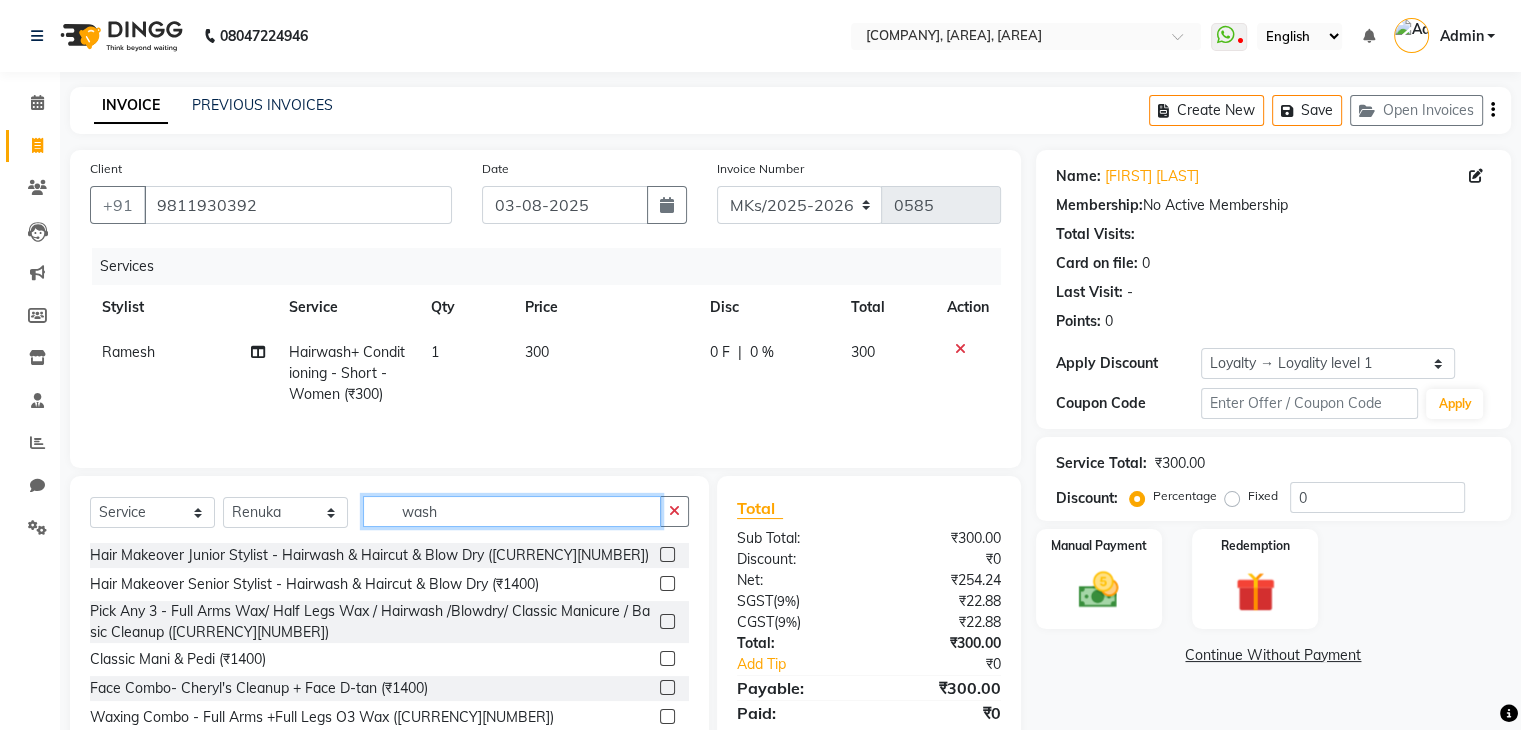 click on "wash" 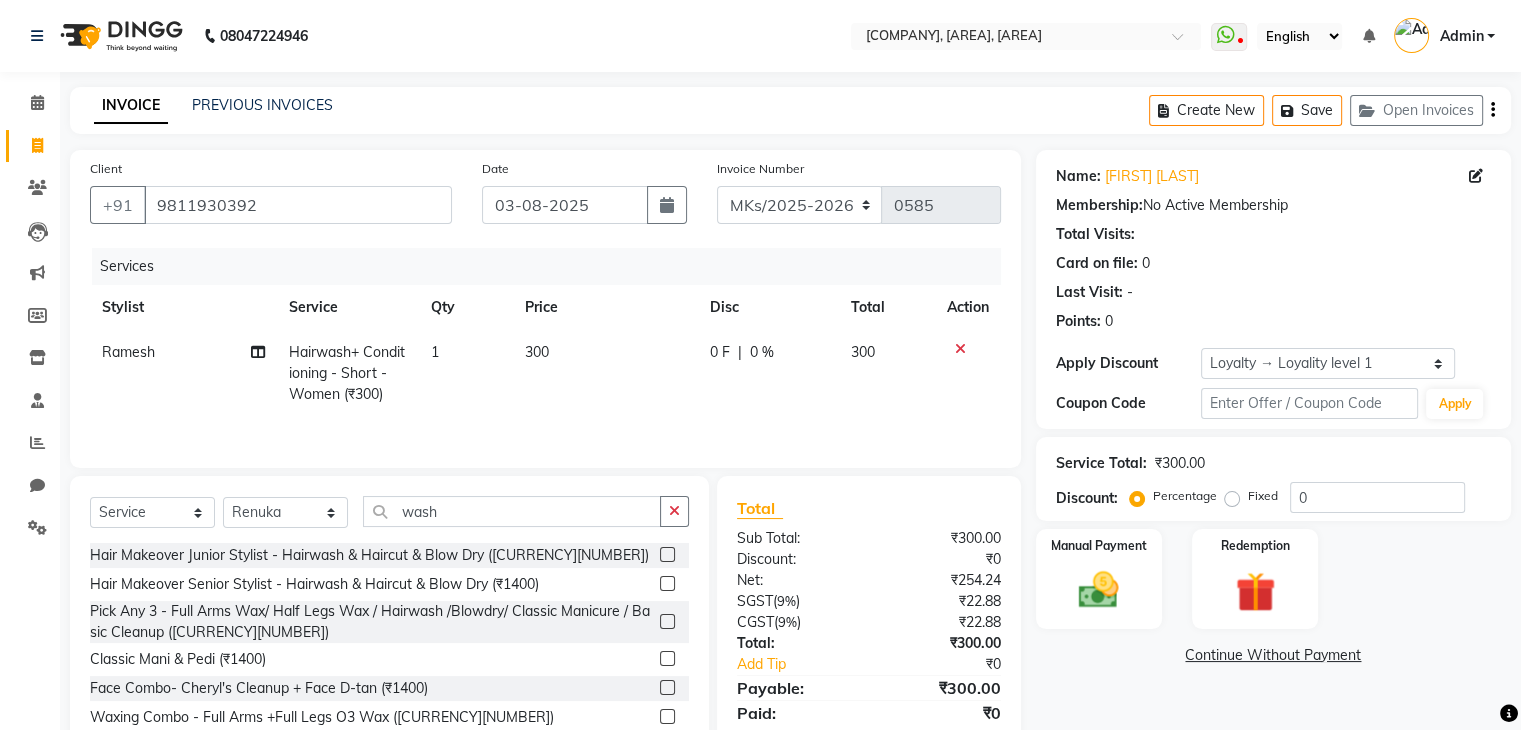 click on "Ramesh" 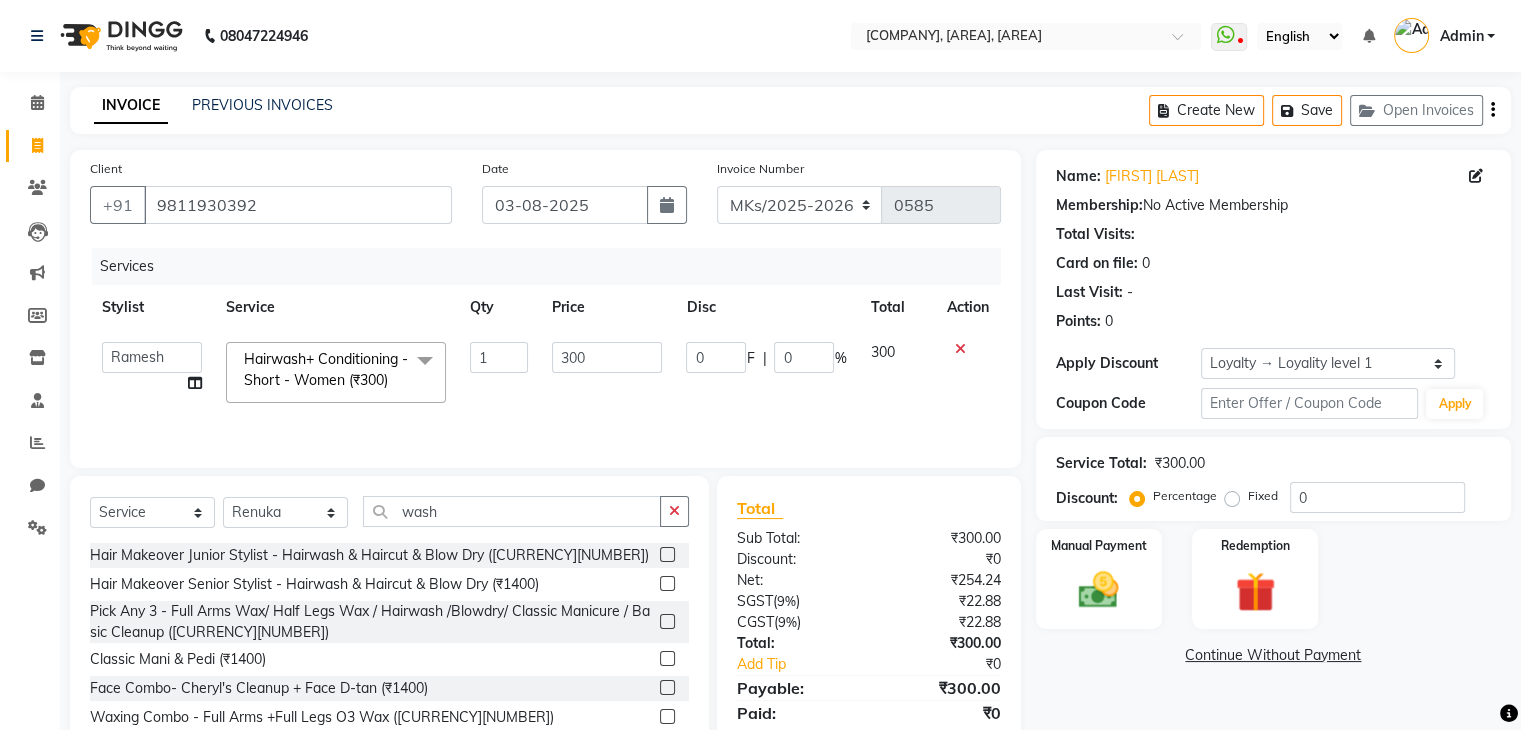click on "Madhuri Jadhav   Minsi   Ramesh   Renuka   Riya   Sandhaya   Santoshi" 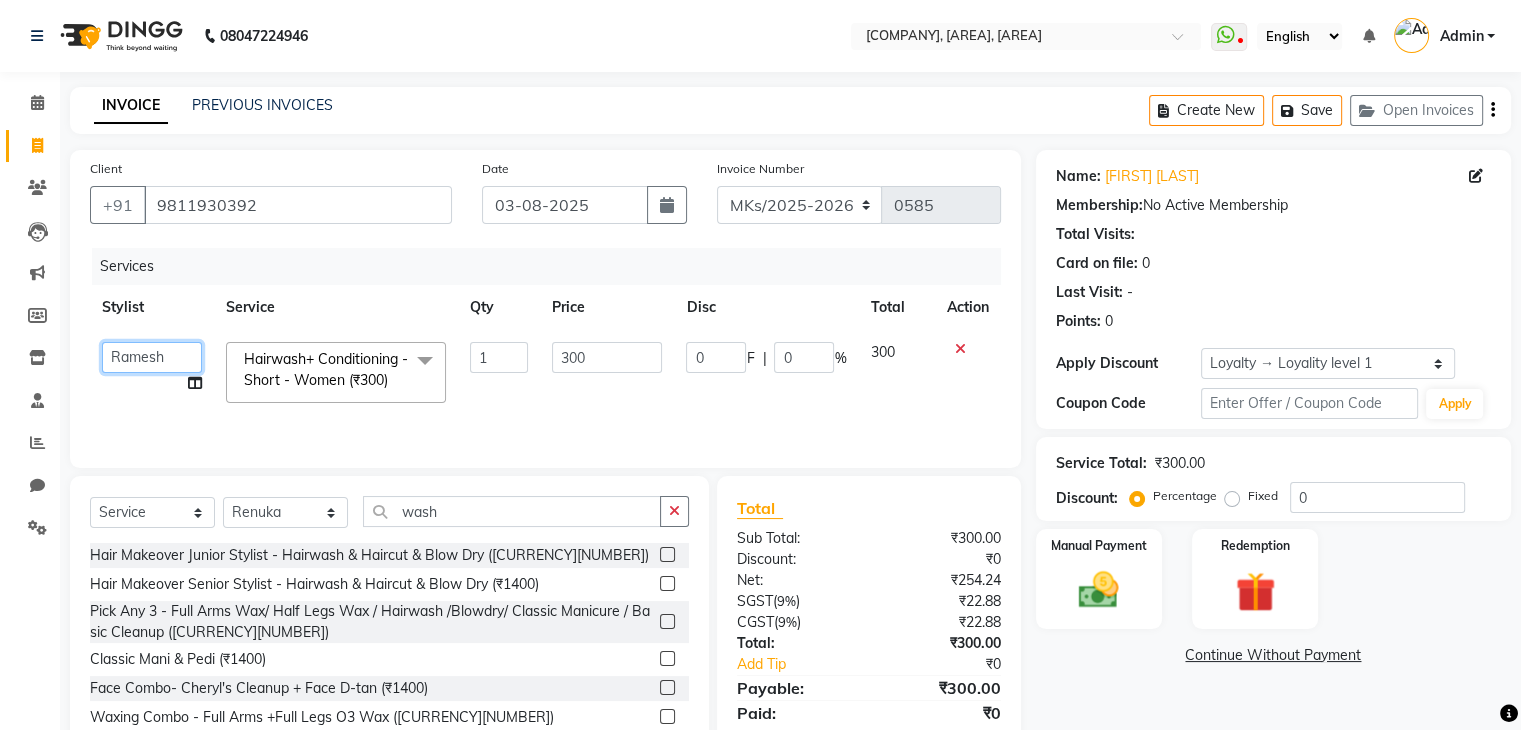 click on "Madhuri Jadhav   Minsi   Ramesh   Renuka   Riya   Sandhaya   Santoshi" 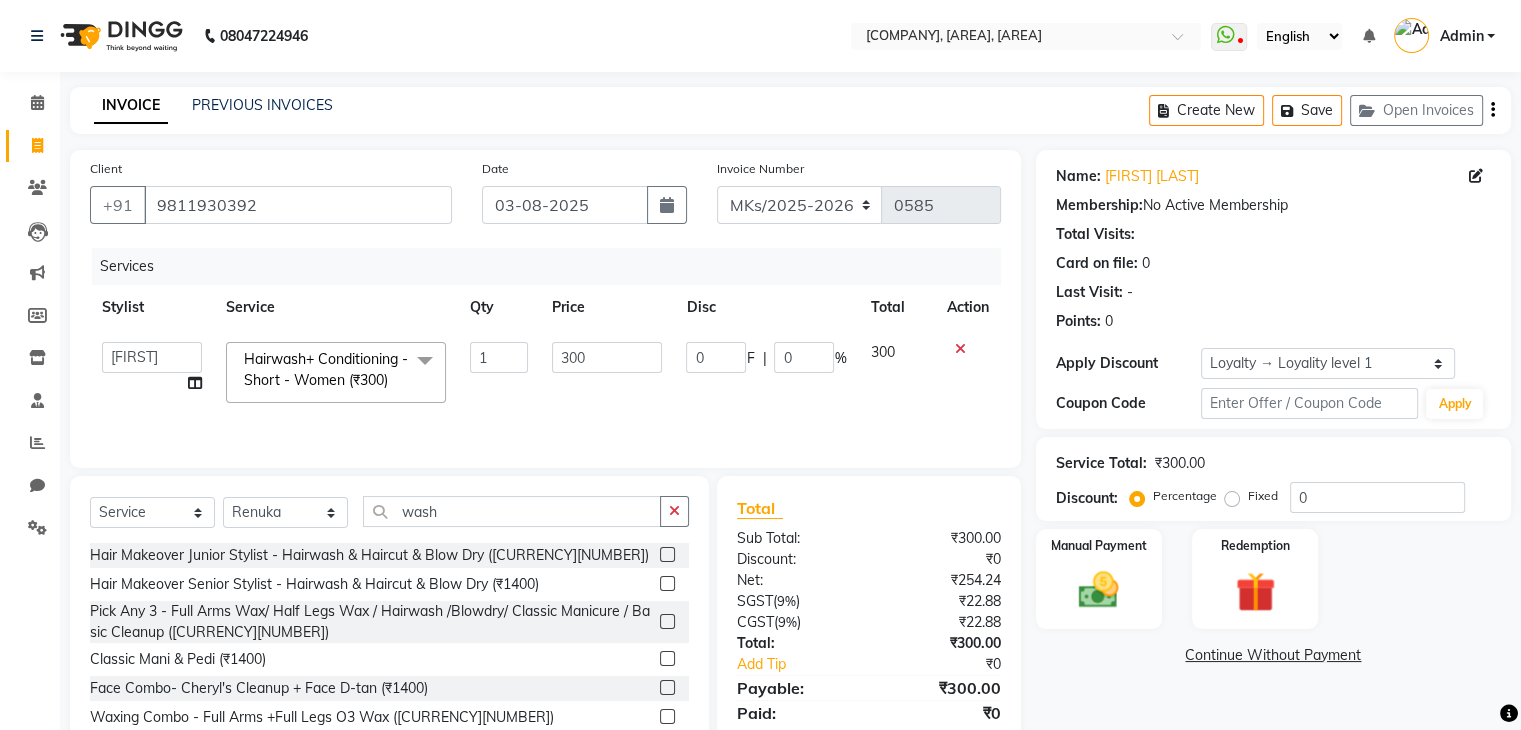 select on "21735" 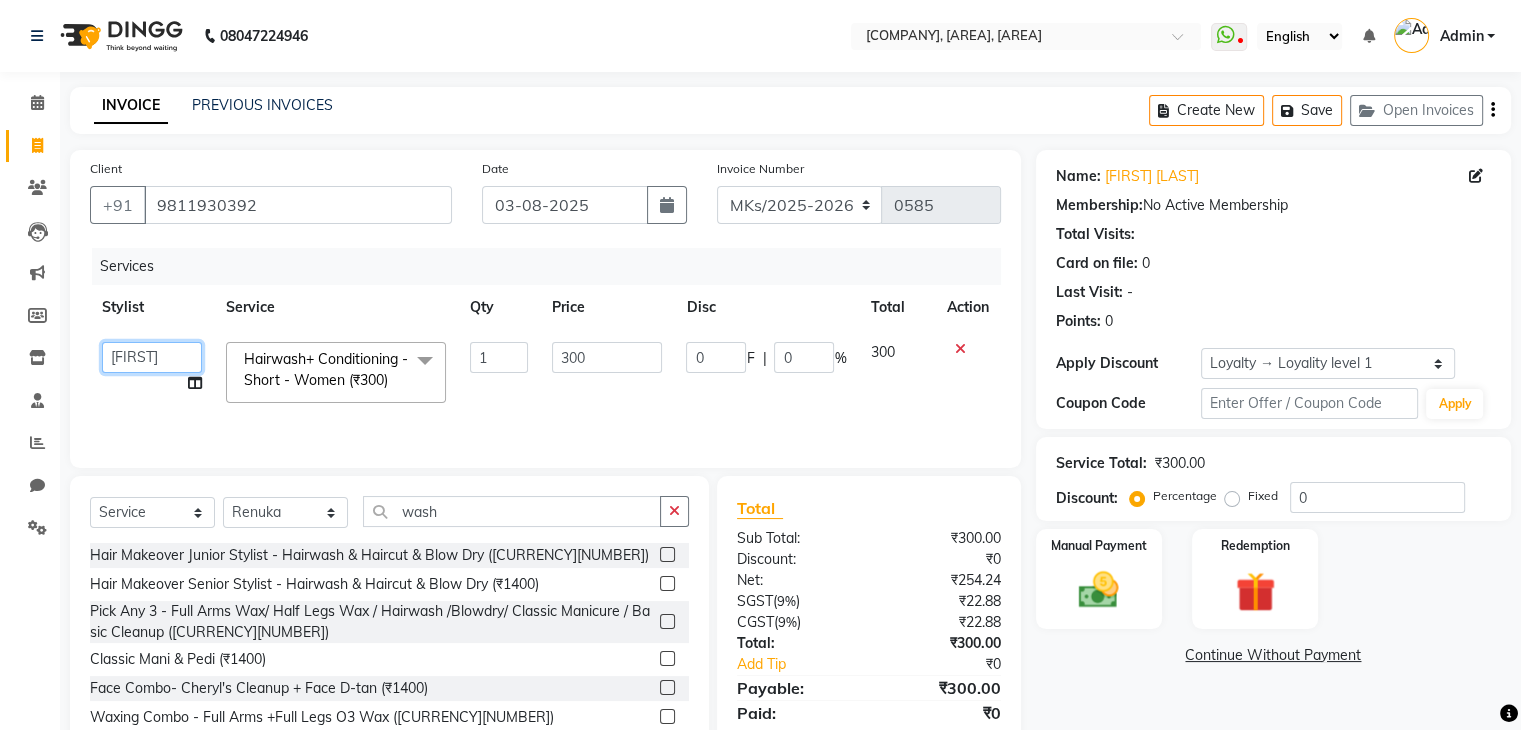 click on "Madhuri Jadhav   Minsi   Ramesh   Renuka   Riya   Sandhaya   Santoshi" 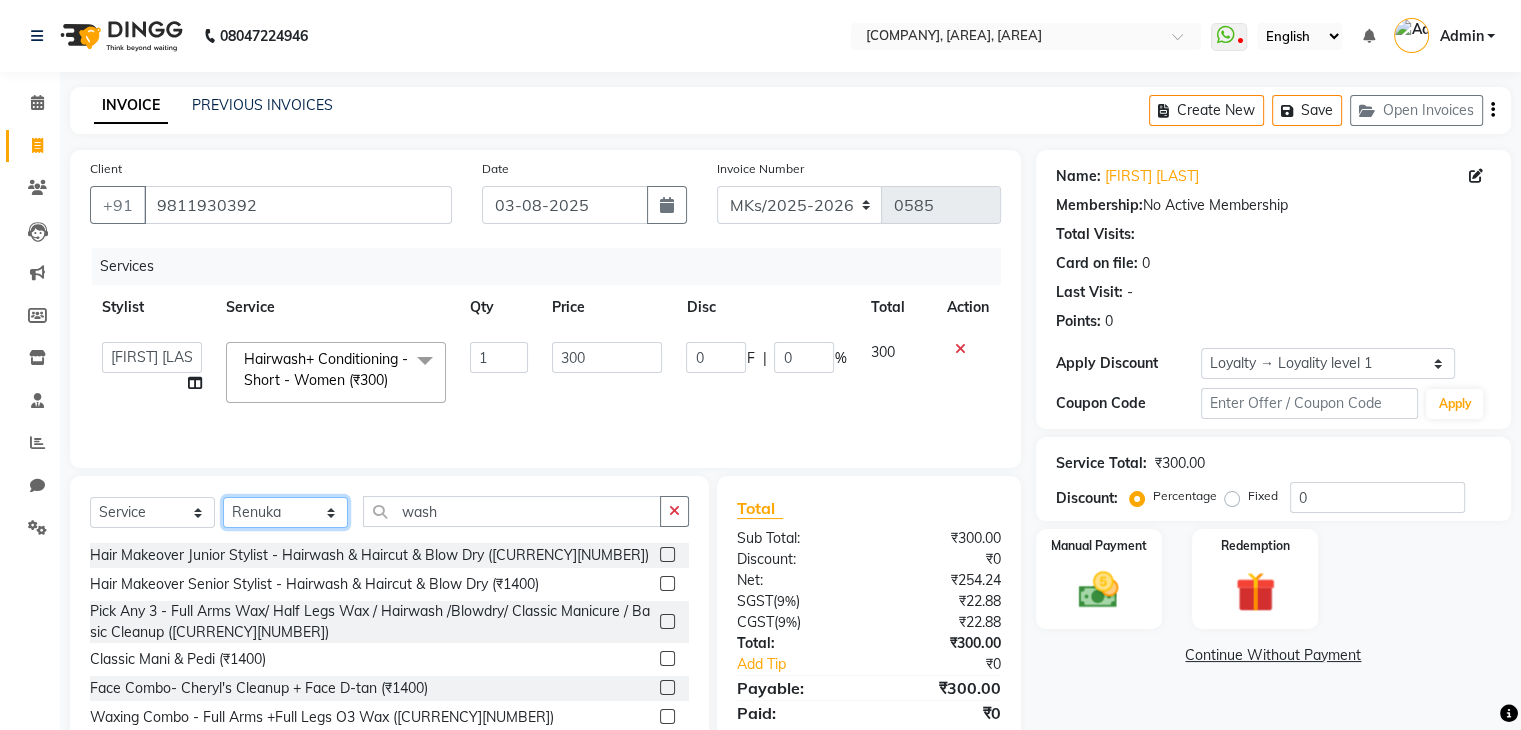 drag, startPoint x: 300, startPoint y: 529, endPoint x: 294, endPoint y: 393, distance: 136.1323 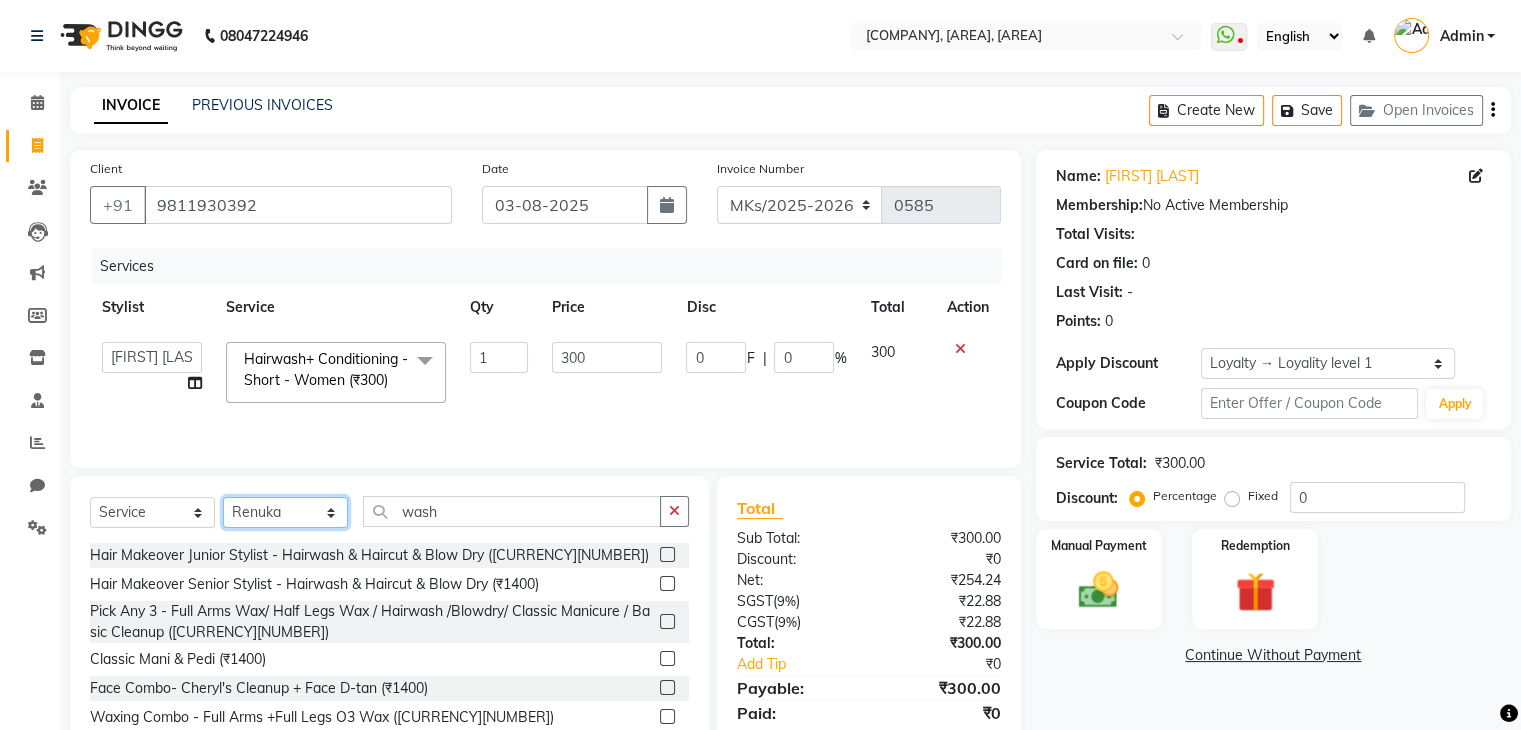 click on "Client +91 9811930392 Date 03-08-2025 Invoice Number MKs/2025-2026 MK/2025-26 V/2025 V/2025-26 0585 Services Stylist Service Qty Price Disc Total Action  Madhuri Jadhav   Minsi   Ramesh   Renuka   Riya   Sandhaya   Santoshi  Hairwash+ Conditioning - Short - Women (₹300)  x Hair Makeover  Junior Stylist - Hairwash & Haircut & Blow Dry Hair Makeover  Senior Stylist - Hairwash & Haircut & Blow Dry Pick Any 3 - Full Arms Wax/ Half Legs Wax /  Hairwash /Blowdry/ Classic Manicure / Basic Cleanup Classic Mani & Pedi Face Combo- Cheryl's Cleanup + Face D-tan Waxing Combo - Full Arms +Full Legs O3 Wax Gel Polish Hands & Feet Haircut + Hair Color (Men) Hair Combo - Hydrating Hair Spa & Scalp Exfoliation/Foot Massage (10 min) Spa Manicure & Pedicure Nail Extensions & Nail Art Feet Combo - Classic Pedicure + Heel Peel + Classic  Manicure/Paraffin wax  Pick Any 3 - Root-Touchup(1 inch)/ Cheryl's Cleanup/ Haircut / Hair Spa/  Pedicure O3 Facial + O3 D-tan O3 Manicure & Pedicure  De-coat  Shampoo* Hairwash -Short - Men 1" 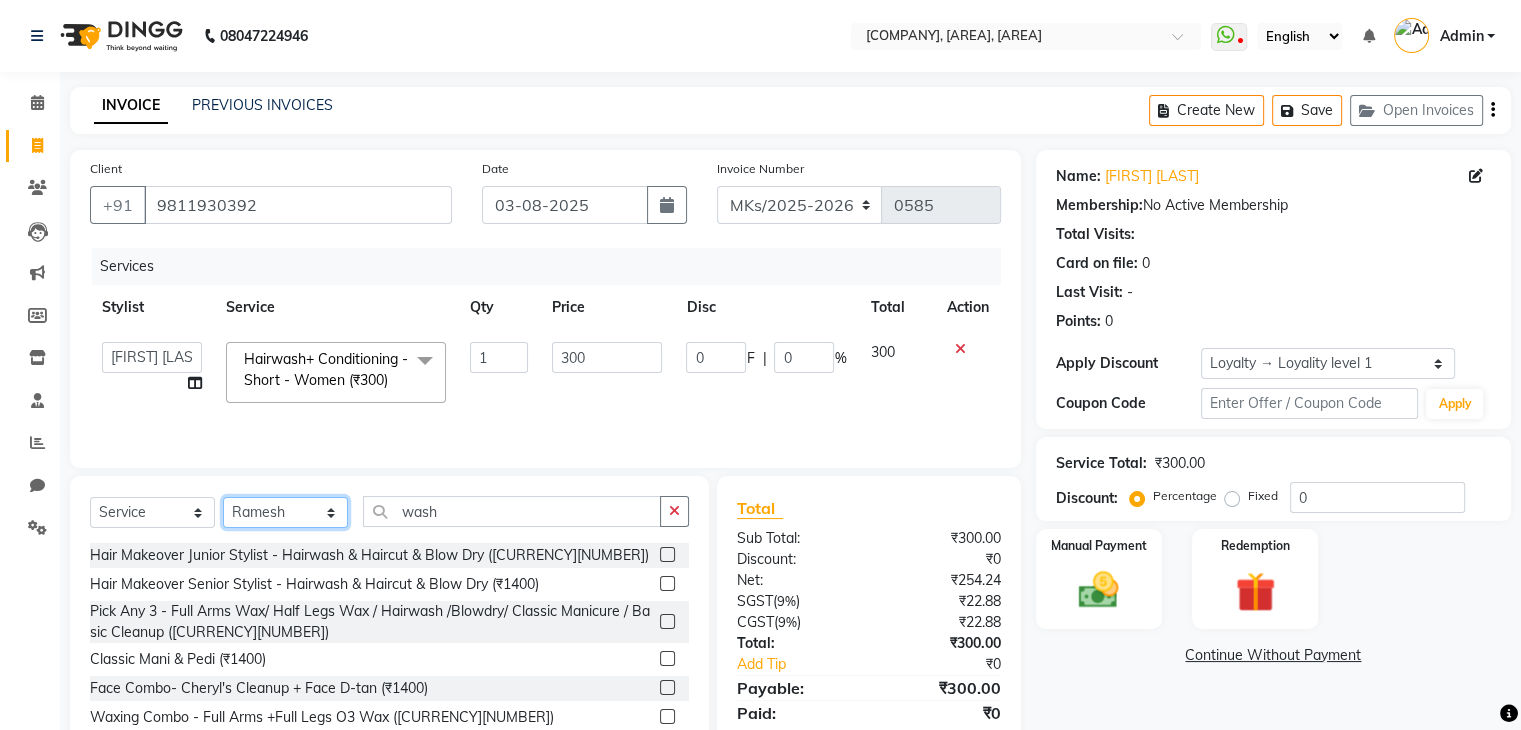 click on "Select Stylist Madhuri Jadhav Minsi Ramesh Renuka Riya Sandhaya Santoshi" 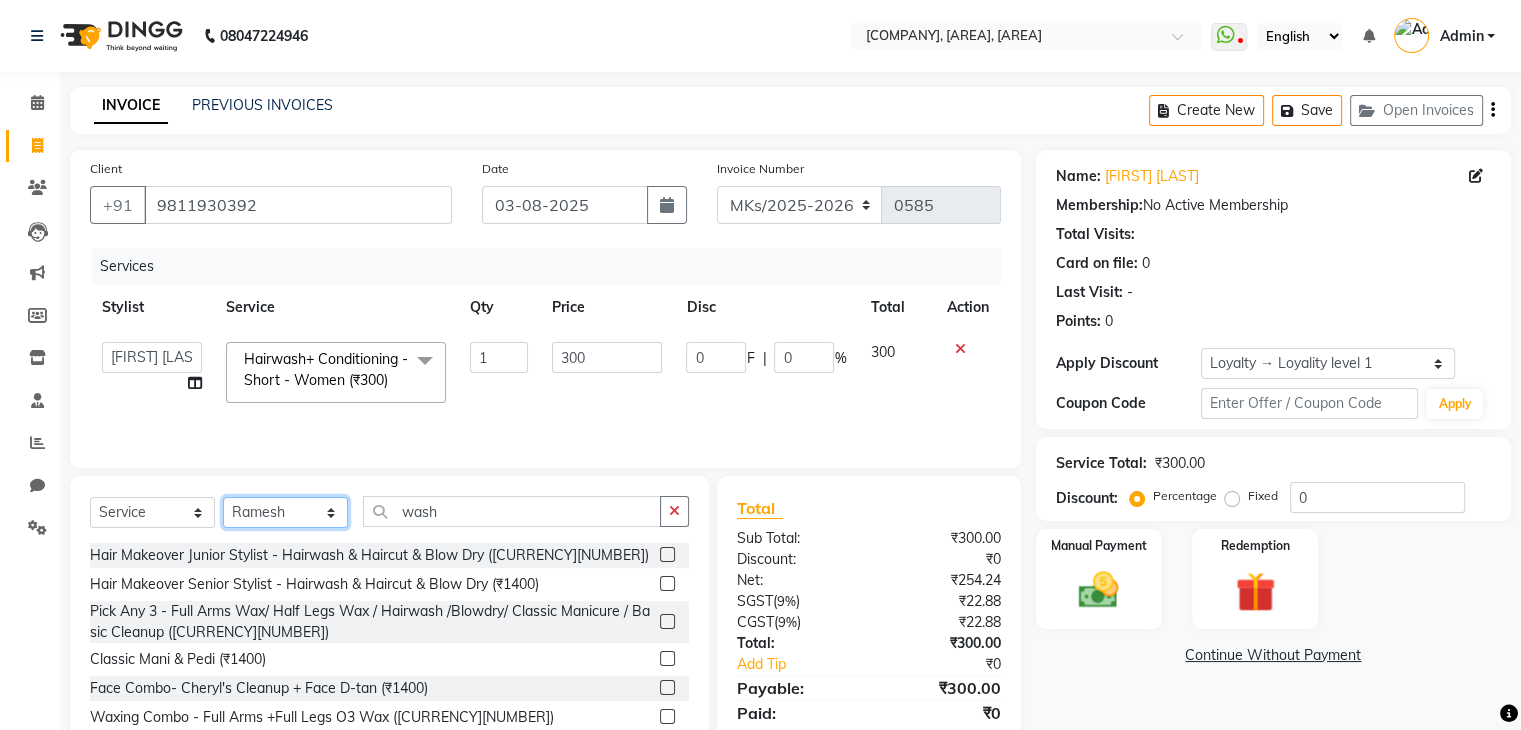 click on "Client +91 9811930392 Date 03-08-2025 Invoice Number MKs/2025-2026 MK/2025-26 V/2025 V/2025-26 0585 Services Stylist Service Qty Price Disc Total Action  Madhuri Jadhav   Minsi   Ramesh   Renuka   Riya   Sandhaya   Santoshi  Hairwash+ Conditioning - Short - Women (₹300)  x Hair Makeover  Junior Stylist - Hairwash & Haircut & Blow Dry Hair Makeover  Senior Stylist - Hairwash & Haircut & Blow Dry Pick Any 3 - Full Arms Wax/ Half Legs Wax /  Hairwash /Blowdry/ Classic Manicure / Basic Cleanup Classic Mani & Pedi Face Combo- Cheryl's Cleanup + Face D-tan Waxing Combo - Full Arms +Full Legs O3 Wax Gel Polish Hands & Feet Haircut + Hair Color (Men) Hair Combo - Hydrating Hair Spa & Scalp Exfoliation/Foot Massage (10 min) Spa Manicure & Pedicure Nail Extensions & Nail Art Feet Combo - Classic Pedicure + Heel Peel + Classic  Manicure/Paraffin wax  Pick Any 3 - Root-Touchup(1 inch)/ Cheryl's Cleanup/ Haircut / Hair Spa/  Pedicure O3 Facial + O3 D-tan O3 Manicure & Pedicure  De-coat  Shampoo* Hairwash -Short - Men 1" 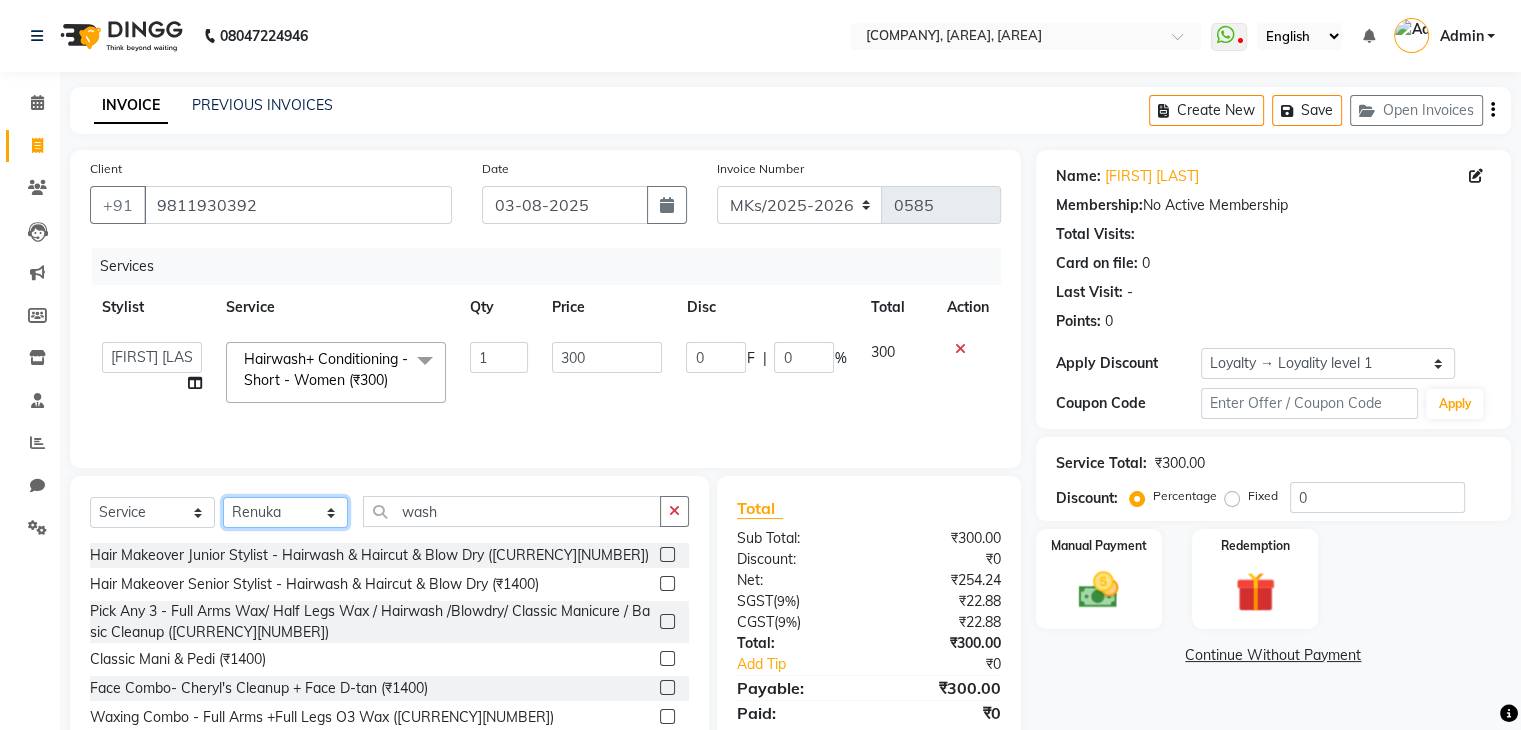 click on "Select Stylist Madhuri Jadhav Minsi Ramesh Renuka Riya Sandhaya Santoshi" 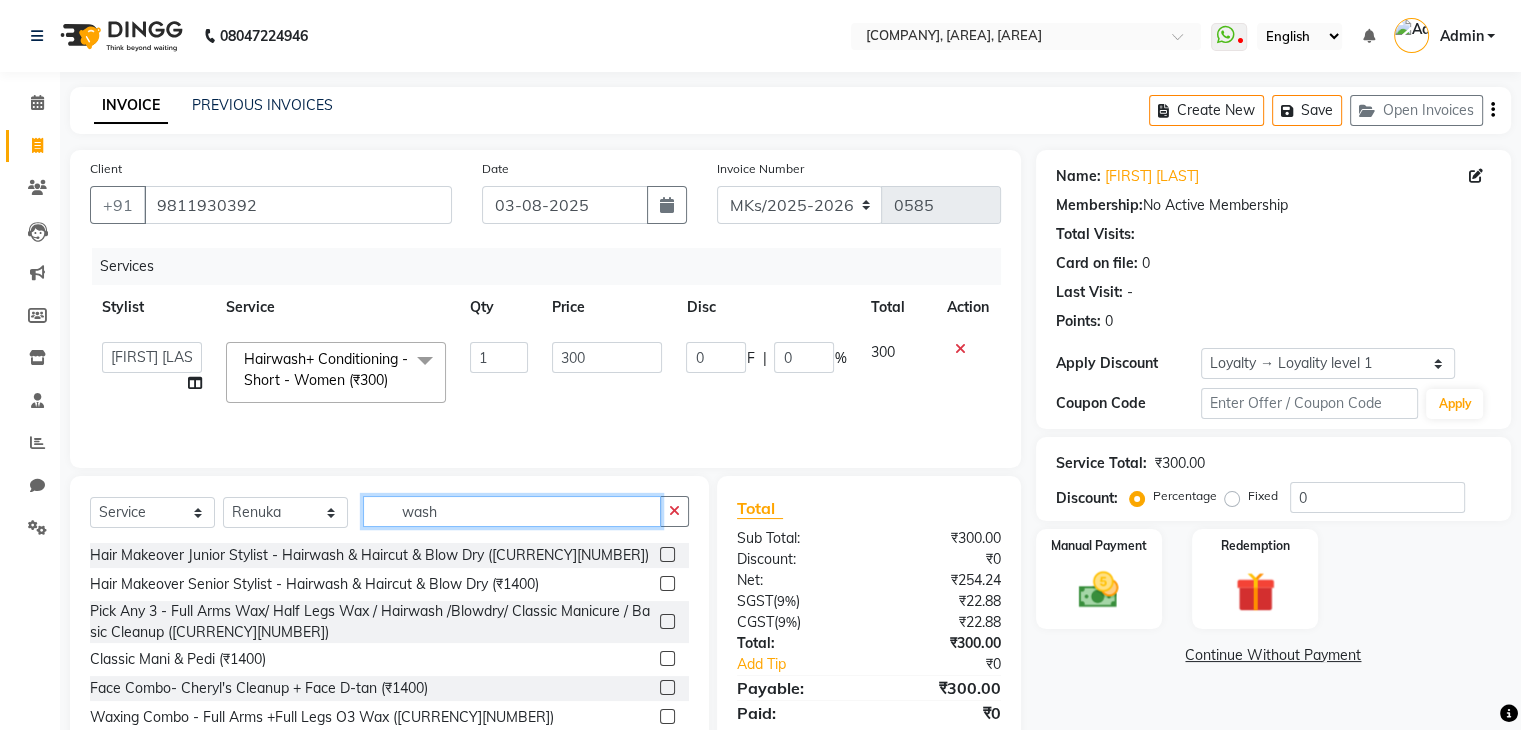 click on "wash" 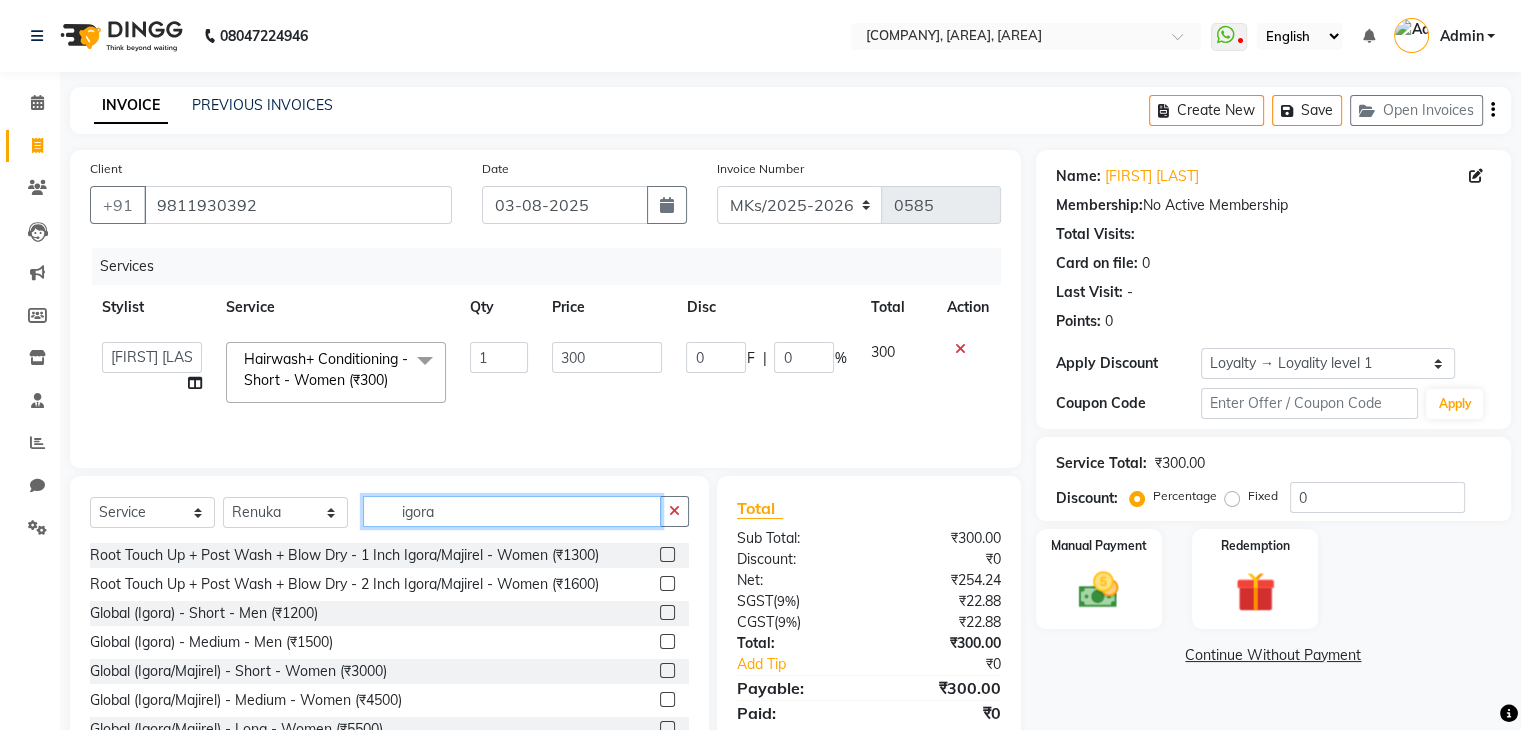 type on "igora" 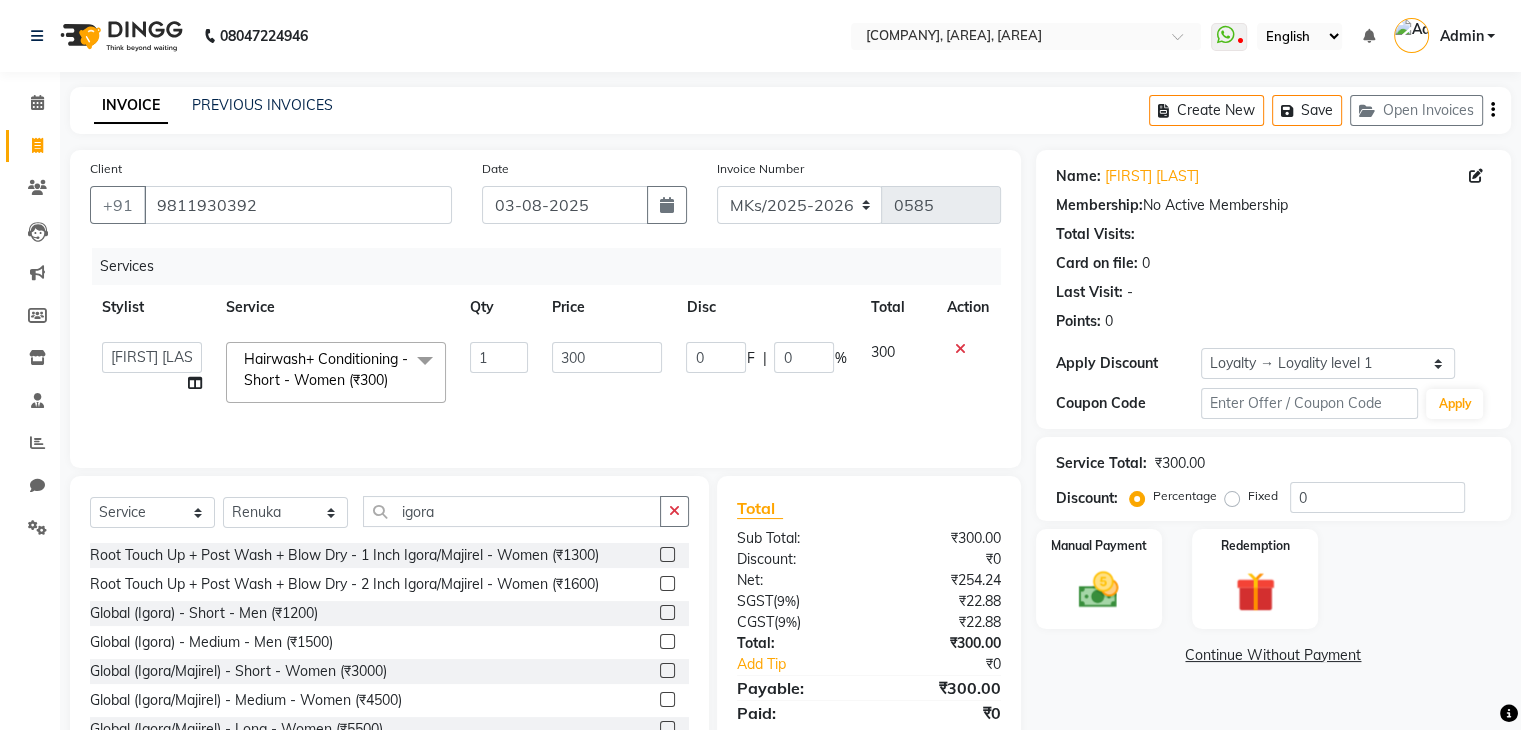 click 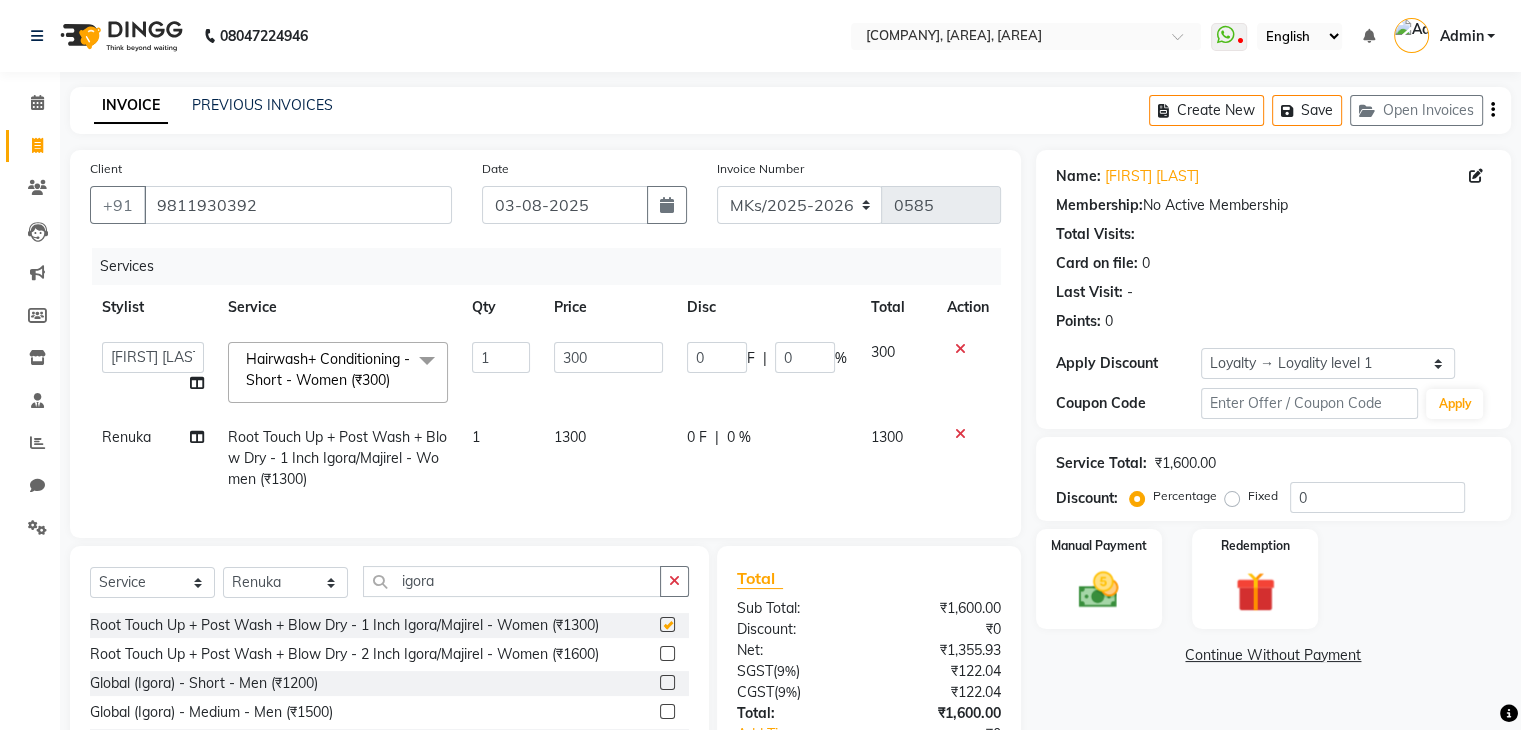 checkbox on "false" 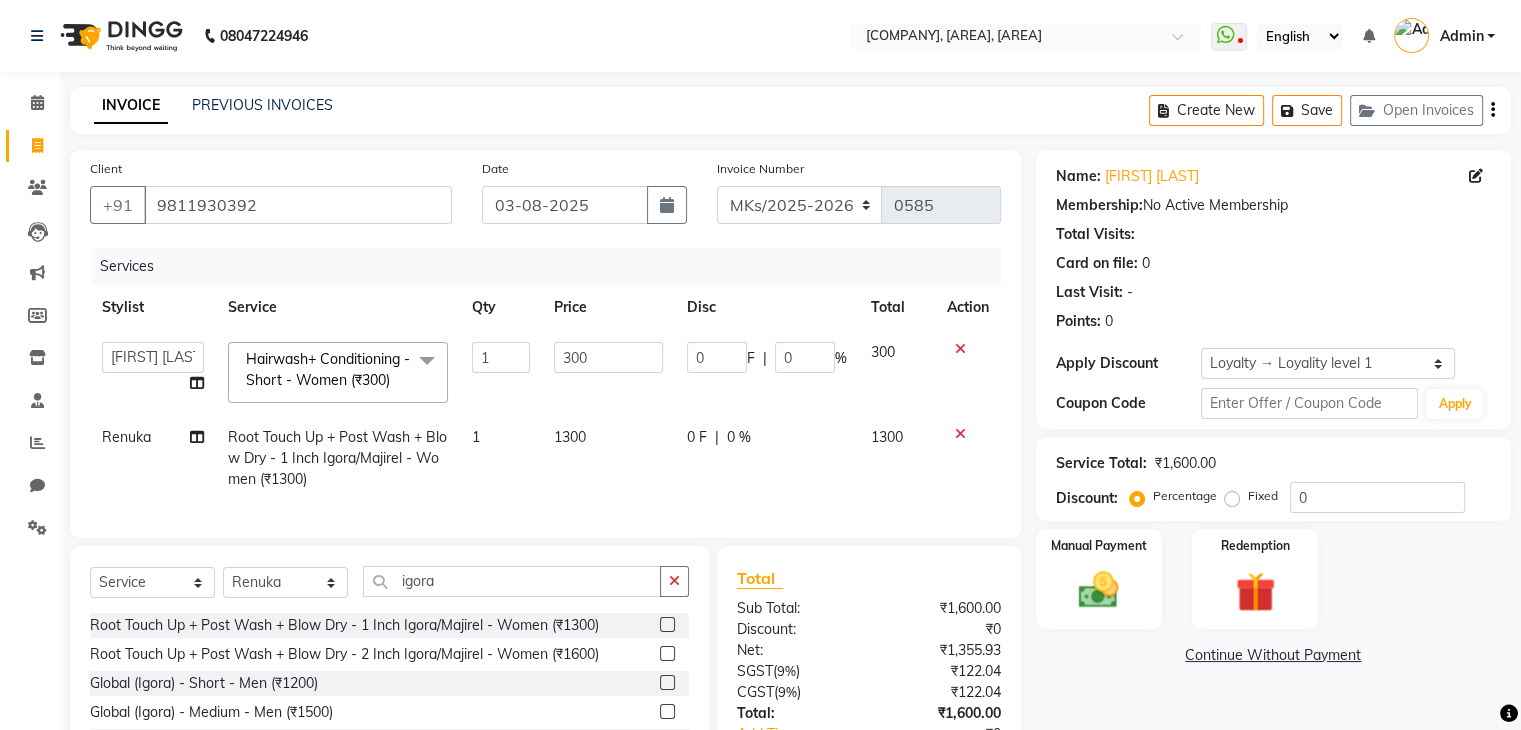 click on "1300" 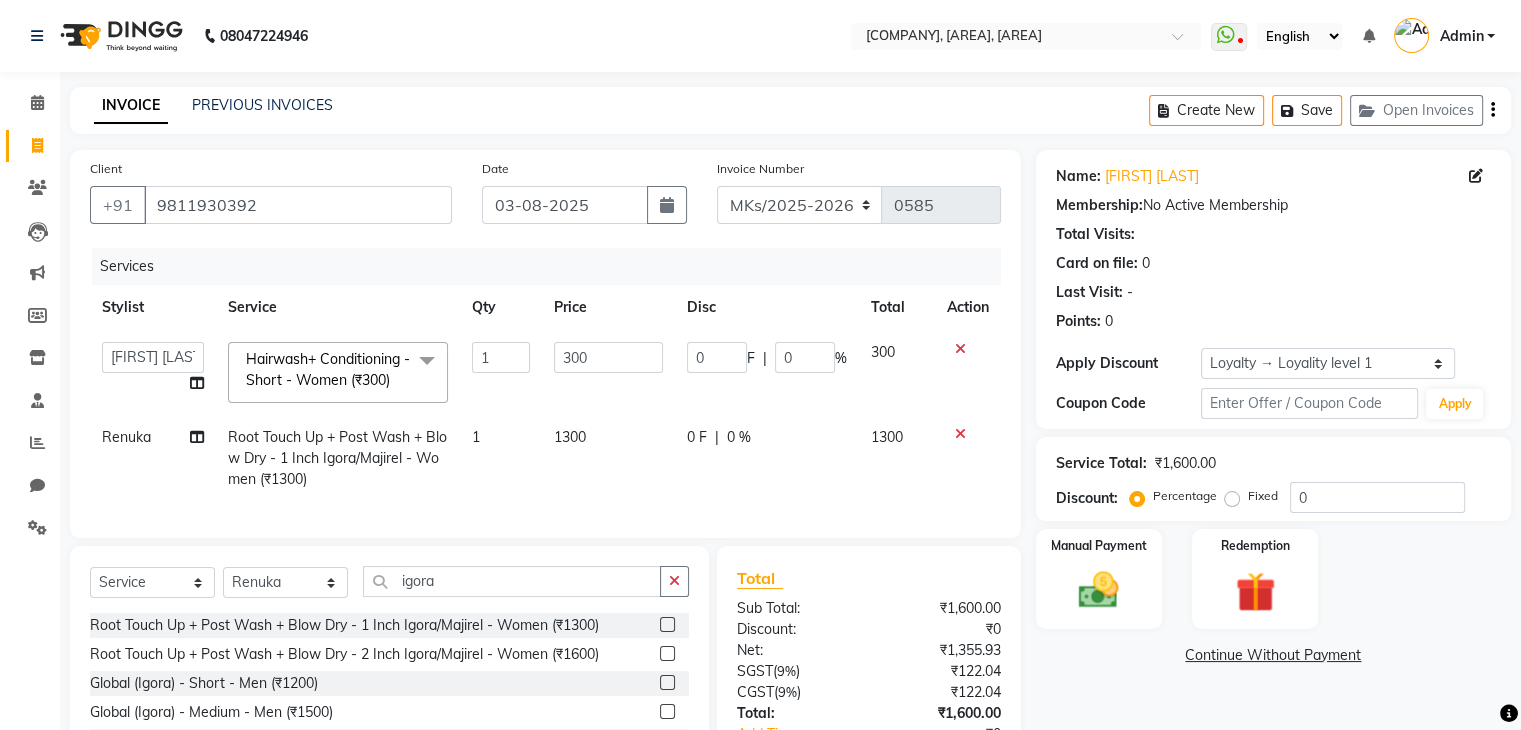 select on "21738" 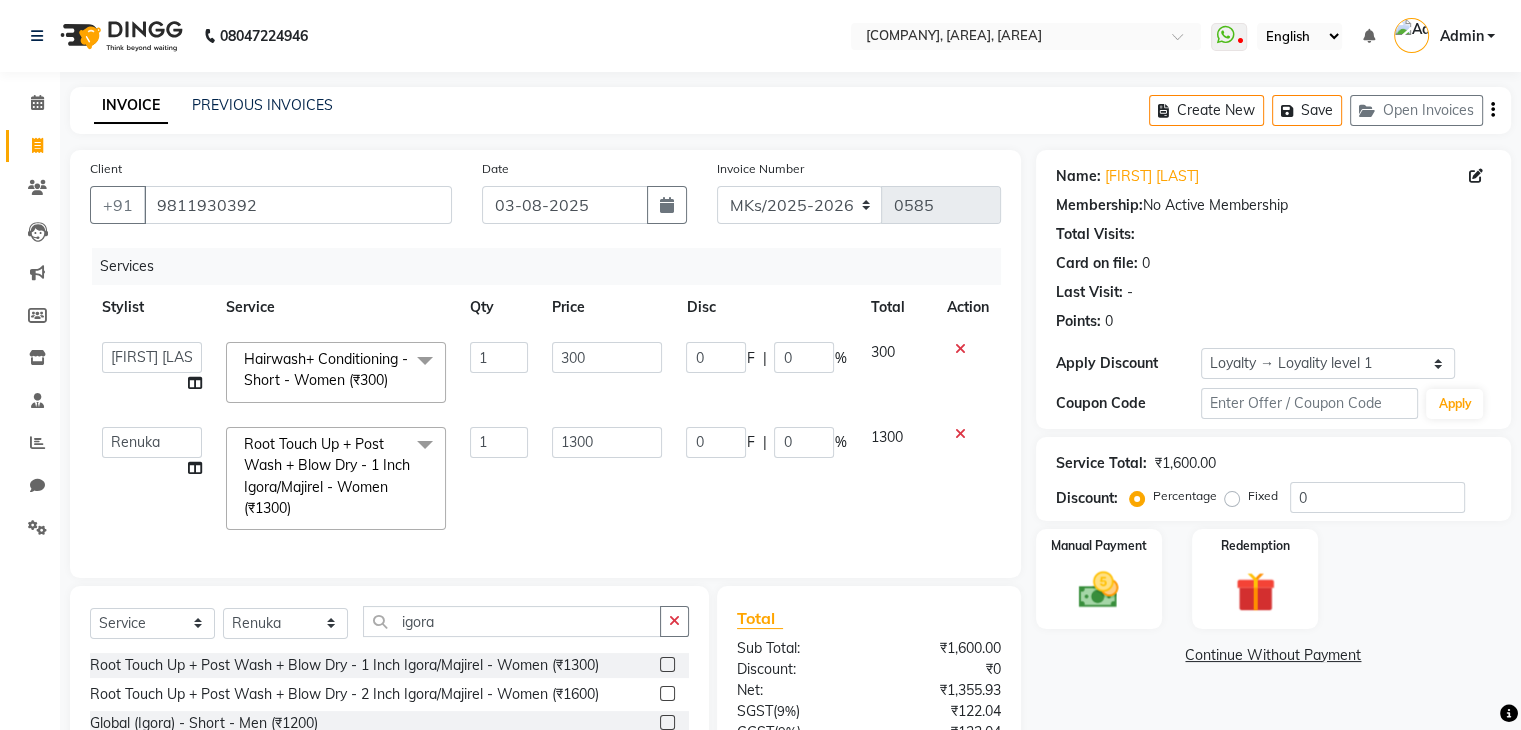 click on "1300" 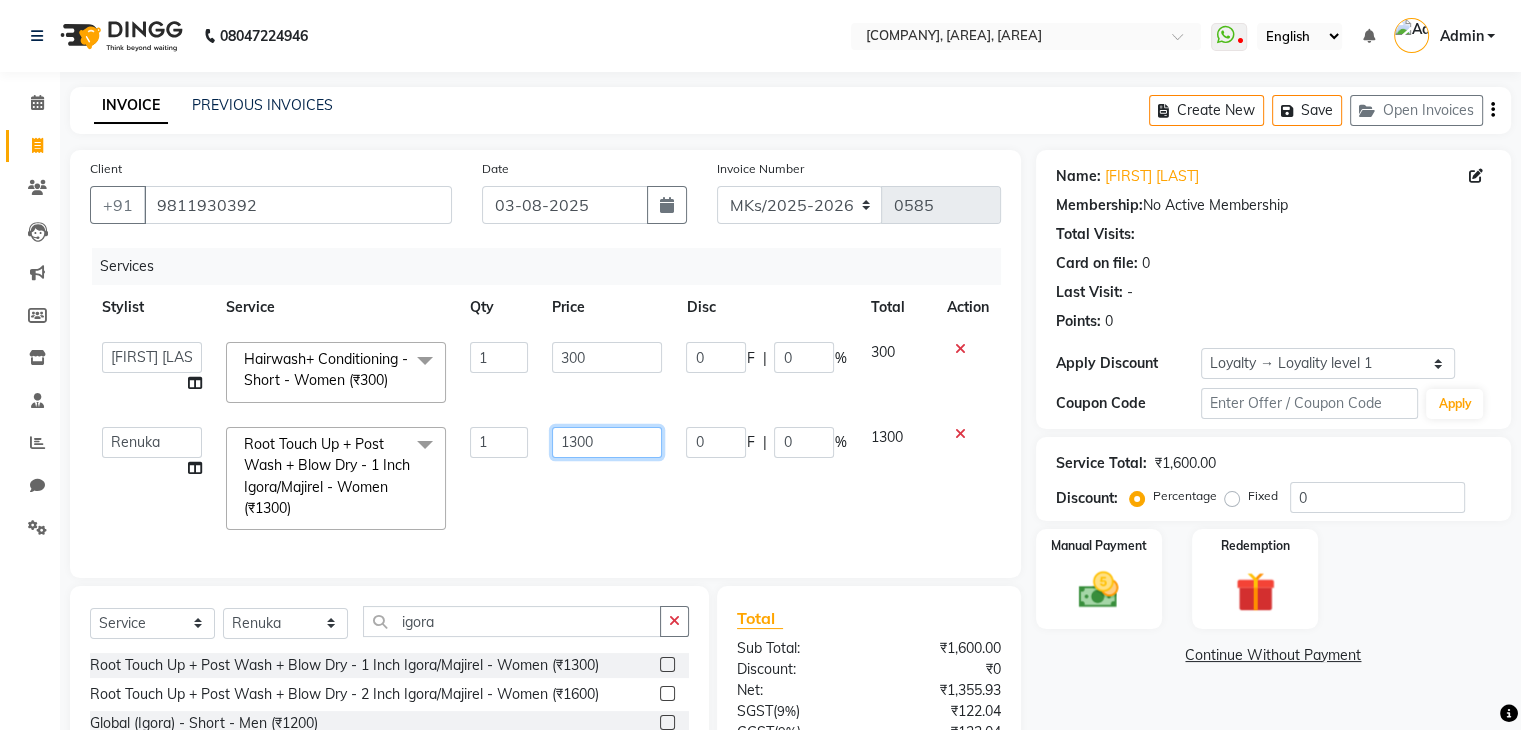 click on "1300" 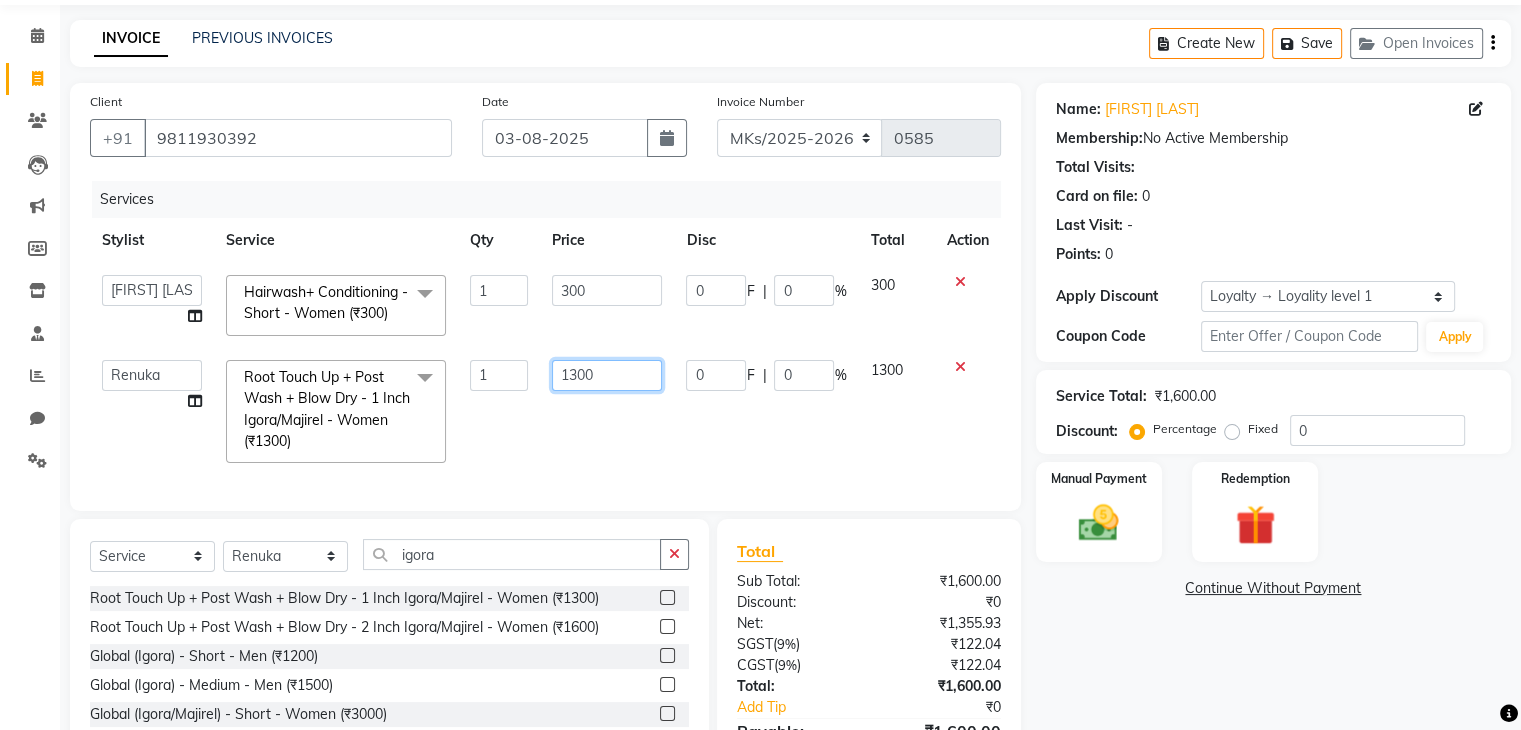 scroll, scrollTop: 151, scrollLeft: 0, axis: vertical 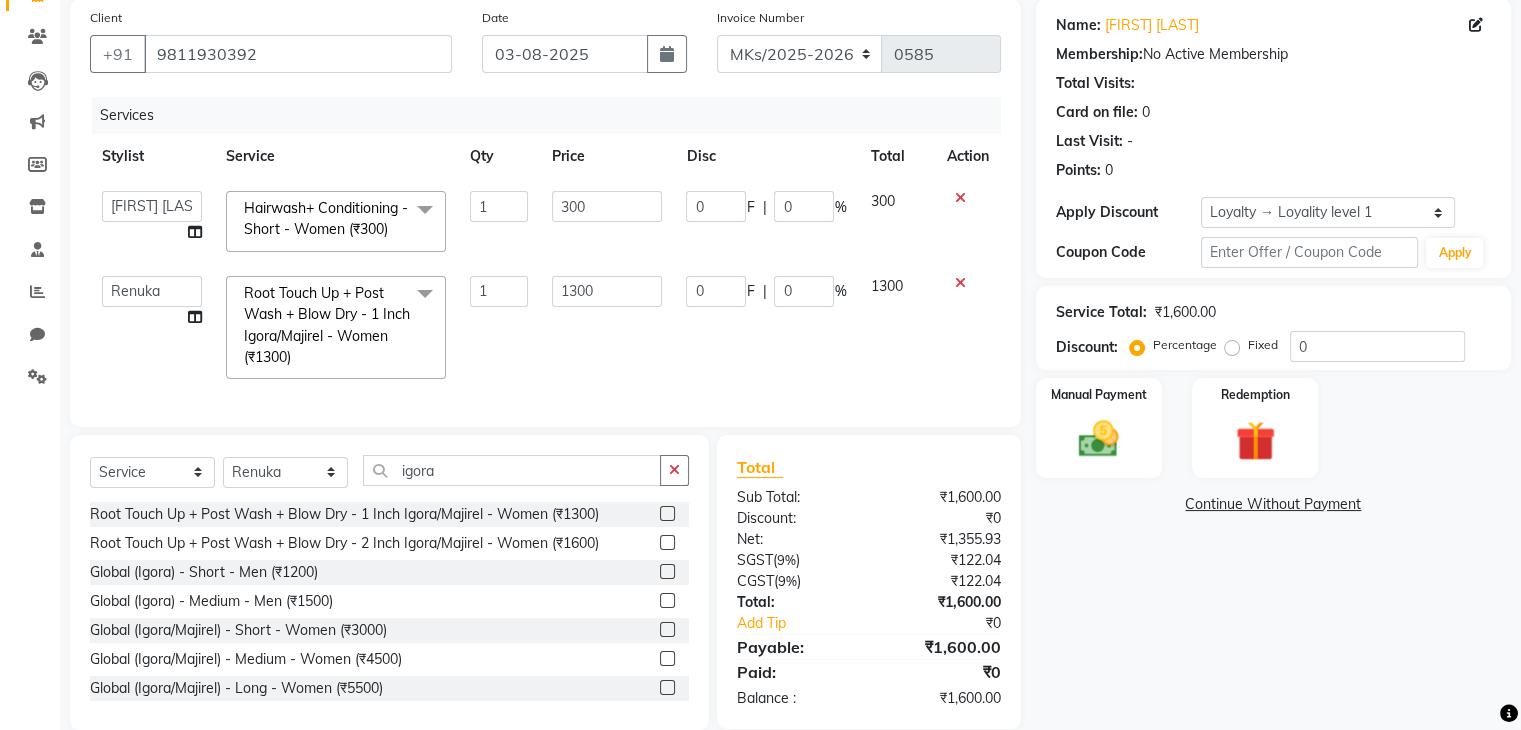 click on "Root Touch Up + Post Wash + Blow Dry - 1 Inch Igora/Majirel  - Women (₹1300)  Root Touch Up + Post Wash + Blow Dry - 2 Inch Igora/Majirel - Women (₹1600)  Global (Igora) - Short - Men (₹1200)  Global (Igora) - Medium - Men (₹1500)  Global (Igora/Majirel) - Short - Women (₹3000)  Global (Igora/Majirel) - Medium - Women (₹4500)  Global (Igora/Majirel) - Long - Women (₹5500)  Global (Igora/Majirel) - Very Long - Women (₹6500)  Global With Fashion Shade (Igora) - Short - Women (₹3500)  Global With Fashion Shade (Igora) - Medium - Women (₹4800)  Global With Fashion Shade (Igora) - Long - Women (₹6000)  Global With Fashion Shade (Igora) - Very Long - Women (₹8000)" 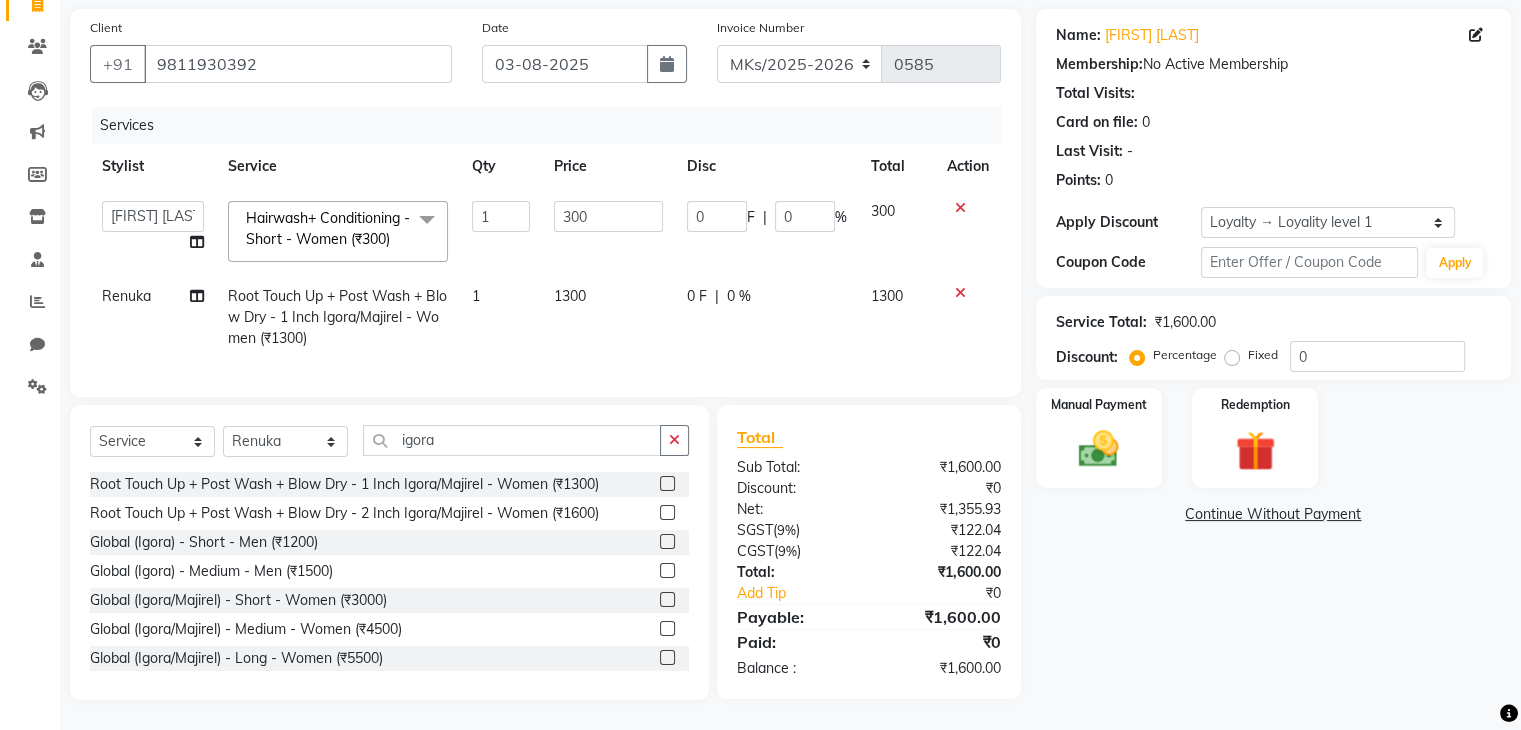 drag, startPoint x: 664, startPoint y: 545, endPoint x: 653, endPoint y: 545, distance: 11 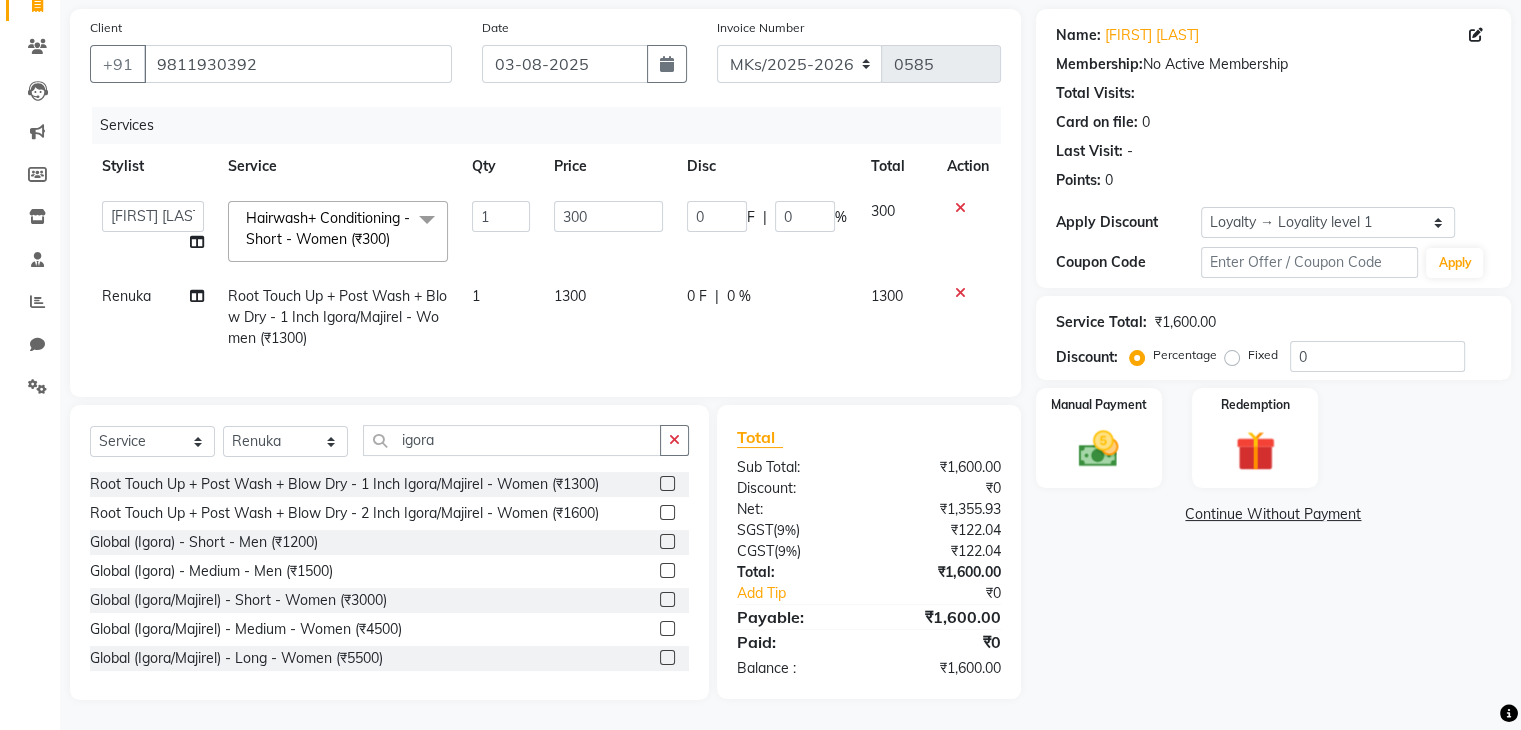 click 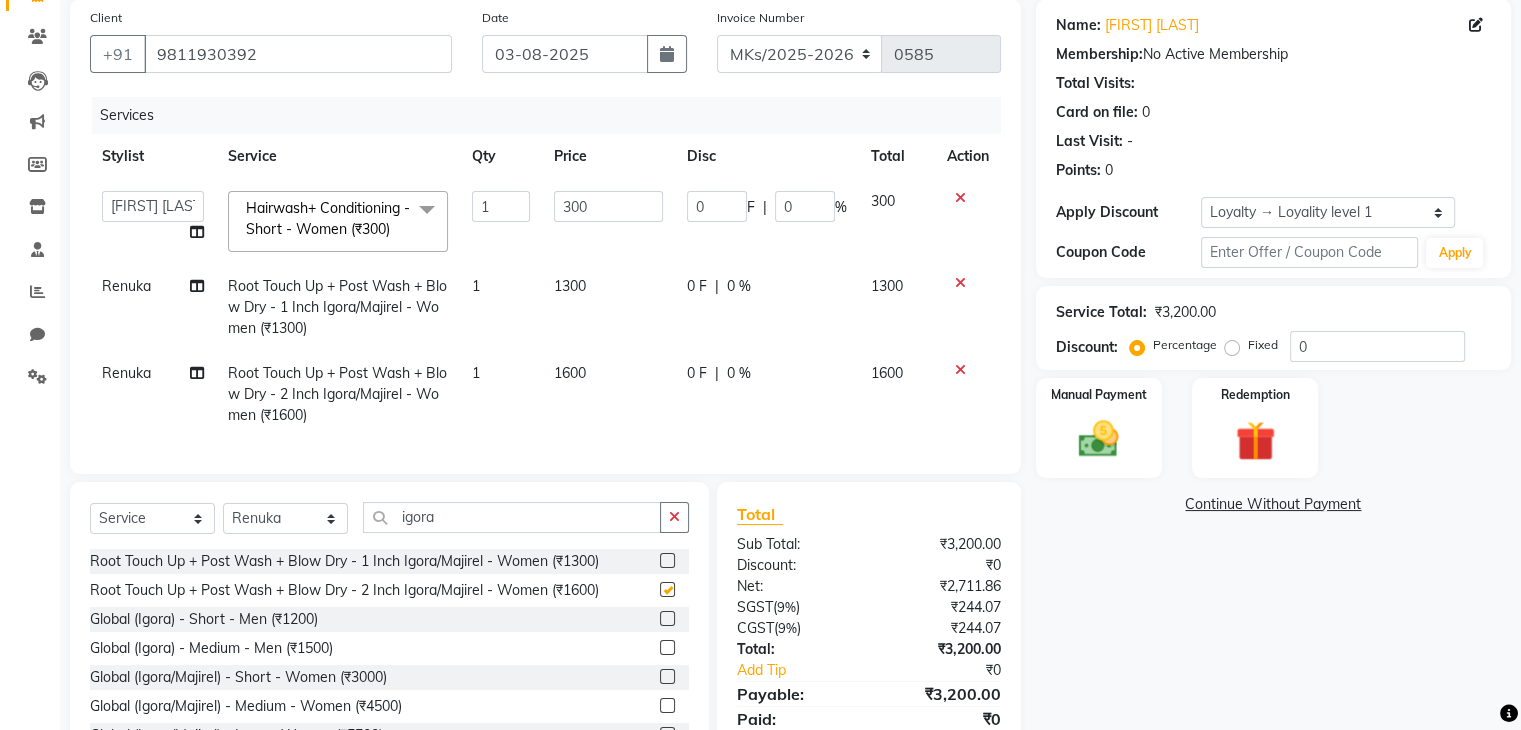 checkbox on "false" 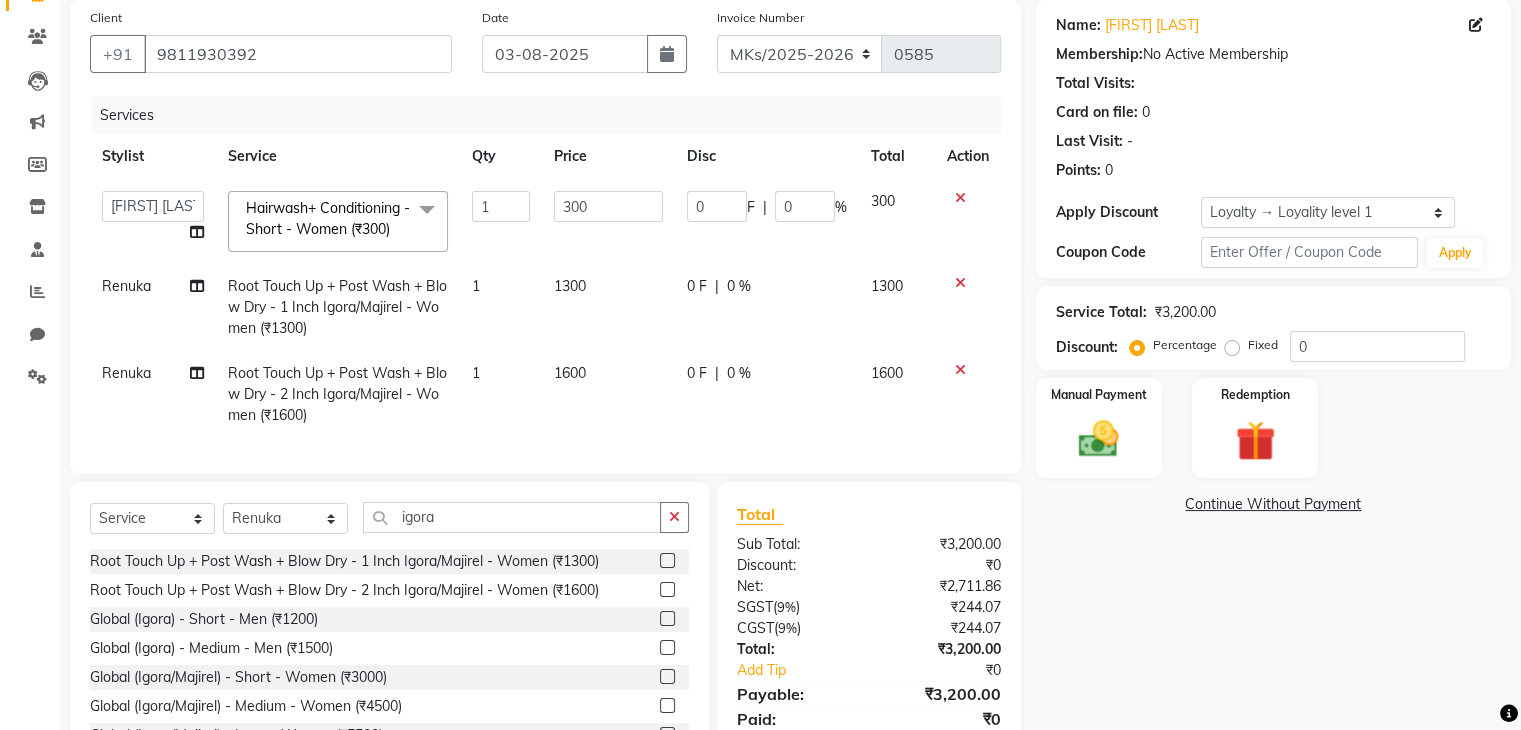click 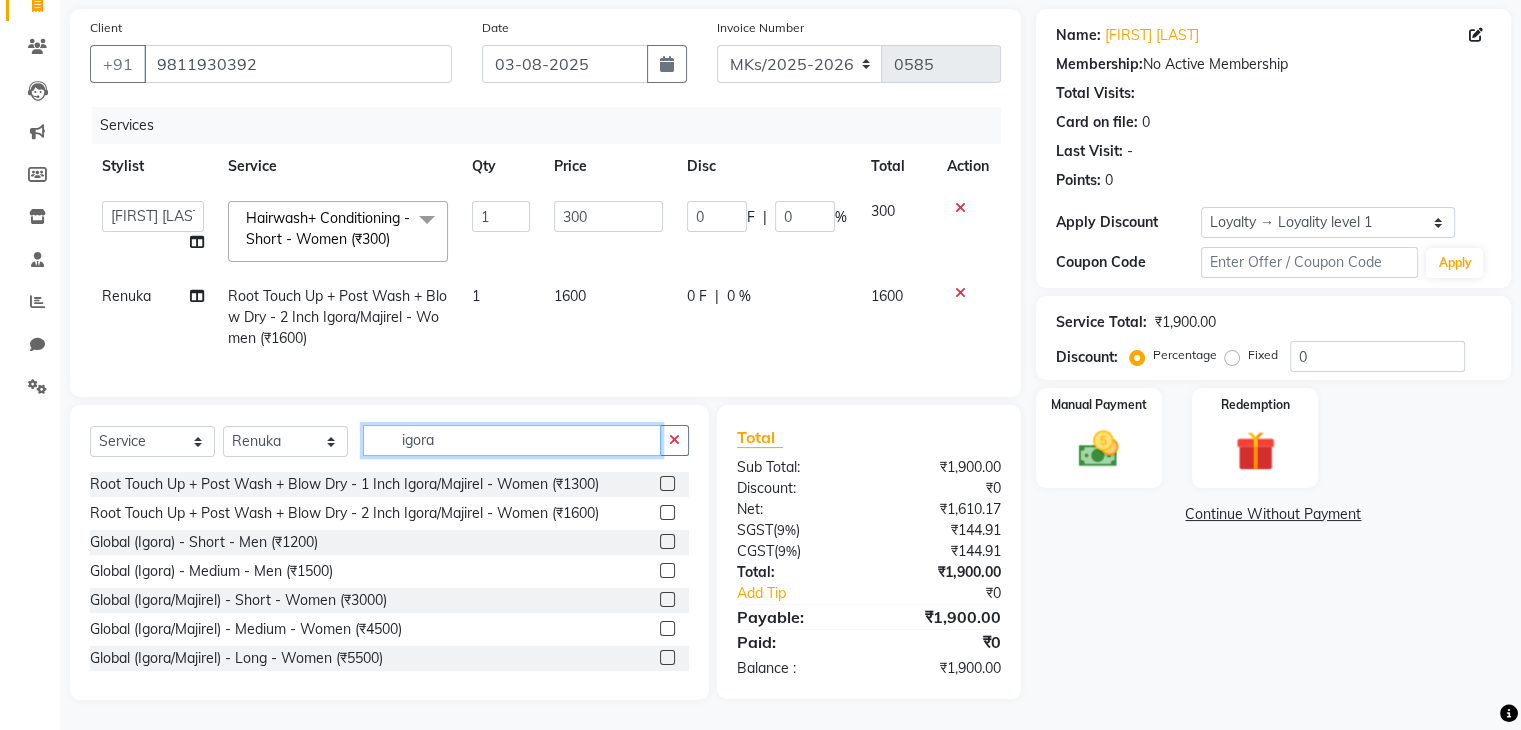 click on "igora" 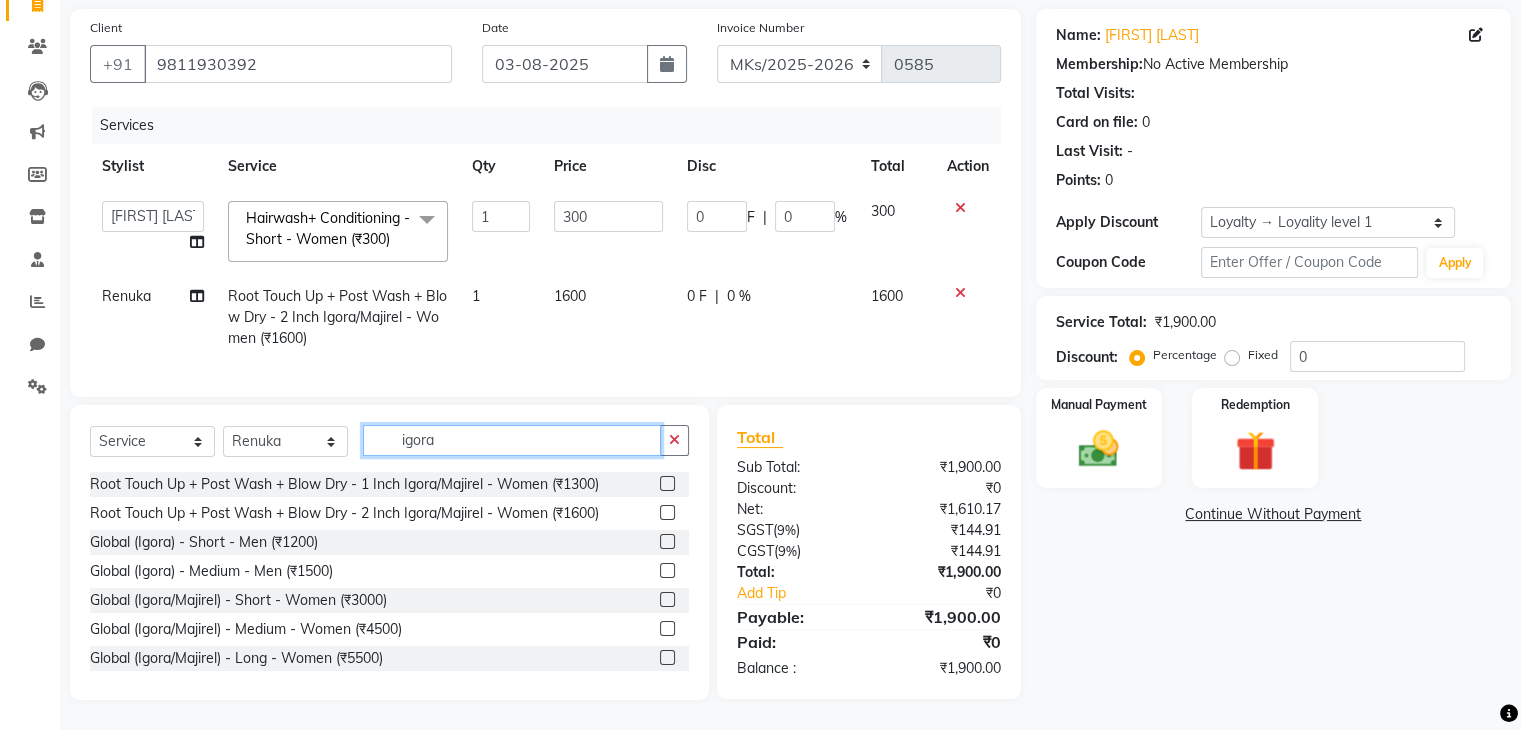 click on "igora" 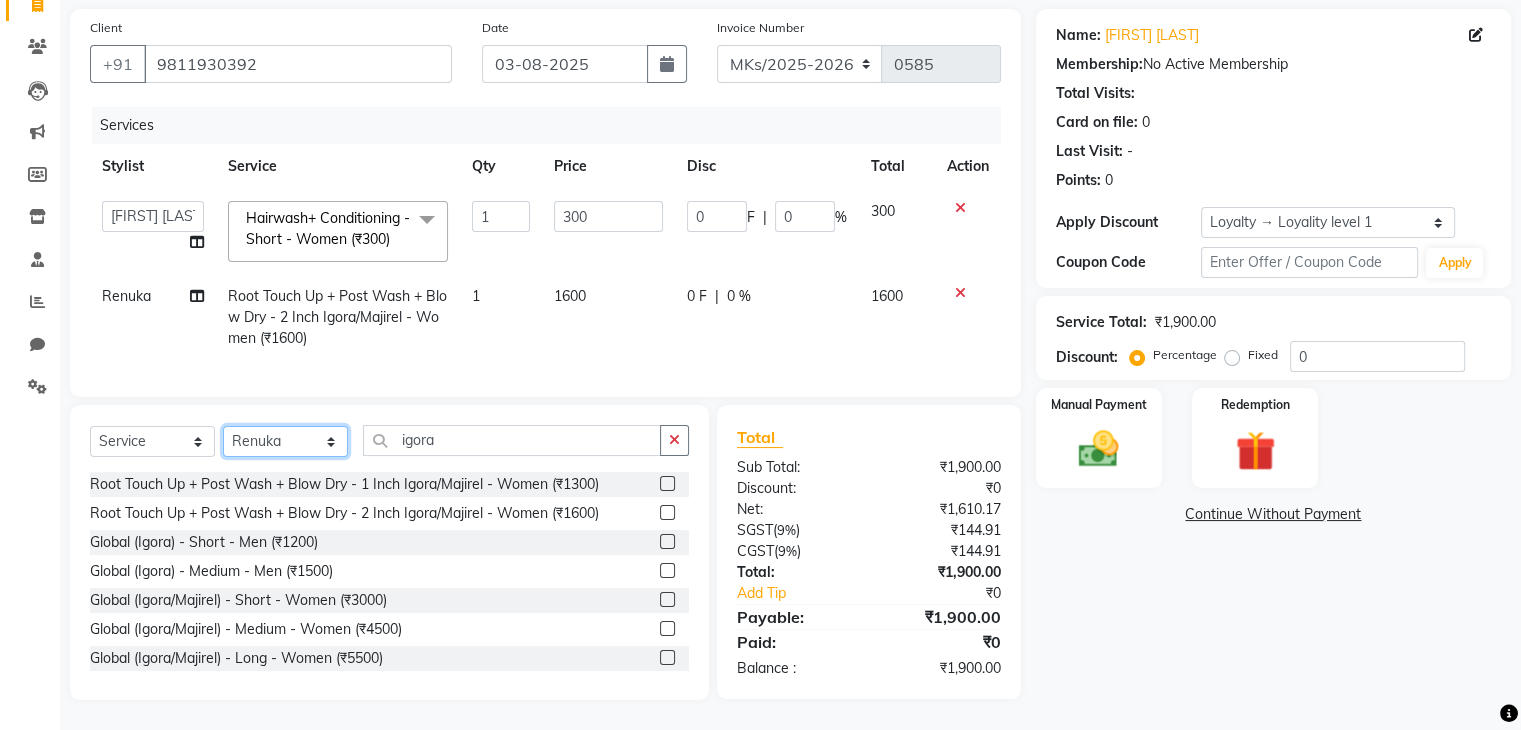 click on "Select Stylist Madhuri Jadhav Minsi Ramesh Renuka Riya Sandhaya Santoshi" 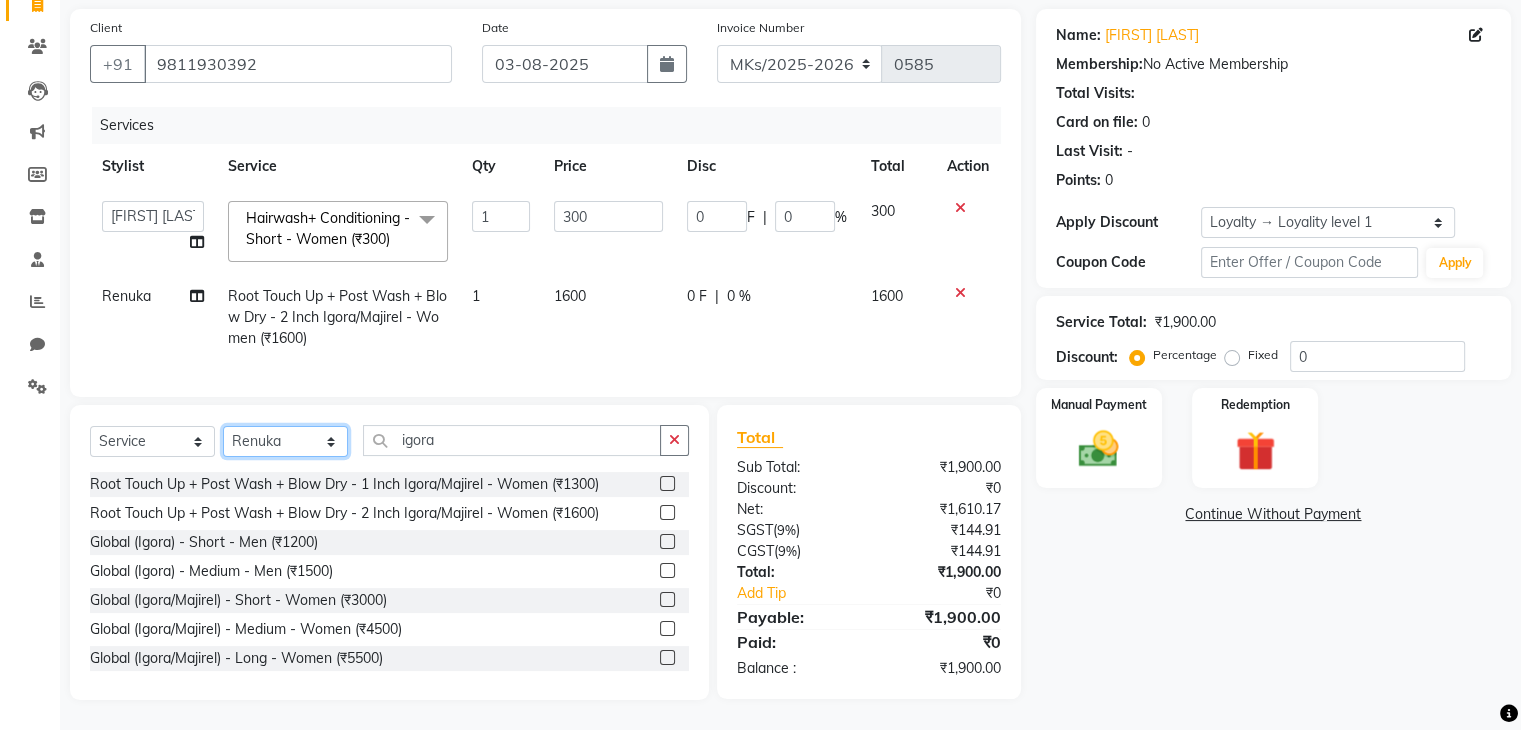 select on "74294" 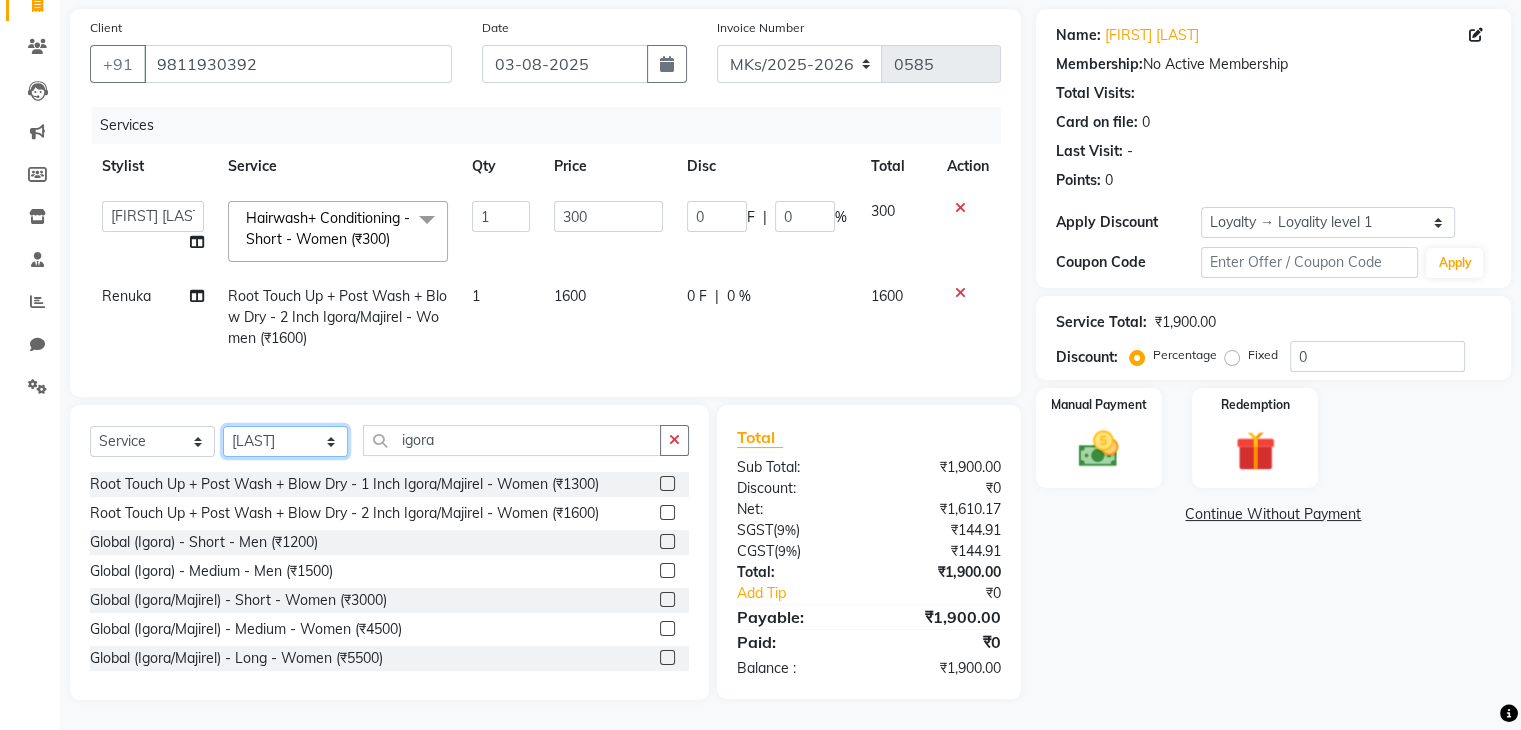 click on "Select Stylist Madhuri Jadhav Minsi Ramesh Renuka Riya Sandhaya Santoshi" 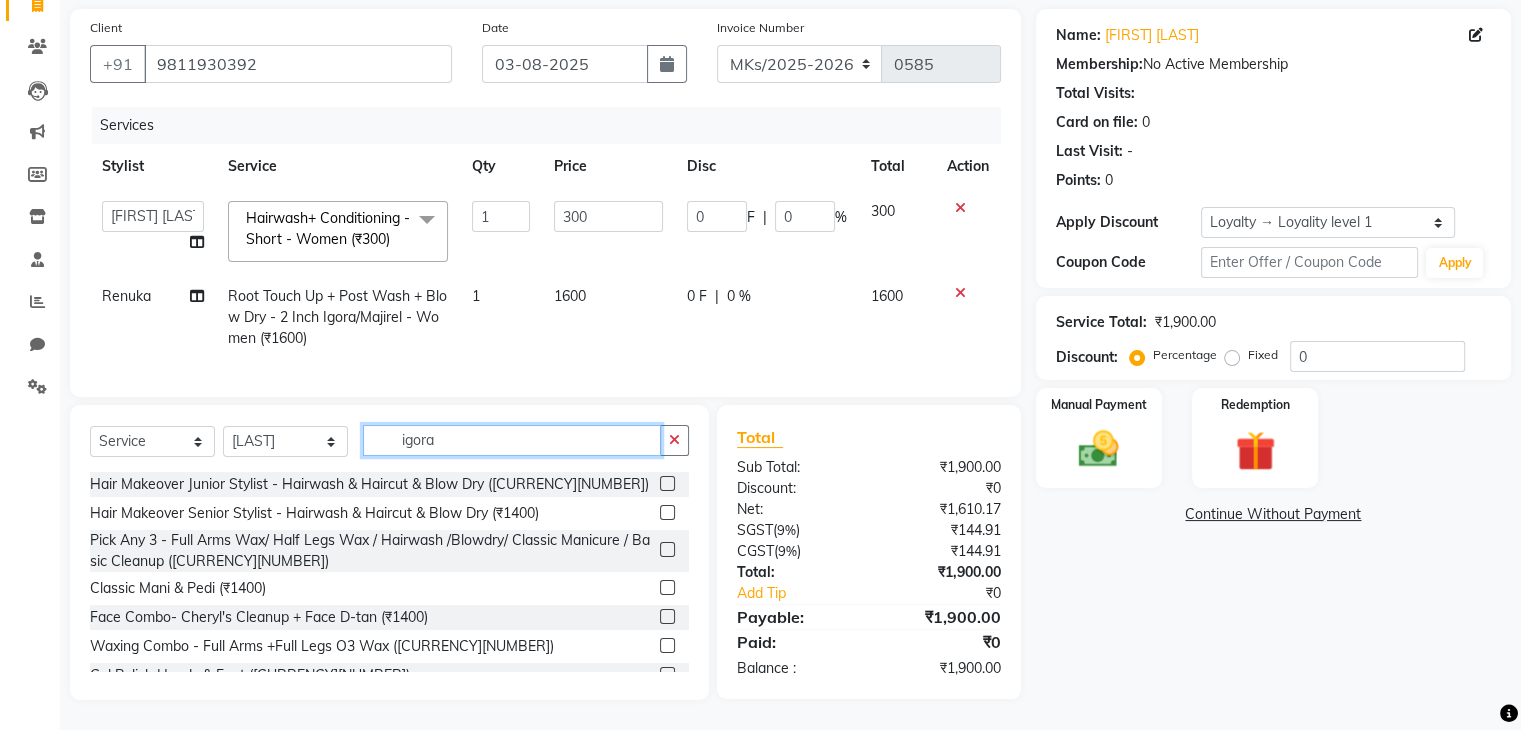 click on "igora" 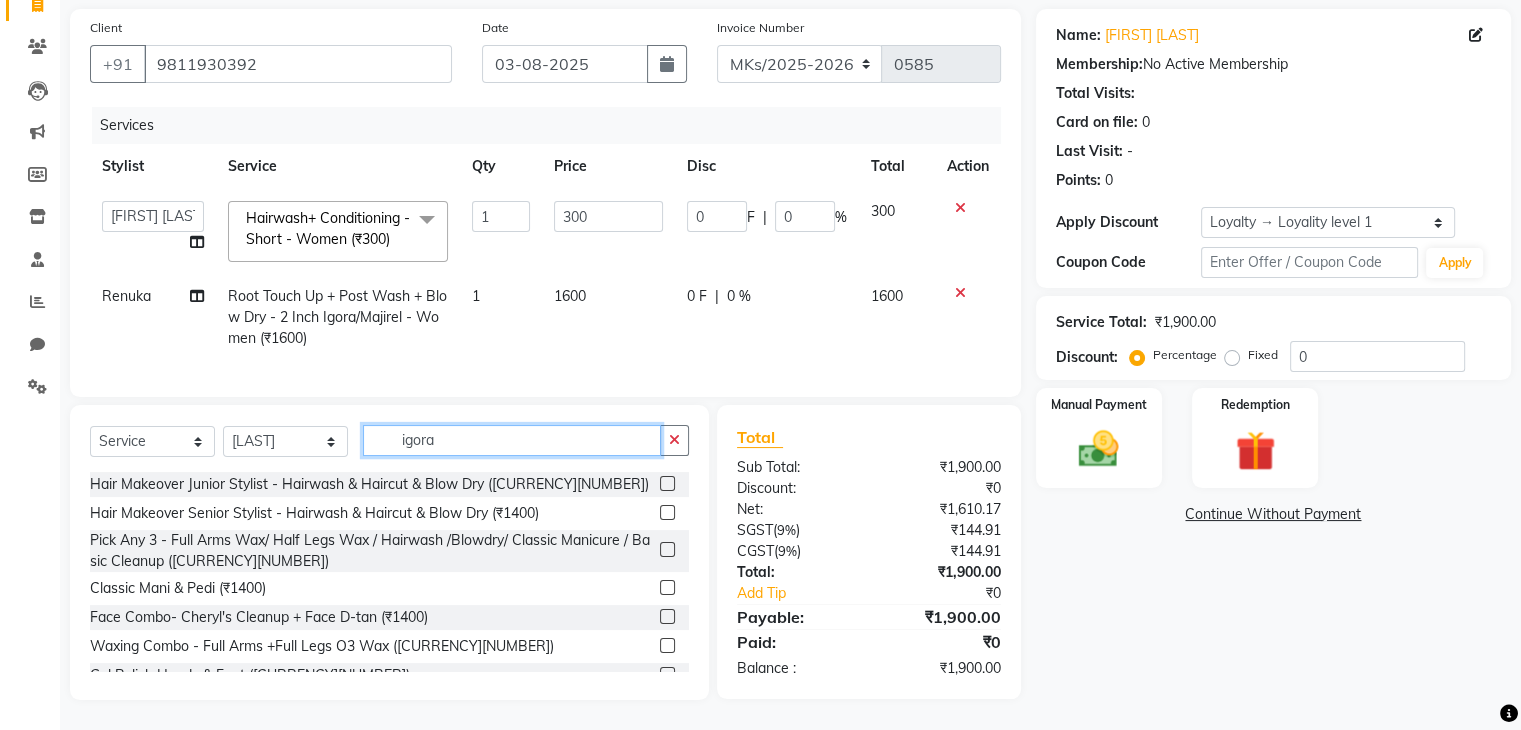click on "igora" 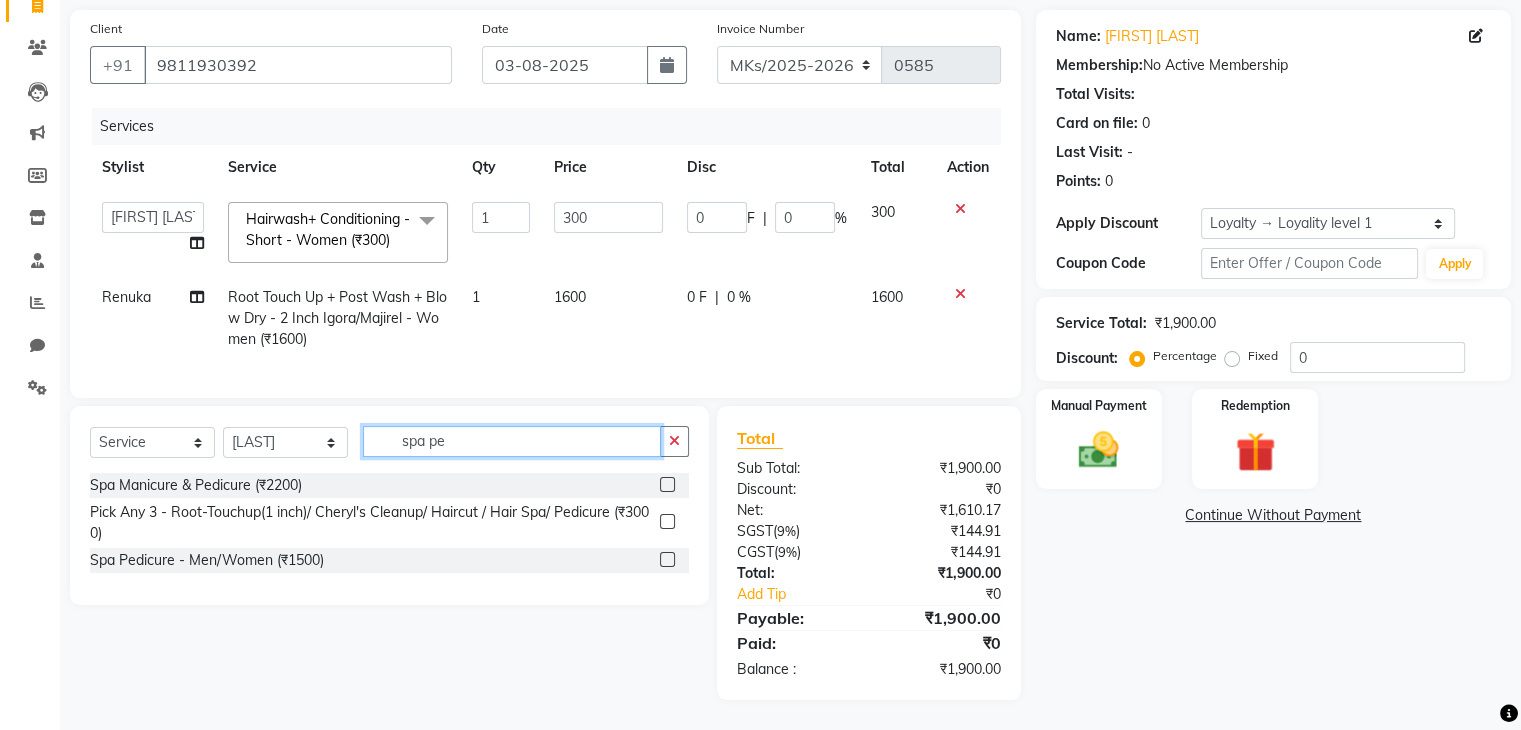 type on "spa pe" 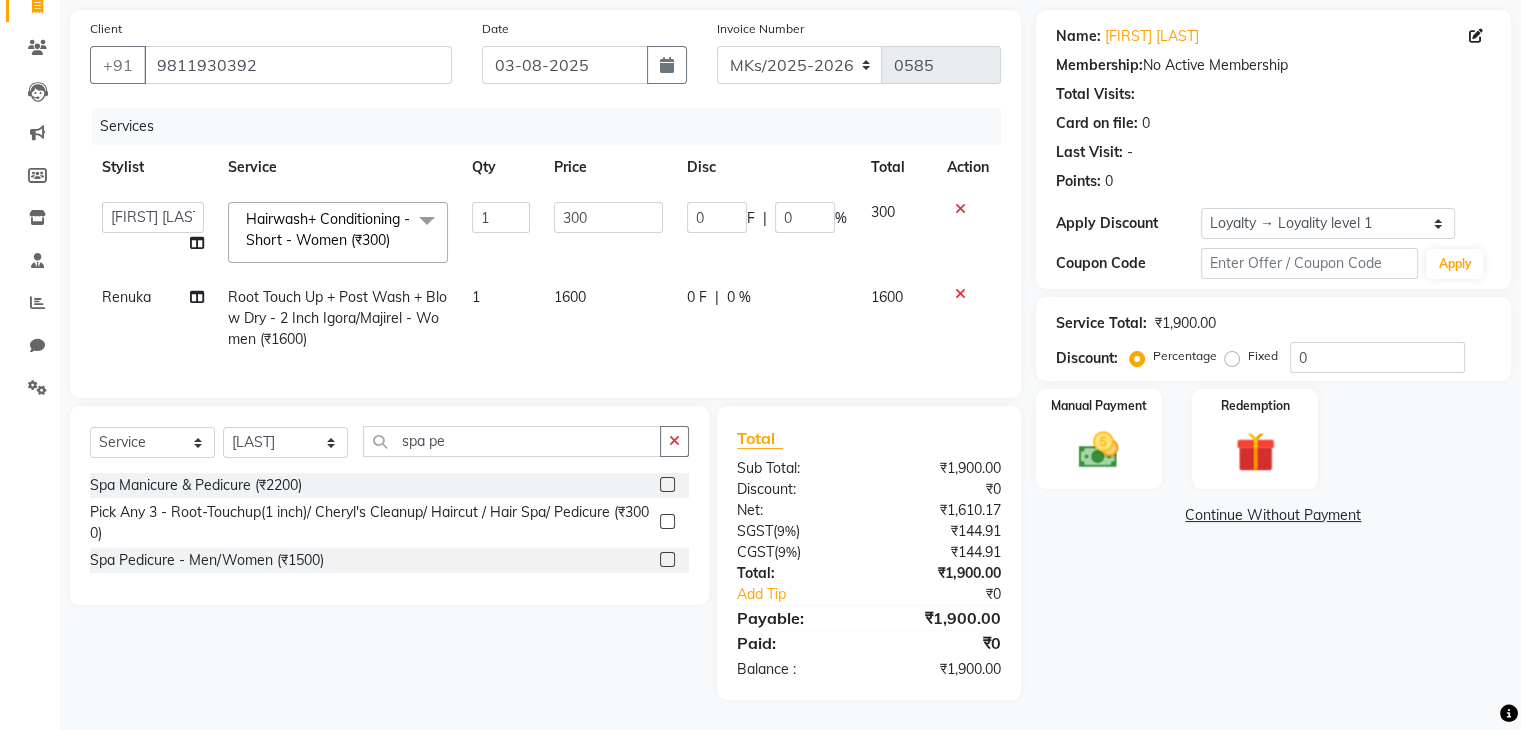 click on "Spa Pedicure - Men/Women (₹1500)" 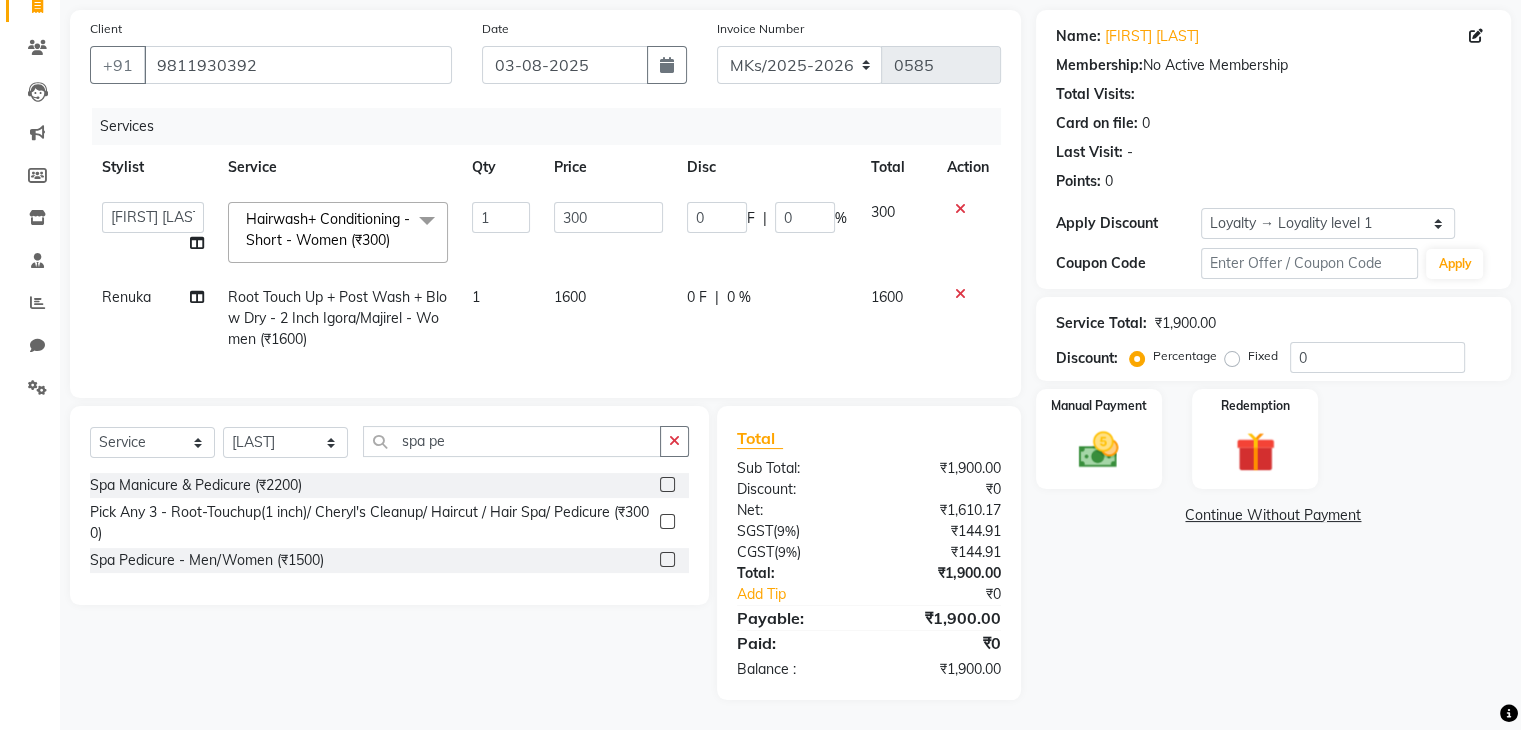 click 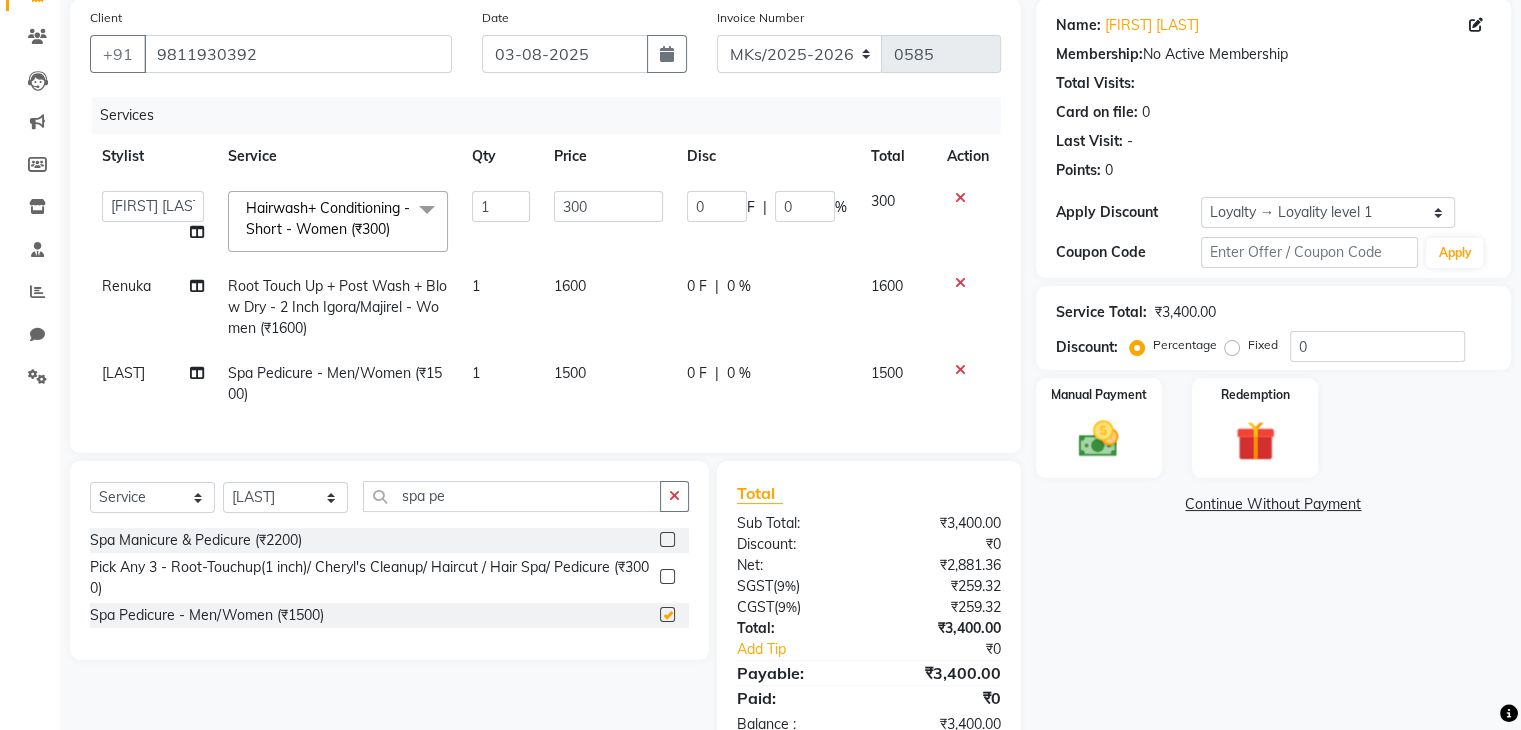 checkbox on "false" 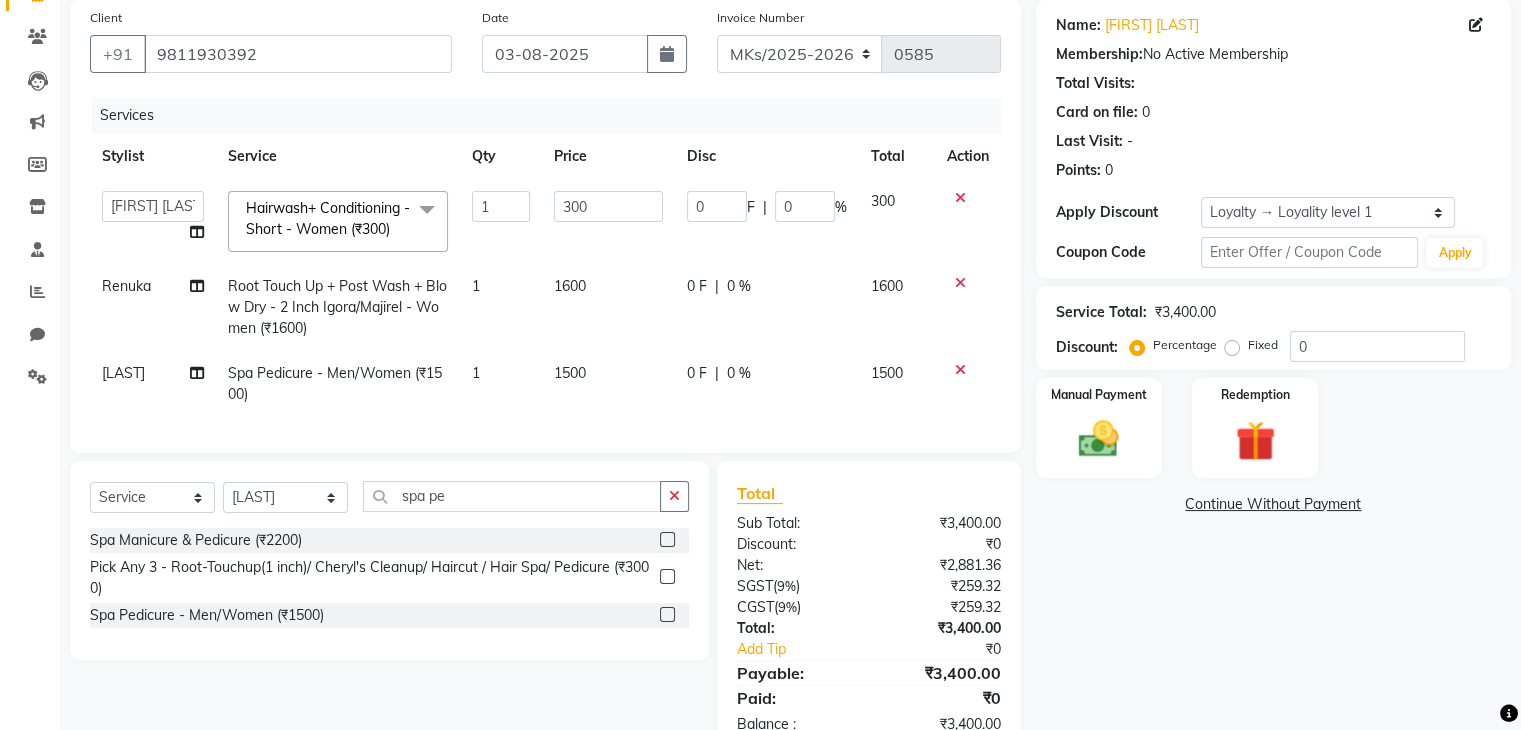 click on "1500" 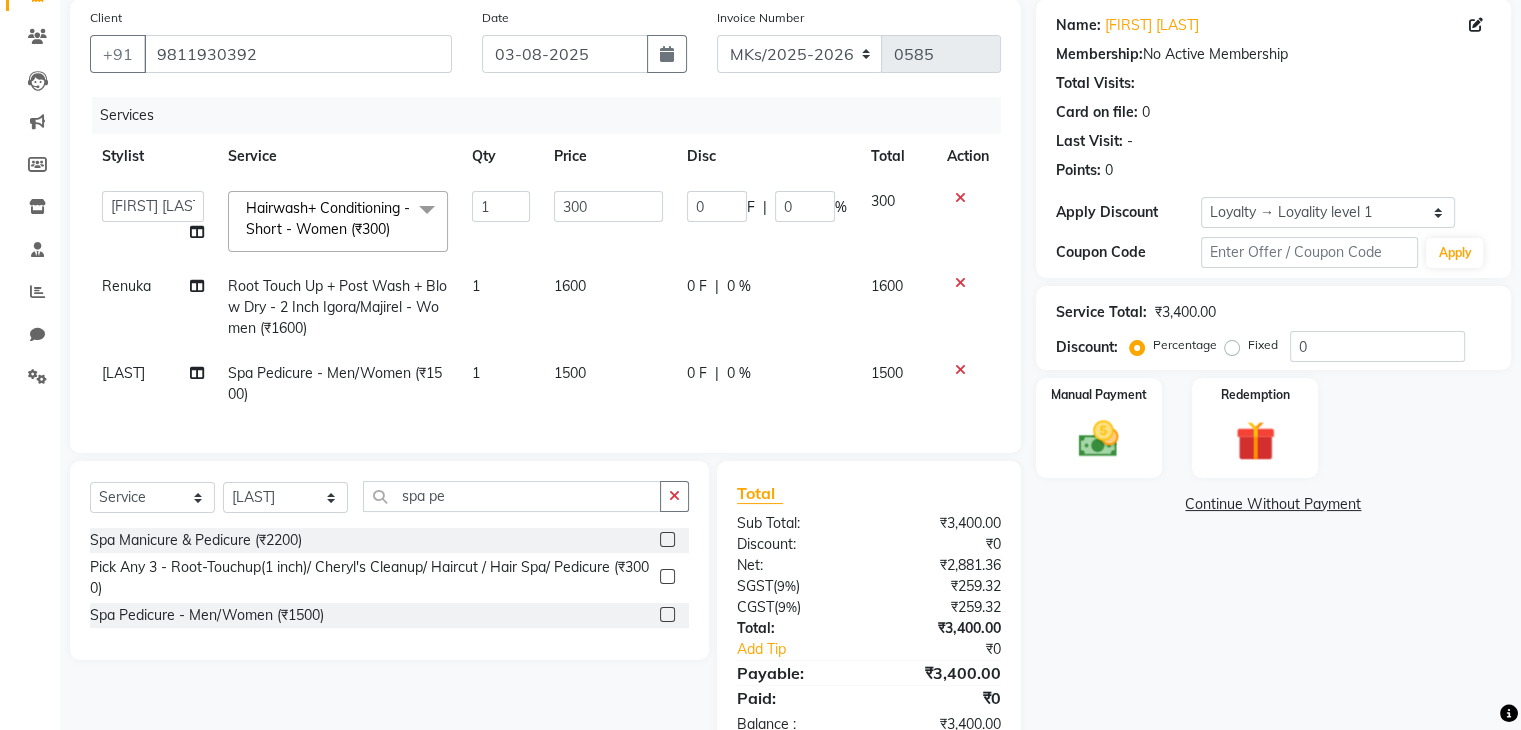 select on "74294" 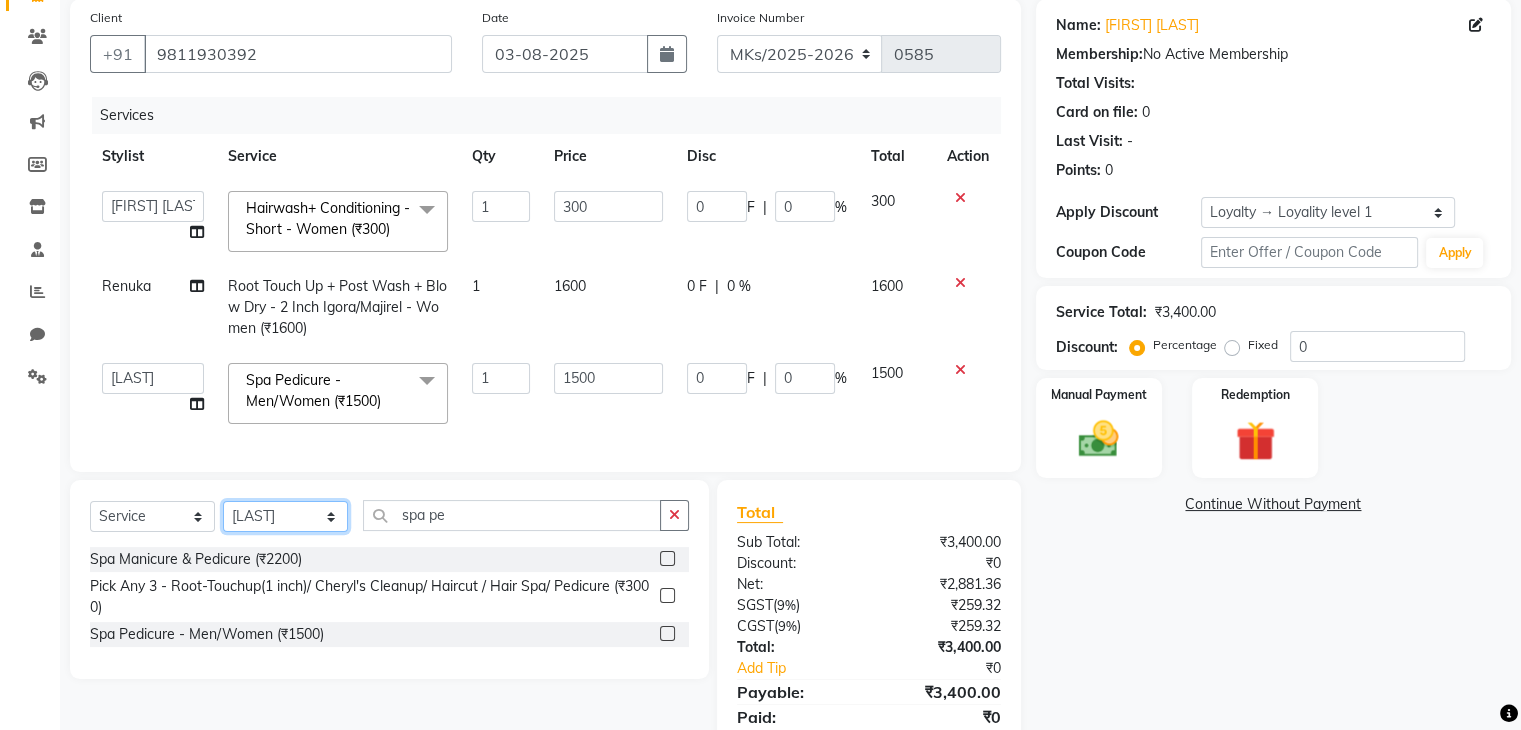 click on "Select Stylist Madhuri Jadhav Minsi Ramesh Renuka Riya Sandhaya Santoshi" 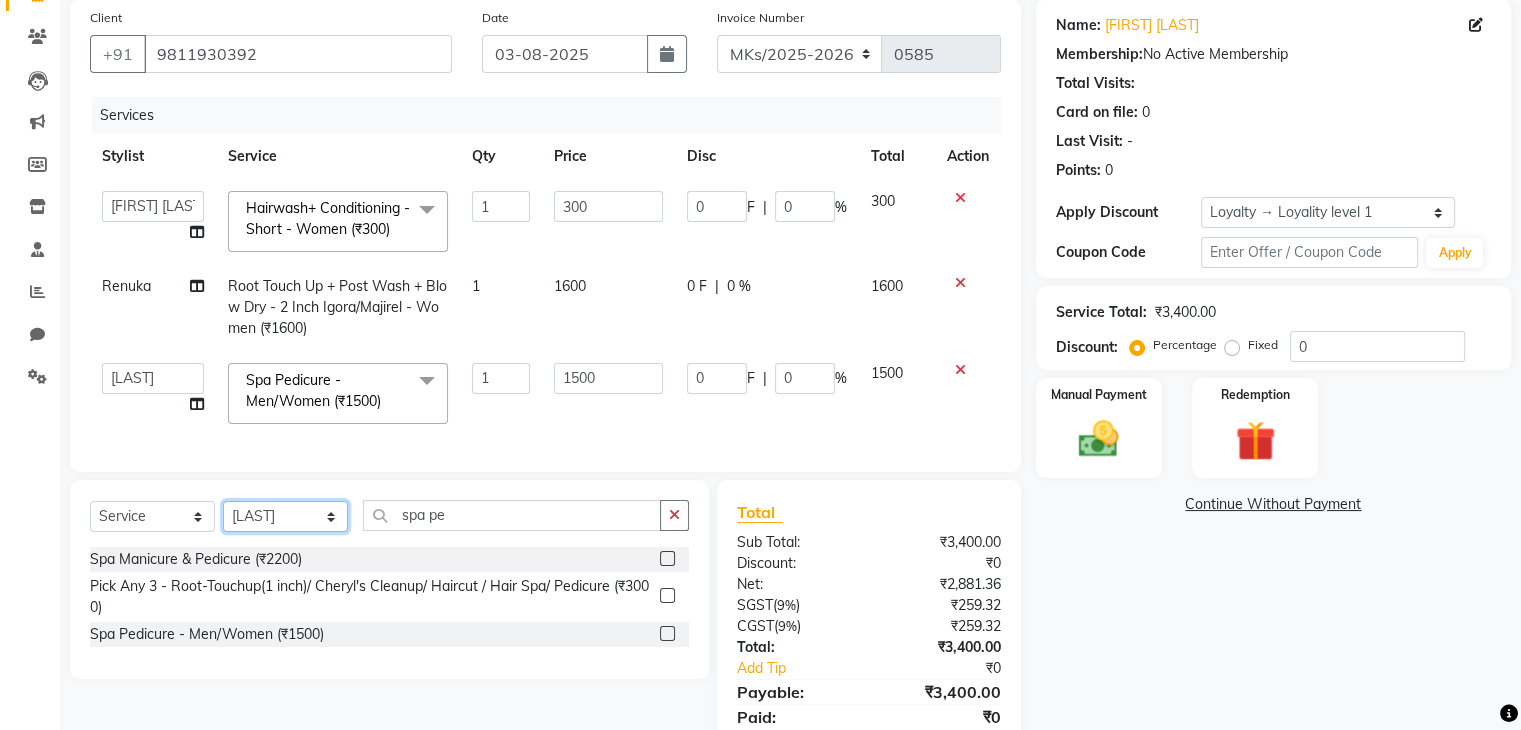 select on "21735" 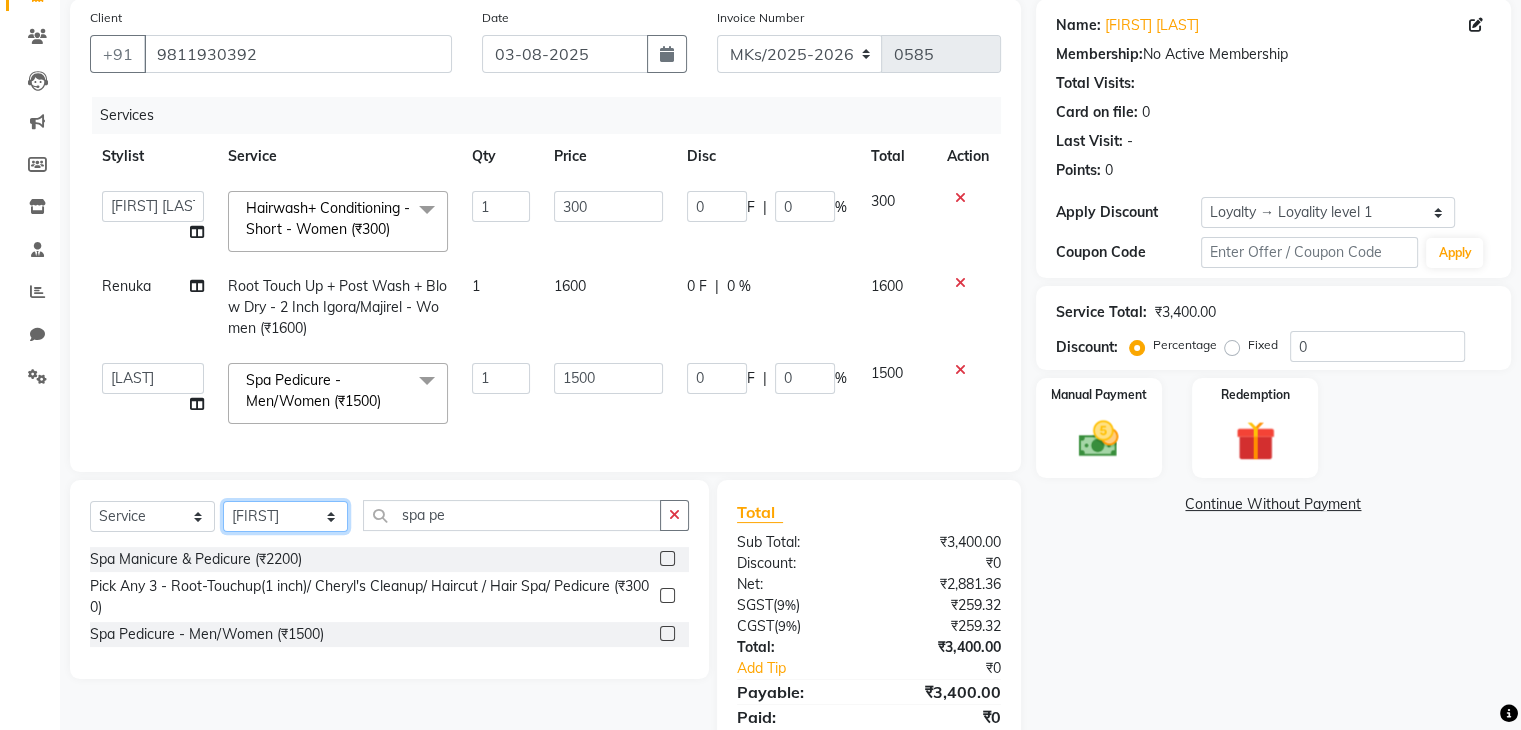 click on "Select Stylist Madhuri Jadhav Minsi Ramesh Renuka Riya Sandhaya Santoshi" 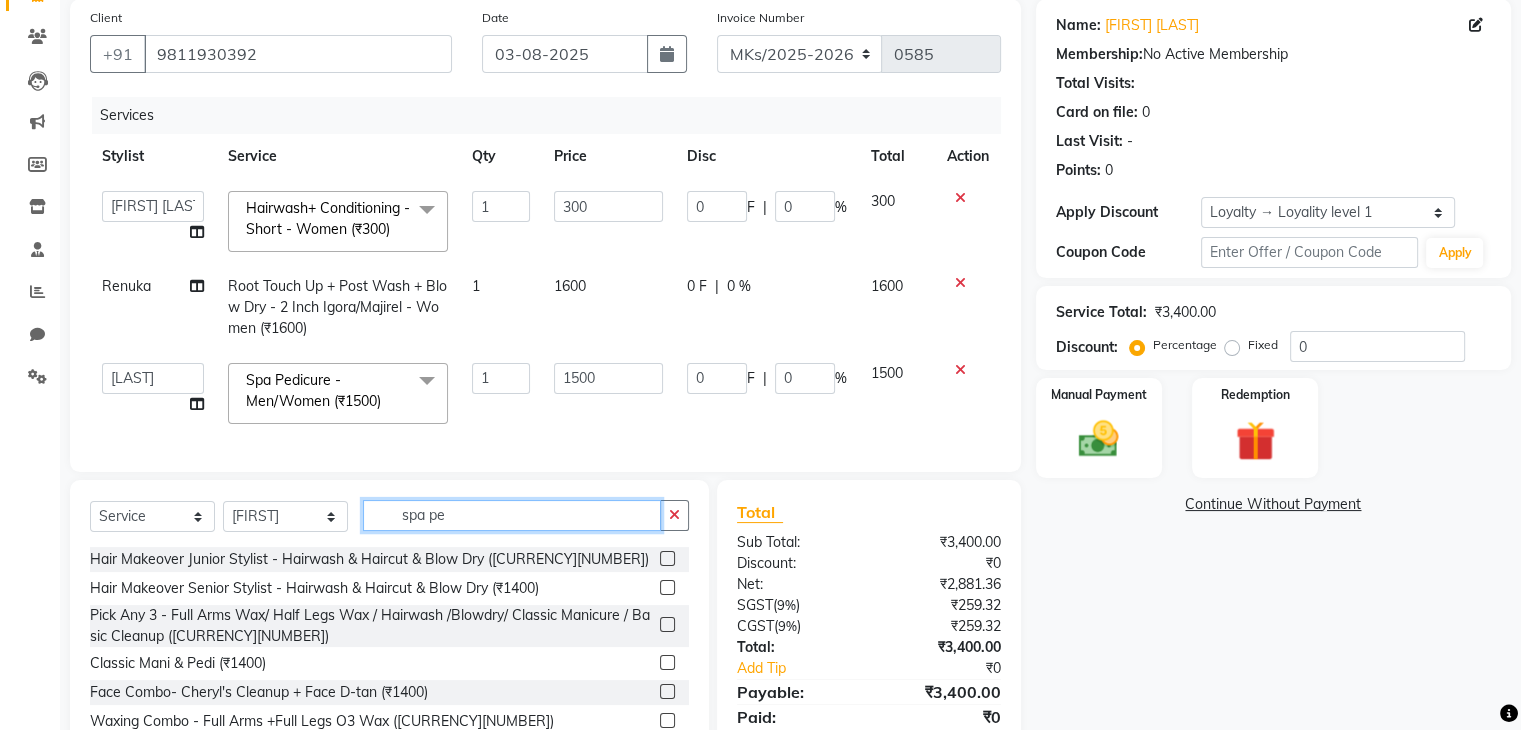 drag, startPoint x: 469, startPoint y: 557, endPoint x: 331, endPoint y: 546, distance: 138.43771 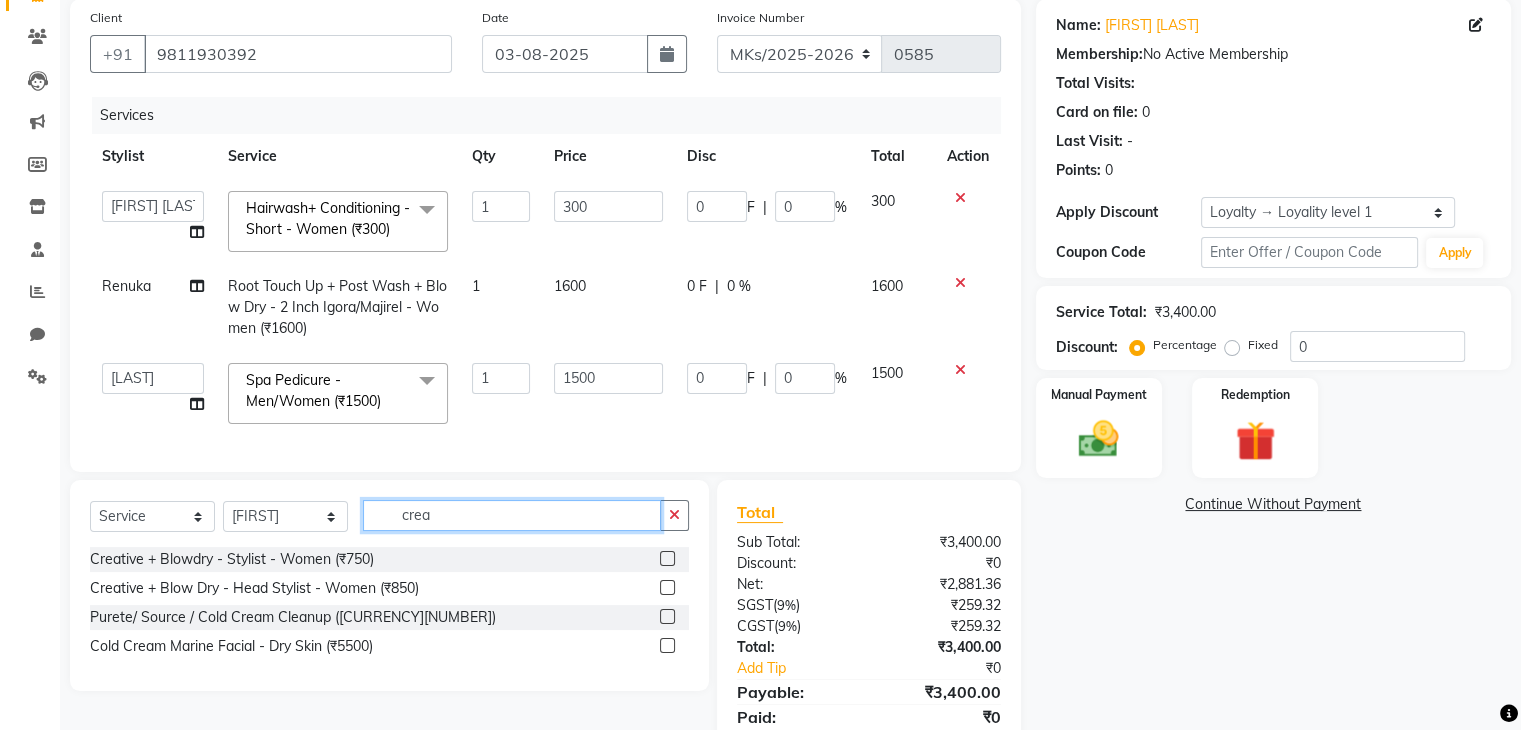 type on "crea" 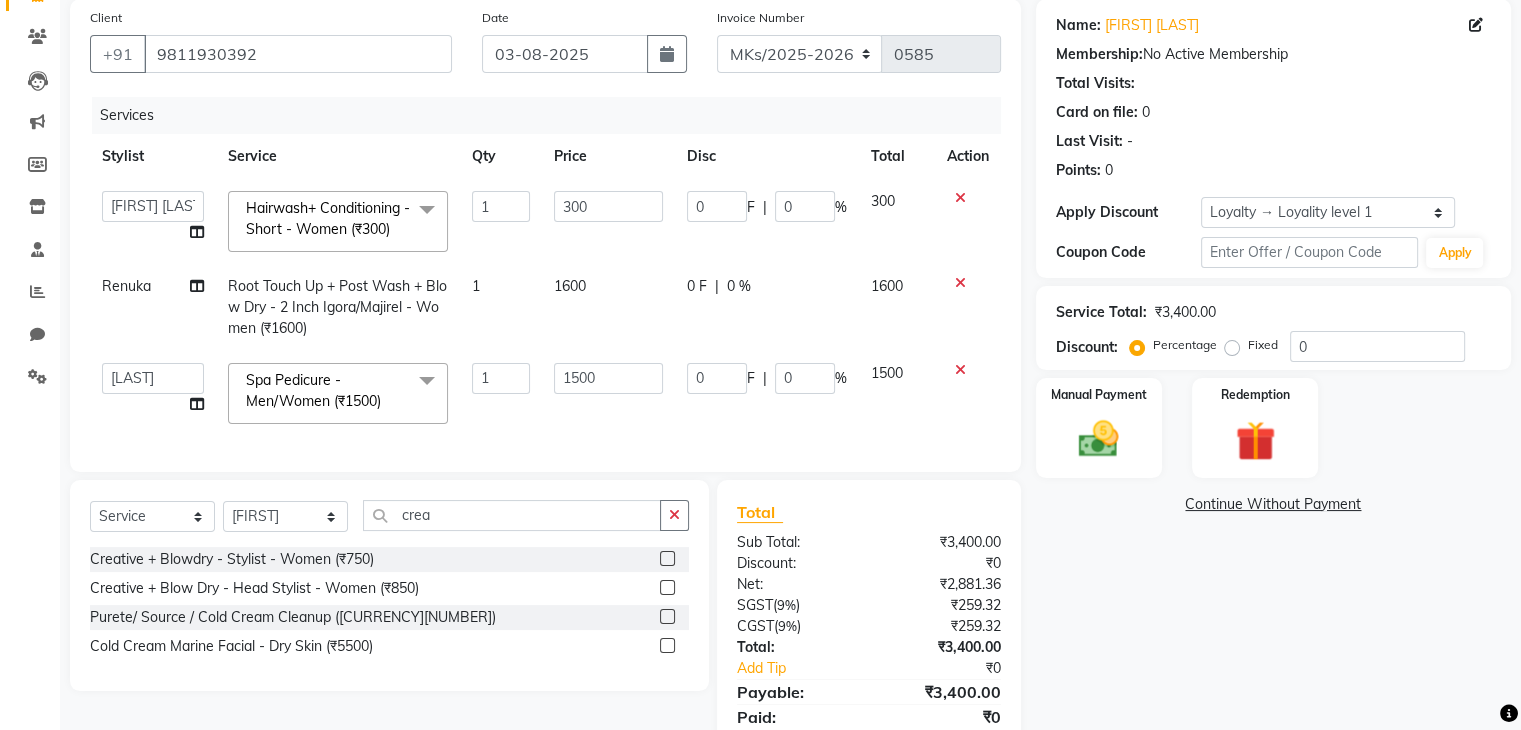click 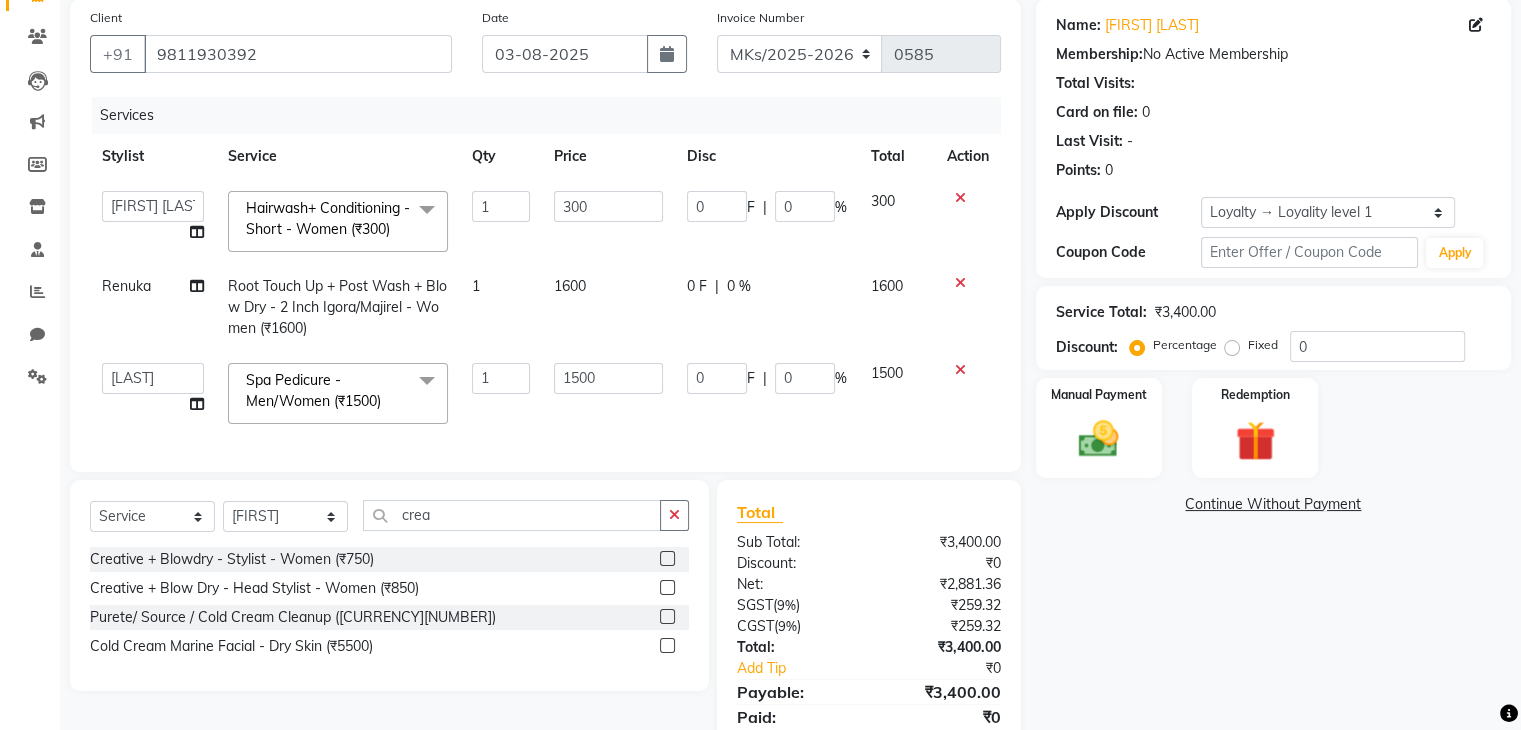 click at bounding box center (666, 588) 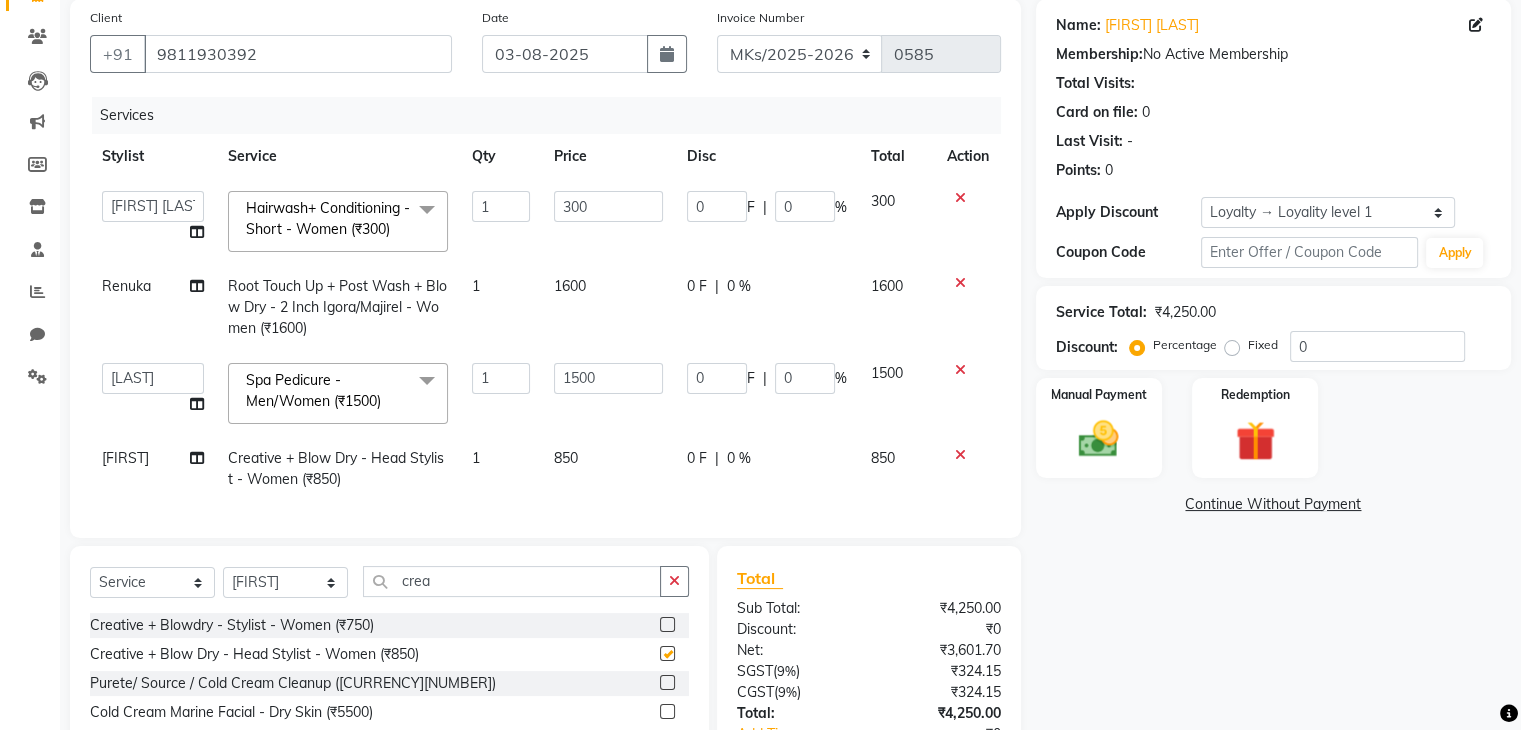 checkbox on "false" 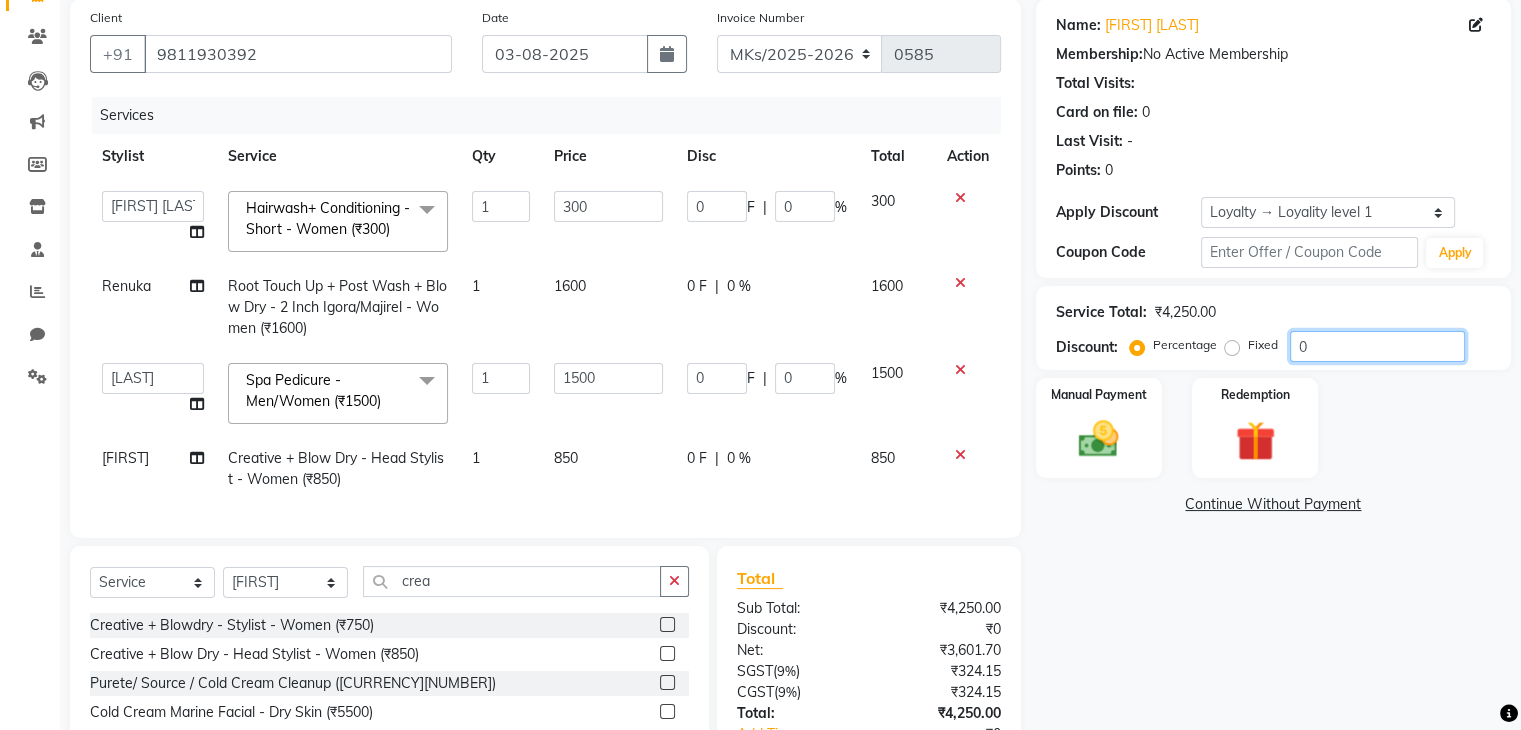 drag, startPoint x: 1514, startPoint y: 353, endPoint x: 1535, endPoint y: 596, distance: 243.90572 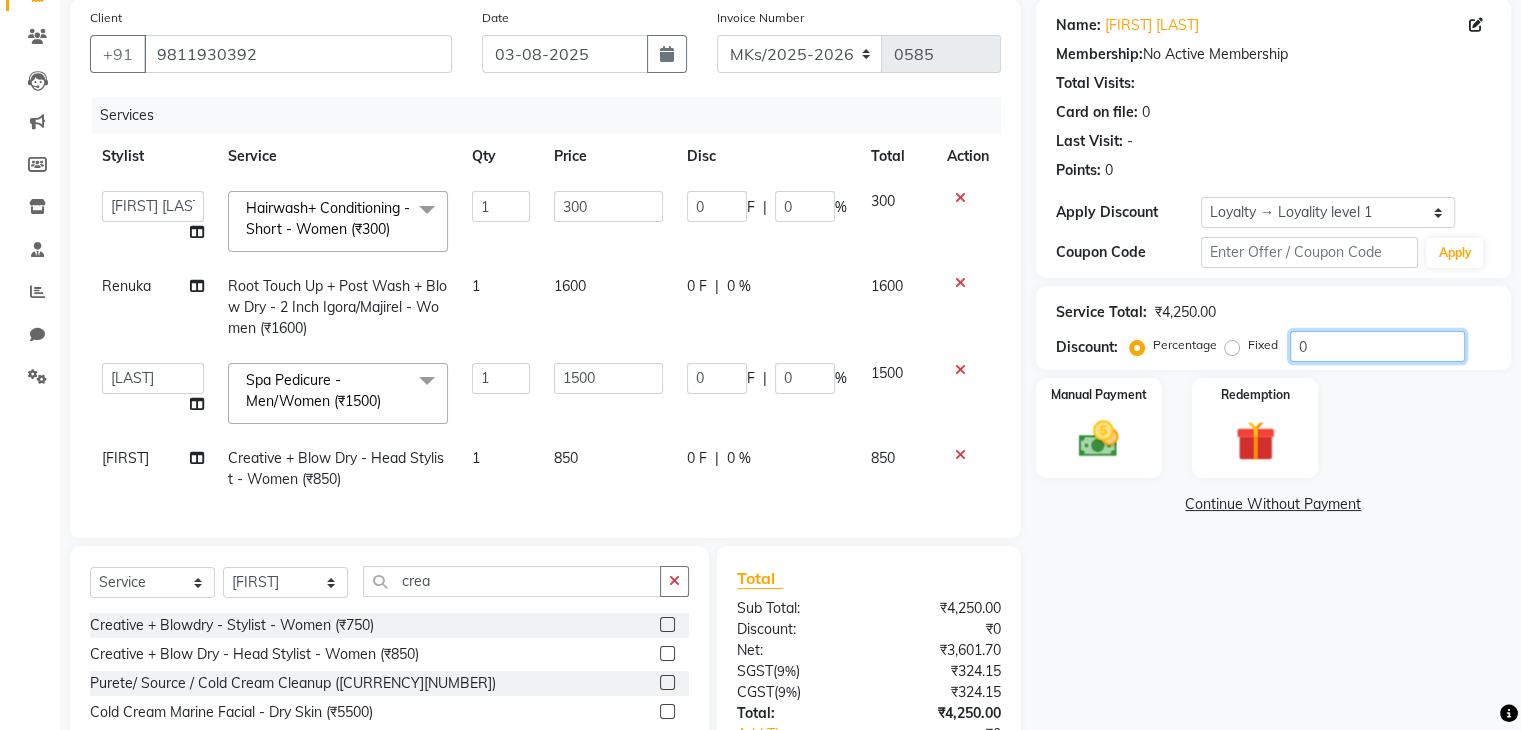click on "08047224946 Select Location × Mk's Milagro Unisex Salon & Academy, Vidyanagar, Tingre Nagar  WhatsApp Status  ✕ Status:  Disconnected Most Recent Message: 29-06-2025     12:01 PM Recent Service Activity: 29-06-2025     01:03 PM  08047224946 Whatsapp Settings English ENGLISH Español العربية मराठी हिंदी ગુજરાતી தமிழ் 中文 Notifications  DINGG Alert   03-08-2025   Aadarsh booked an appointment on 03-08-2025 at 5:30 pm.   DINGG Alert   03-08-2025   Archana booked an appointment on 03-08-2025 at 12:30 pm.   DINGG Alert   02-08-2025   Archana booked an appointment on 02-08-2025 at 1:15 pm.   DINGG Alert   02-08-2025   sneha booked an appointment on 02-08-2025 at 12:00 pm.   DINGG Alert   01-08-2025   Preeti booked an appointment on 01-08-2025 at 5:00 pm.   DINGG Alert   28-07-2025   Sonali booked an appointment on 28-07-2025 at 3:15 pm.   DINGG Alert   26-07-2025   Deepashree booked an appointment on 27-07-2025 at 11:00 am.   DINGG Alert  Admin" at bounding box center (760, 214) 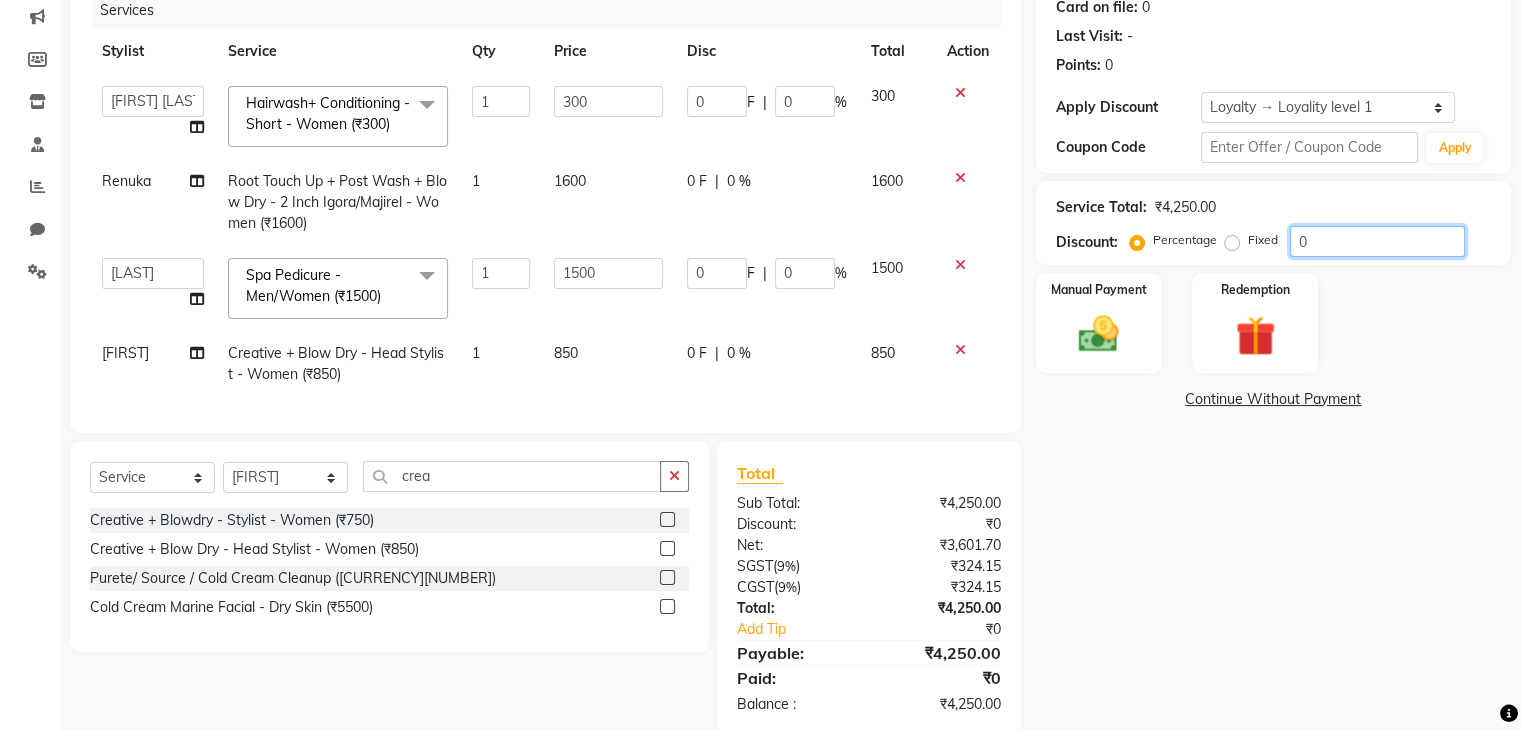 scroll, scrollTop: 267, scrollLeft: 0, axis: vertical 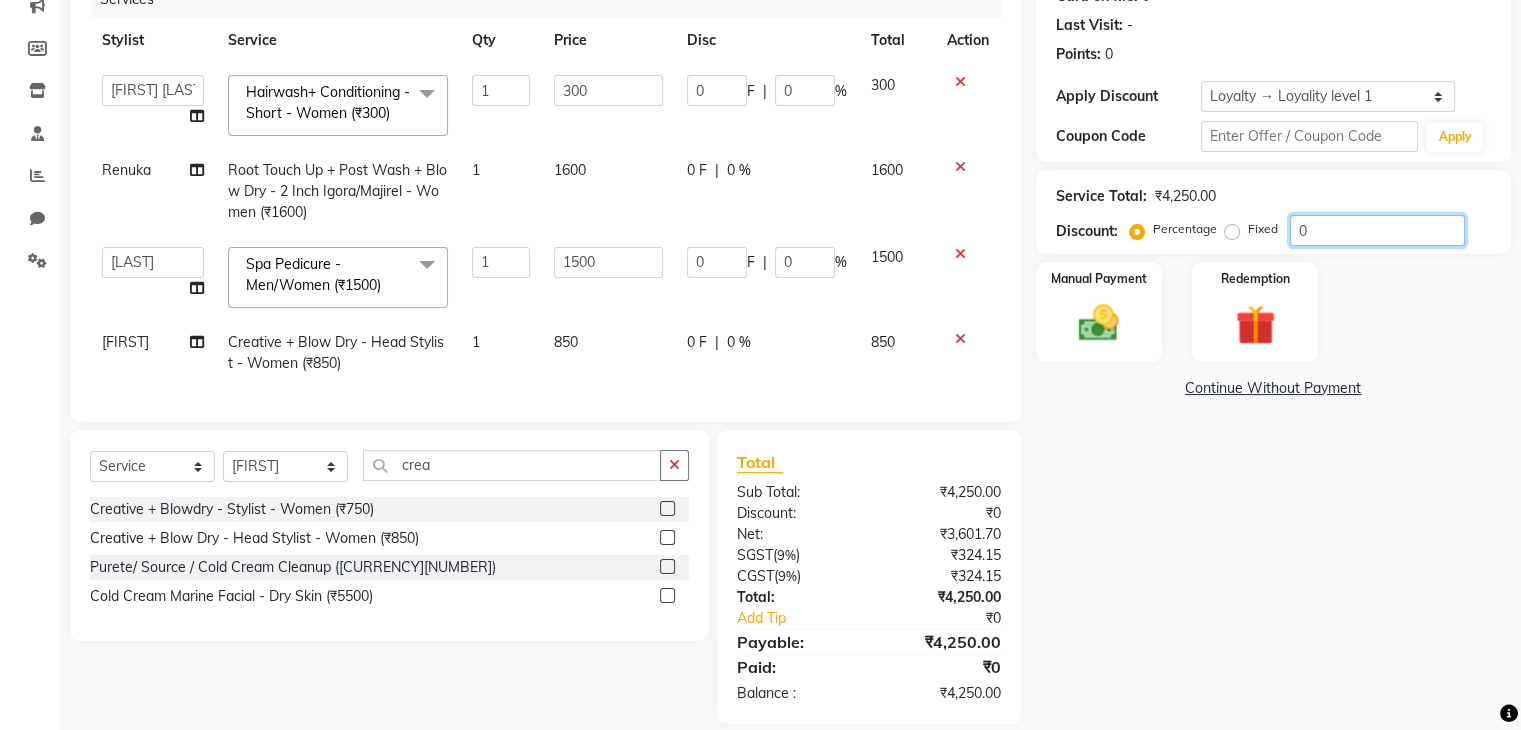 click on "0" 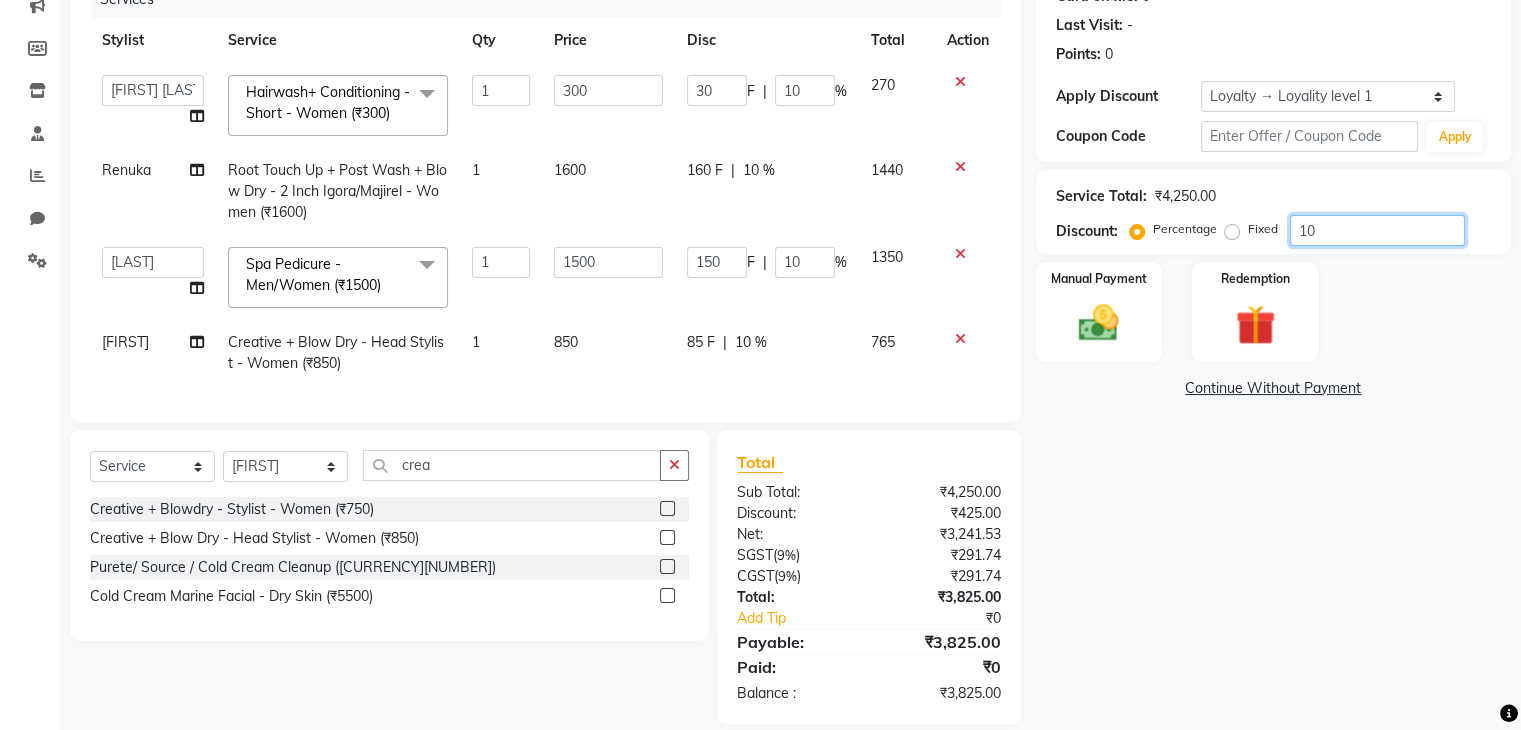 type on "10" 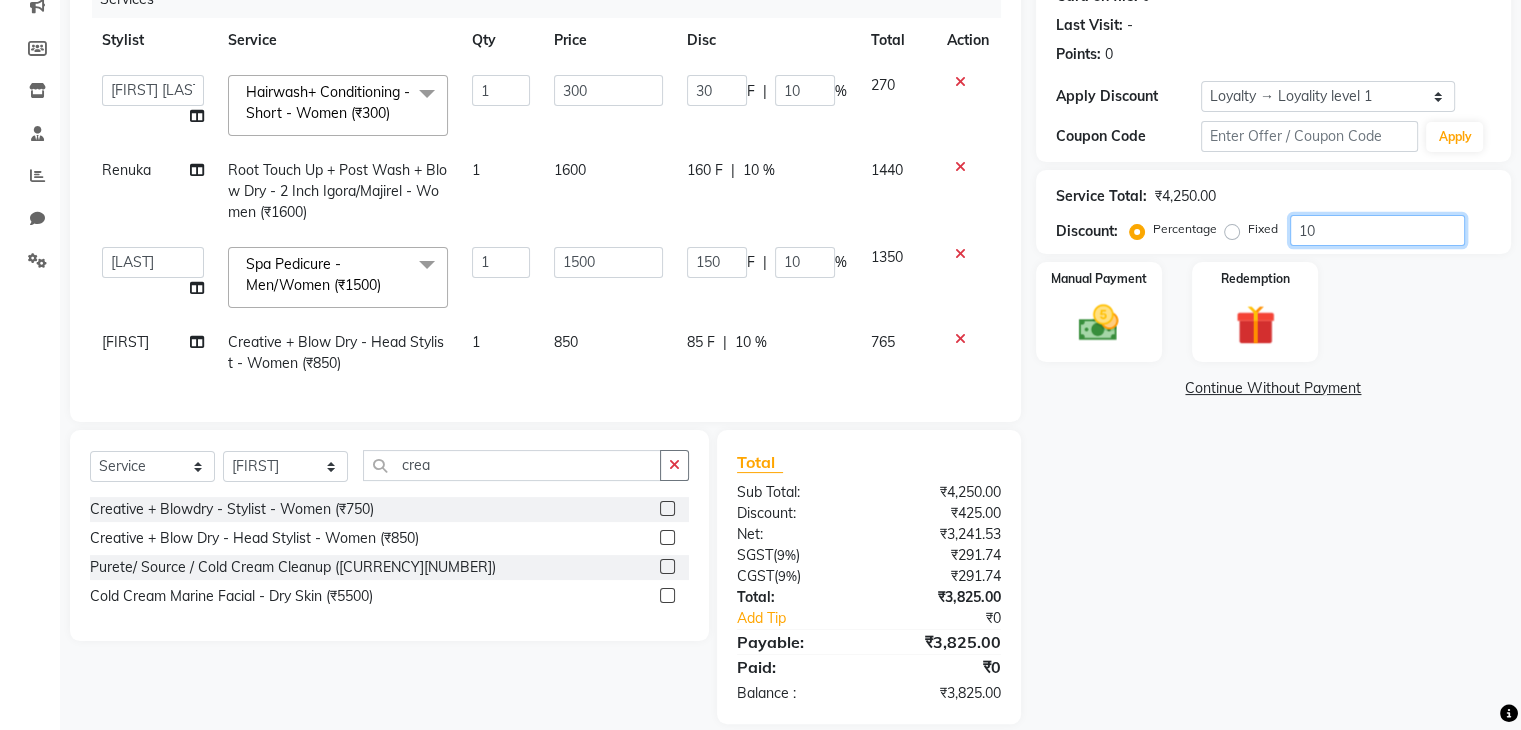 scroll, scrollTop: 0, scrollLeft: 0, axis: both 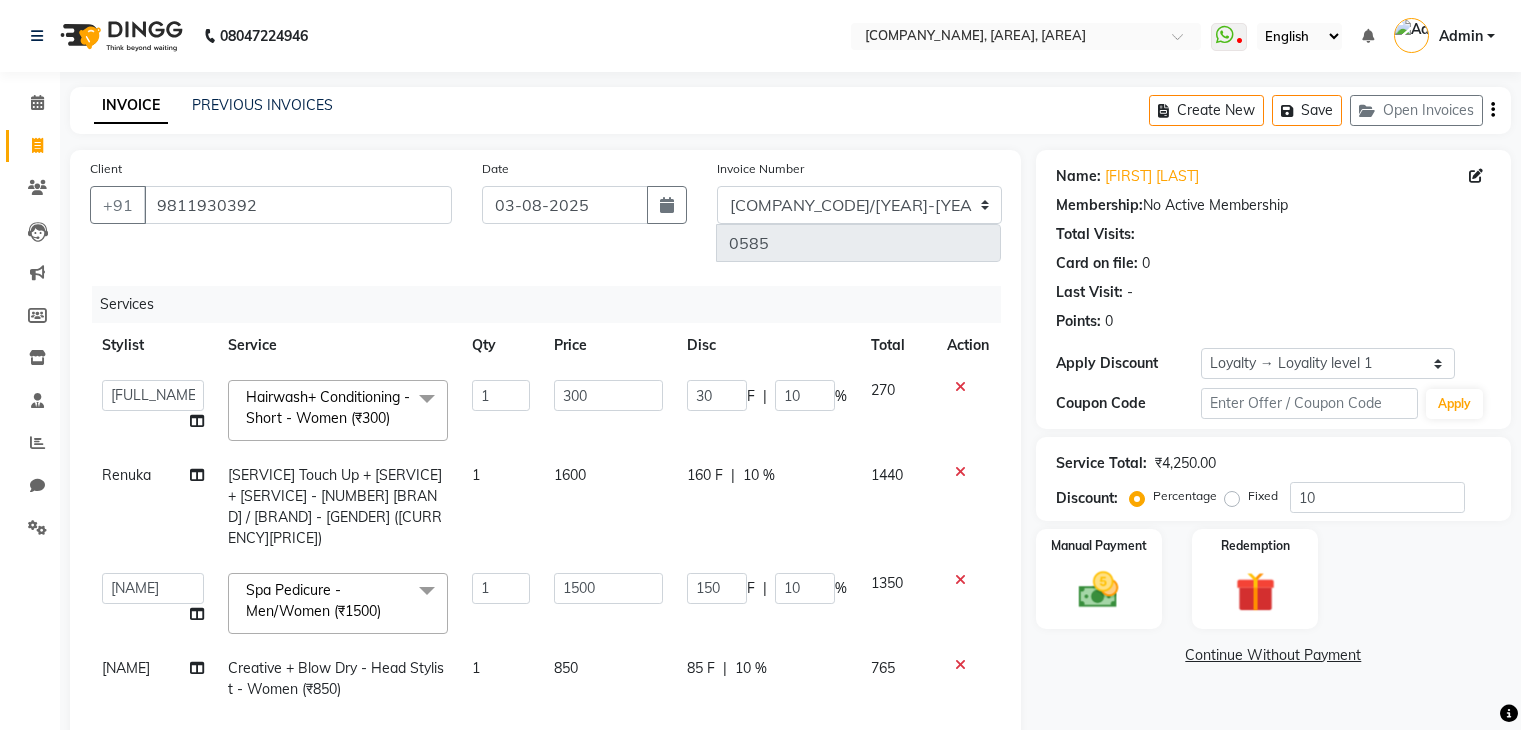 select on "74294" 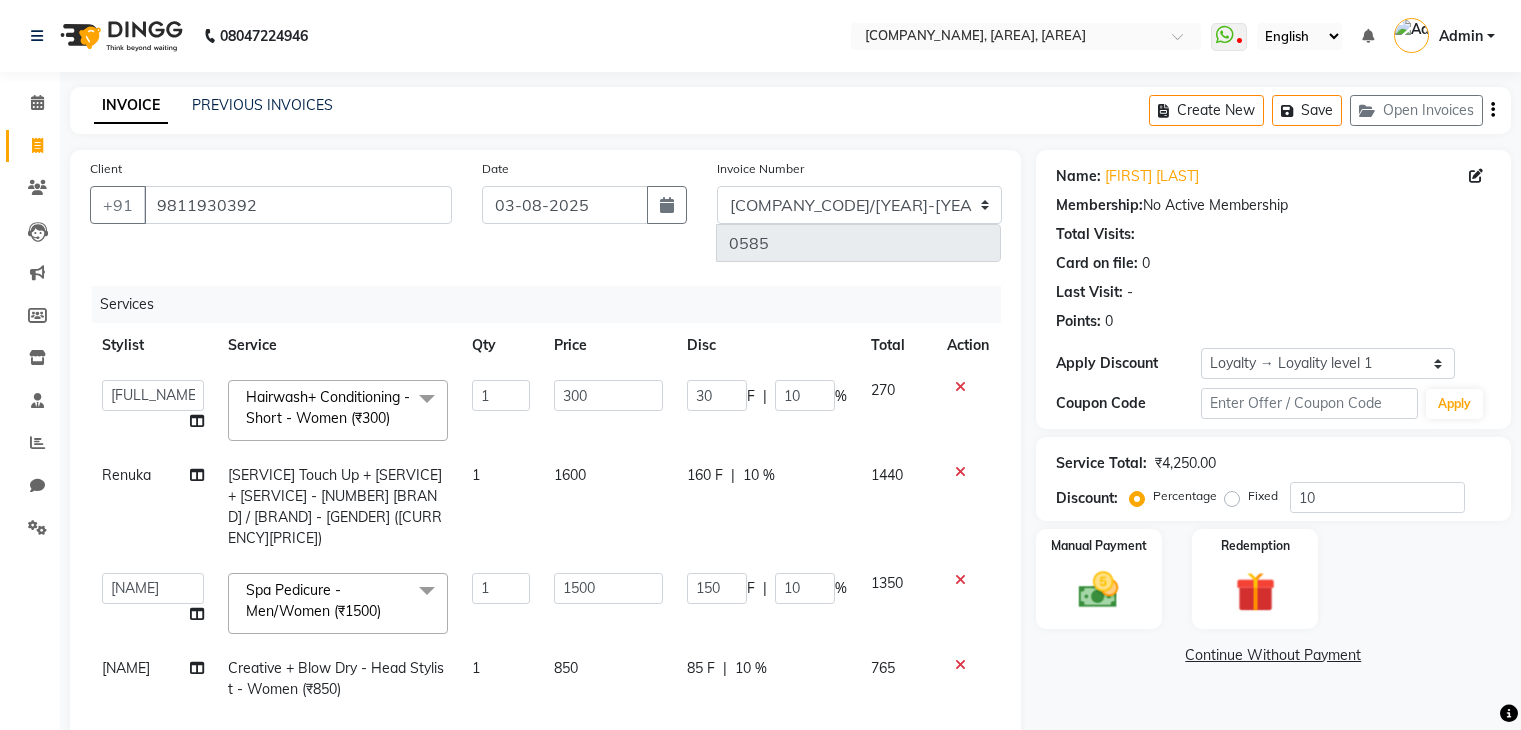 scroll, scrollTop: 0, scrollLeft: 0, axis: both 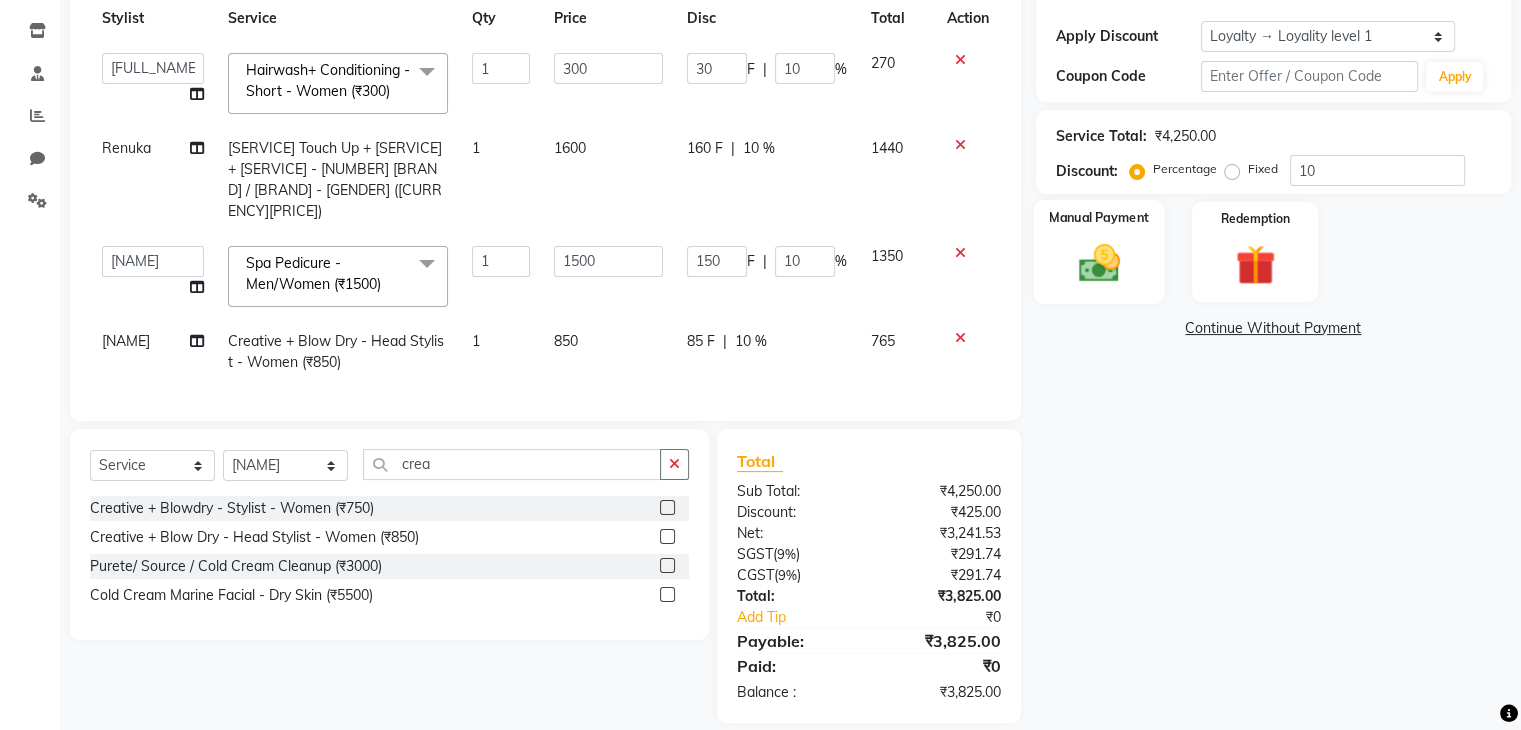 click 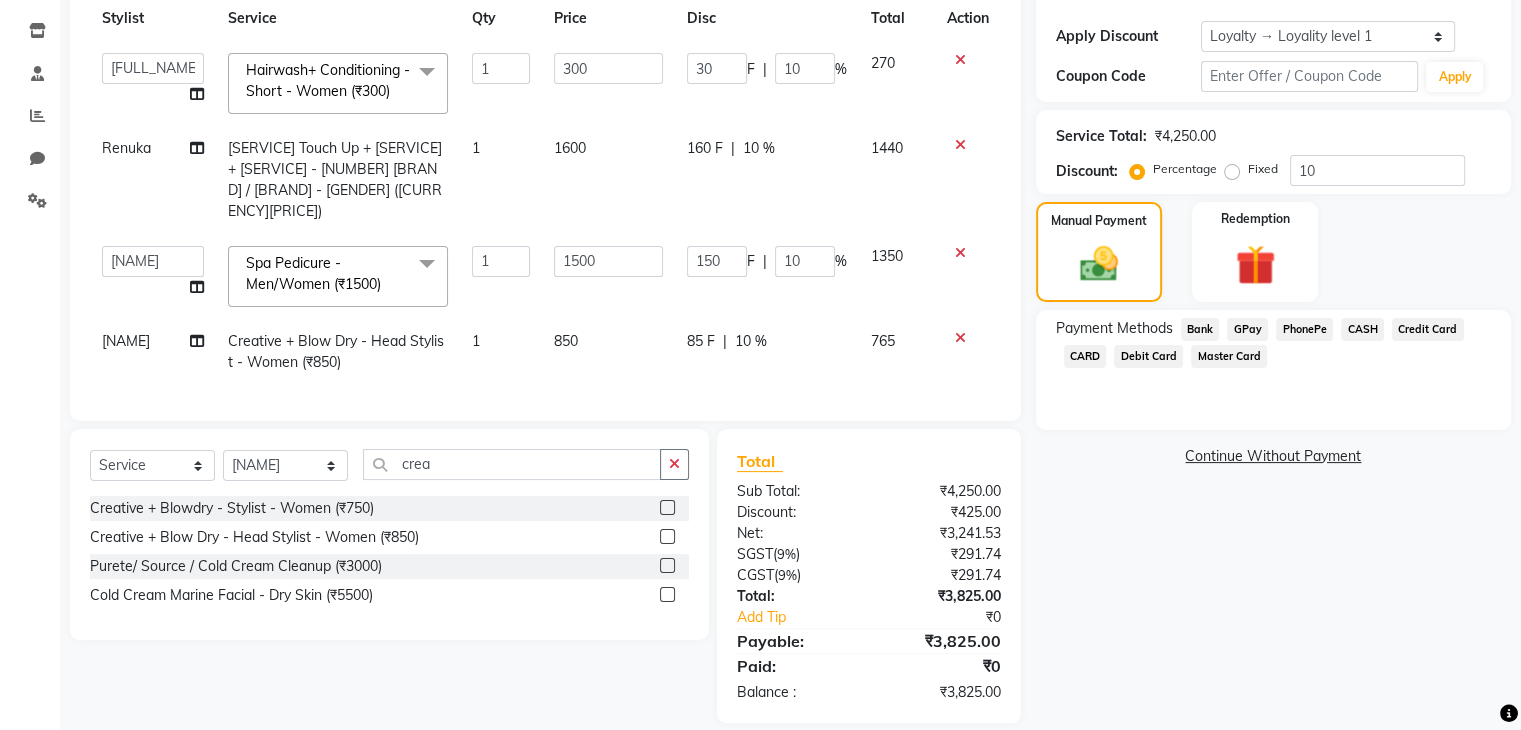 click on "GPay" 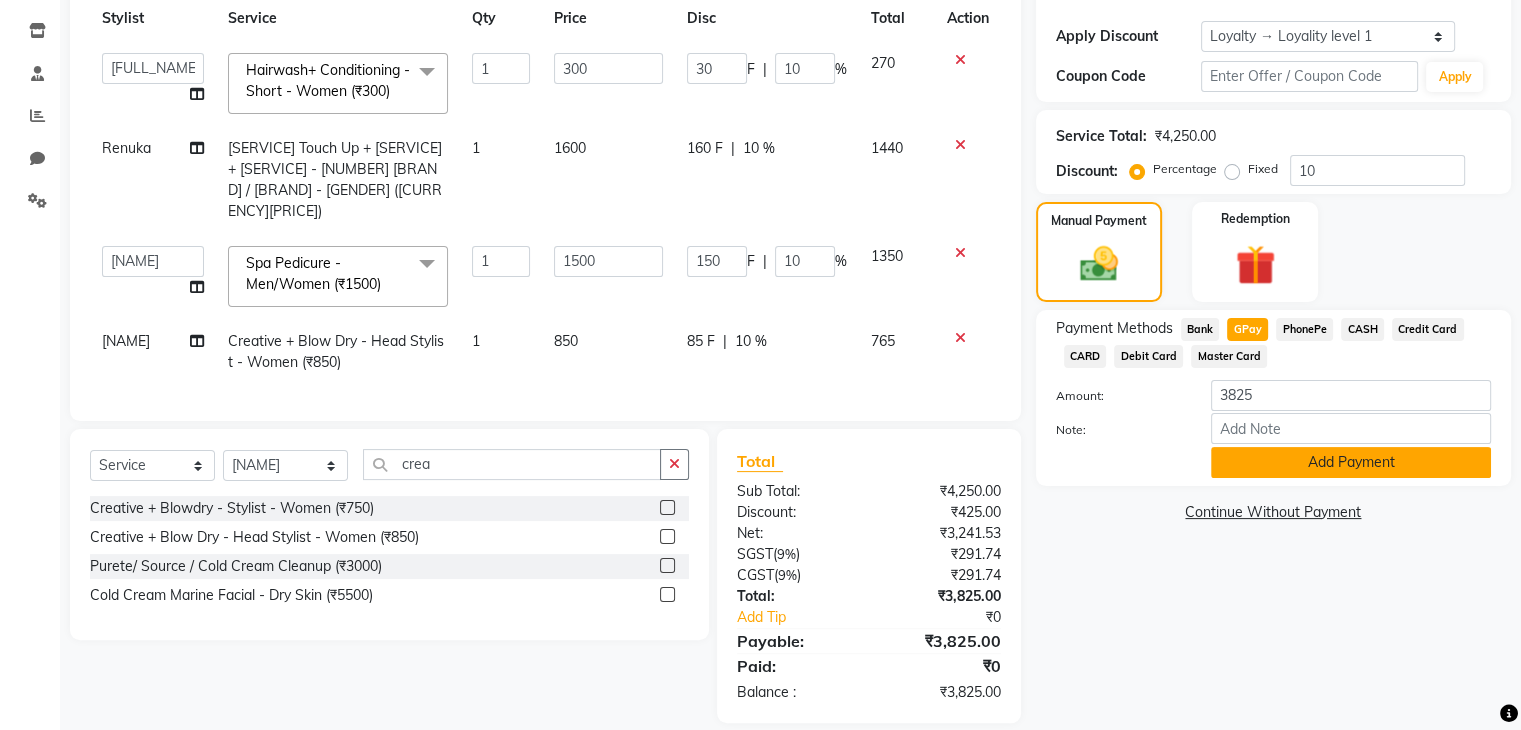 click on "Add Payment" 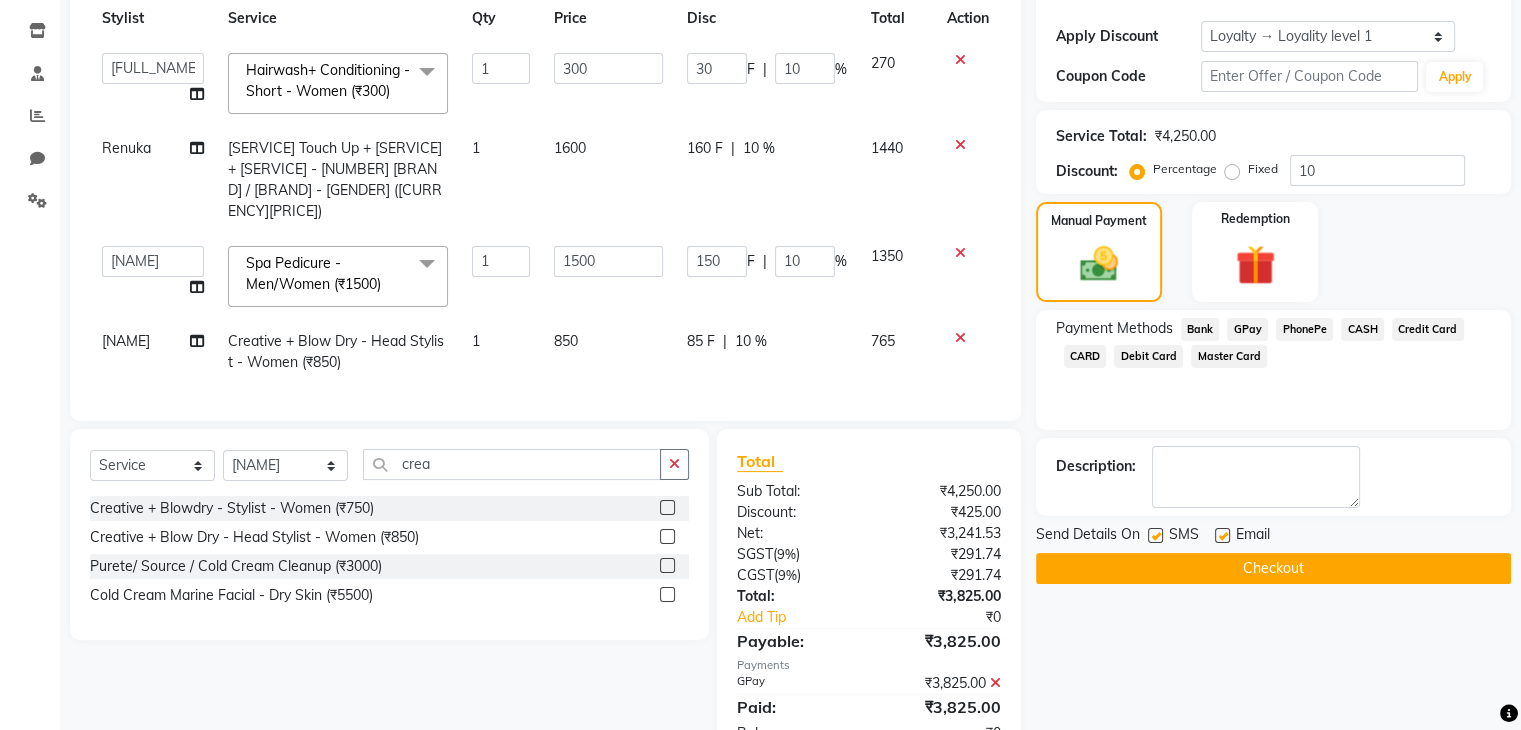 click on "Checkout" 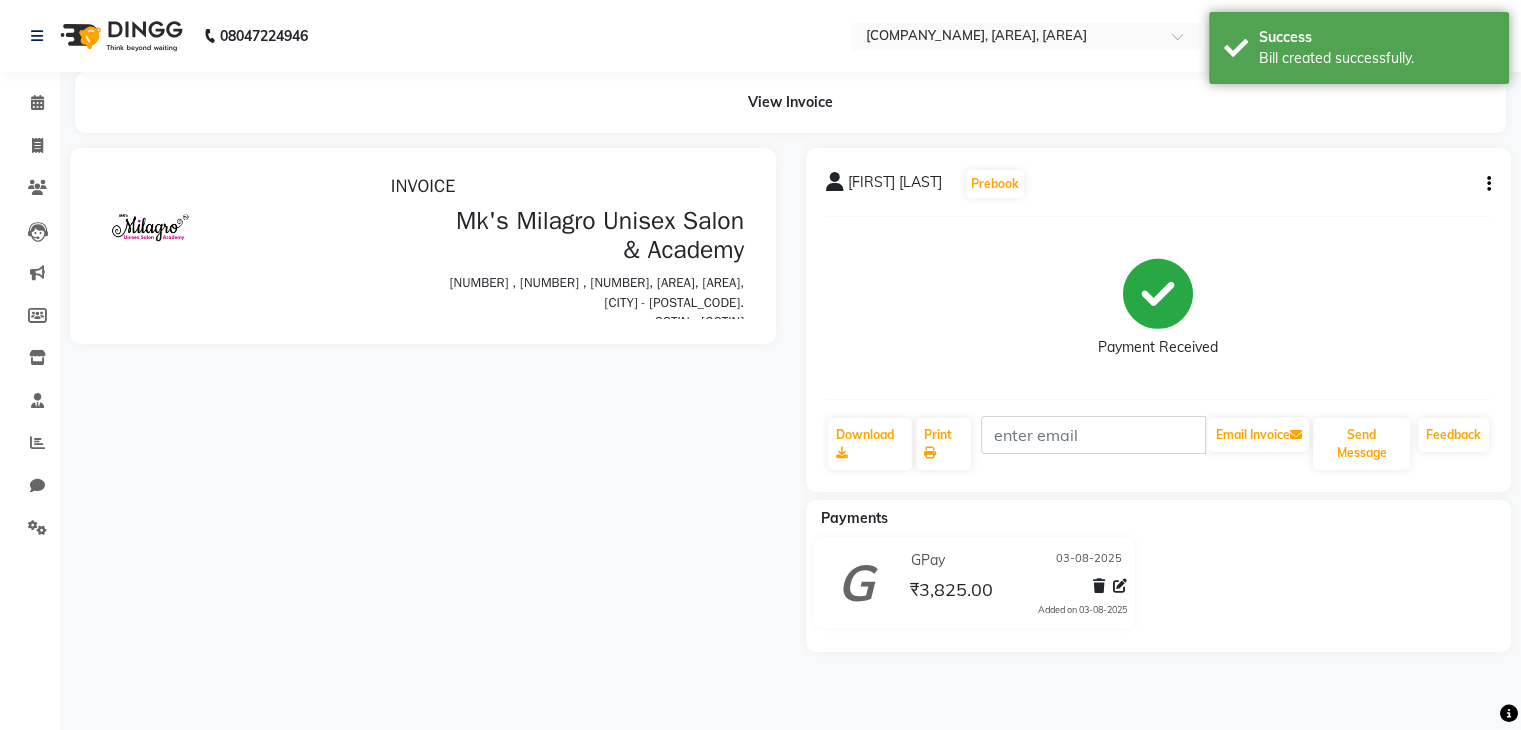 scroll, scrollTop: 0, scrollLeft: 0, axis: both 